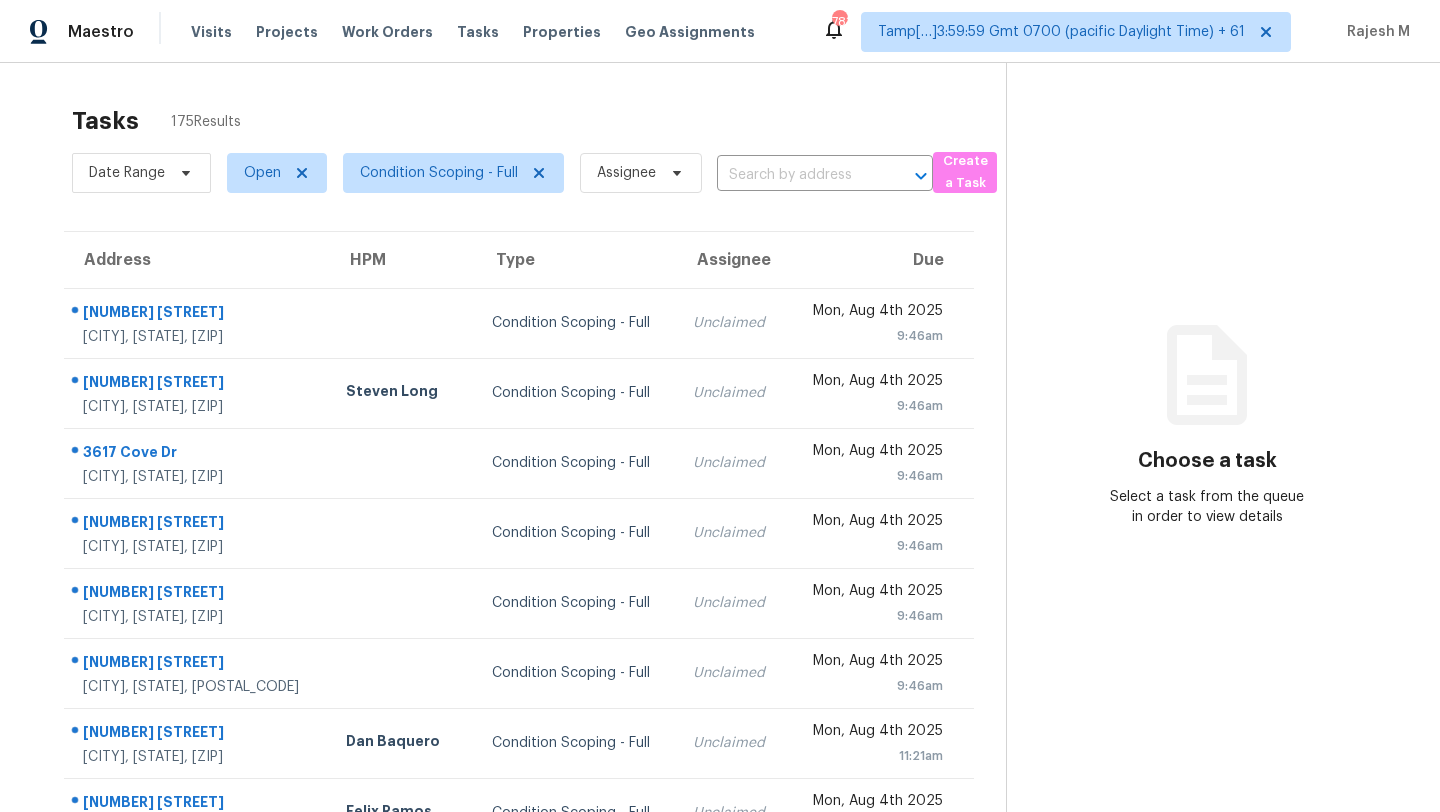 scroll, scrollTop: 0, scrollLeft: 0, axis: both 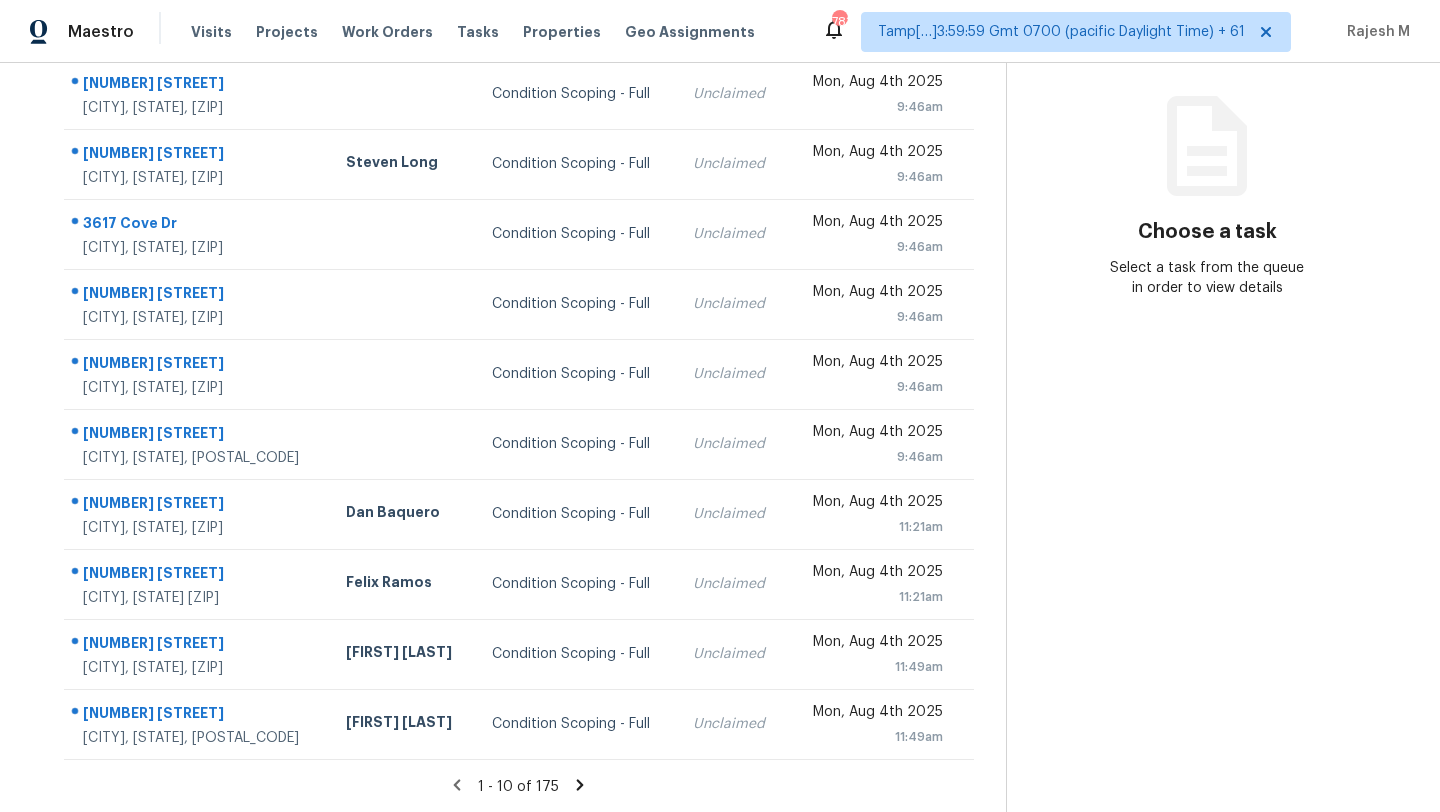 click 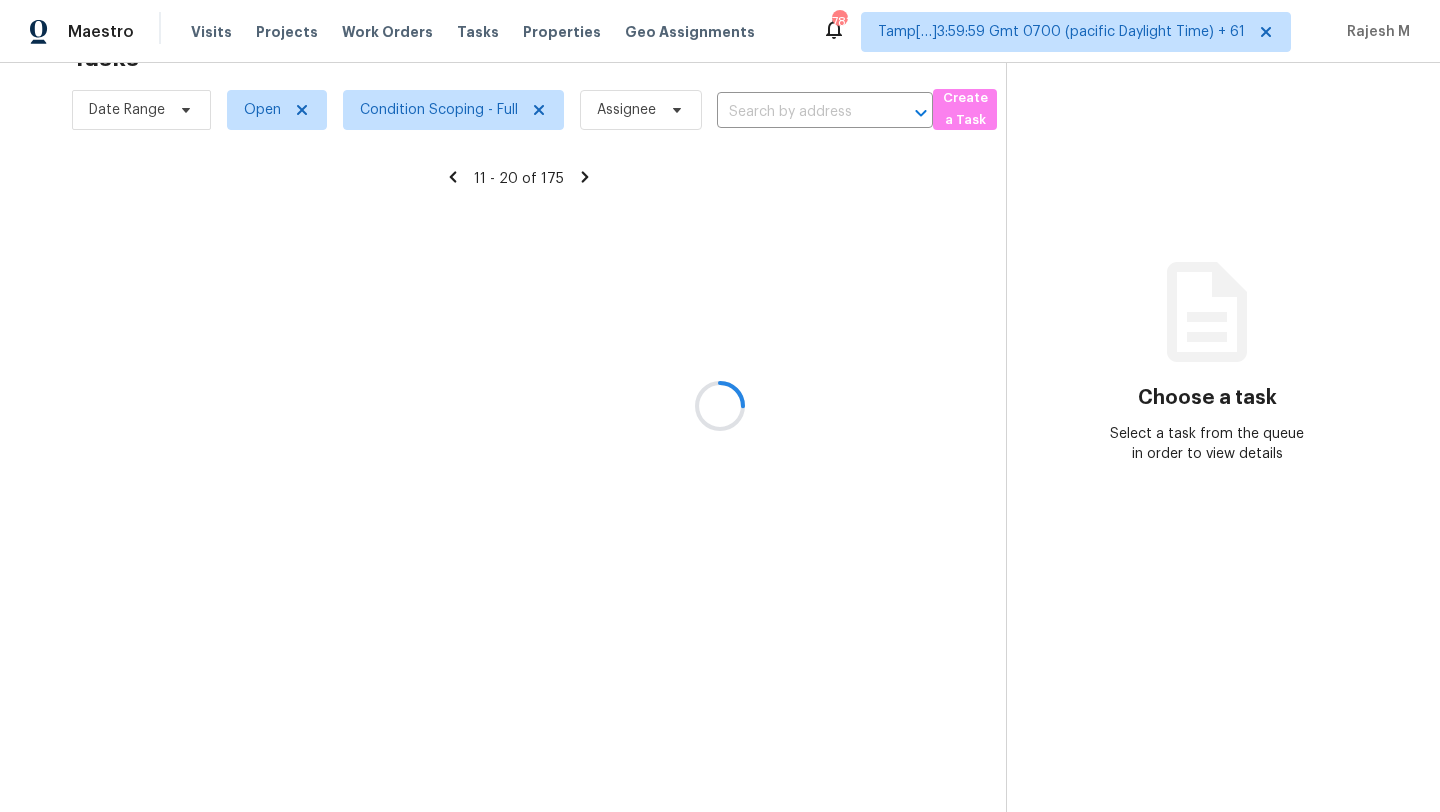 scroll, scrollTop: 229, scrollLeft: 0, axis: vertical 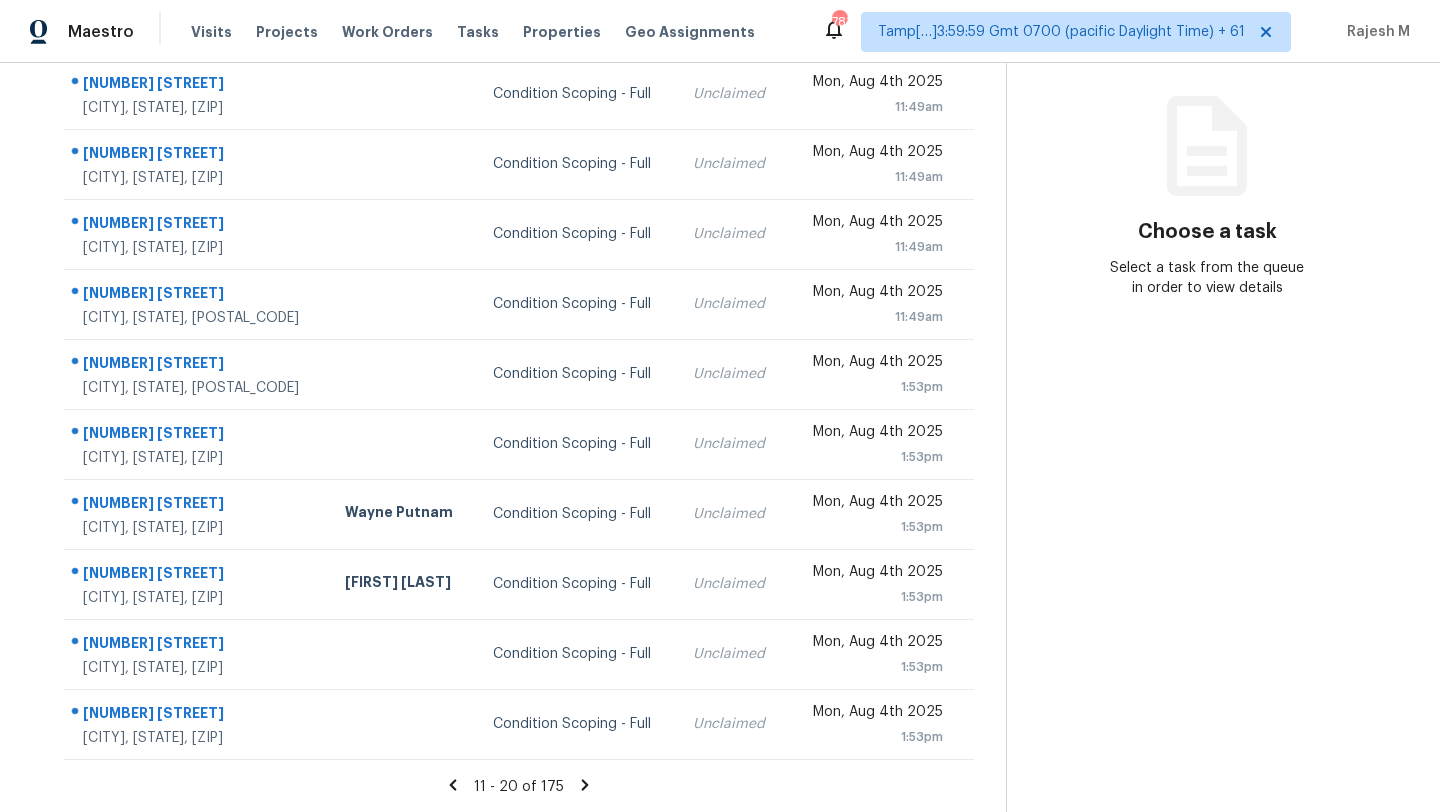 click 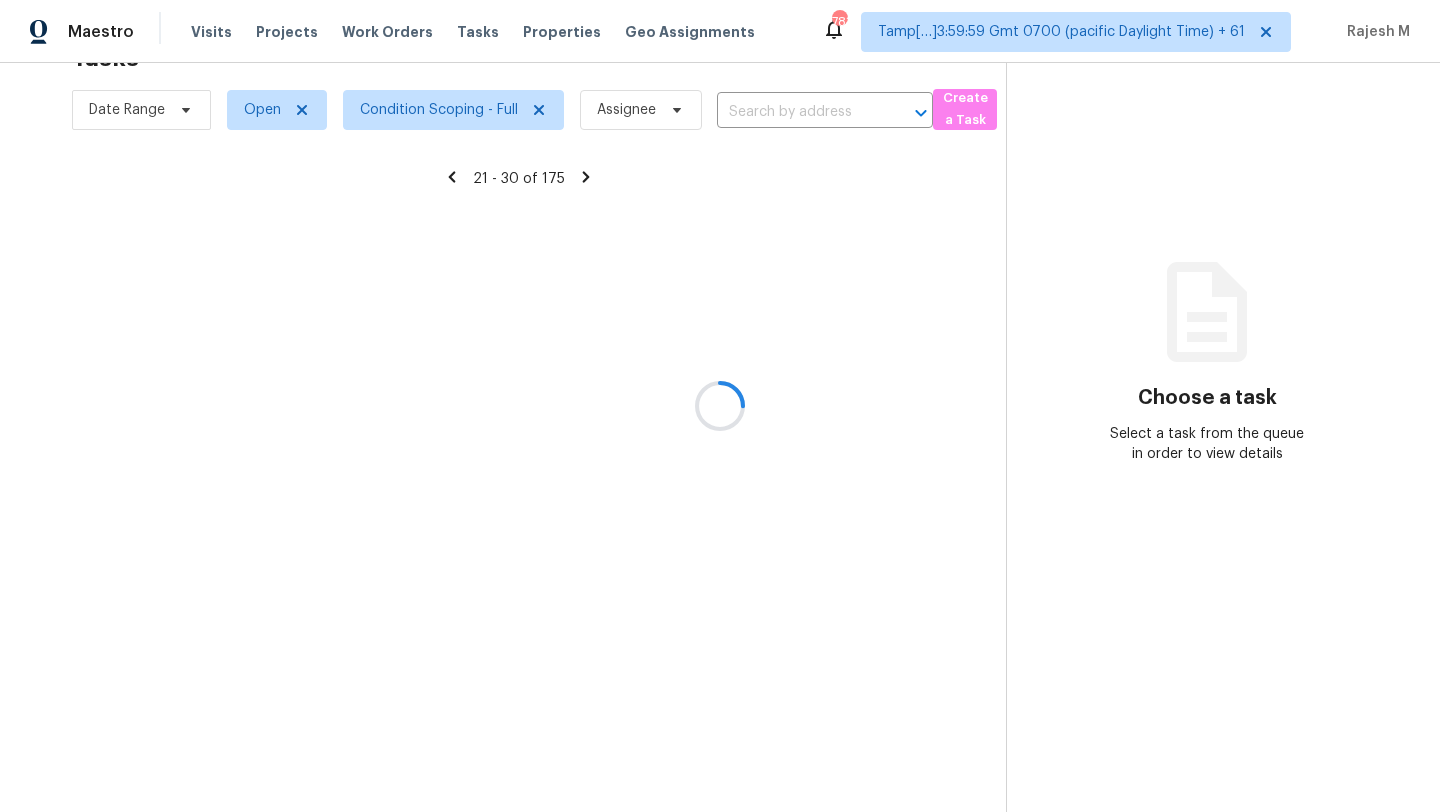 scroll, scrollTop: 63, scrollLeft: 0, axis: vertical 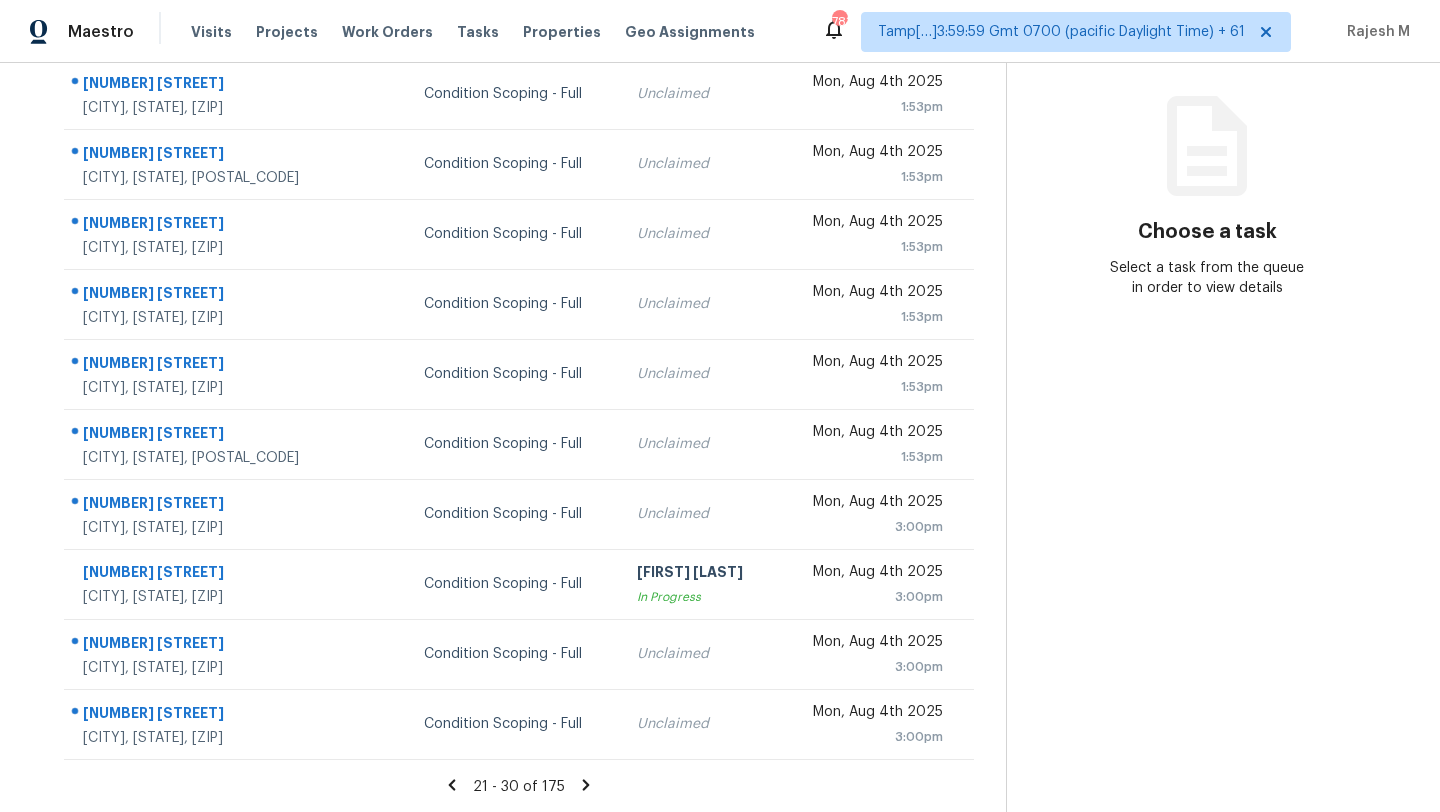 click 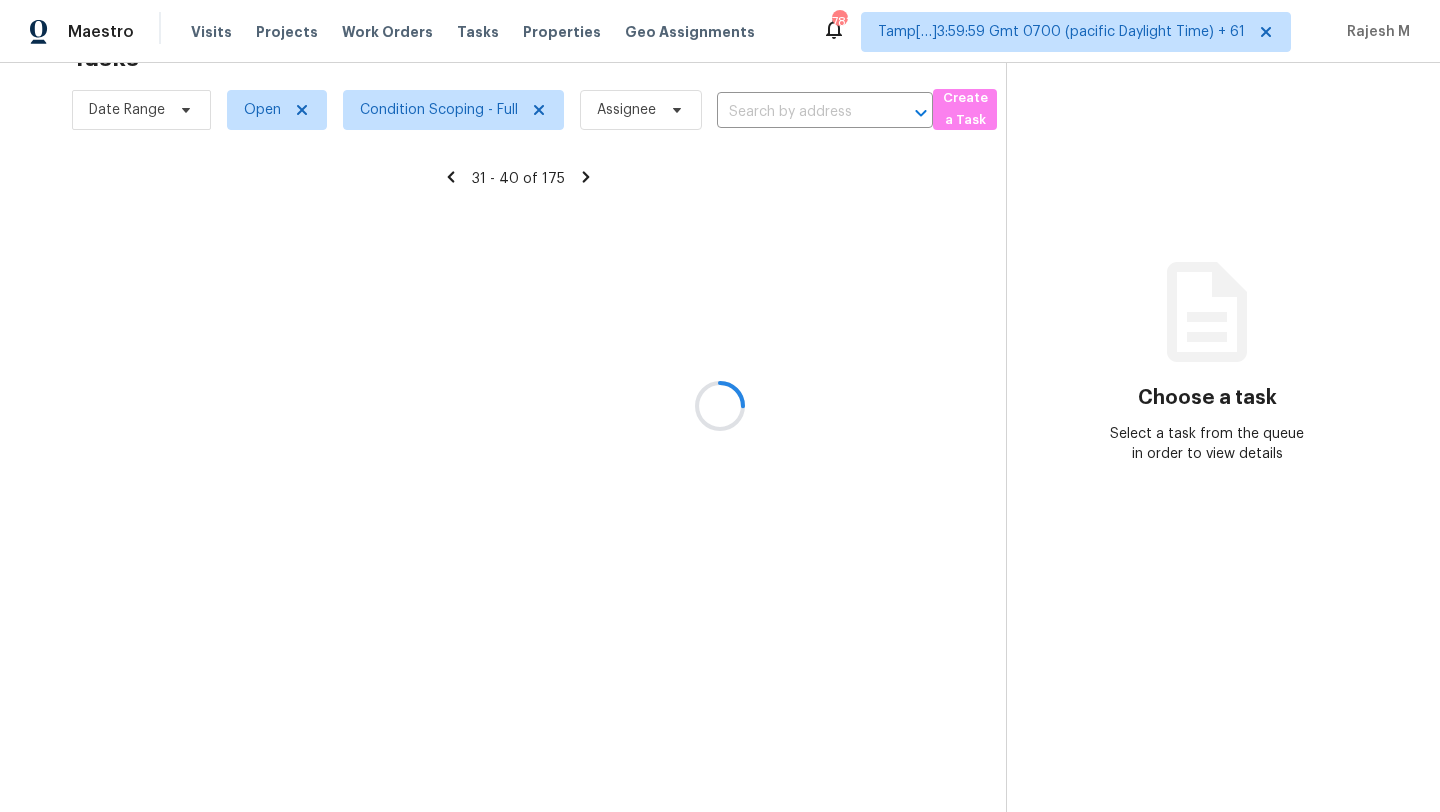 scroll, scrollTop: 63, scrollLeft: 0, axis: vertical 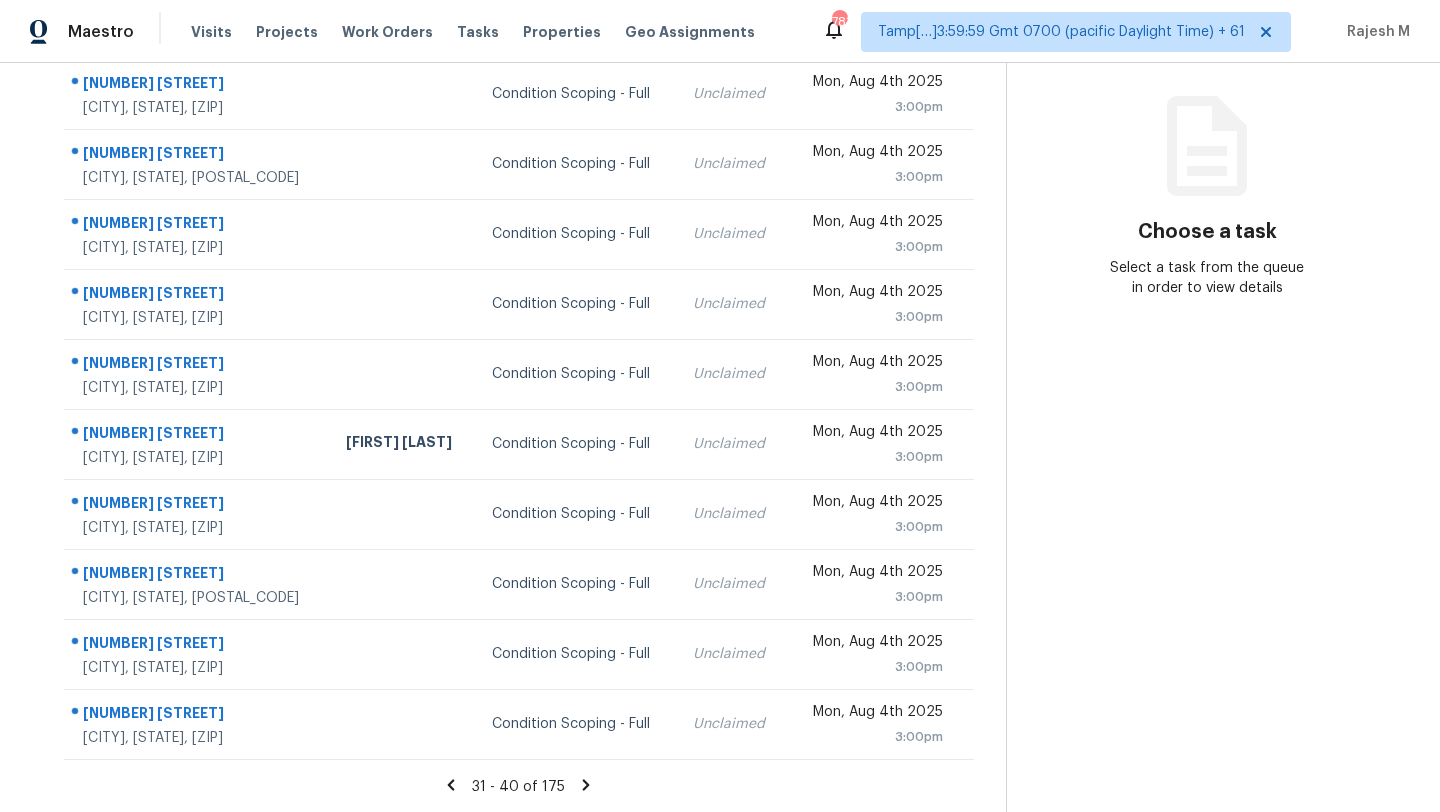 click 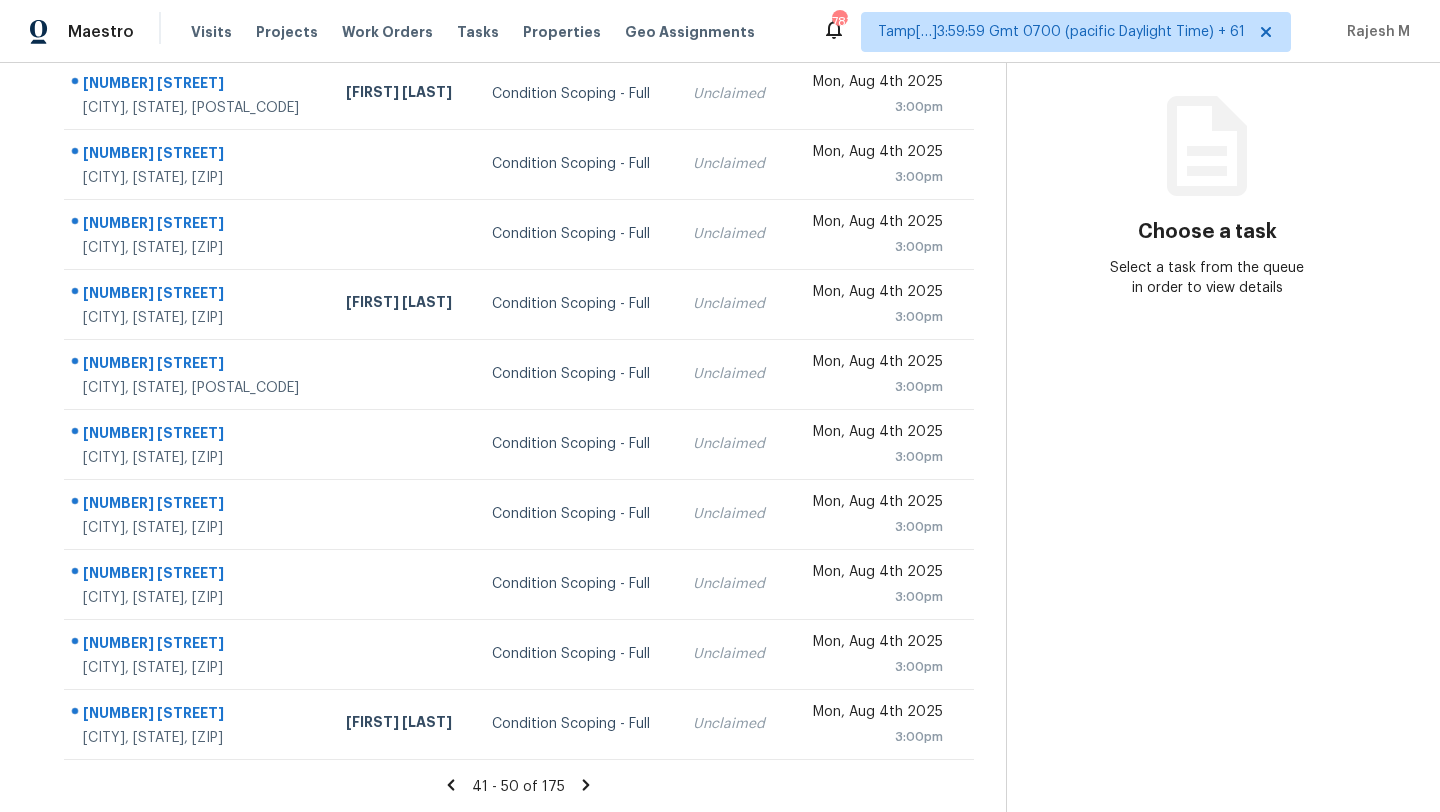 click 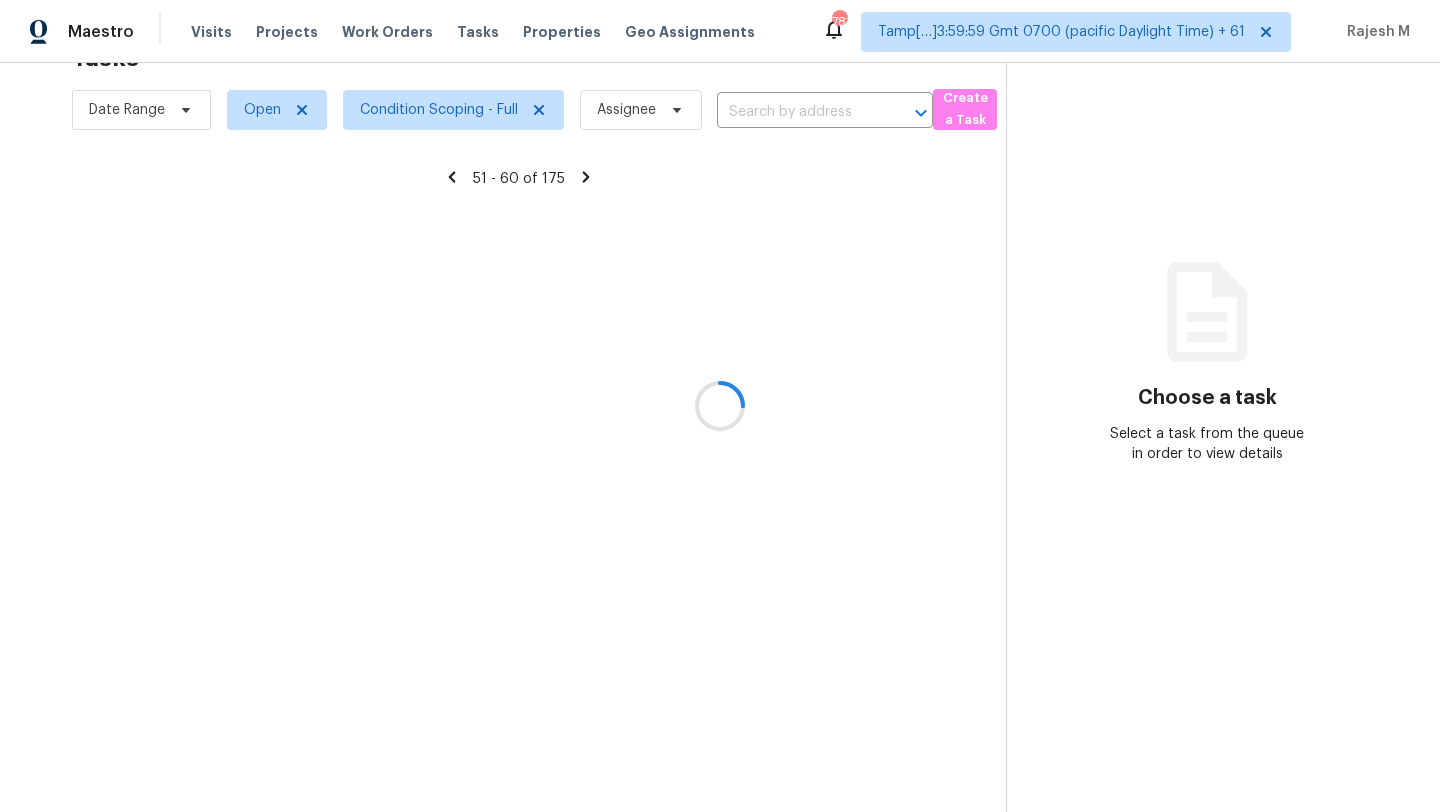 scroll, scrollTop: 63, scrollLeft: 0, axis: vertical 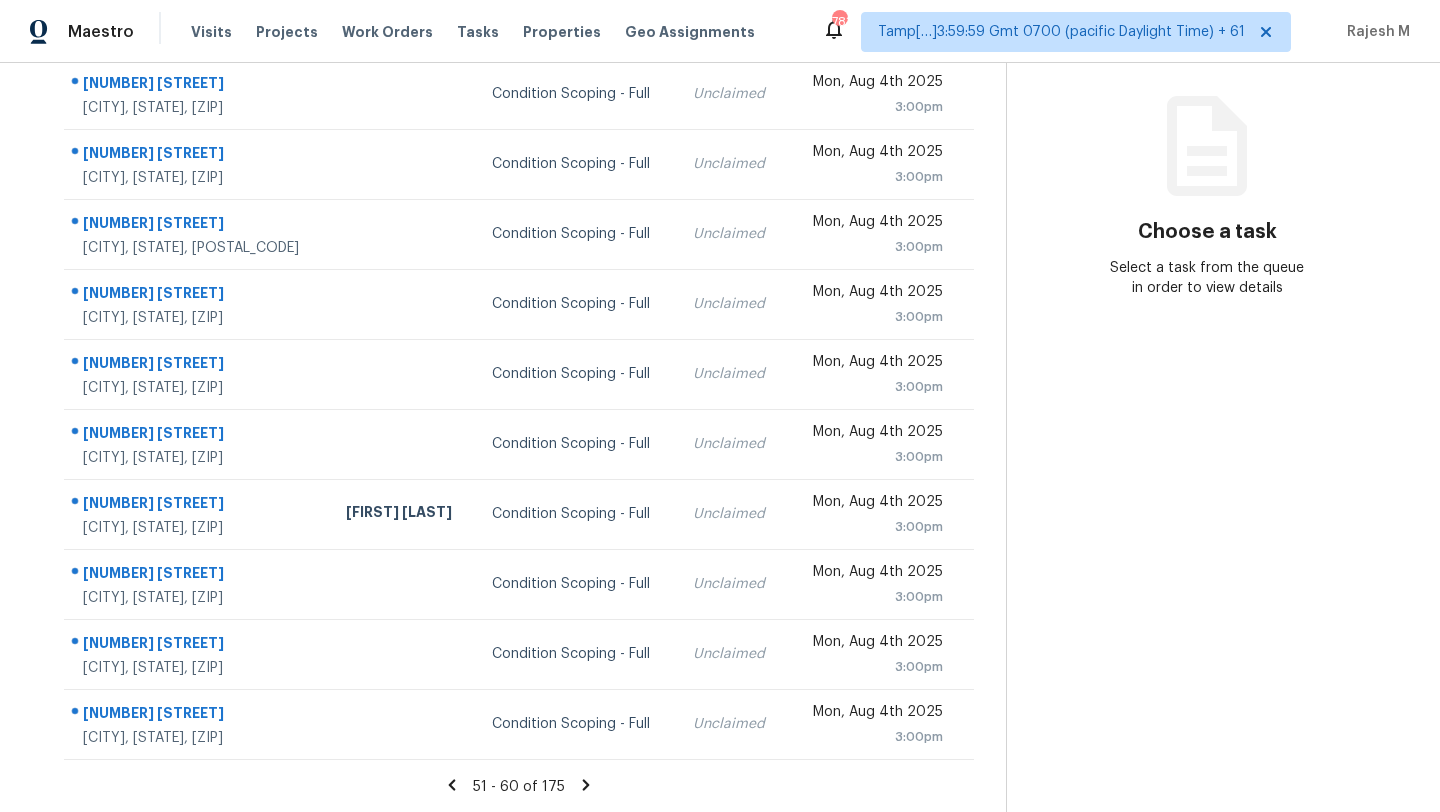 click 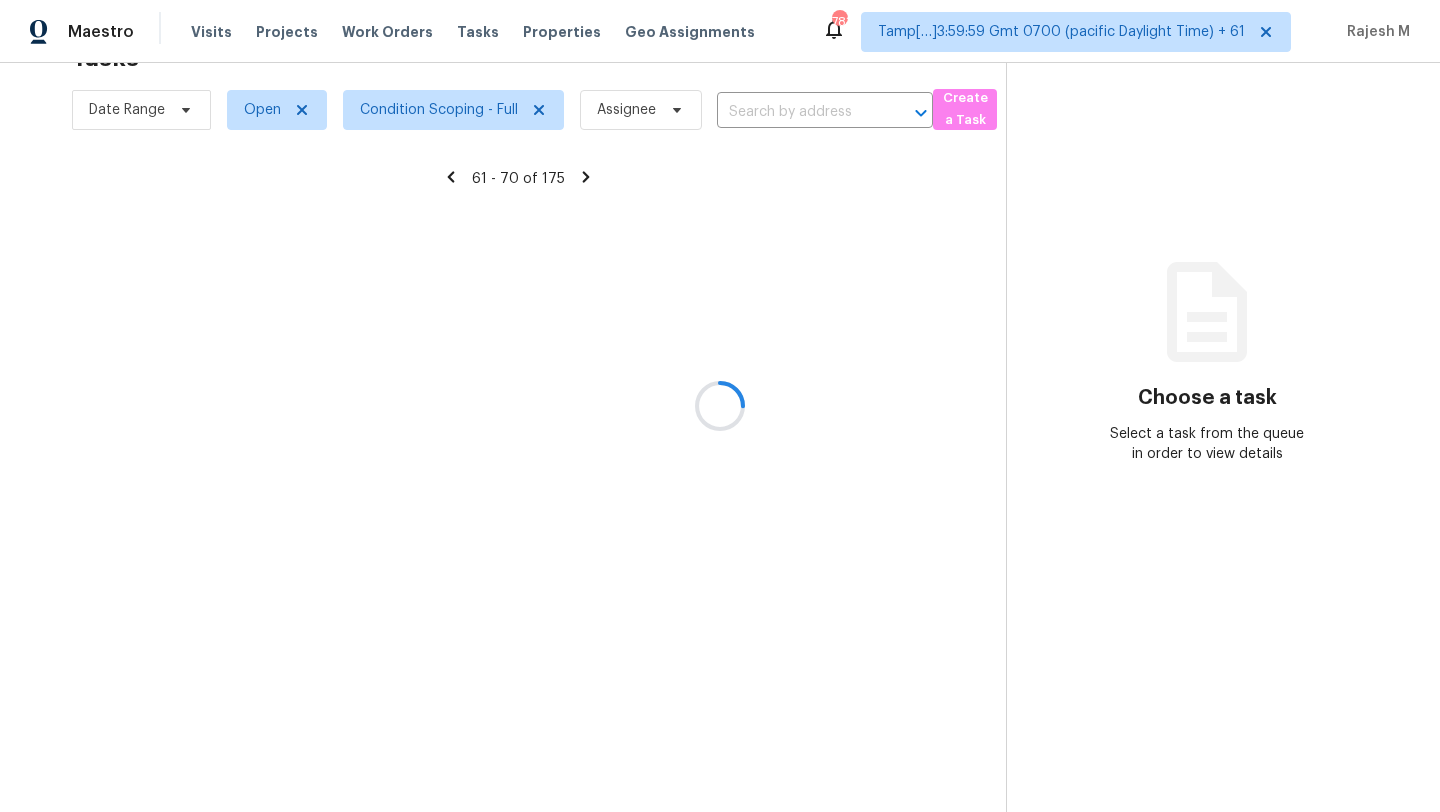scroll, scrollTop: 63, scrollLeft: 0, axis: vertical 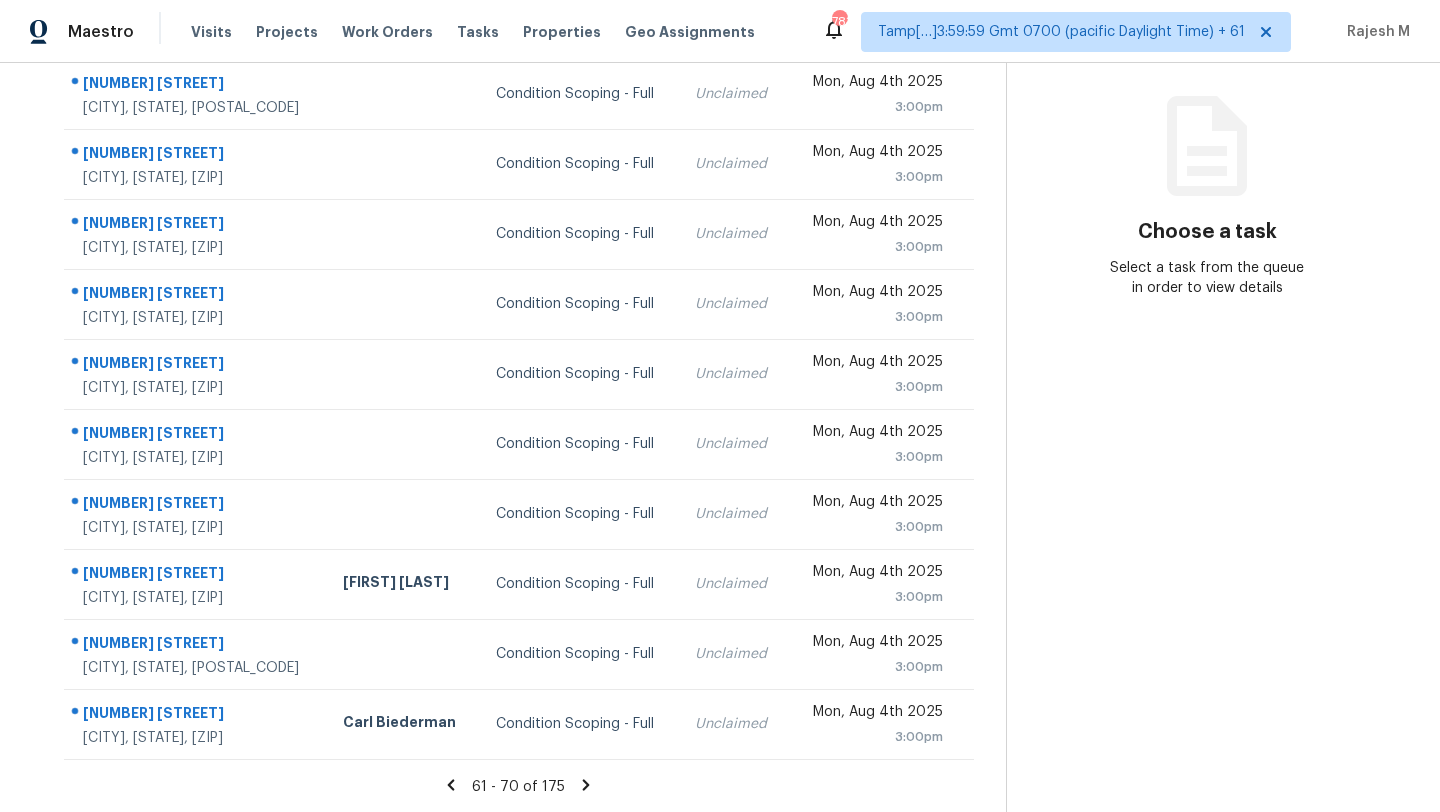 click 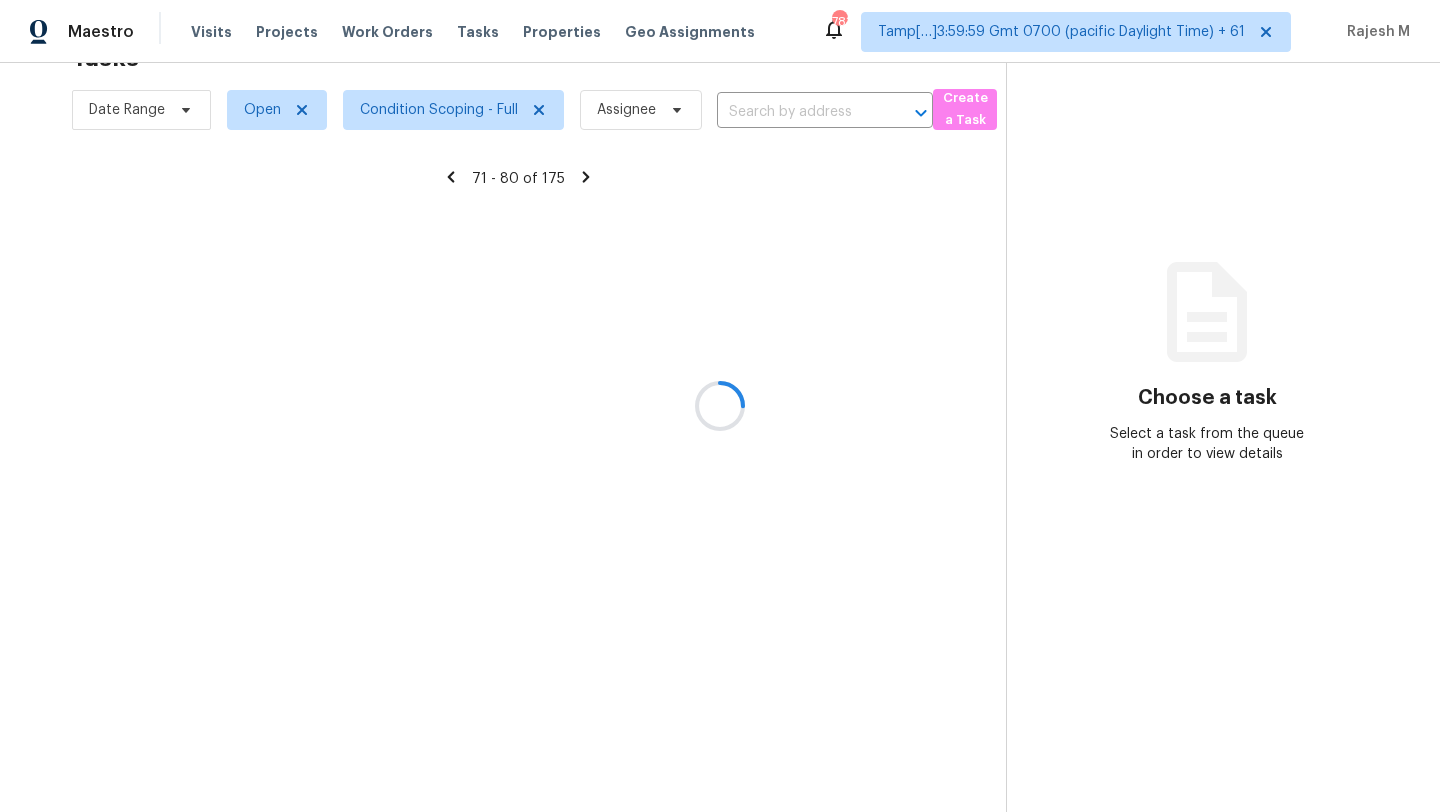 scroll, scrollTop: 63, scrollLeft: 0, axis: vertical 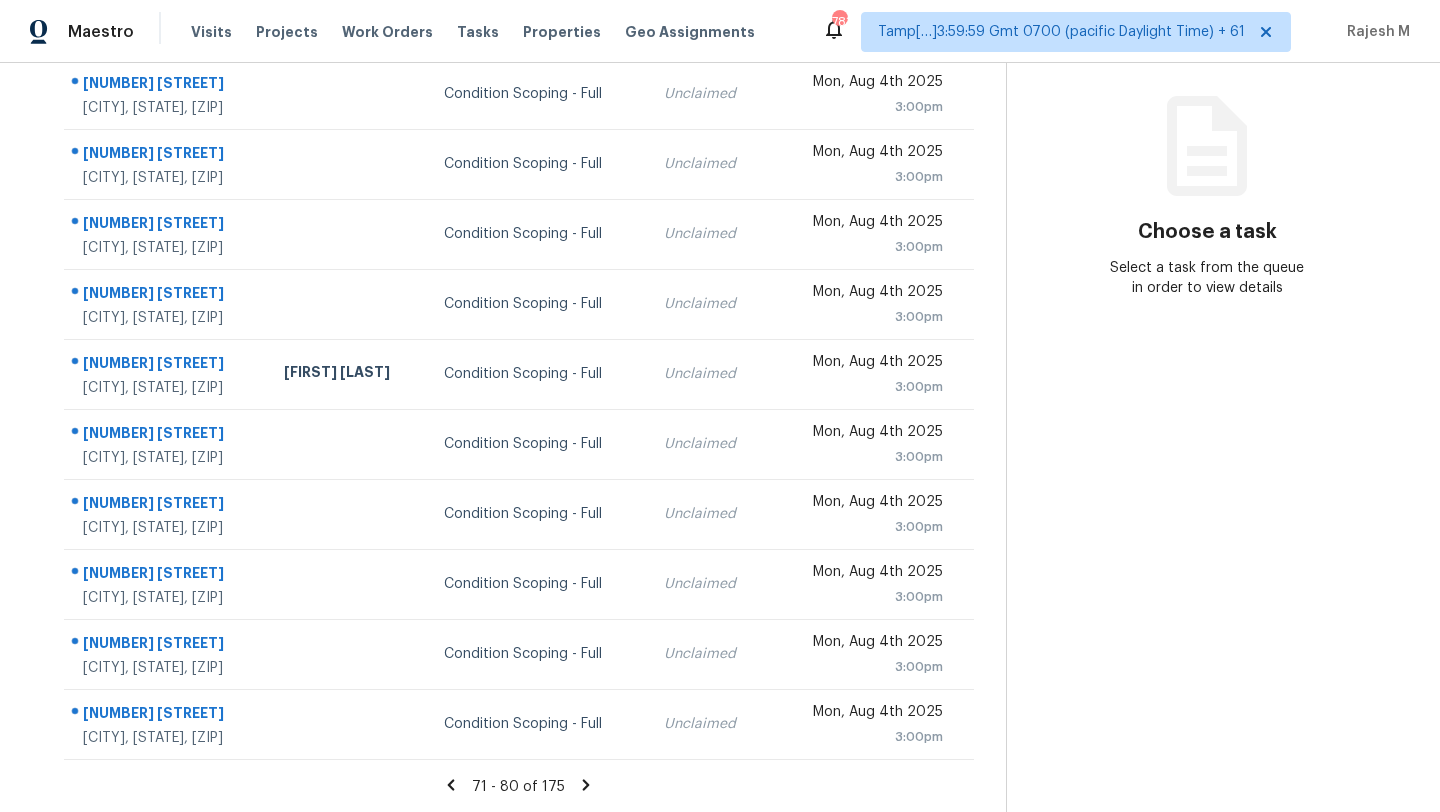 click 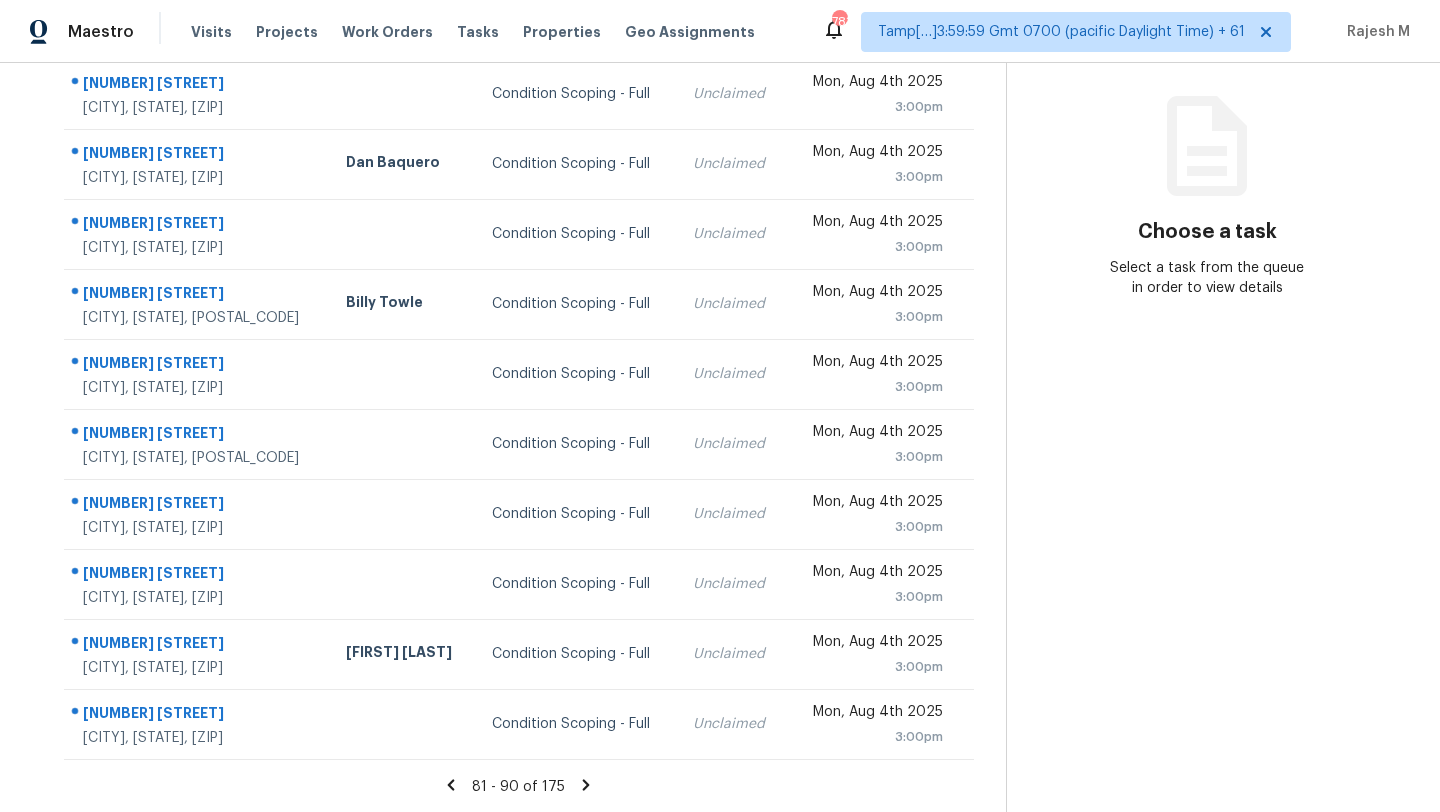 click 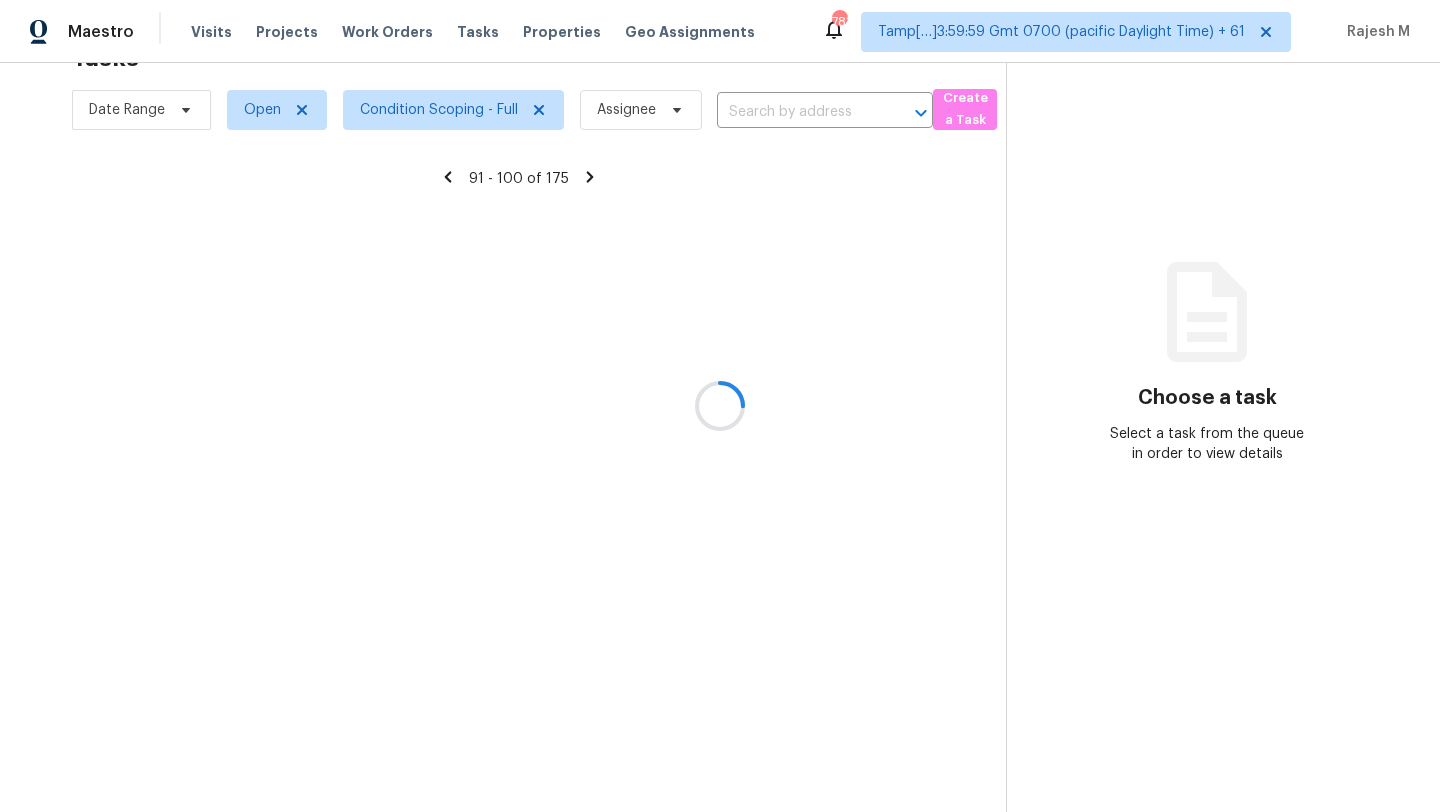scroll, scrollTop: 229, scrollLeft: 0, axis: vertical 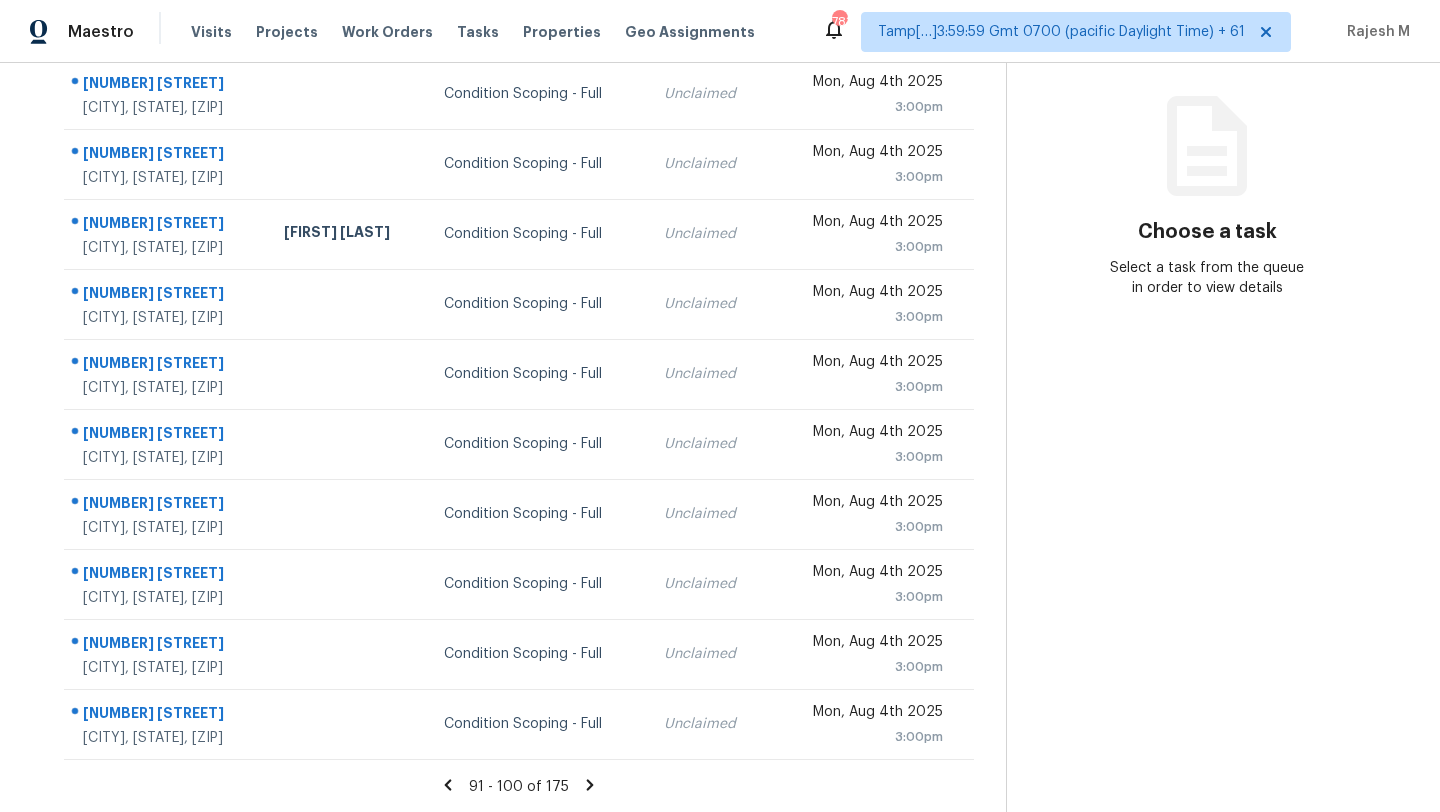 click 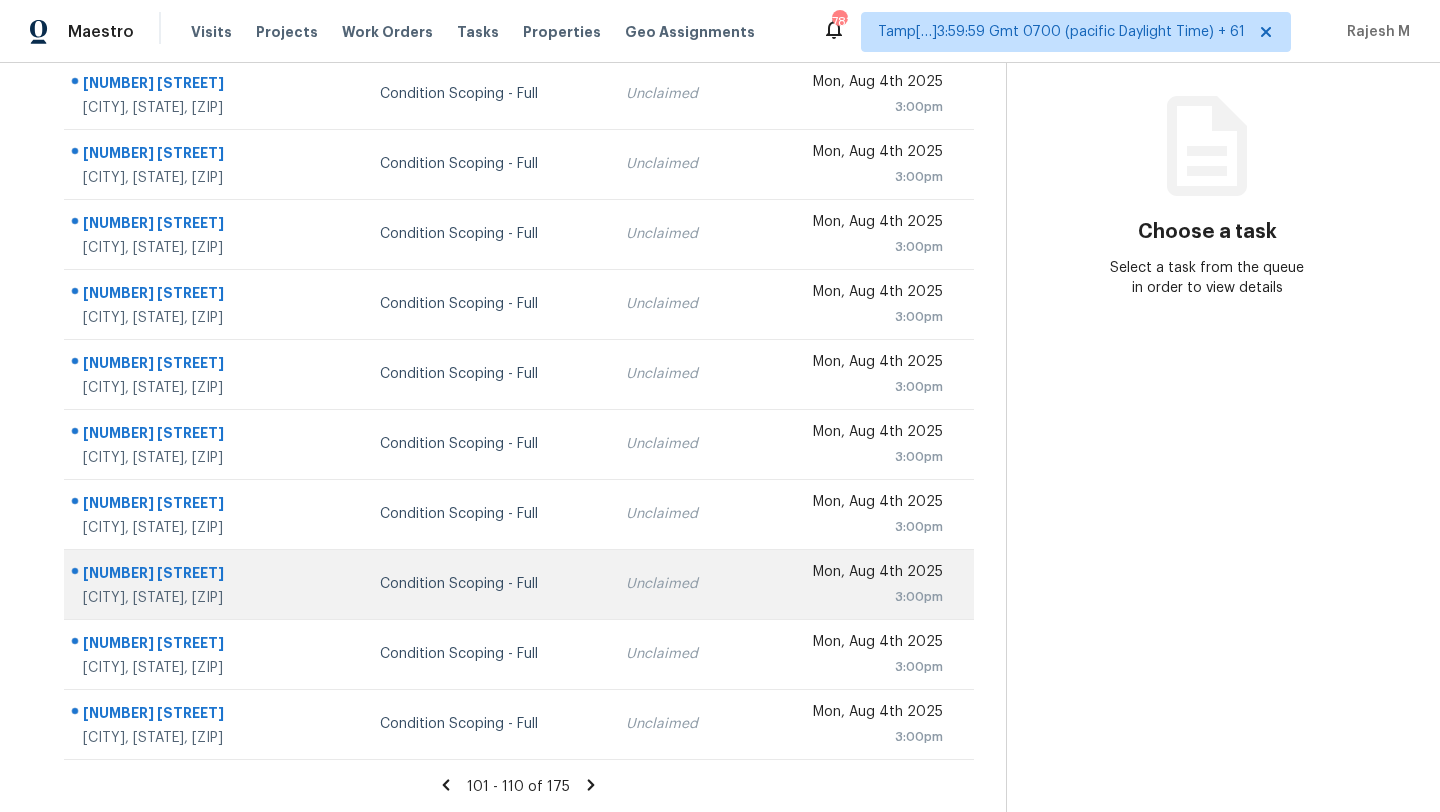 scroll, scrollTop: 0, scrollLeft: 0, axis: both 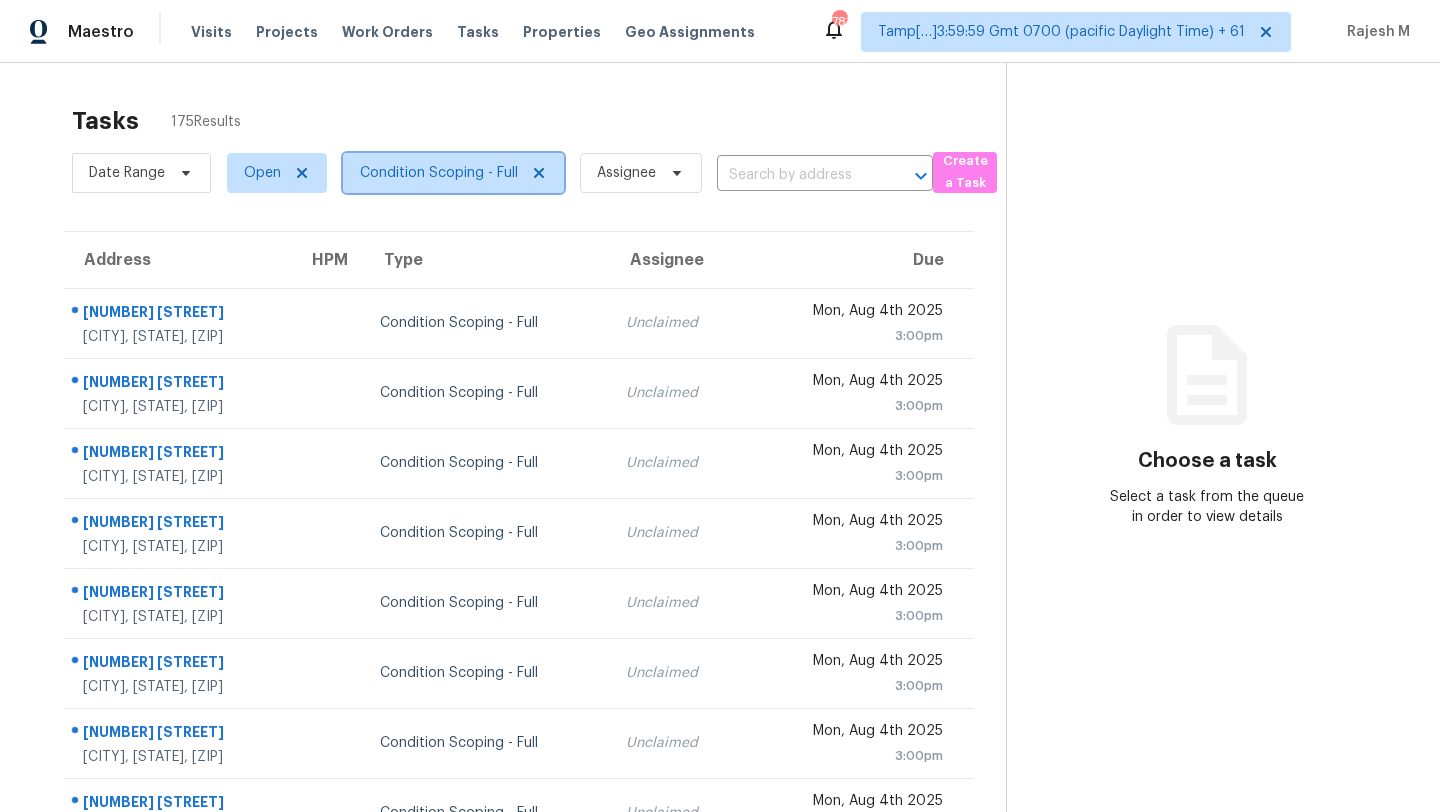 click on "Condition Scoping - Full" at bounding box center (439, 173) 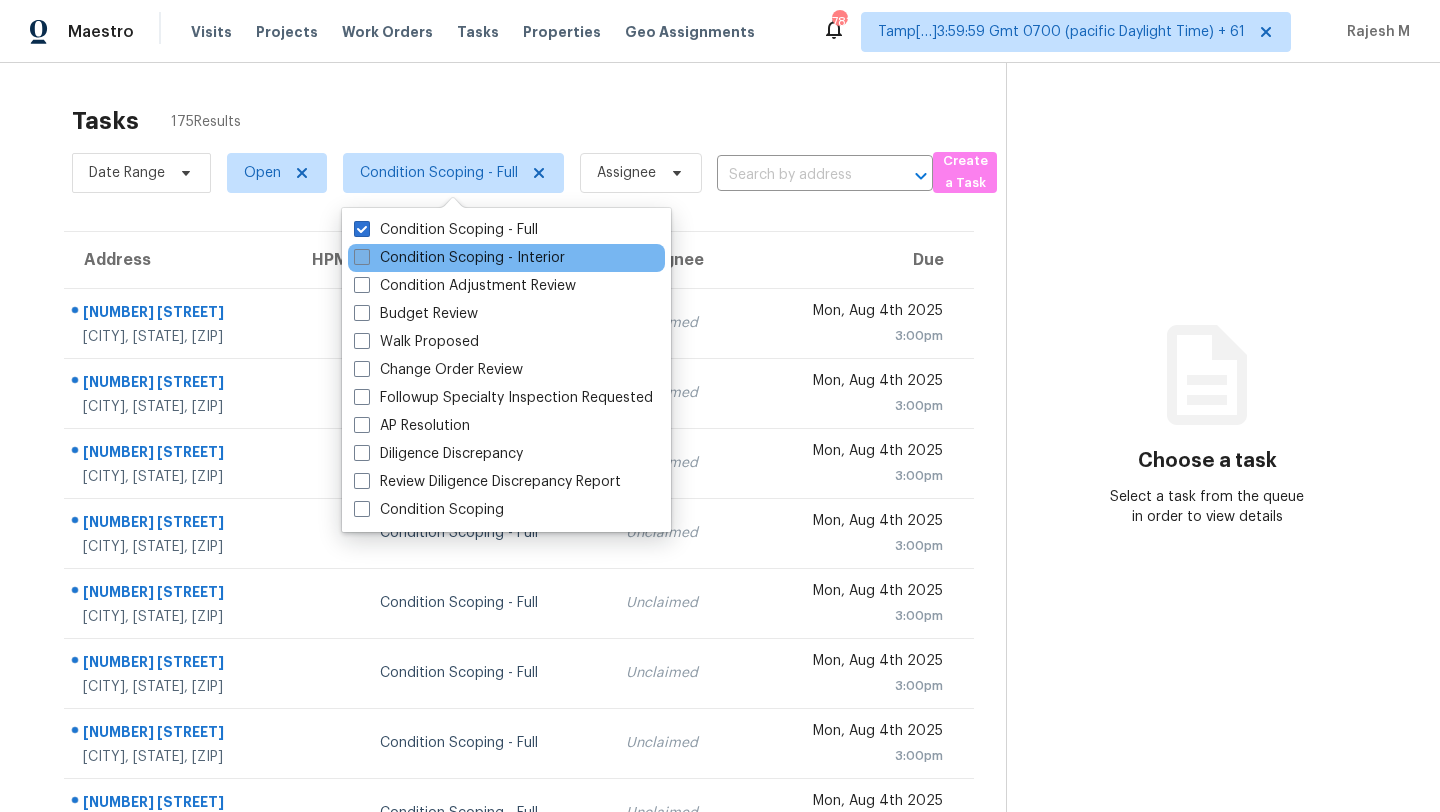 click on "Condition Scoping - Interior" at bounding box center (459, 258) 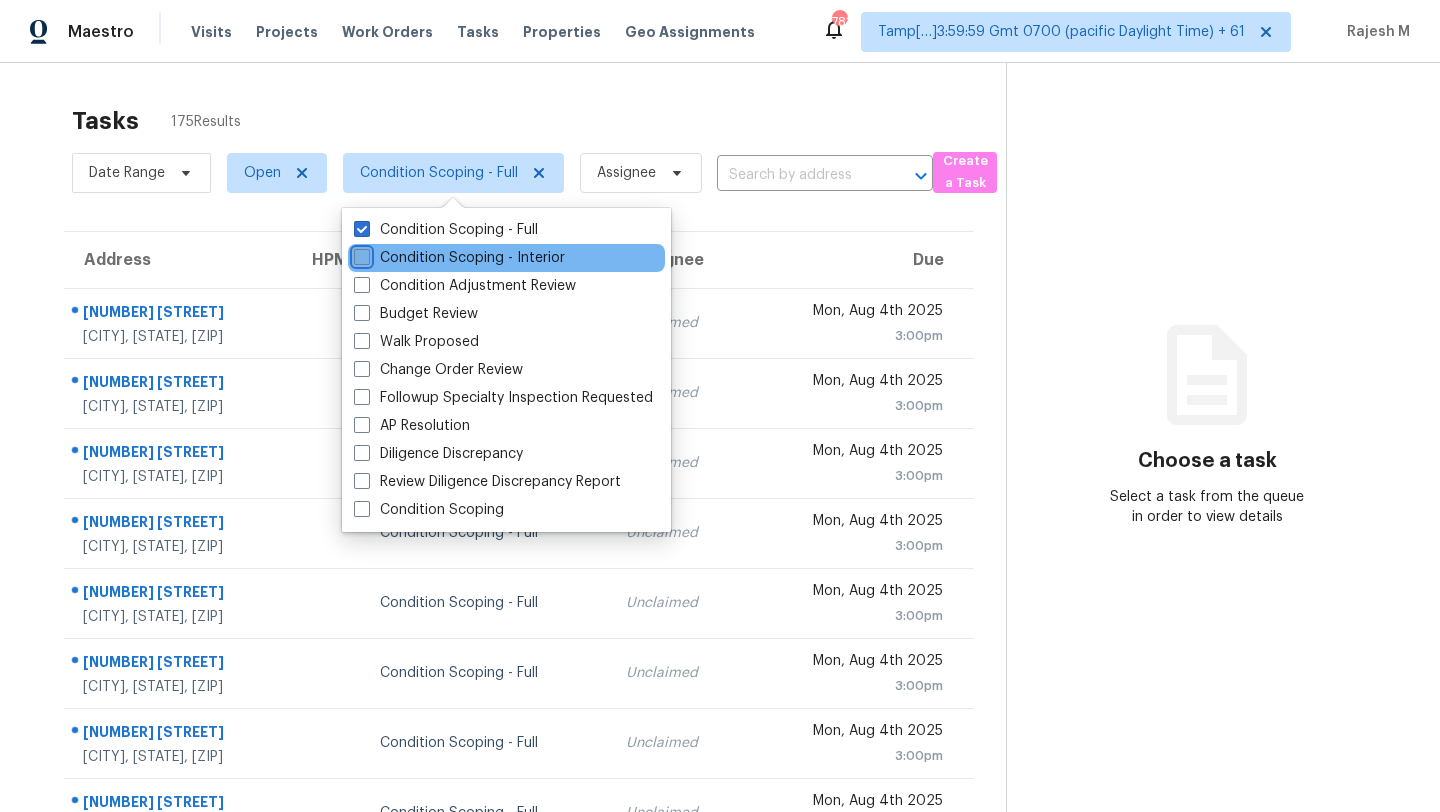 click on "Condition Scoping - Interior" at bounding box center [360, 254] 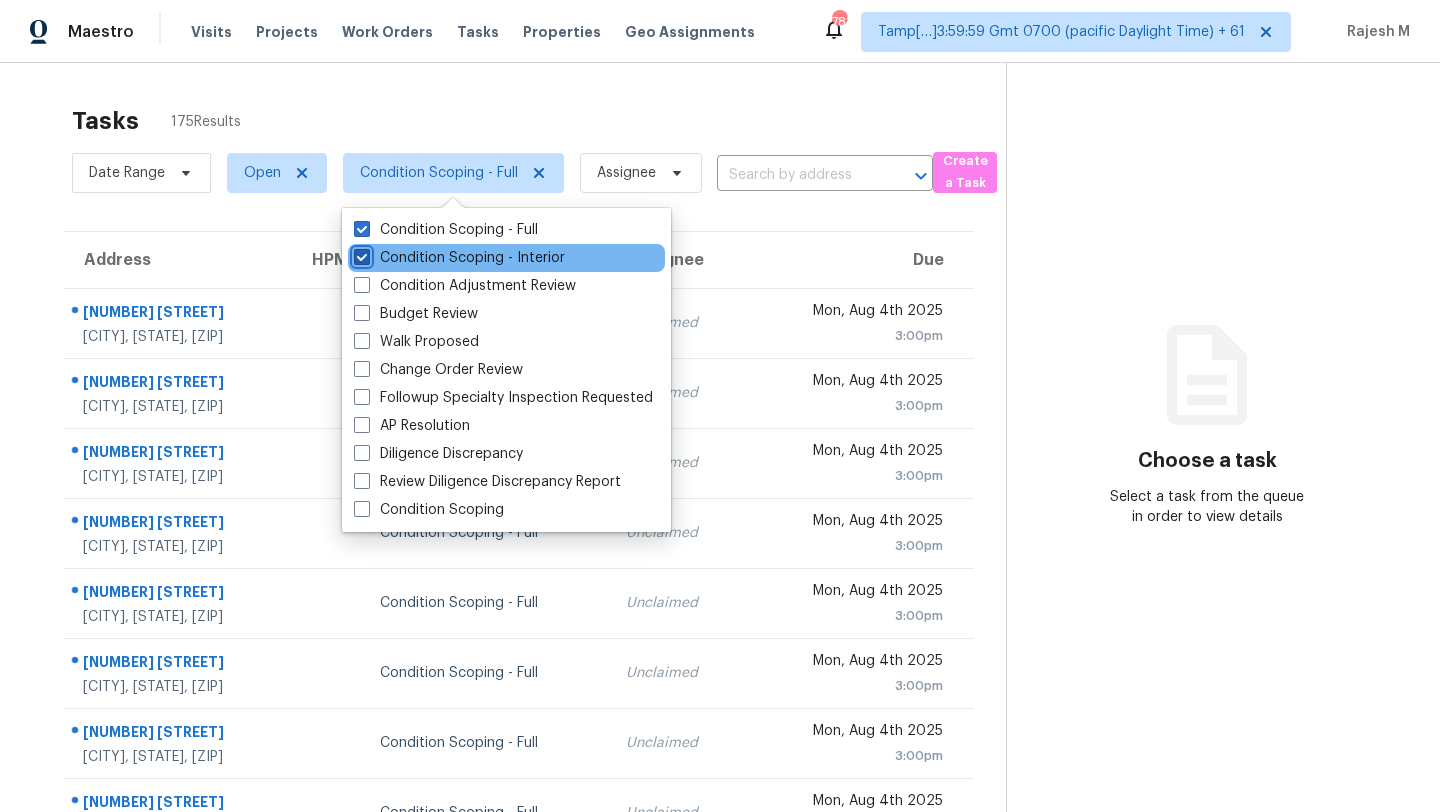 checkbox on "true" 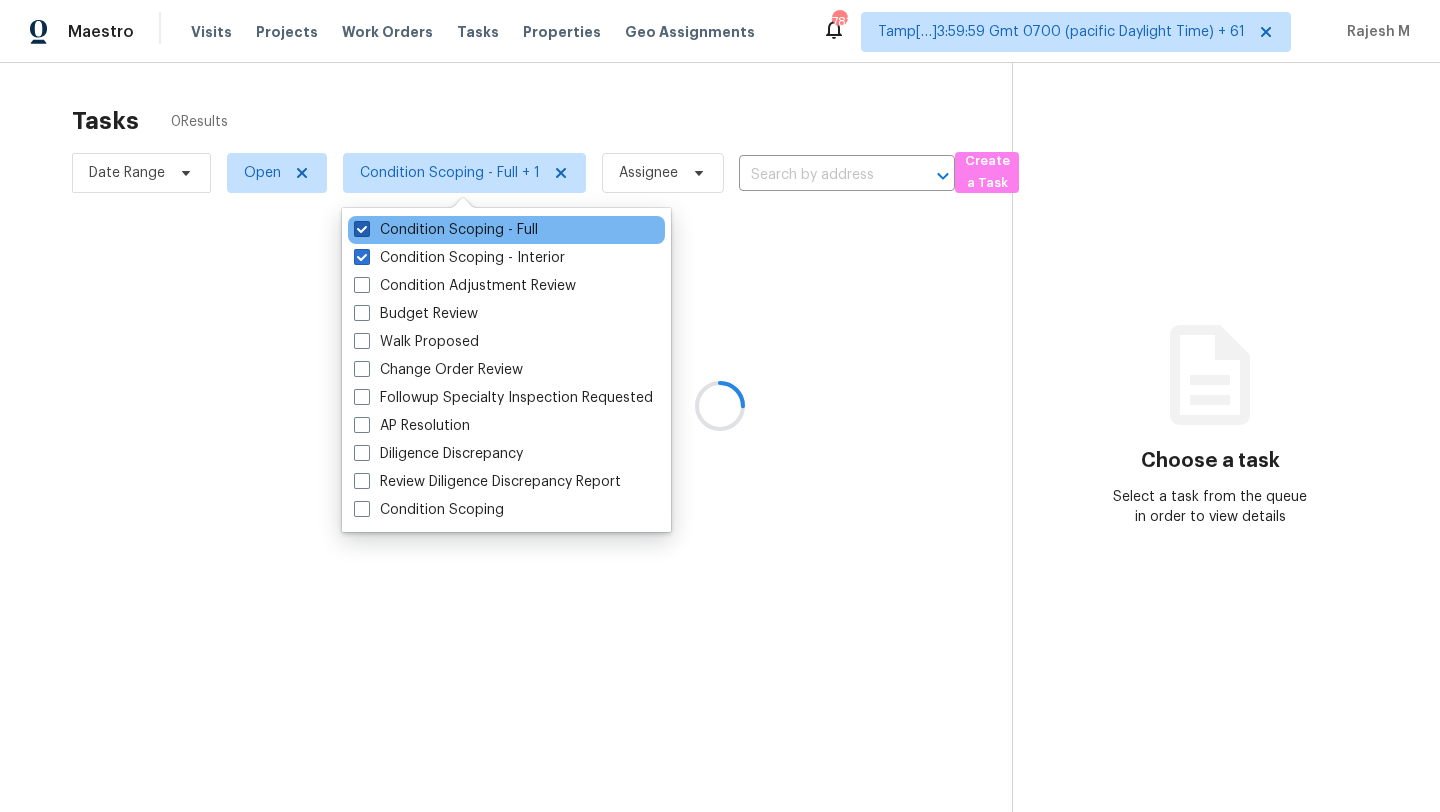click on "Condition Scoping - Full" at bounding box center (446, 230) 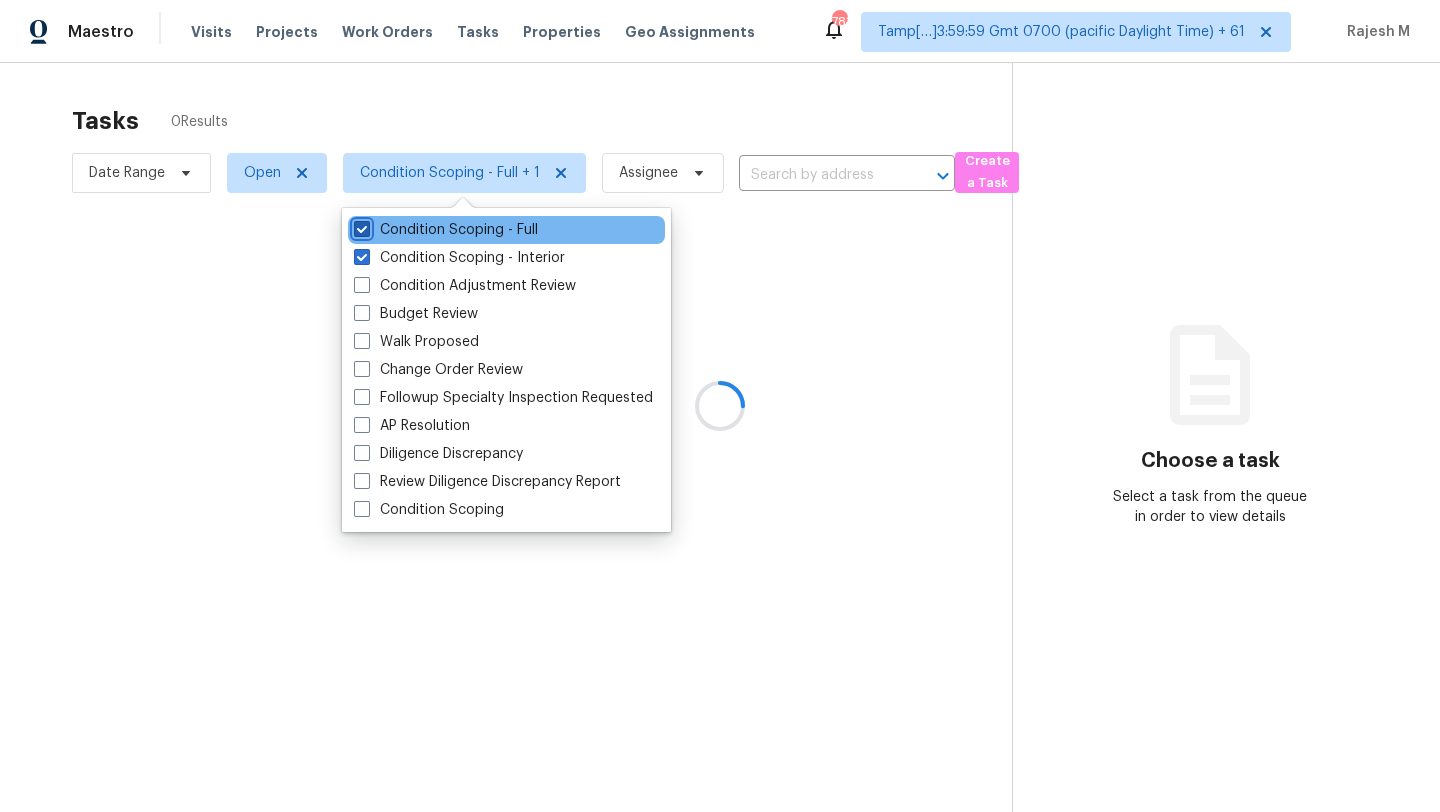 click on "Condition Scoping - Full" at bounding box center (360, 226) 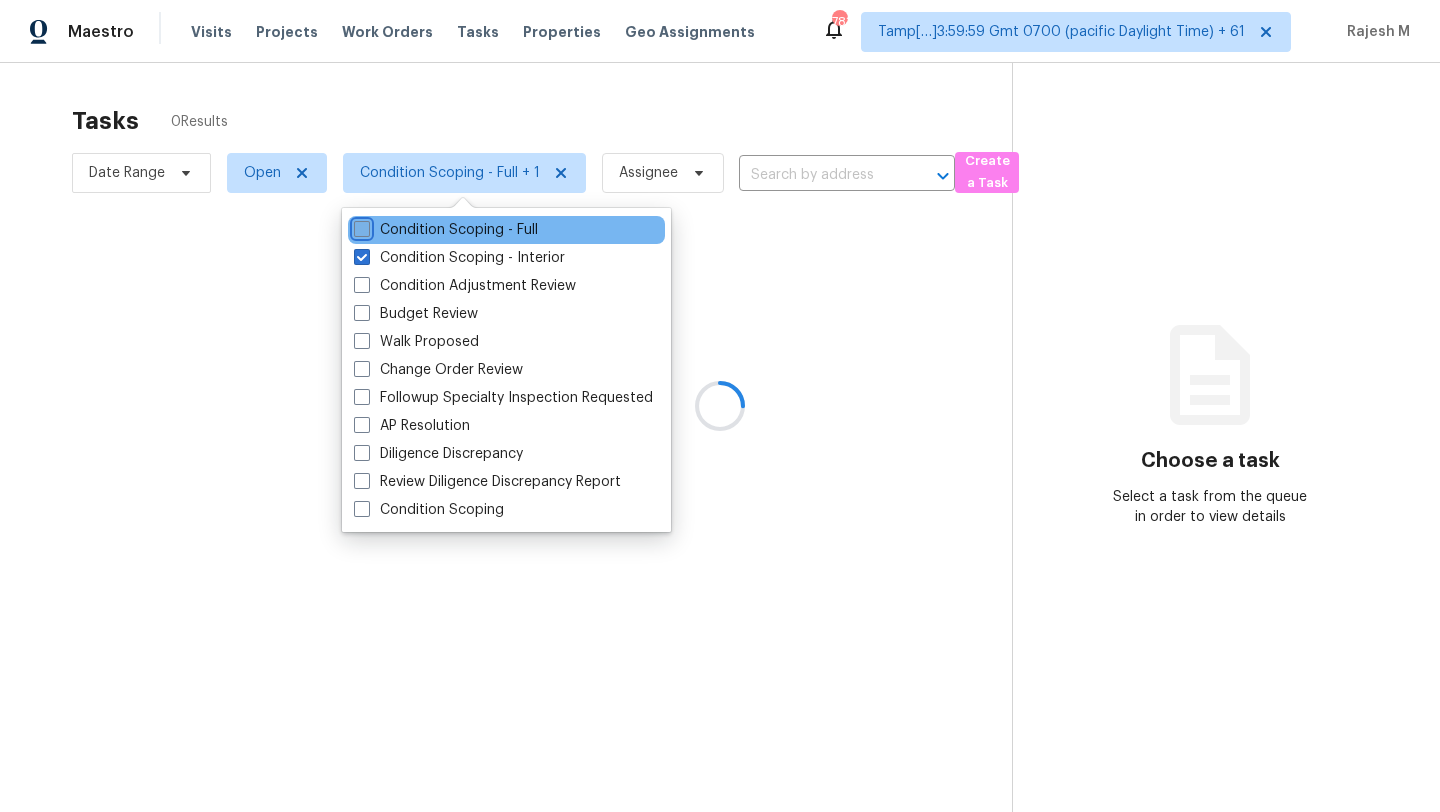 checkbox on "false" 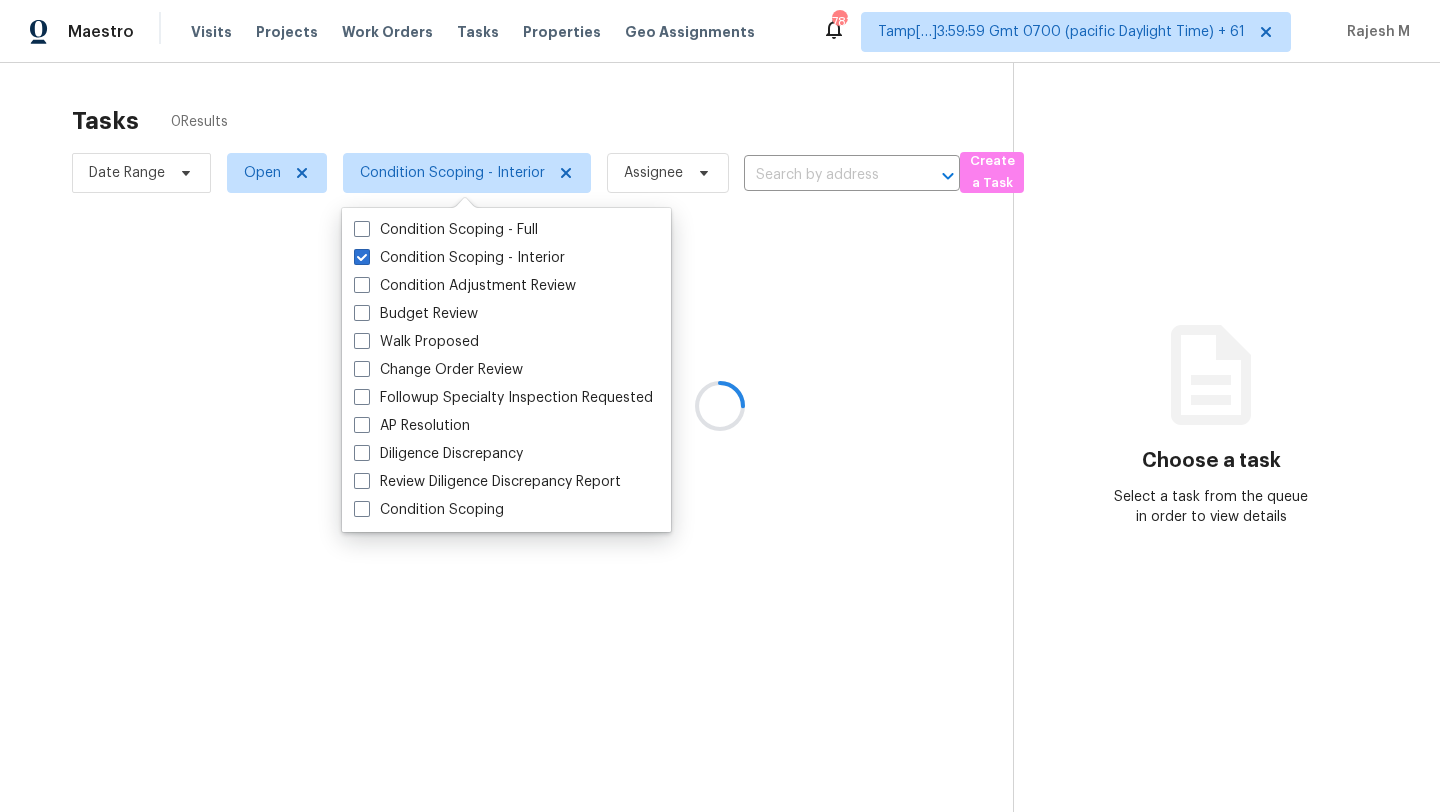 click at bounding box center [720, 406] 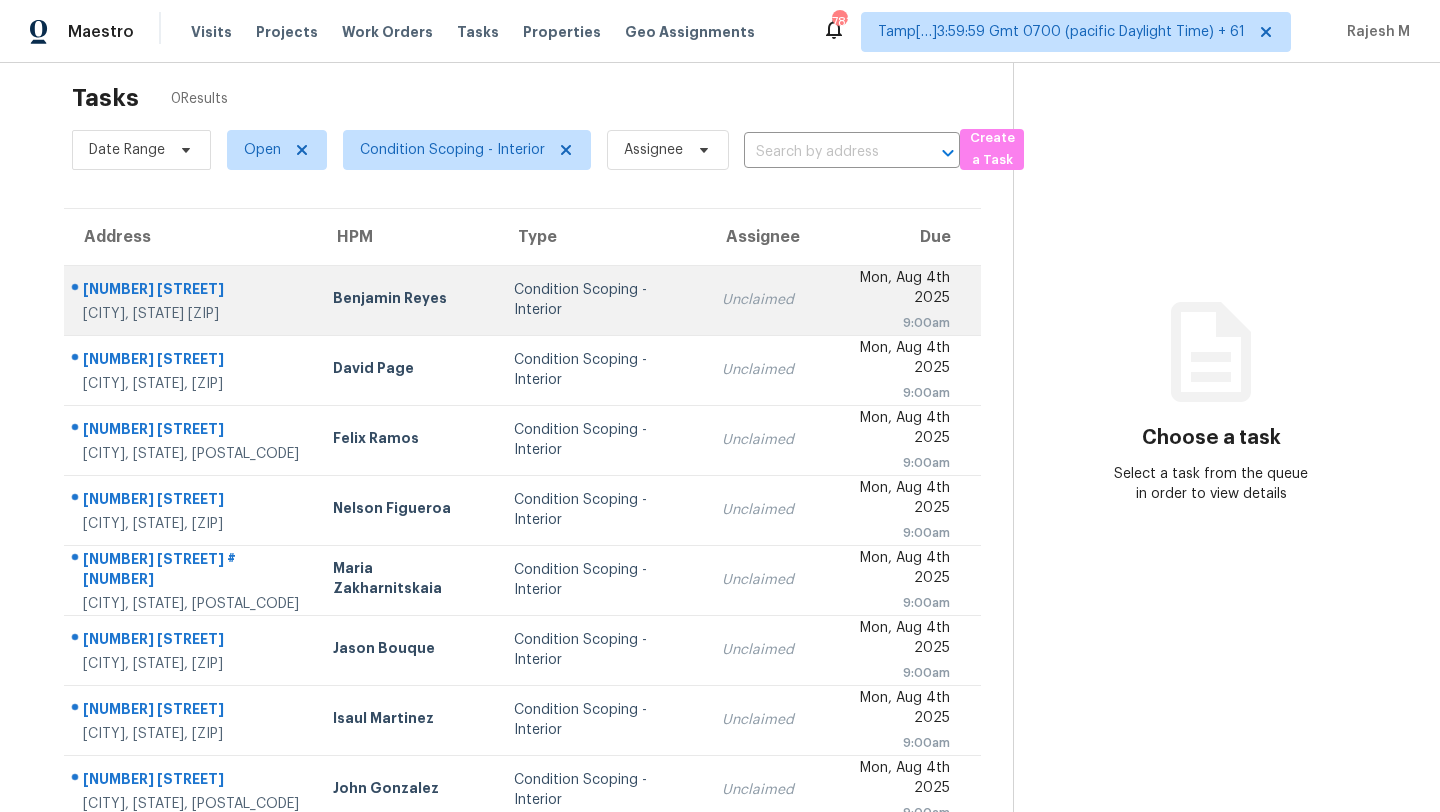 scroll, scrollTop: 0, scrollLeft: 0, axis: both 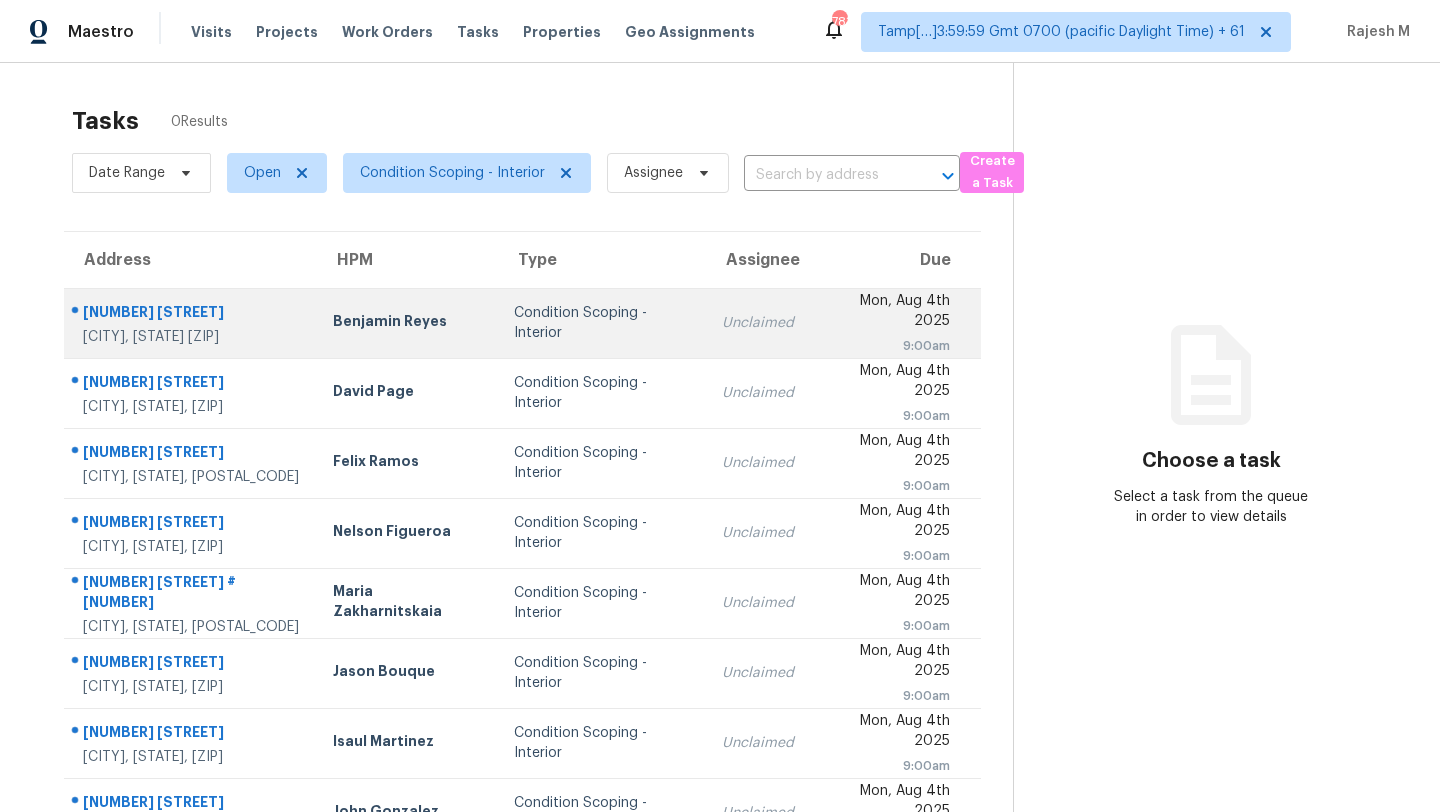 click on "Condition Scoping - Interior" at bounding box center [602, 323] 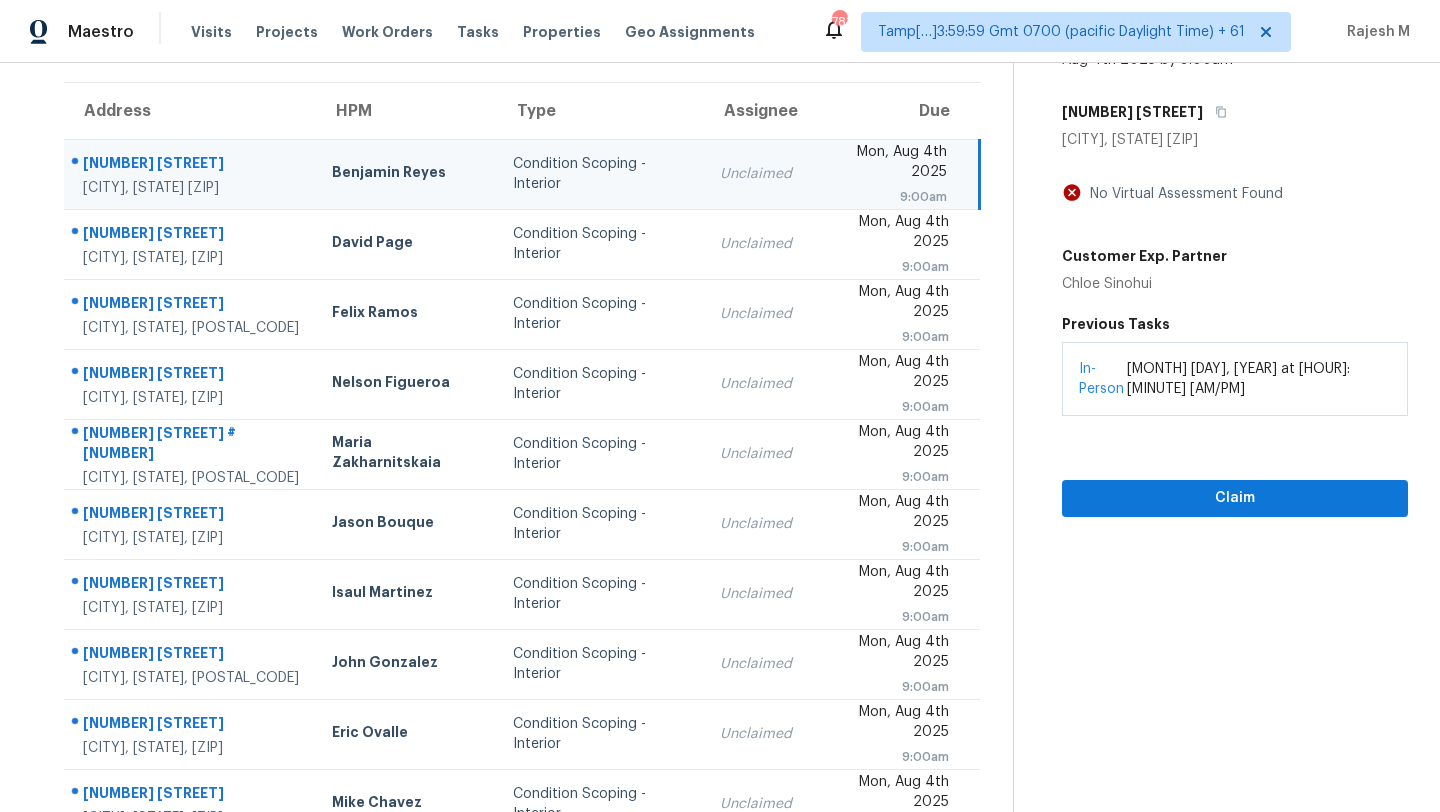 scroll, scrollTop: 0, scrollLeft: 0, axis: both 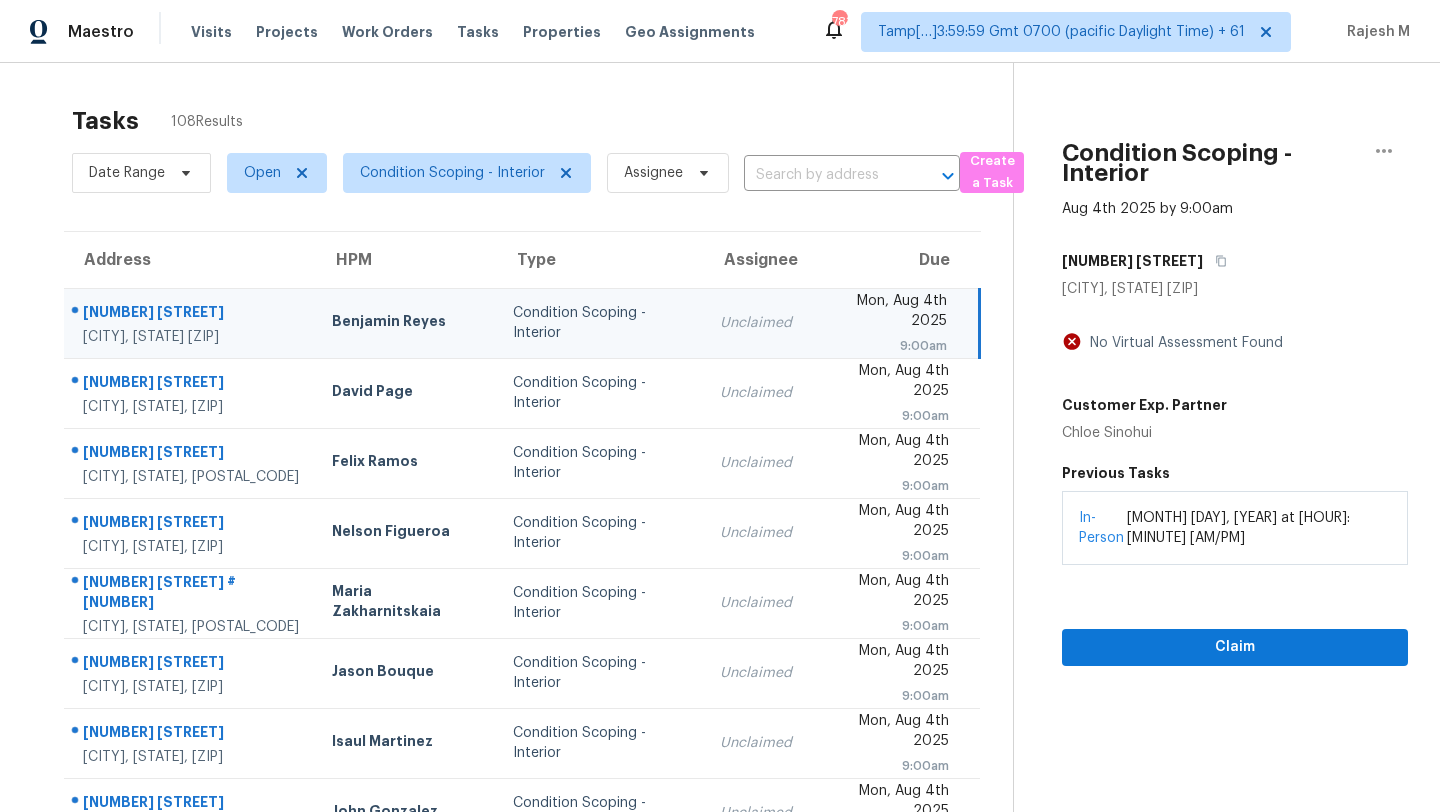 click on "Date Range Open Condition Scoping - Interior Assignee ​" at bounding box center [516, 173] 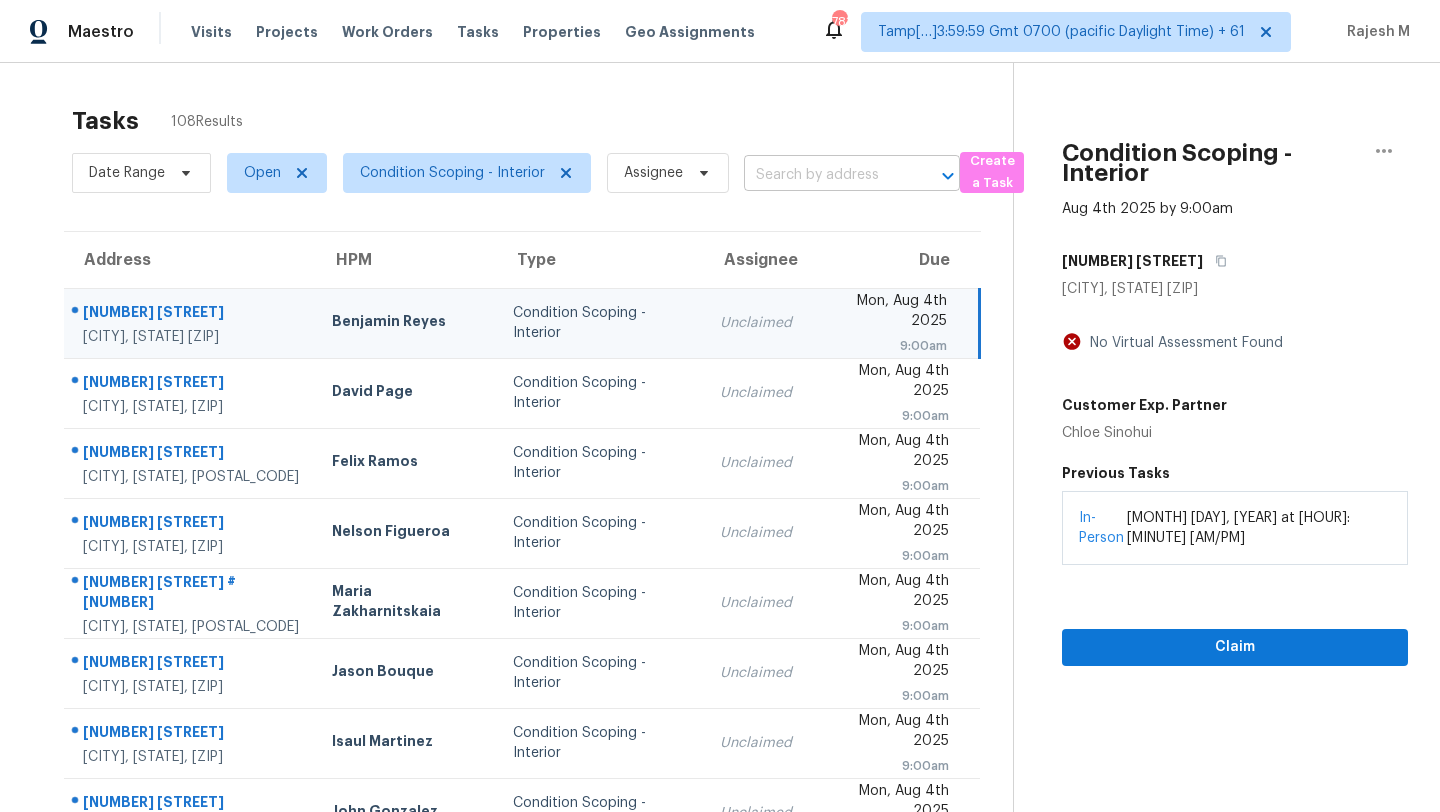 click at bounding box center [824, 175] 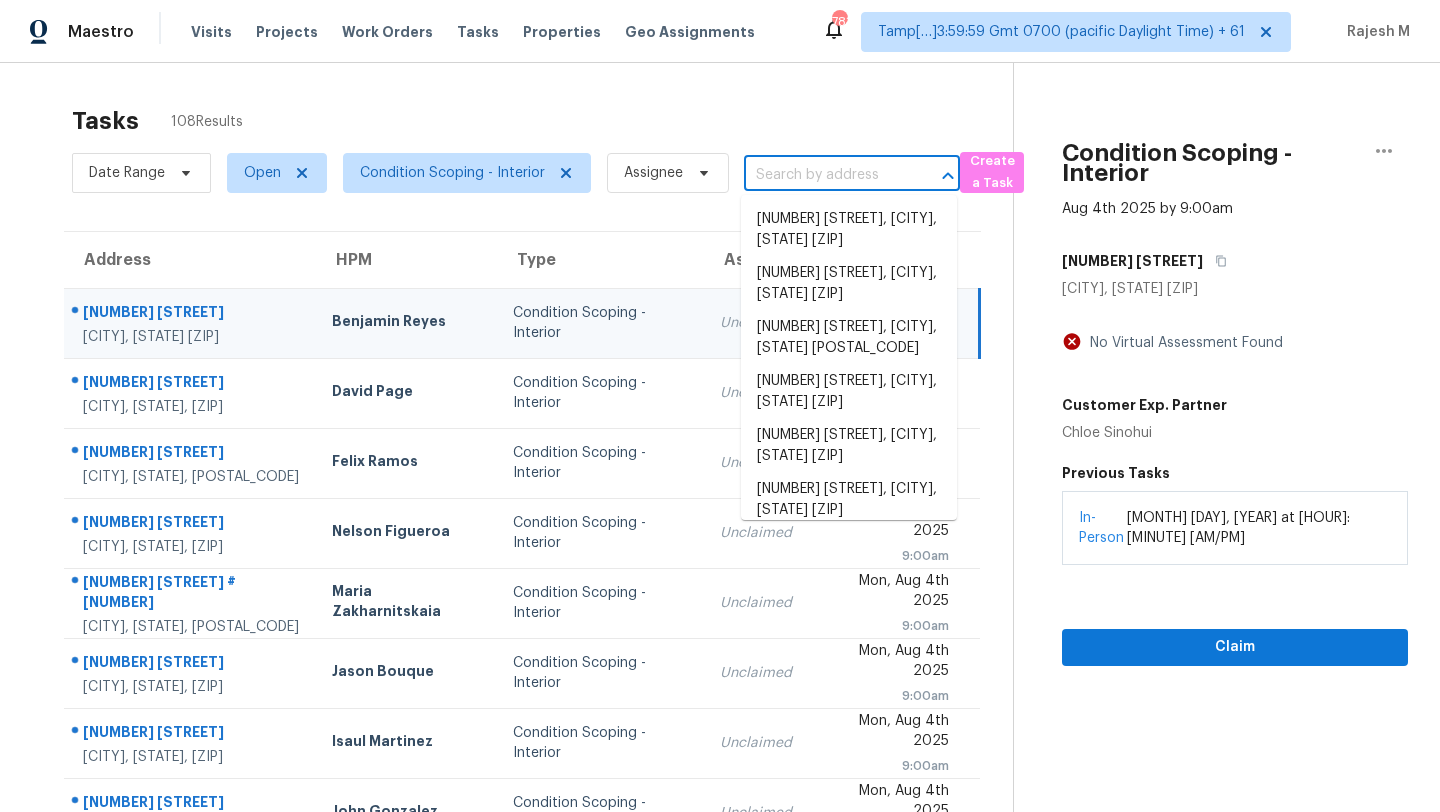 paste on "1101 S 3rd St, Copperas Cove, TX 76522" 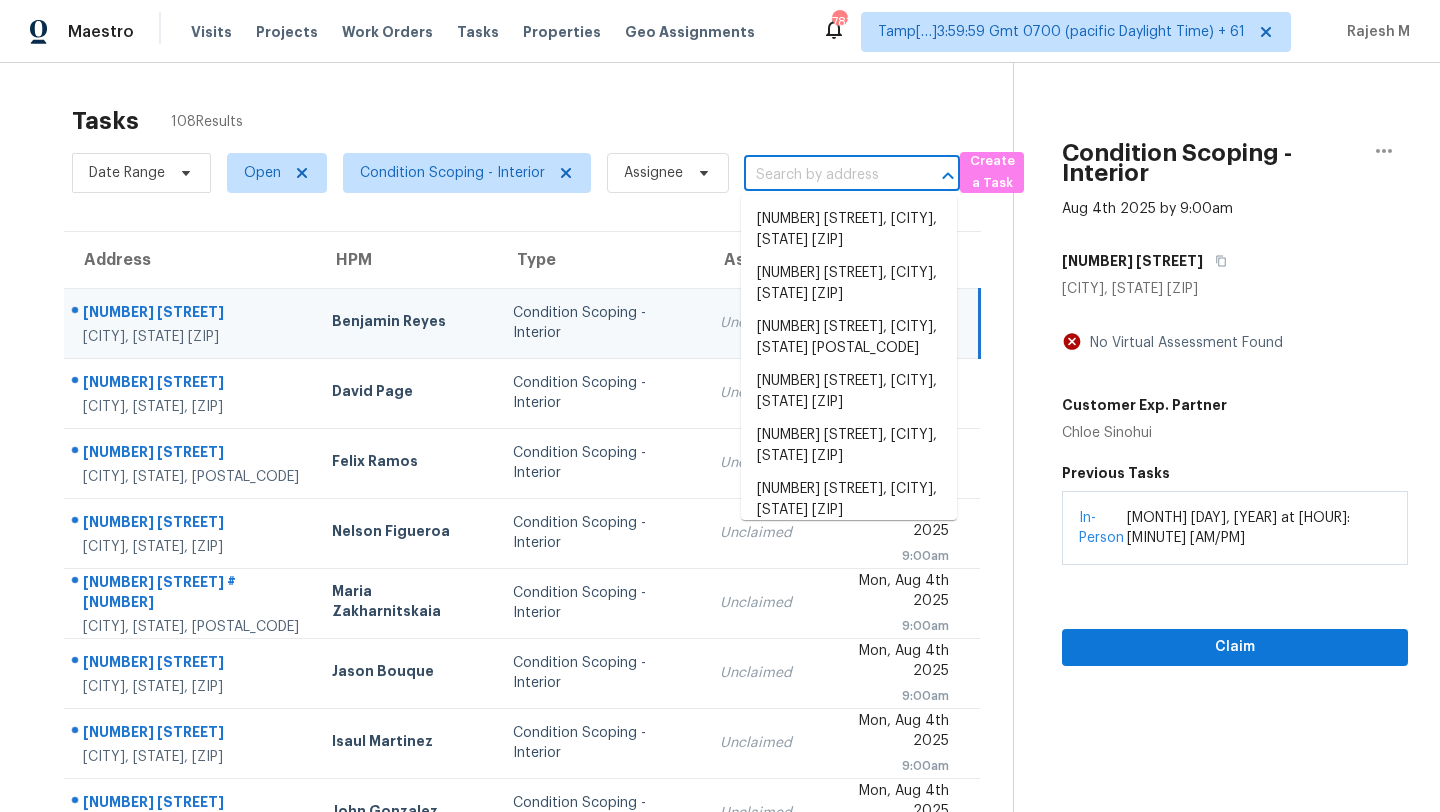 type on "1101 S 3rd St, Copperas Cove, TX 76522" 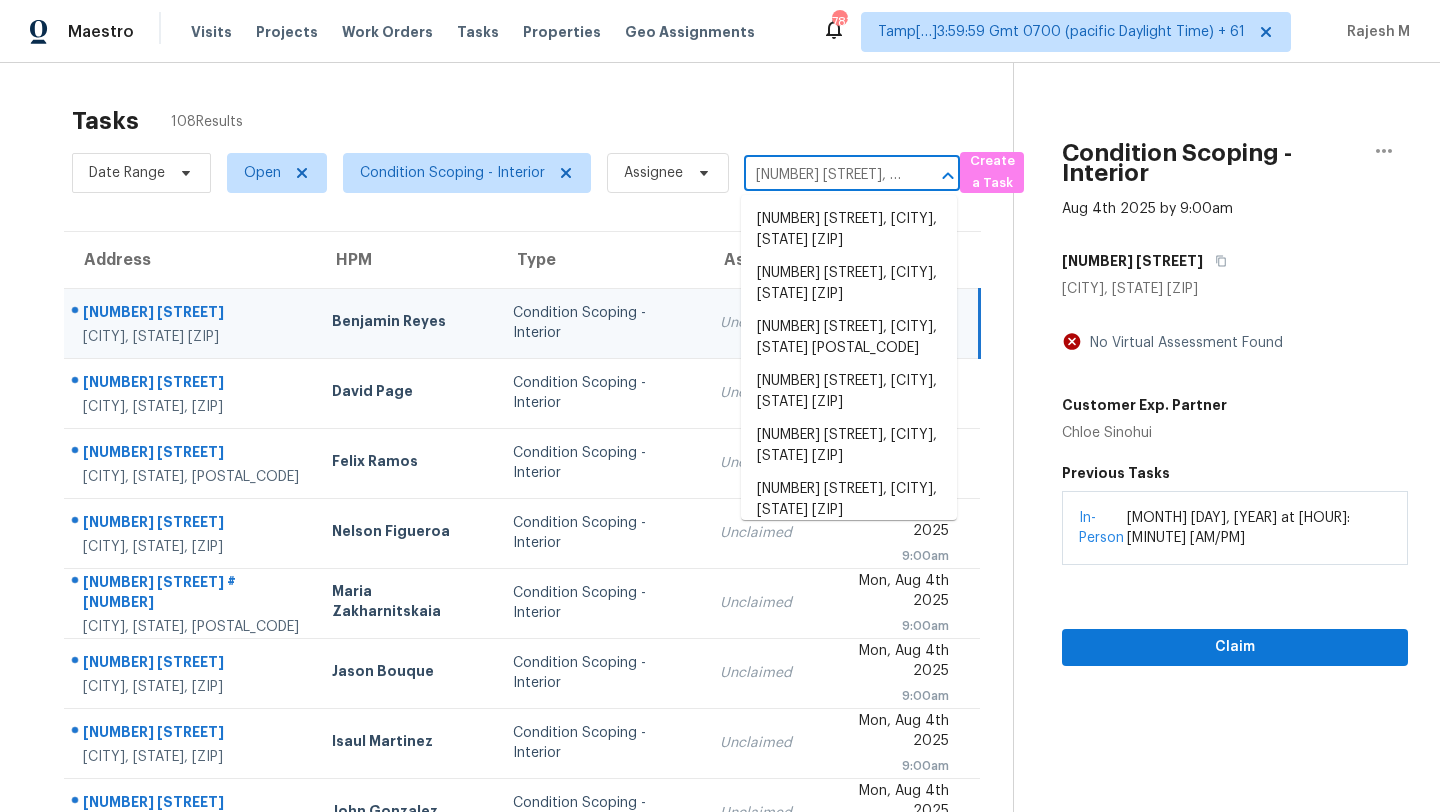 scroll, scrollTop: 0, scrollLeft: 110, axis: horizontal 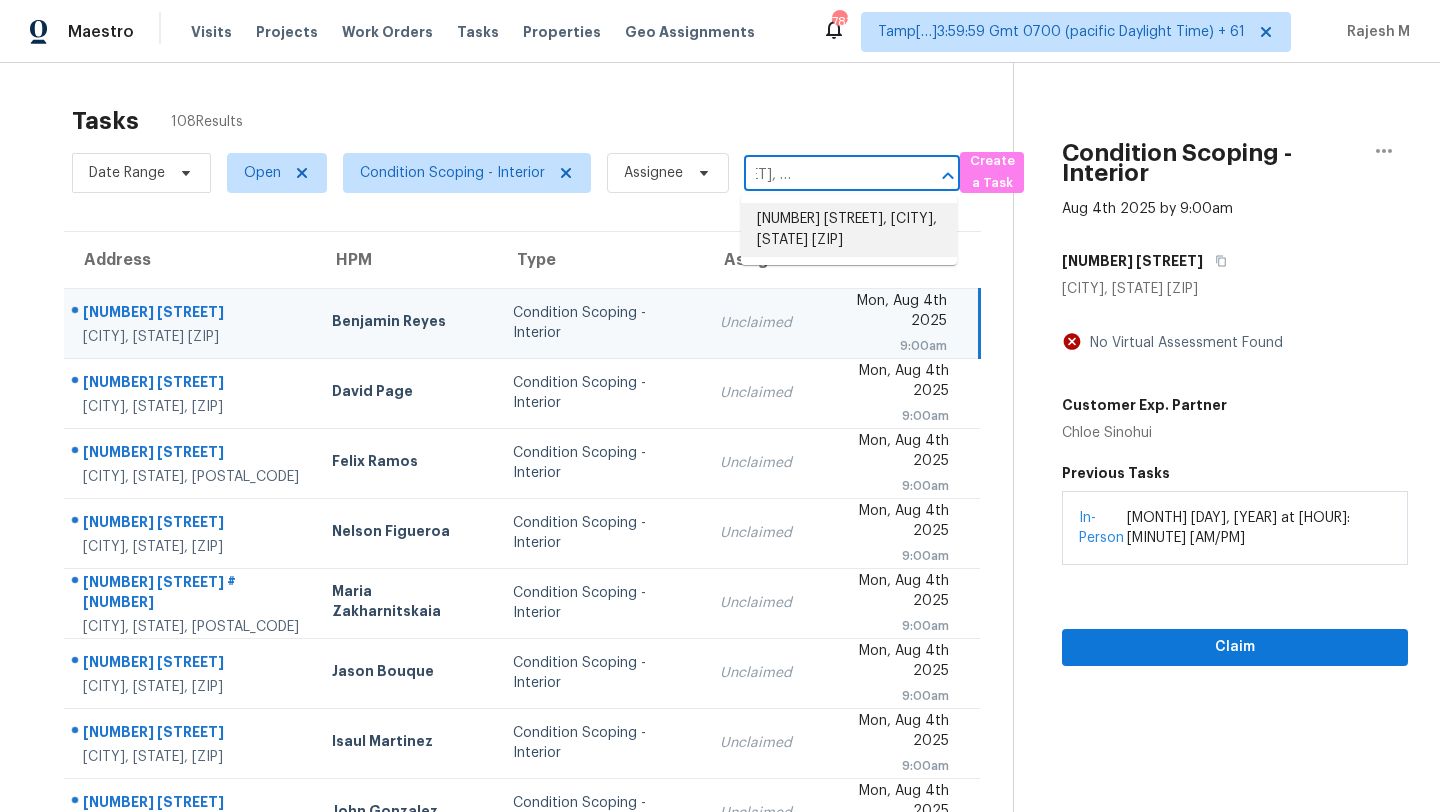 click on "1101 S 3rd St, Copperas Cove, TX 76522" at bounding box center [849, 230] 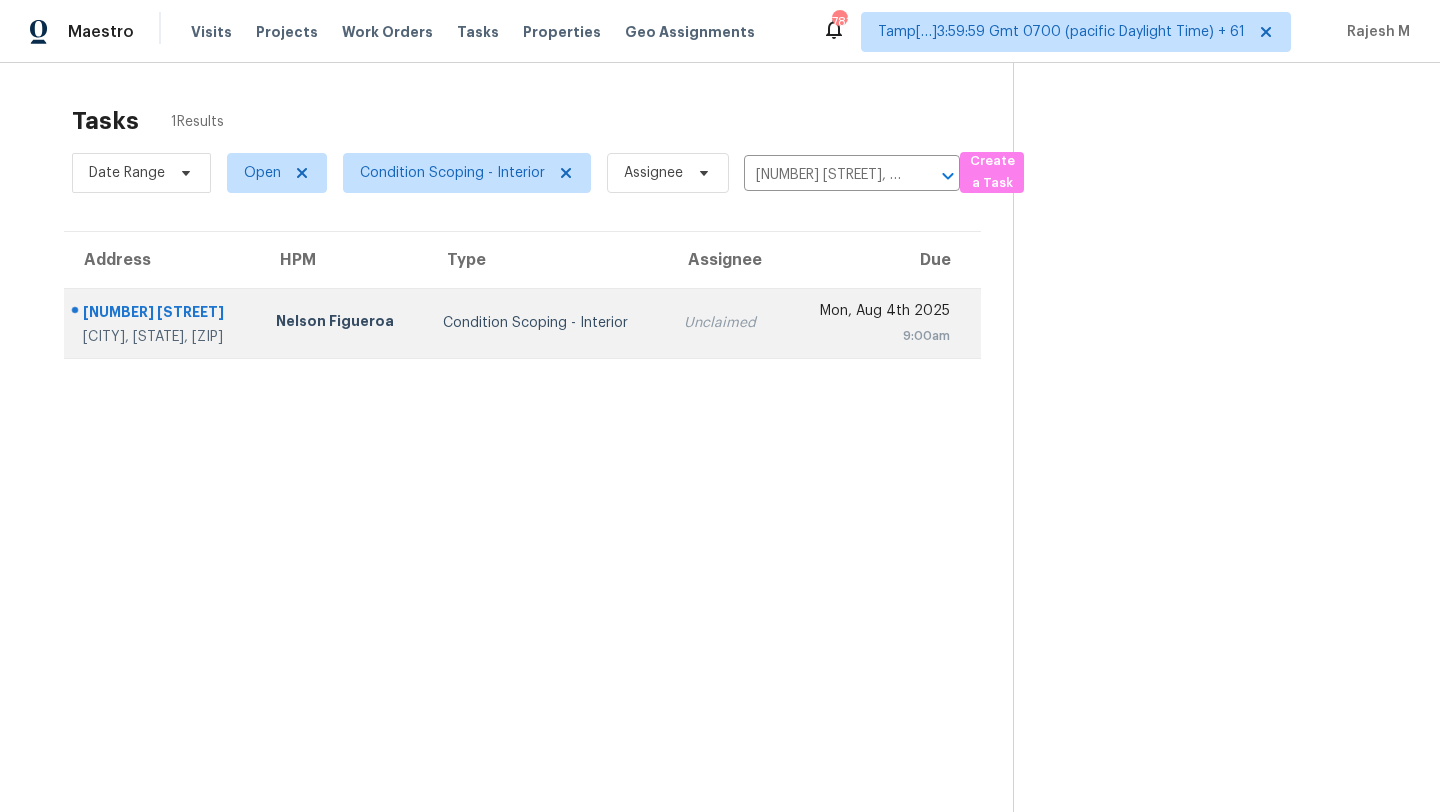 click on "9:00am" at bounding box center (875, 336) 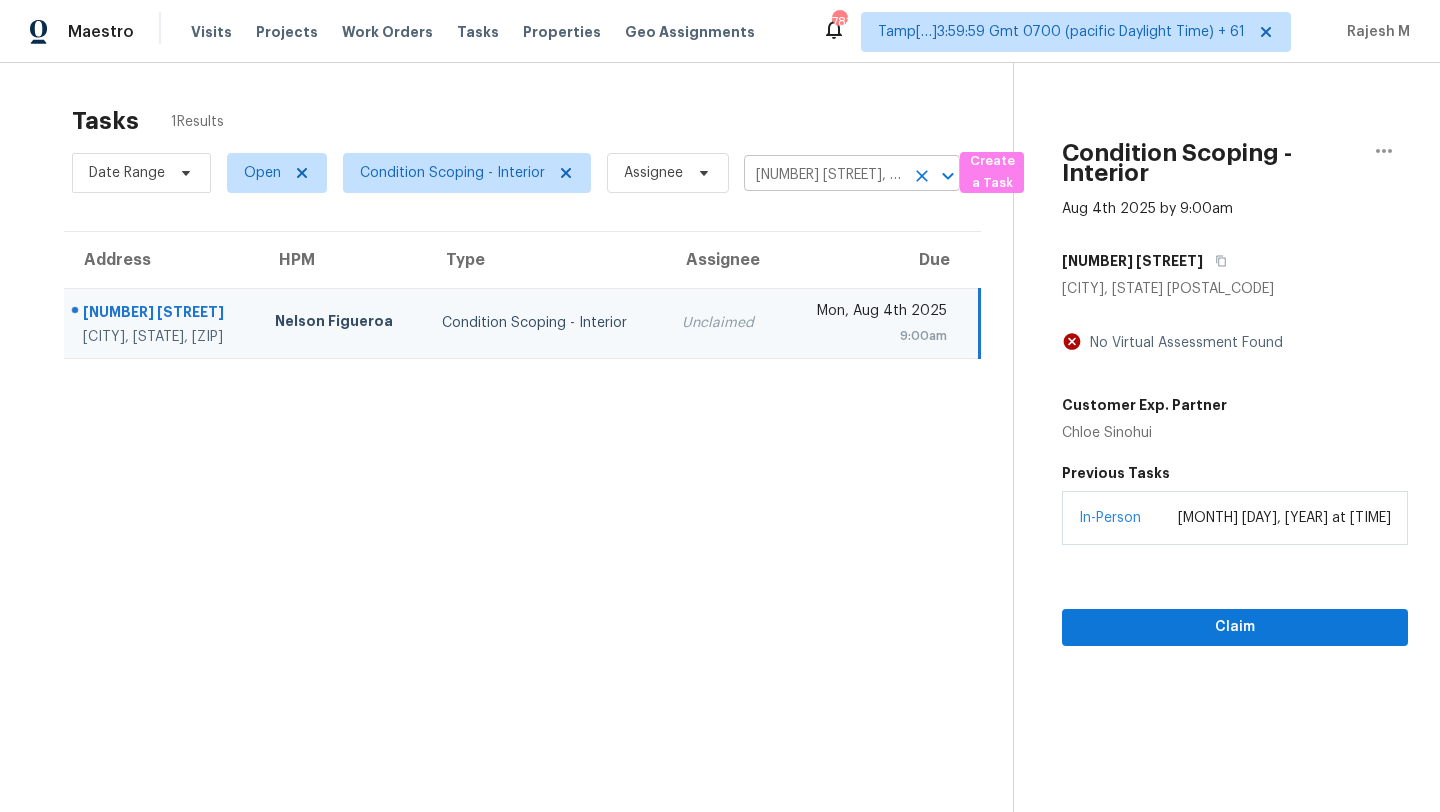 click on "1101 S 3rd St, Copperas Cove, TX 76522" at bounding box center (824, 175) 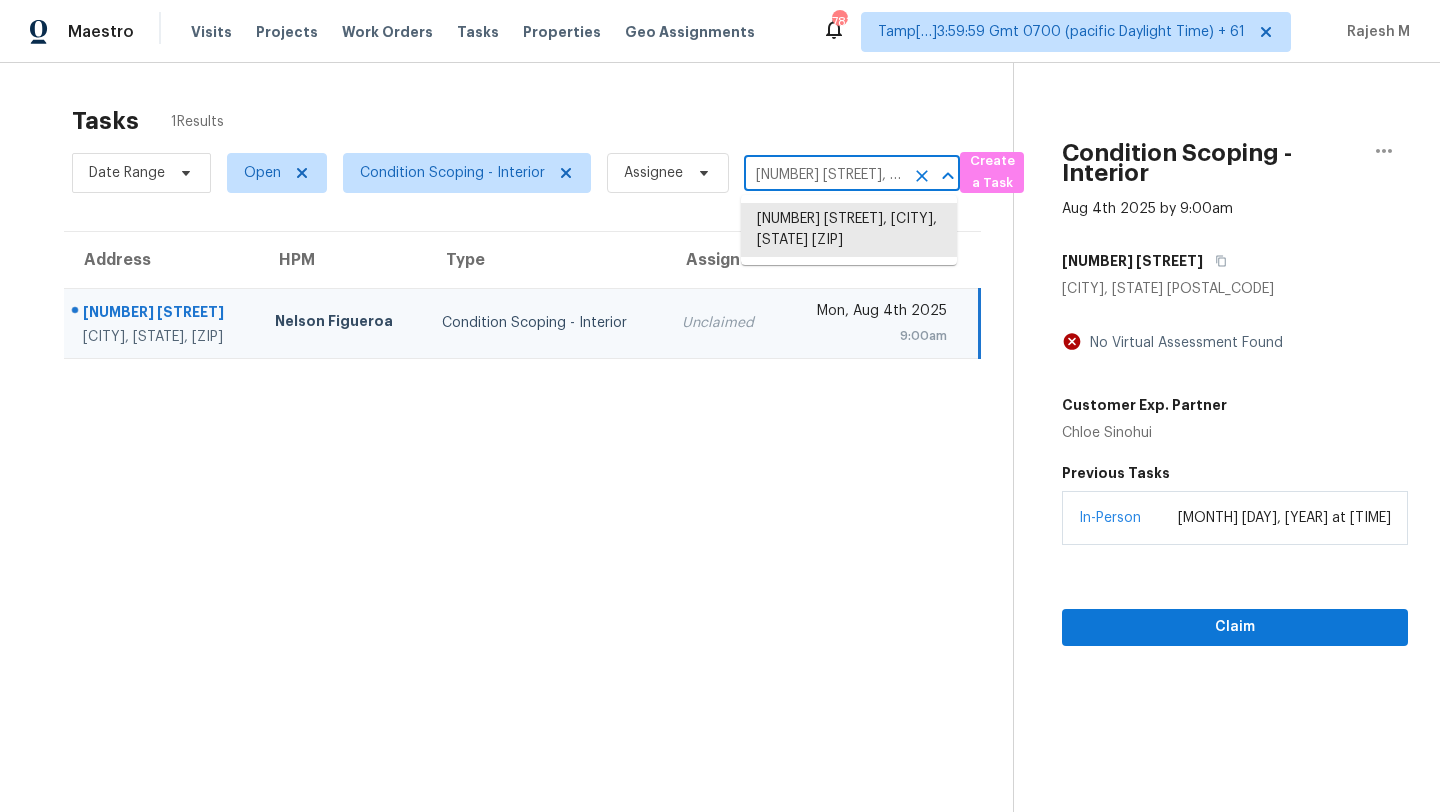 click on "1101 S 3rd St, Copperas Cove, TX 76522" at bounding box center [824, 175] 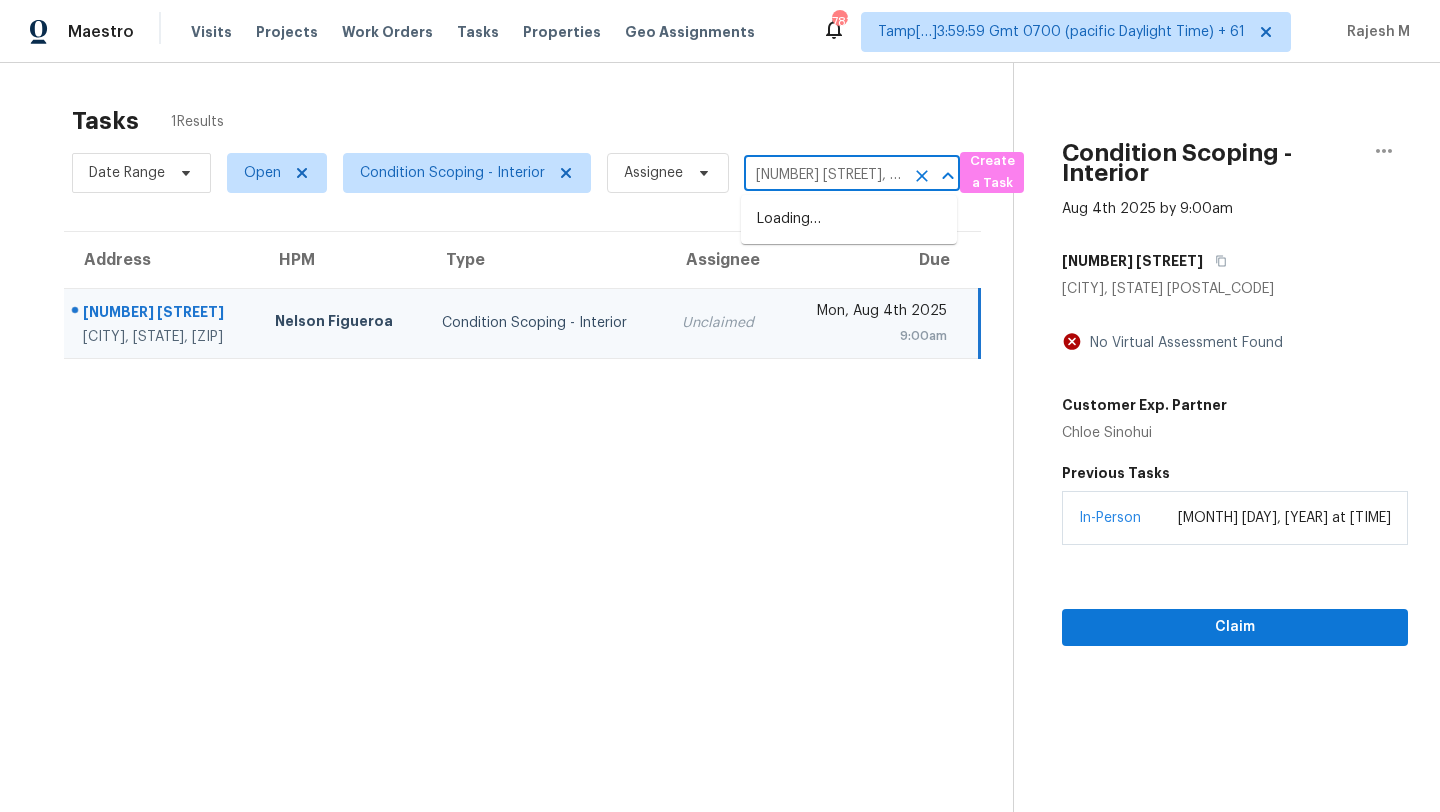 scroll, scrollTop: 0, scrollLeft: 96, axis: horizontal 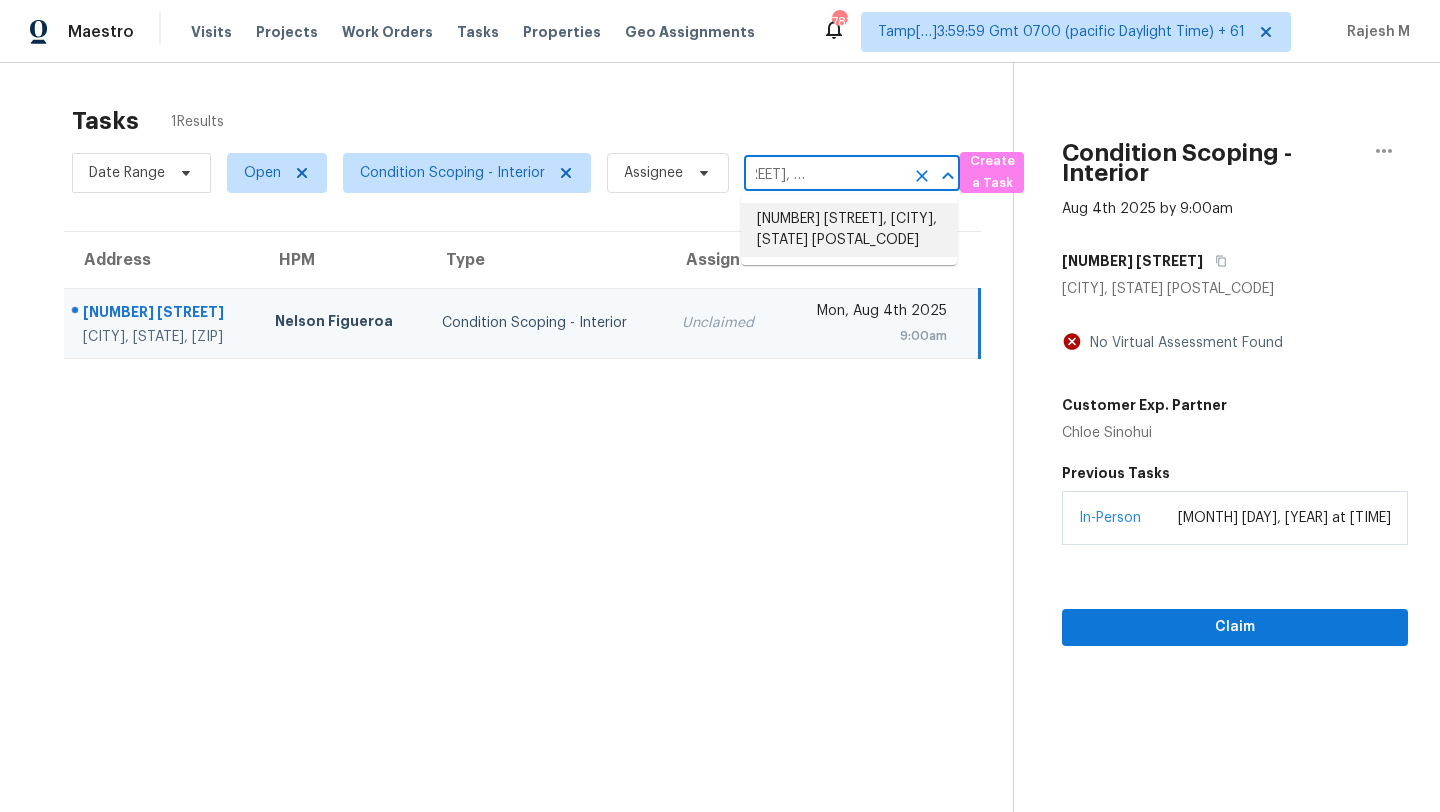 click on "9107 Meacham Way, Austin, TX 78749" at bounding box center [849, 230] 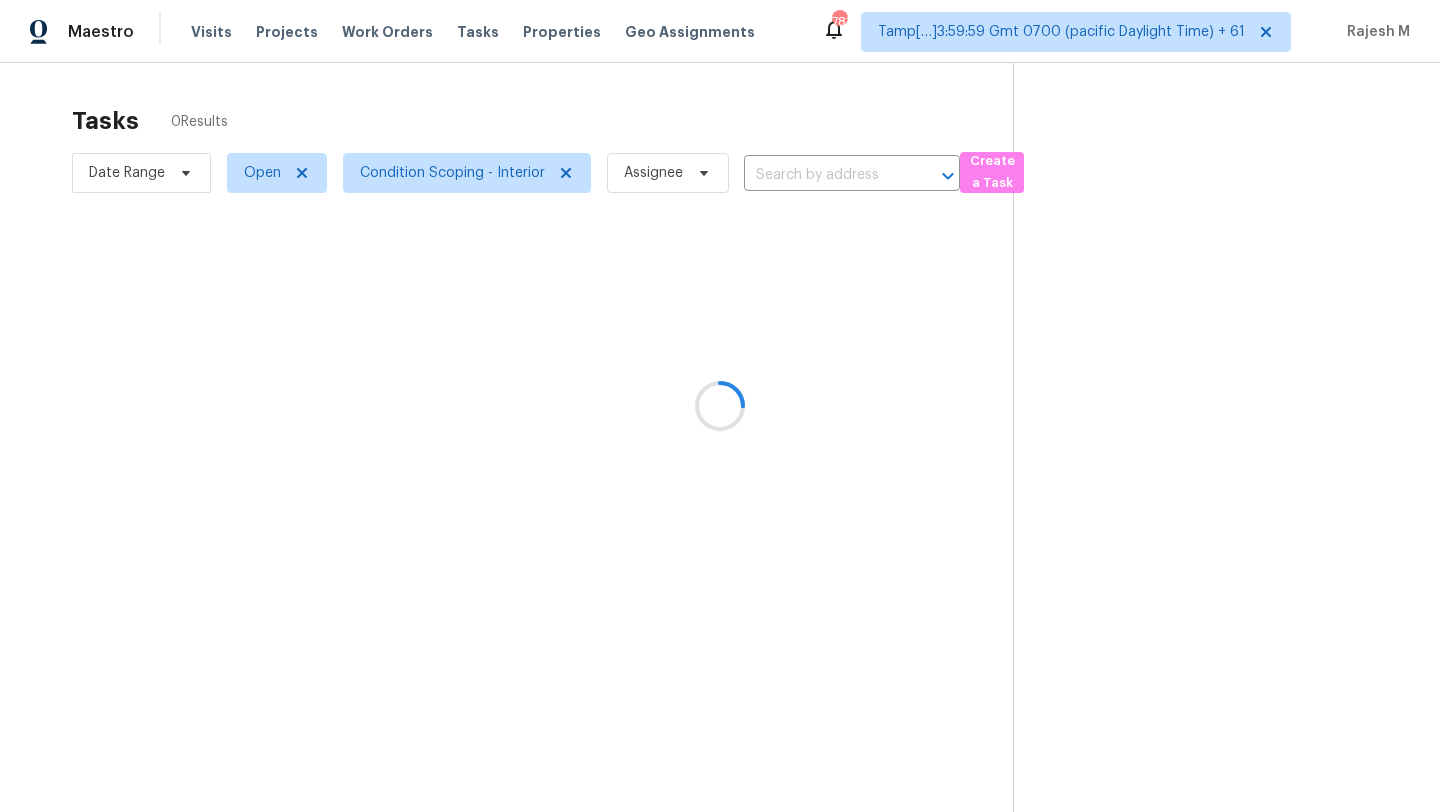 type on "9107 Meacham Way, Austin, TX 78749" 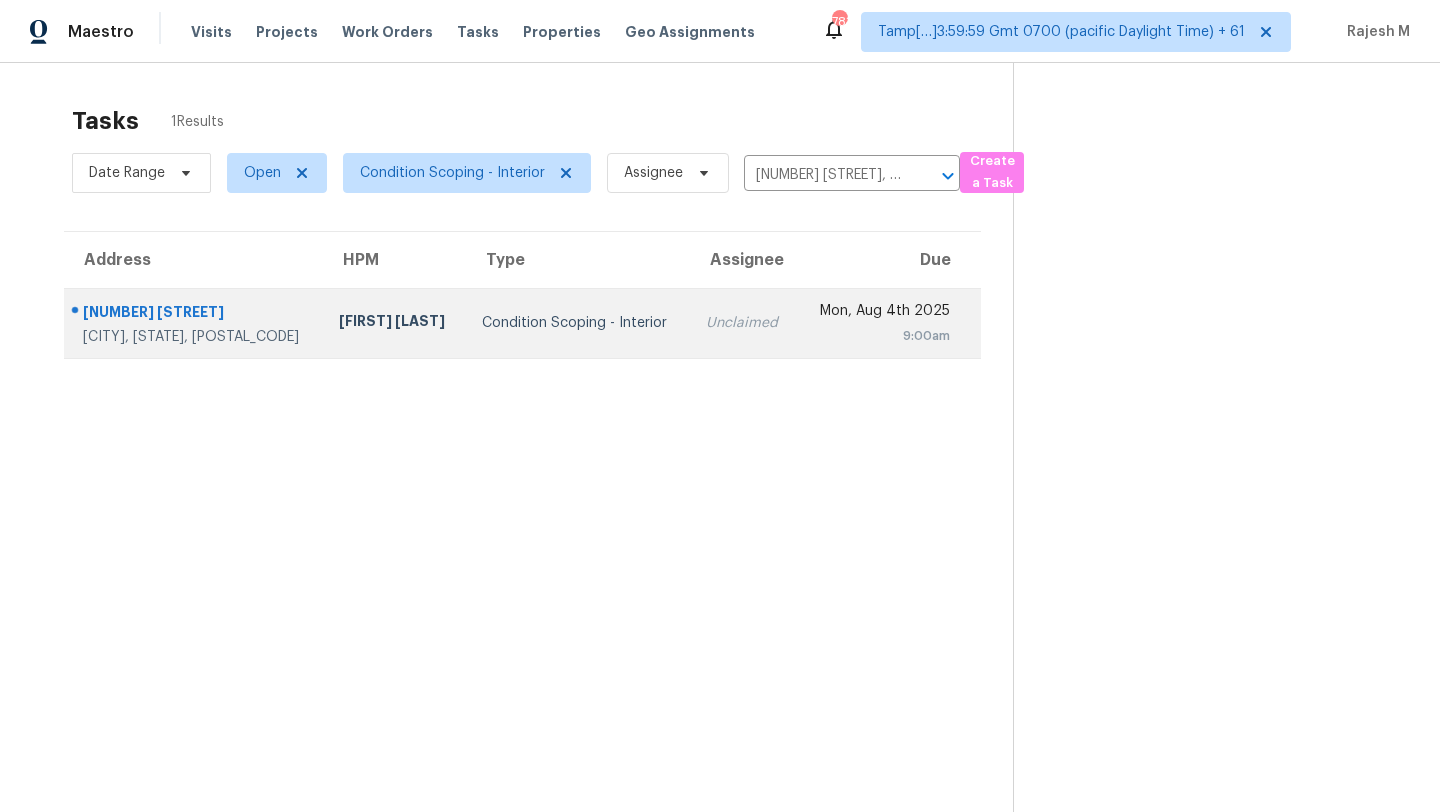 click on "Mon, Aug 4th 2025 9:00am" at bounding box center (889, 323) 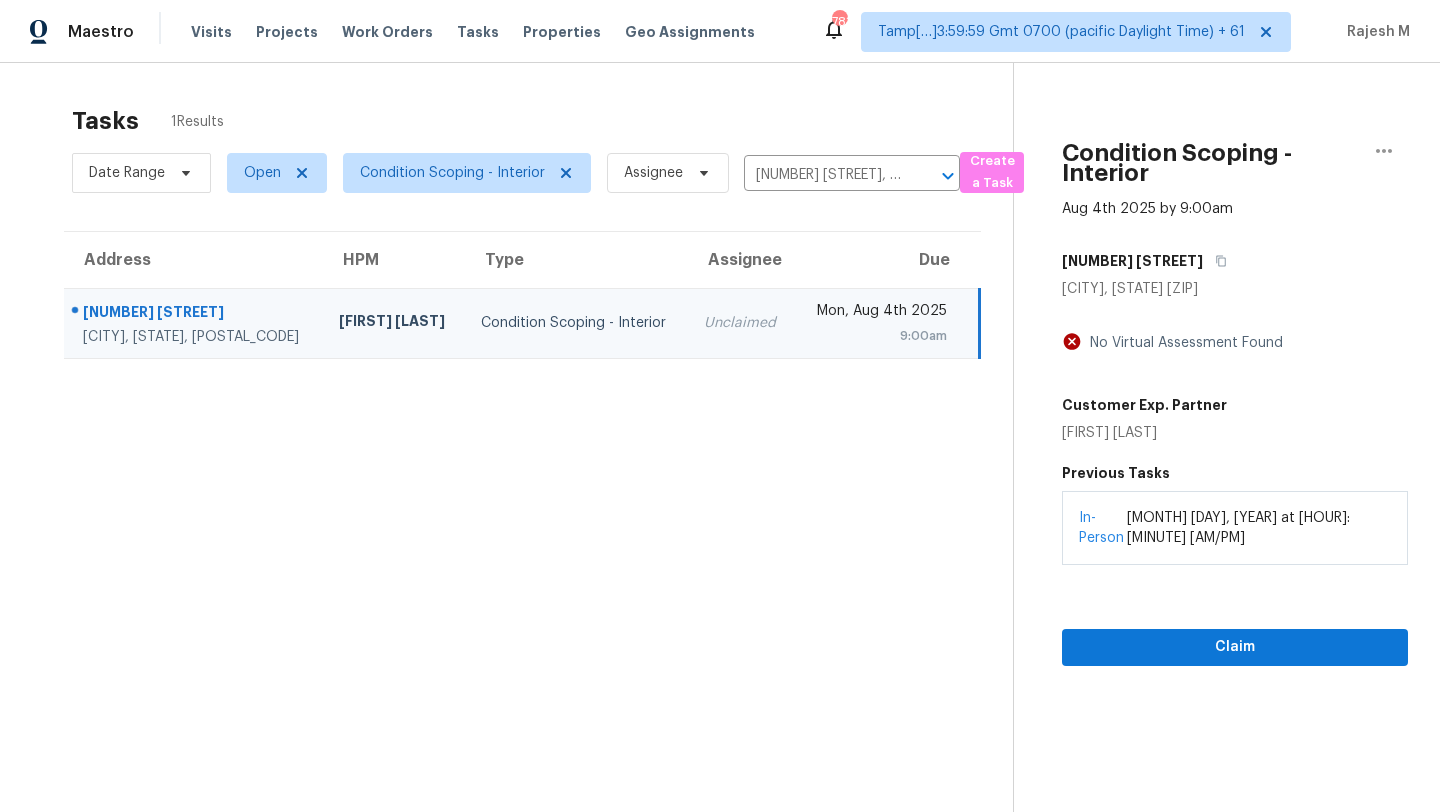 click on "In-Person  August 02, 2025 at 10:40 AM" at bounding box center (1235, 528) 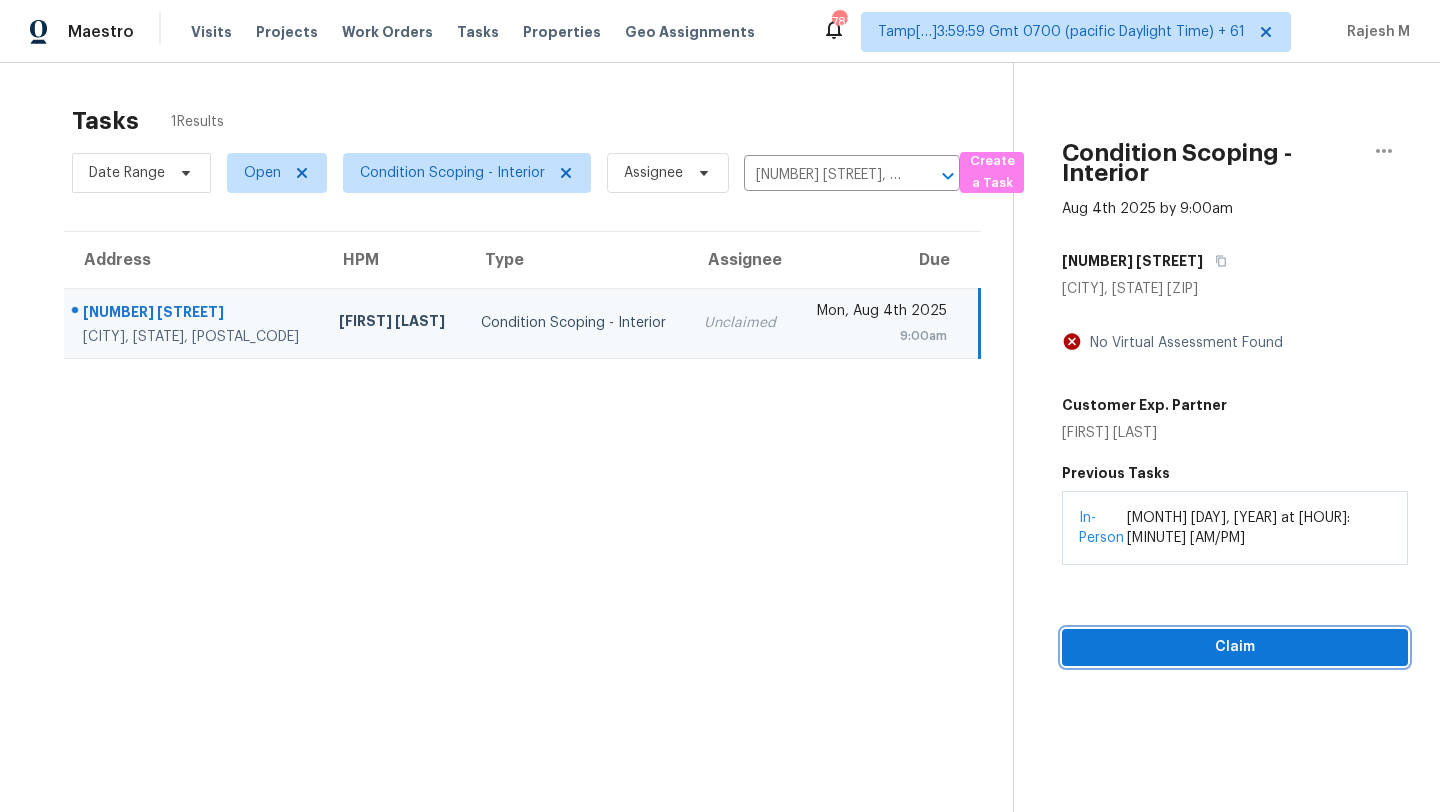 click on "Claim" at bounding box center [1235, 647] 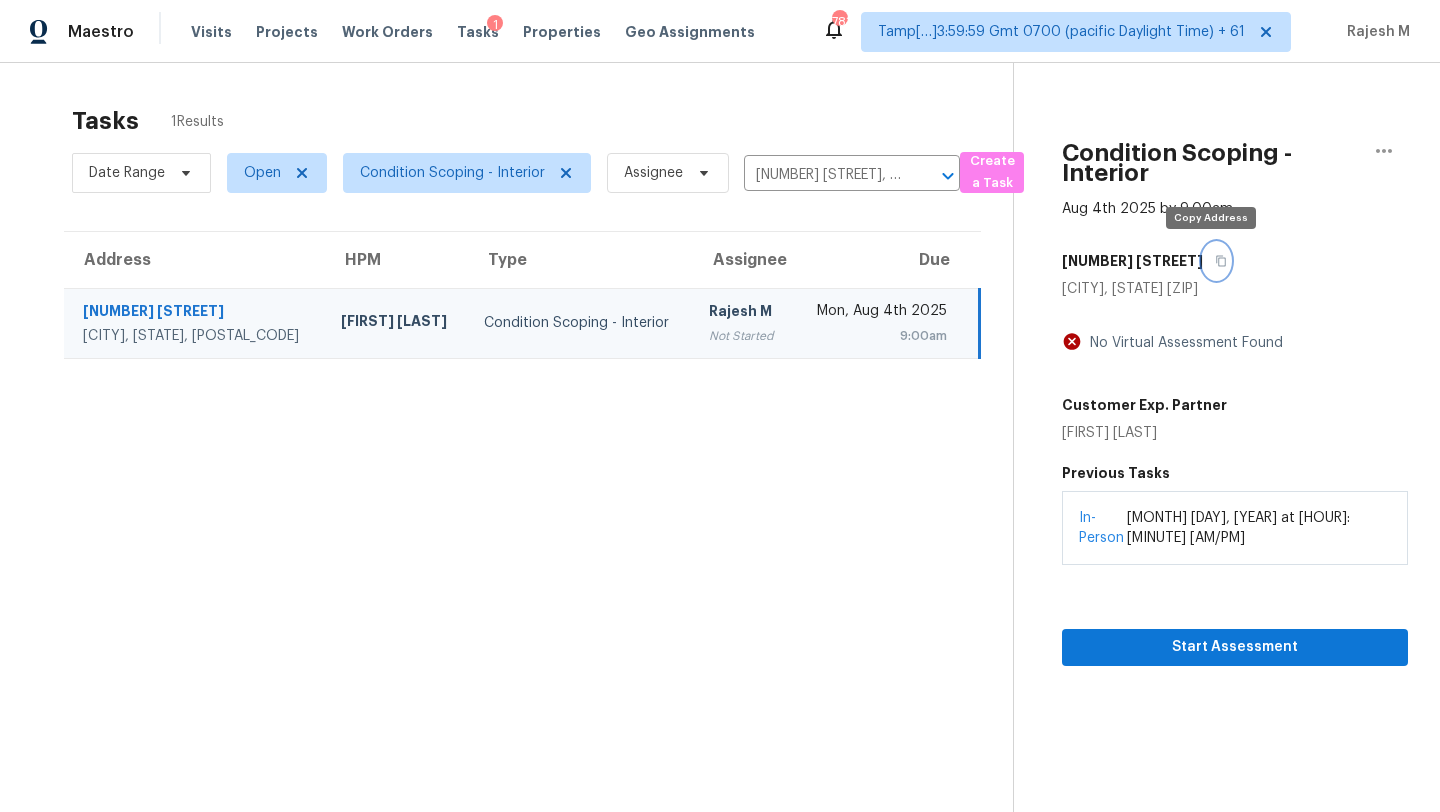 click at bounding box center [1216, 261] 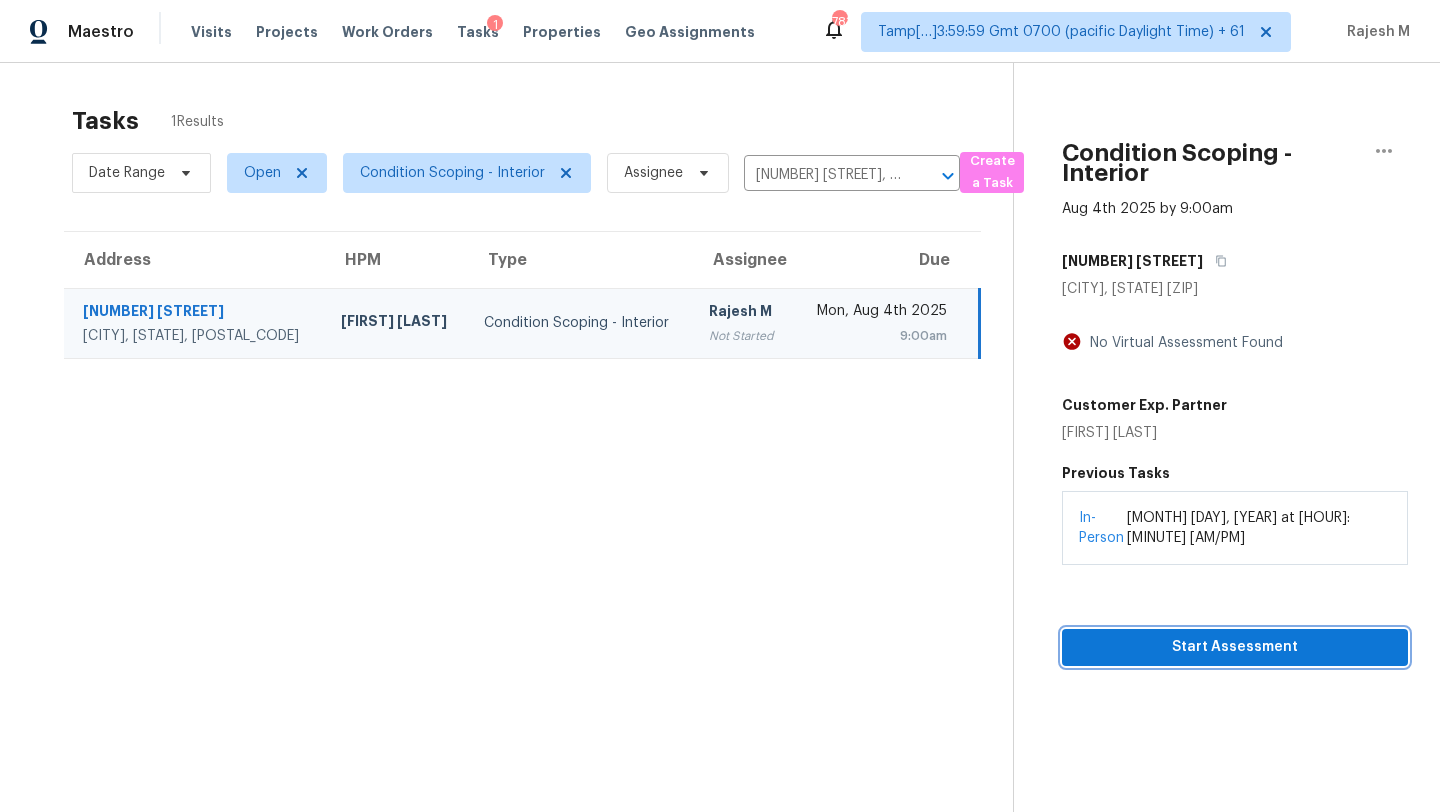 click on "Start Assessment" at bounding box center (1235, 647) 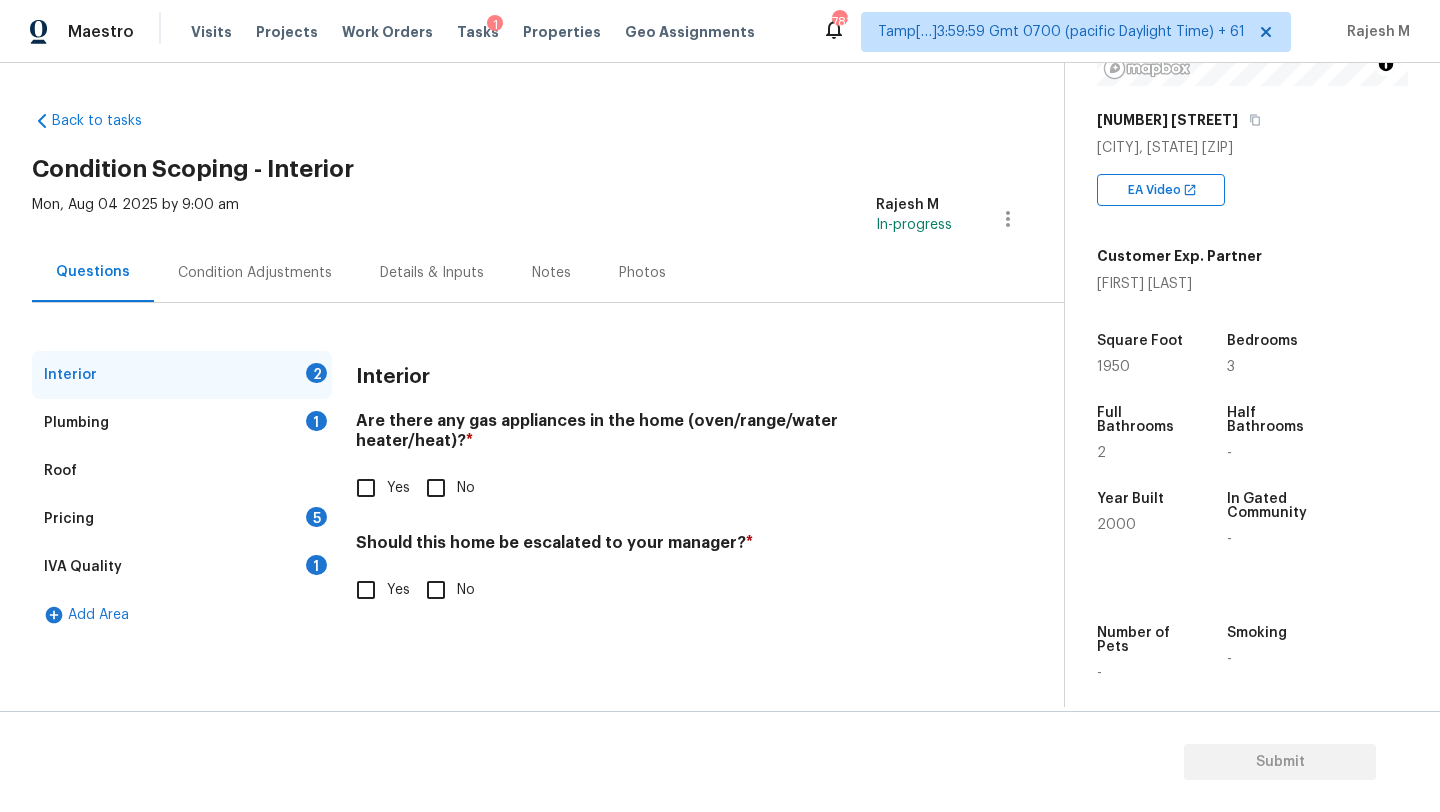 scroll, scrollTop: 392, scrollLeft: 0, axis: vertical 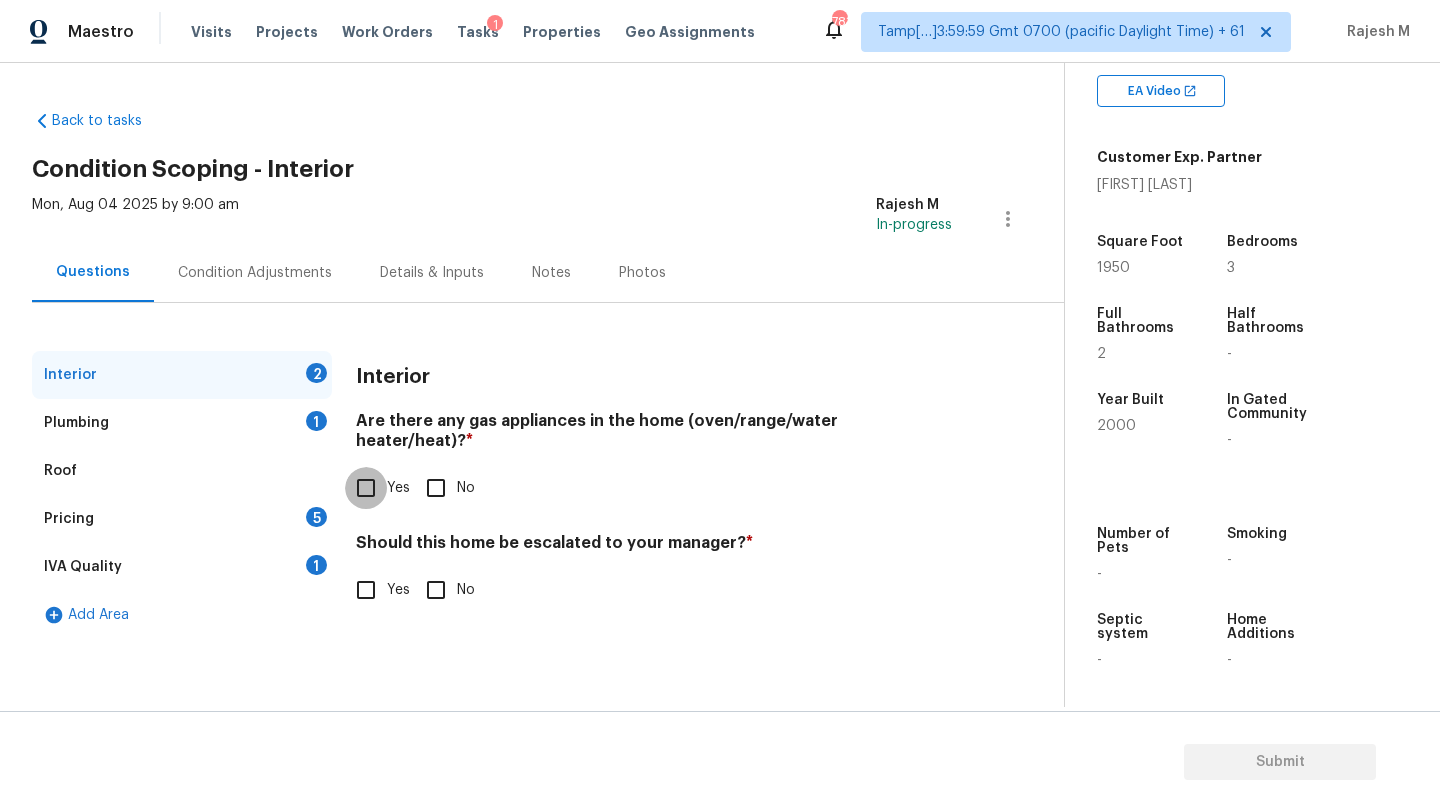 click on "Yes" at bounding box center (366, 488) 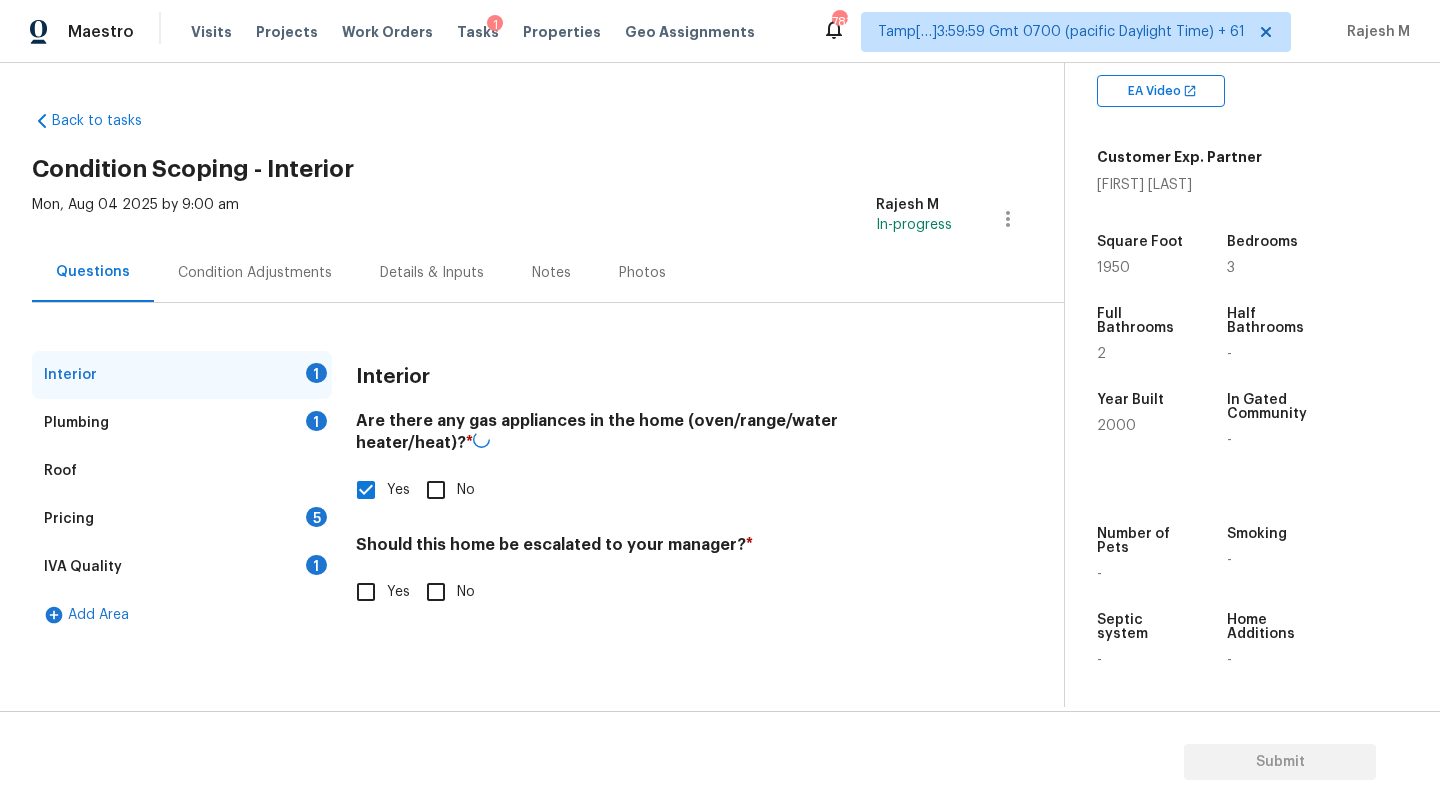 click on "No" at bounding box center [436, 592] 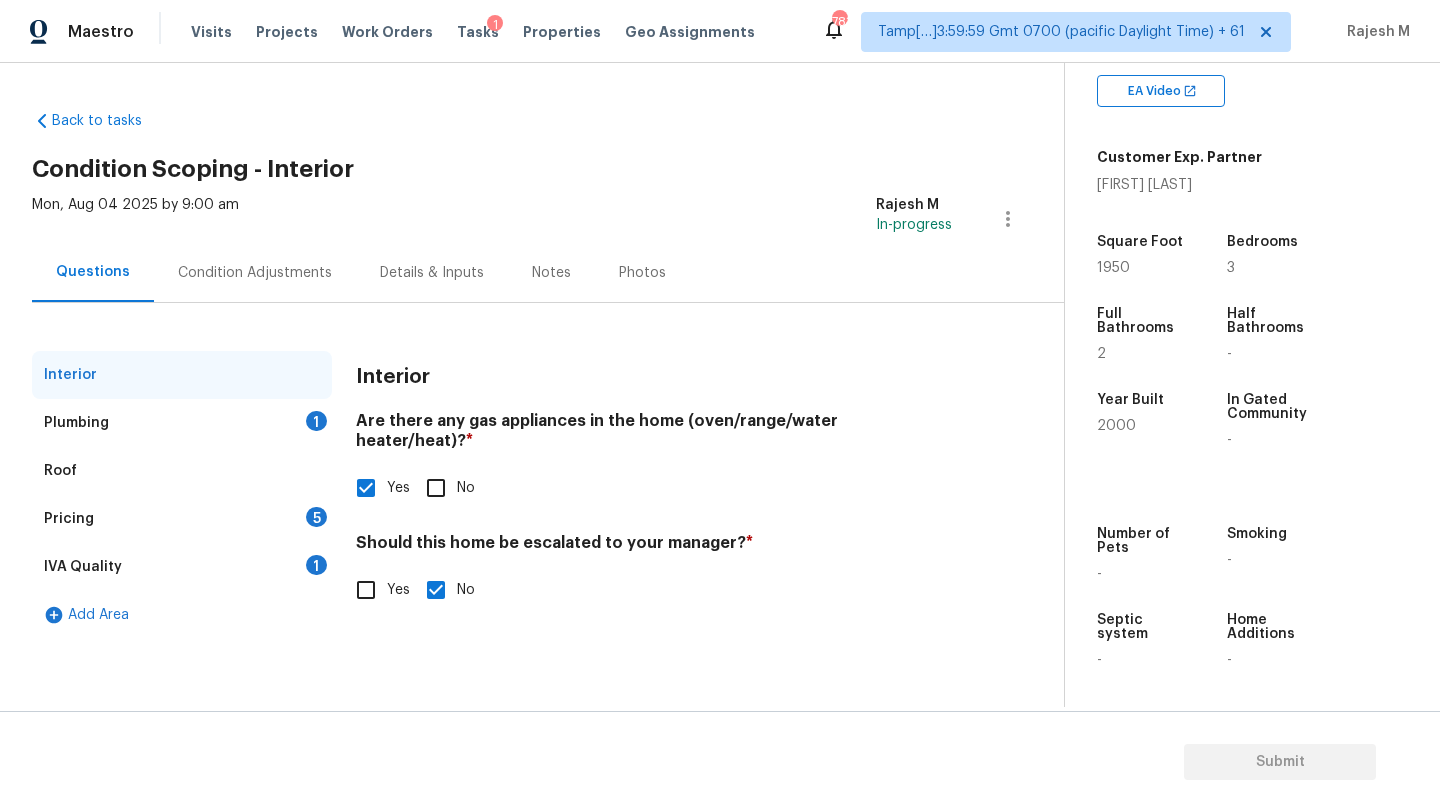 click on "IVA Quality 1" at bounding box center (182, 567) 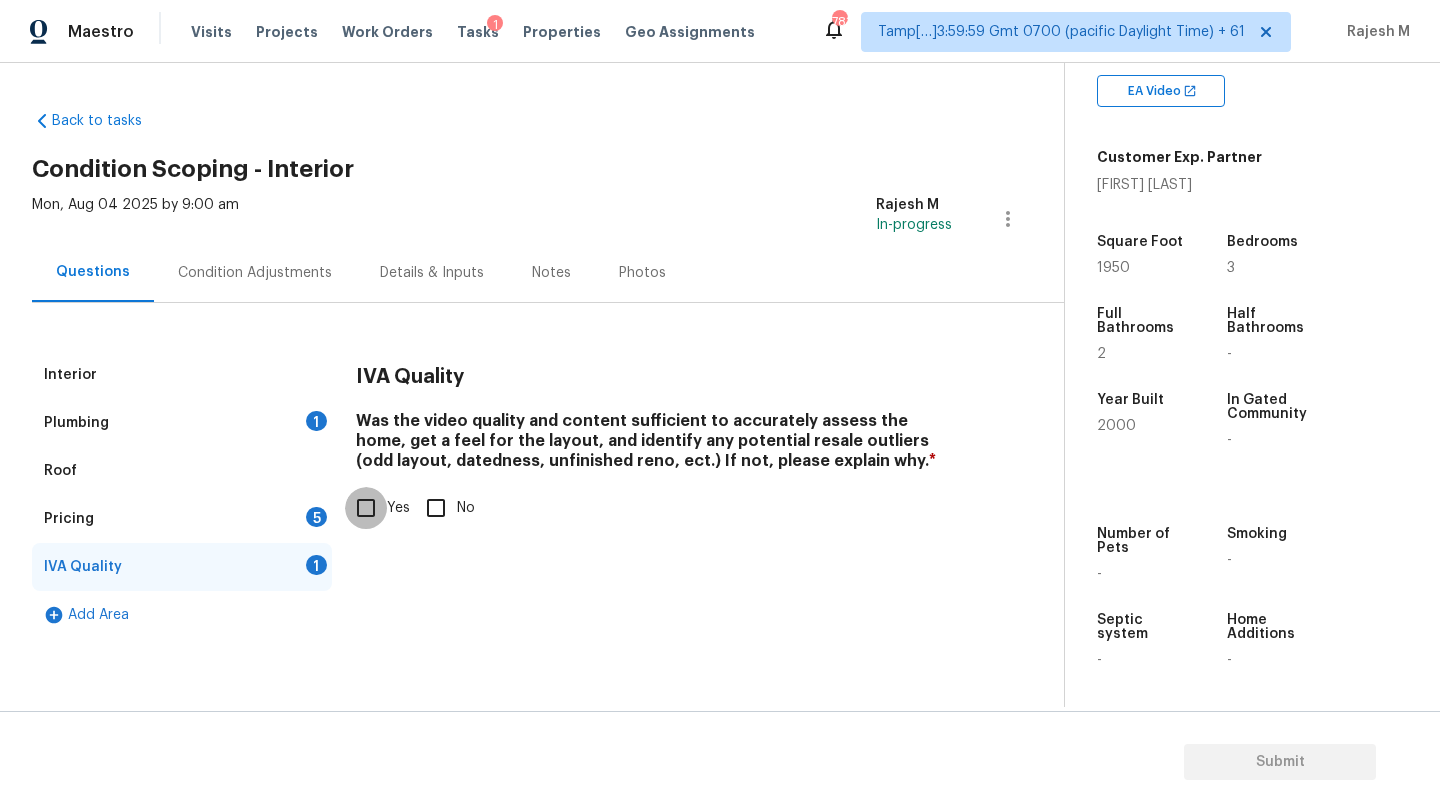 click on "Yes" at bounding box center (366, 508) 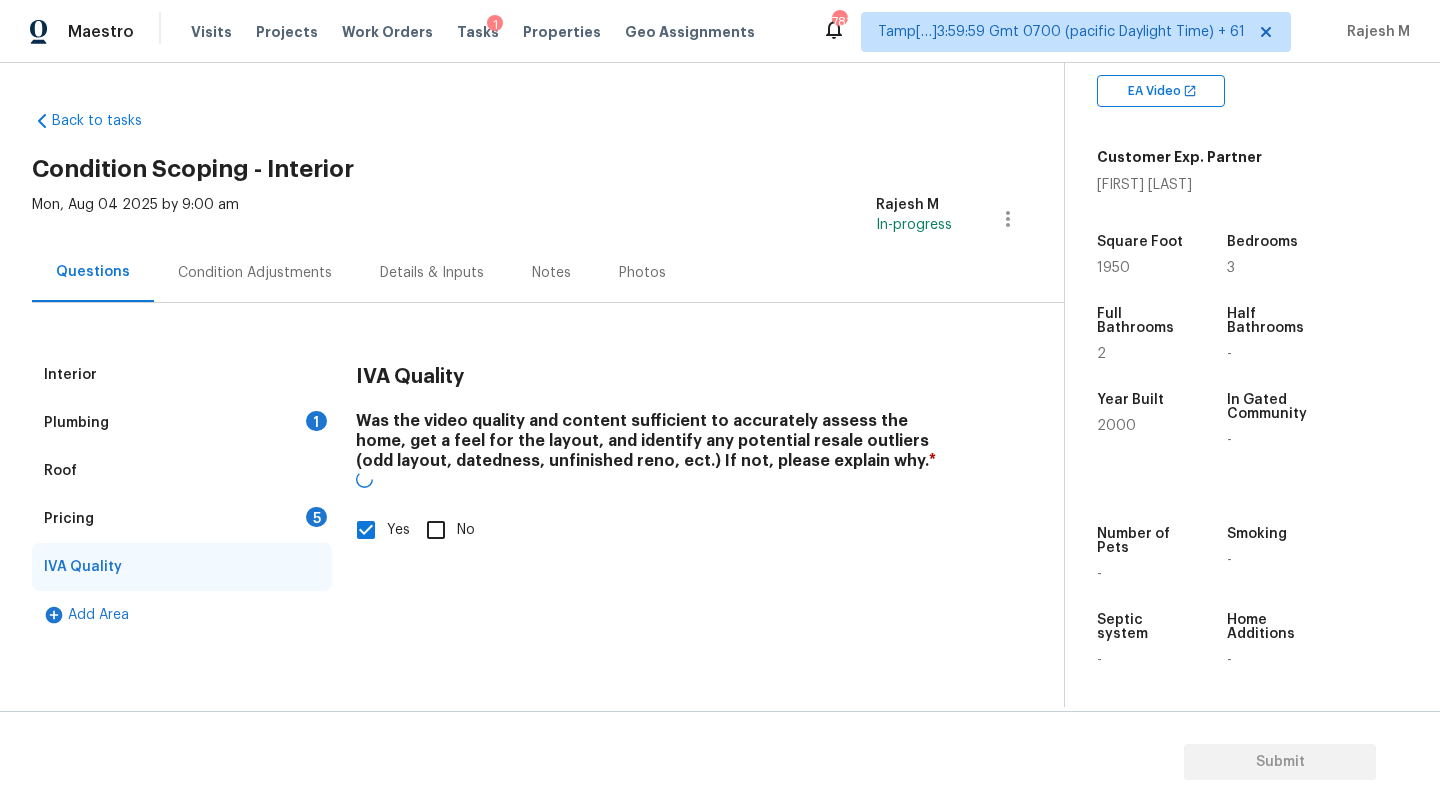 click on "Roof" at bounding box center (182, 471) 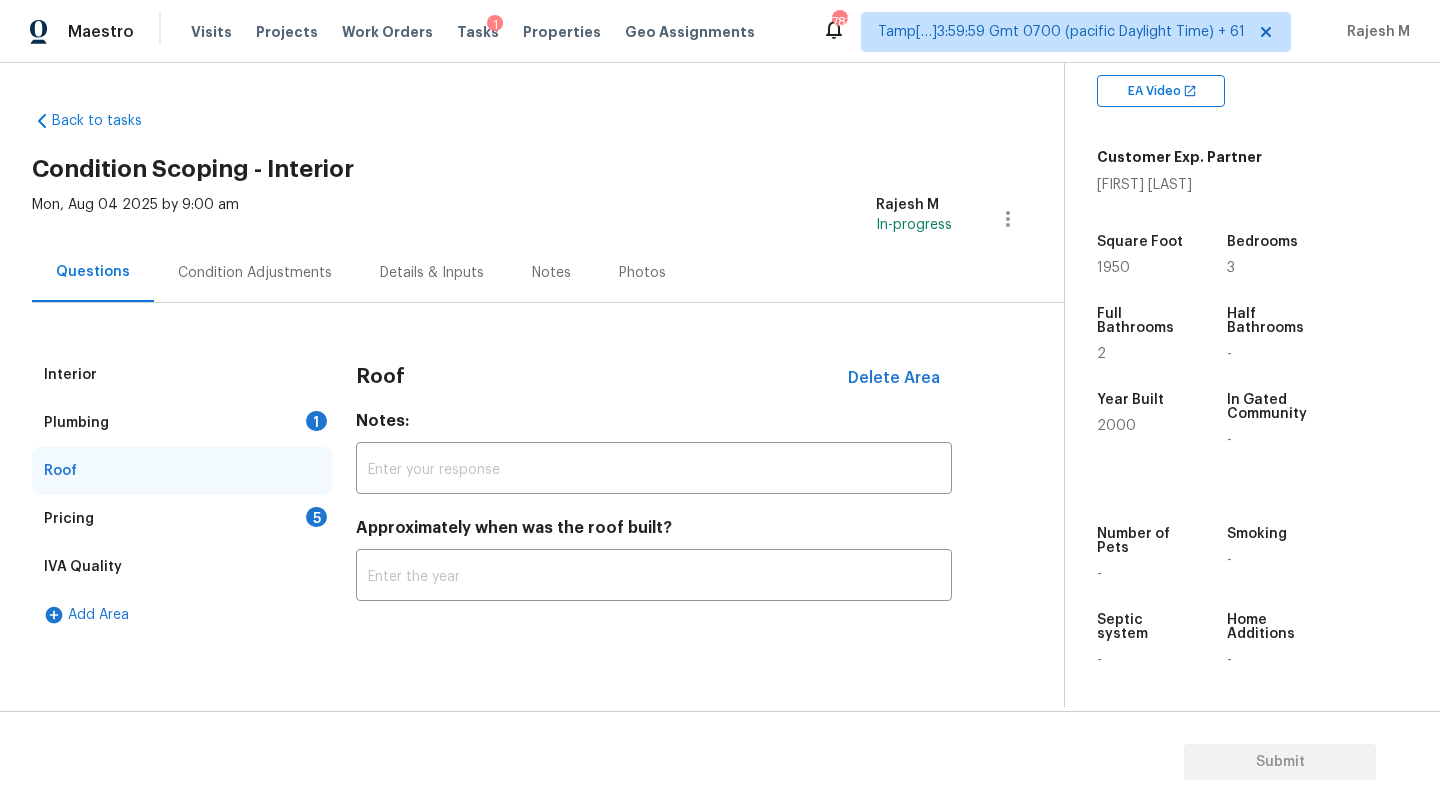 click on "Plumbing 1" at bounding box center [182, 423] 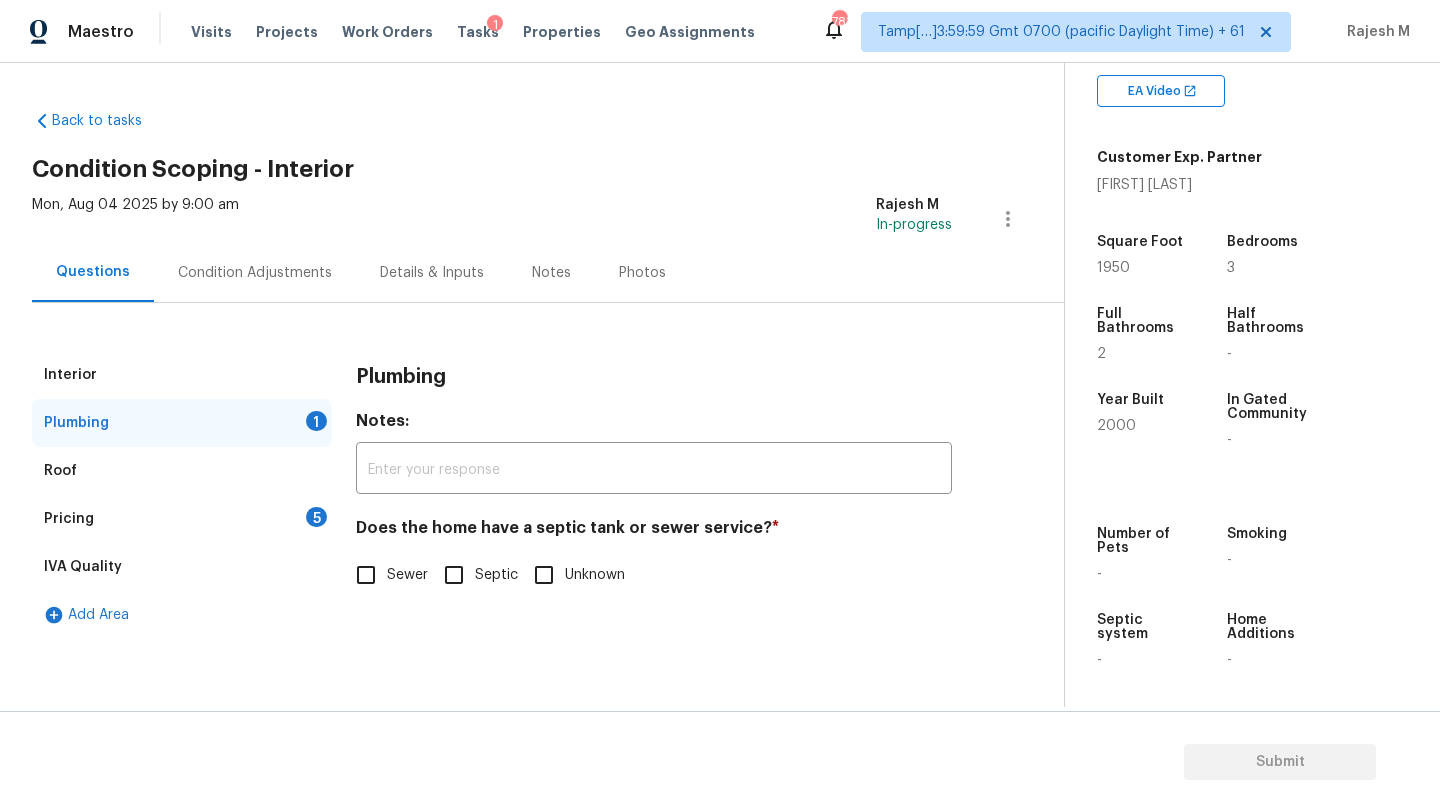 click on "Sewer" at bounding box center (366, 575) 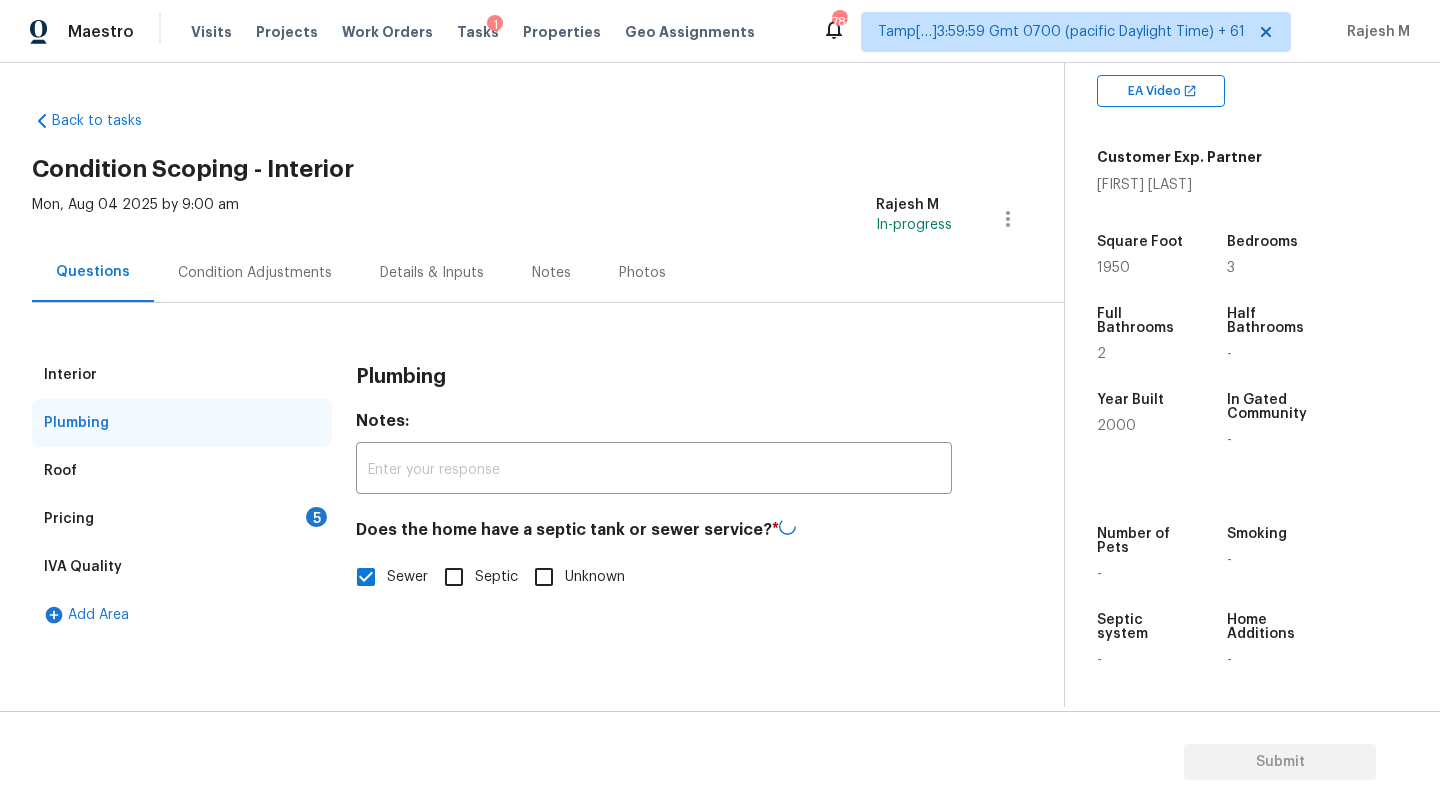 click on "Pricing 5" at bounding box center (182, 519) 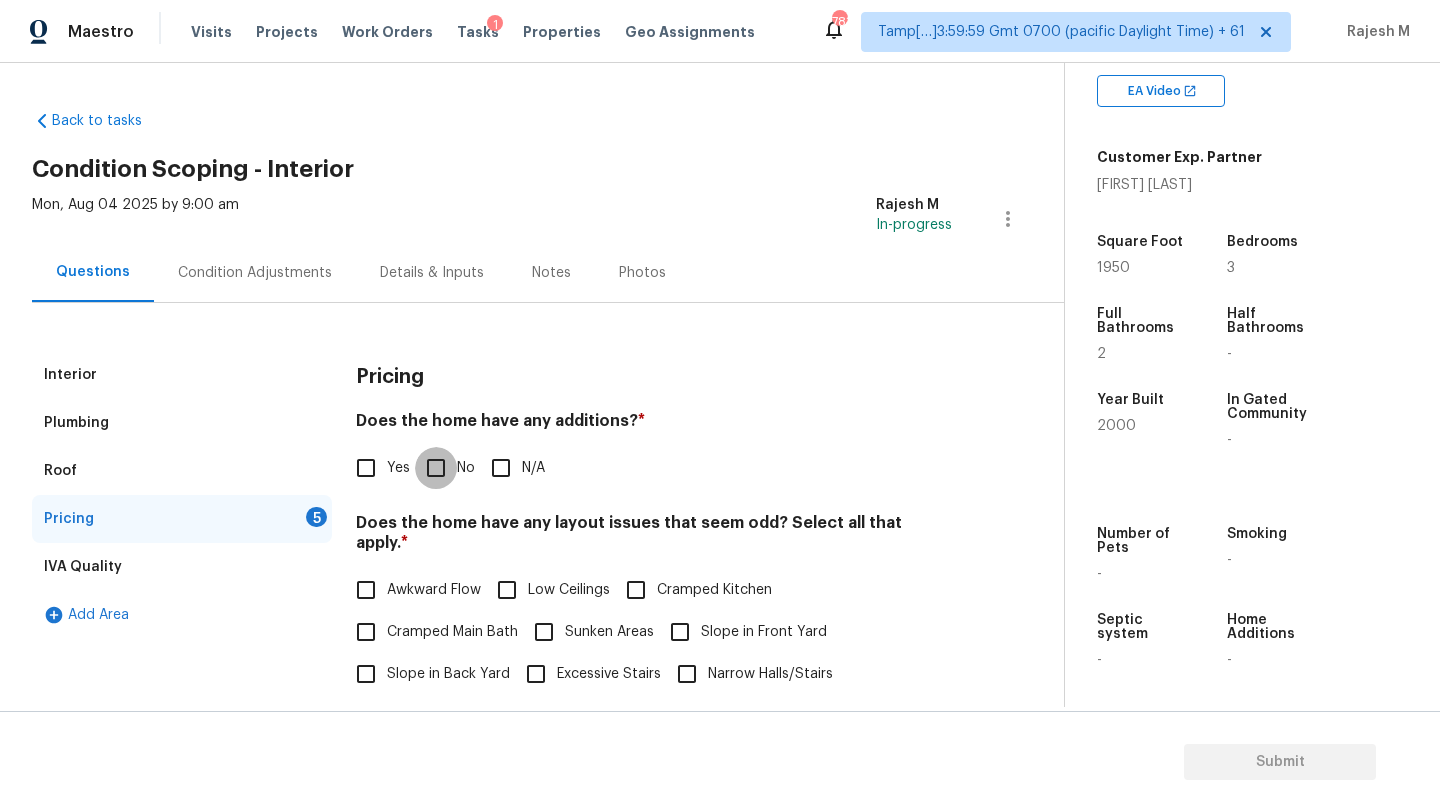 click on "No" at bounding box center (436, 468) 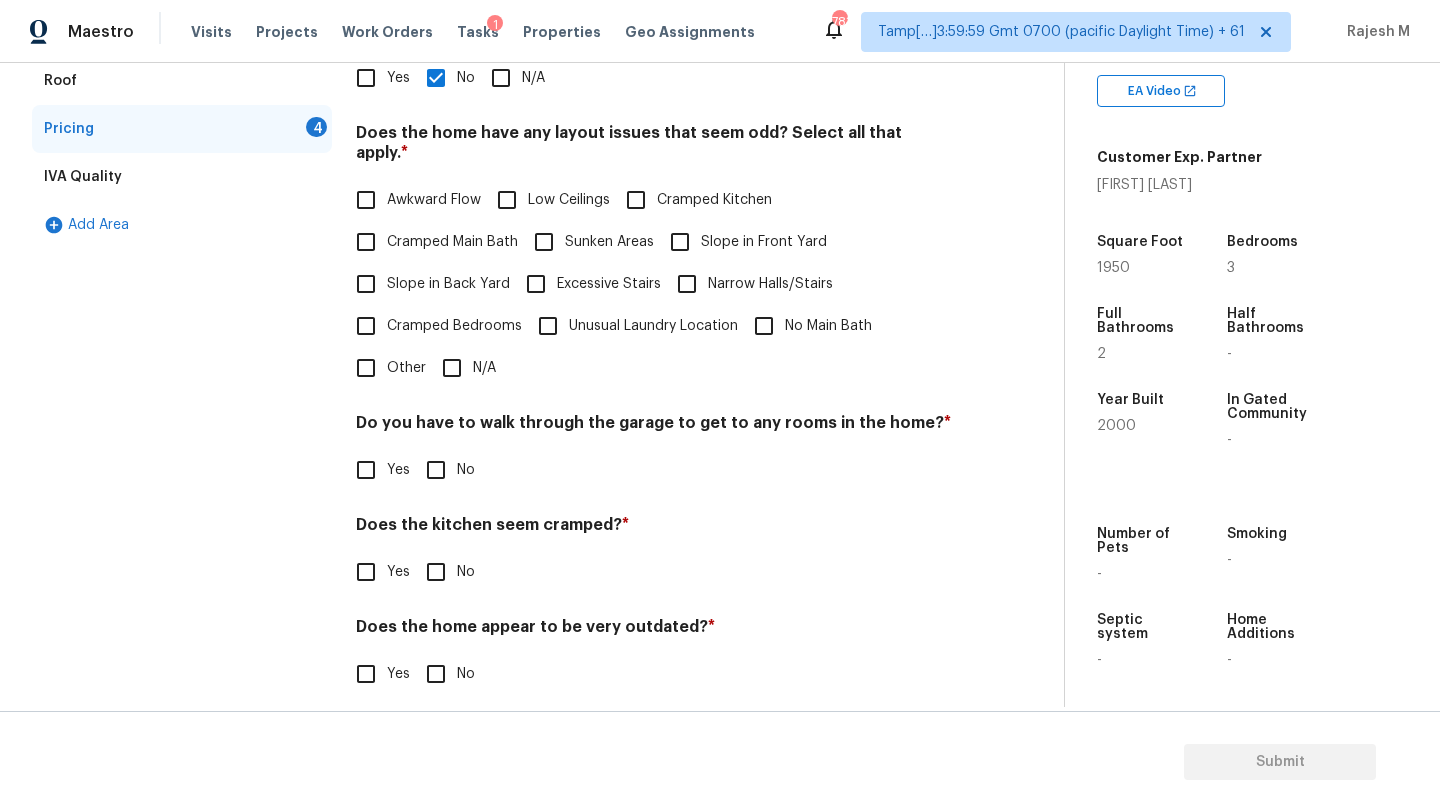scroll, scrollTop: 388, scrollLeft: 0, axis: vertical 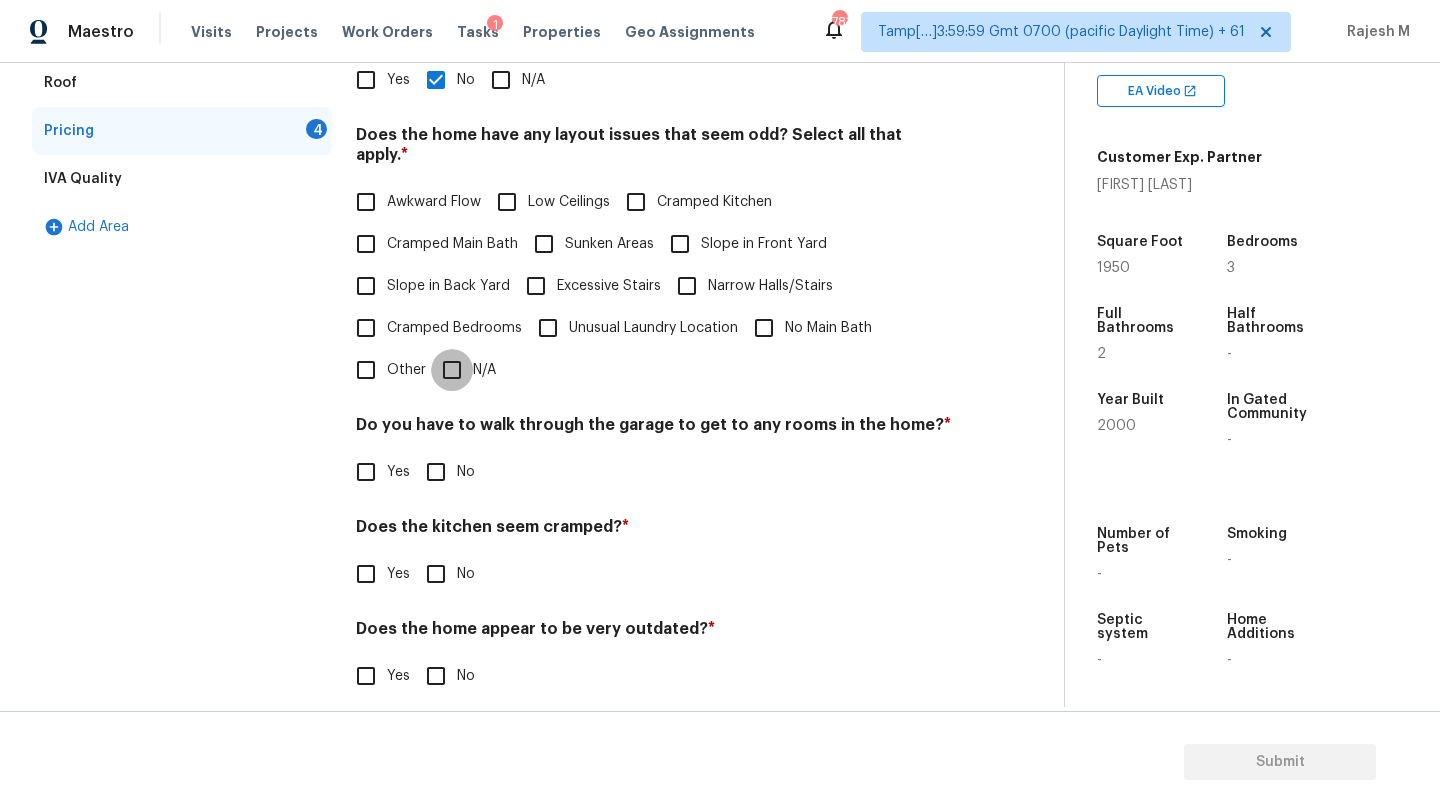 click on "N/A" at bounding box center (452, 370) 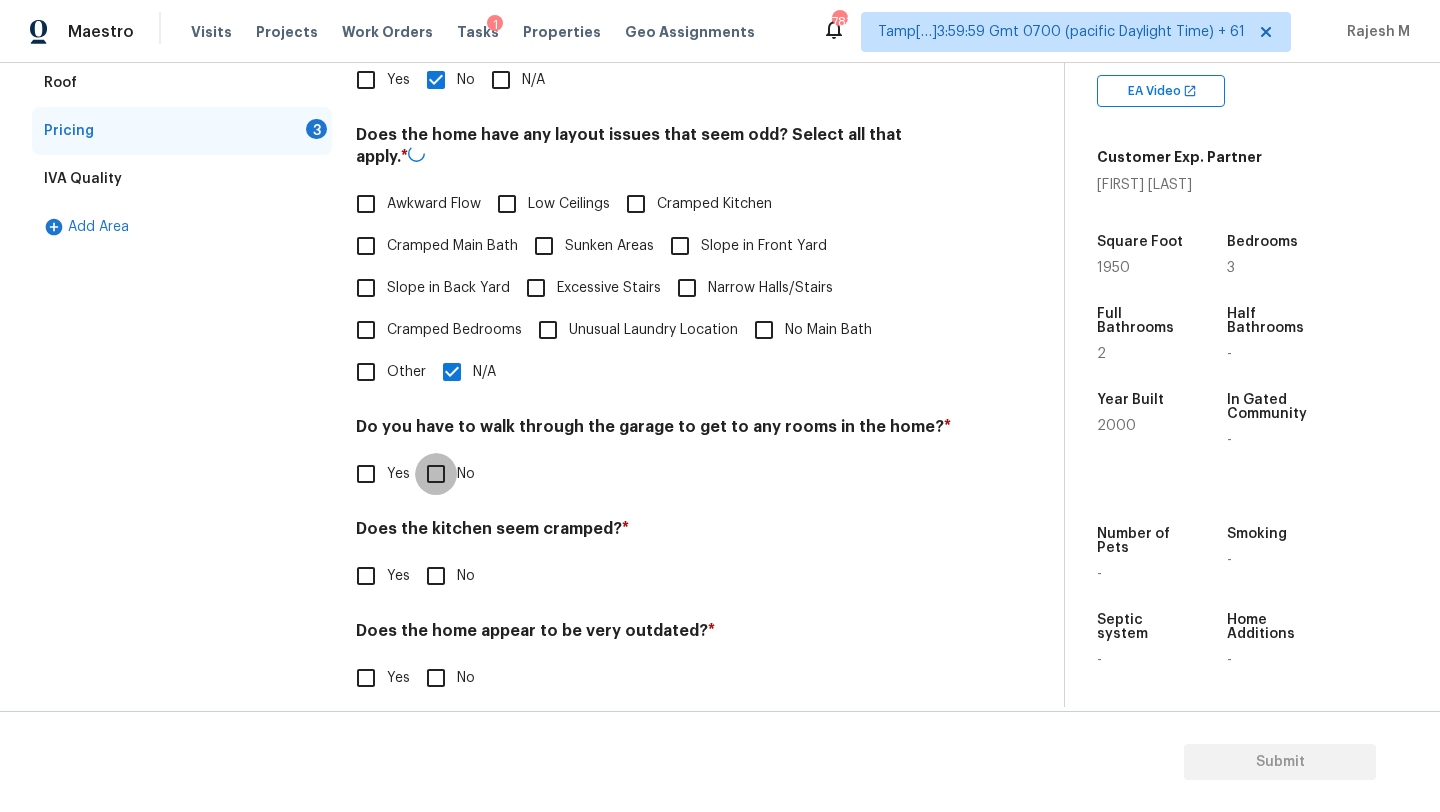 click on "No" at bounding box center (436, 474) 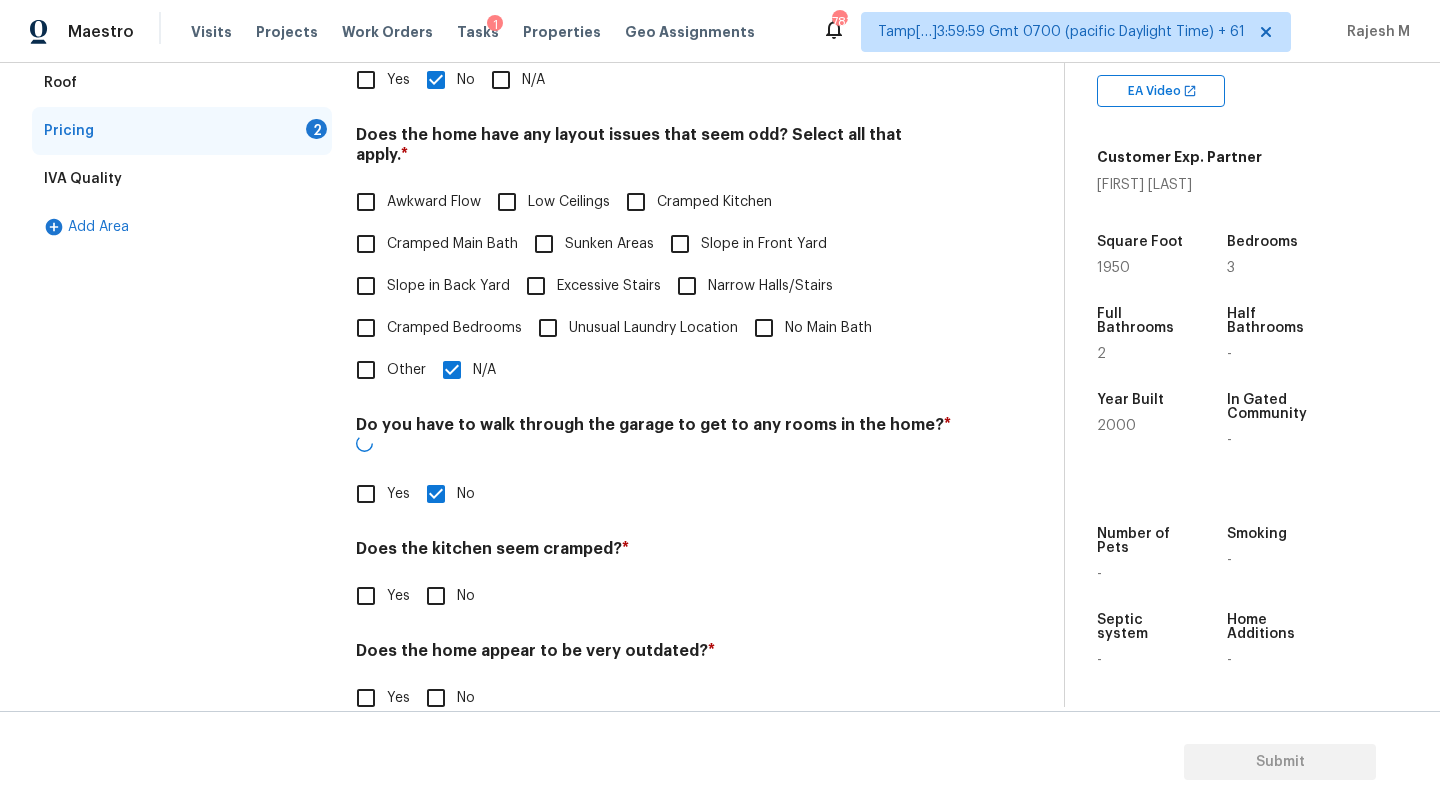 click on "Pricing Does the home have any additions?  * Yes No N/A Does the home have any layout issues that seem odd? Select all that apply.  * Awkward Flow Low Ceilings Cramped Kitchen Cramped Main Bath Sunken Areas Slope in Front Yard Slope in Back Yard Excessive Stairs Narrow Halls/Stairs Cramped Bedrooms Unusual Laundry Location No Main Bath Other N/A Do you have to walk through the garage to get to any rooms in the home?  * Yes No Does the kitchen seem cramped?  * Yes No Does the home appear to be very outdated?  * Yes No" at bounding box center (654, 353) 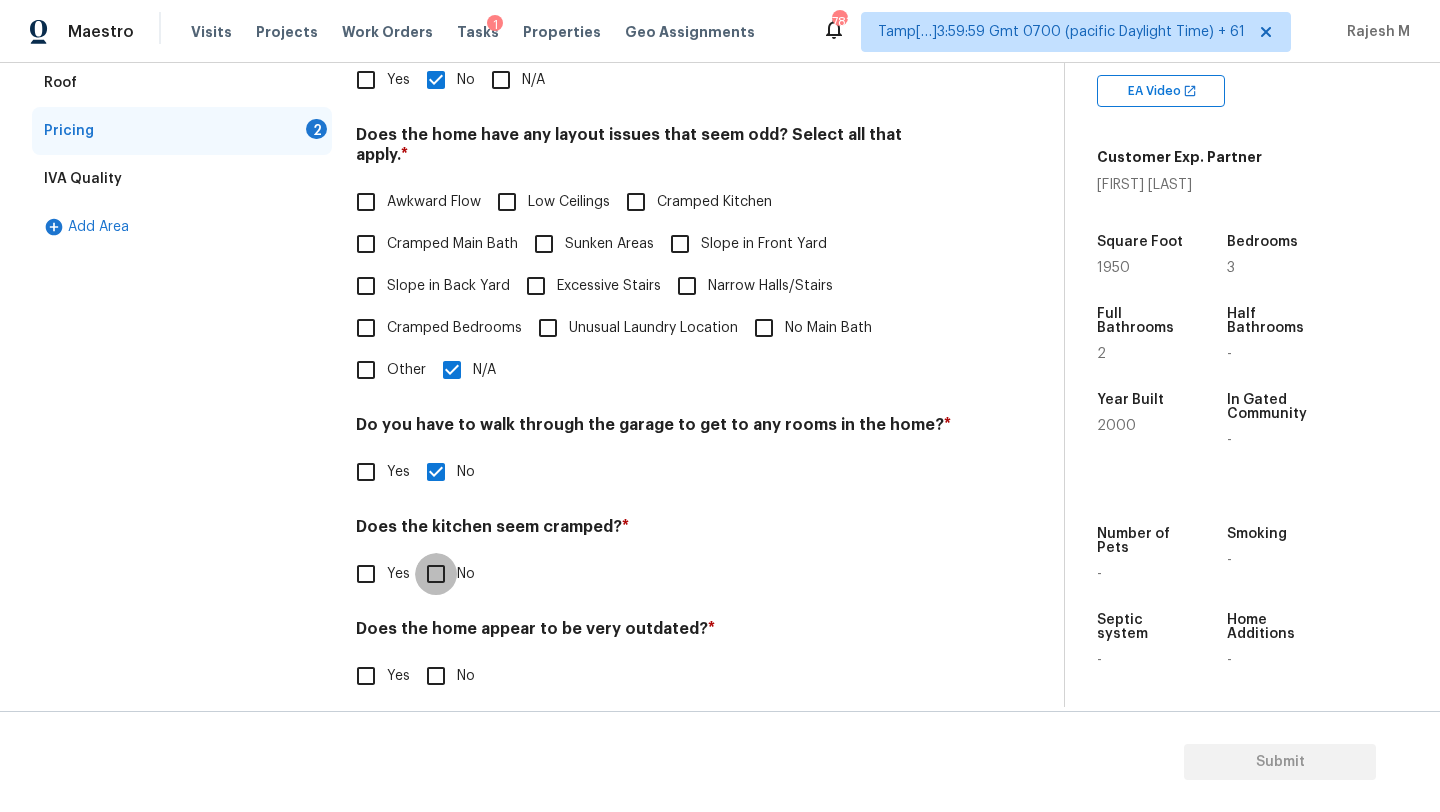 click on "No" at bounding box center [436, 574] 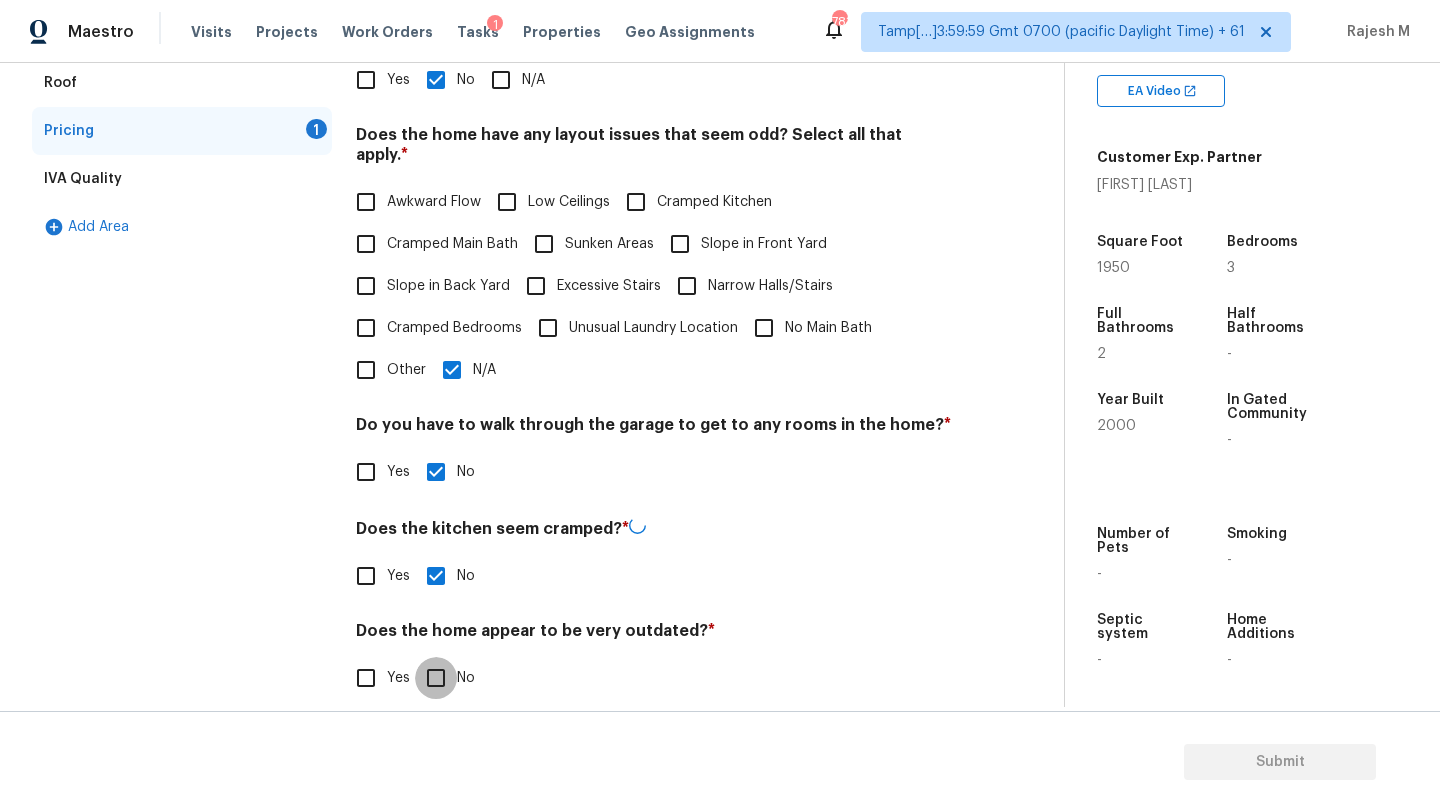 click on "No" at bounding box center (436, 678) 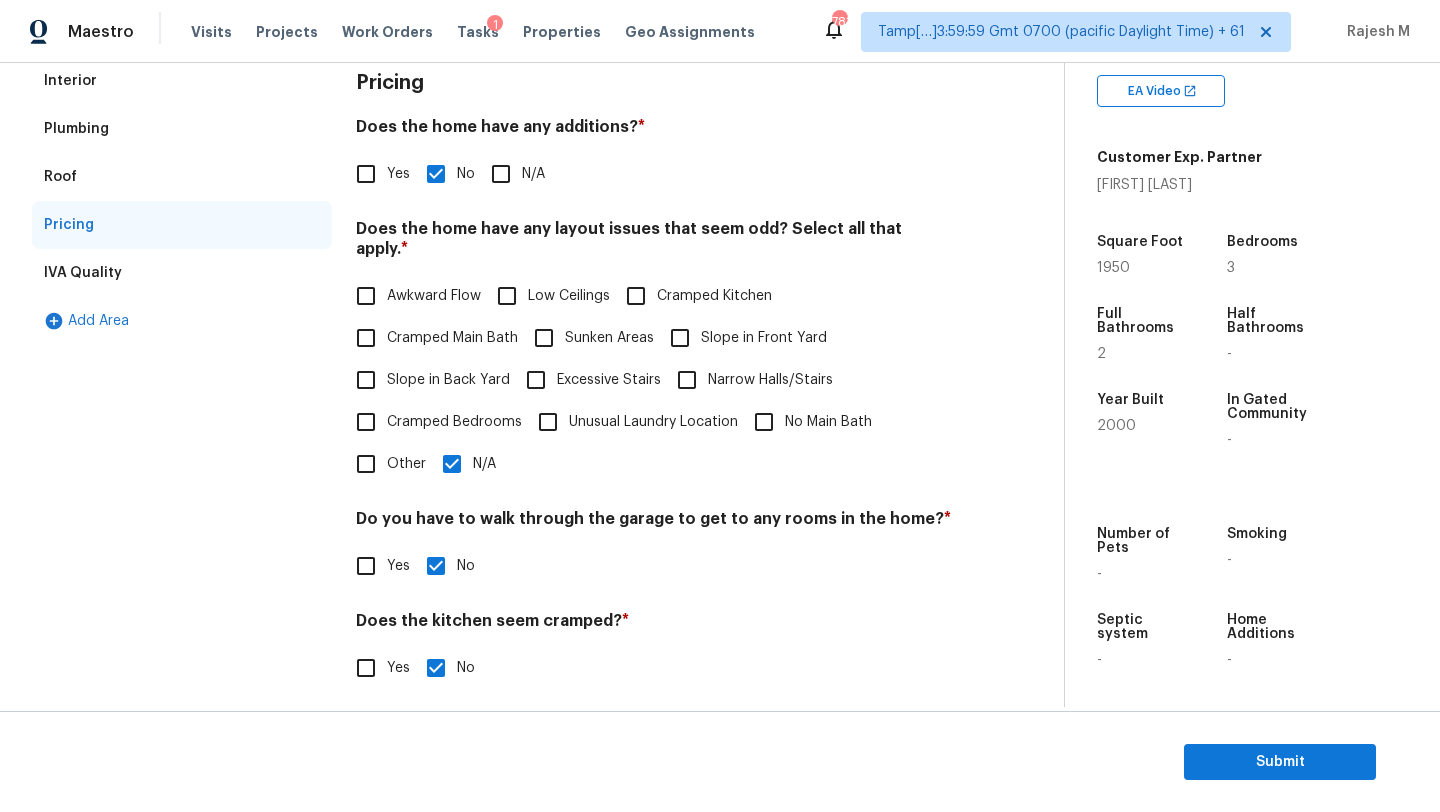 scroll, scrollTop: 217, scrollLeft: 0, axis: vertical 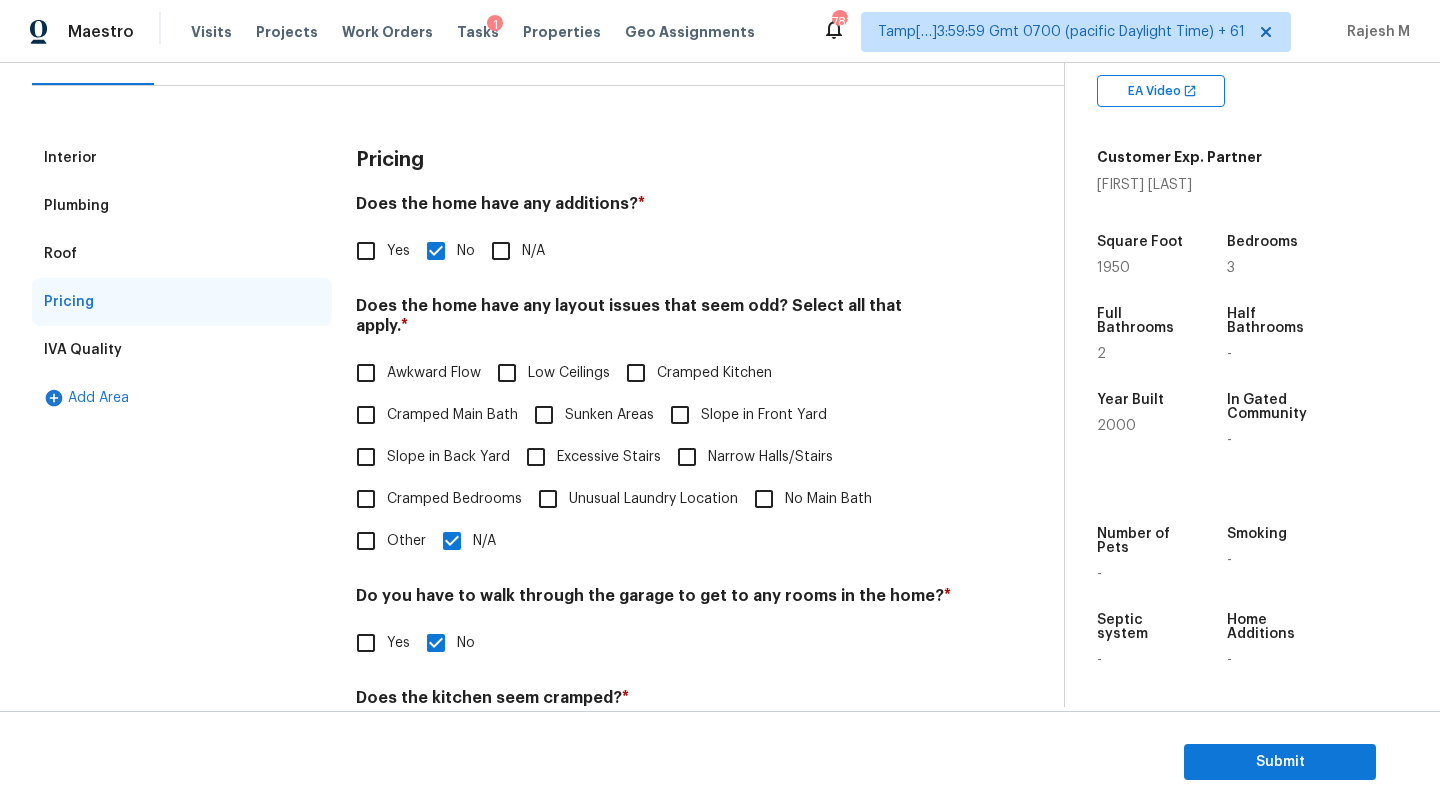 click on "Yes" at bounding box center (366, 251) 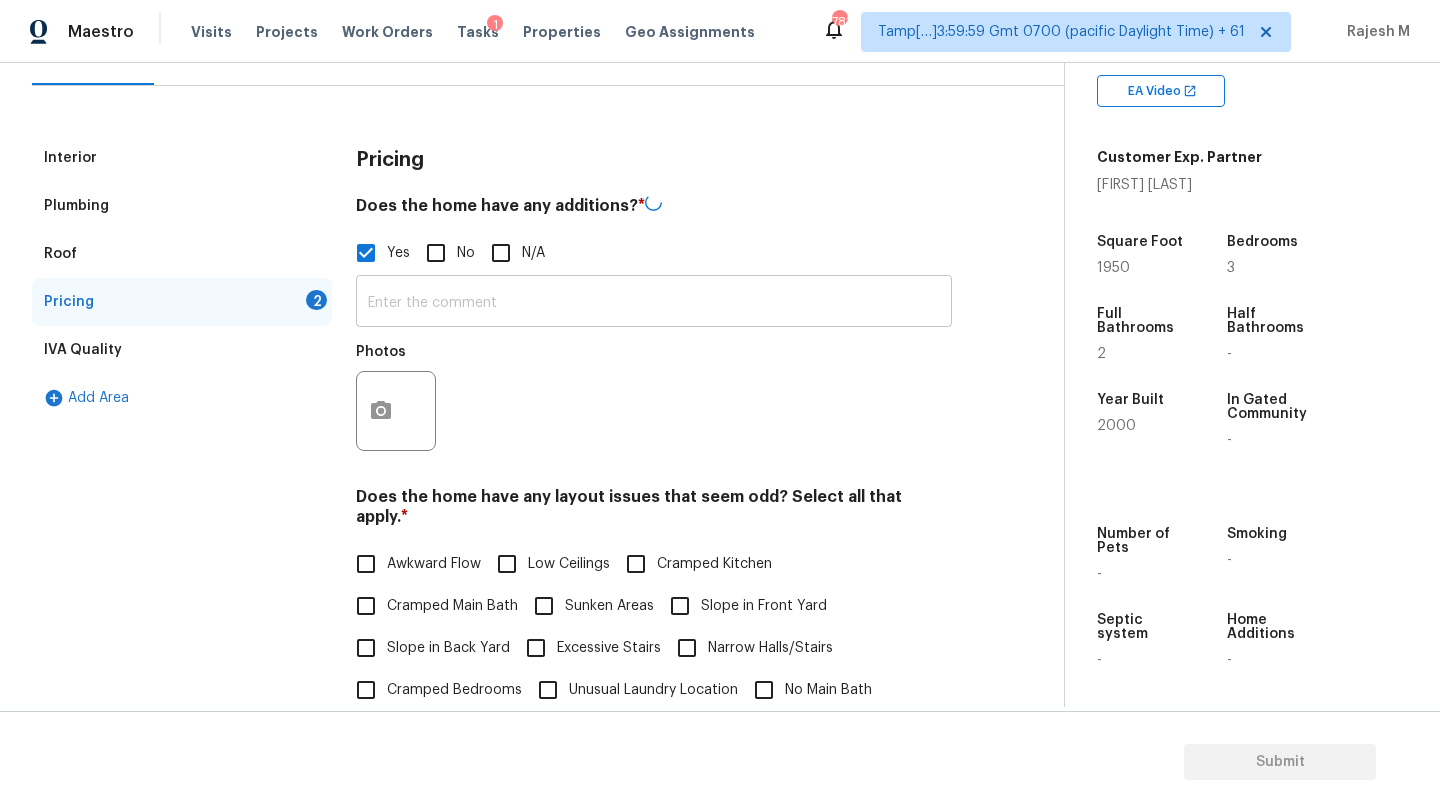 click at bounding box center [654, 303] 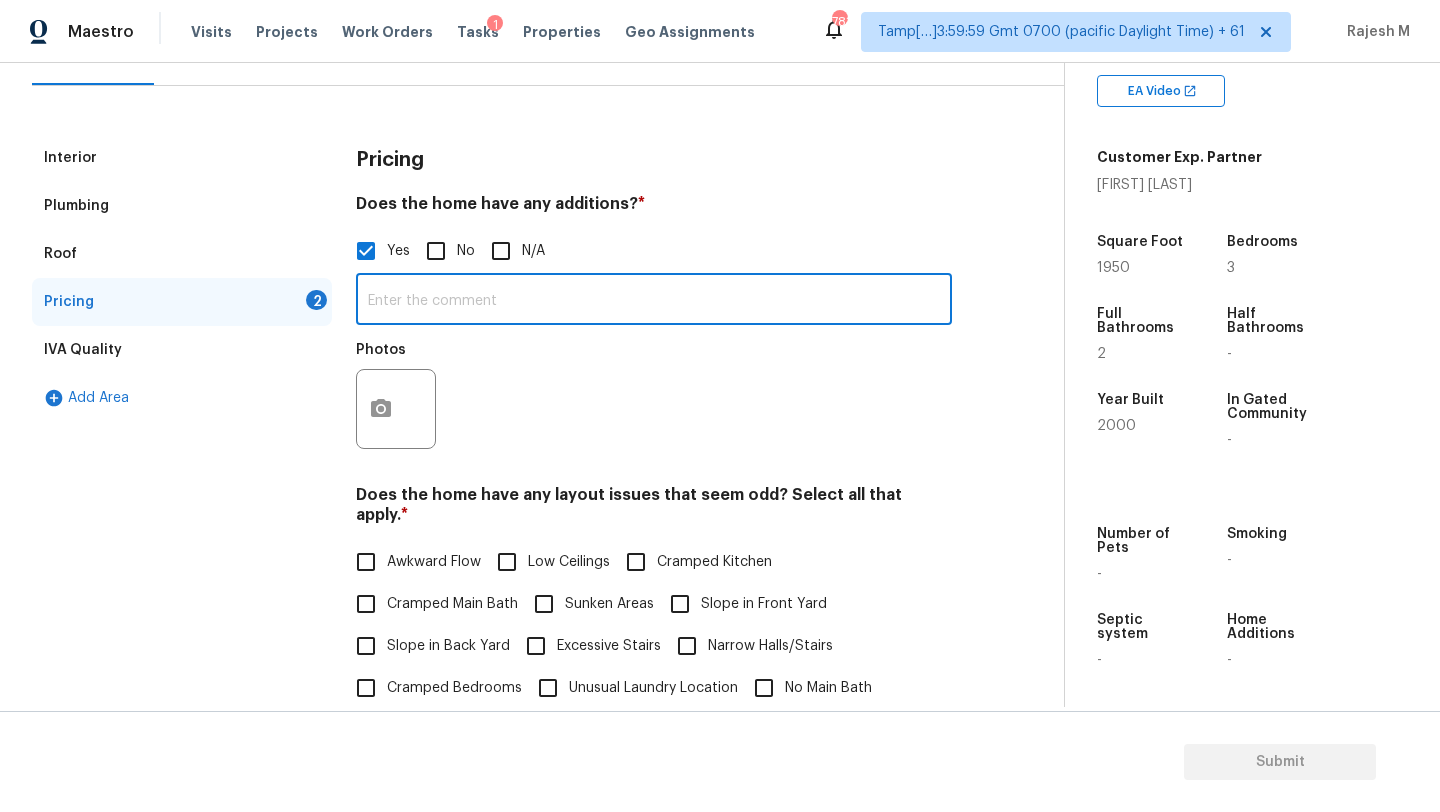 paste on "Enclosed patio on the back porch." 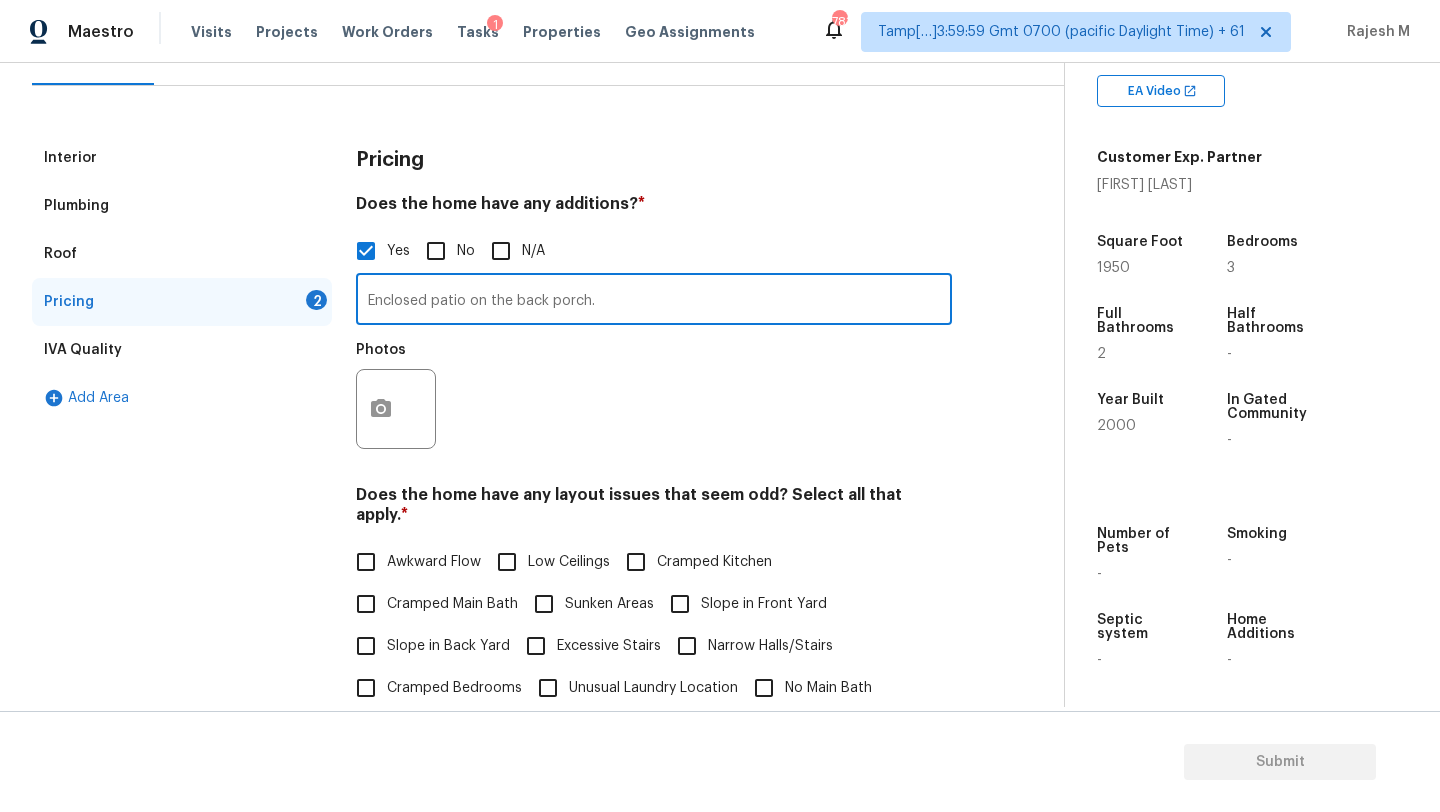 type on "Enclosed patio on the back porch." 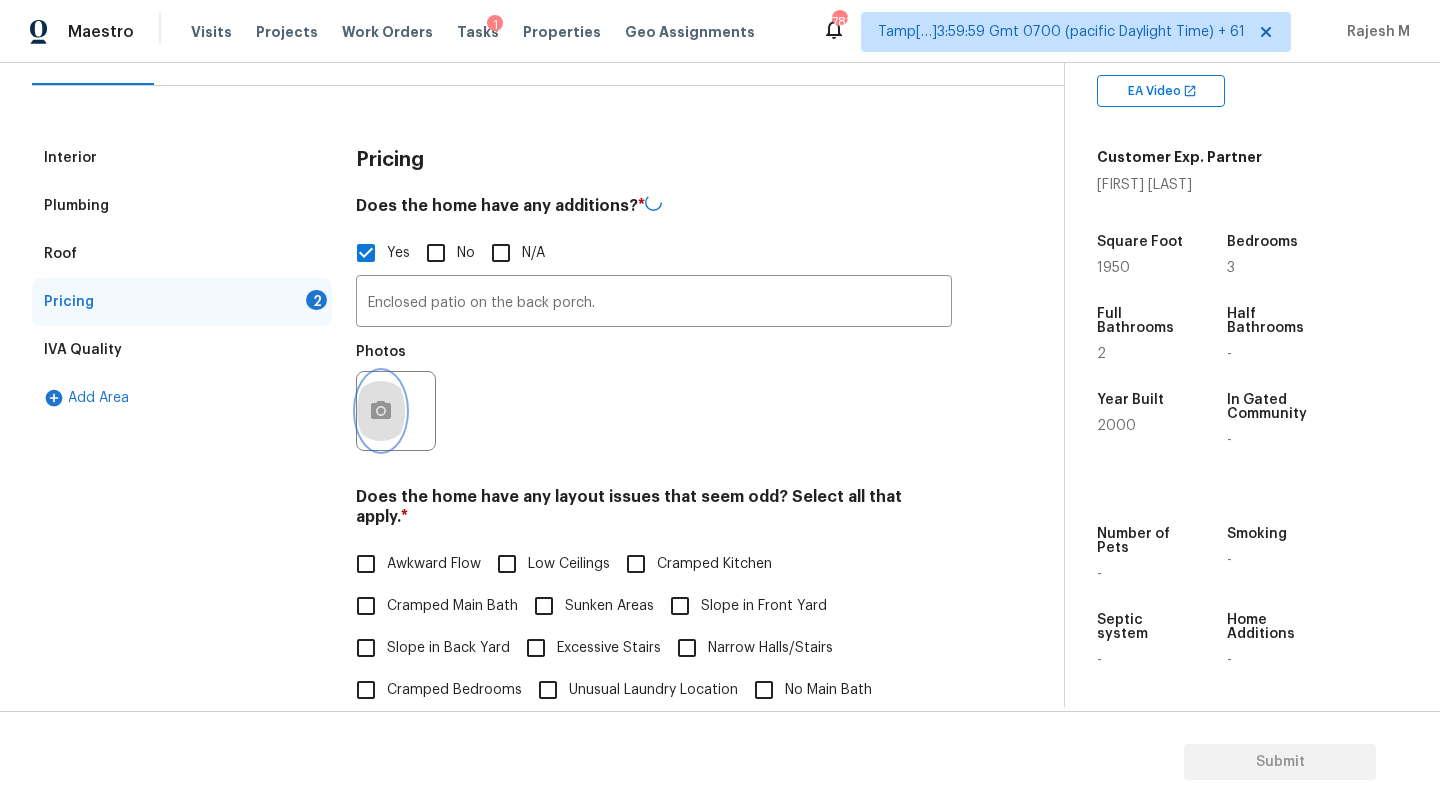 click at bounding box center [381, 411] 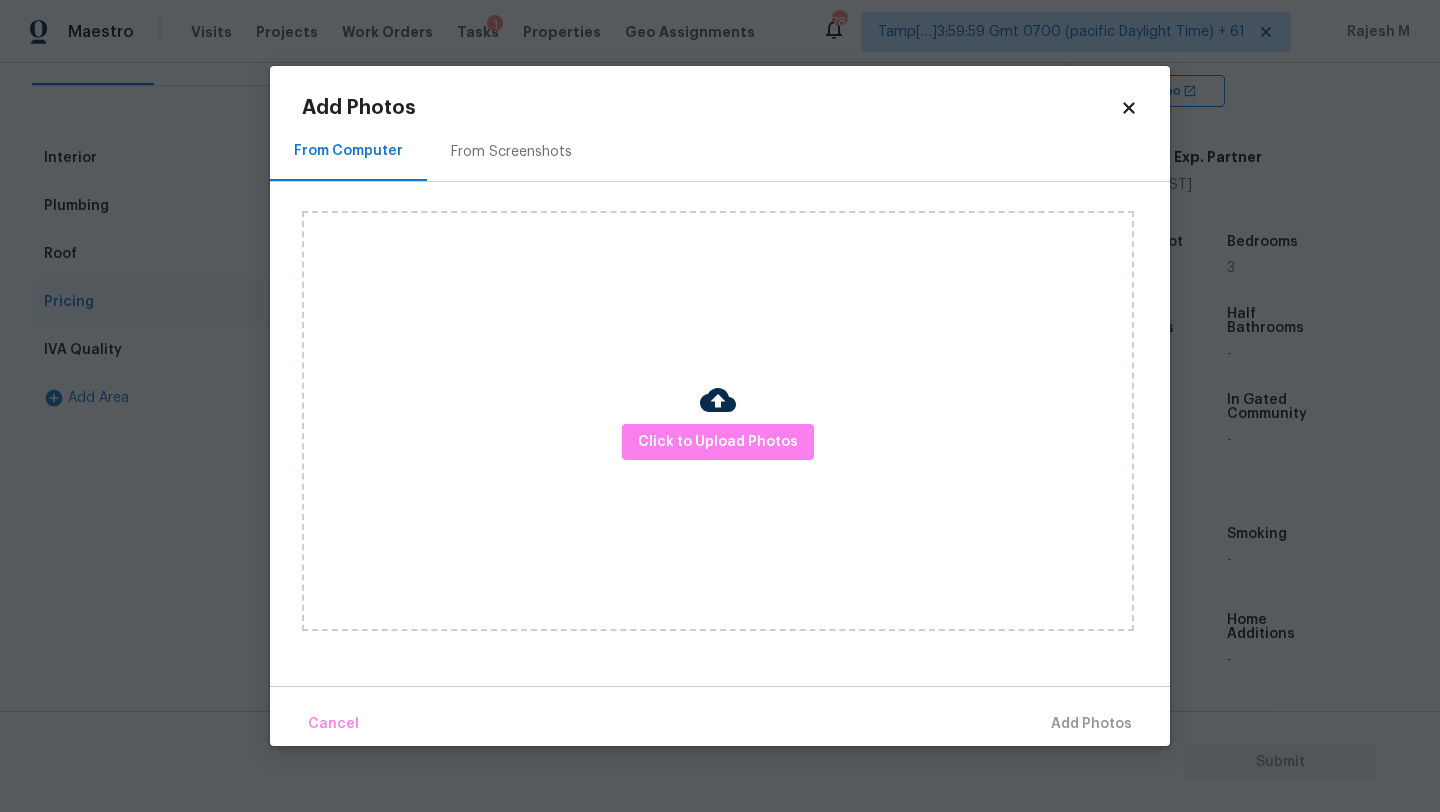 click at bounding box center (718, 400) 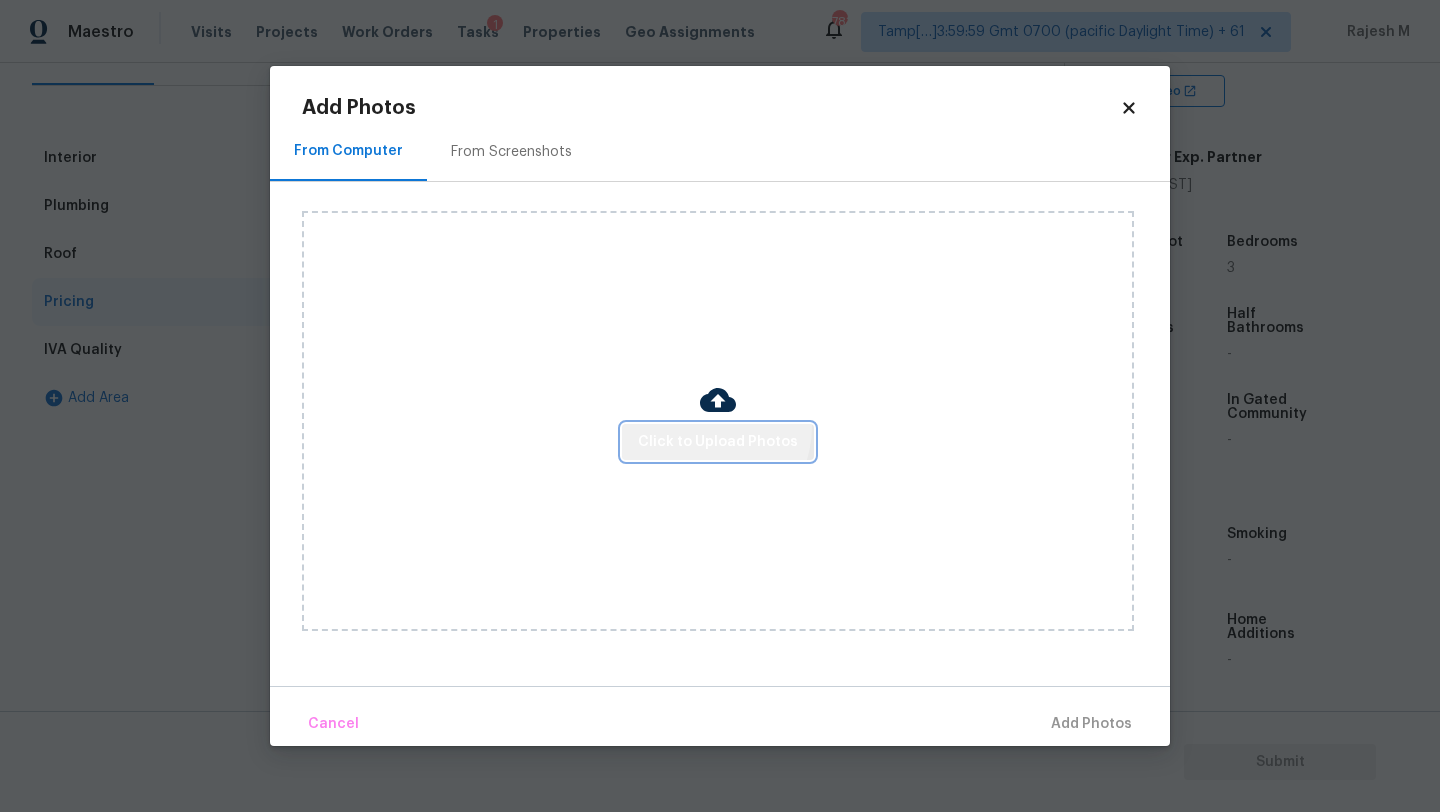 click on "Click to Upload Photos" at bounding box center [718, 442] 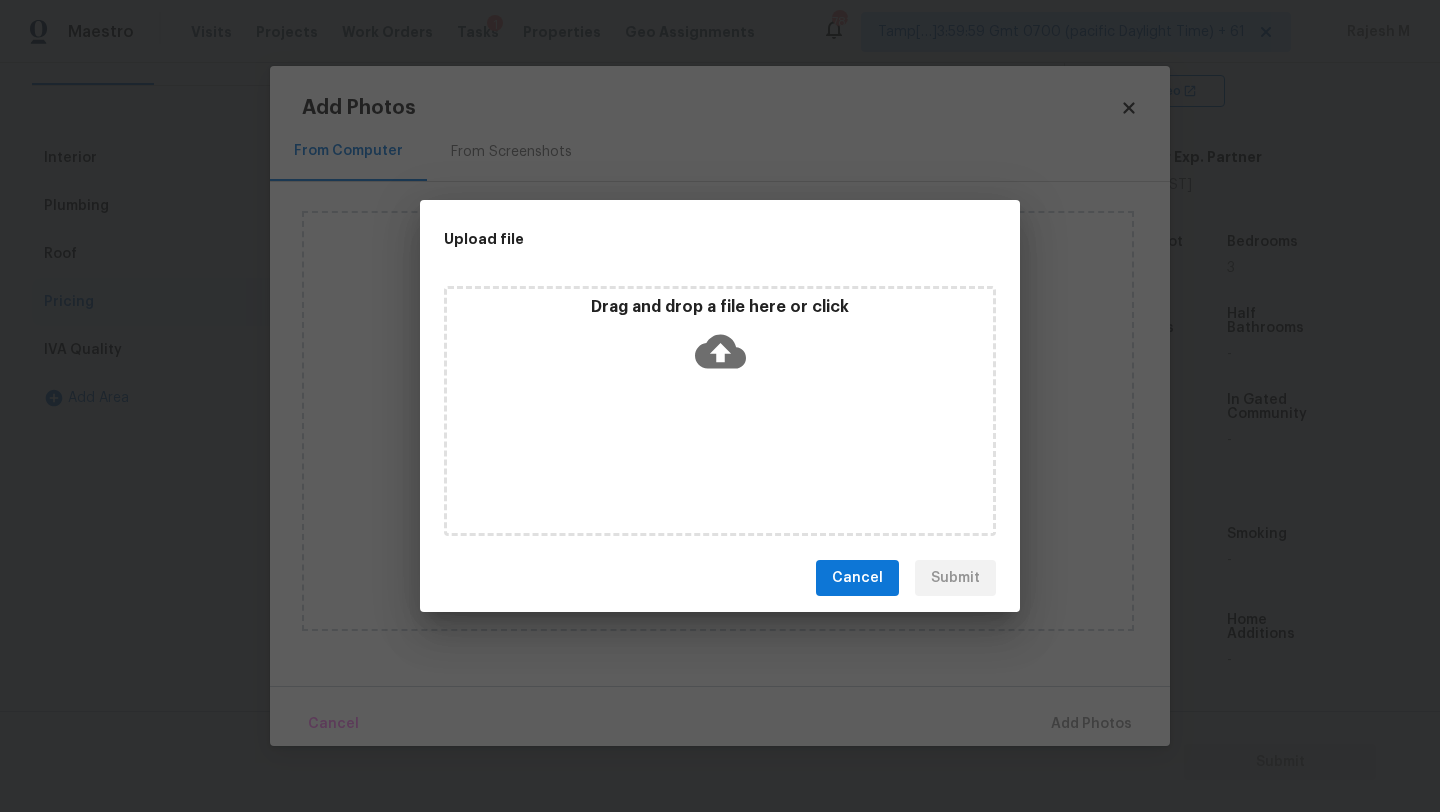 click 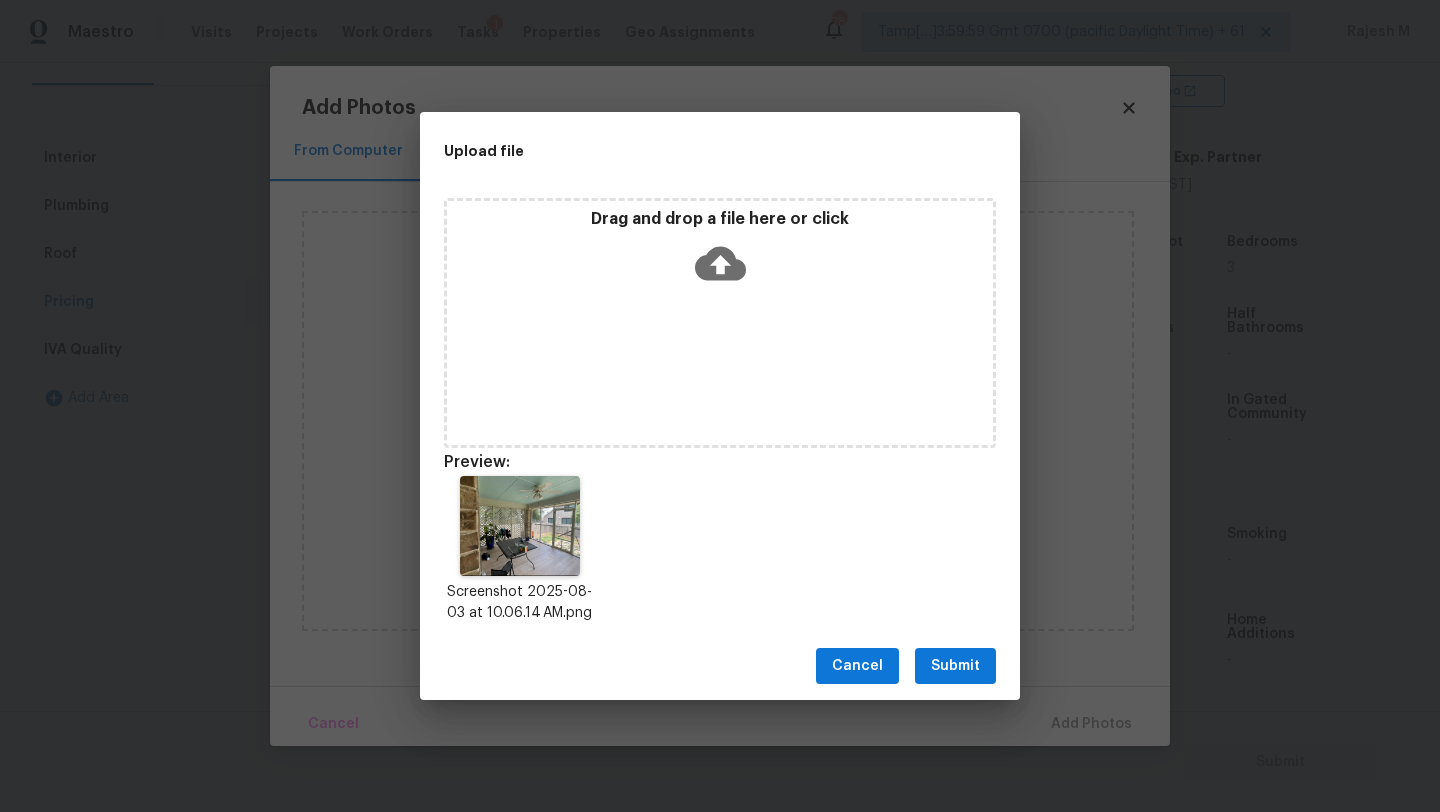 click on "Submit" at bounding box center (955, 666) 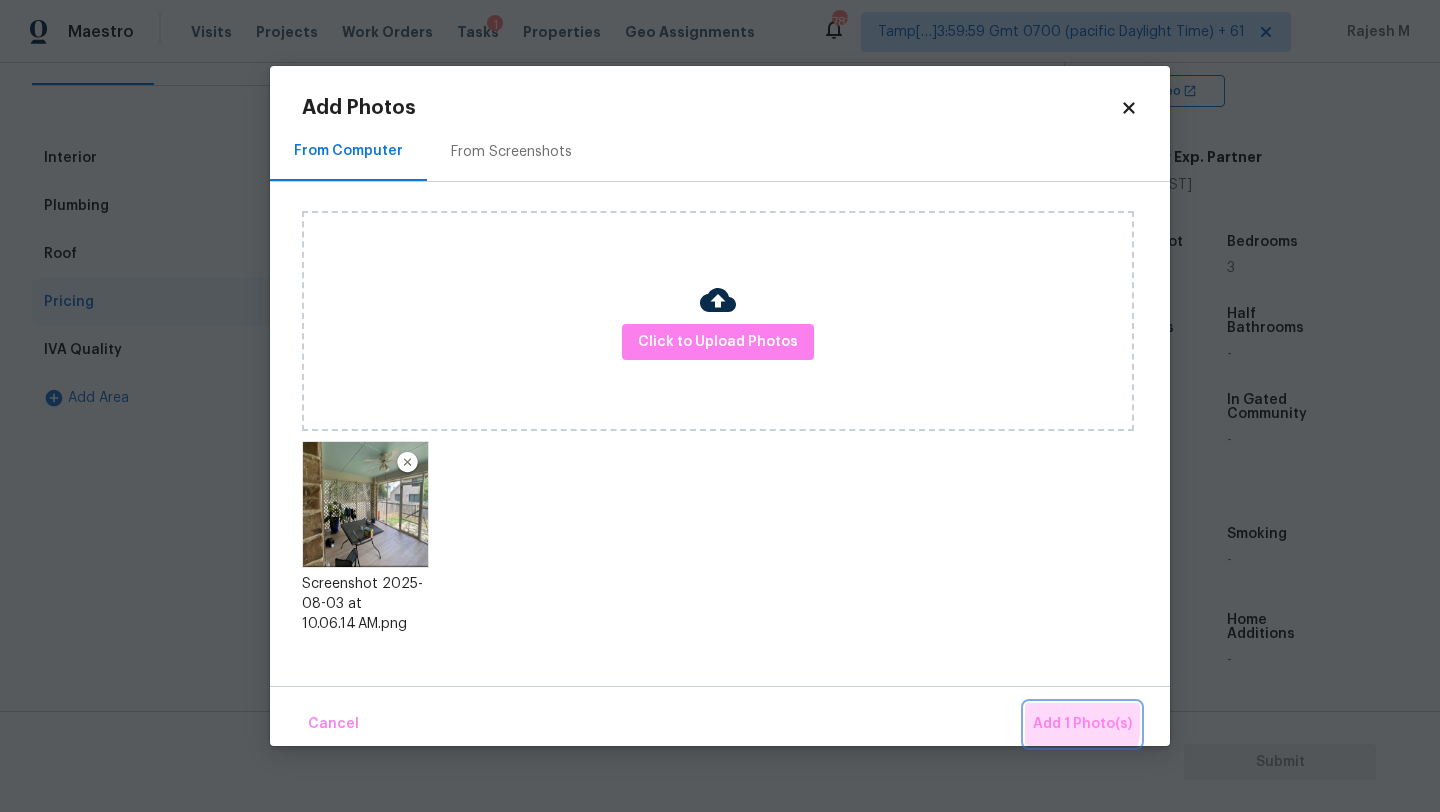 click on "Add 1 Photo(s)" at bounding box center (1082, 724) 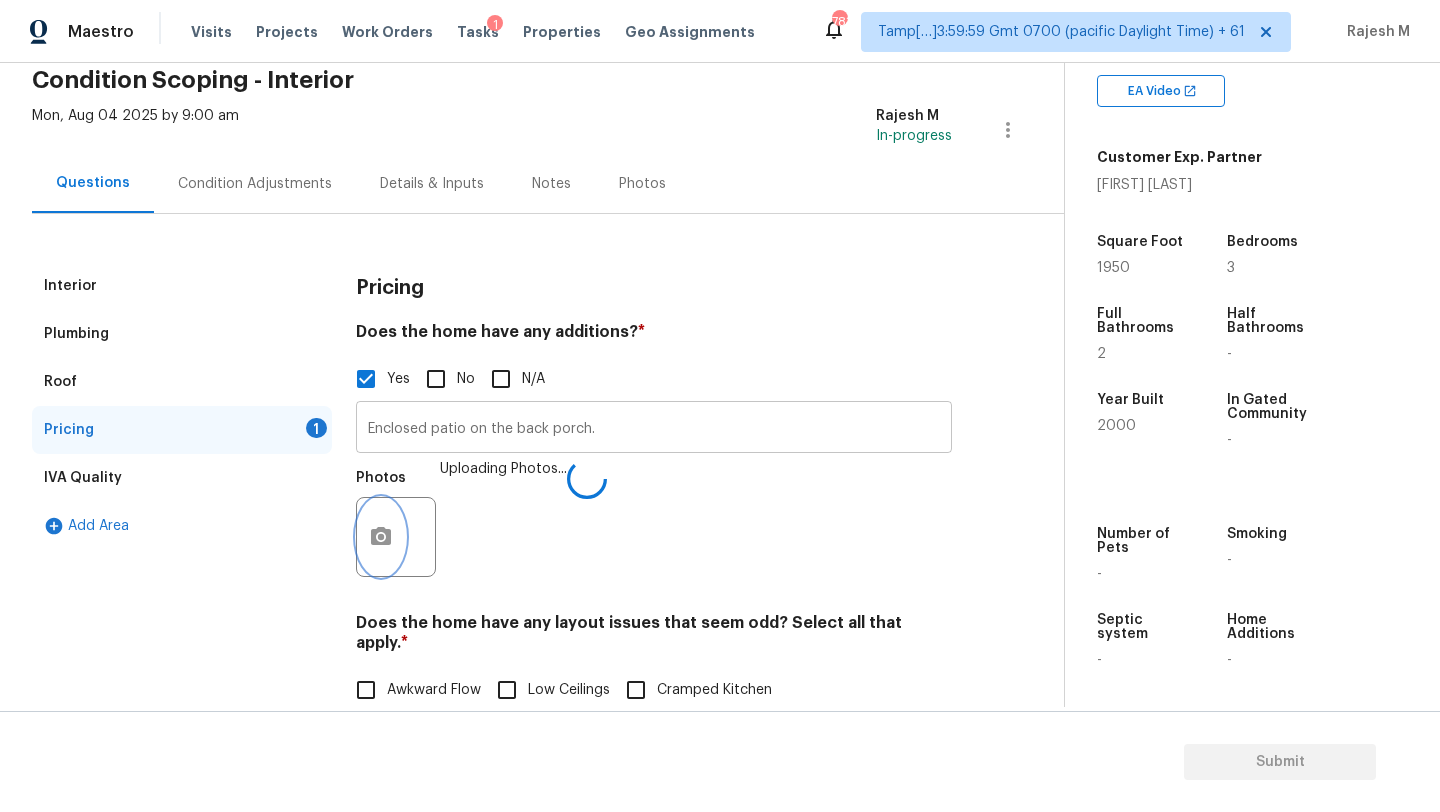 scroll, scrollTop: 98, scrollLeft: 0, axis: vertical 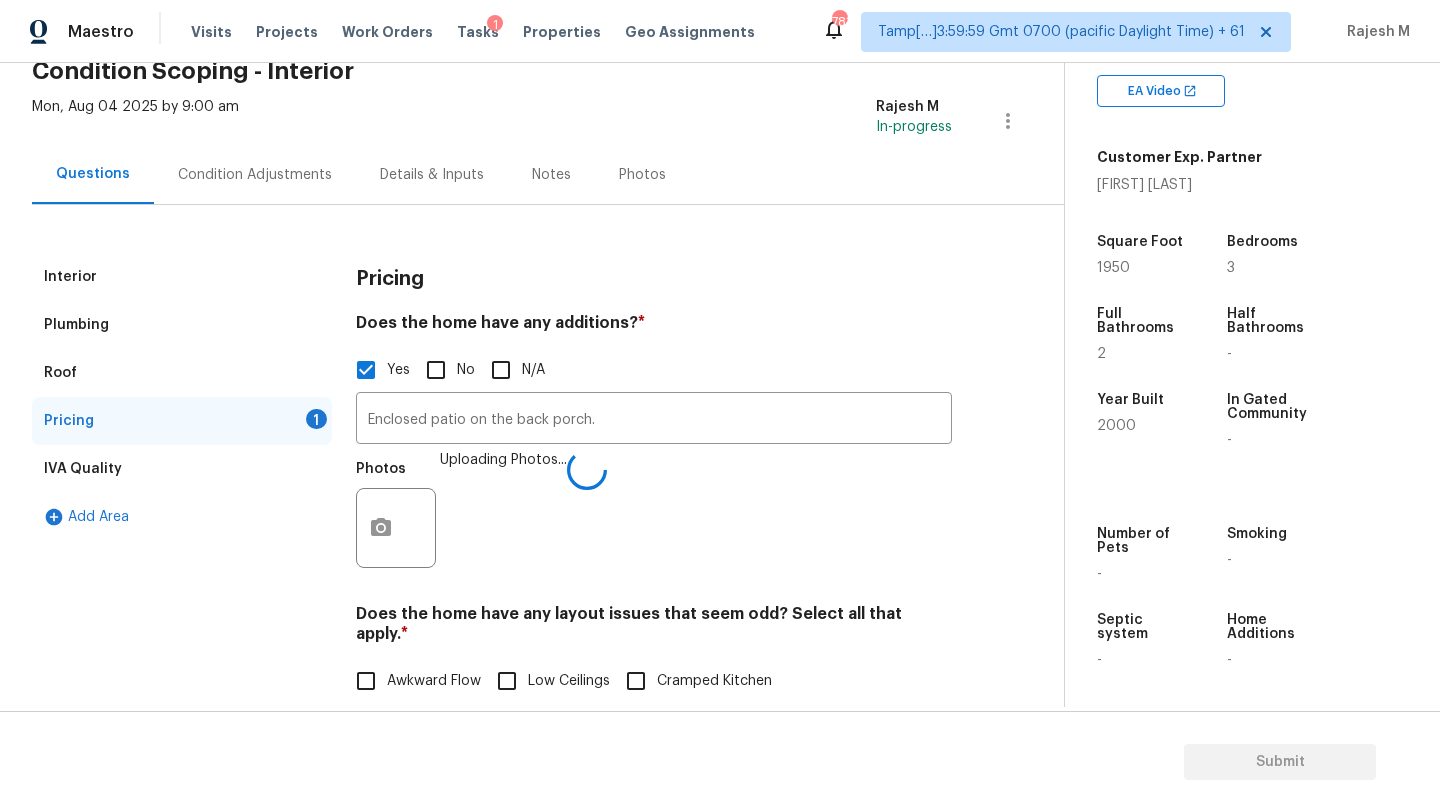 click on "Condition Adjustments" at bounding box center (255, 175) 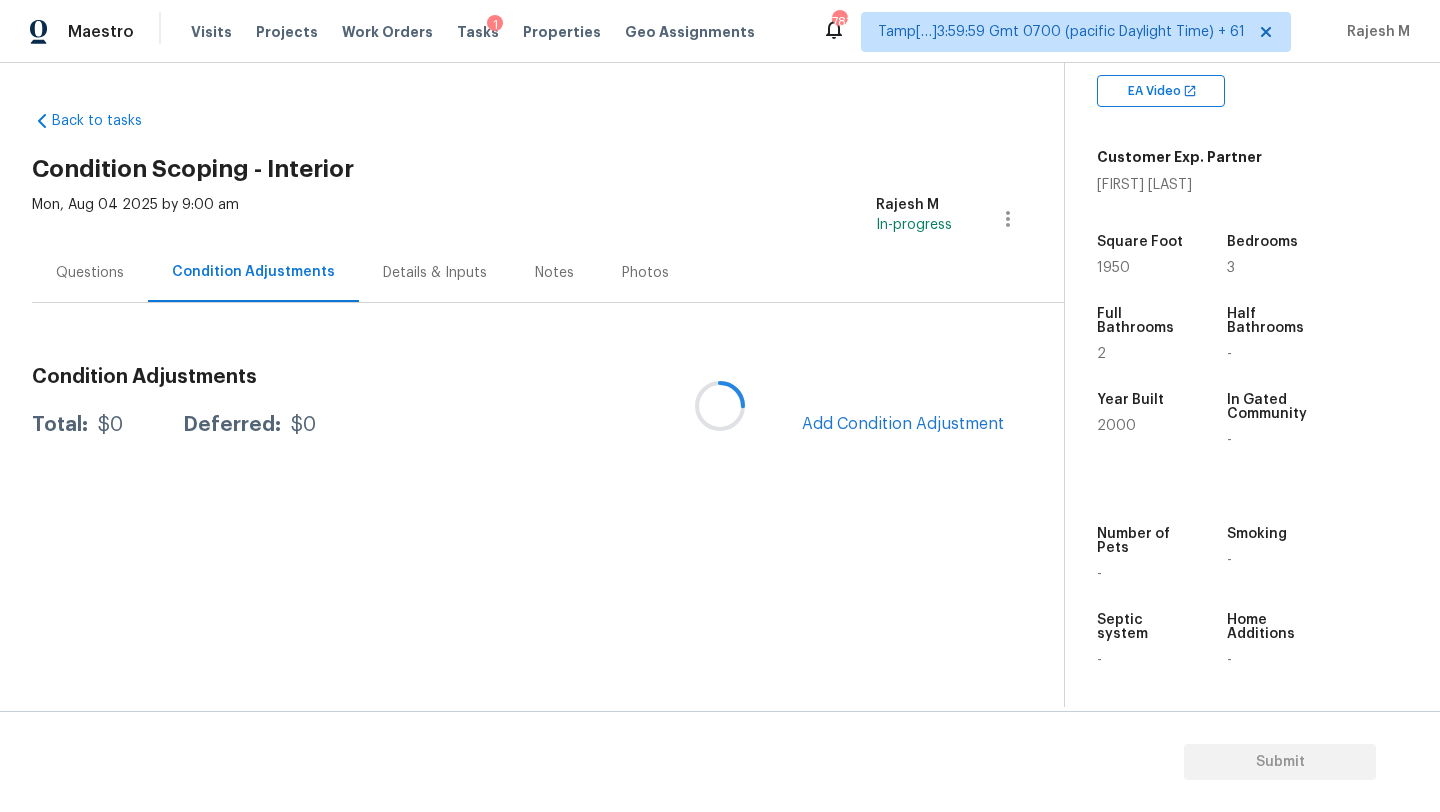 scroll, scrollTop: 0, scrollLeft: 0, axis: both 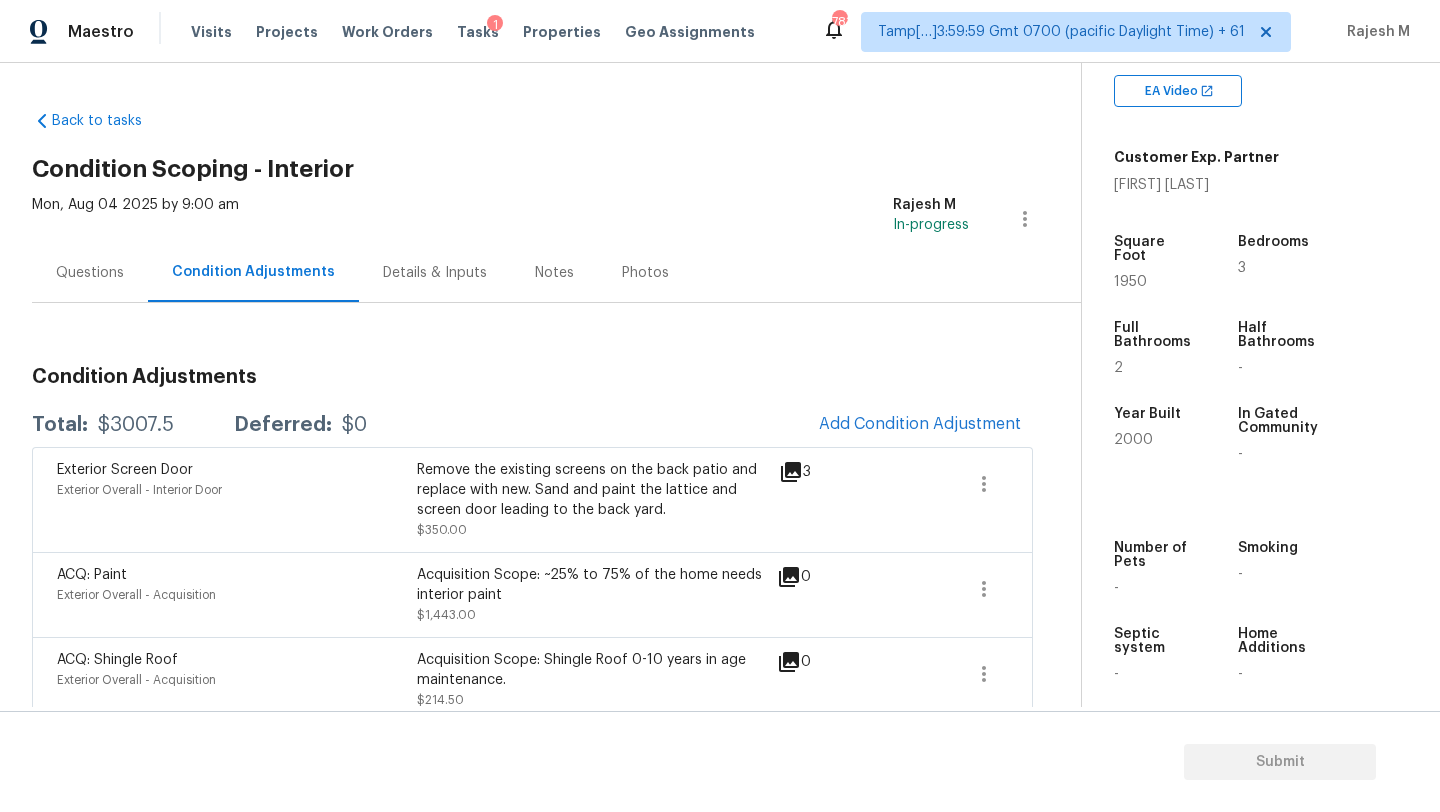 click on "Questions" at bounding box center (90, 273) 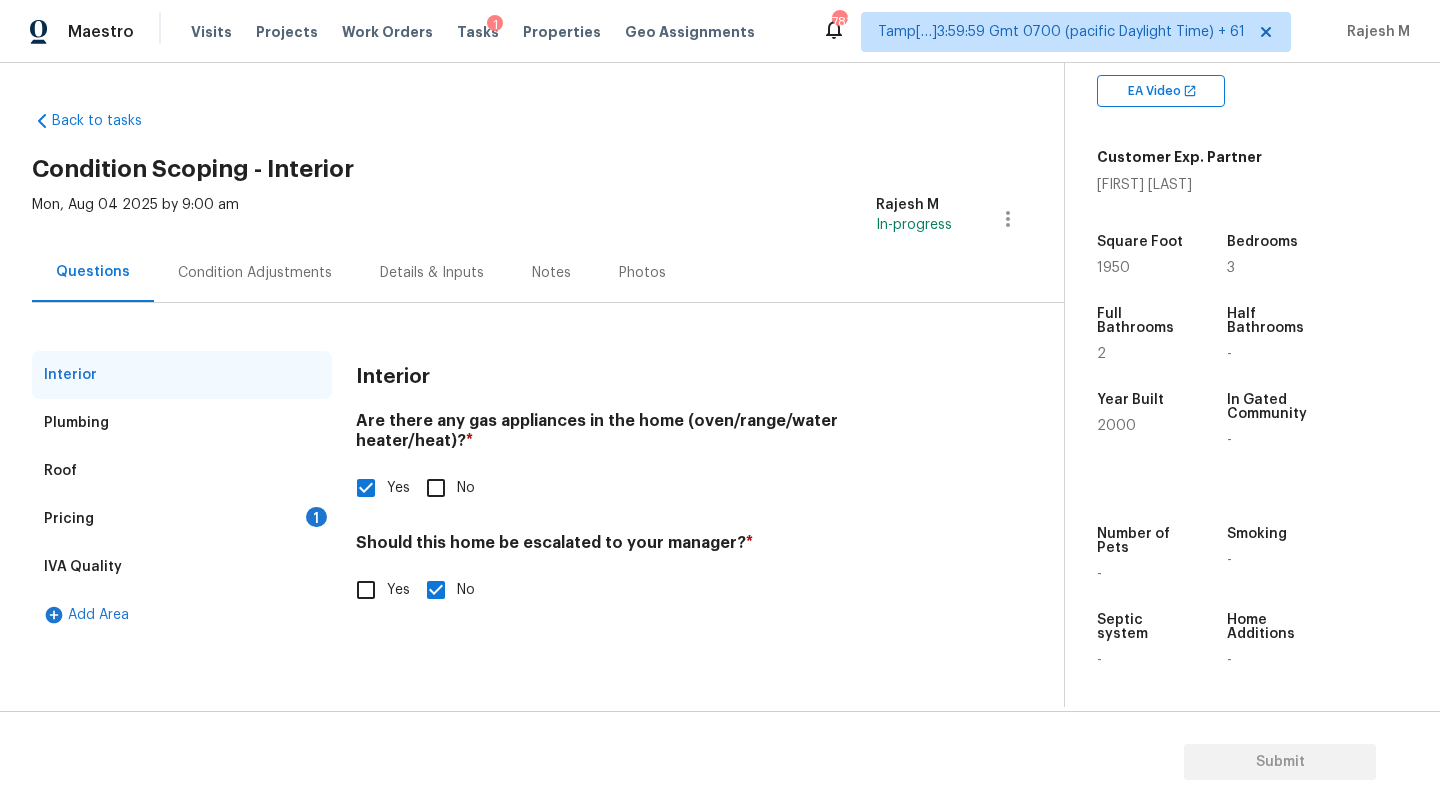 click on "Pricing 1" at bounding box center (182, 519) 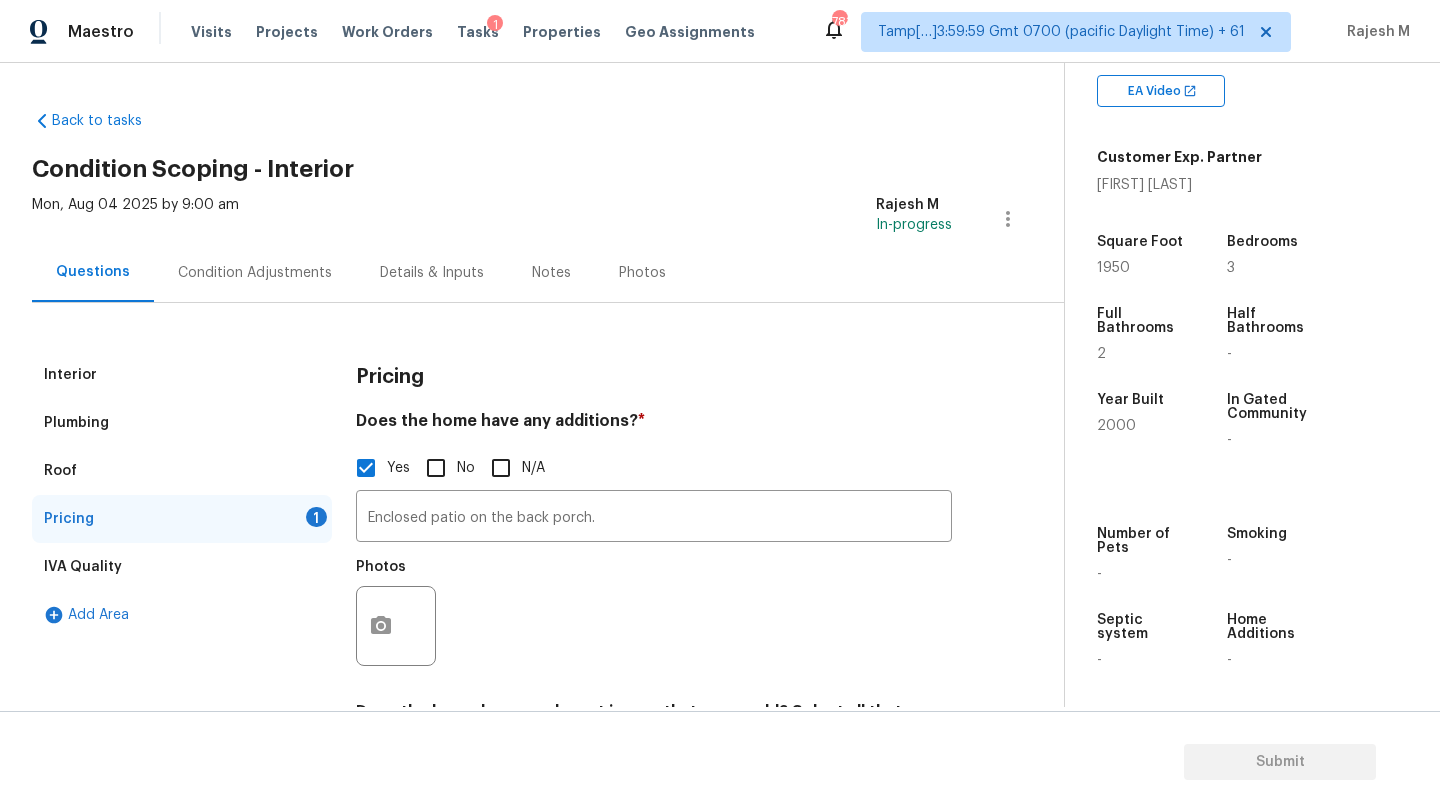 click on "Add Area" at bounding box center (182, 615) 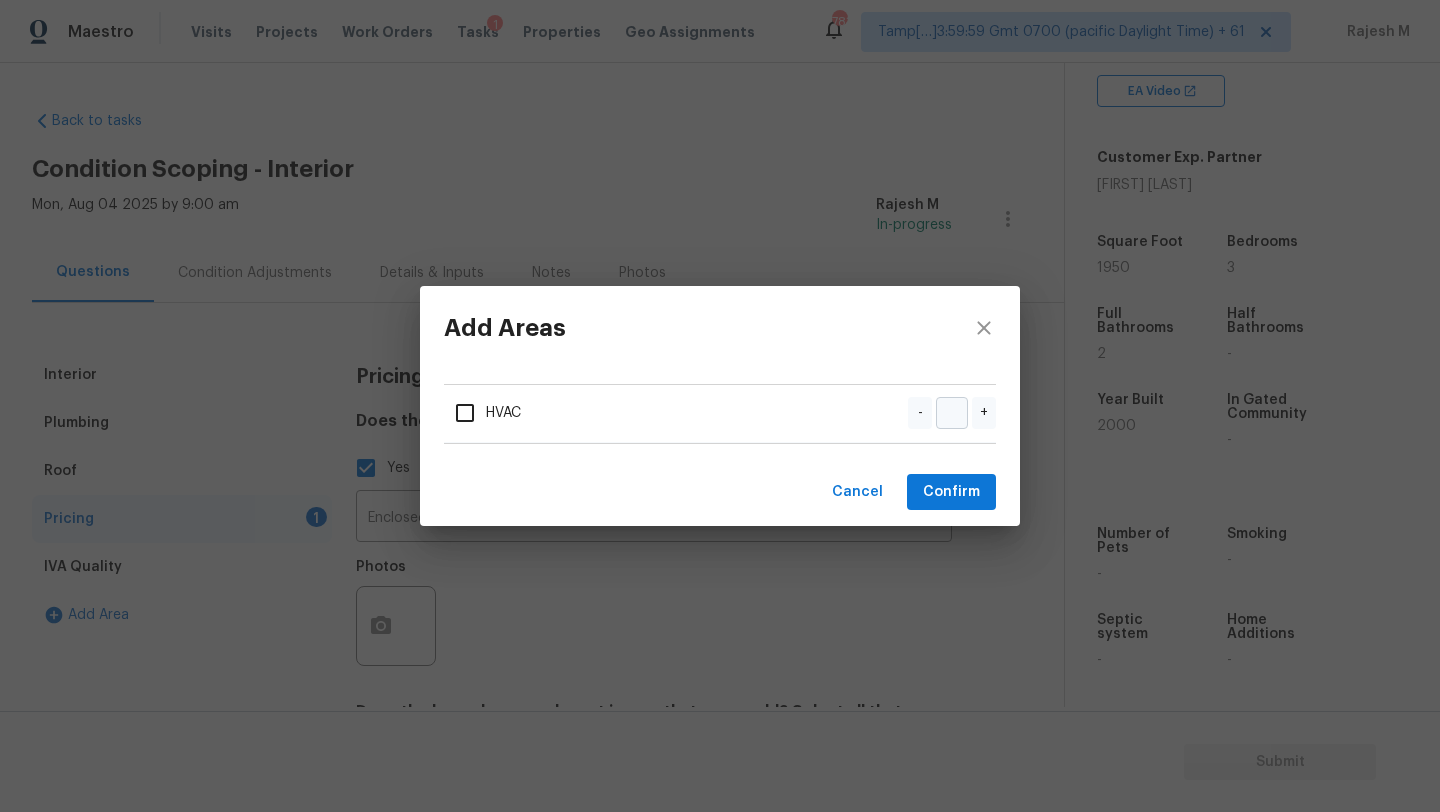 click on "Add Areas HVAC - + Cancel Confirm" at bounding box center (720, 406) 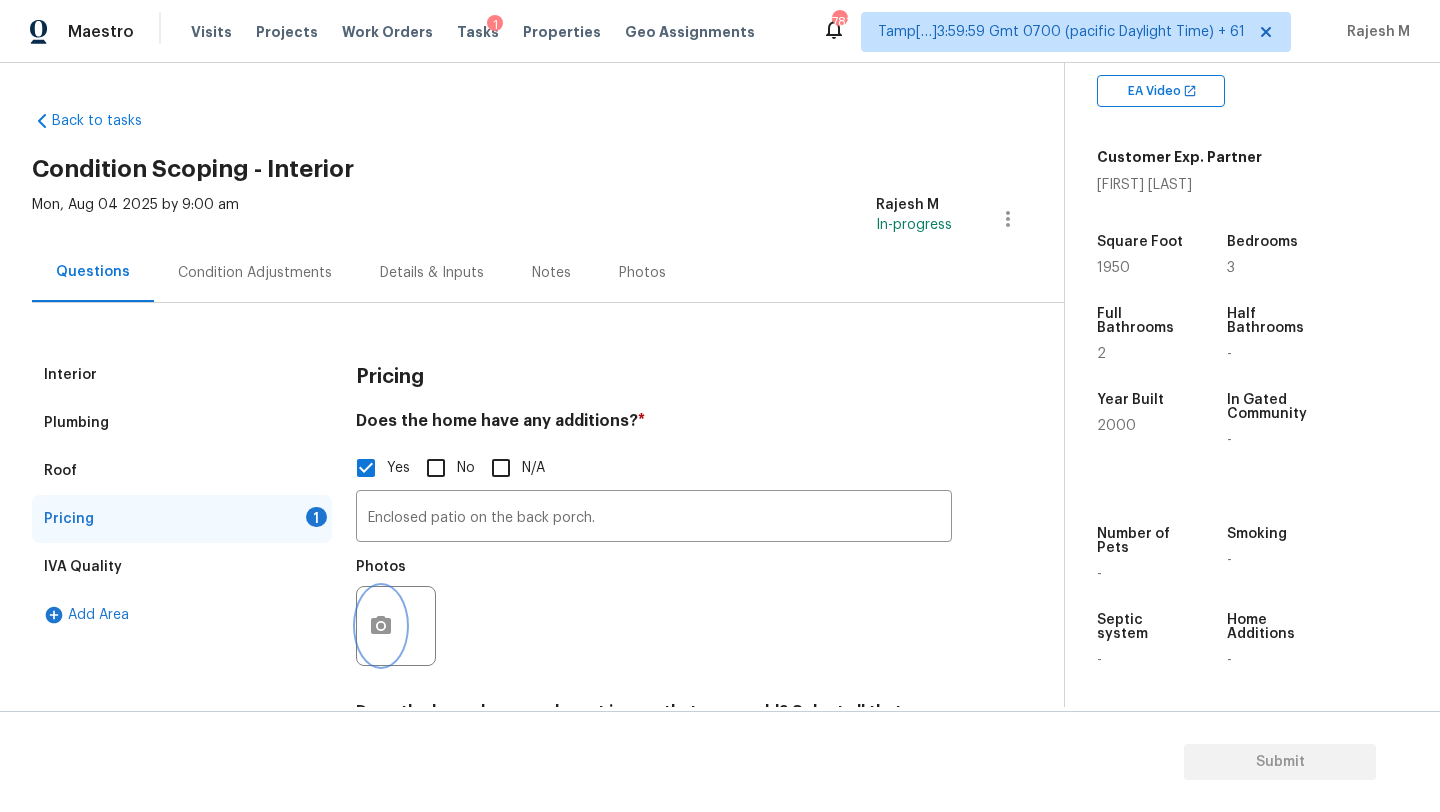 click at bounding box center (381, 626) 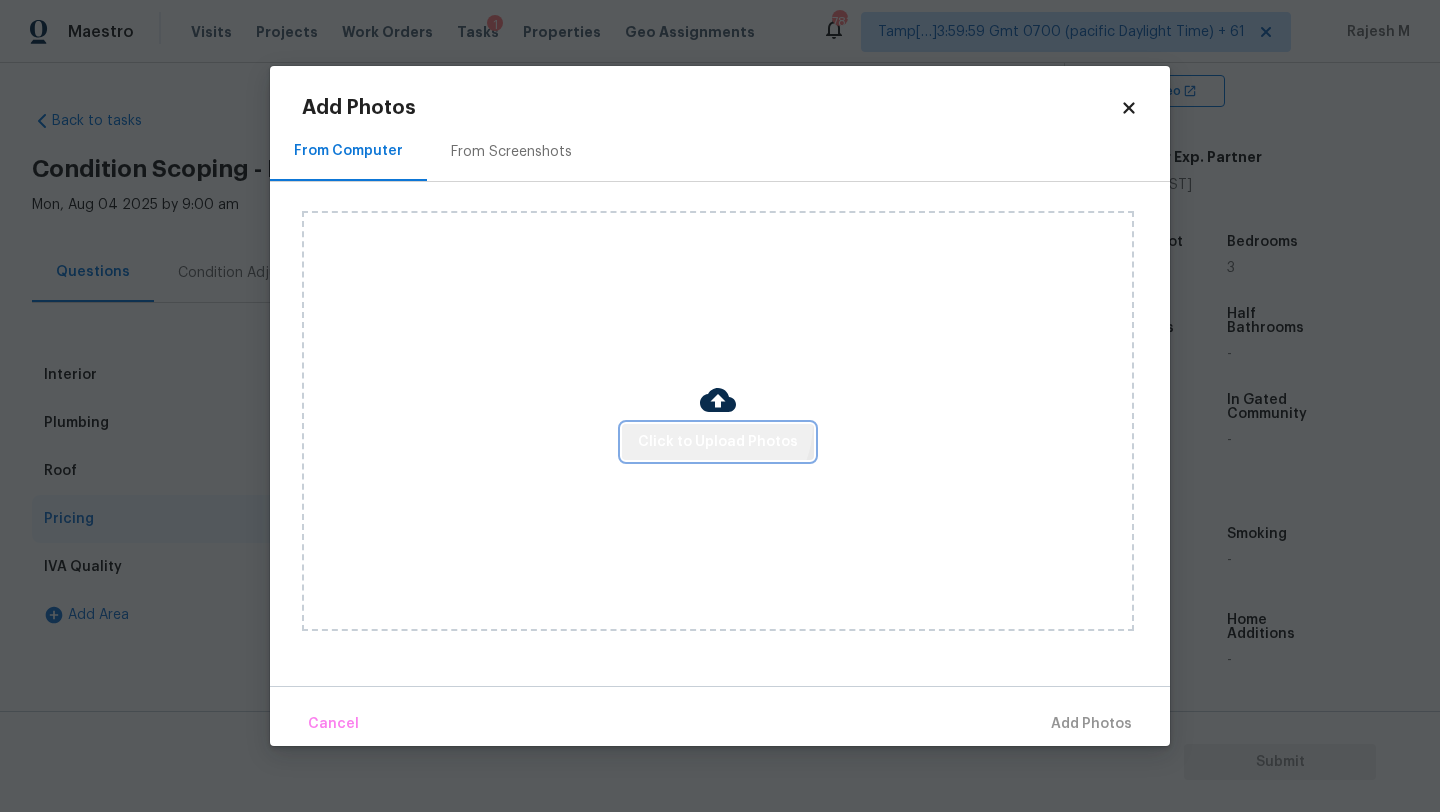 click on "Click to Upload Photos" at bounding box center [718, 442] 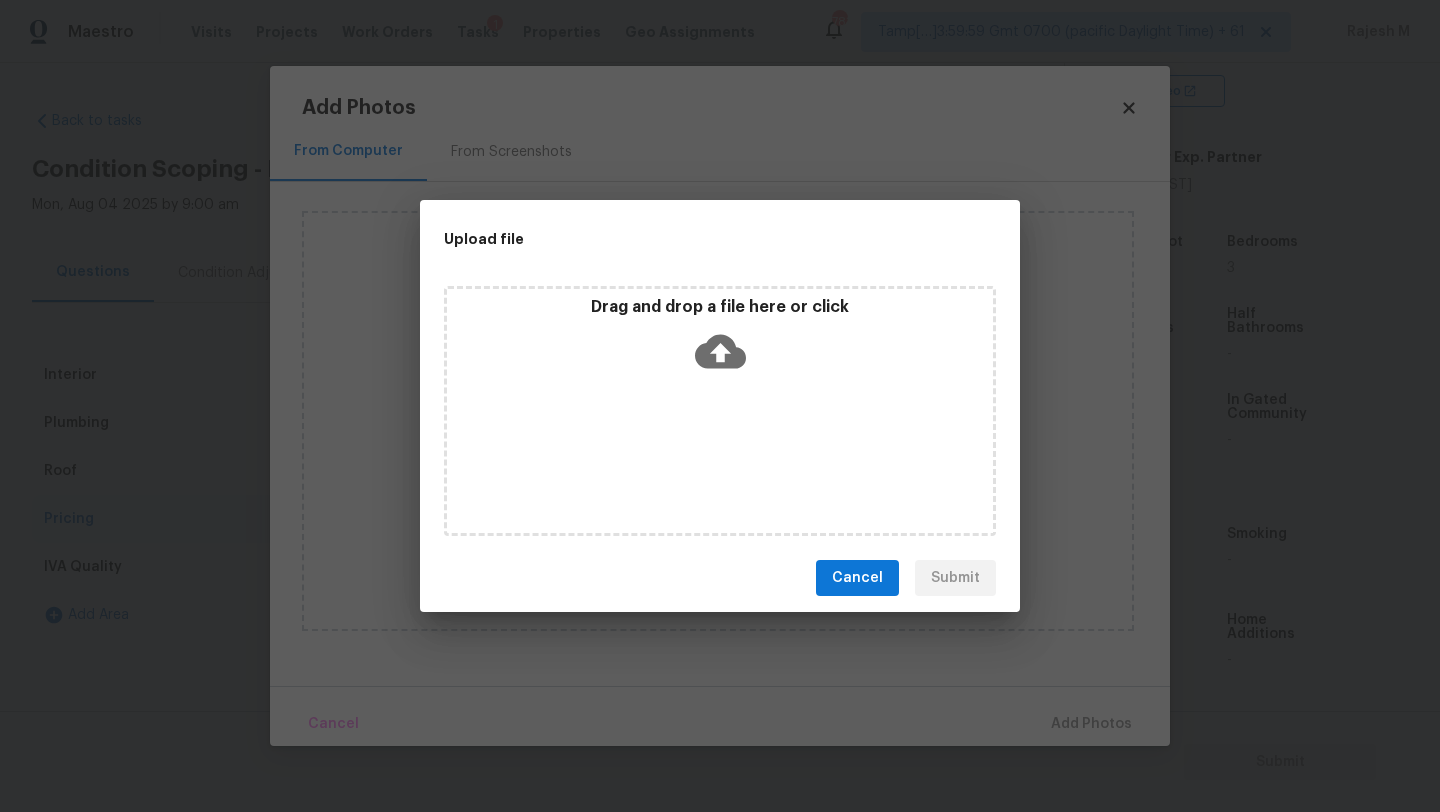 click on "Drag and drop a file here or click" at bounding box center [720, 411] 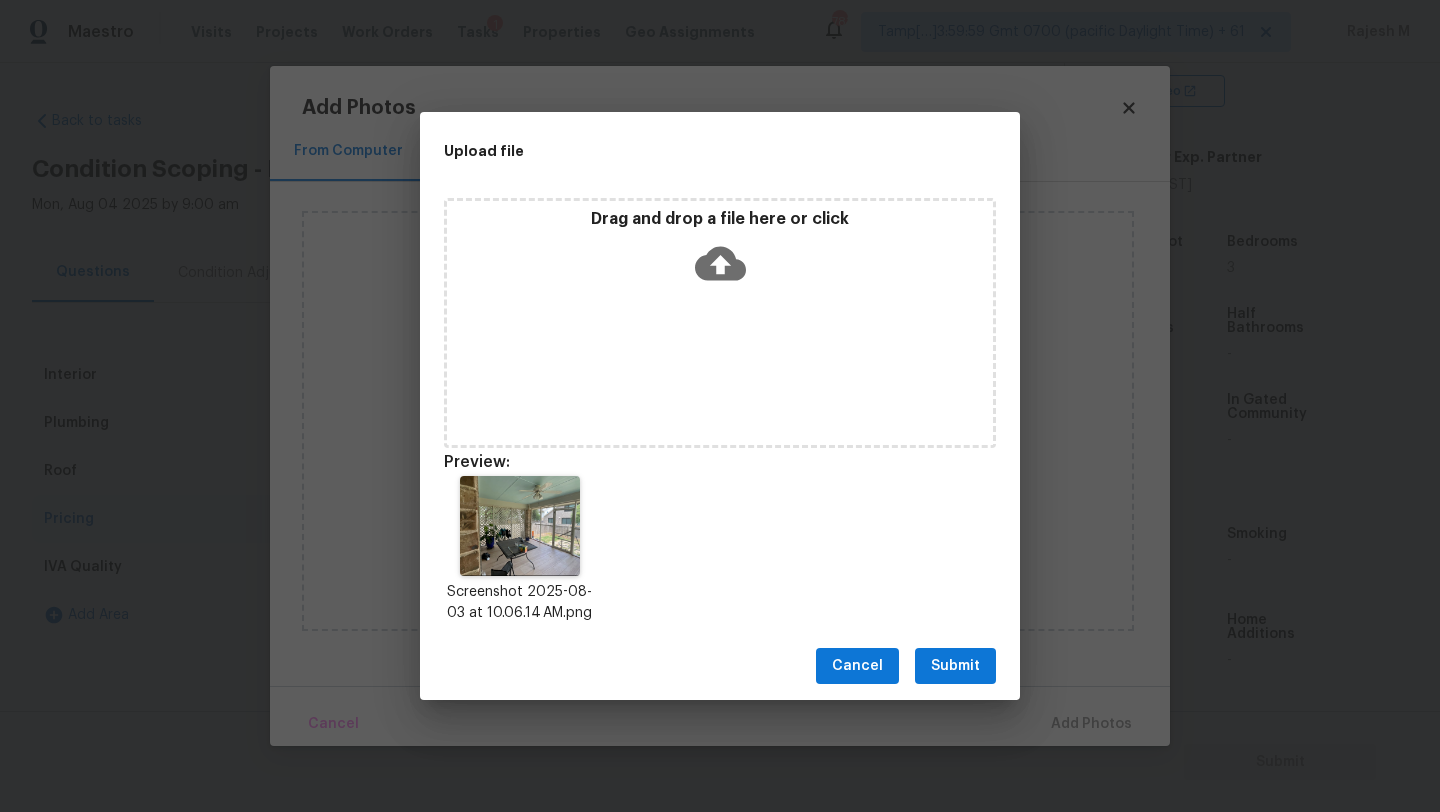 click on "Submit" at bounding box center [955, 666] 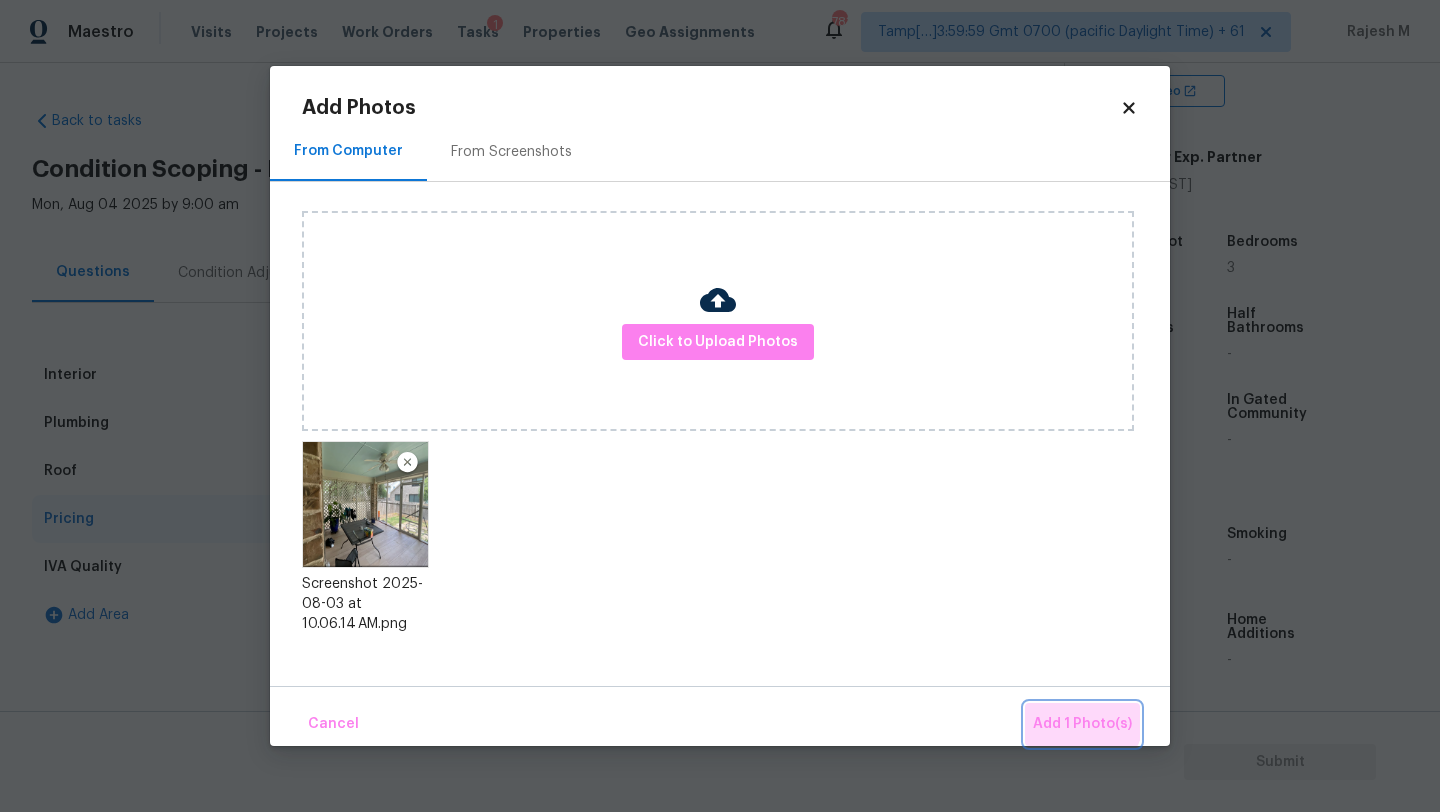 click on "Add 1 Photo(s)" at bounding box center [1082, 724] 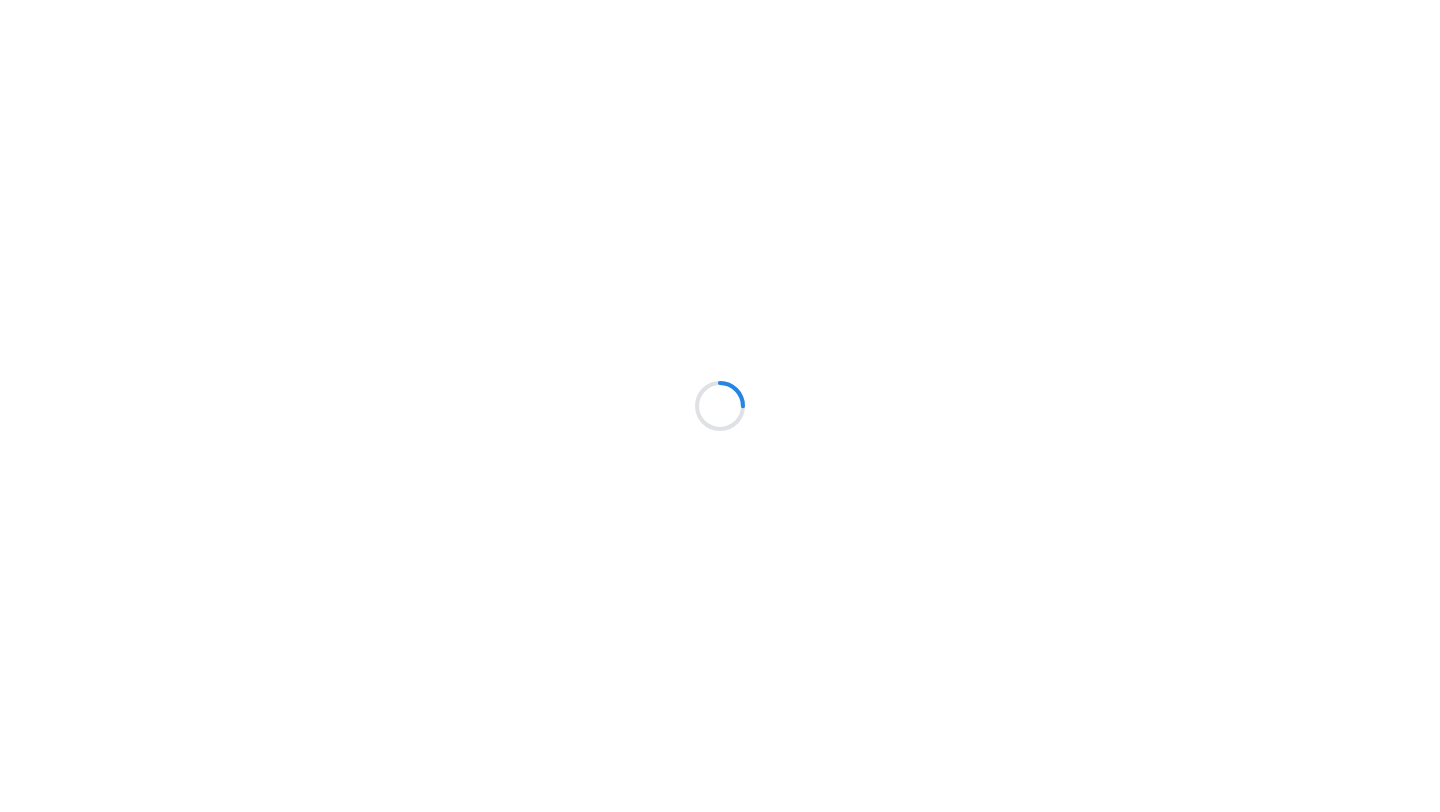 scroll, scrollTop: 0, scrollLeft: 0, axis: both 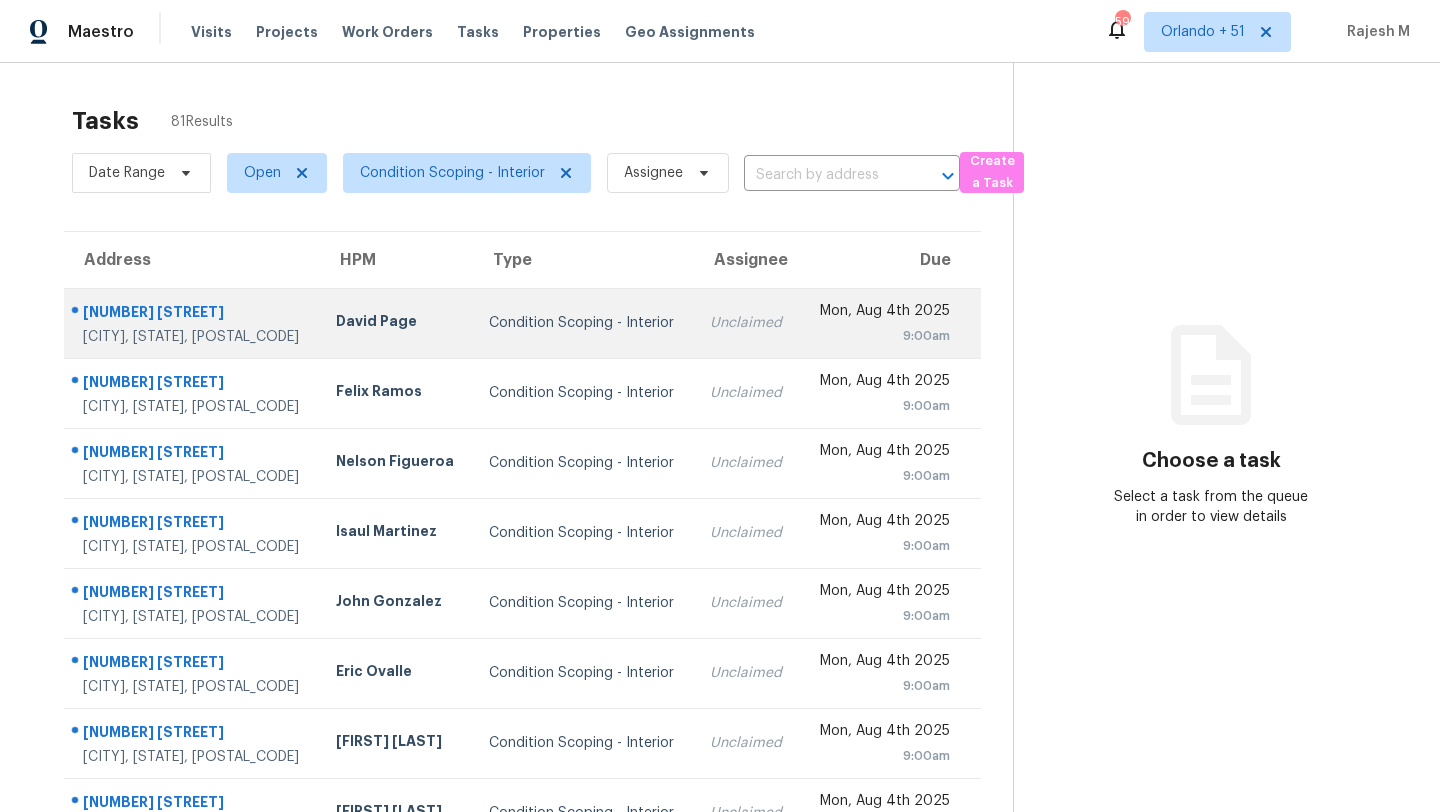 click on "Condition Scoping - Interior" at bounding box center (583, 323) 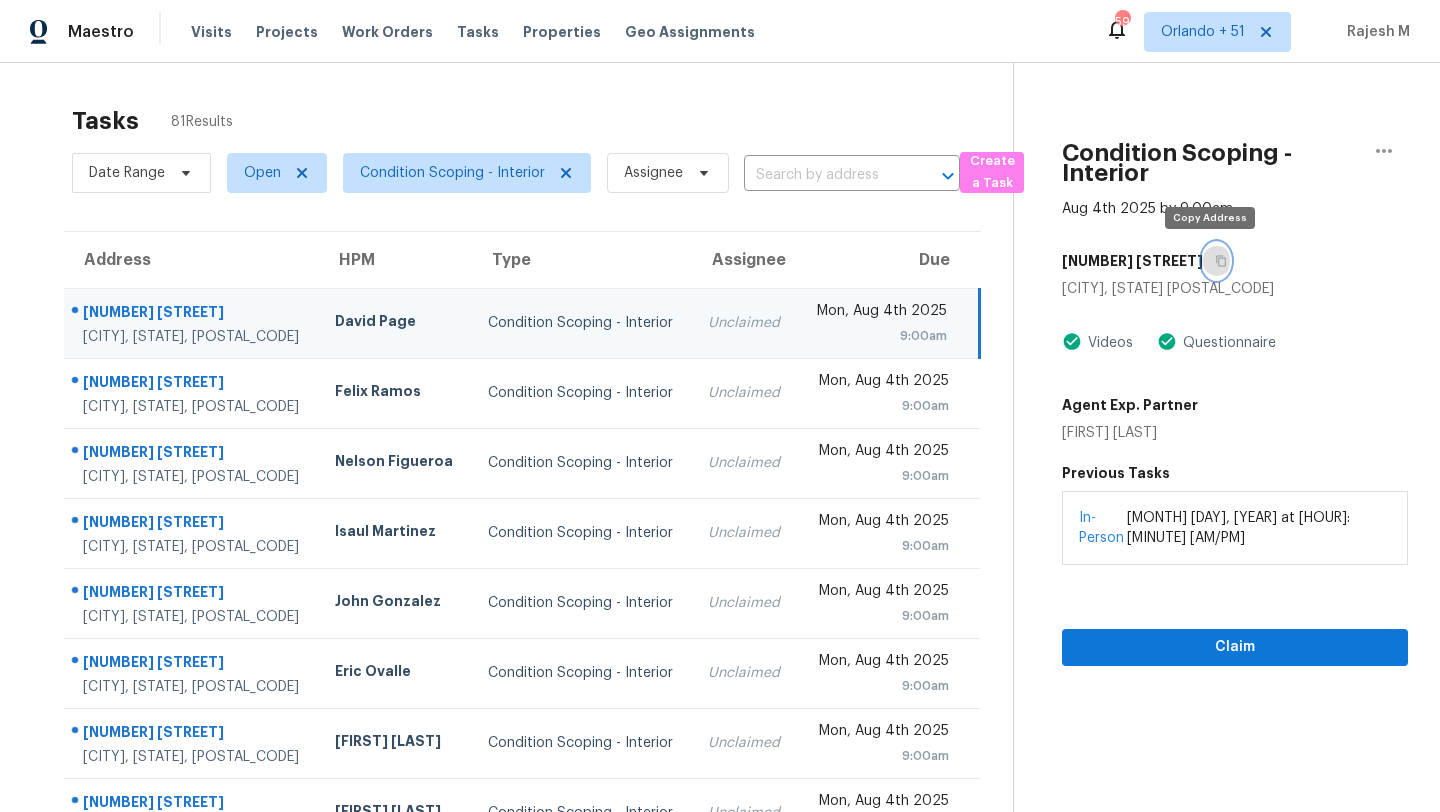 click 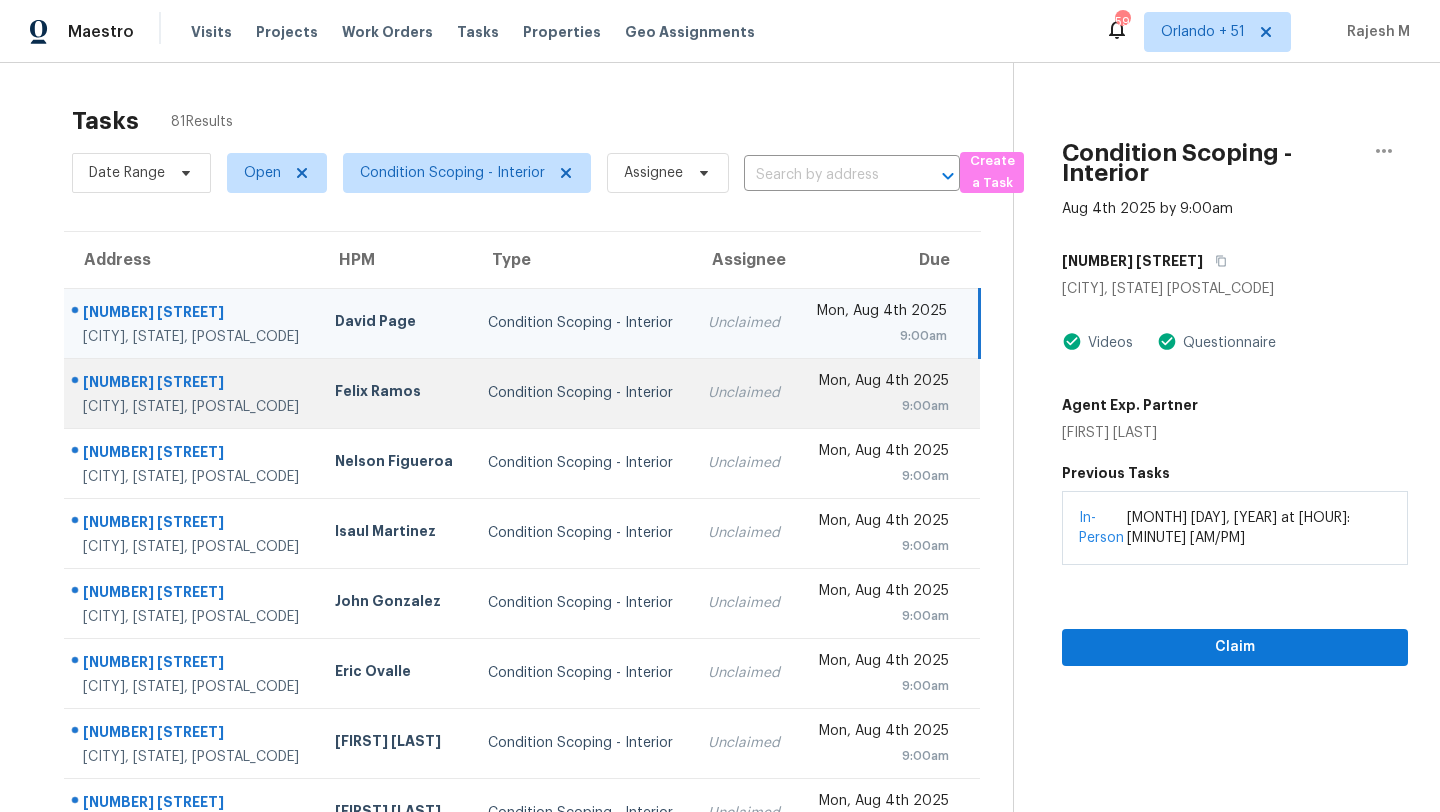 click on "Condition Scoping - Interior" at bounding box center (582, 393) 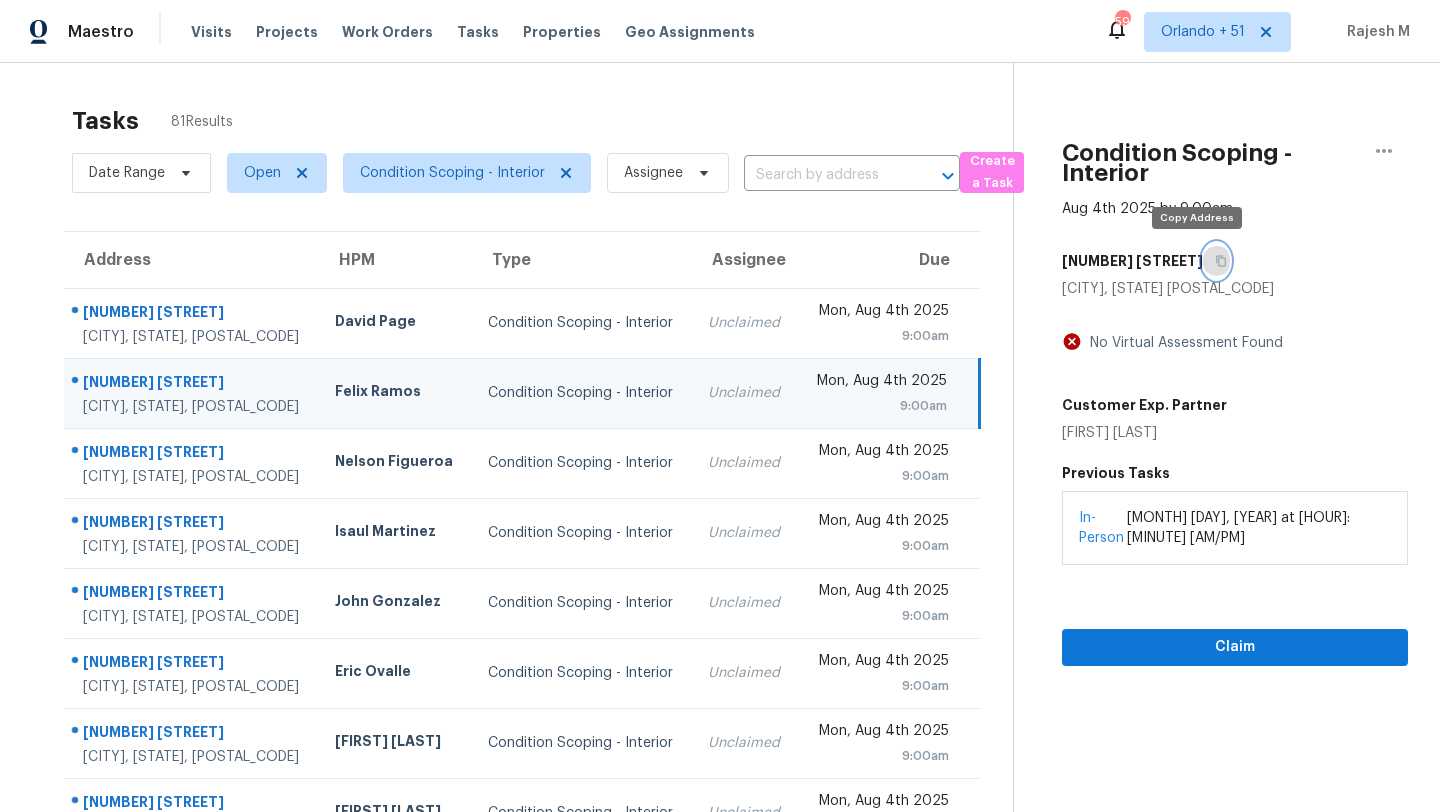 click at bounding box center [1216, 261] 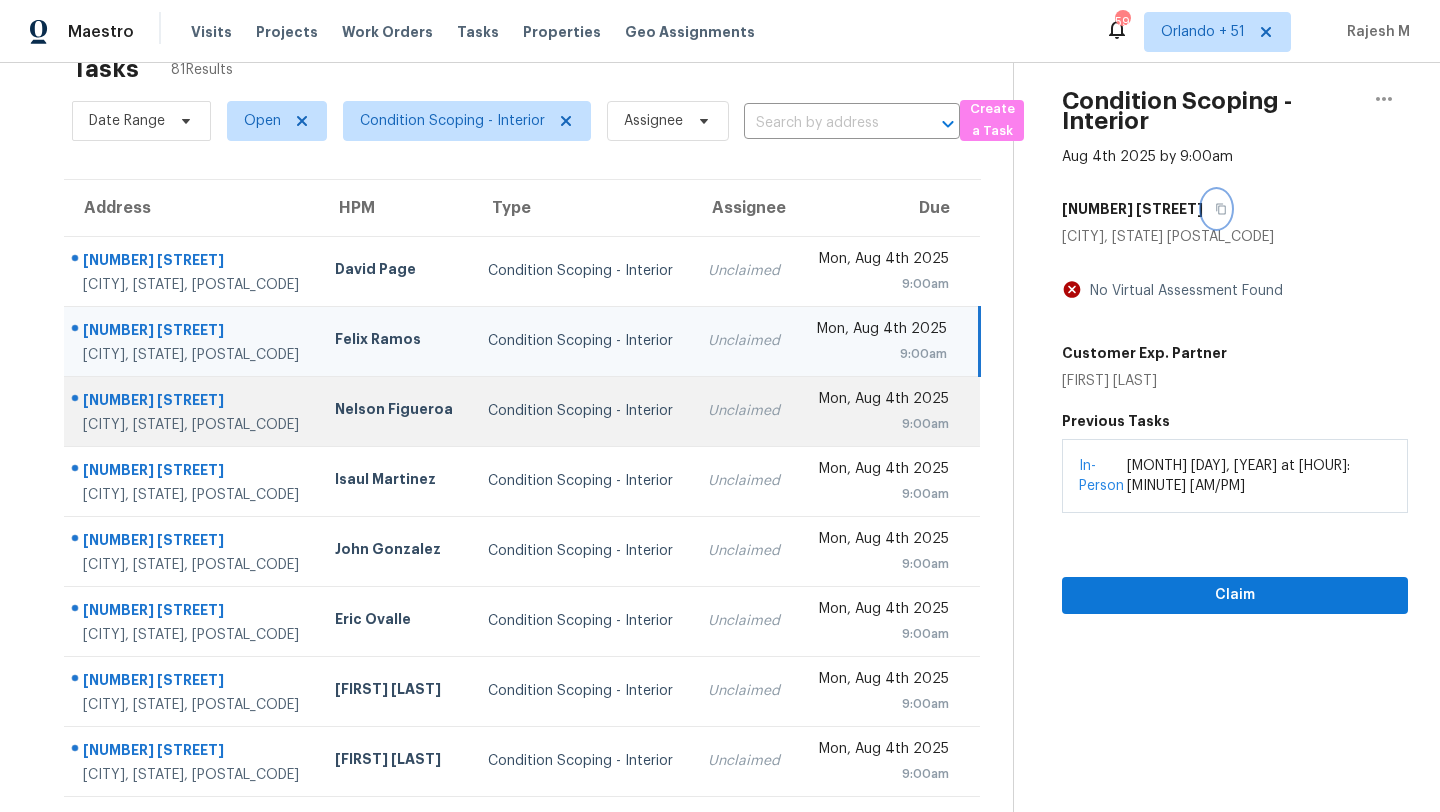 scroll, scrollTop: 91, scrollLeft: 0, axis: vertical 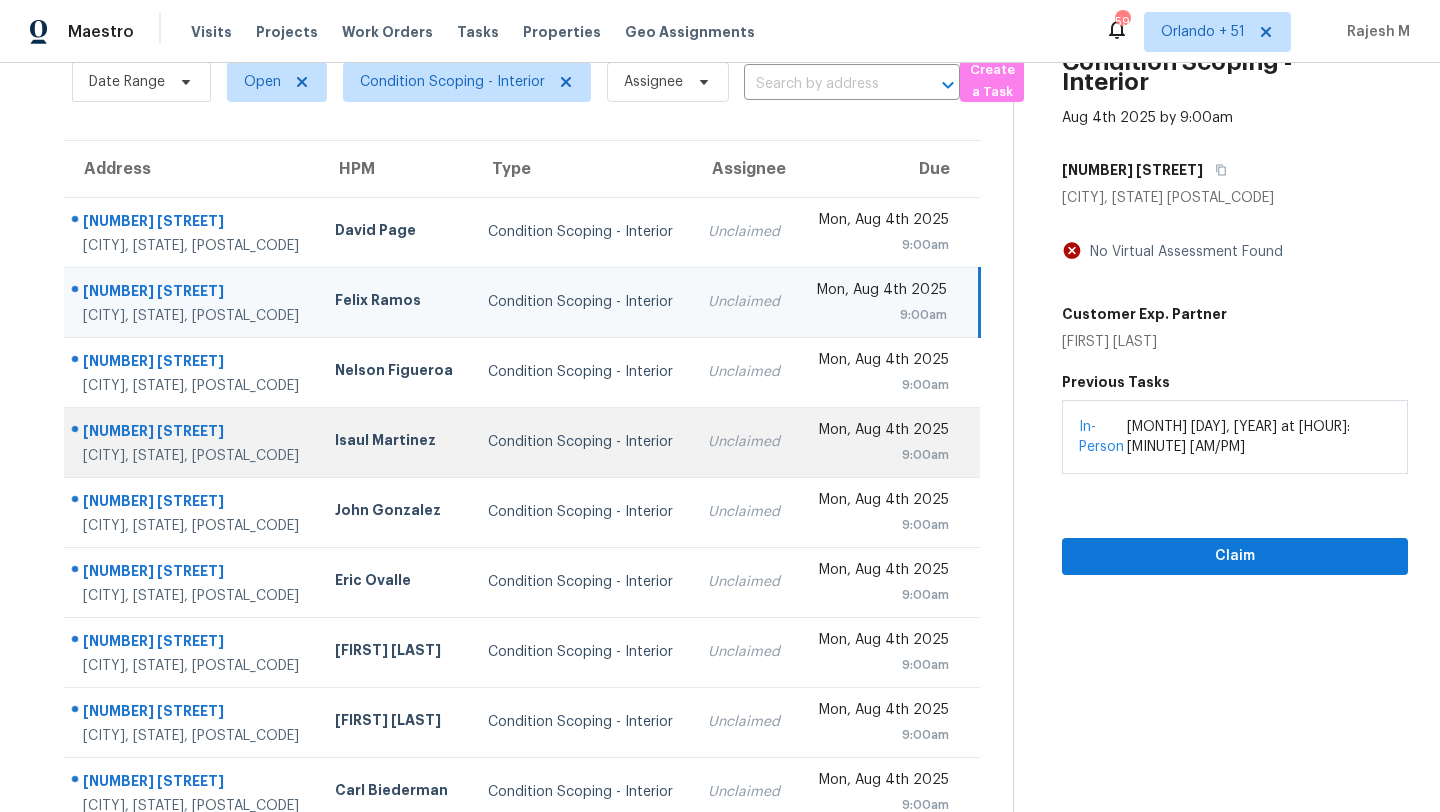 click on "Condition Scoping - Interior" at bounding box center (582, 442) 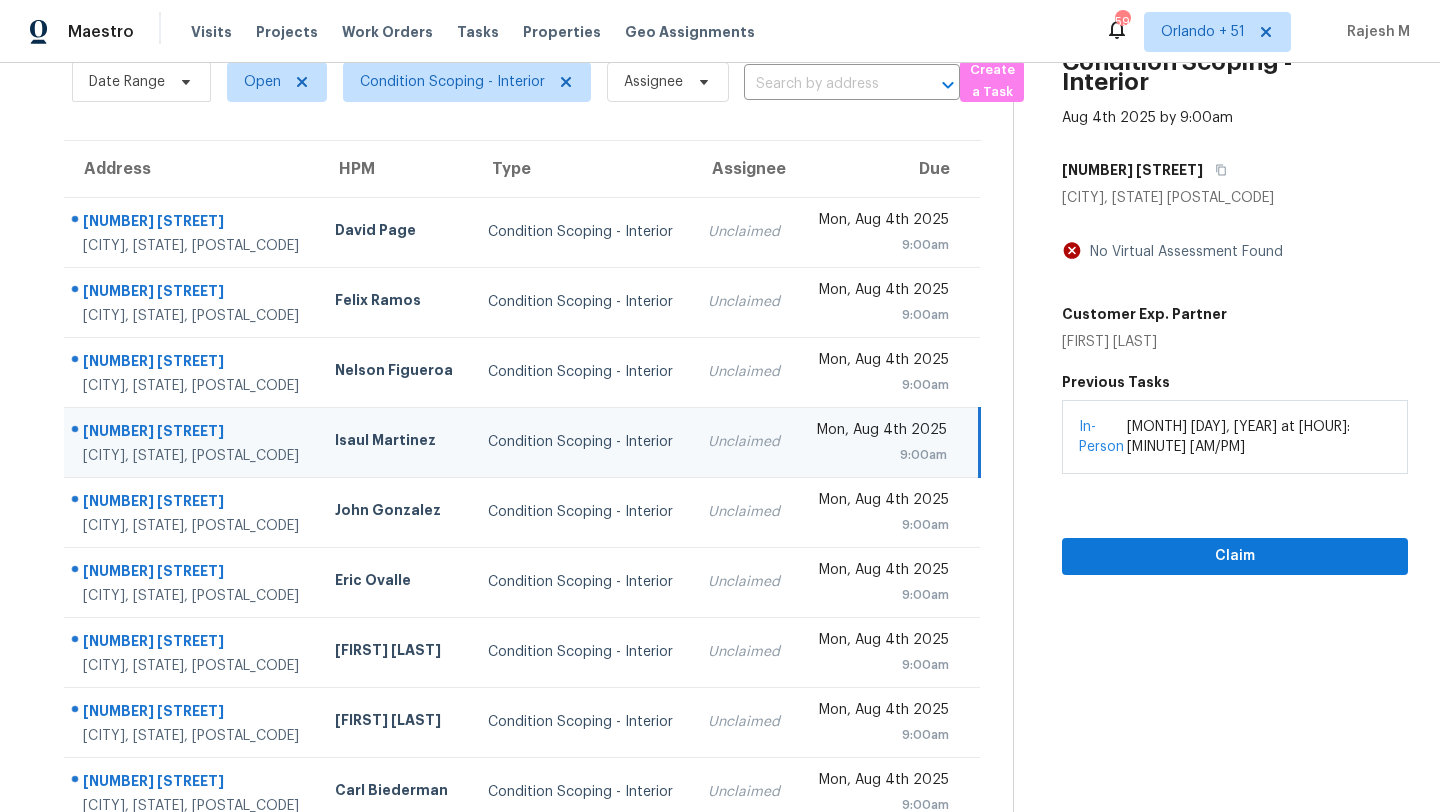 click on "[NUMBER] [STREET]" at bounding box center [1235, 170] 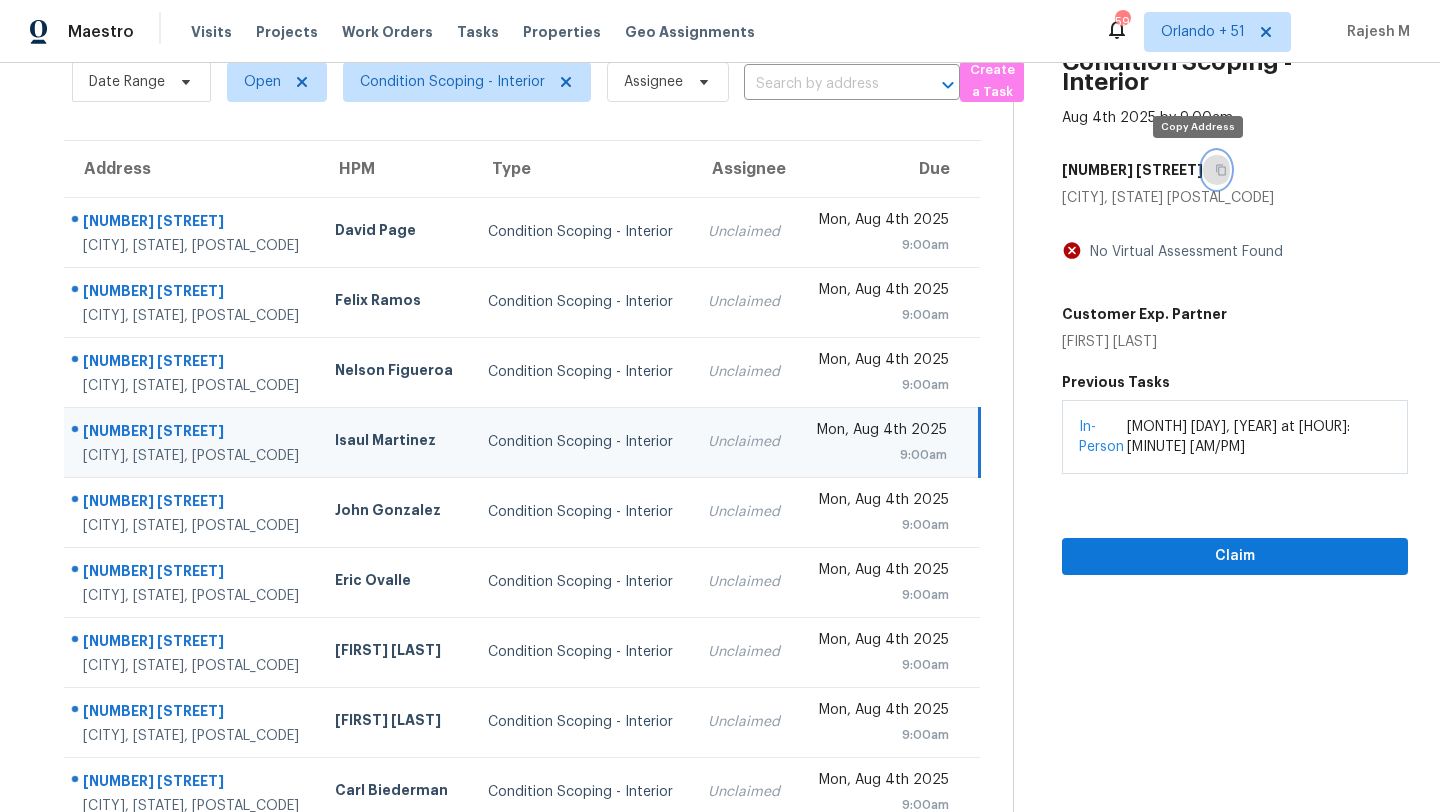 click at bounding box center [1216, 170] 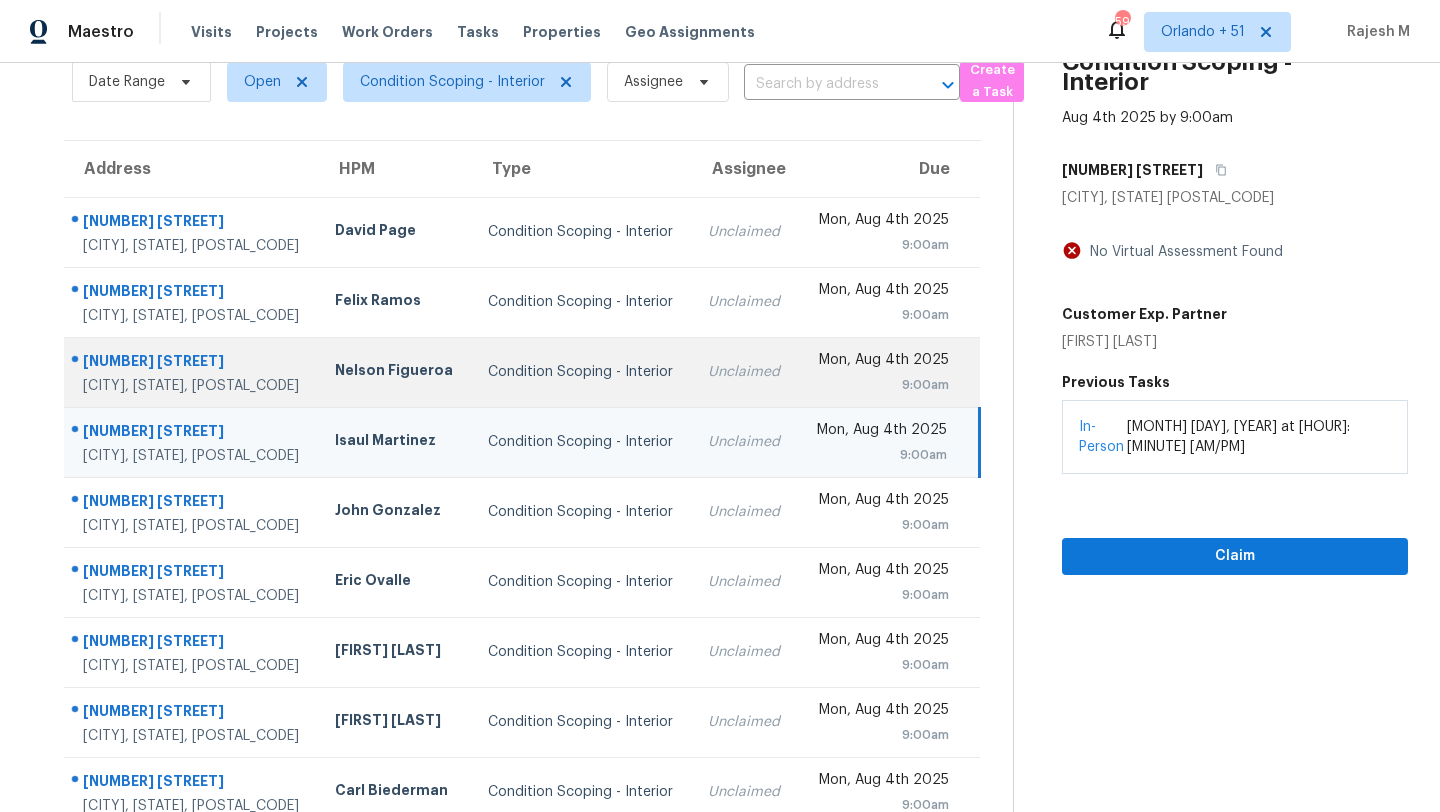 click on "Unclaimed" at bounding box center [745, 372] 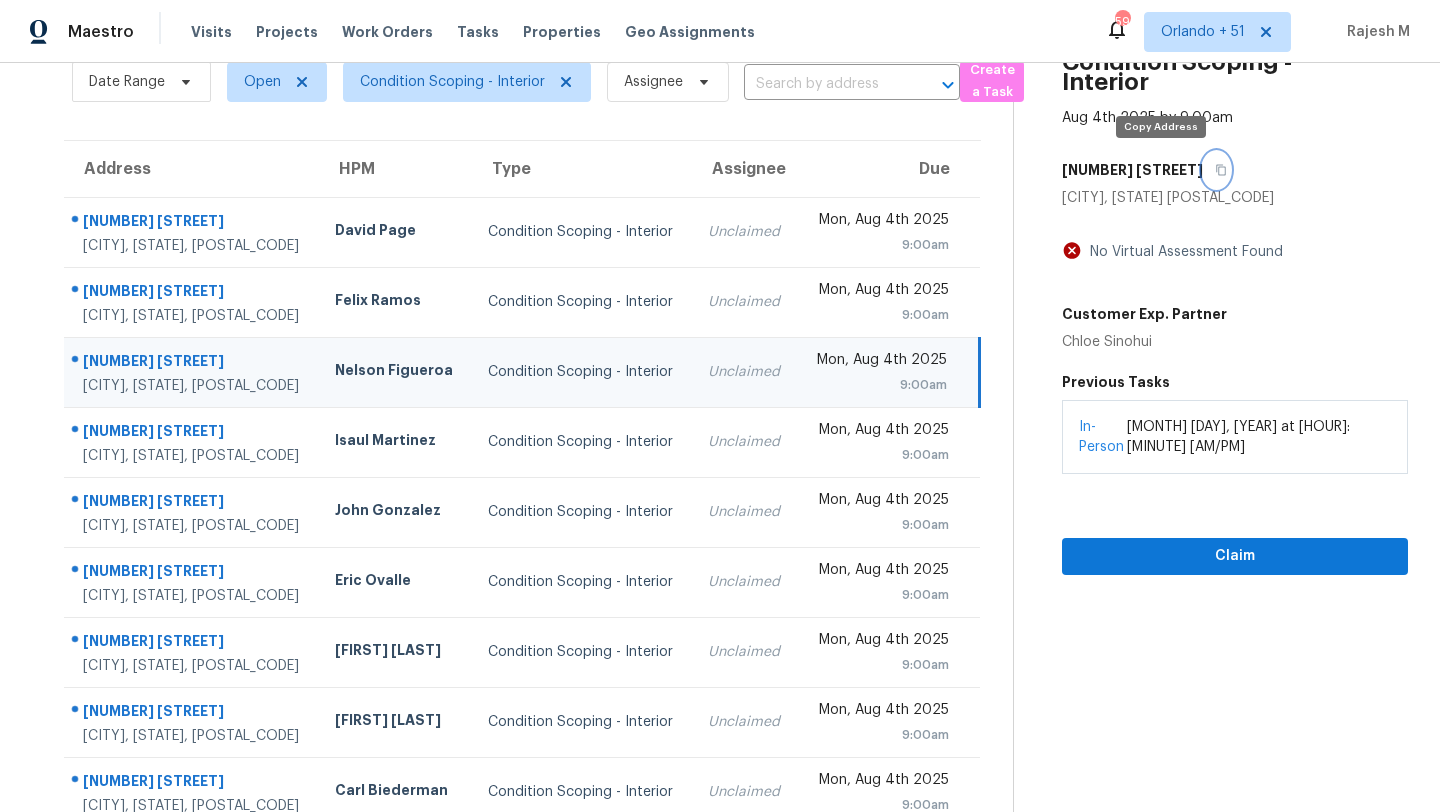 click 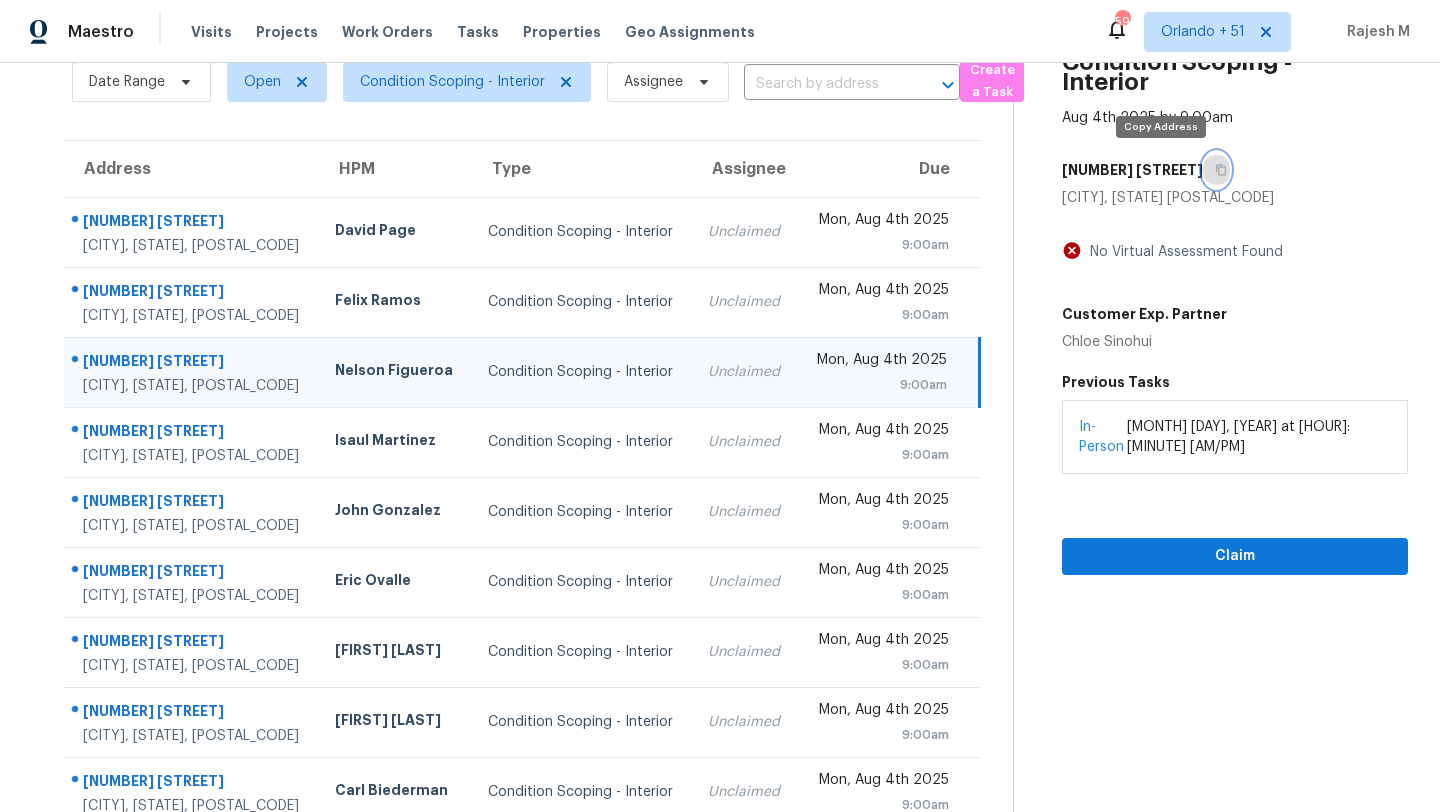 click 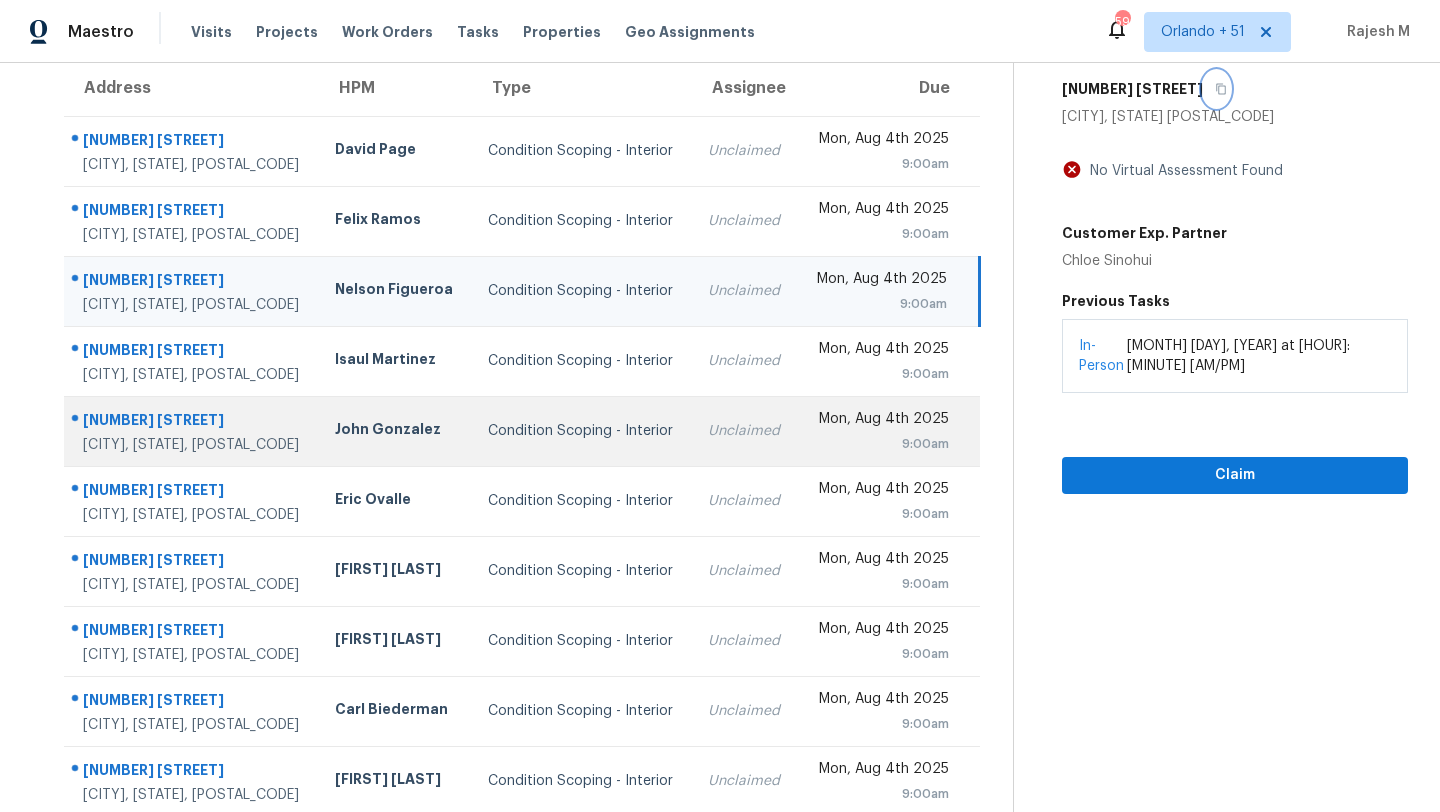 scroll, scrollTop: 229, scrollLeft: 0, axis: vertical 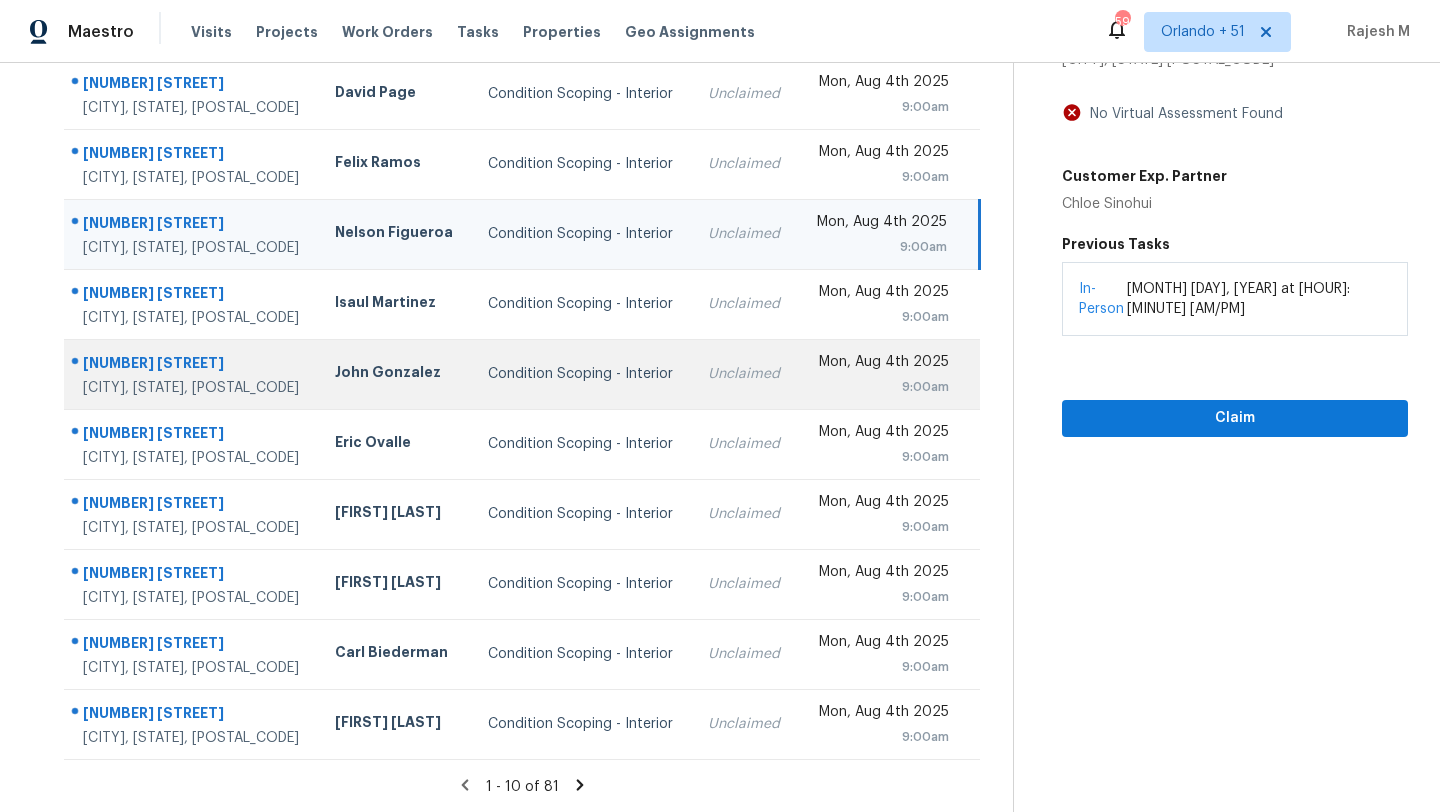 click on "Unclaimed" at bounding box center (745, 374) 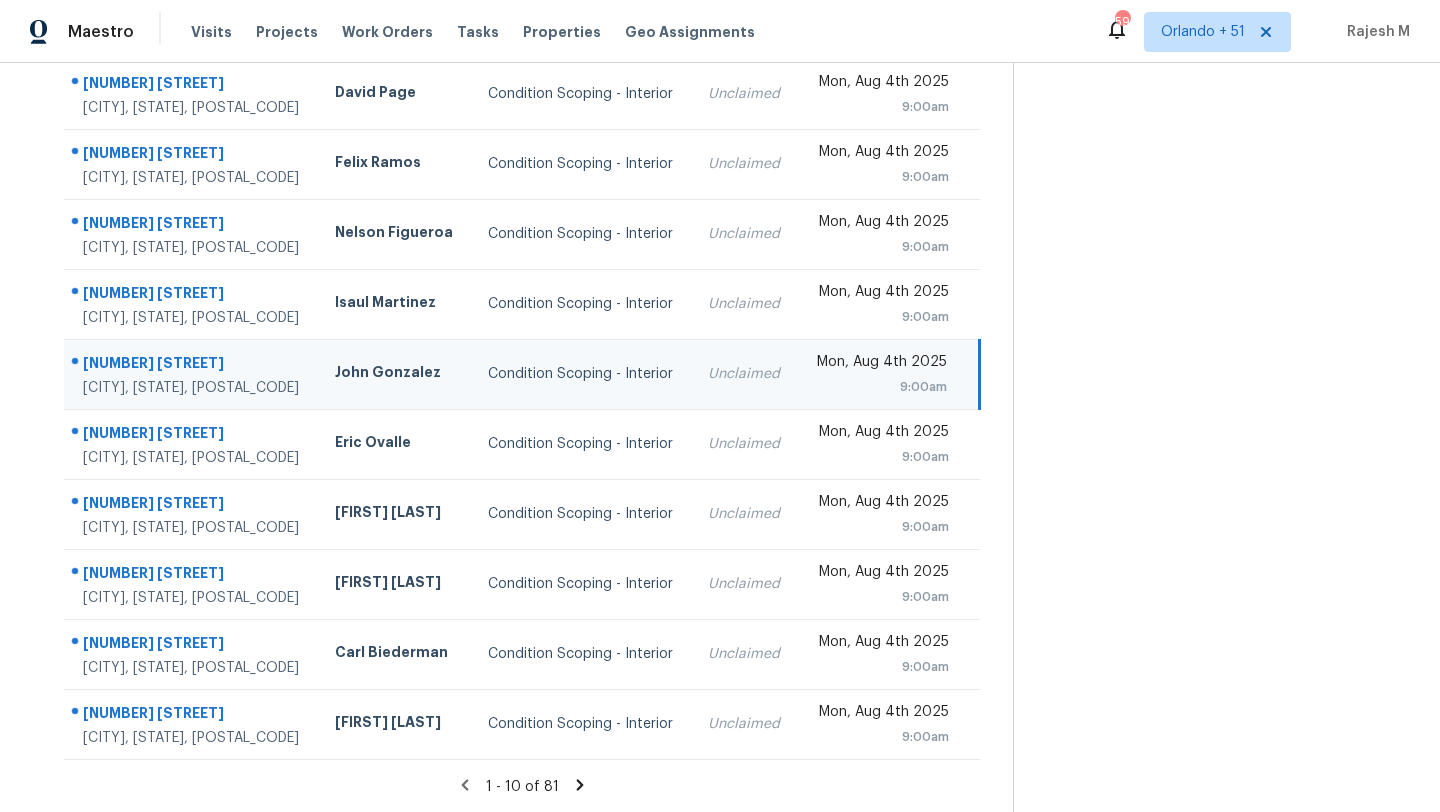 scroll, scrollTop: 0, scrollLeft: 0, axis: both 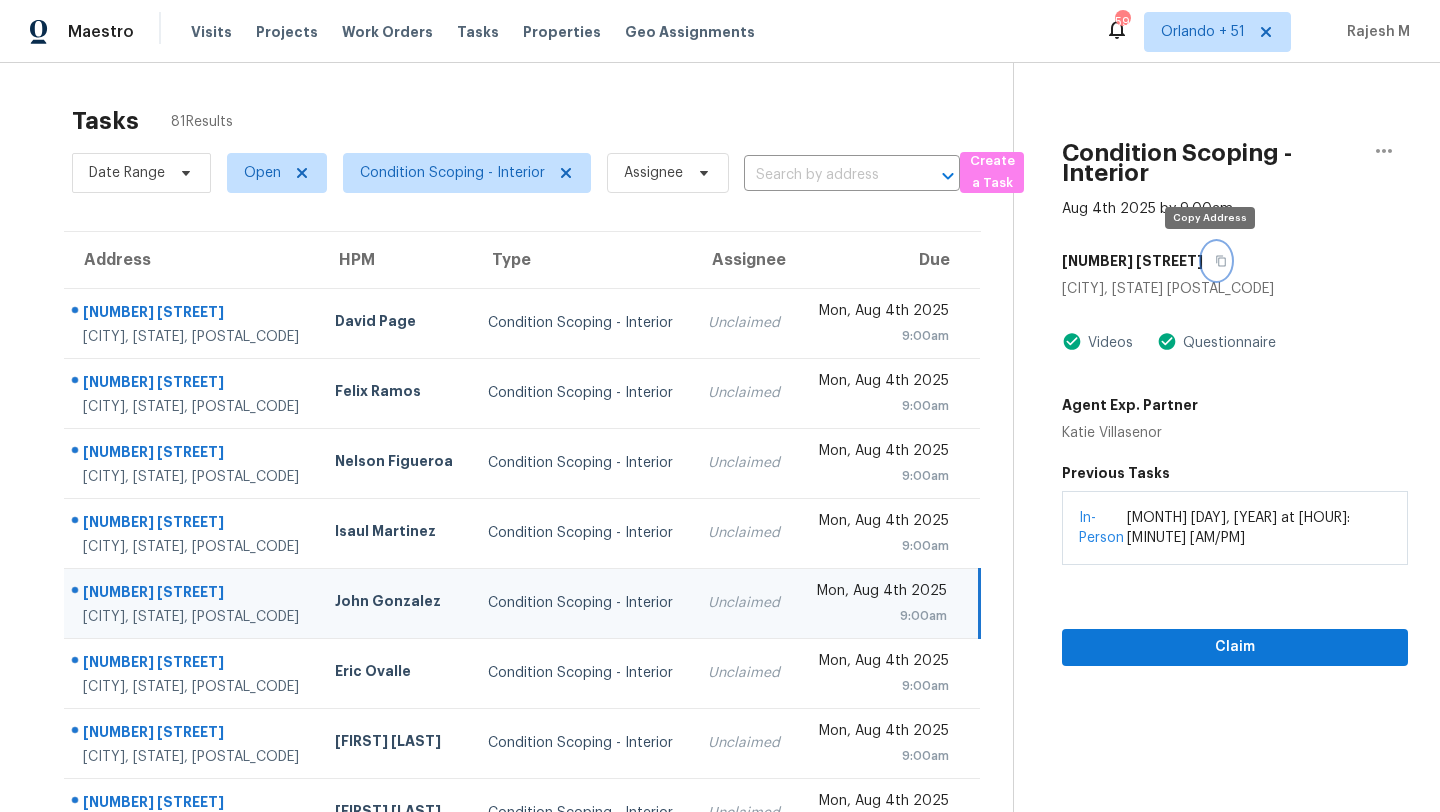 click 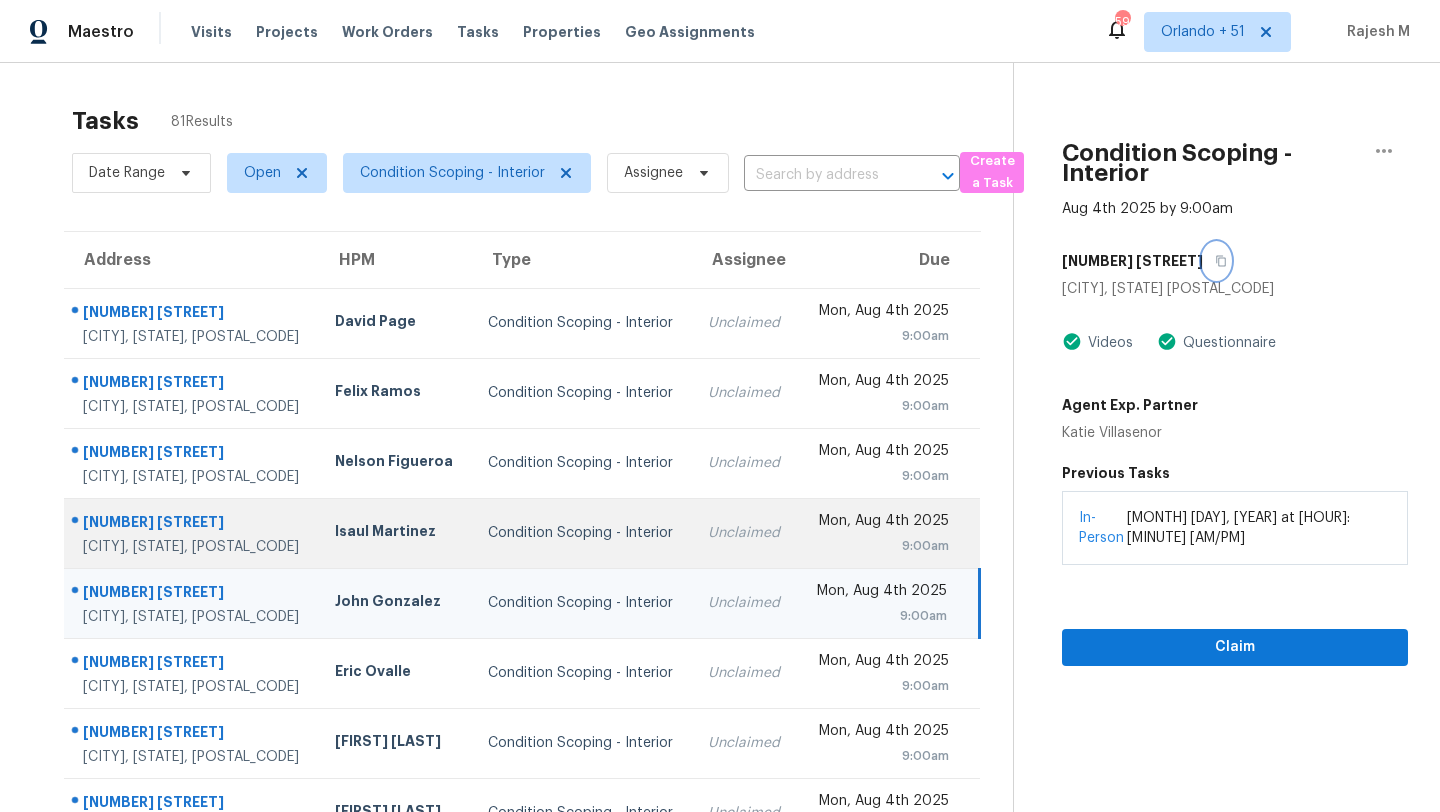 scroll, scrollTop: 229, scrollLeft: 0, axis: vertical 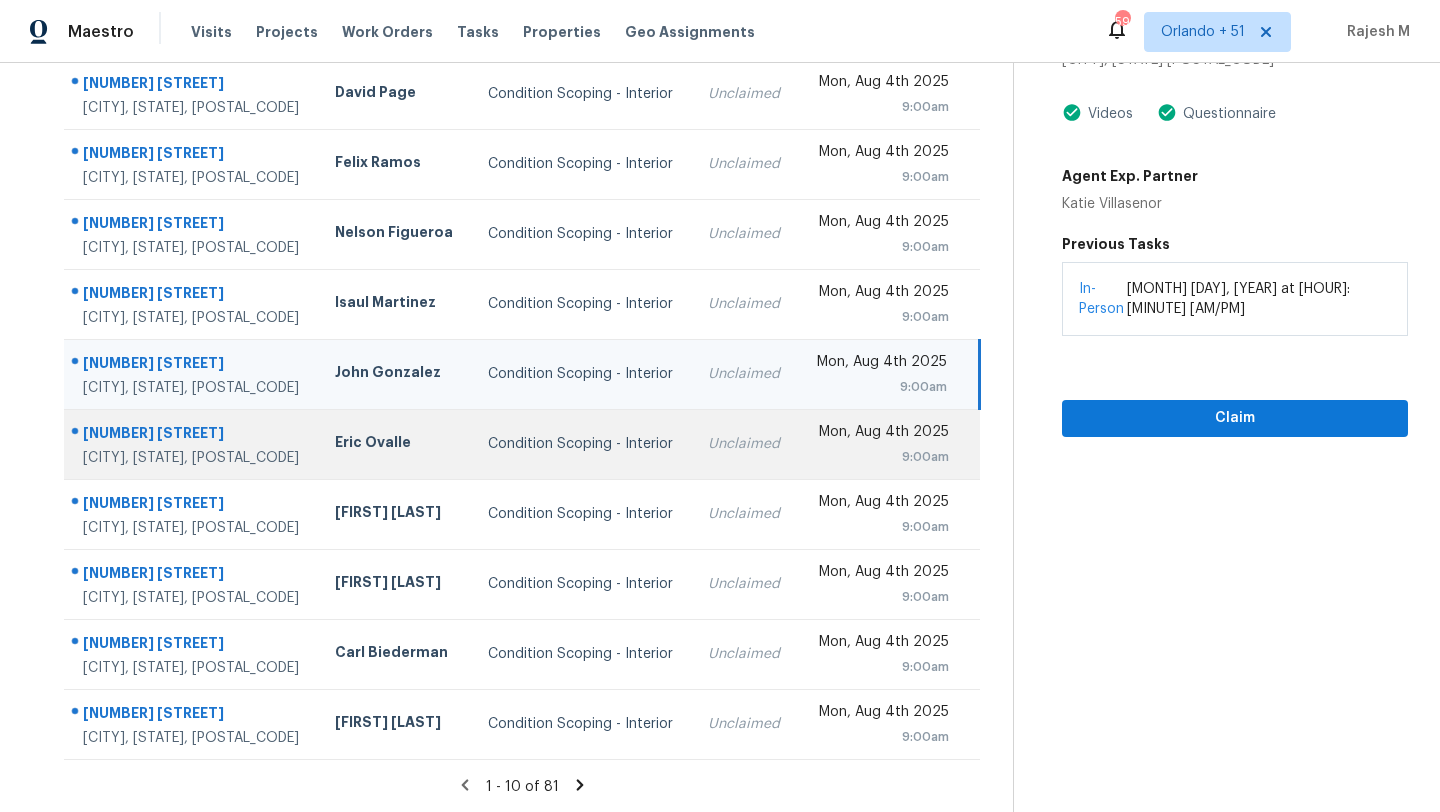 click on "Unclaimed" at bounding box center (745, 444) 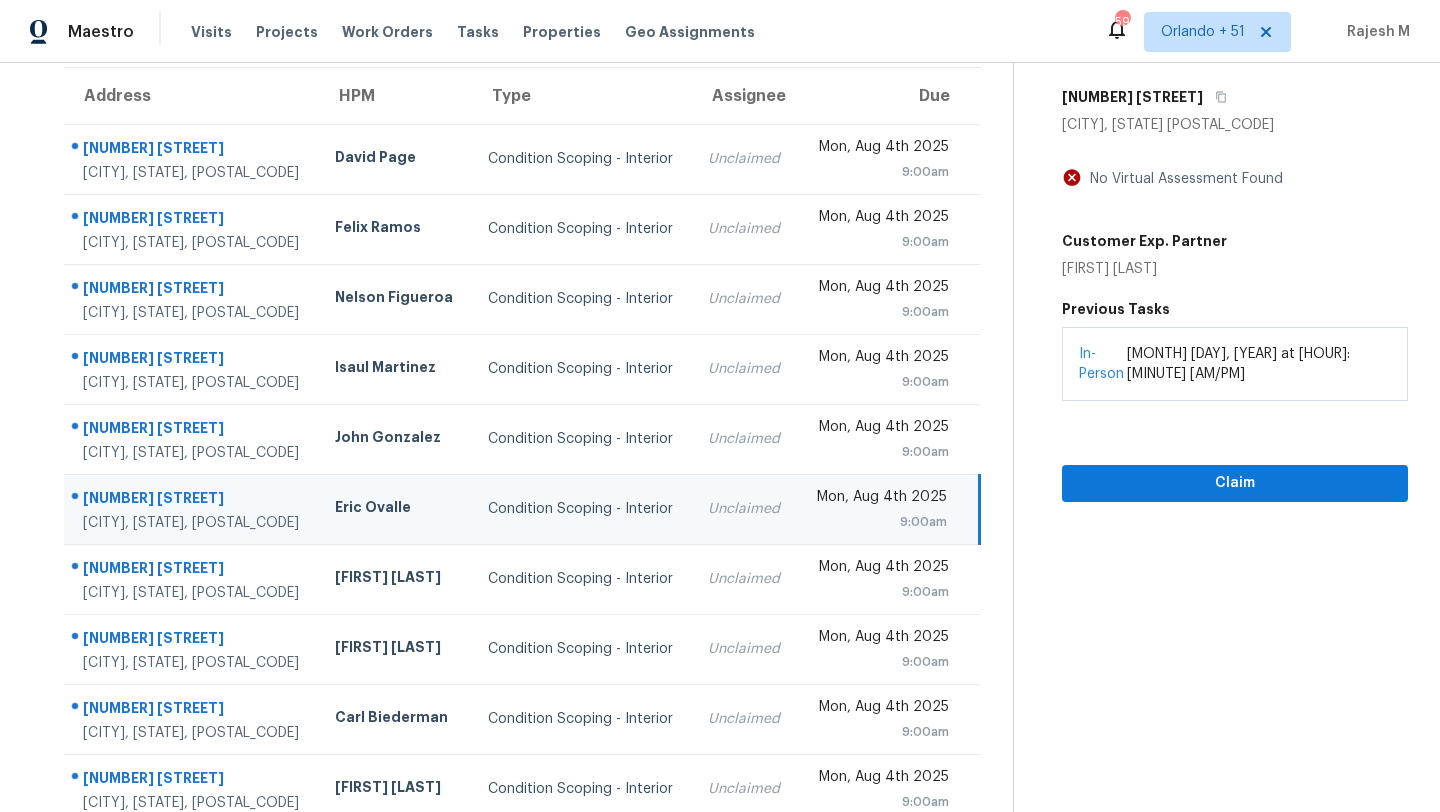 scroll, scrollTop: 82, scrollLeft: 0, axis: vertical 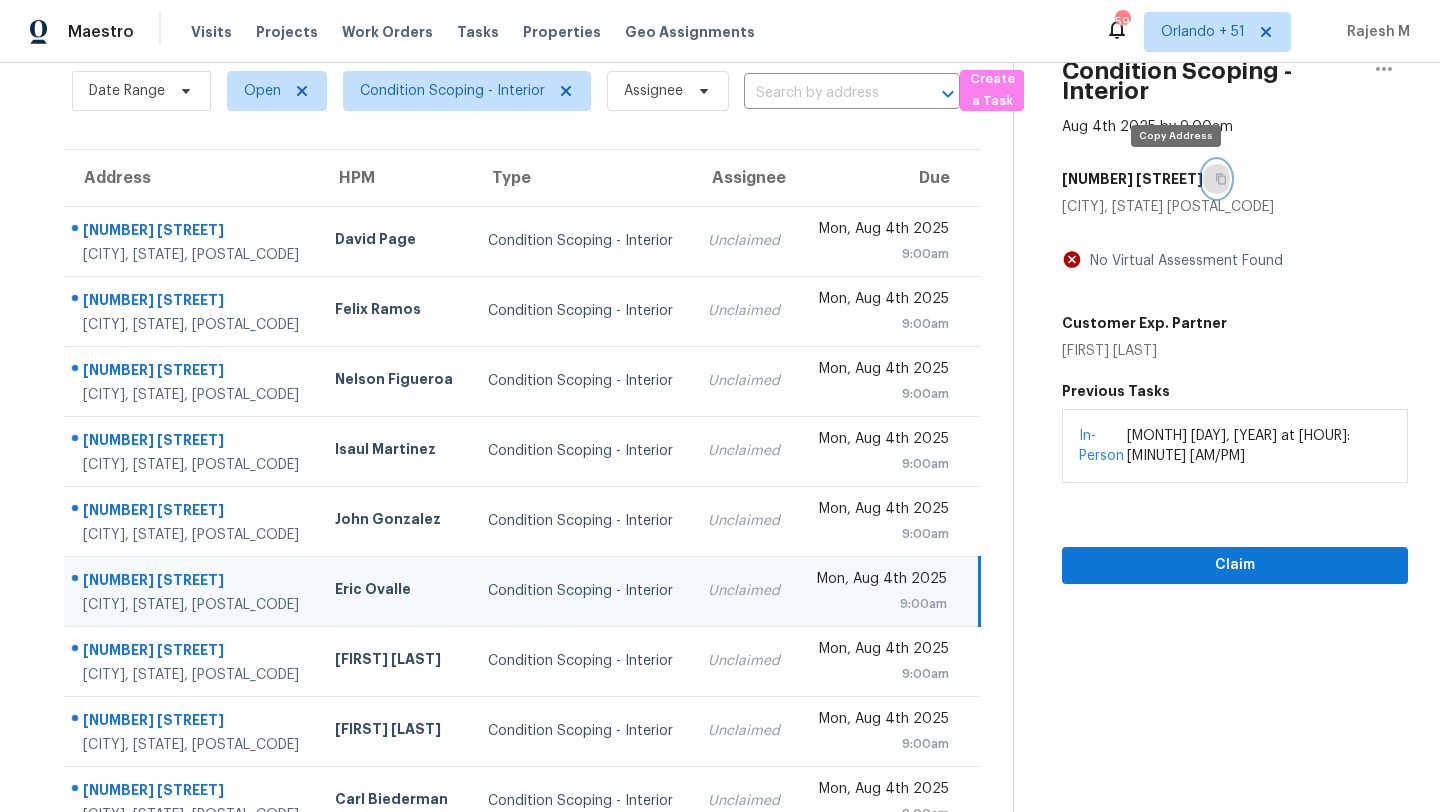 click 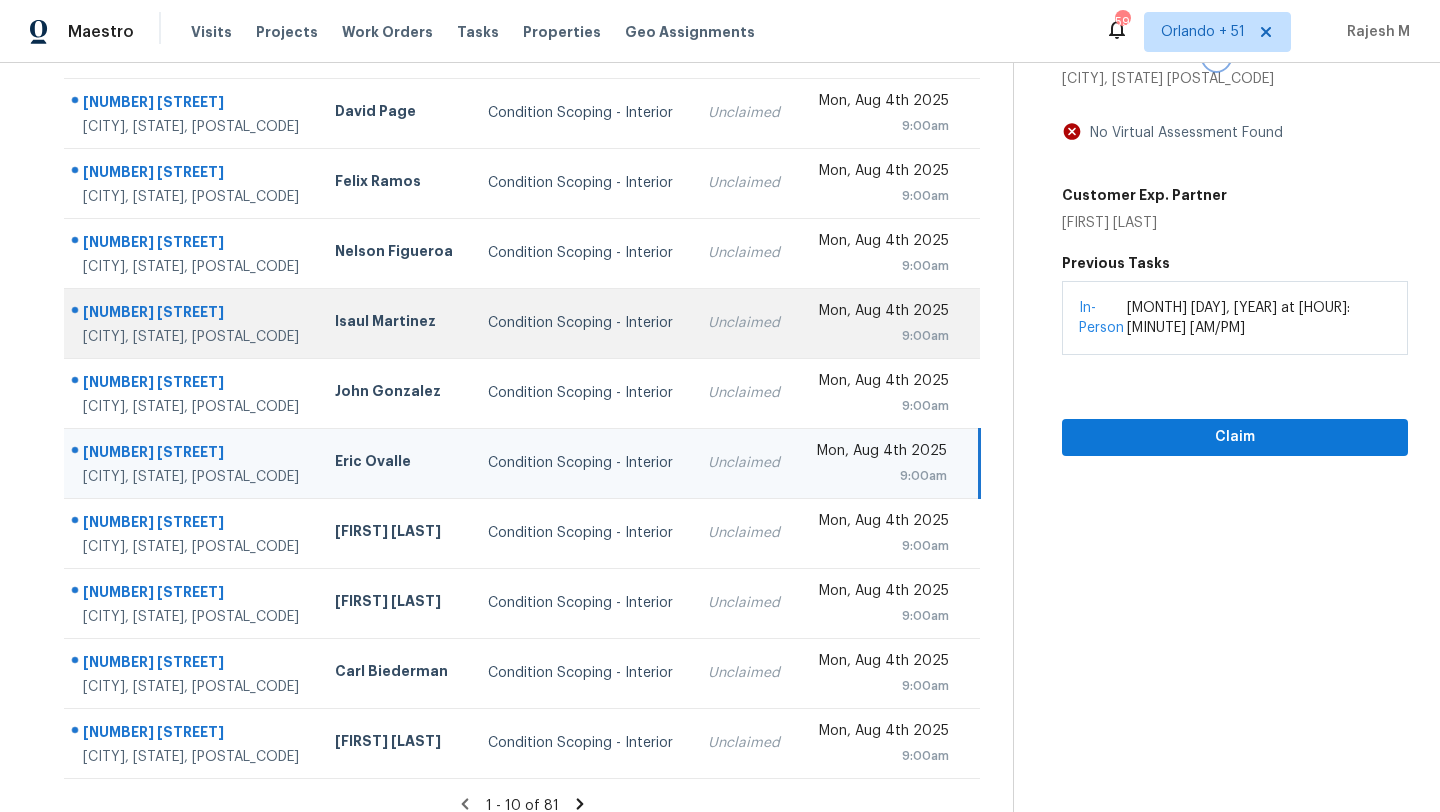 scroll, scrollTop: 229, scrollLeft: 0, axis: vertical 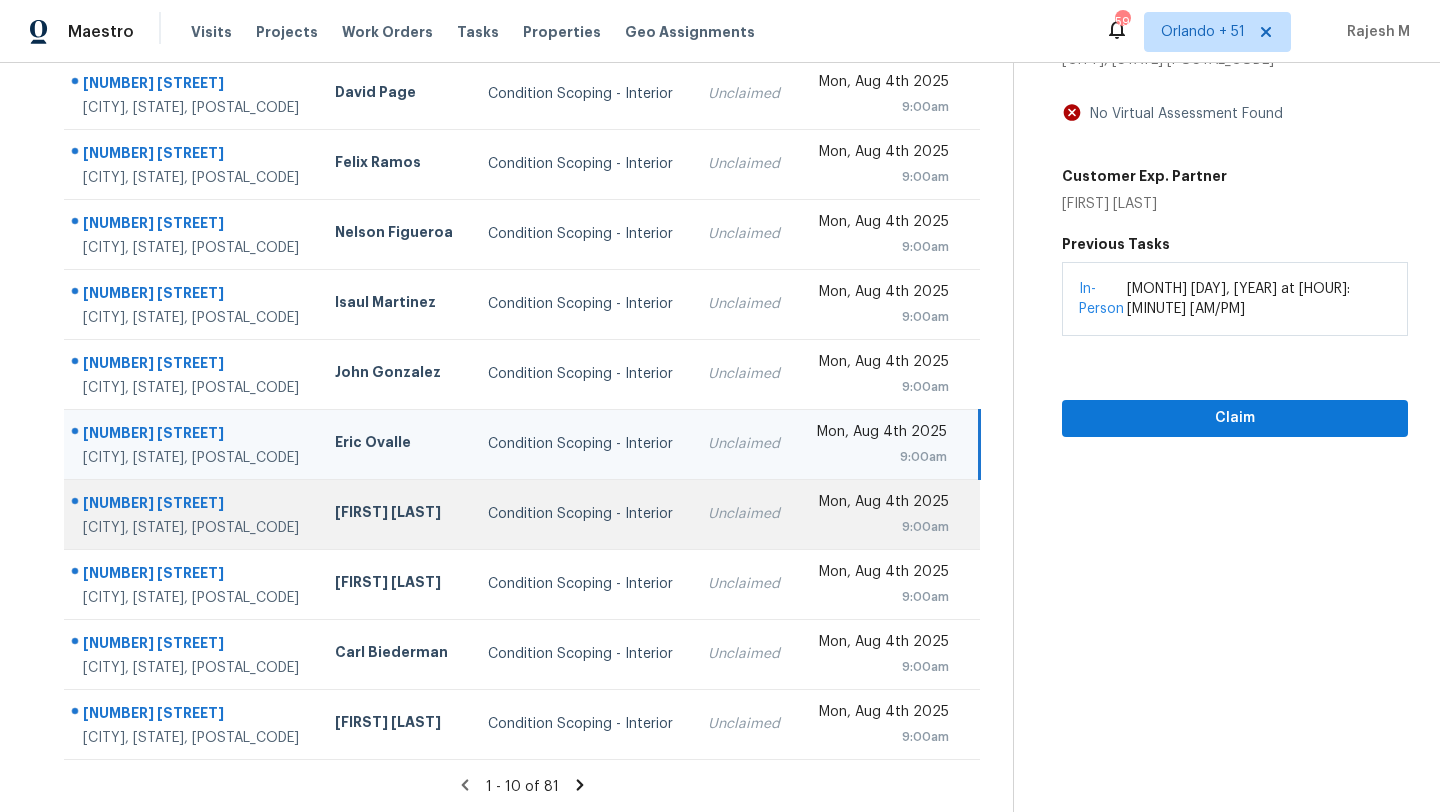 click on "Unclaimed" at bounding box center [745, 514] 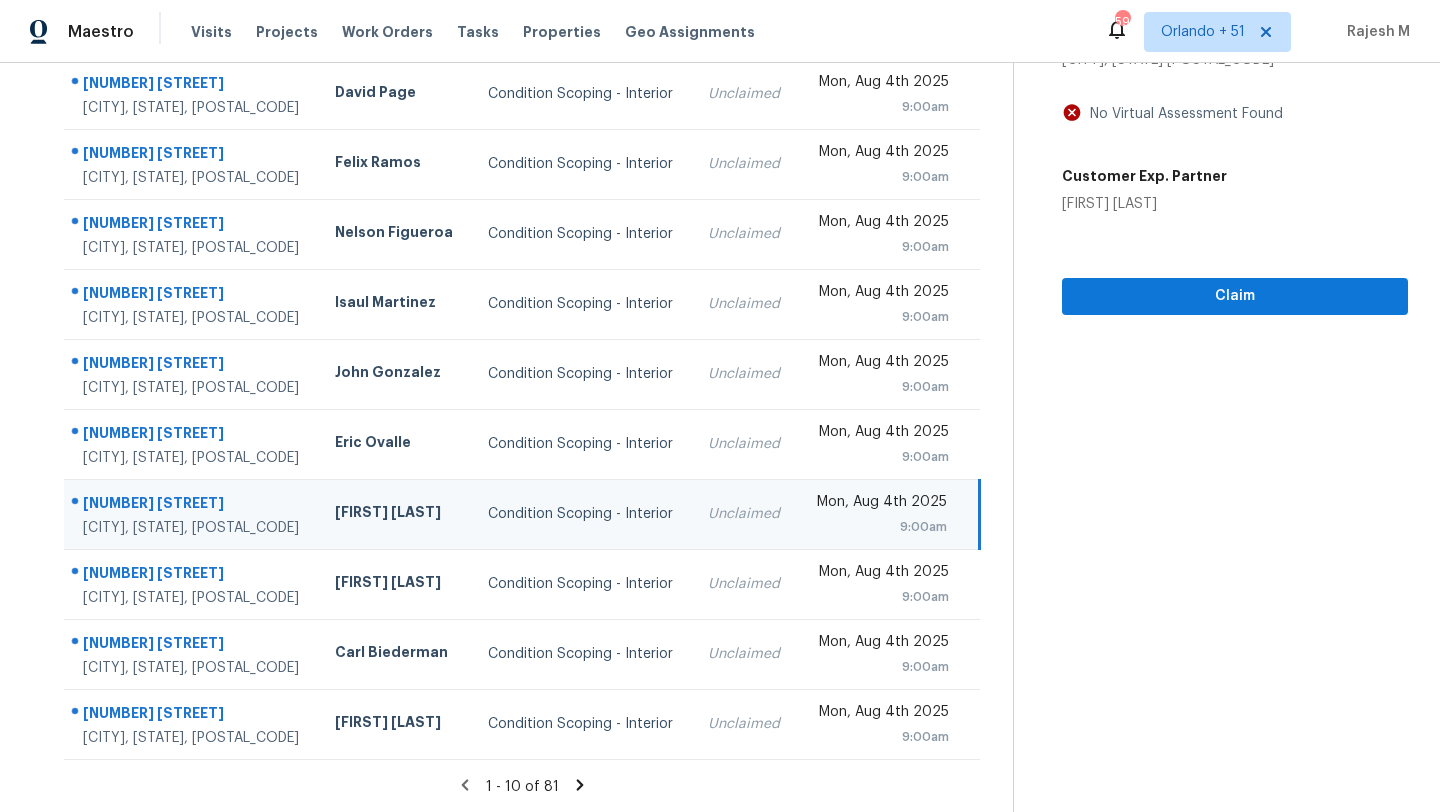 scroll, scrollTop: 164, scrollLeft: 0, axis: vertical 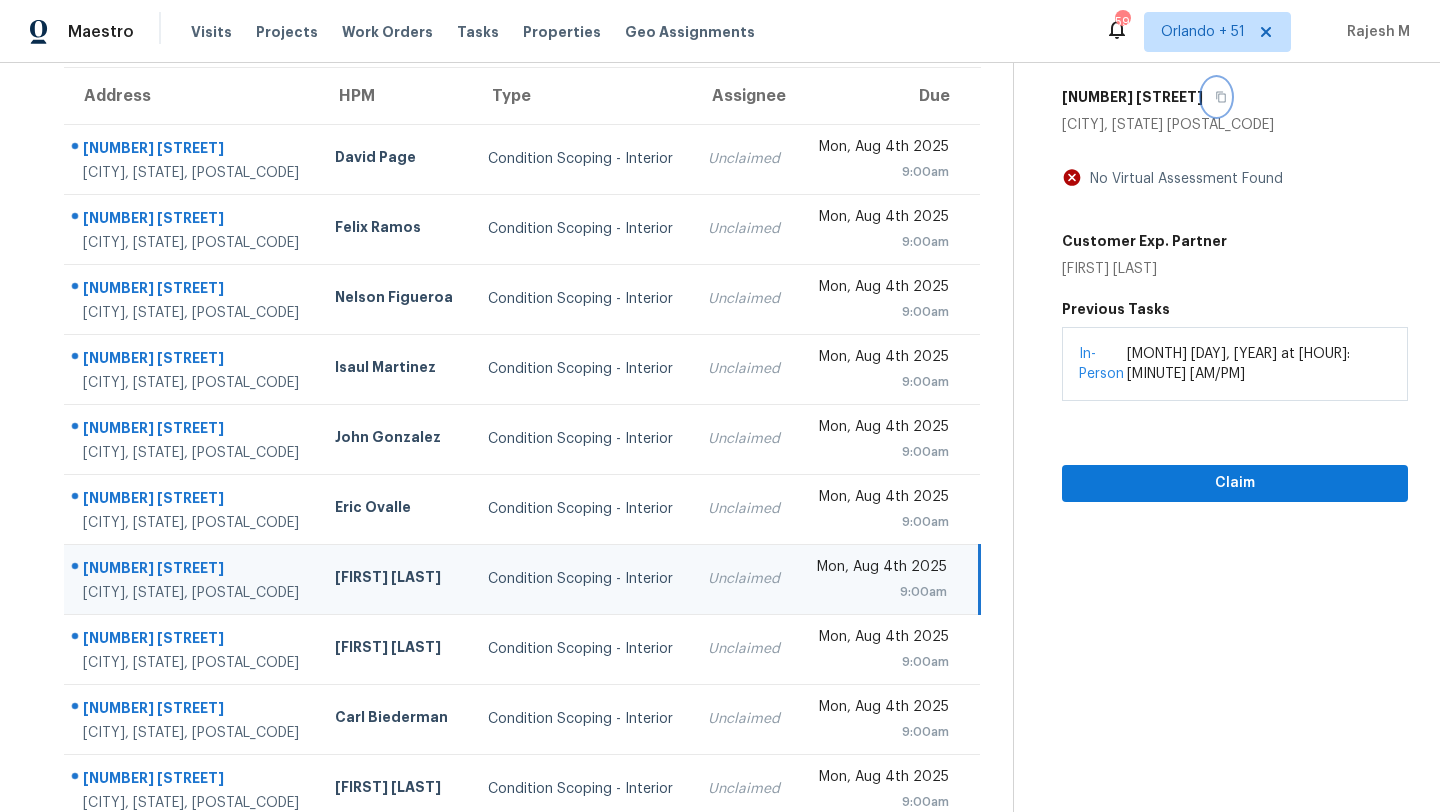 click 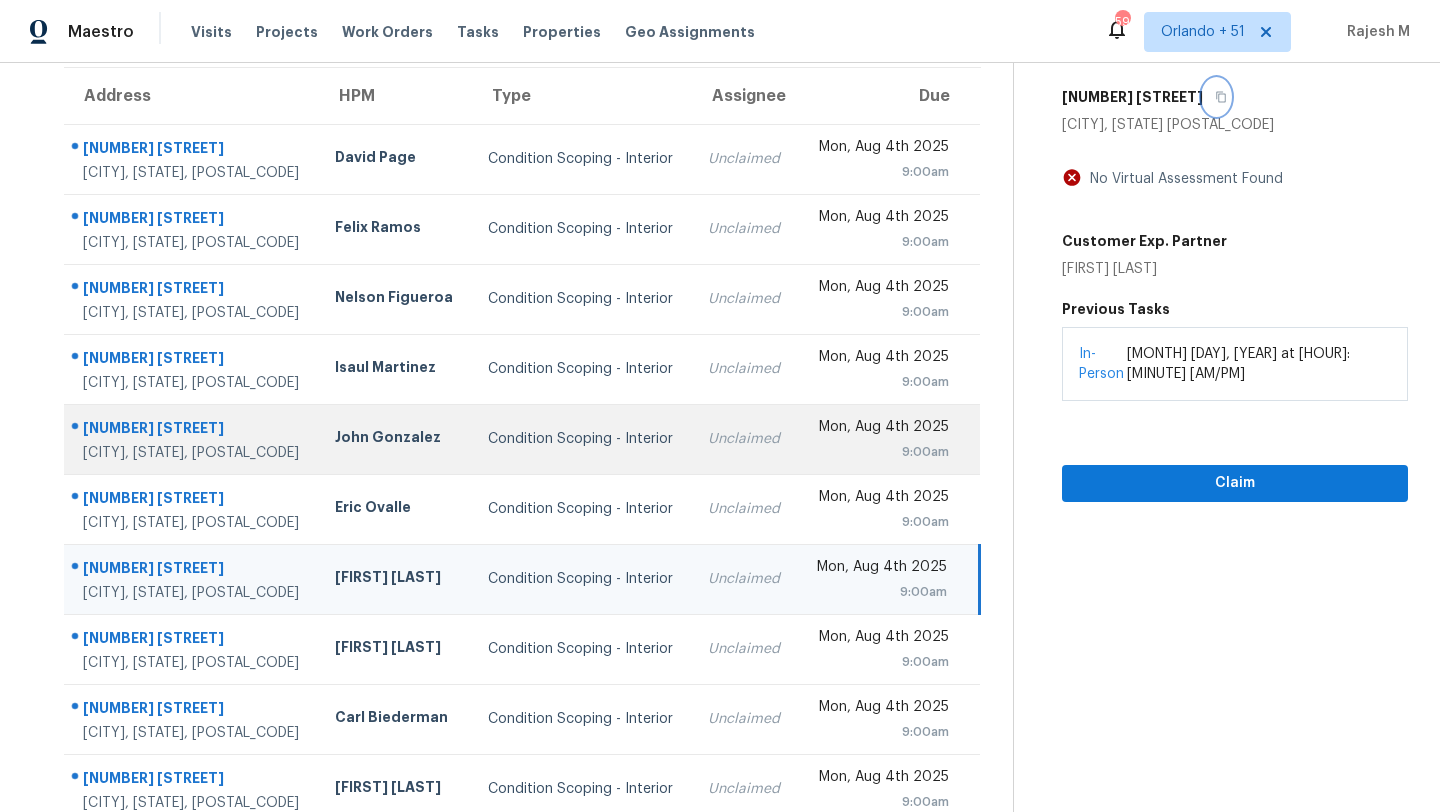 scroll, scrollTop: 229, scrollLeft: 0, axis: vertical 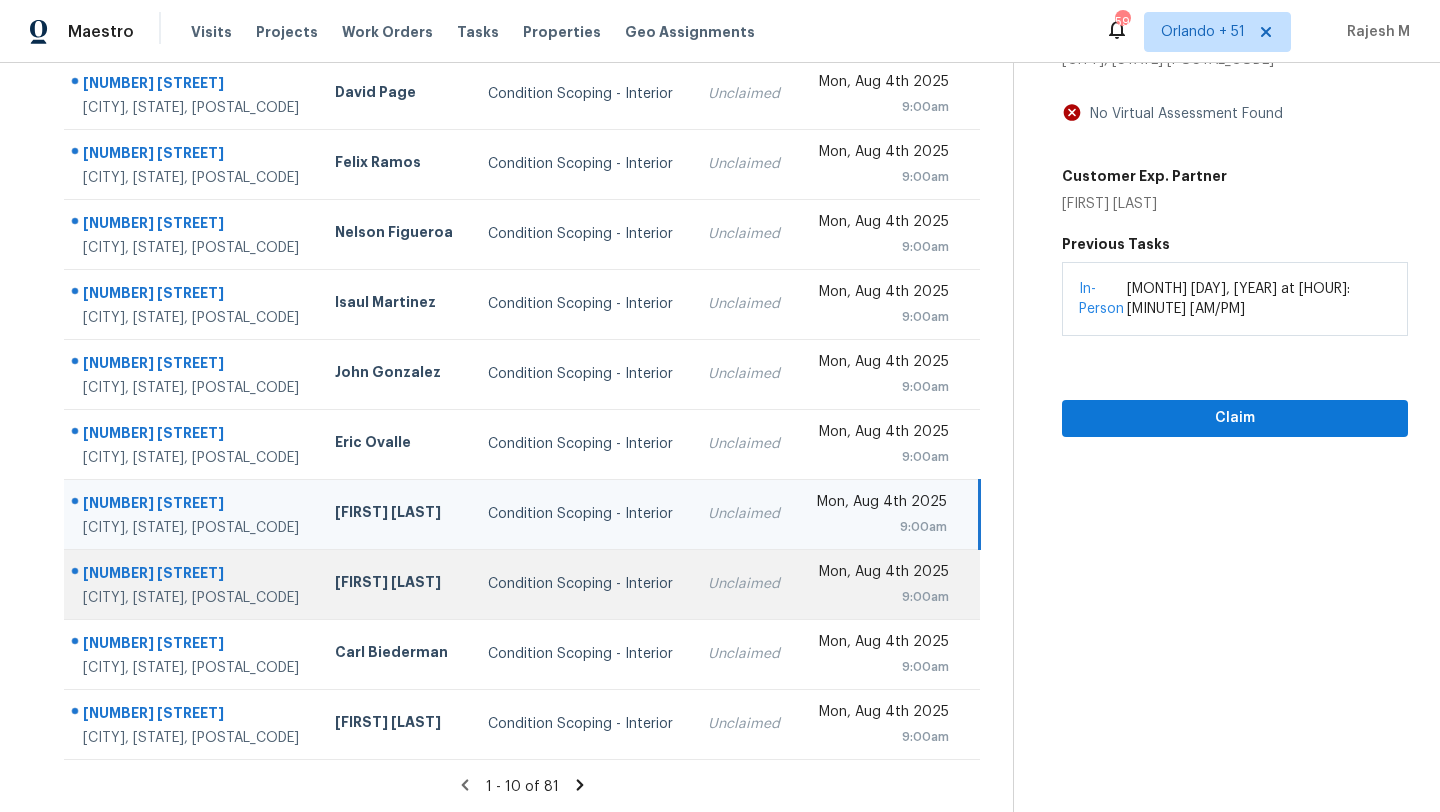 click on "Unclaimed" at bounding box center [745, 584] 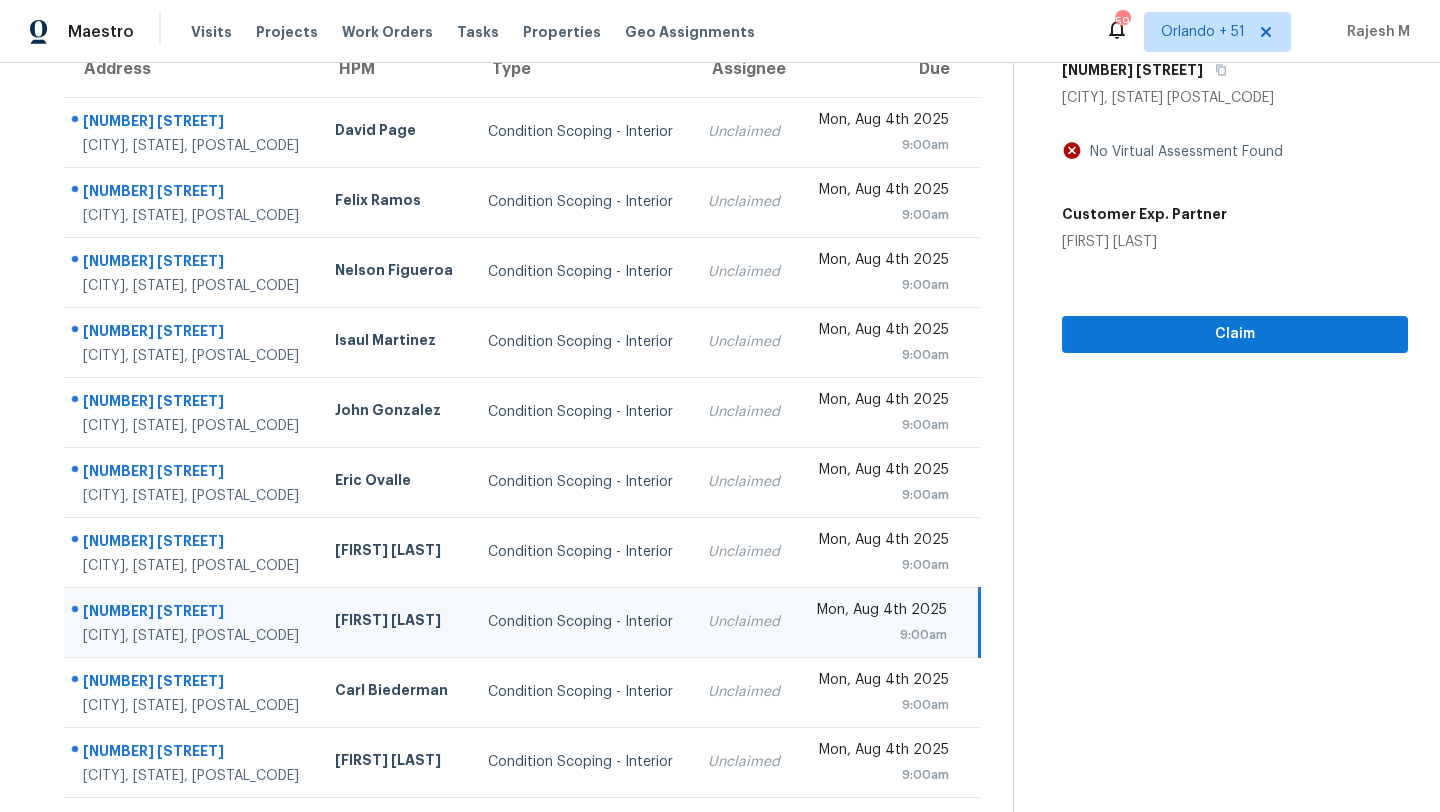 scroll, scrollTop: 163, scrollLeft: 0, axis: vertical 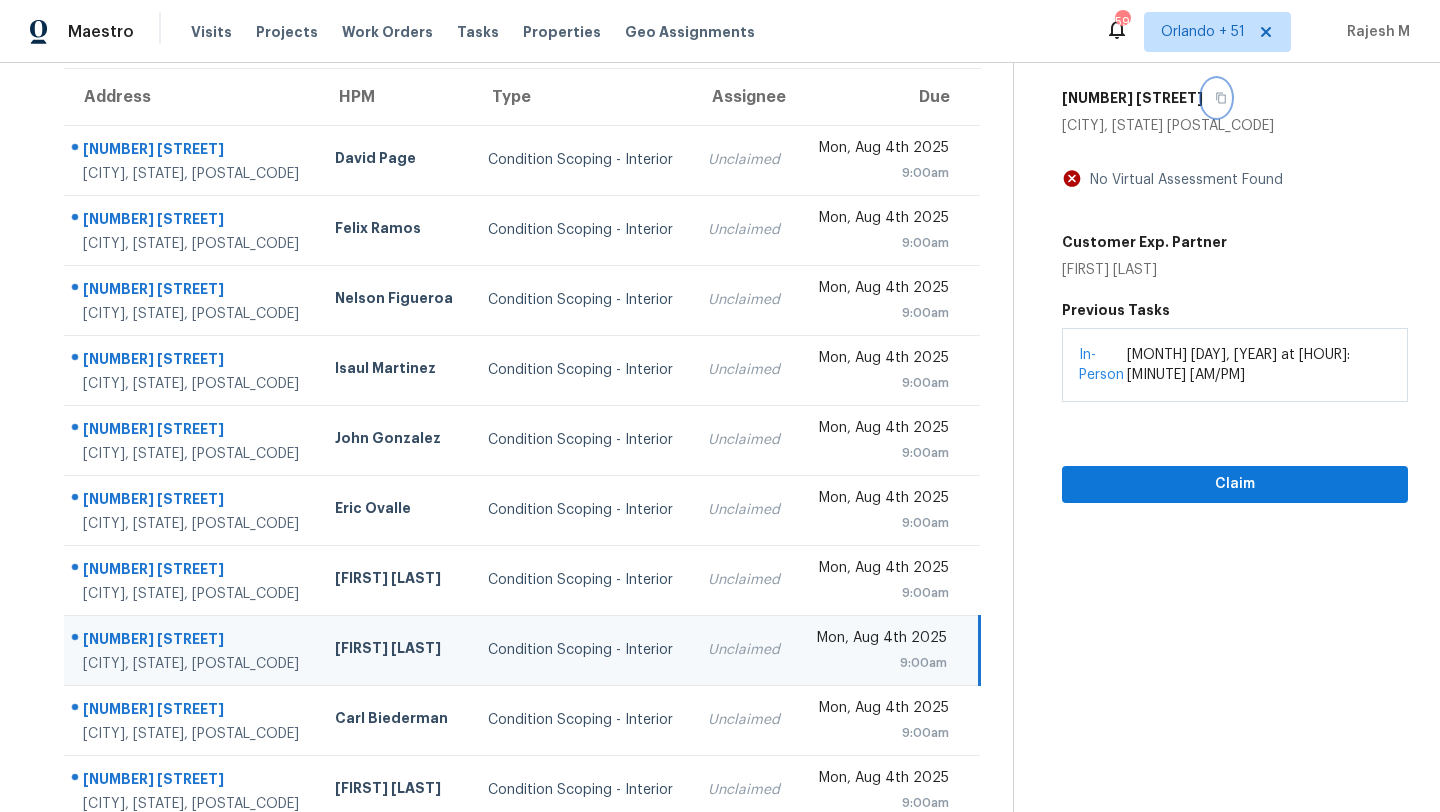 click 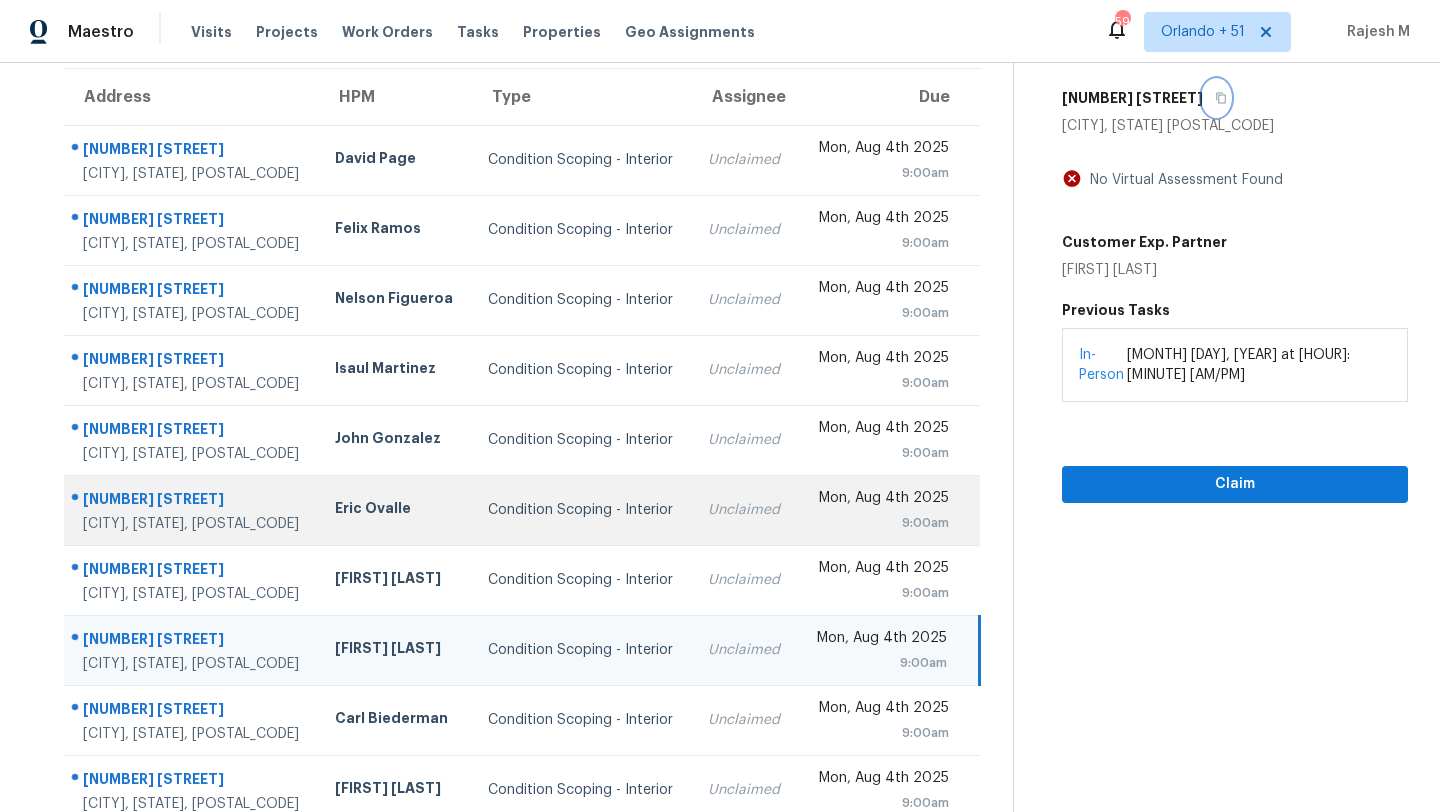 scroll, scrollTop: 229, scrollLeft: 0, axis: vertical 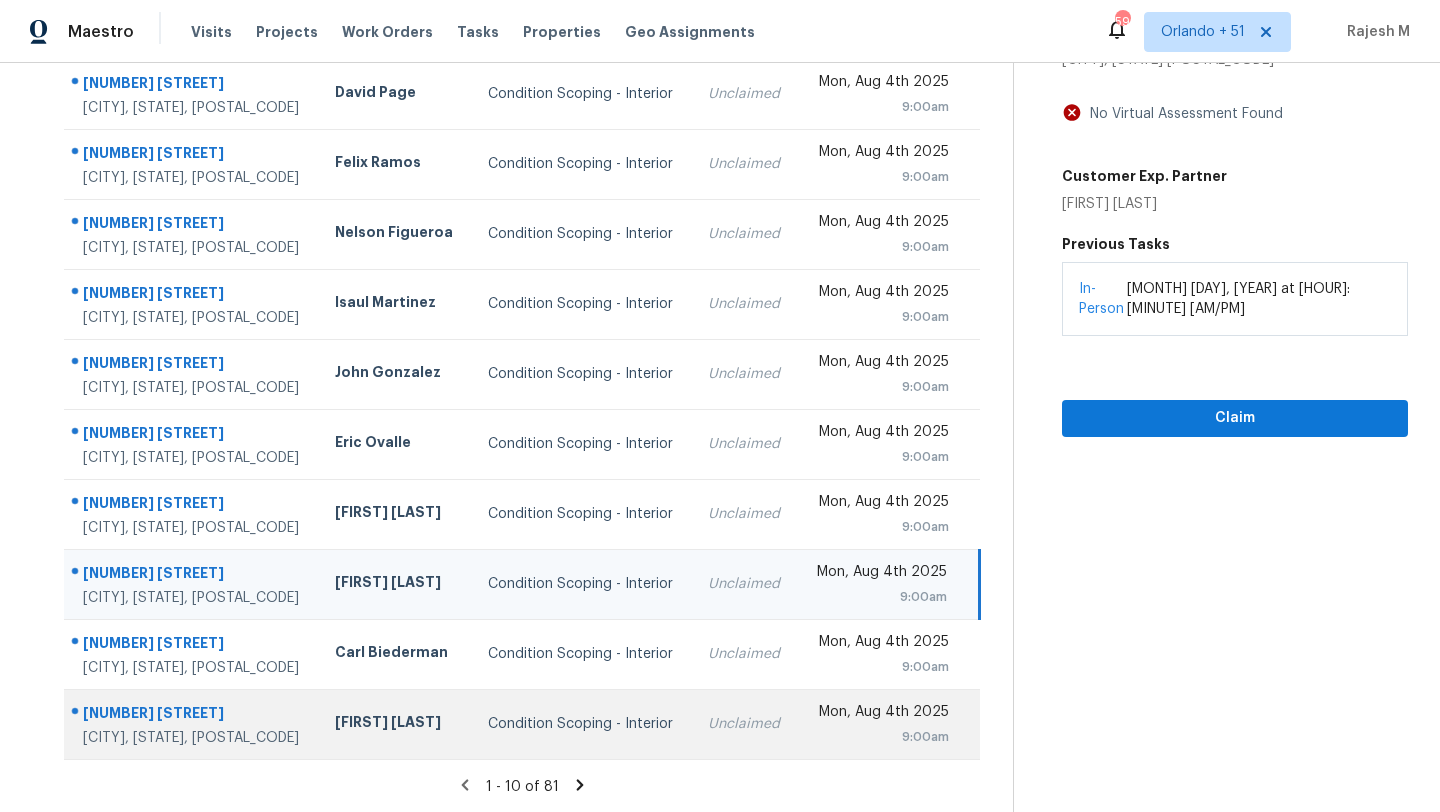 click on "Unclaimed" at bounding box center (745, 724) 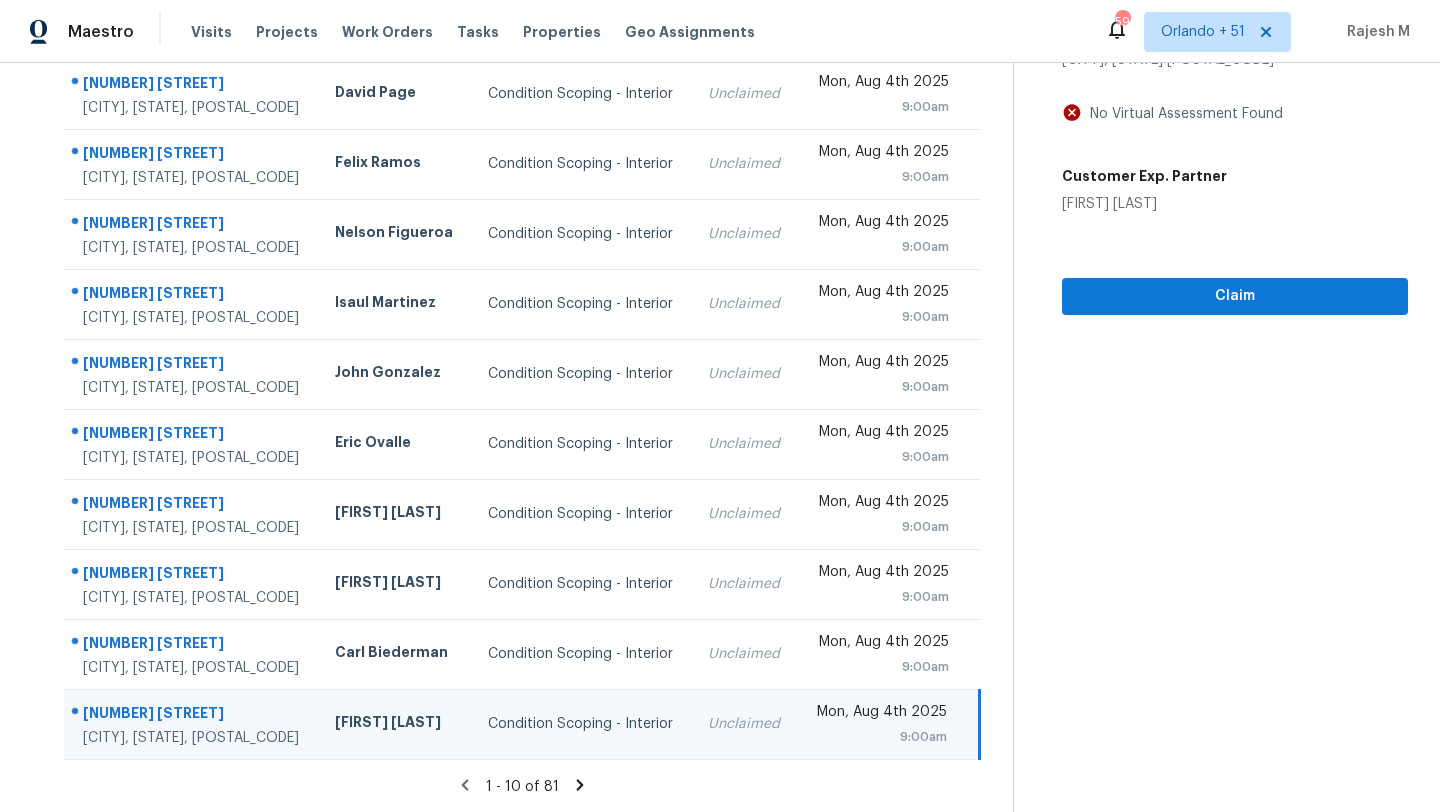 scroll, scrollTop: 46, scrollLeft: 0, axis: vertical 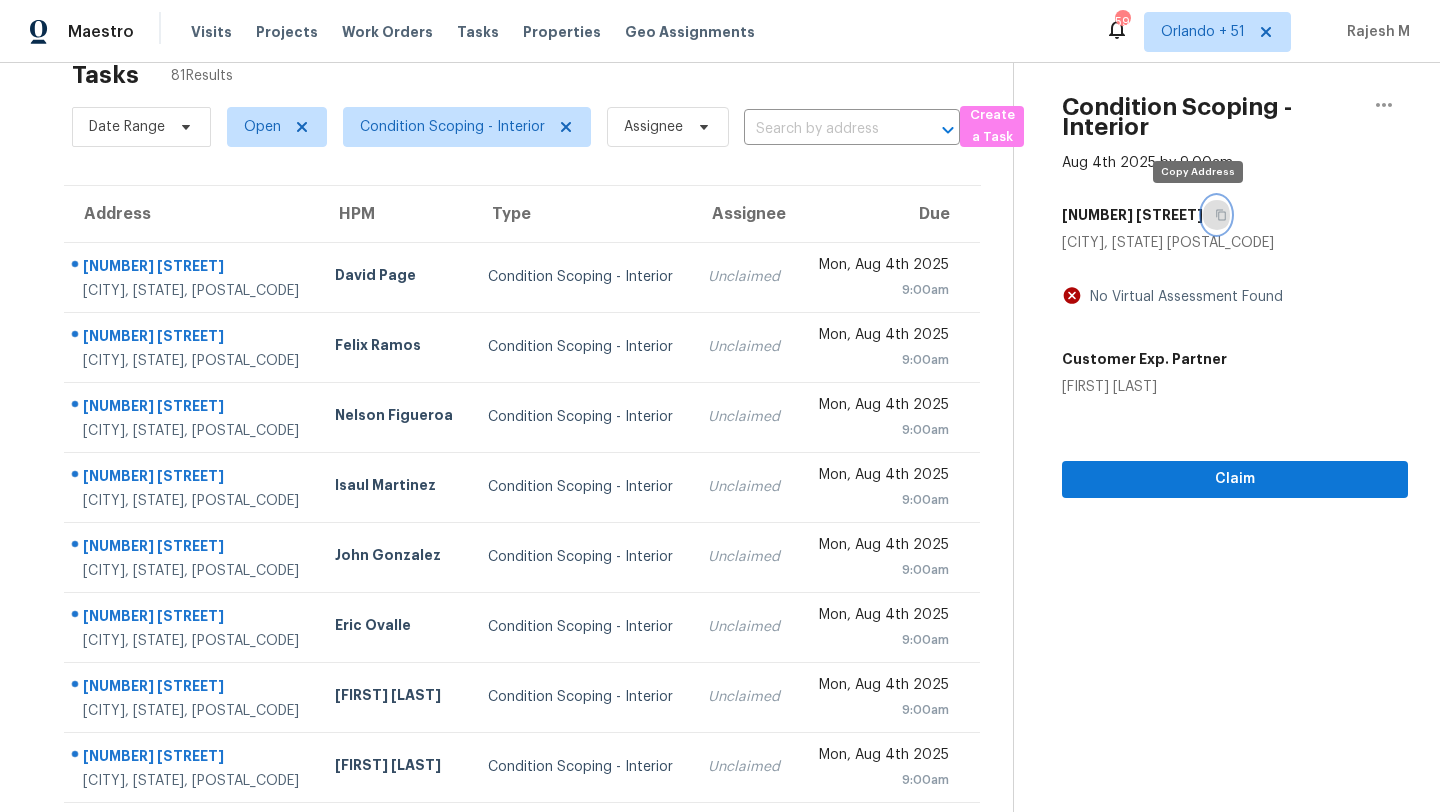 click 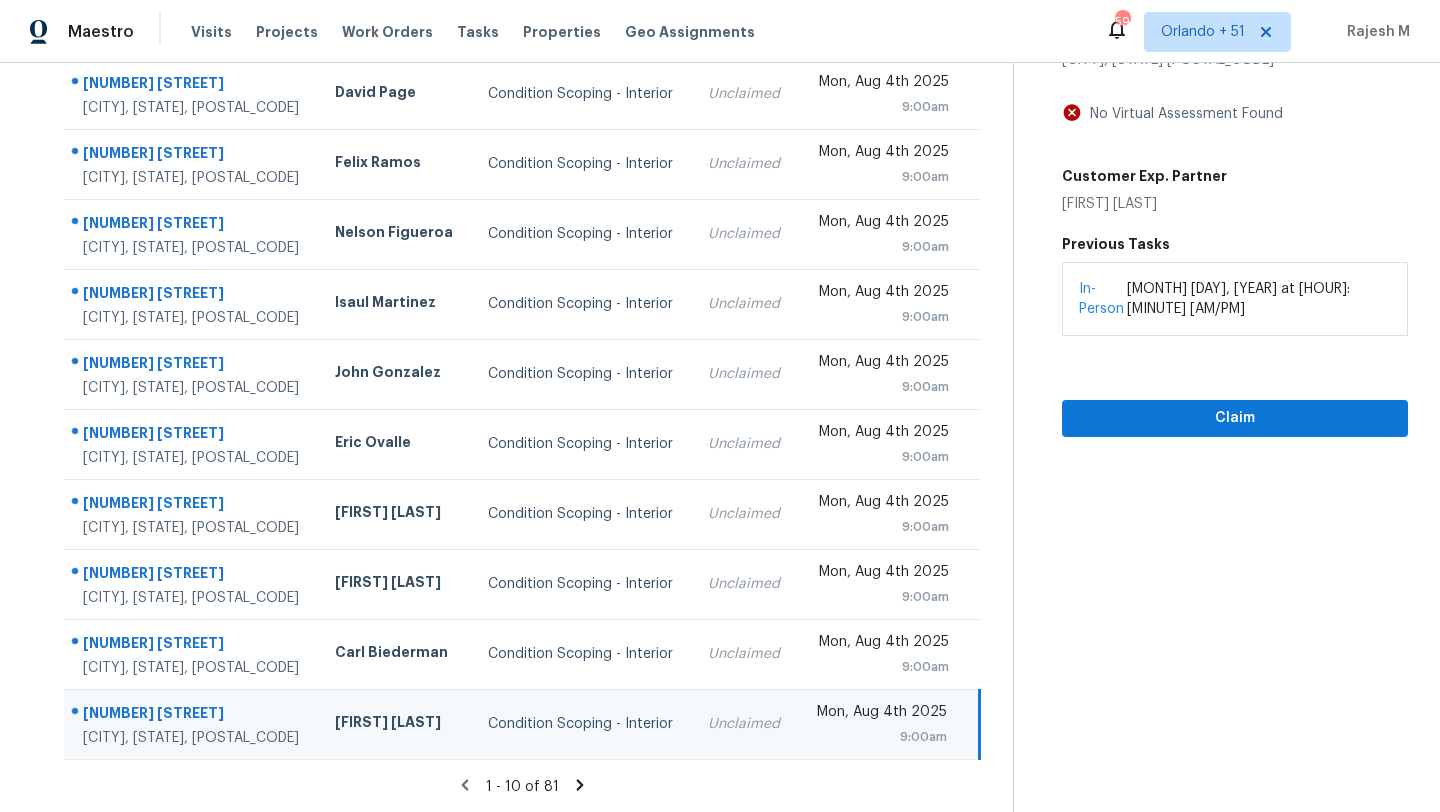 click 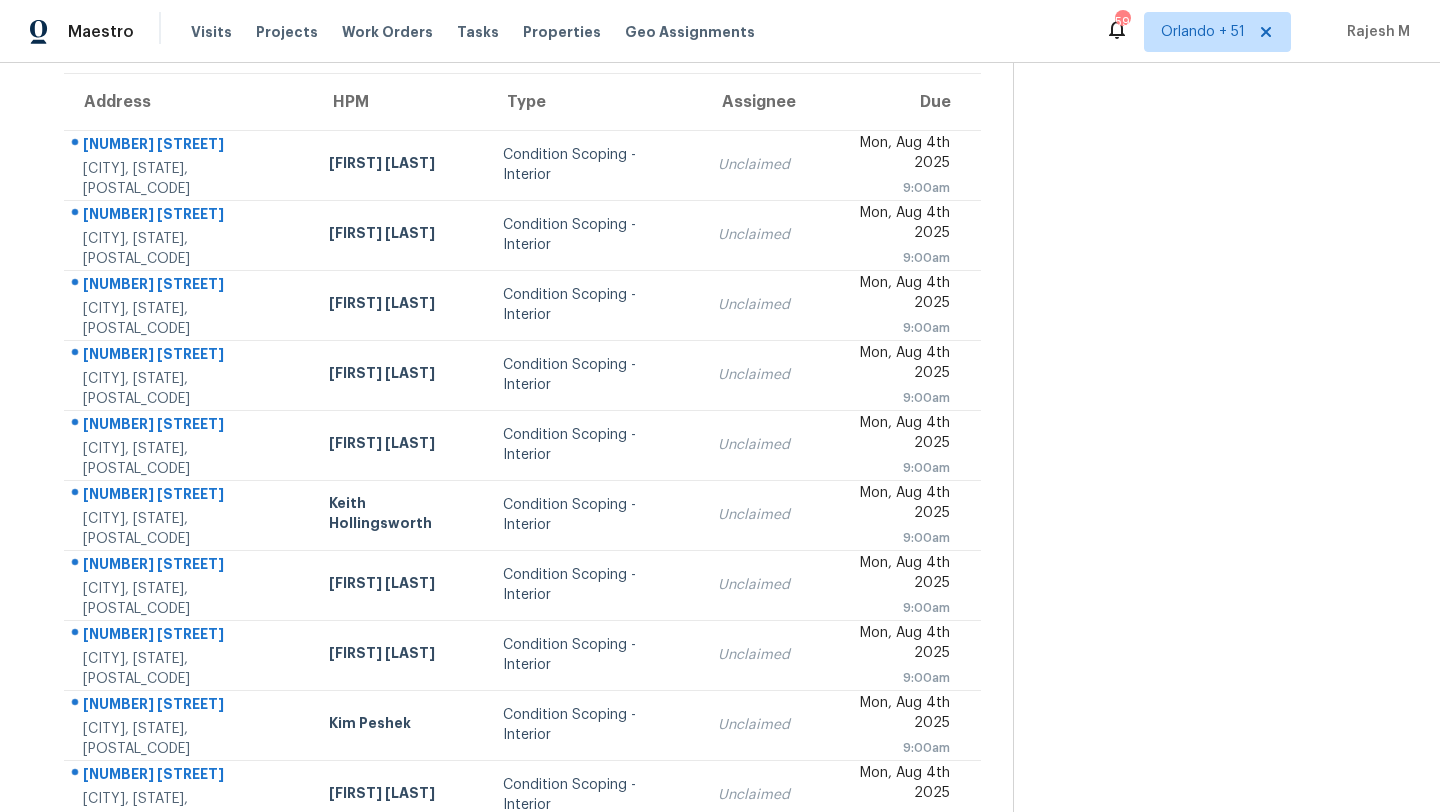 scroll, scrollTop: 125, scrollLeft: 0, axis: vertical 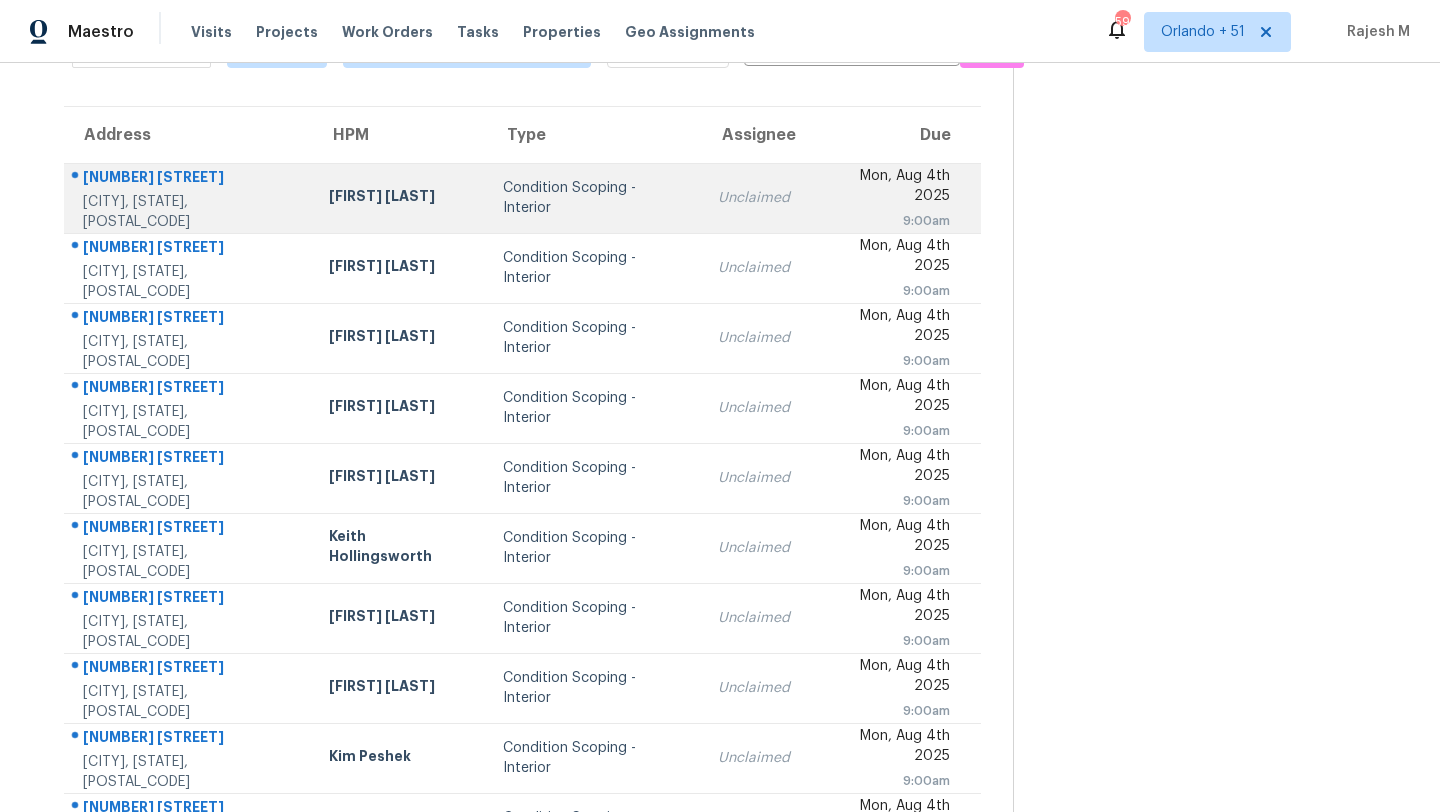 click on "Condition Scoping - Interior" at bounding box center (594, 198) 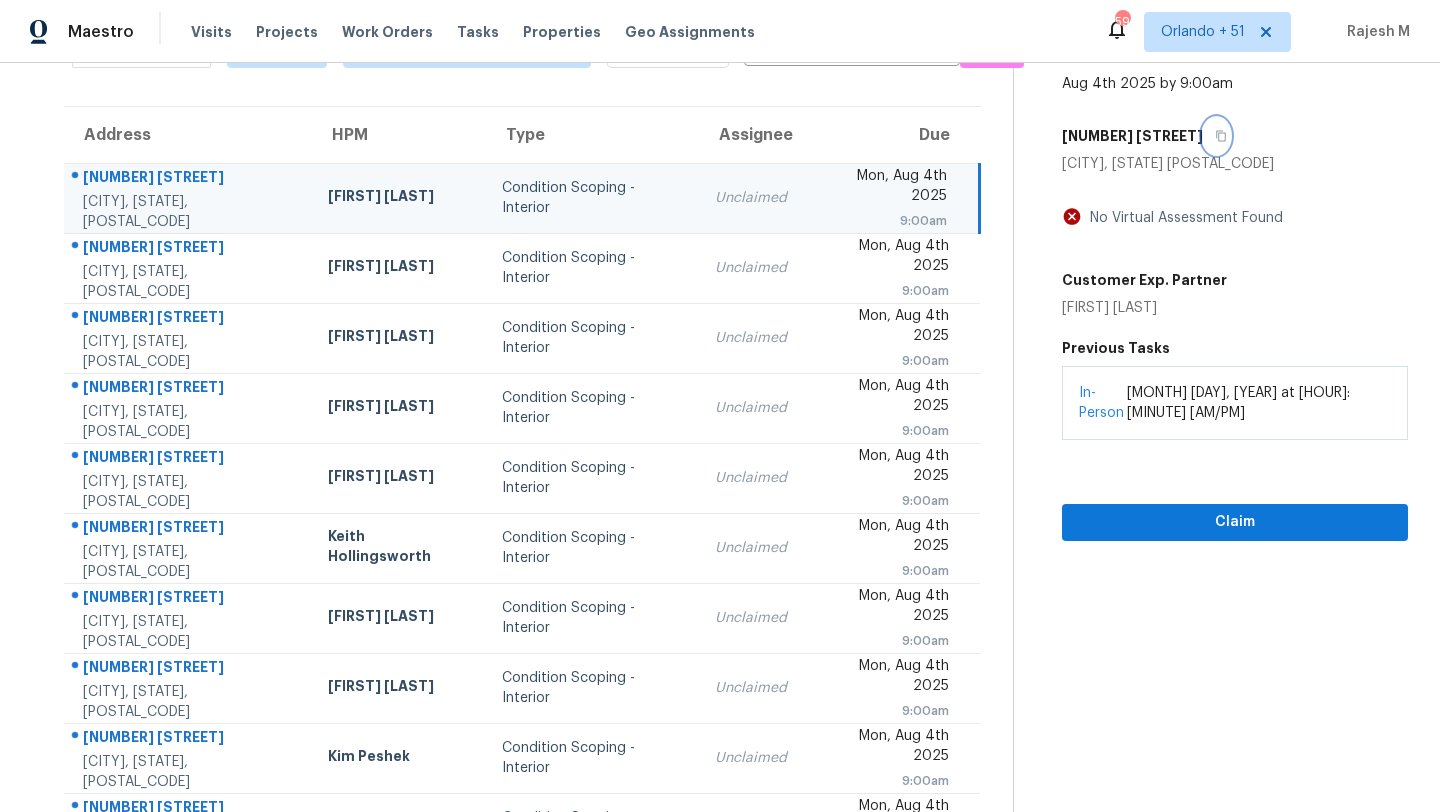 click 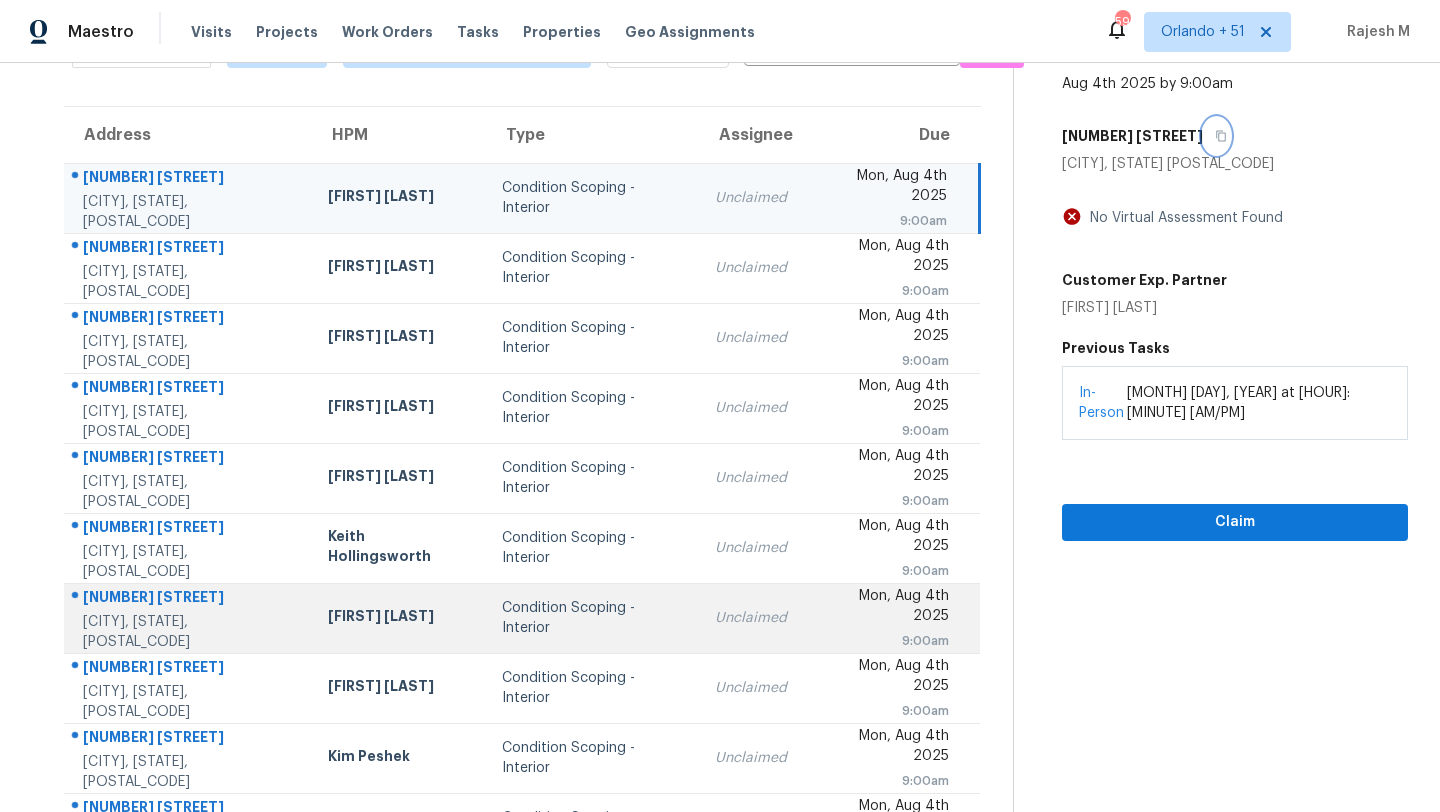 scroll, scrollTop: 229, scrollLeft: 0, axis: vertical 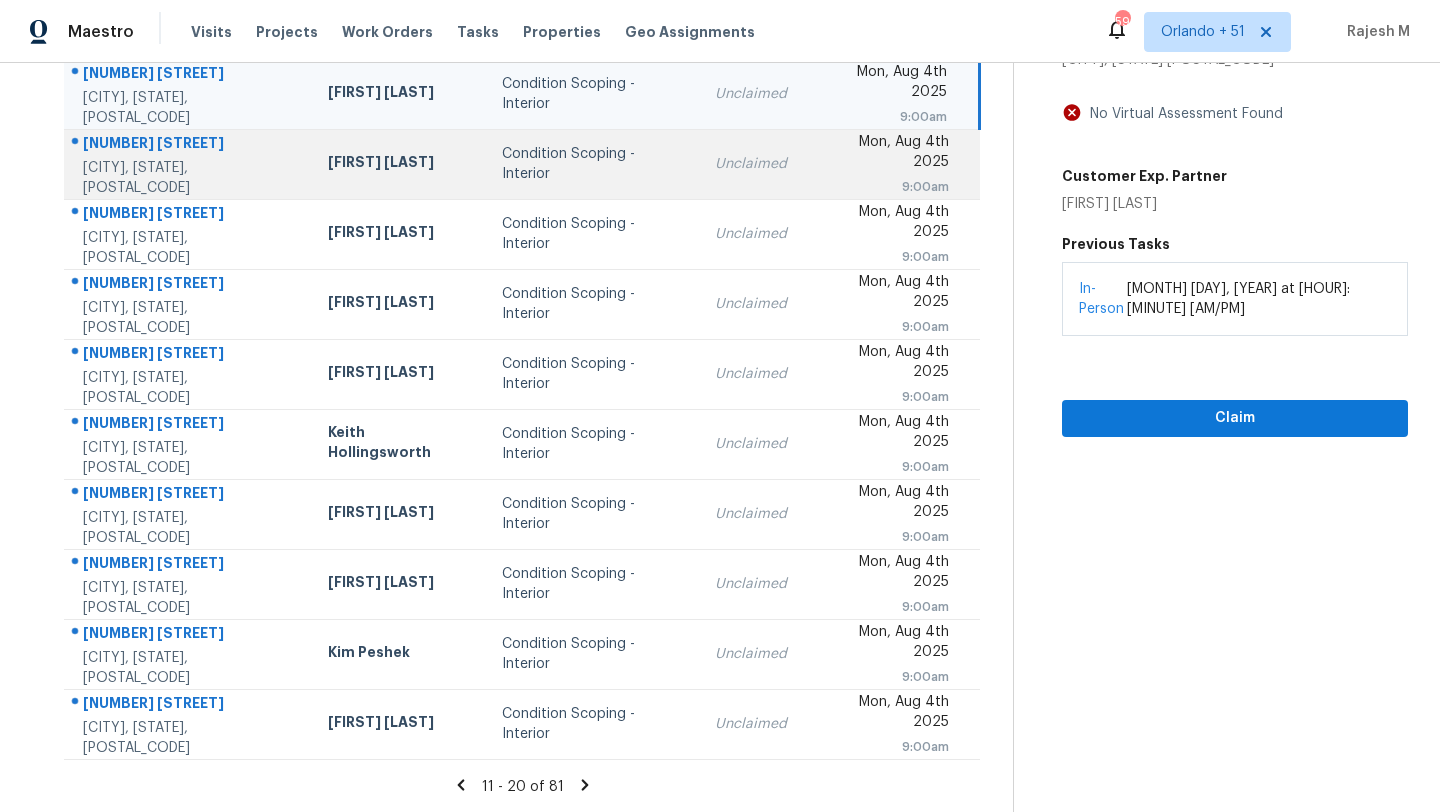 click on "Unclaimed" at bounding box center (751, 164) 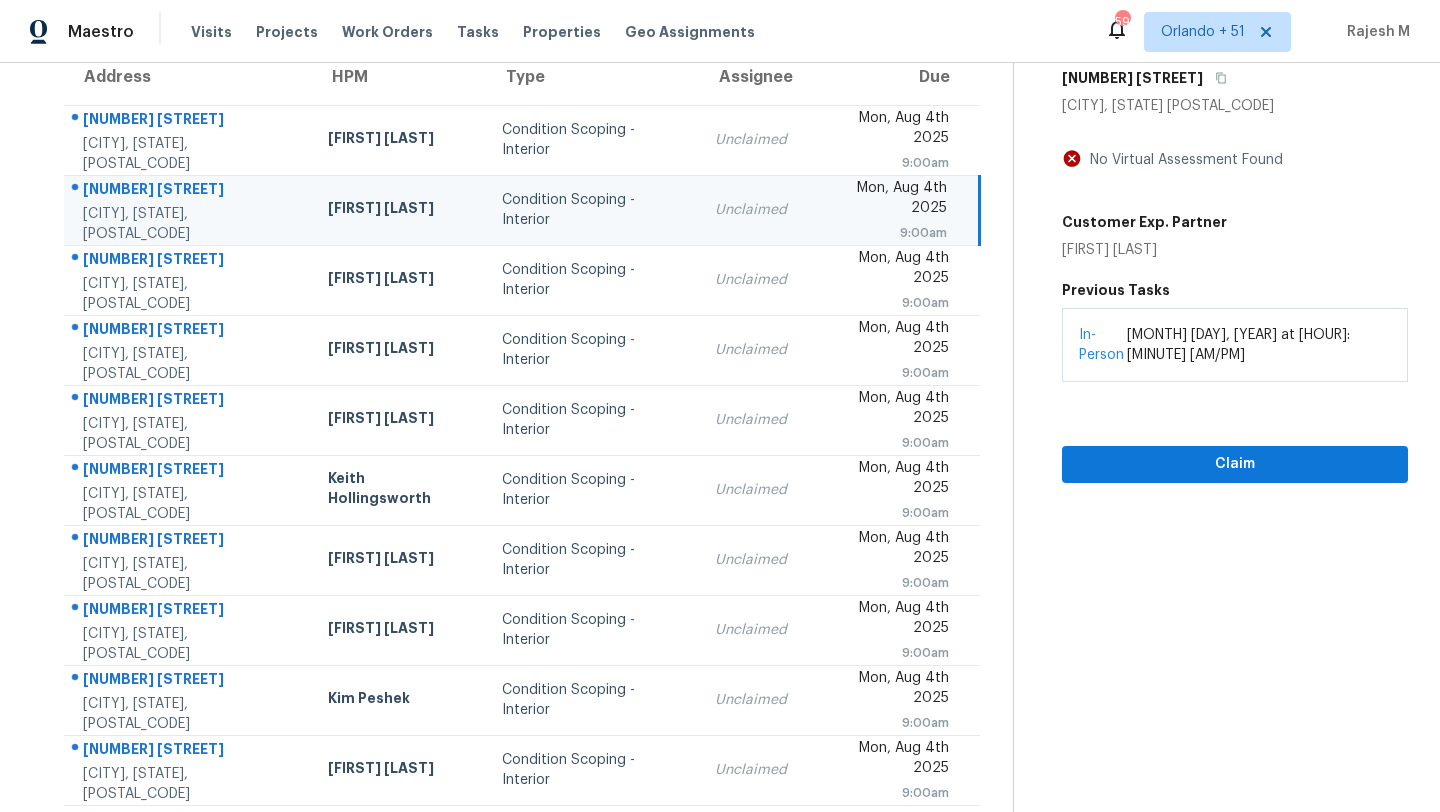 scroll, scrollTop: 150, scrollLeft: 0, axis: vertical 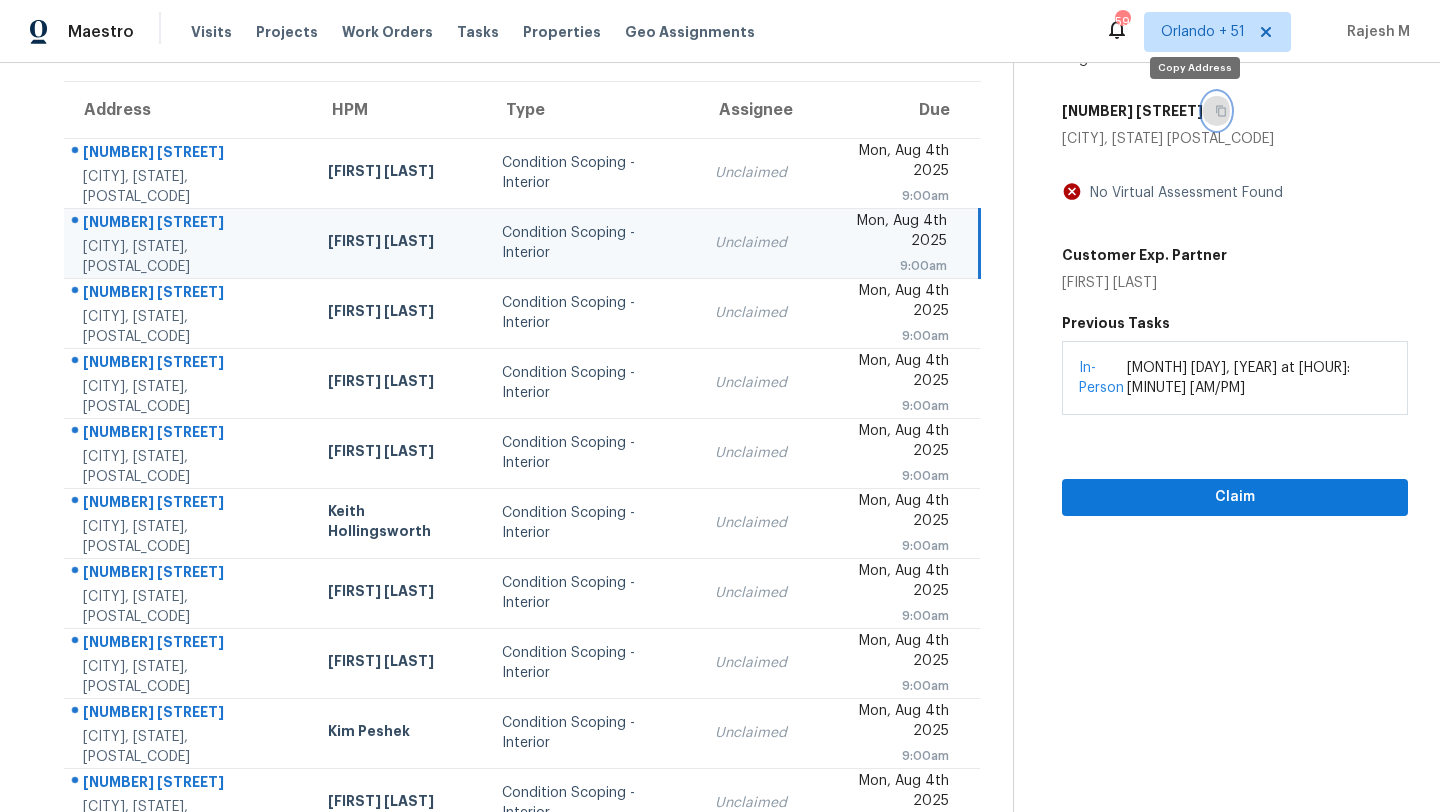 click 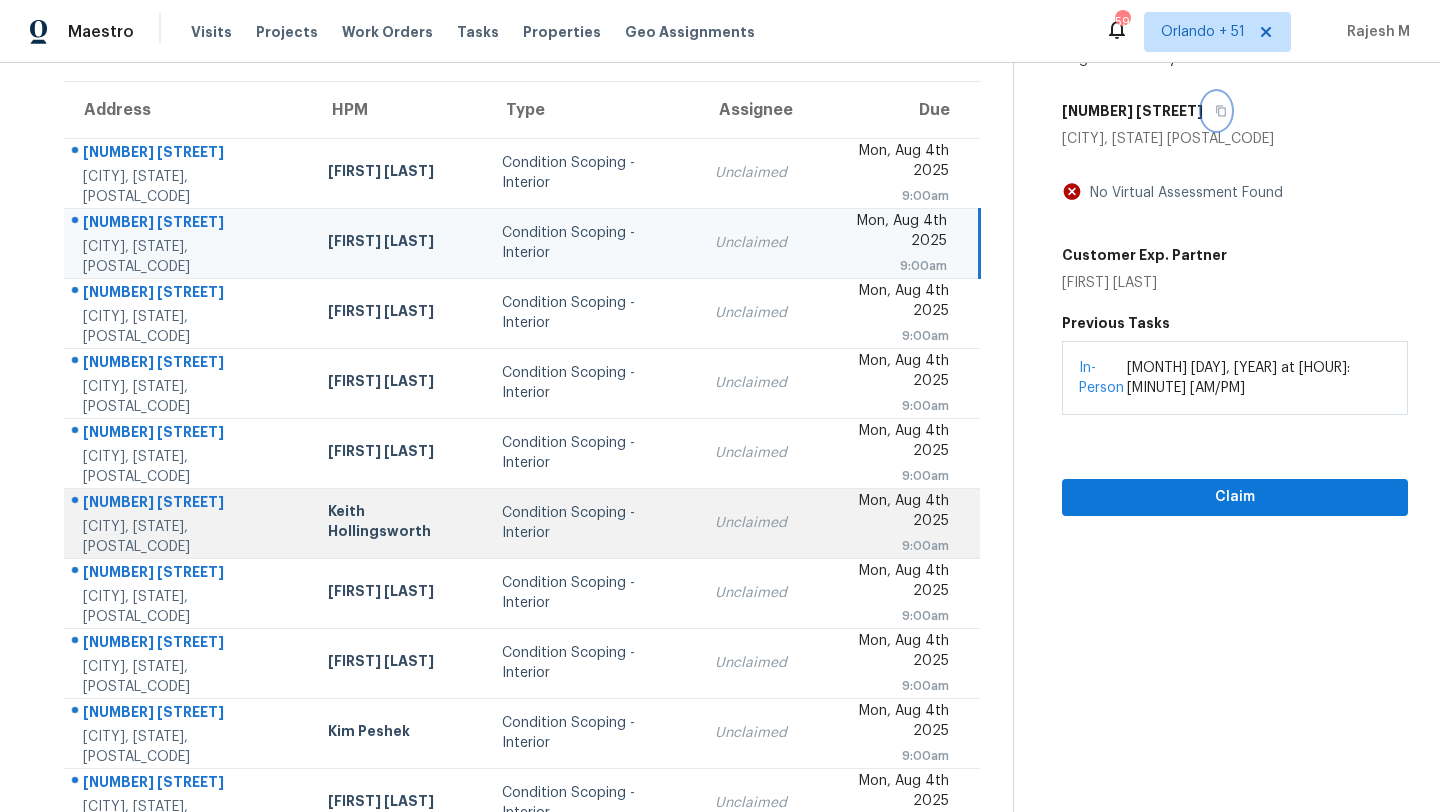 scroll, scrollTop: 229, scrollLeft: 0, axis: vertical 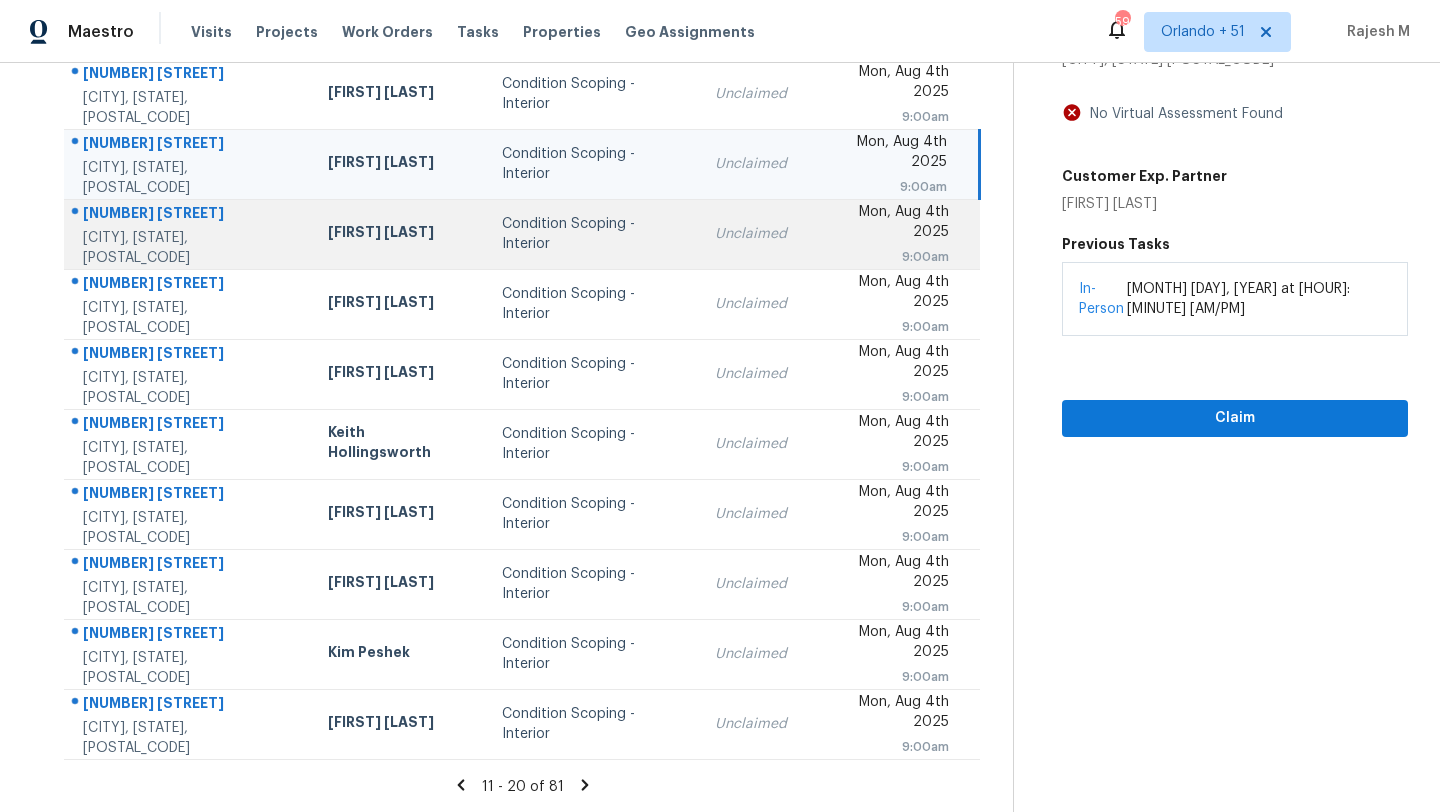 click on "Unclaimed" at bounding box center (751, 234) 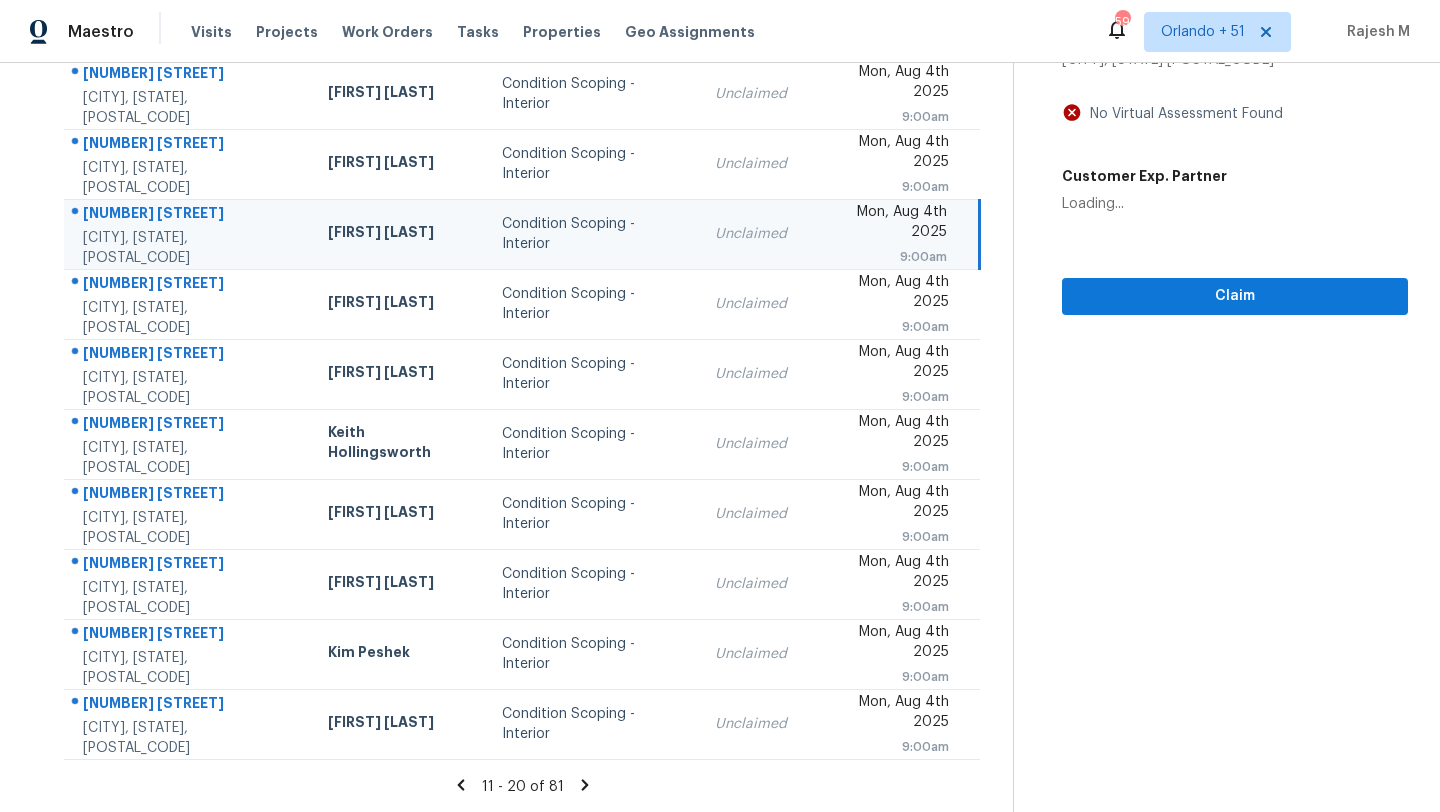 scroll, scrollTop: 143, scrollLeft: 0, axis: vertical 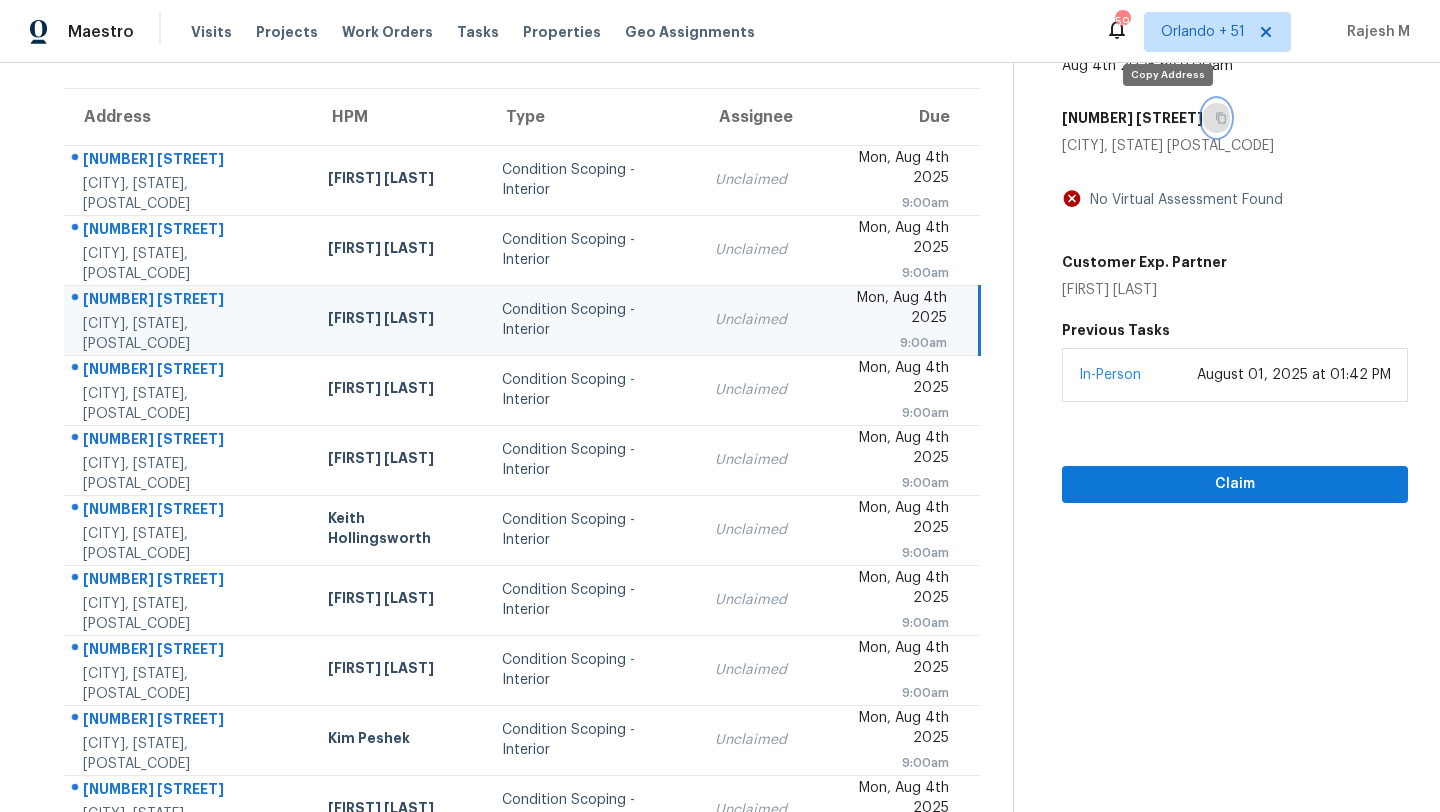 click at bounding box center [1216, 118] 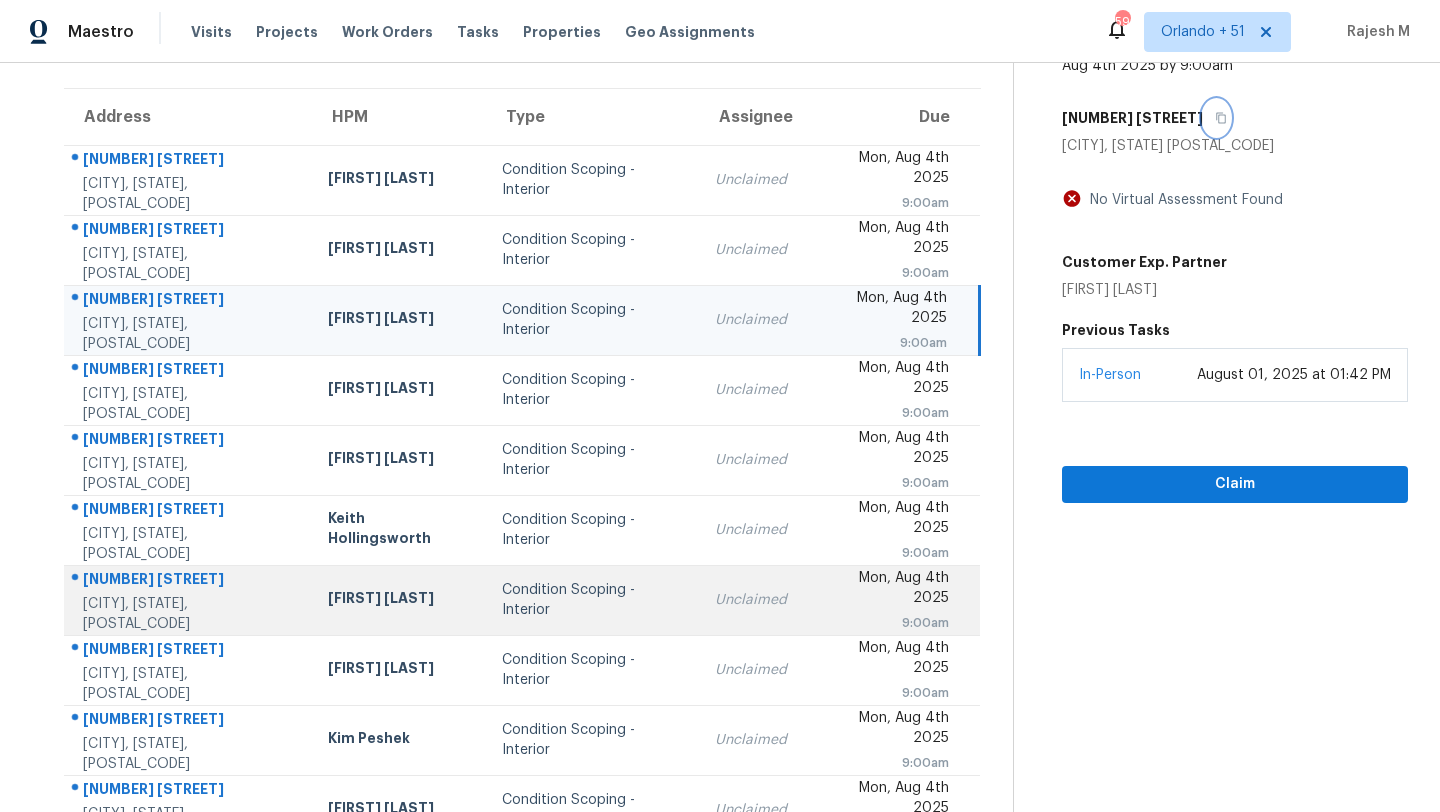 scroll, scrollTop: 229, scrollLeft: 0, axis: vertical 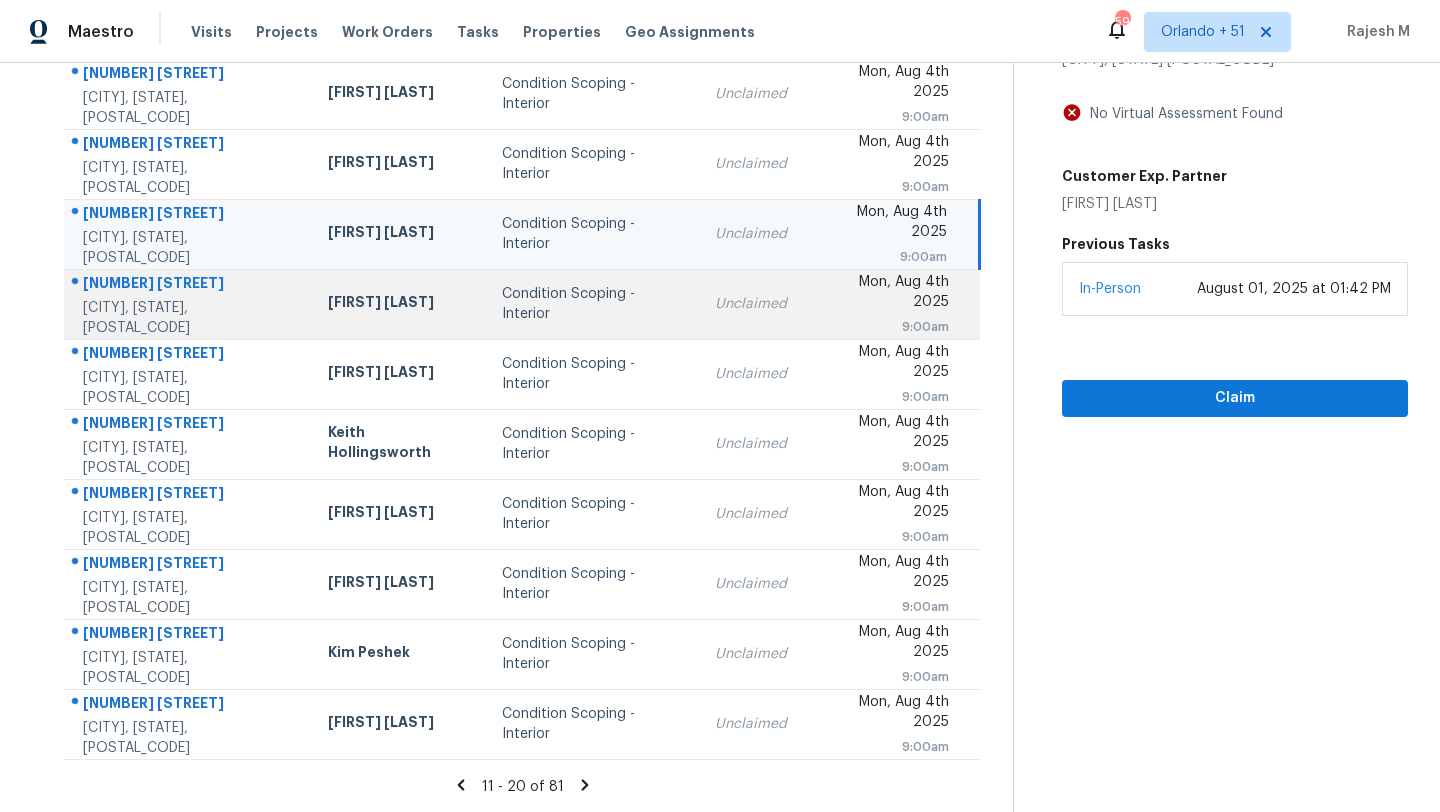 click on "Unclaimed" at bounding box center (751, 304) 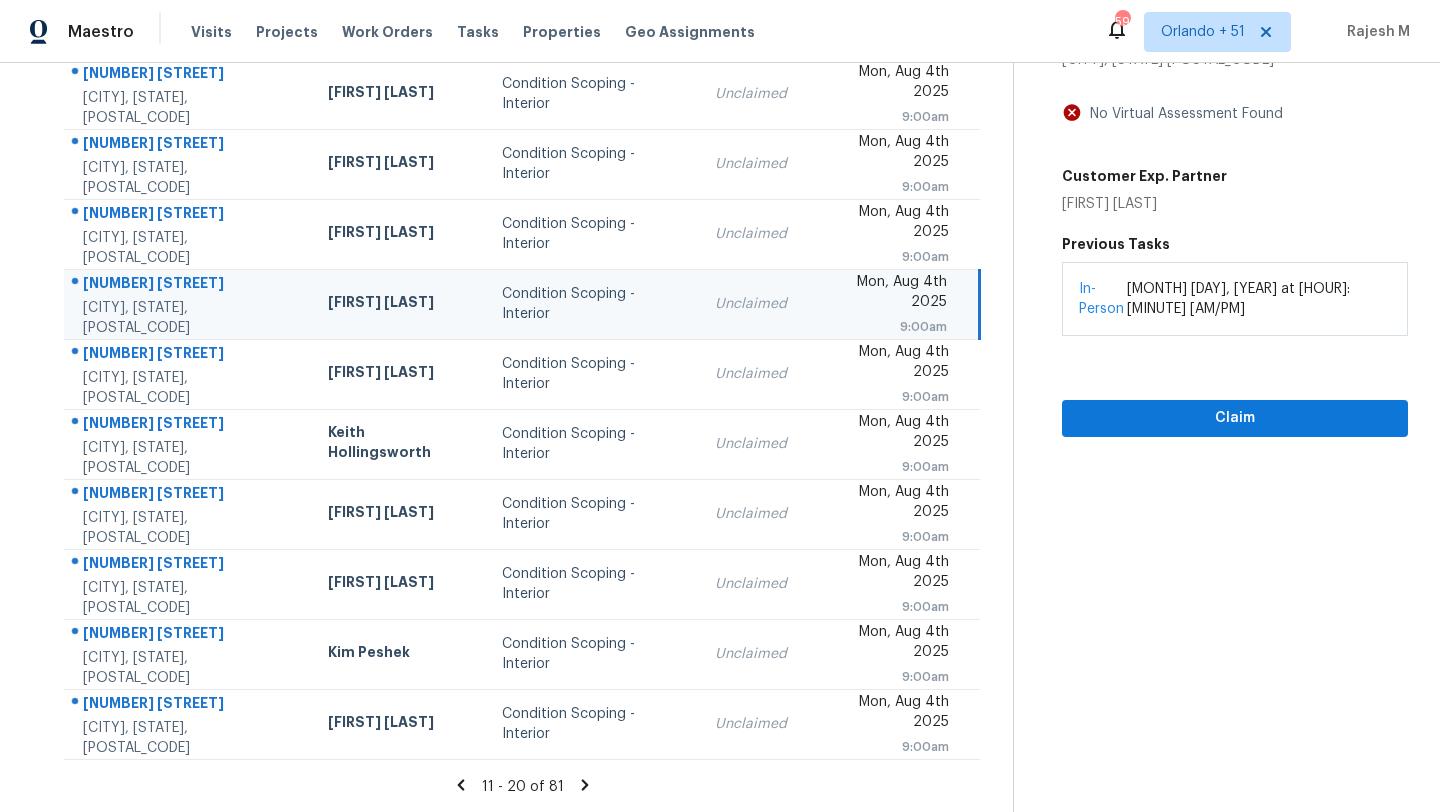 scroll, scrollTop: 147, scrollLeft: 0, axis: vertical 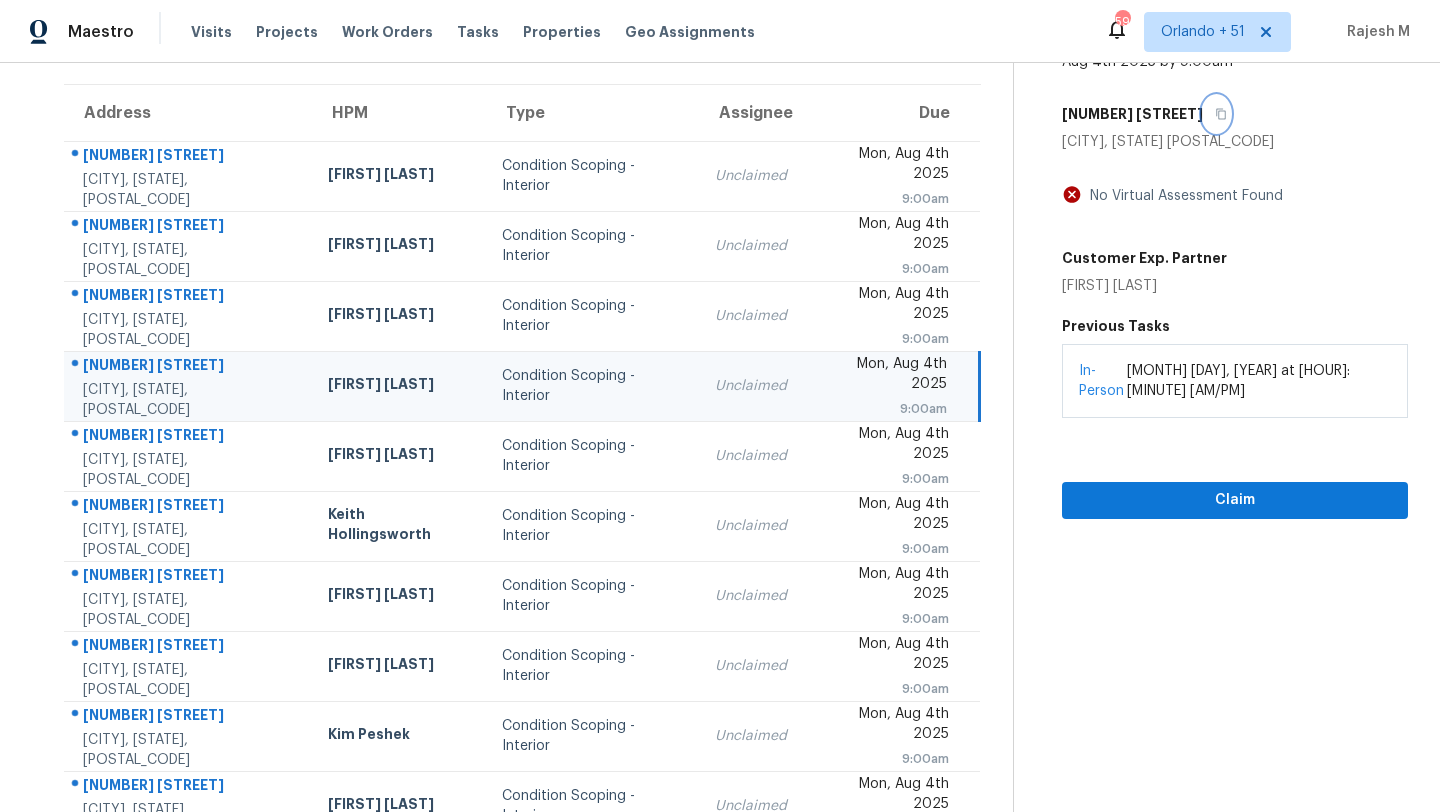 click at bounding box center (1216, 114) 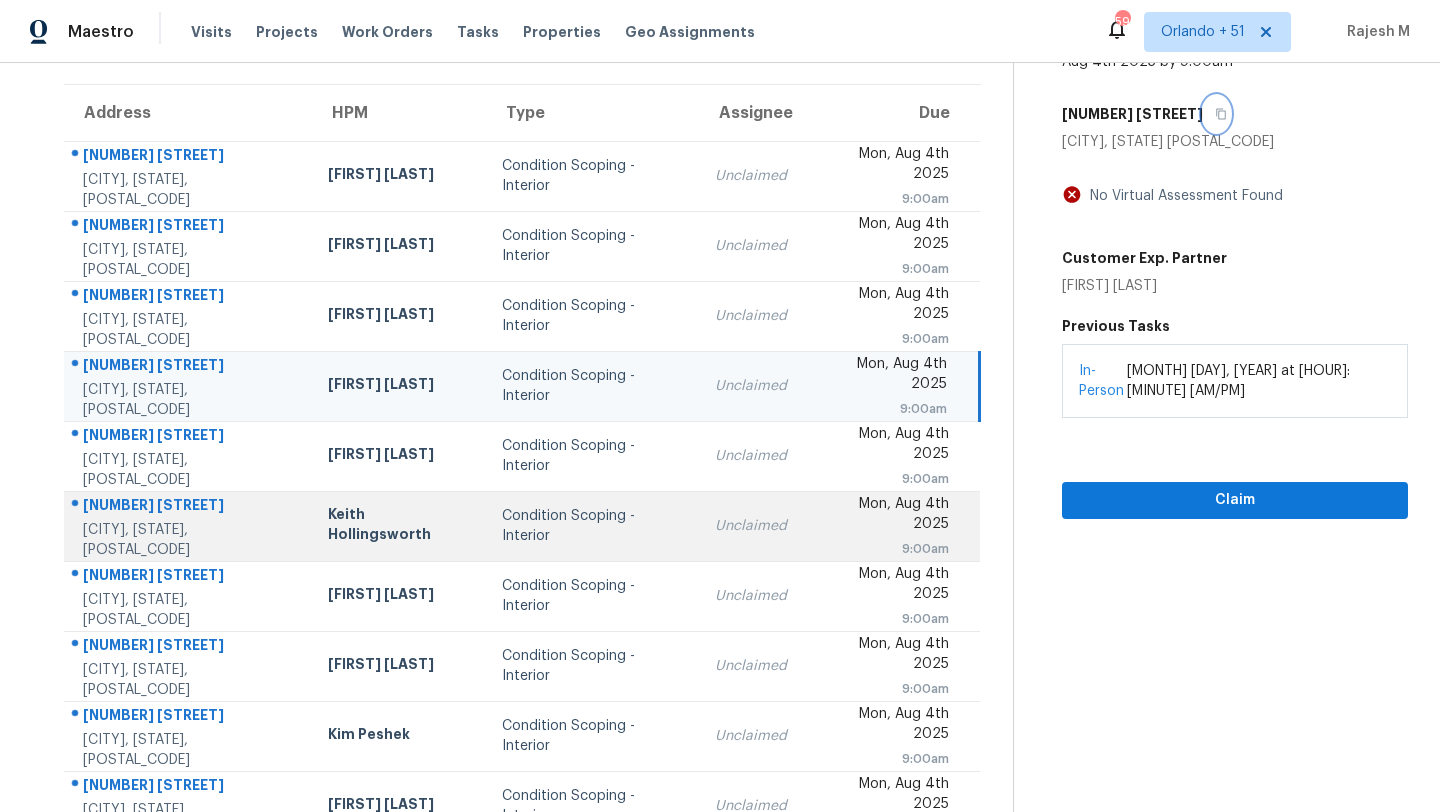 scroll, scrollTop: 229, scrollLeft: 0, axis: vertical 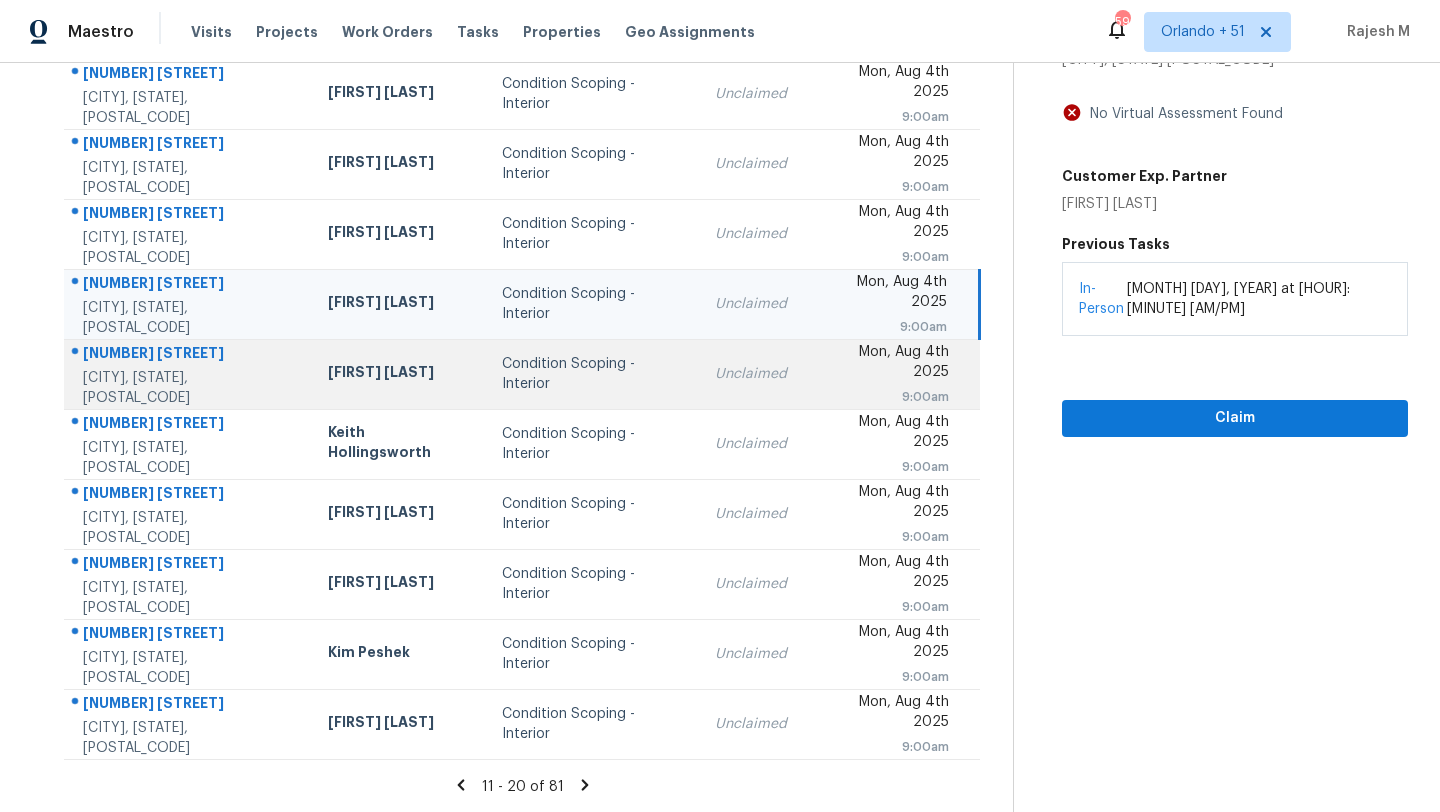 click on "[DAY], [MONTH] [DAY] [YEAR] [TIME]" at bounding box center [891, 374] 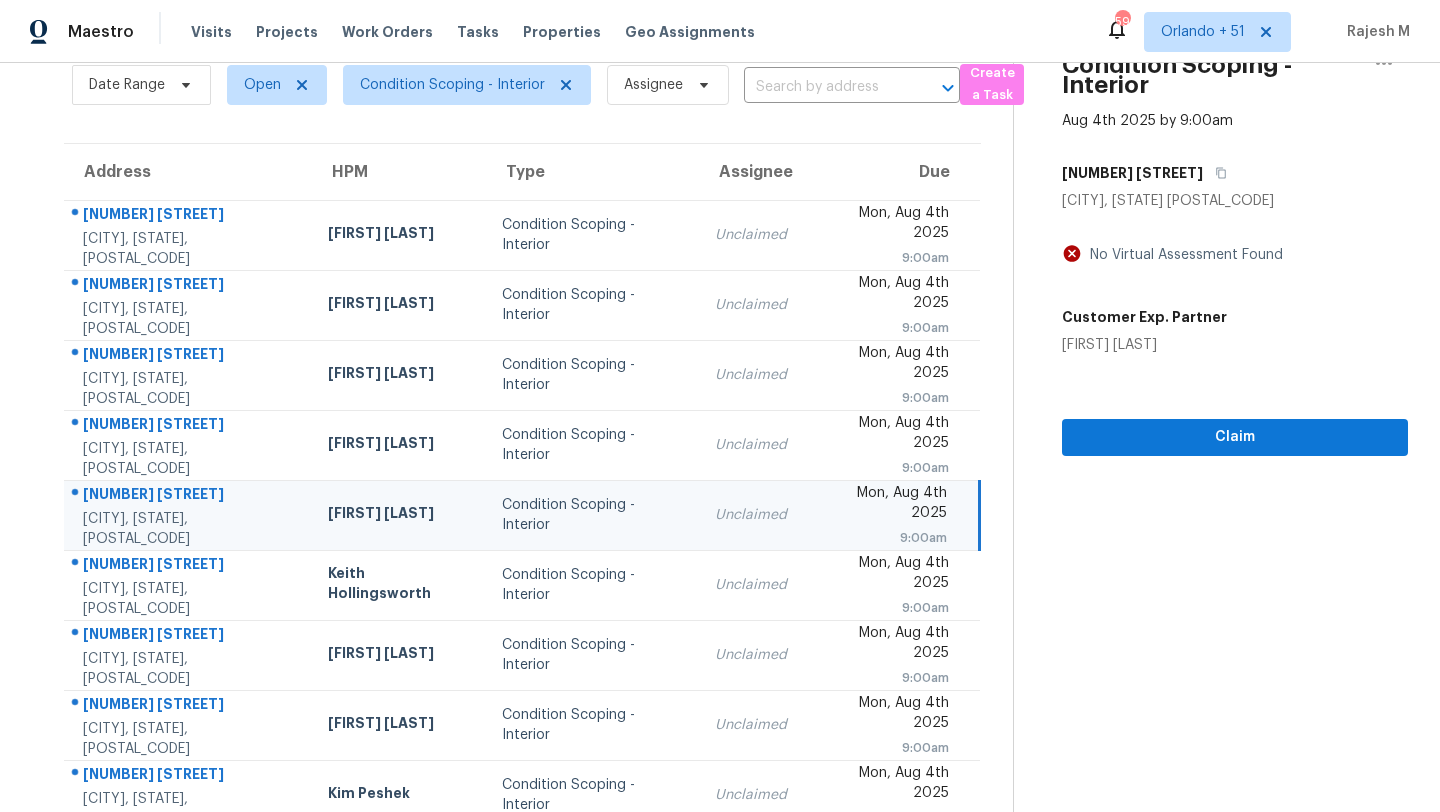 scroll, scrollTop: 3, scrollLeft: 0, axis: vertical 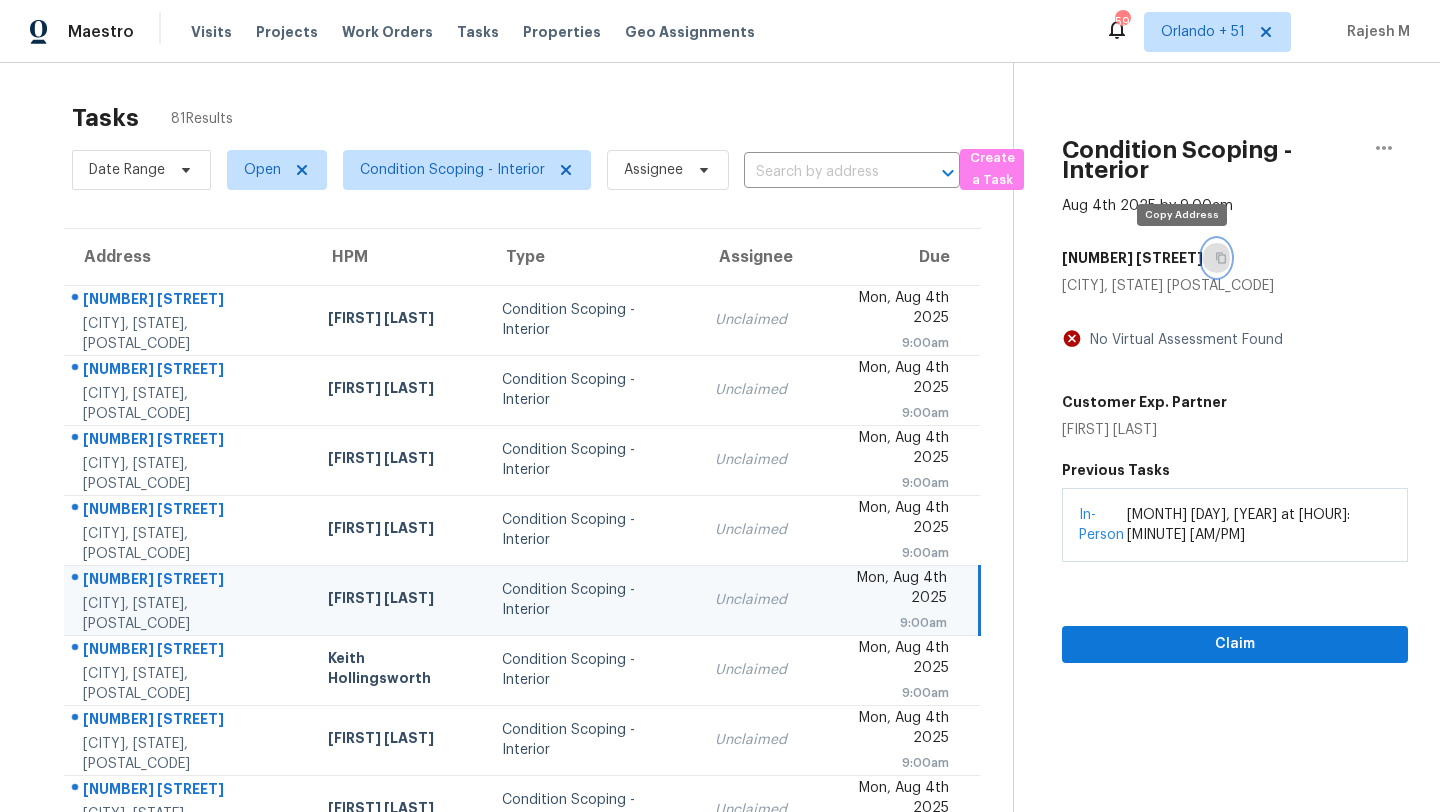 click 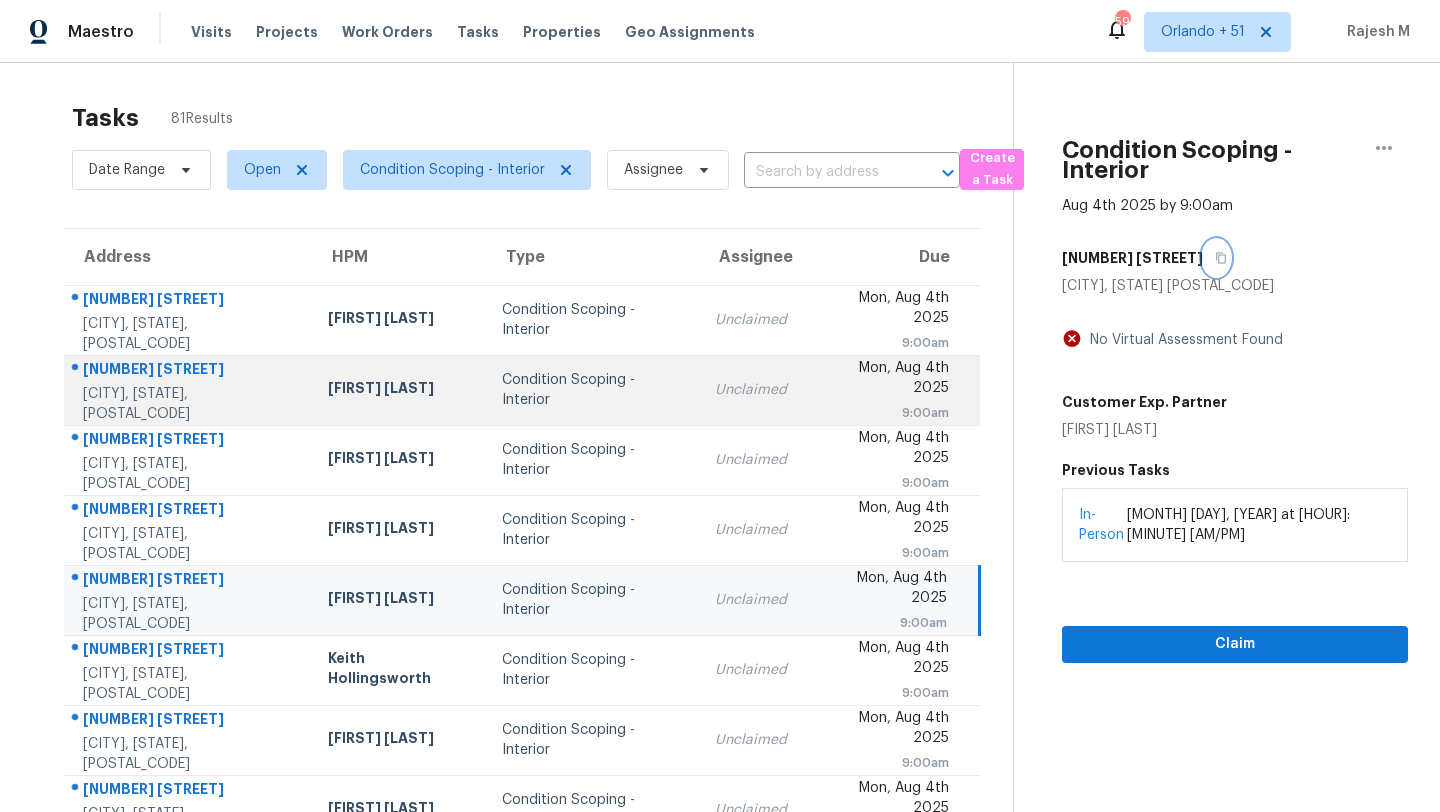 scroll, scrollTop: 229, scrollLeft: 0, axis: vertical 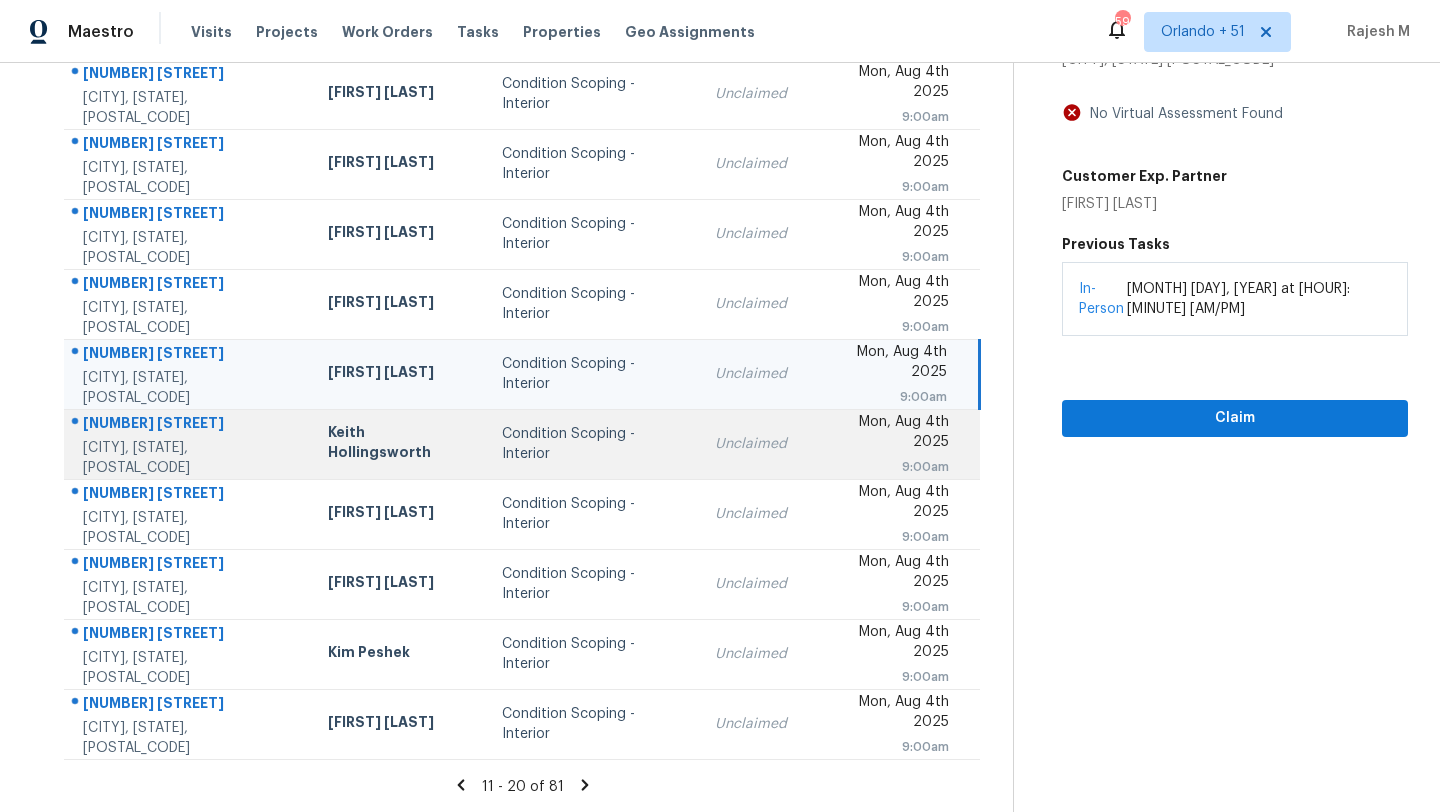 click on "Unclaimed" at bounding box center [751, 444] 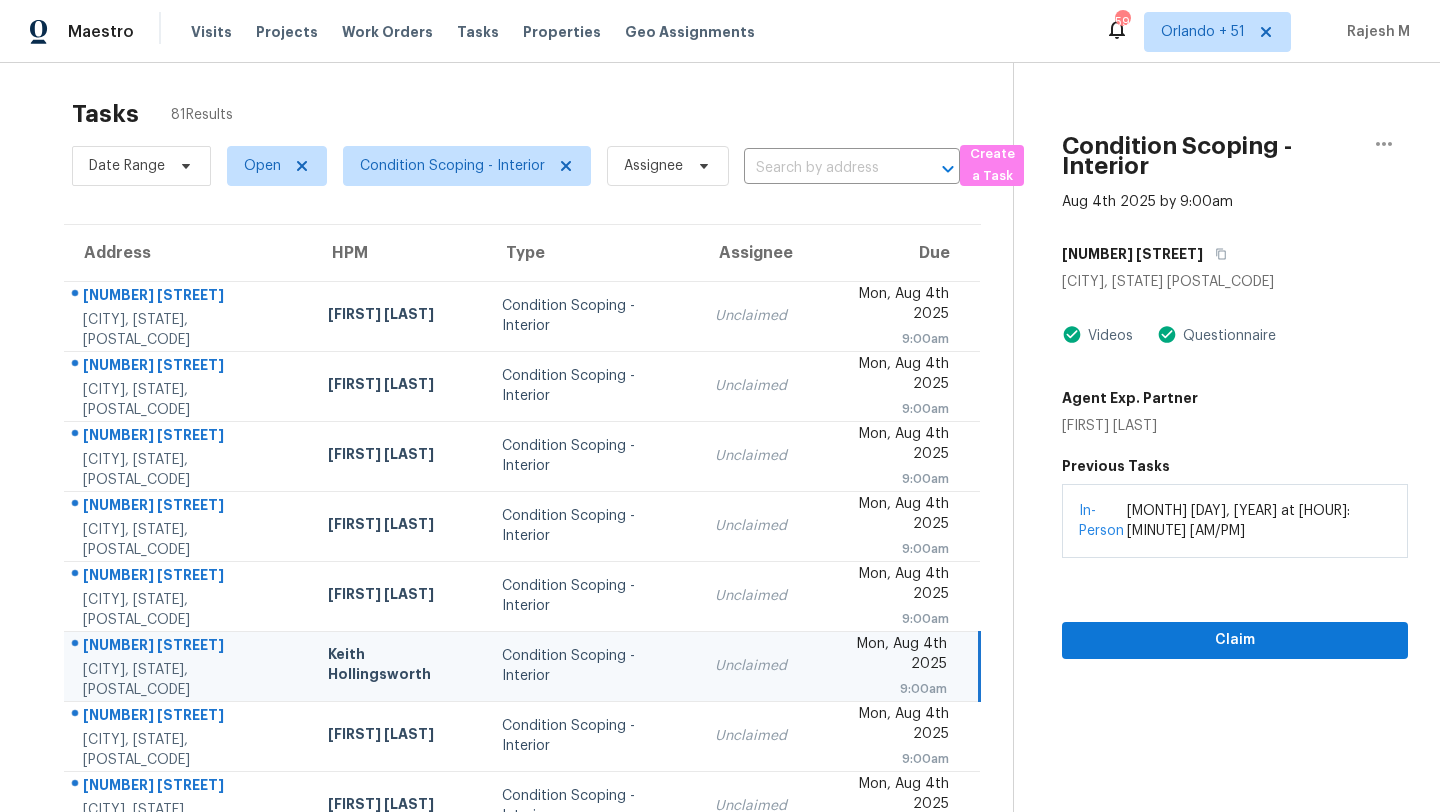 scroll, scrollTop: 4, scrollLeft: 0, axis: vertical 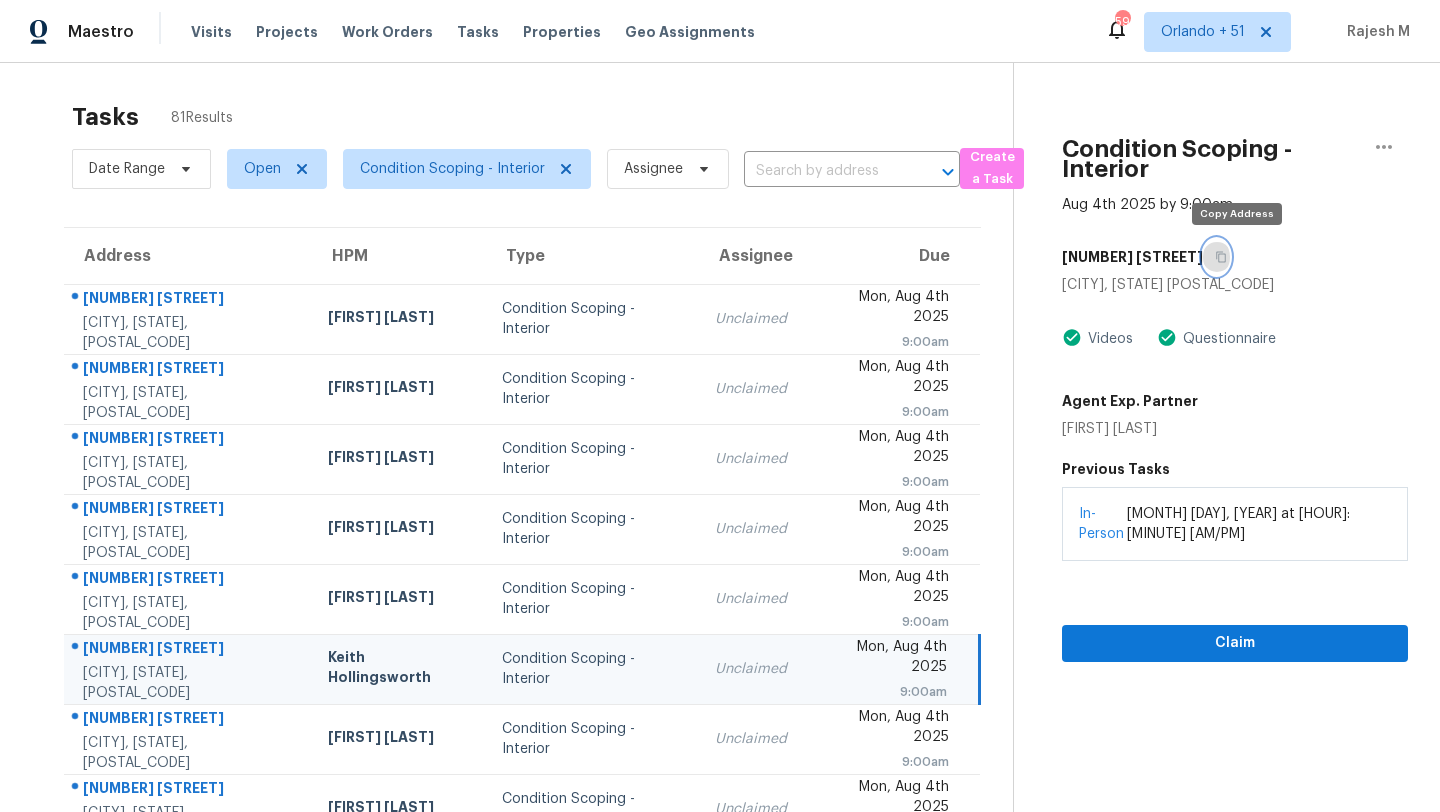 click 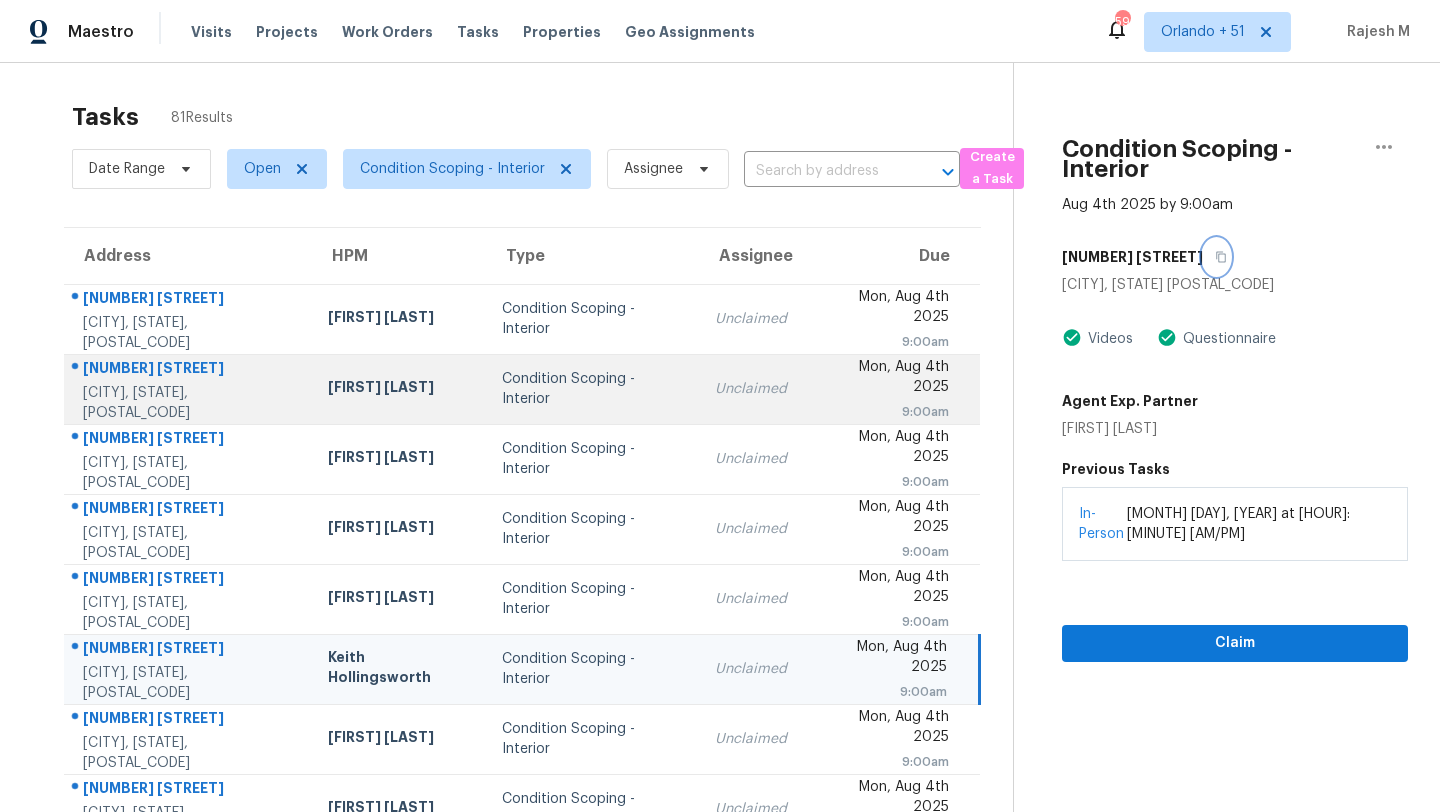 scroll, scrollTop: 229, scrollLeft: 0, axis: vertical 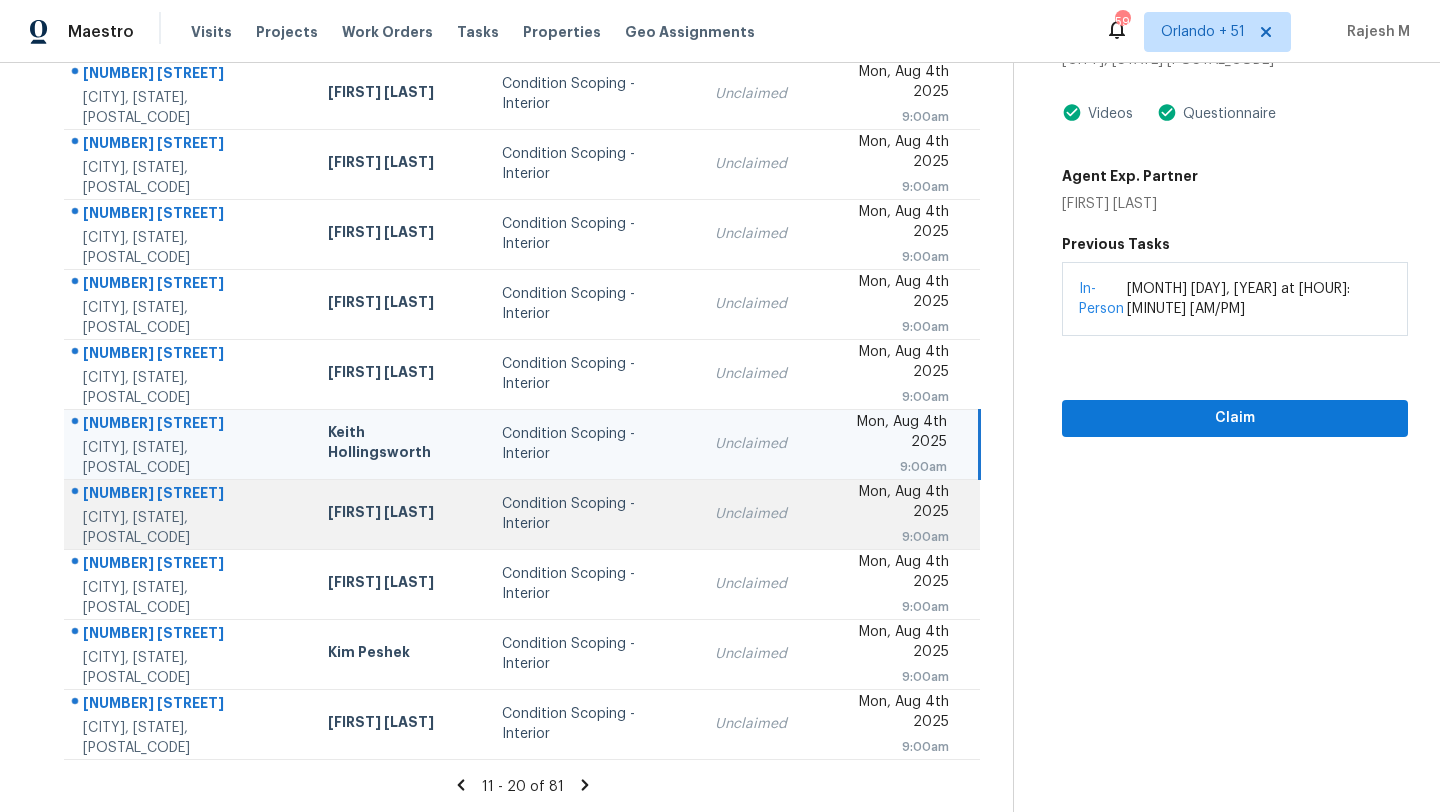 click on "Unclaimed" at bounding box center (751, 514) 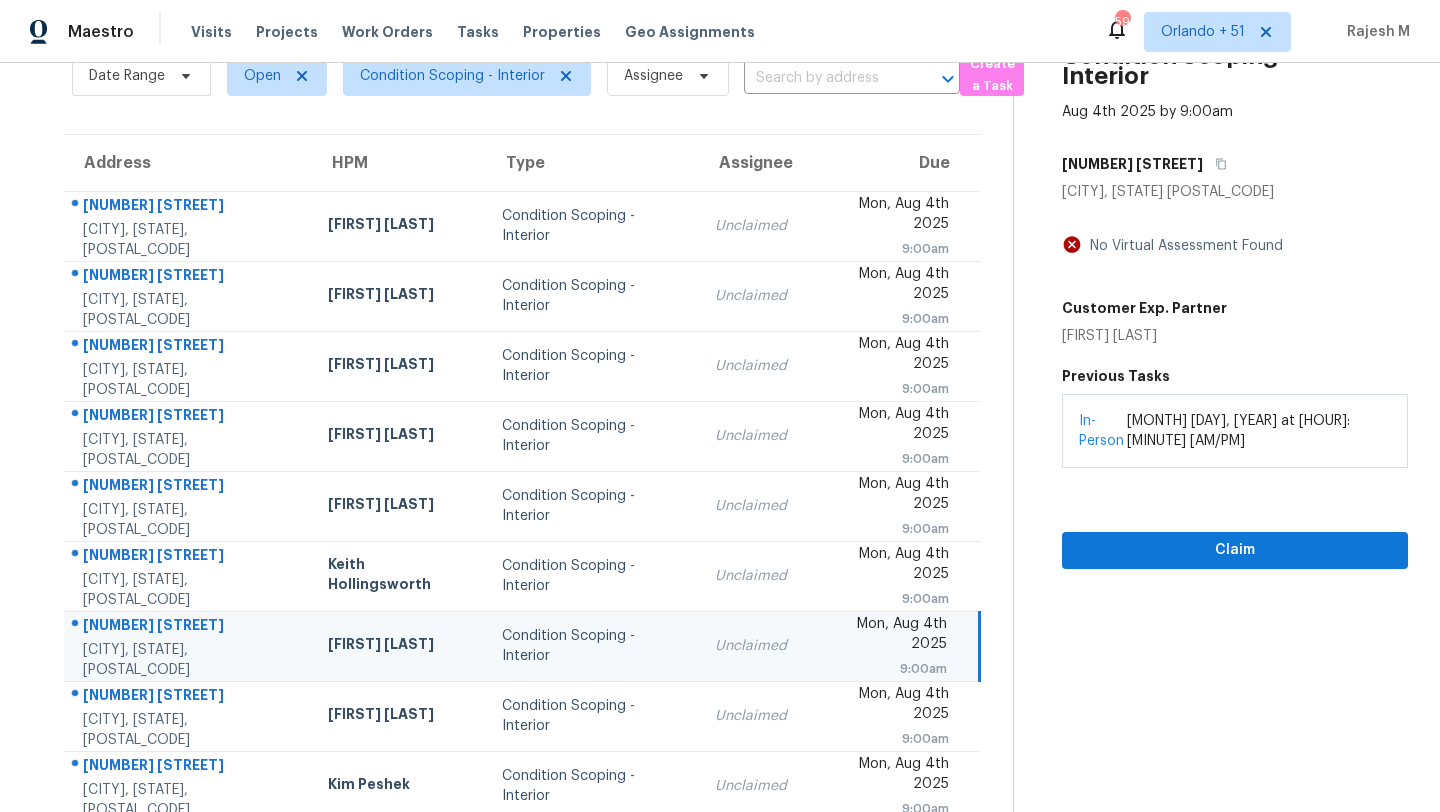 scroll, scrollTop: 92, scrollLeft: 0, axis: vertical 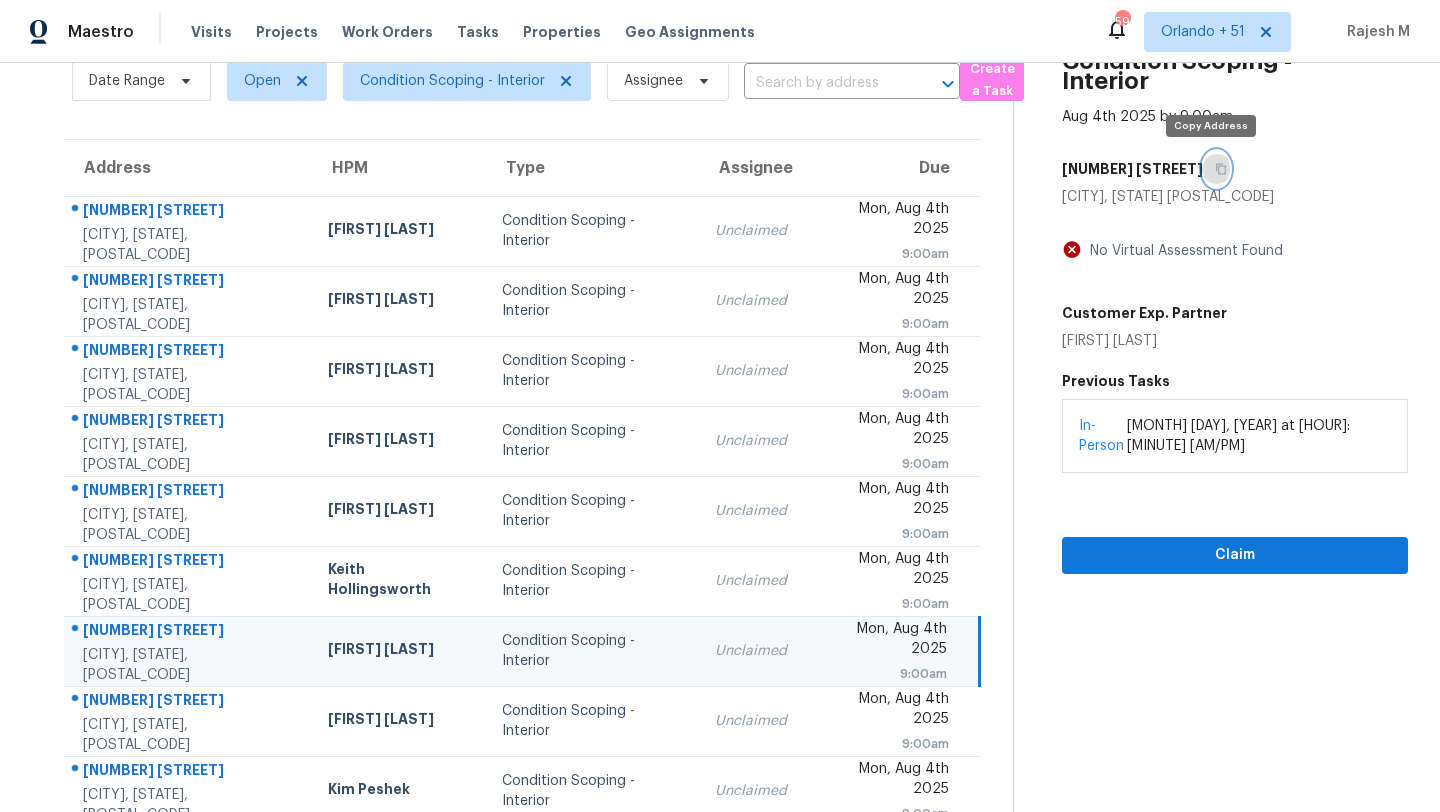 click at bounding box center [1216, 169] 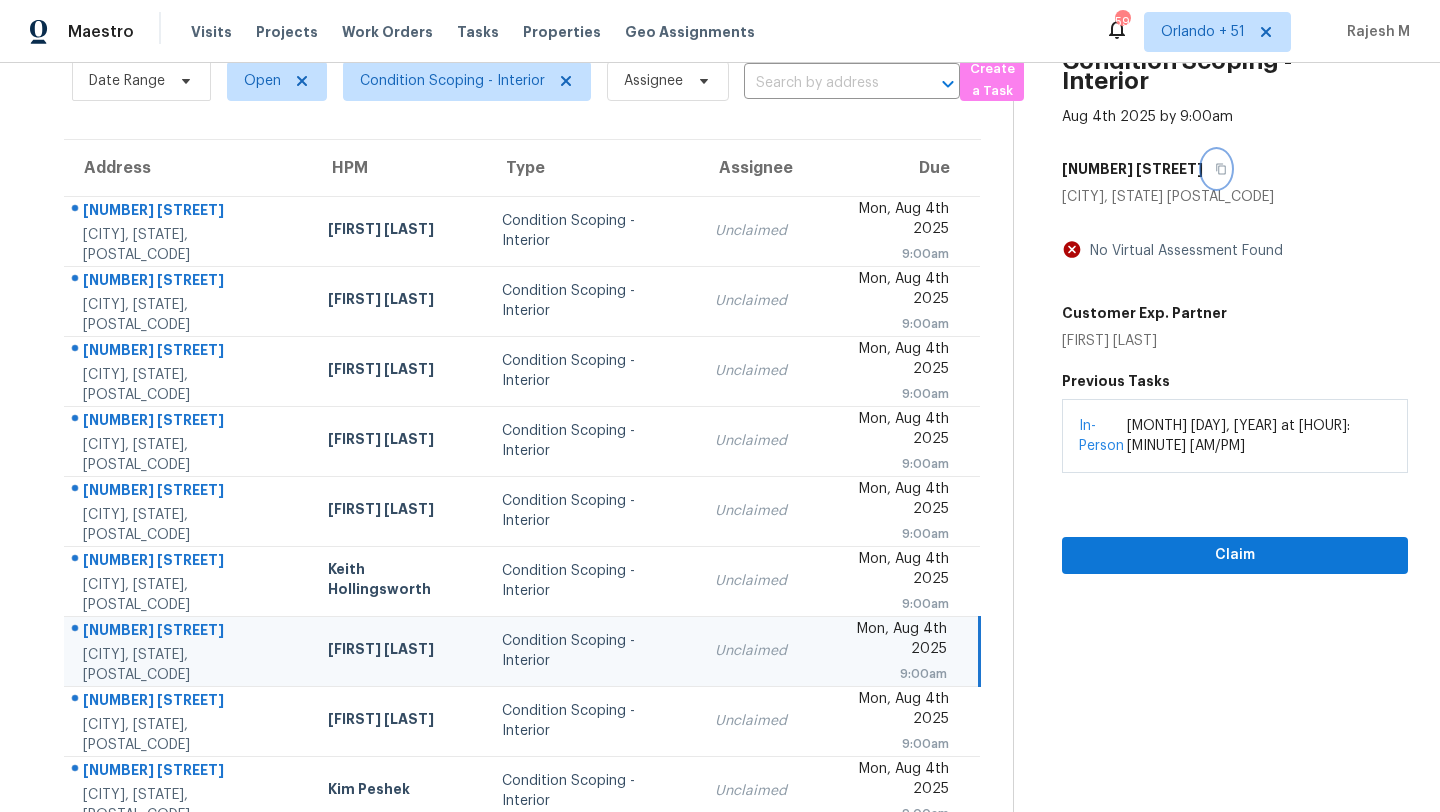 click 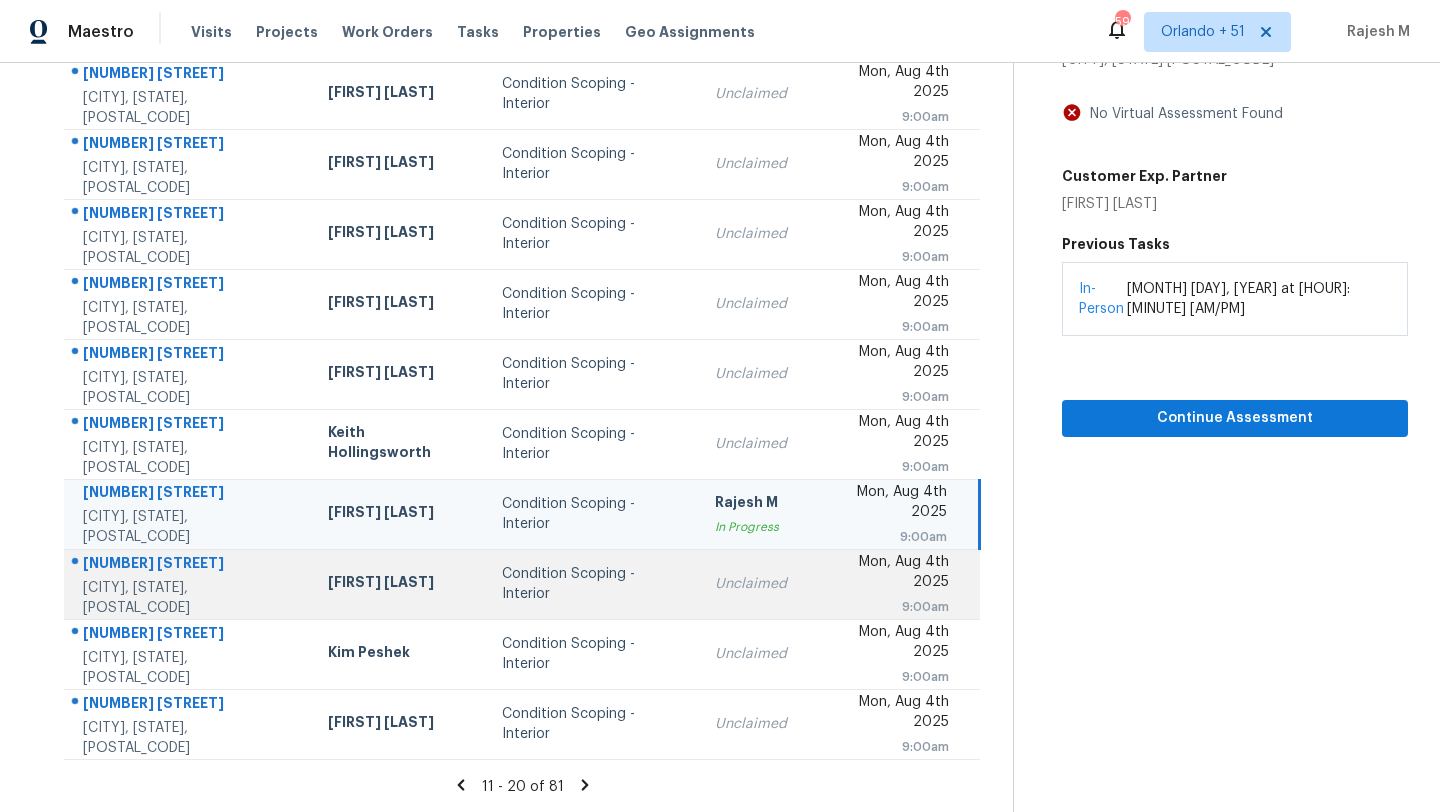 click on "Condition Scoping - Interior" at bounding box center (593, 584) 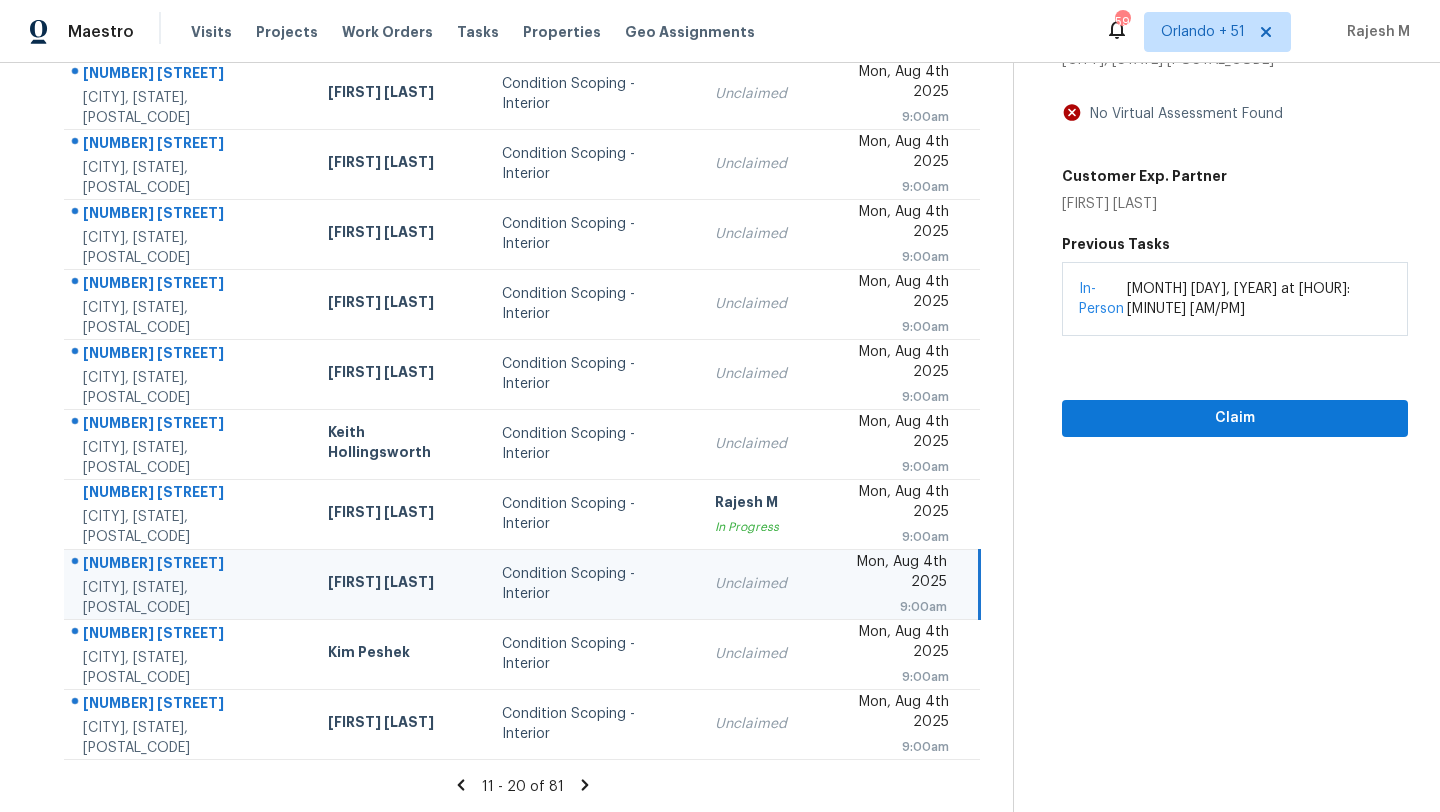 scroll, scrollTop: 129, scrollLeft: 0, axis: vertical 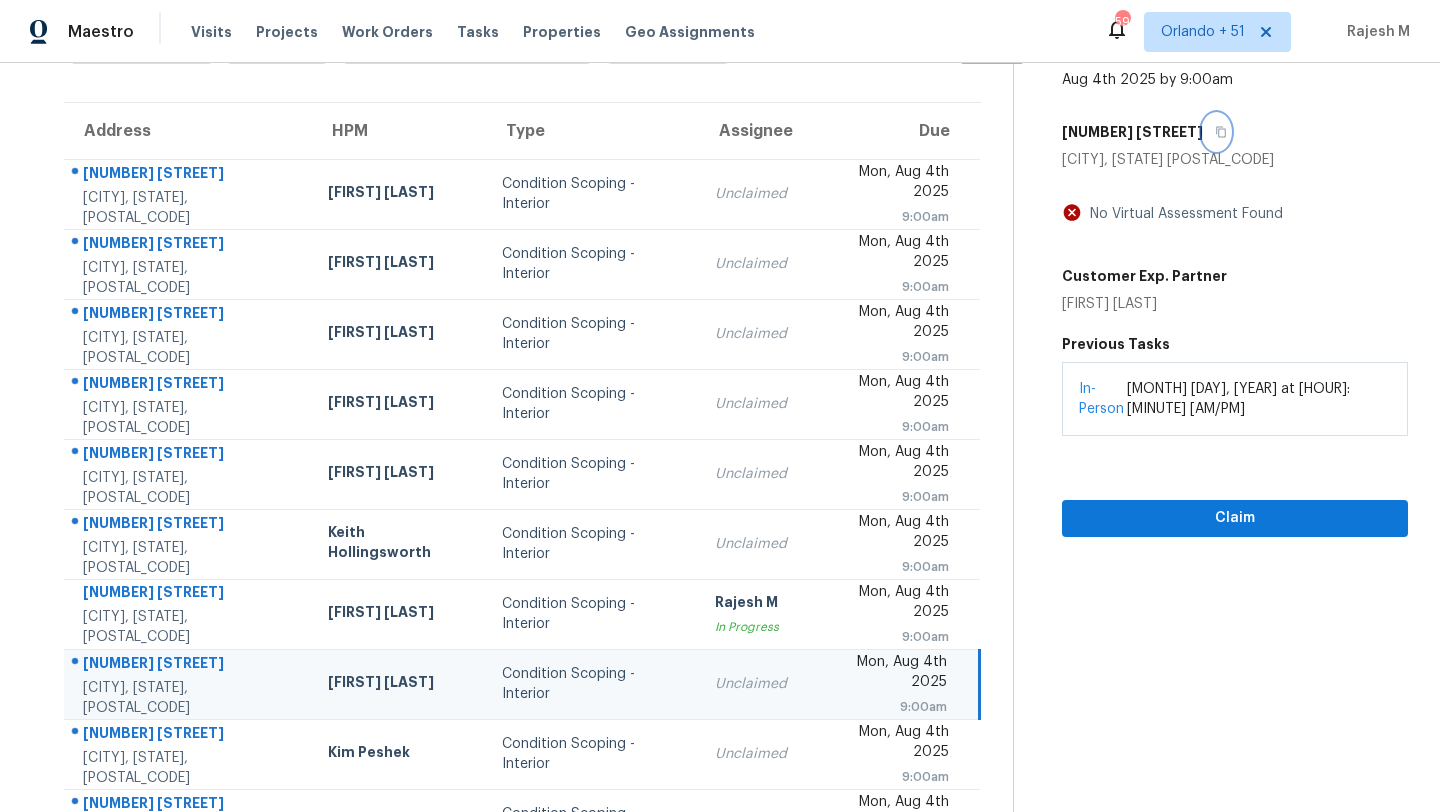 click at bounding box center (1216, 132) 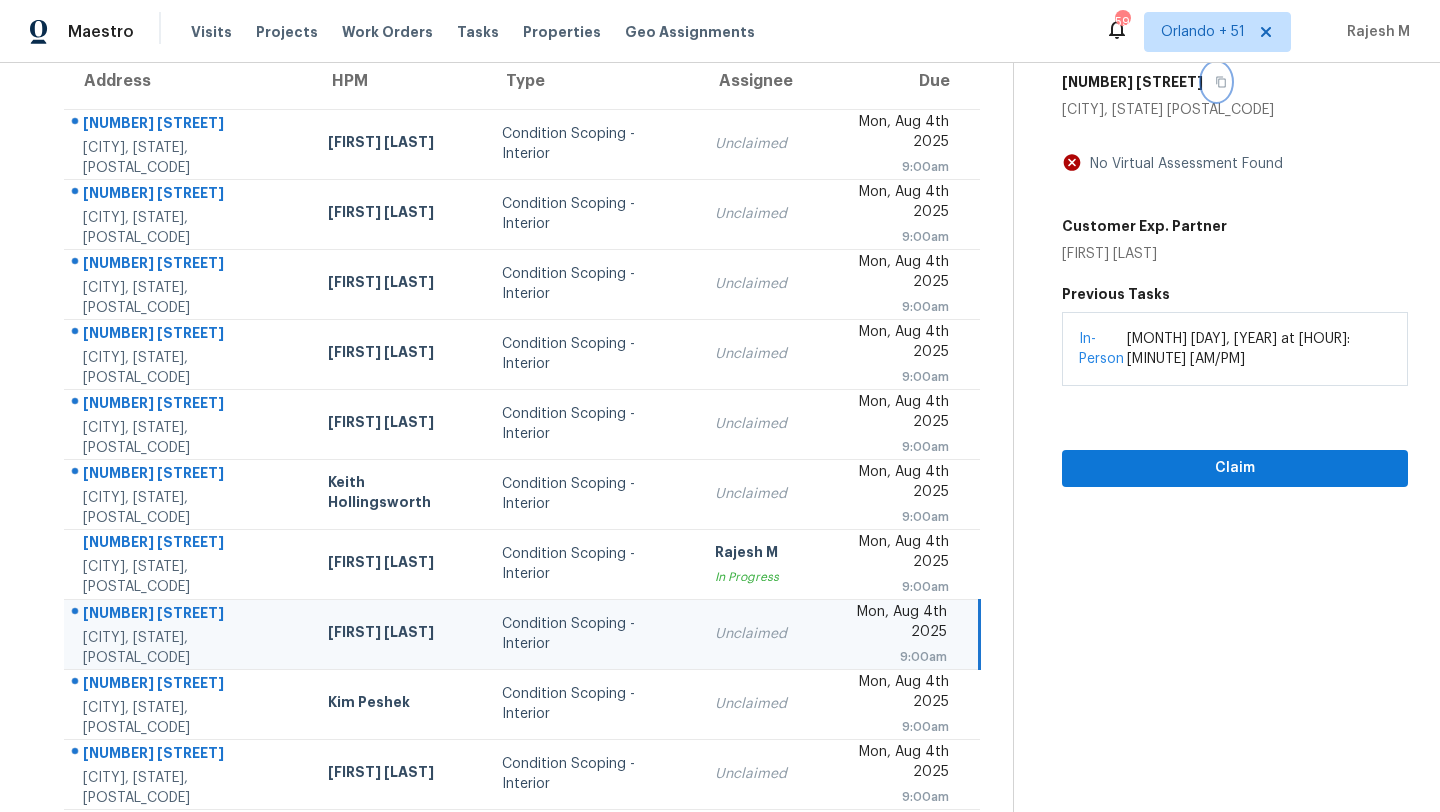 scroll, scrollTop: 229, scrollLeft: 0, axis: vertical 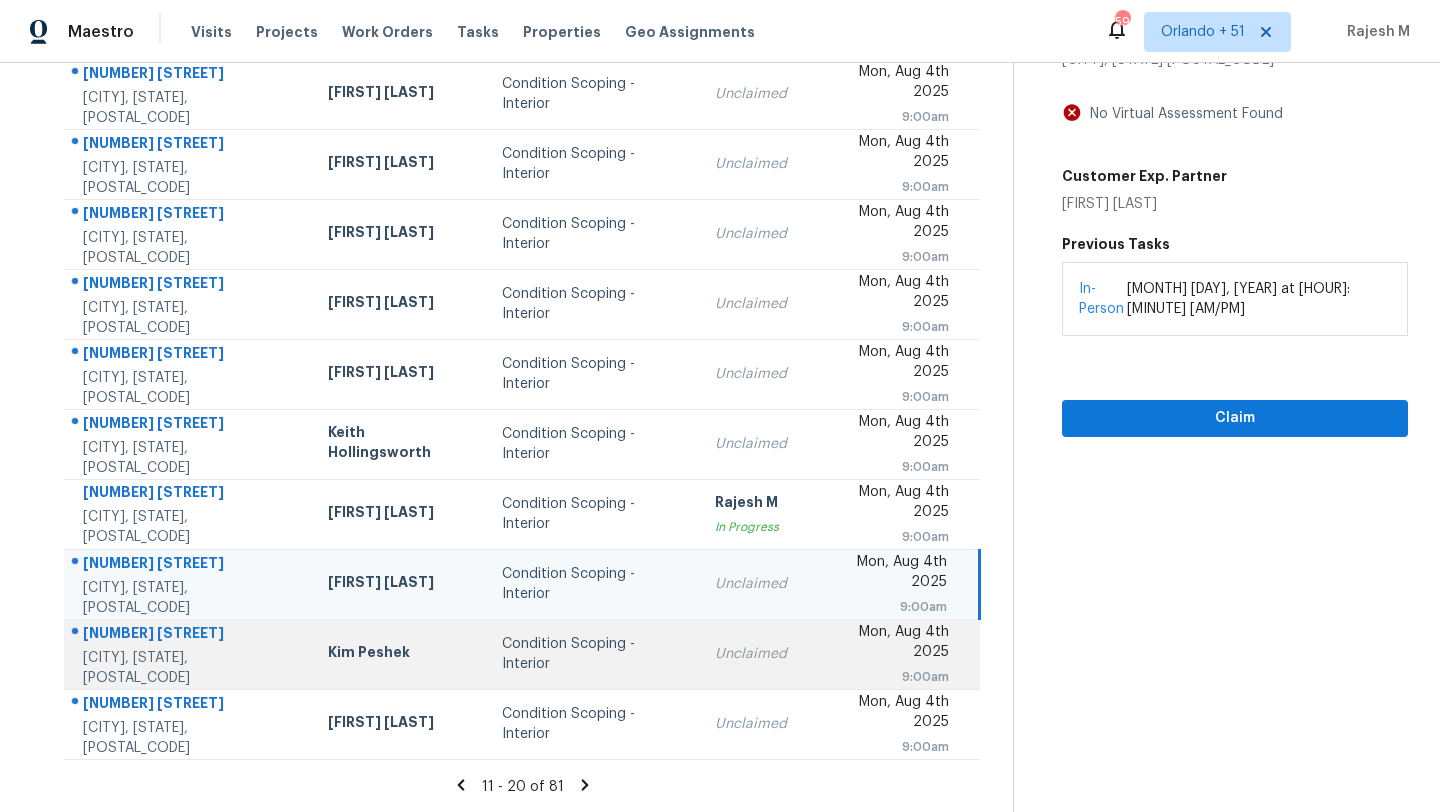 click on "Unclaimed" at bounding box center (751, 654) 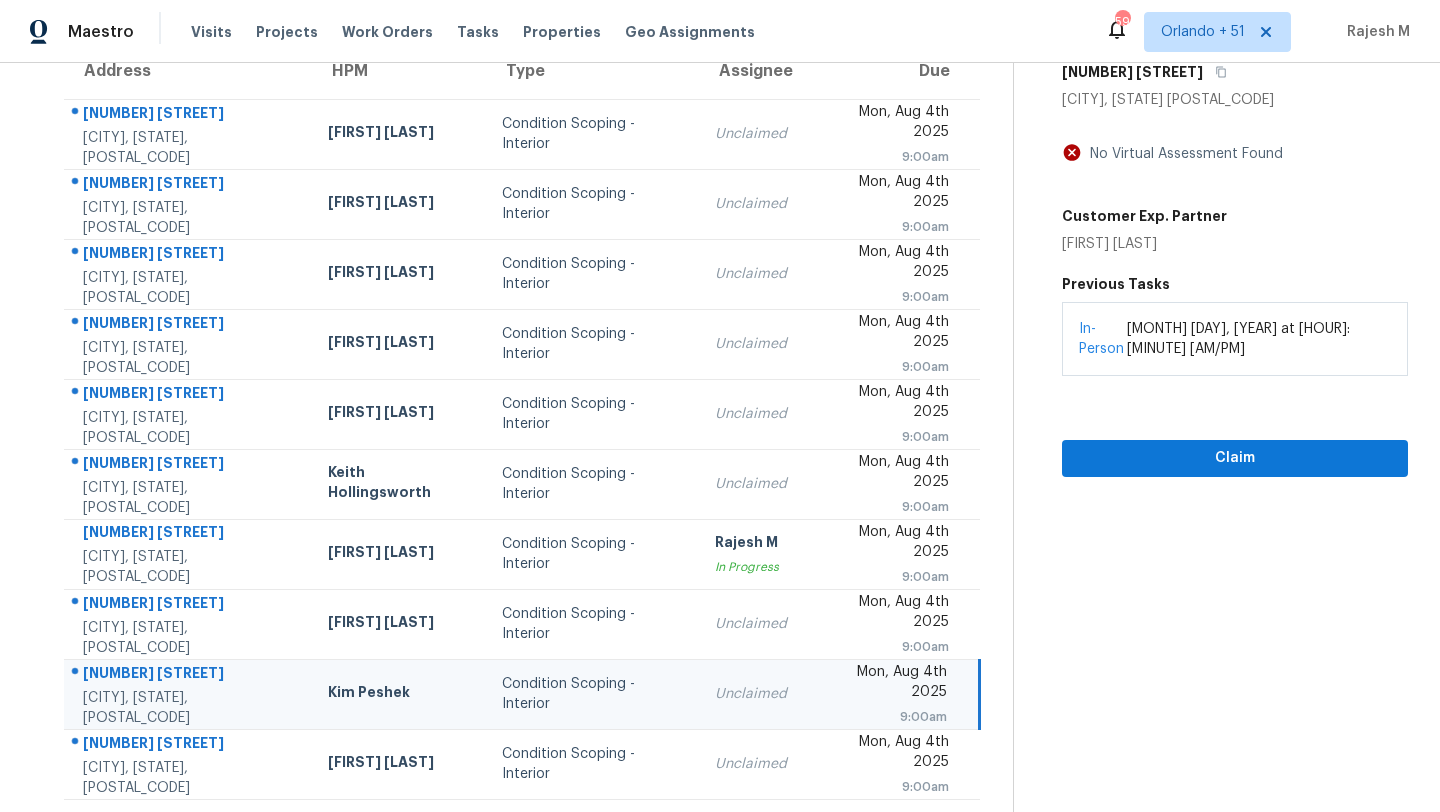 scroll, scrollTop: 175, scrollLeft: 0, axis: vertical 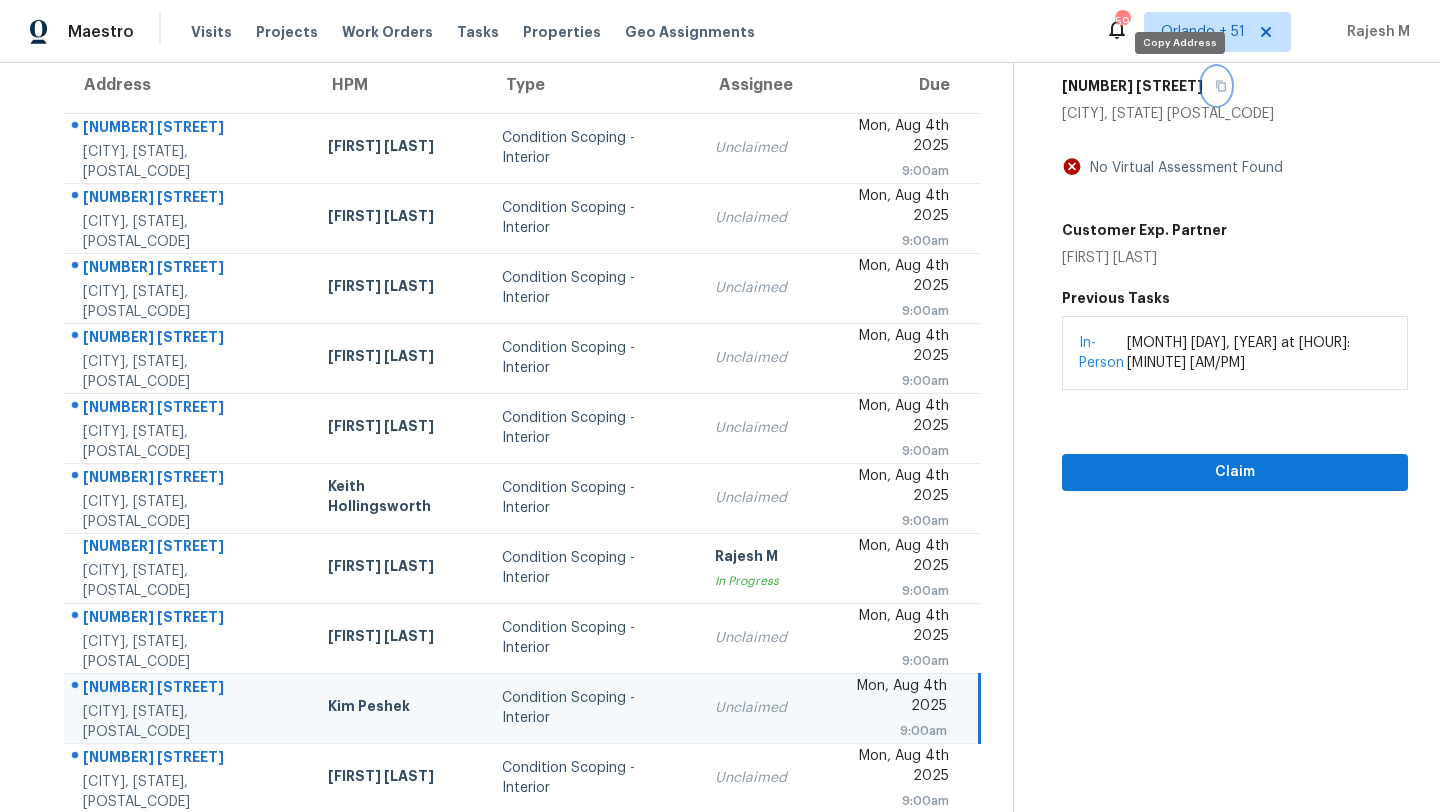 click 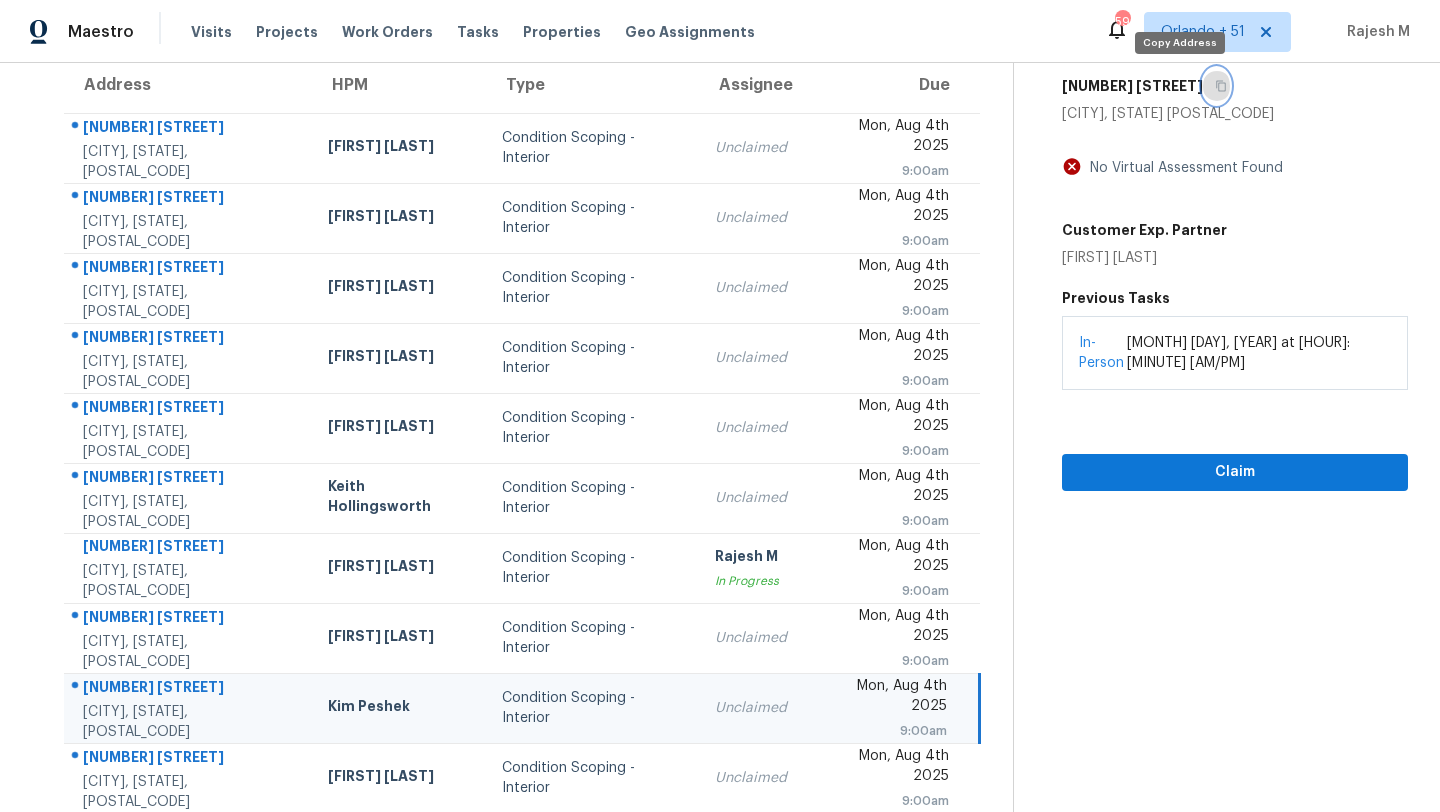 click 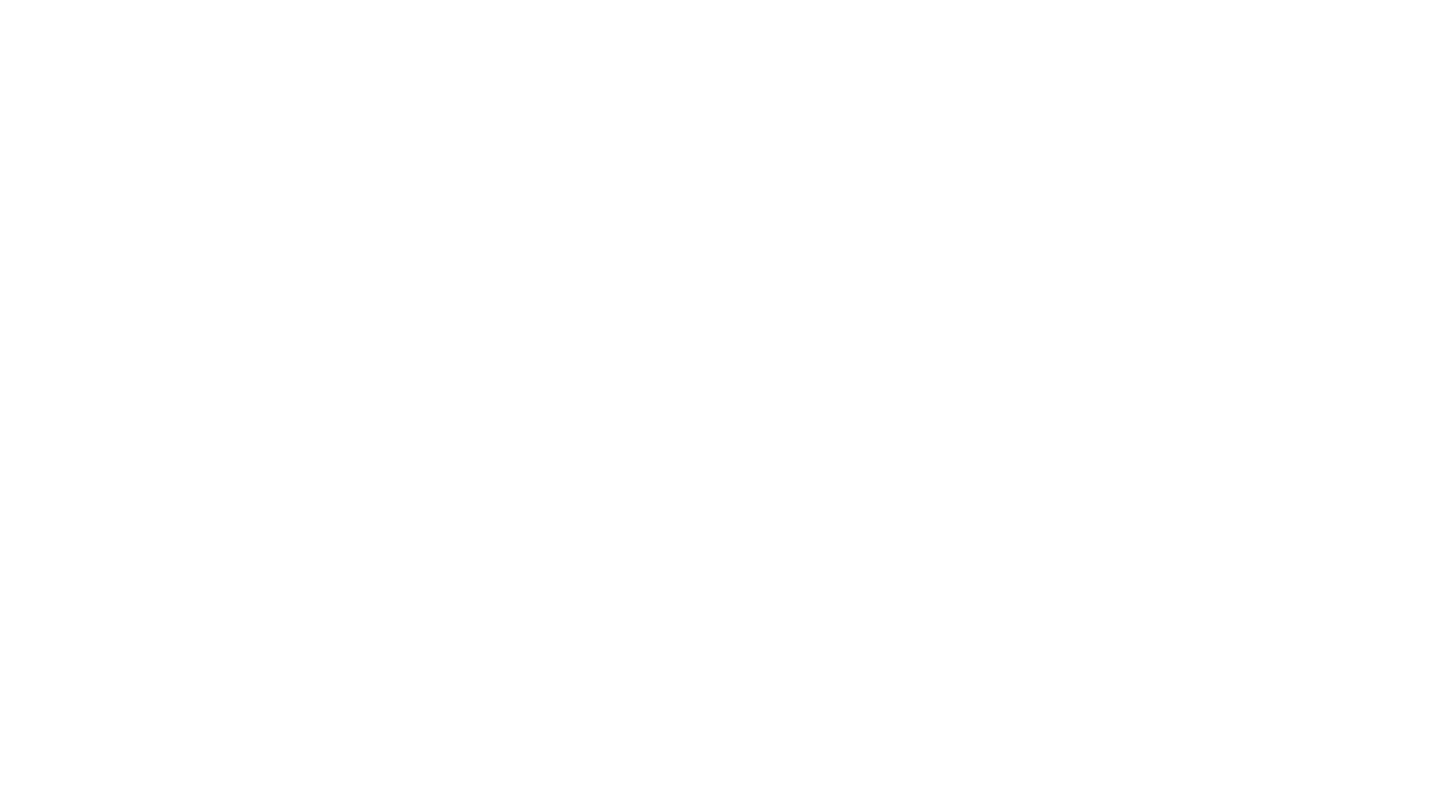 scroll, scrollTop: 0, scrollLeft: 0, axis: both 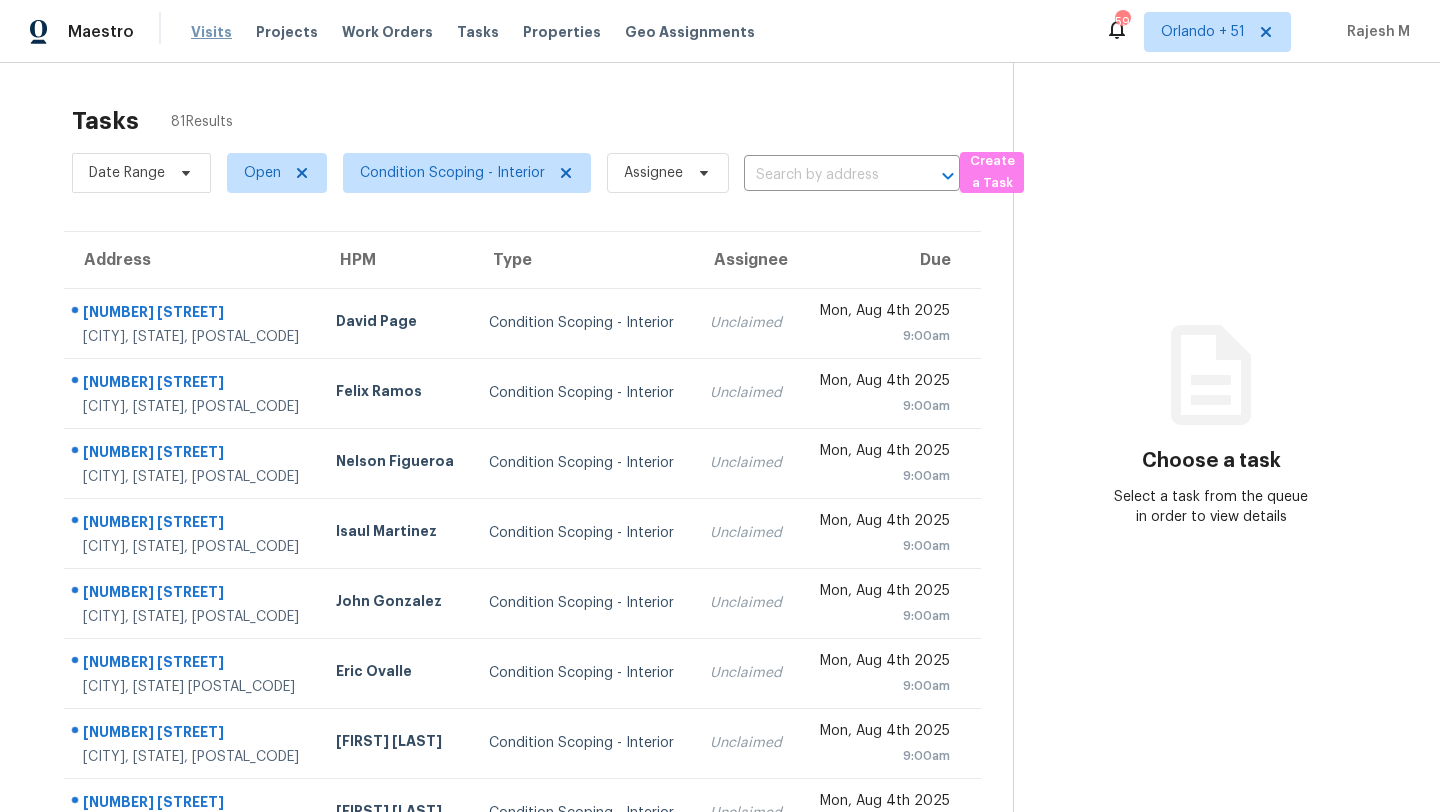 click on "Visits" at bounding box center (211, 32) 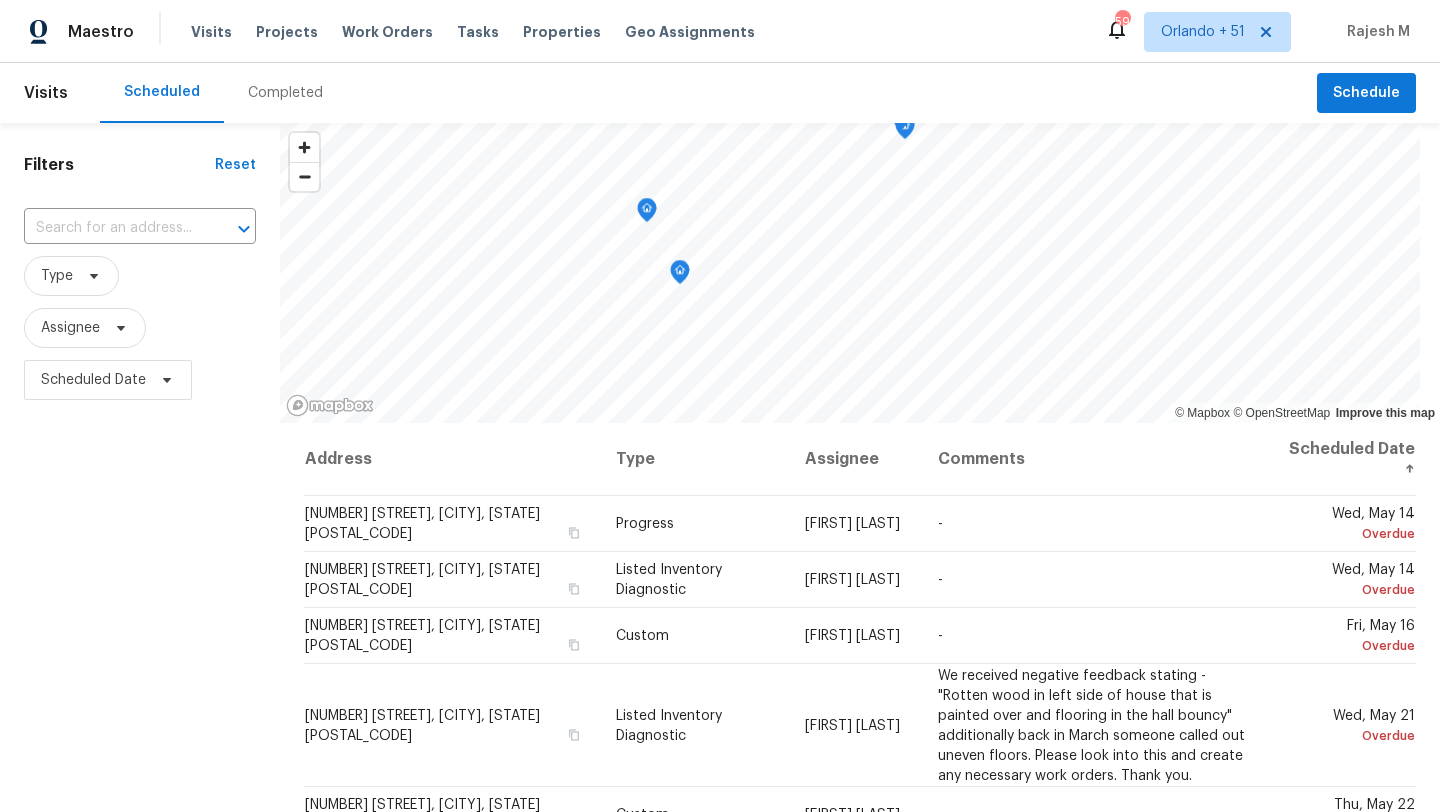 click on "Completed" at bounding box center (285, 93) 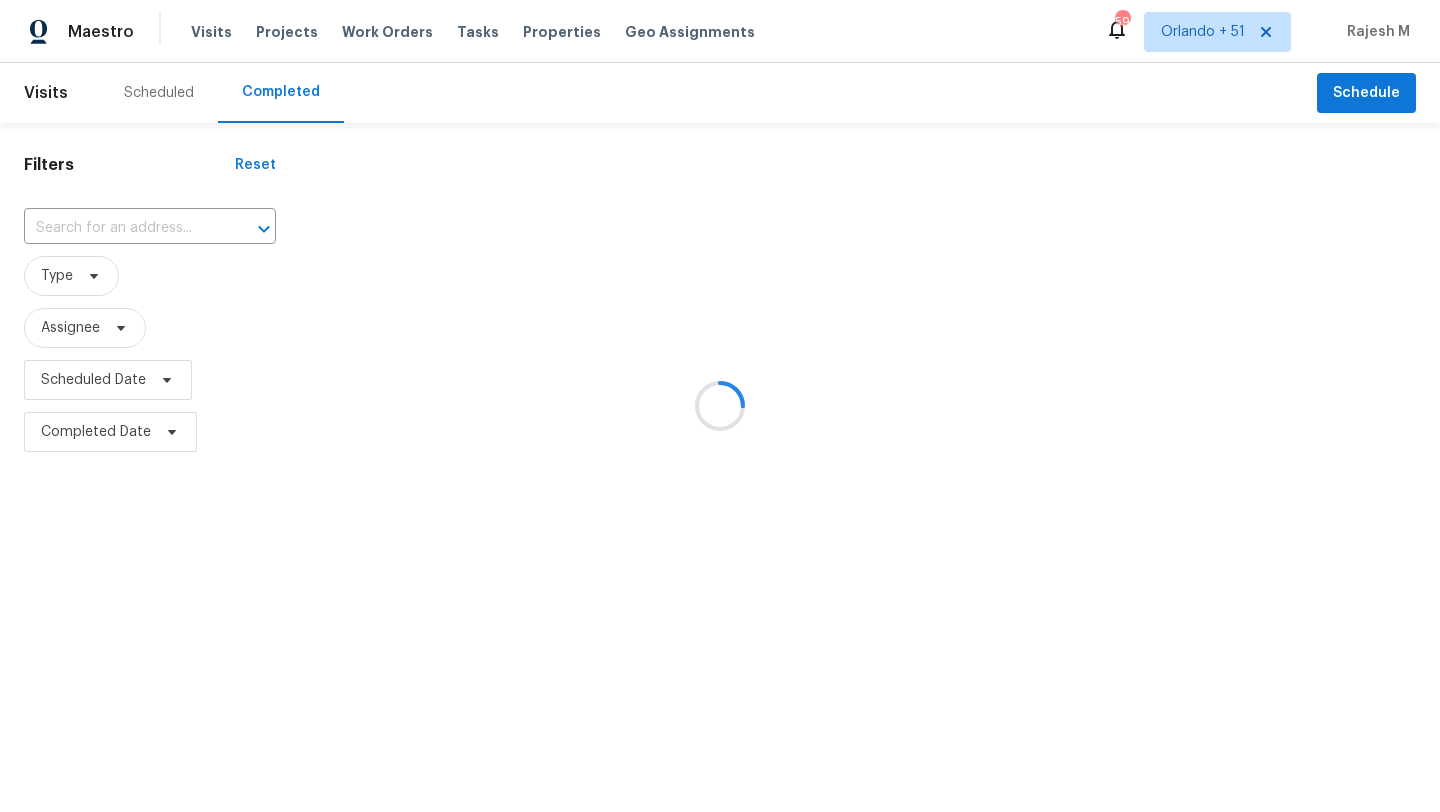 click at bounding box center [720, 406] 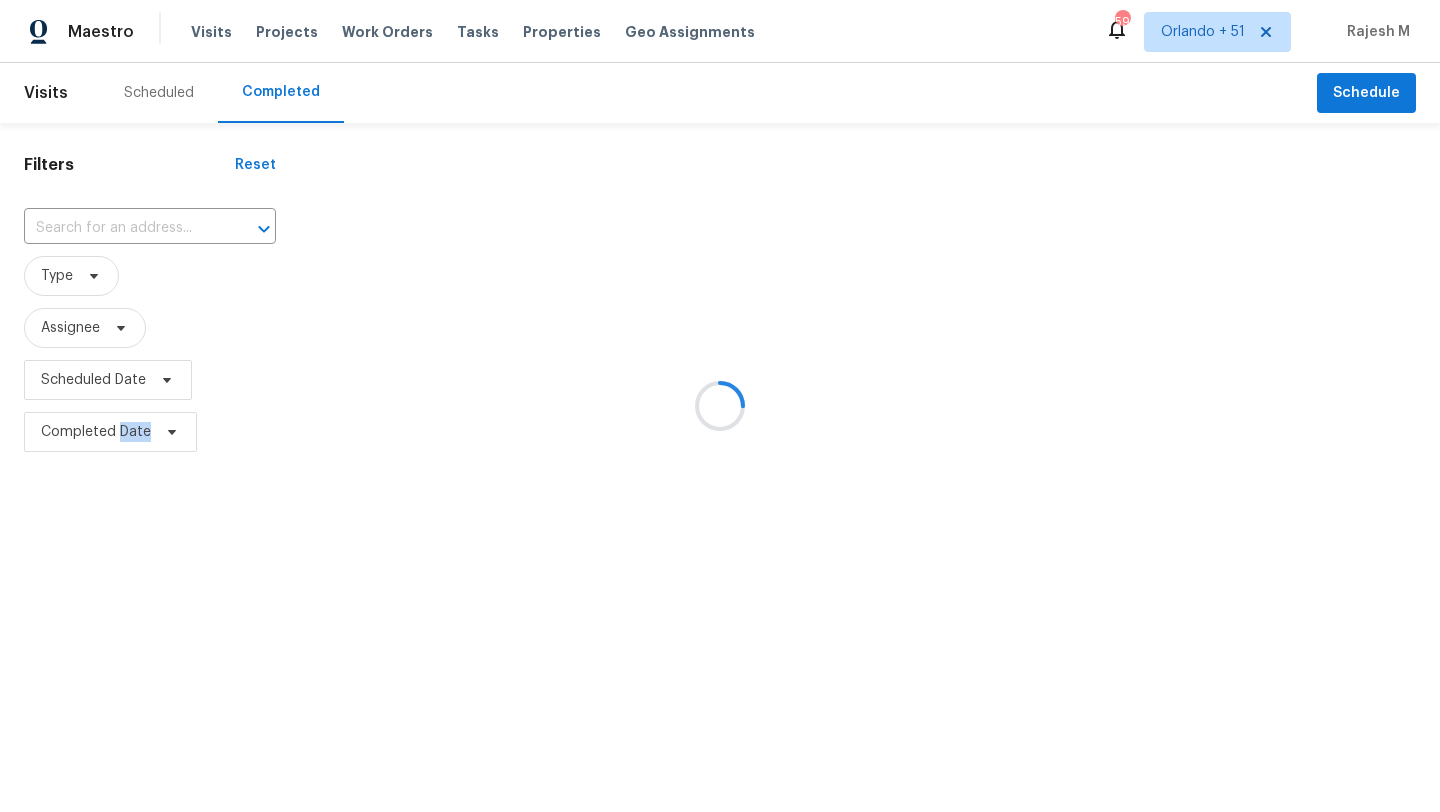 click at bounding box center [720, 406] 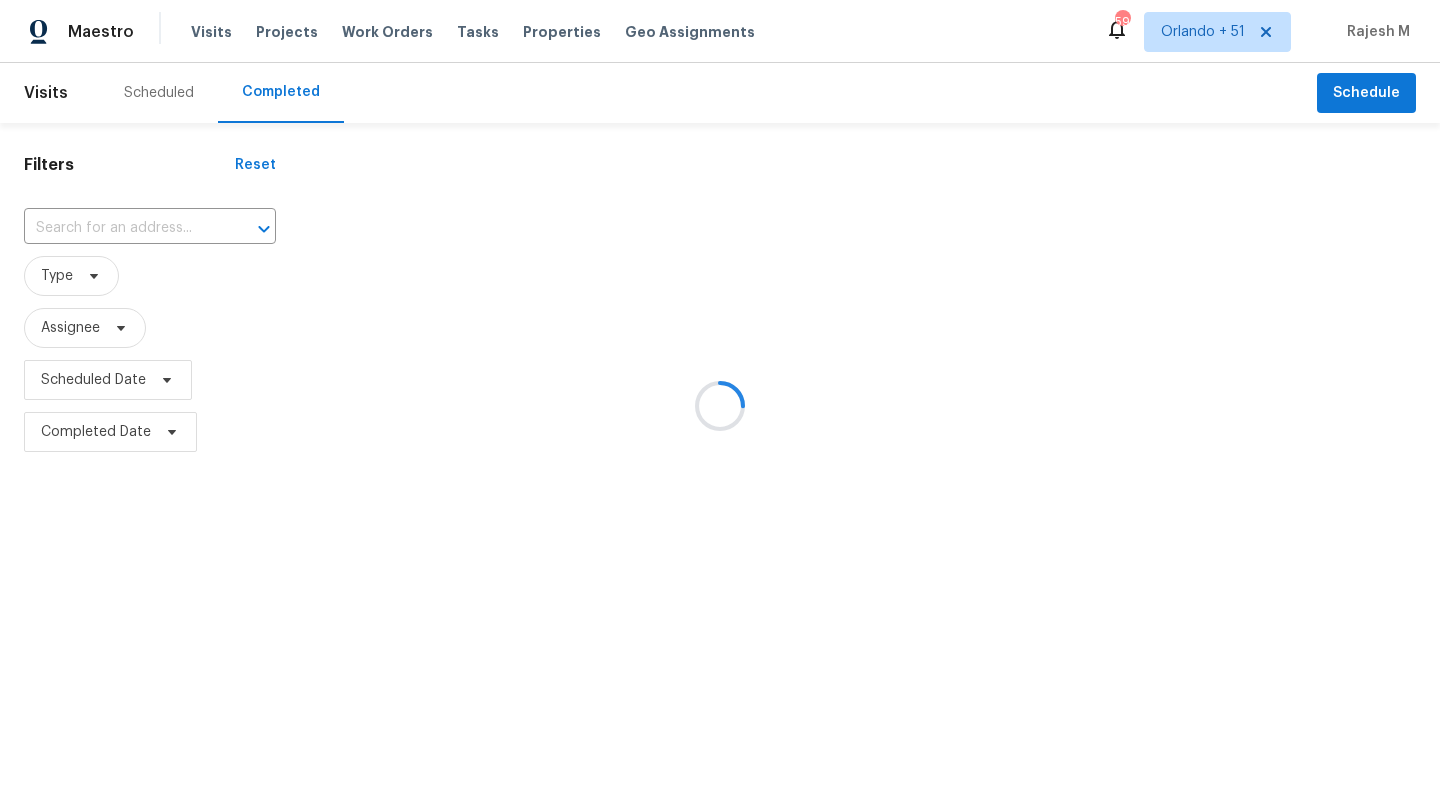 click at bounding box center (720, 406) 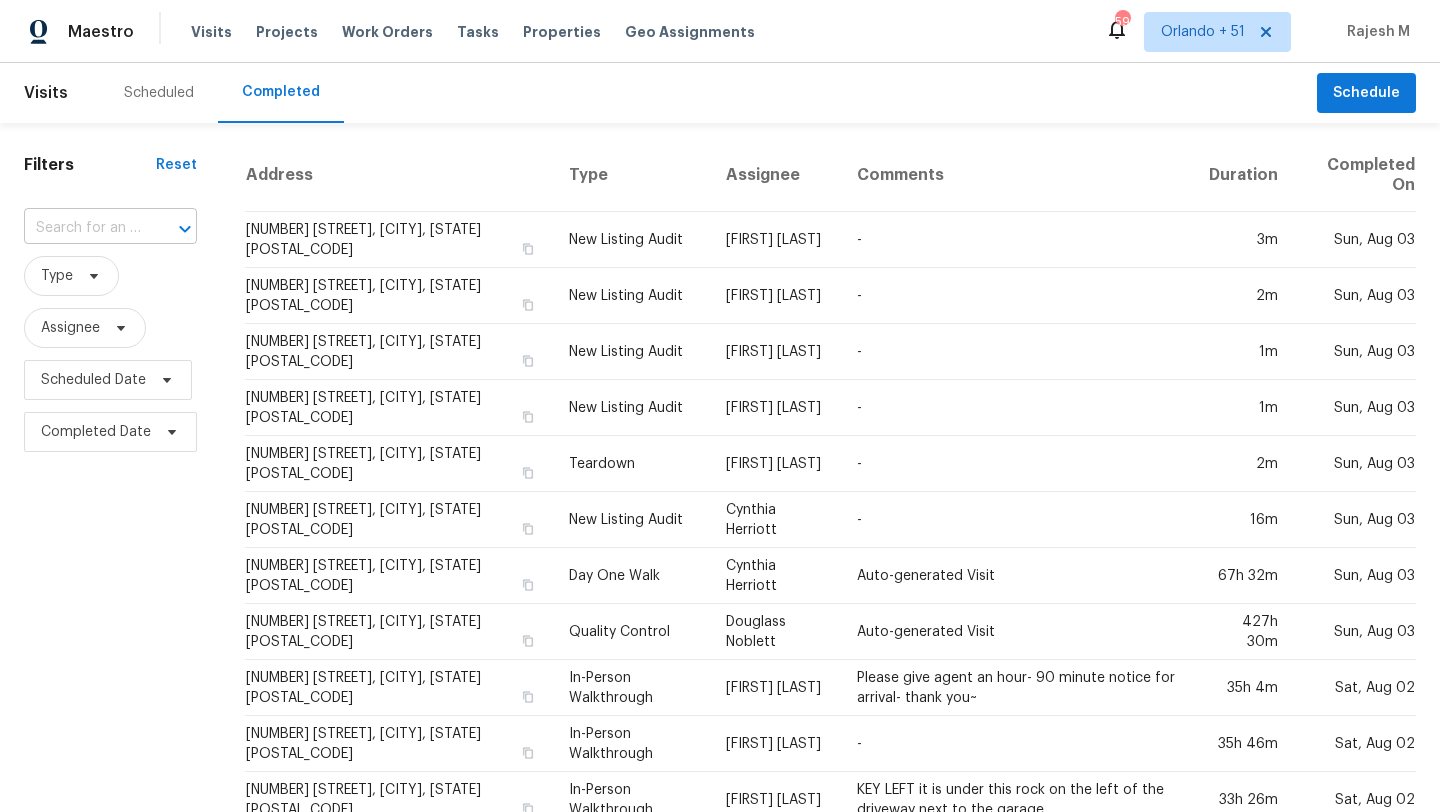 click at bounding box center [82, 228] 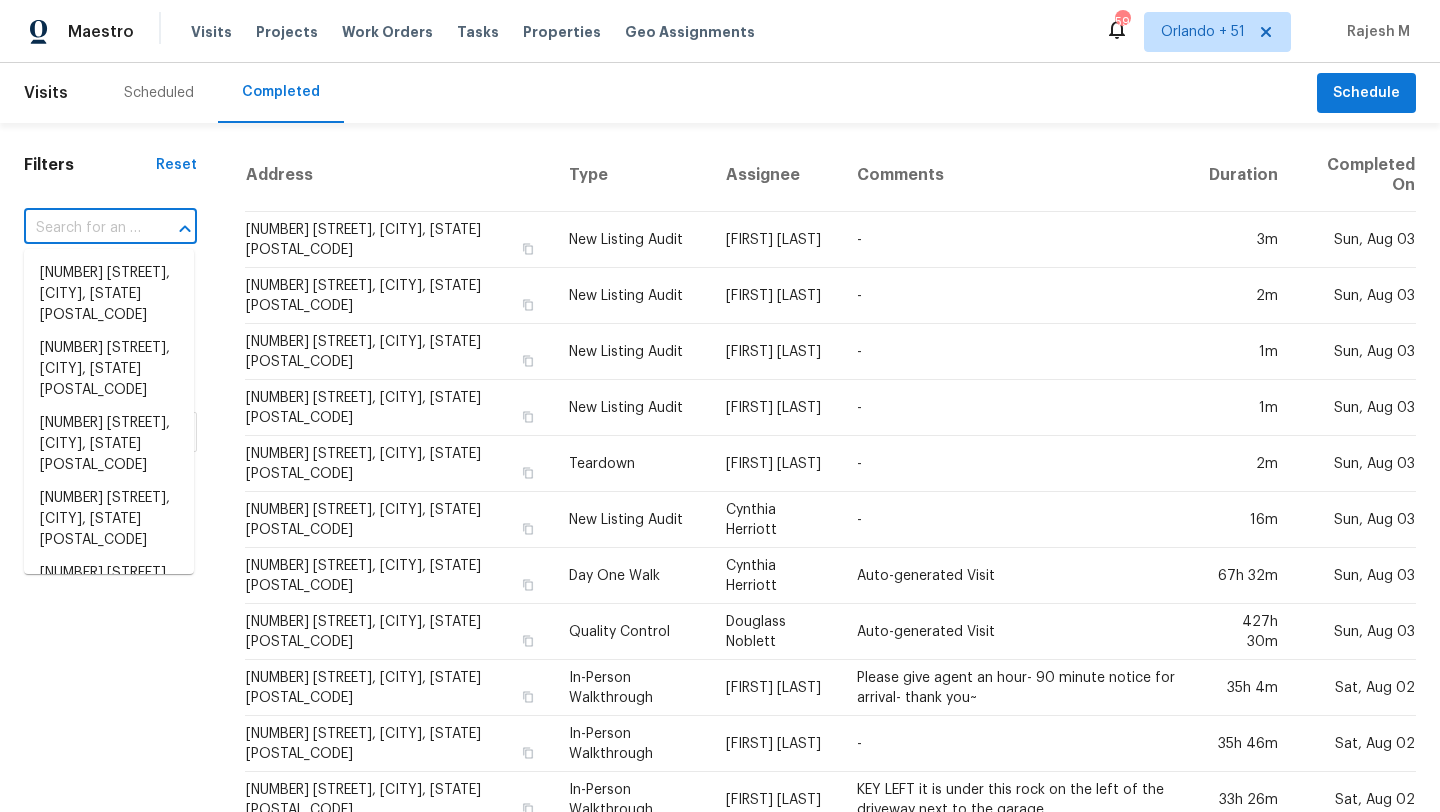 paste on "[NUMBER] [STREET], [CITY], [STATE] [POSTAL_CODE]" 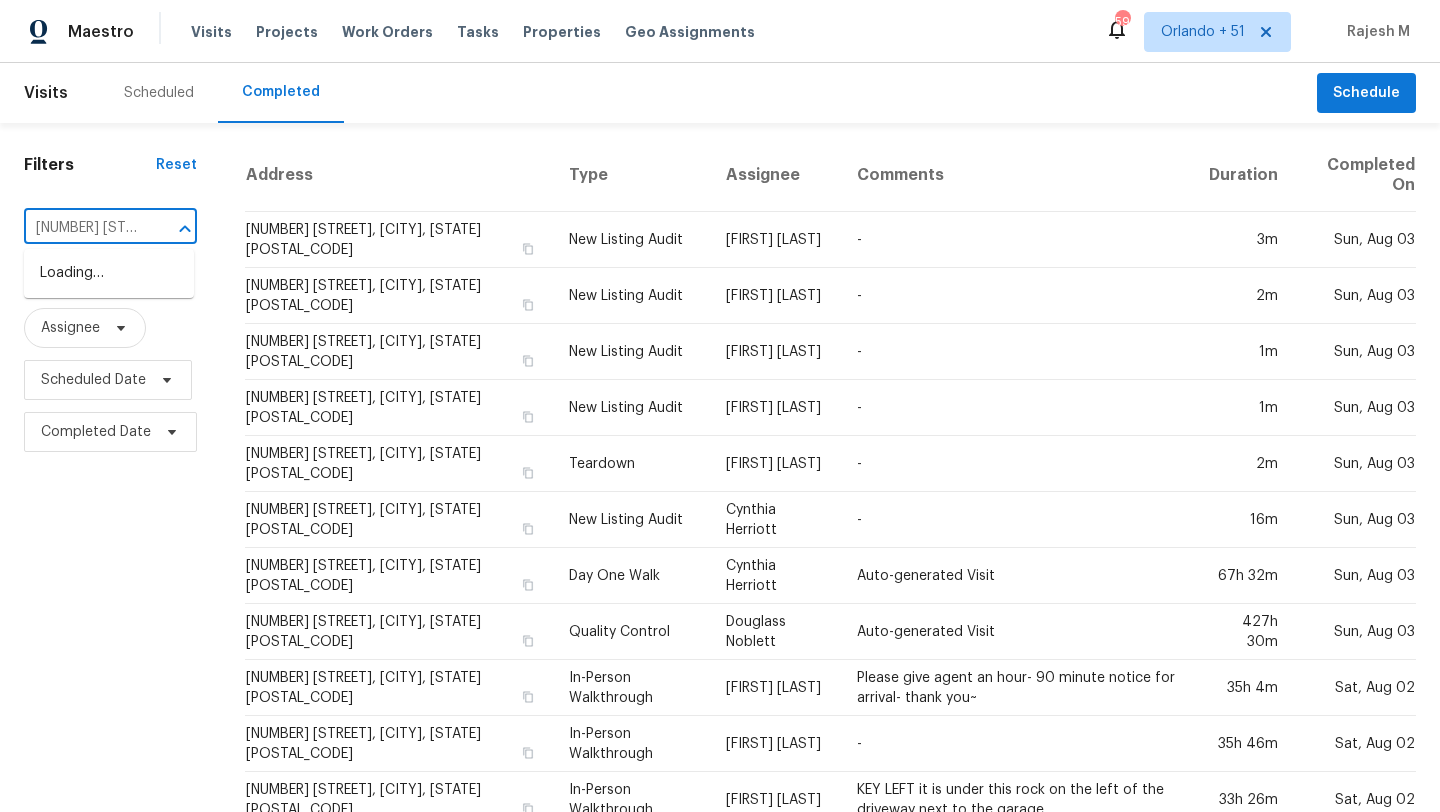 scroll, scrollTop: 0, scrollLeft: 178, axis: horizontal 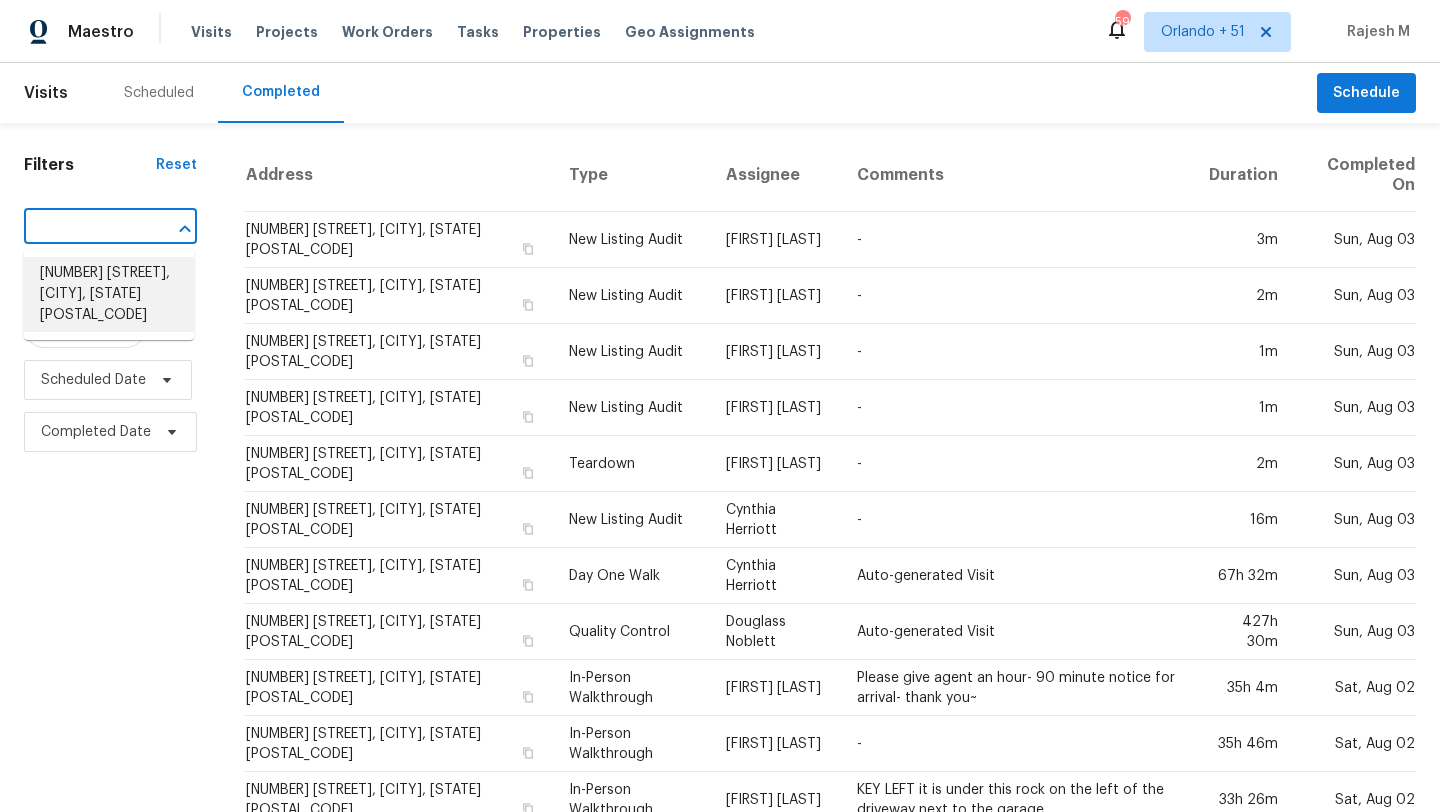 click on "[NUMBER] [STREET], [CITY], [STATE] [POSTAL_CODE]" at bounding box center [109, 294] 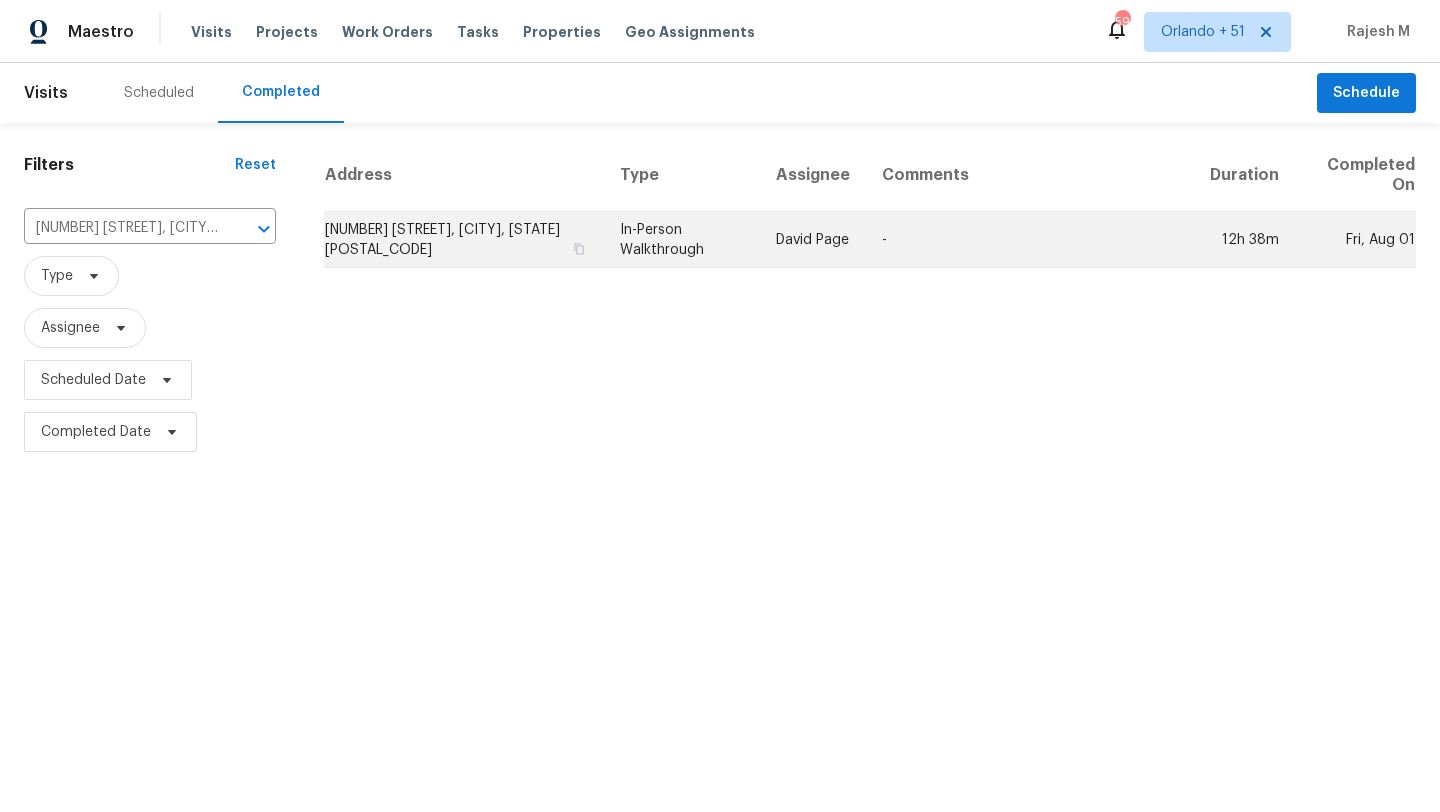 click on "-" at bounding box center [1030, 240] 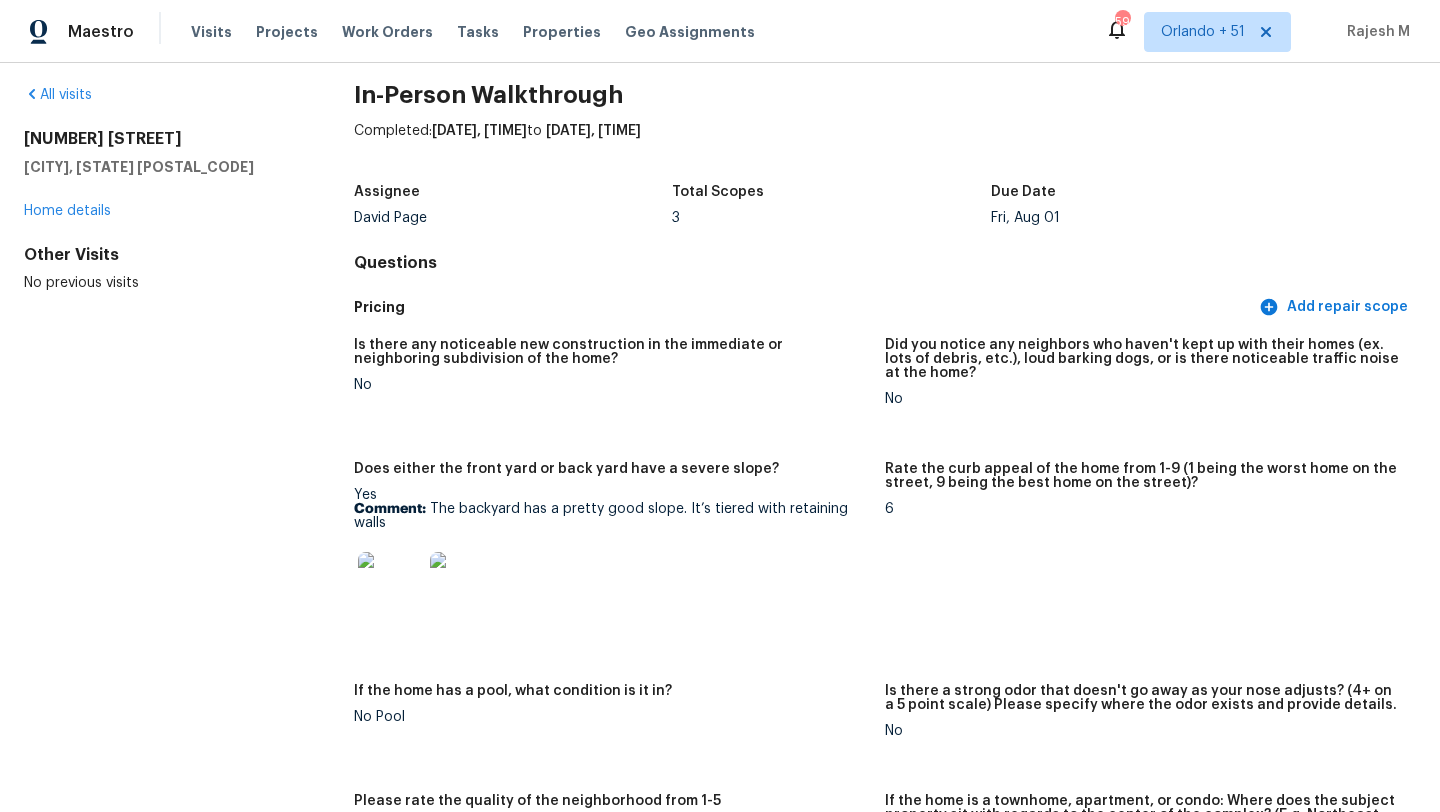 scroll, scrollTop: 0, scrollLeft: 0, axis: both 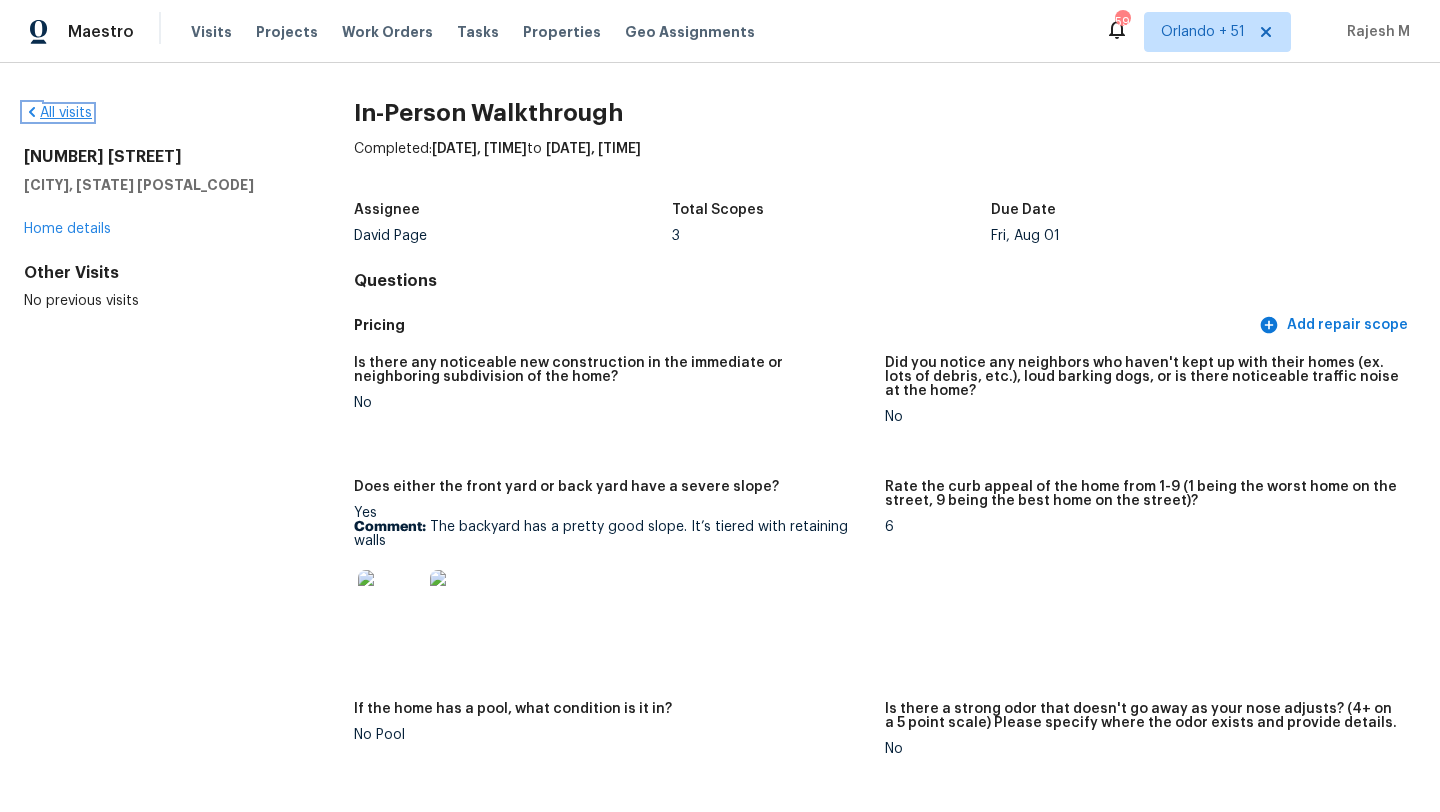 click on "All visits" at bounding box center (58, 113) 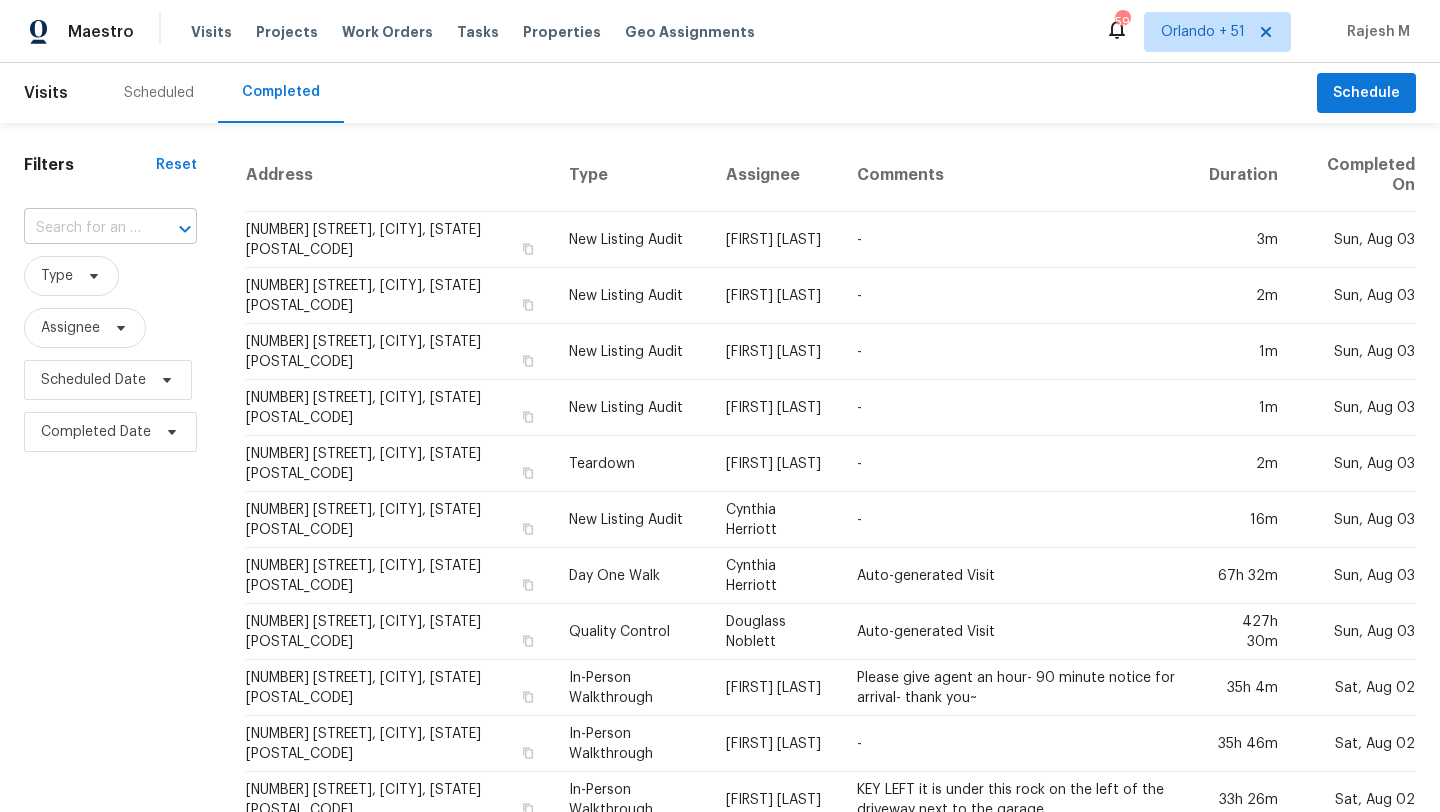 click at bounding box center (82, 228) 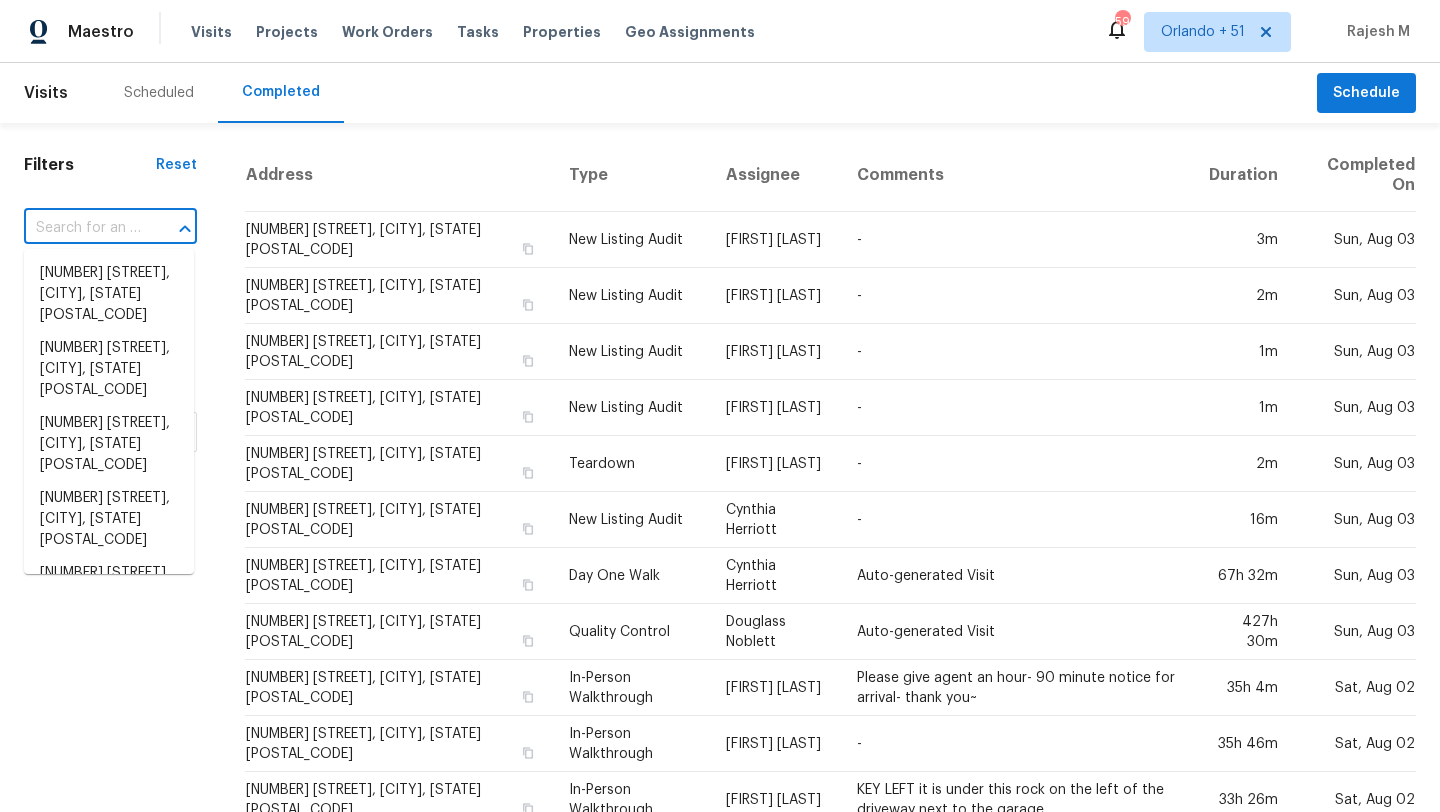 paste on "[NUMBER] [STREET], [CITY], [STATE] [POSTAL_CODE]" 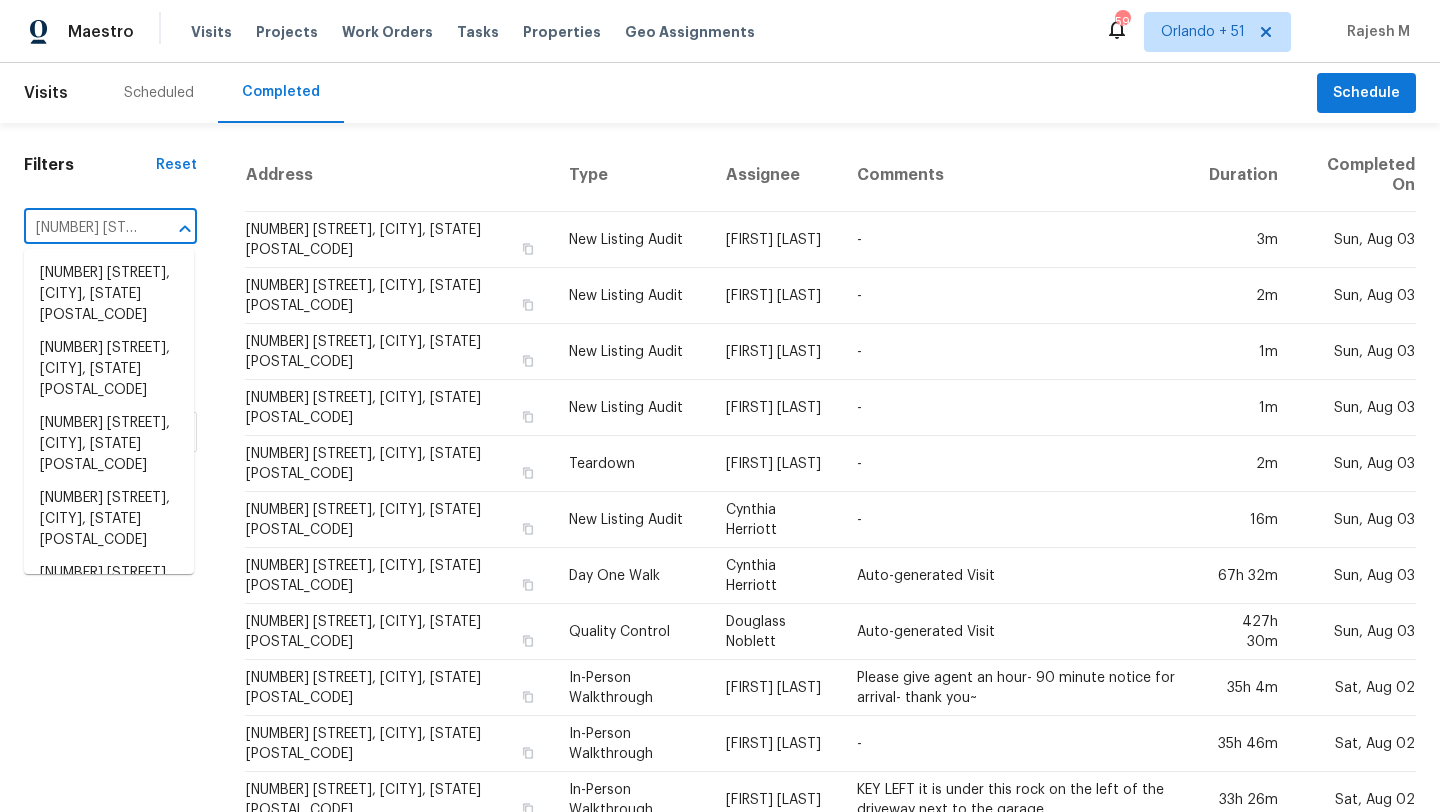 scroll, scrollTop: 0, scrollLeft: 170, axis: horizontal 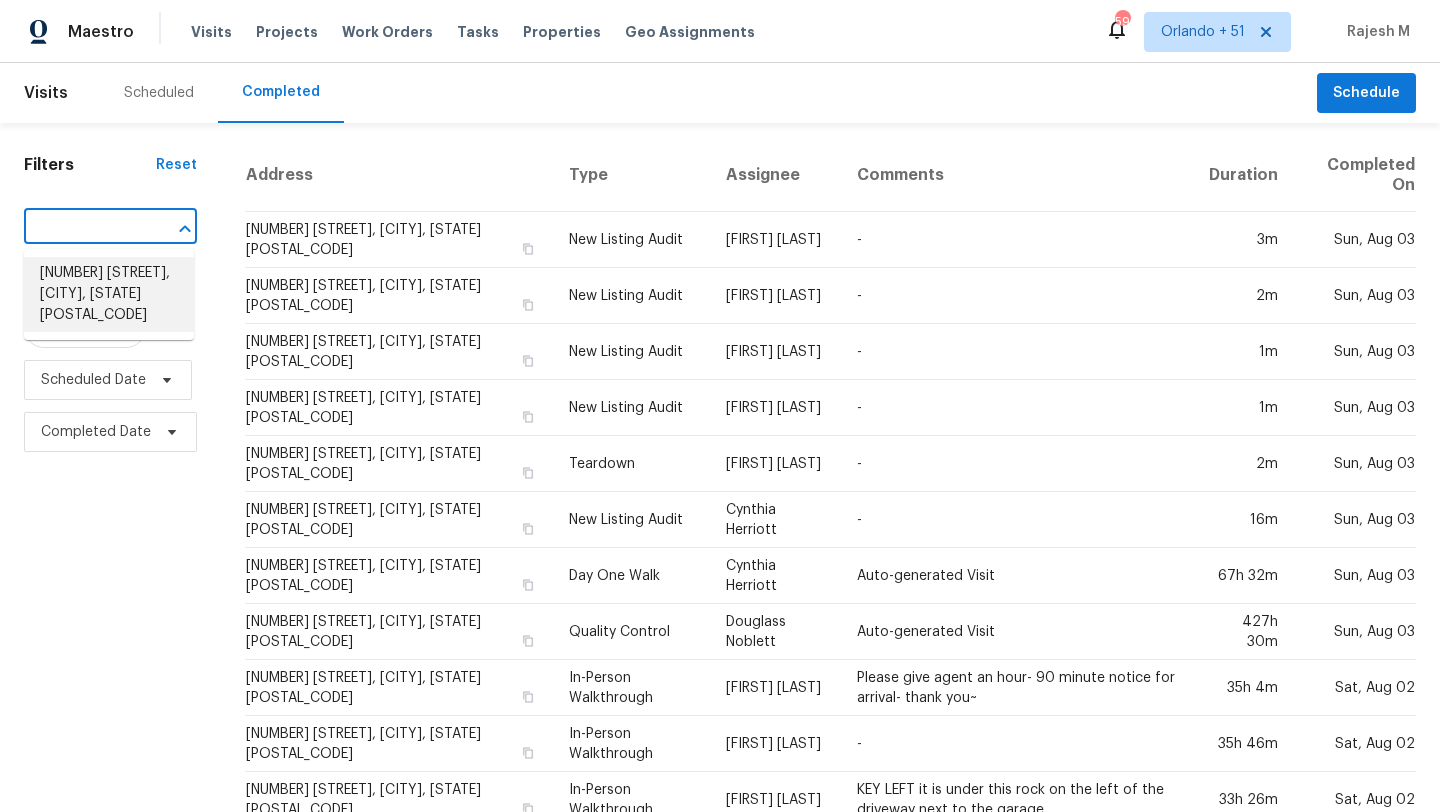 click on "[NUMBER] [STREET], [CITY], [STATE] [POSTAL_CODE]" at bounding box center (109, 294) 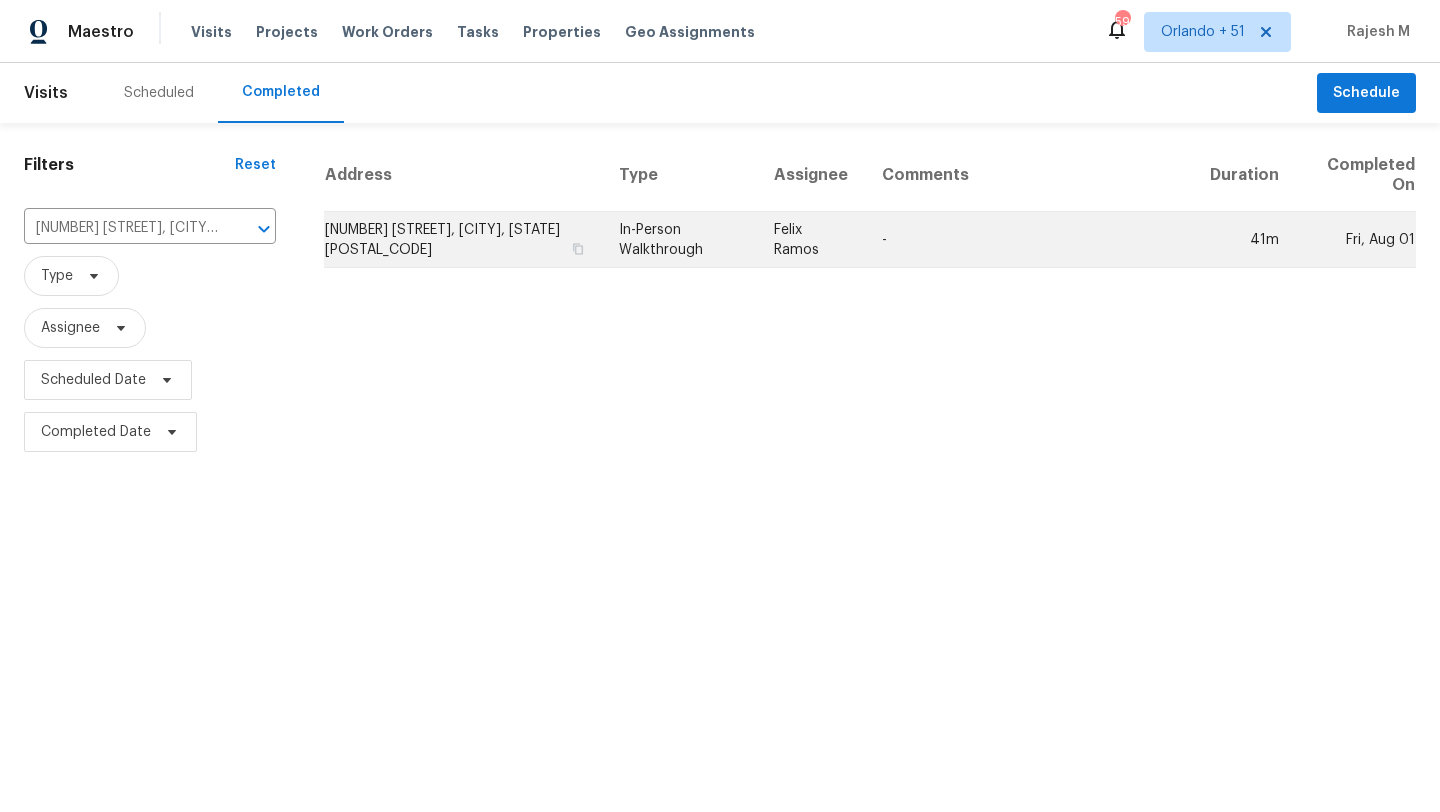 click on "-" at bounding box center [1030, 240] 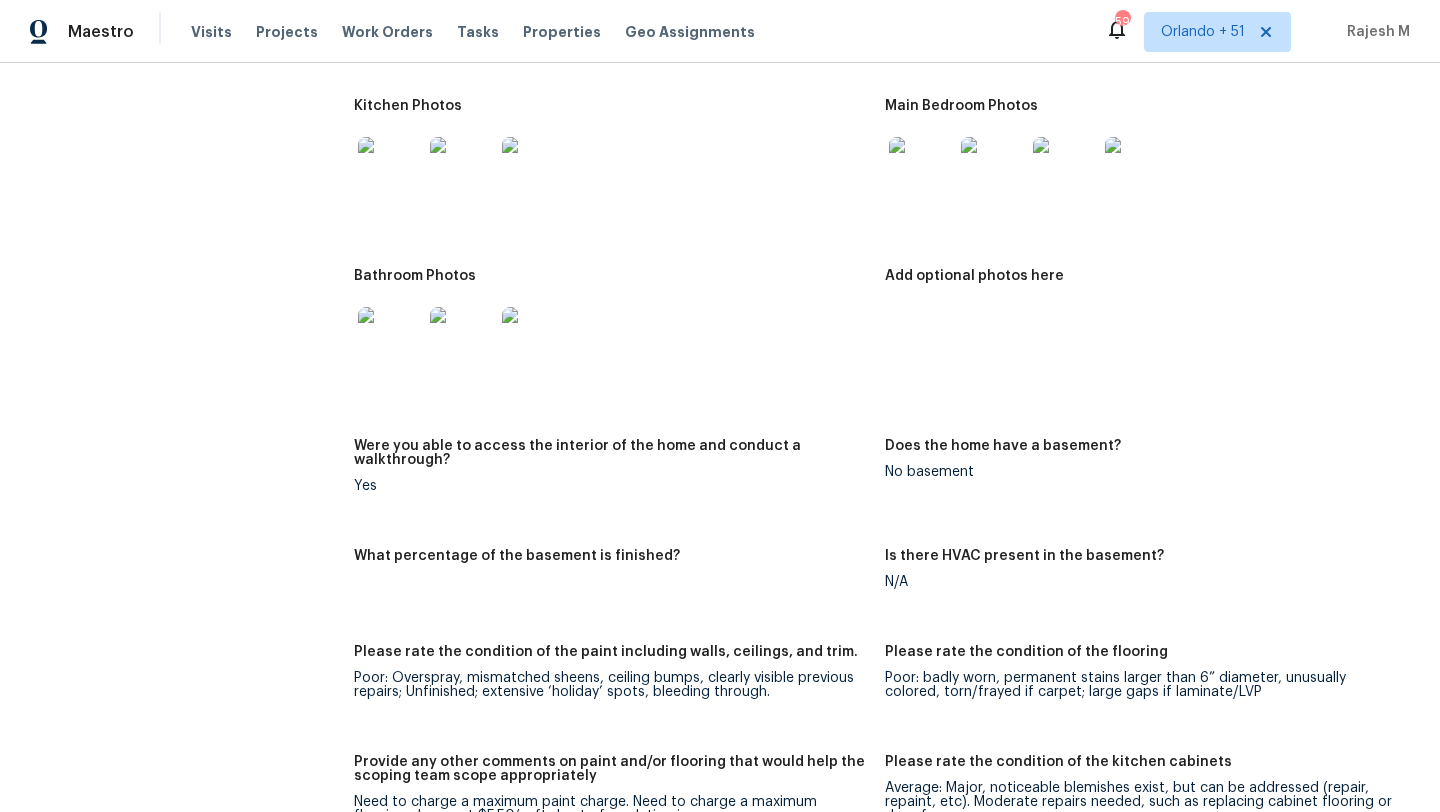 scroll, scrollTop: 0, scrollLeft: 0, axis: both 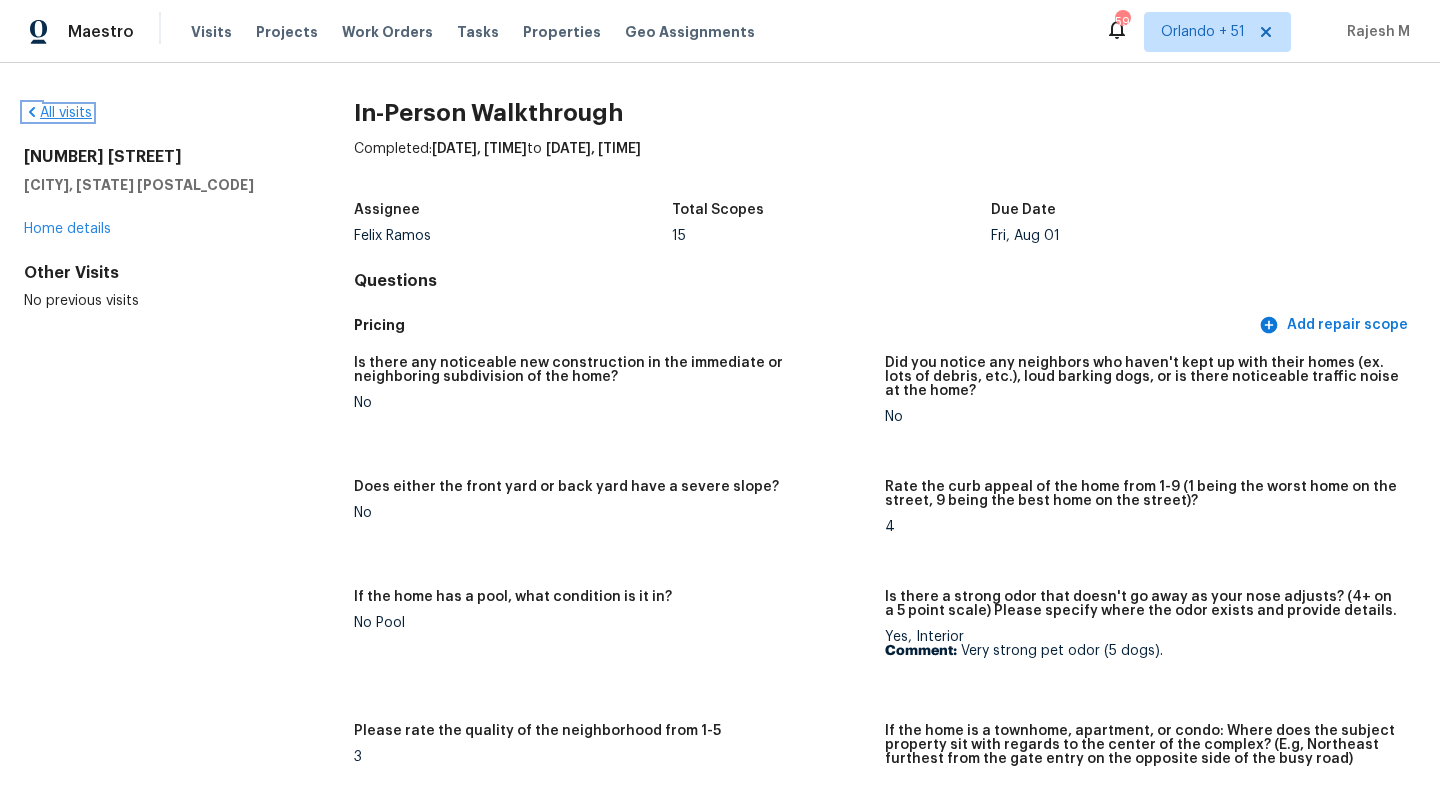 click on "All visits" at bounding box center [58, 113] 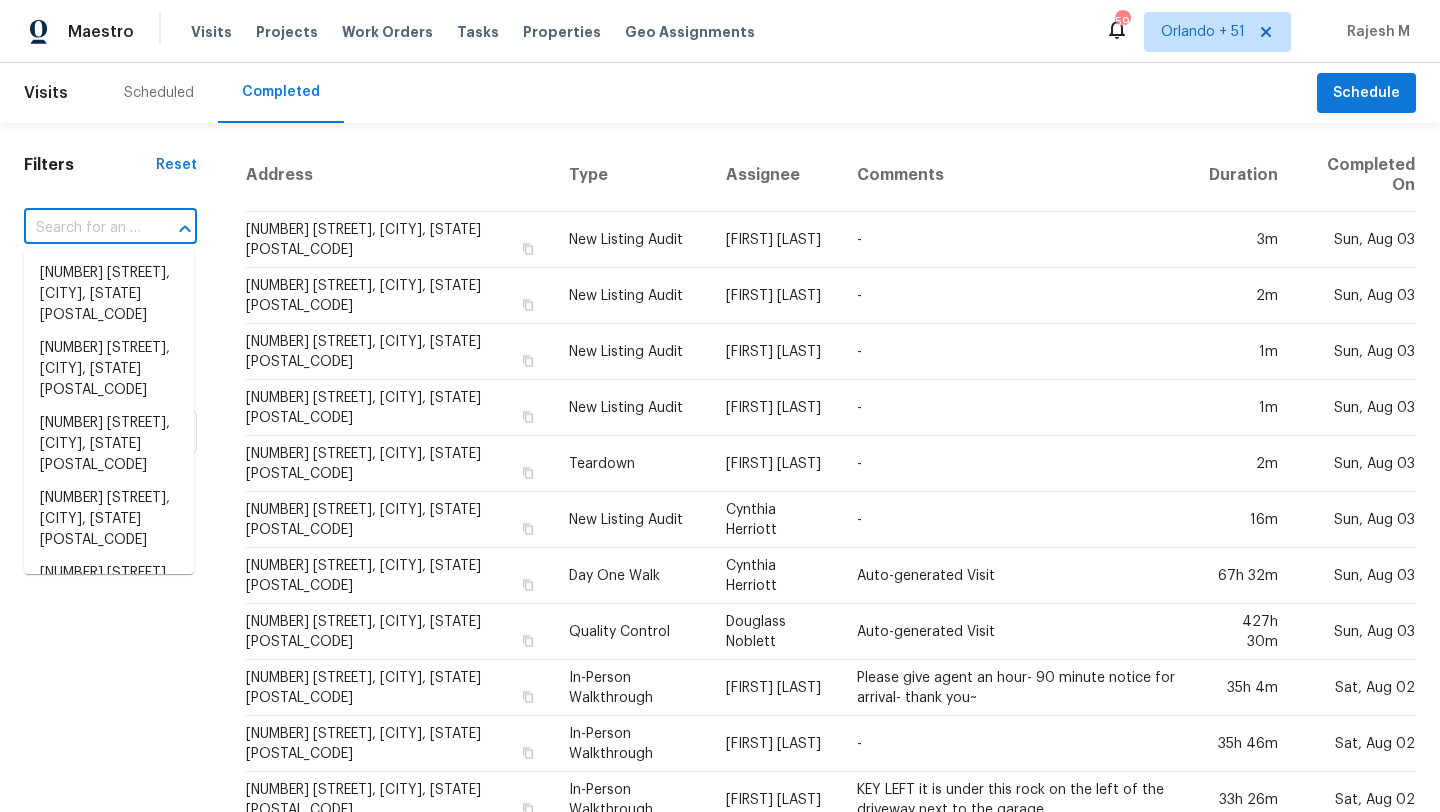 click at bounding box center (82, 228) 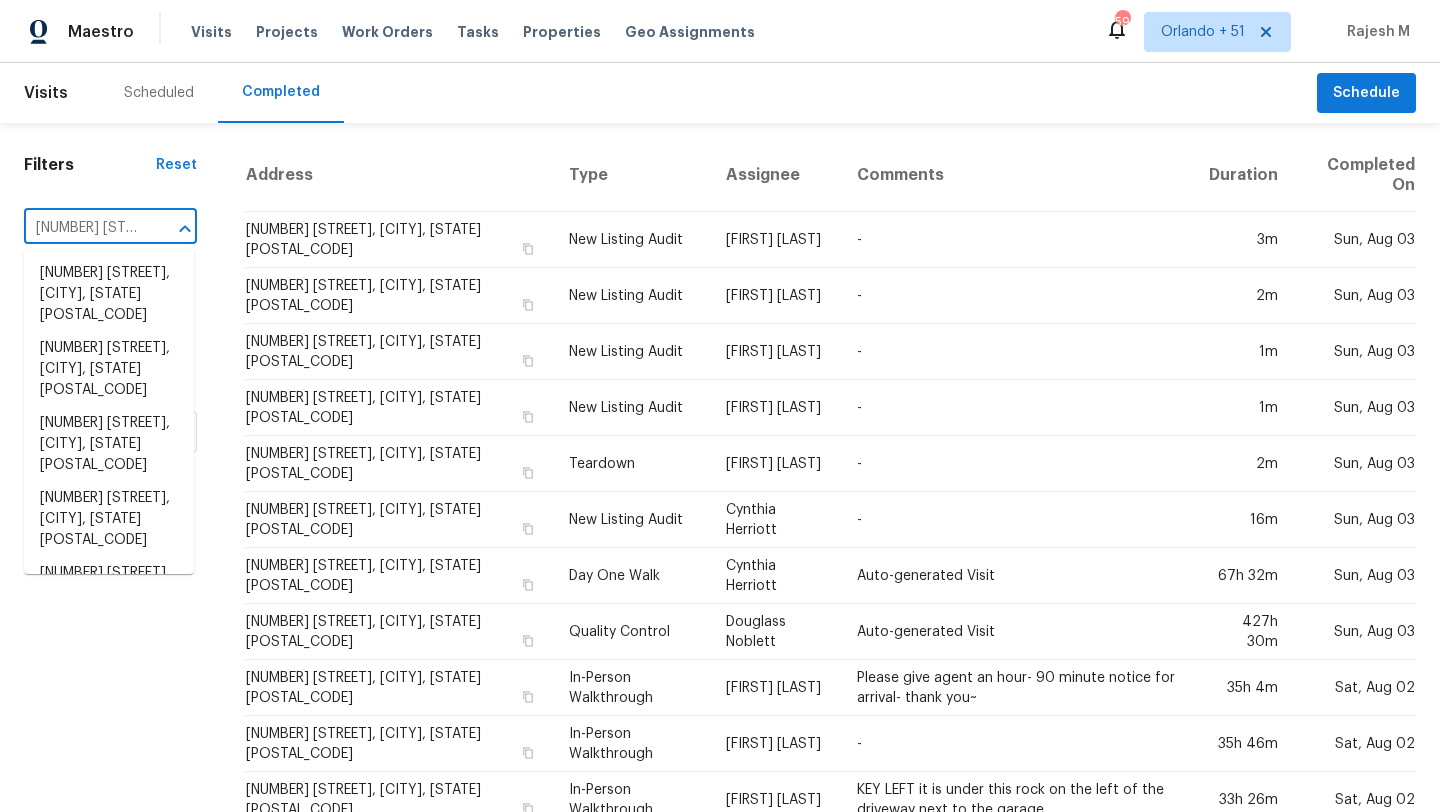 scroll, scrollTop: 0, scrollLeft: 132, axis: horizontal 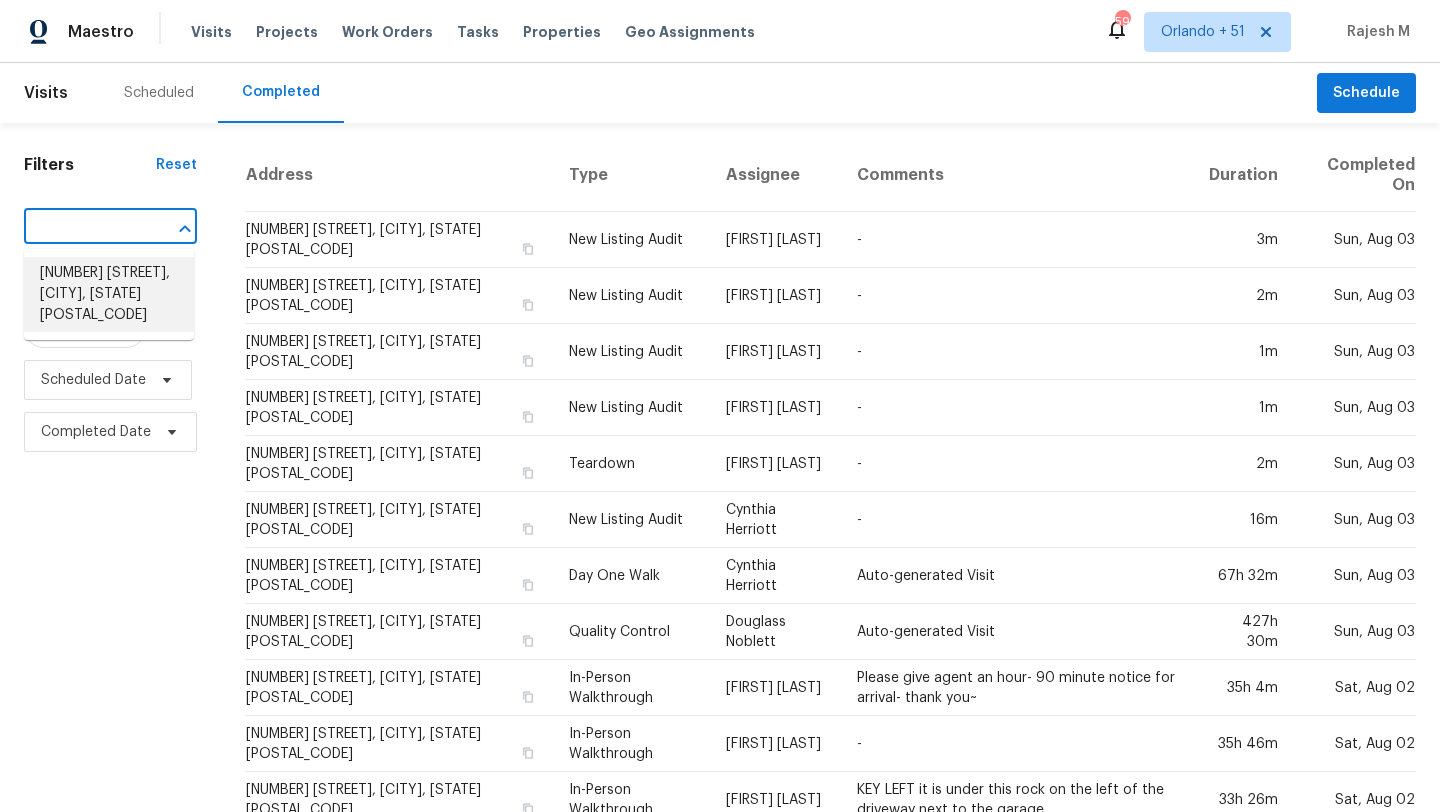 click on "1089 Shoreline Dr, Cicero, IN 46034" at bounding box center [109, 294] 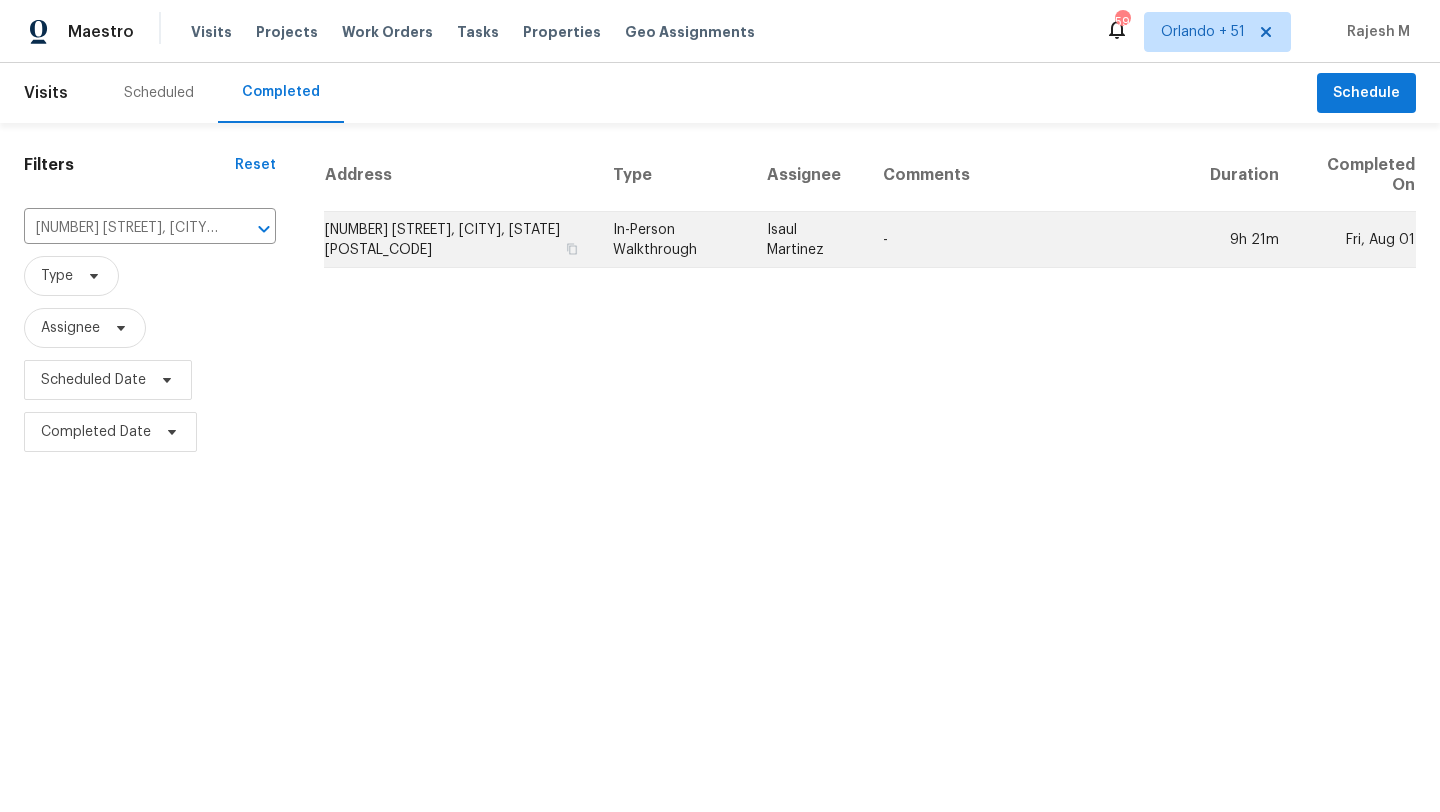 click on "-" at bounding box center [1031, 240] 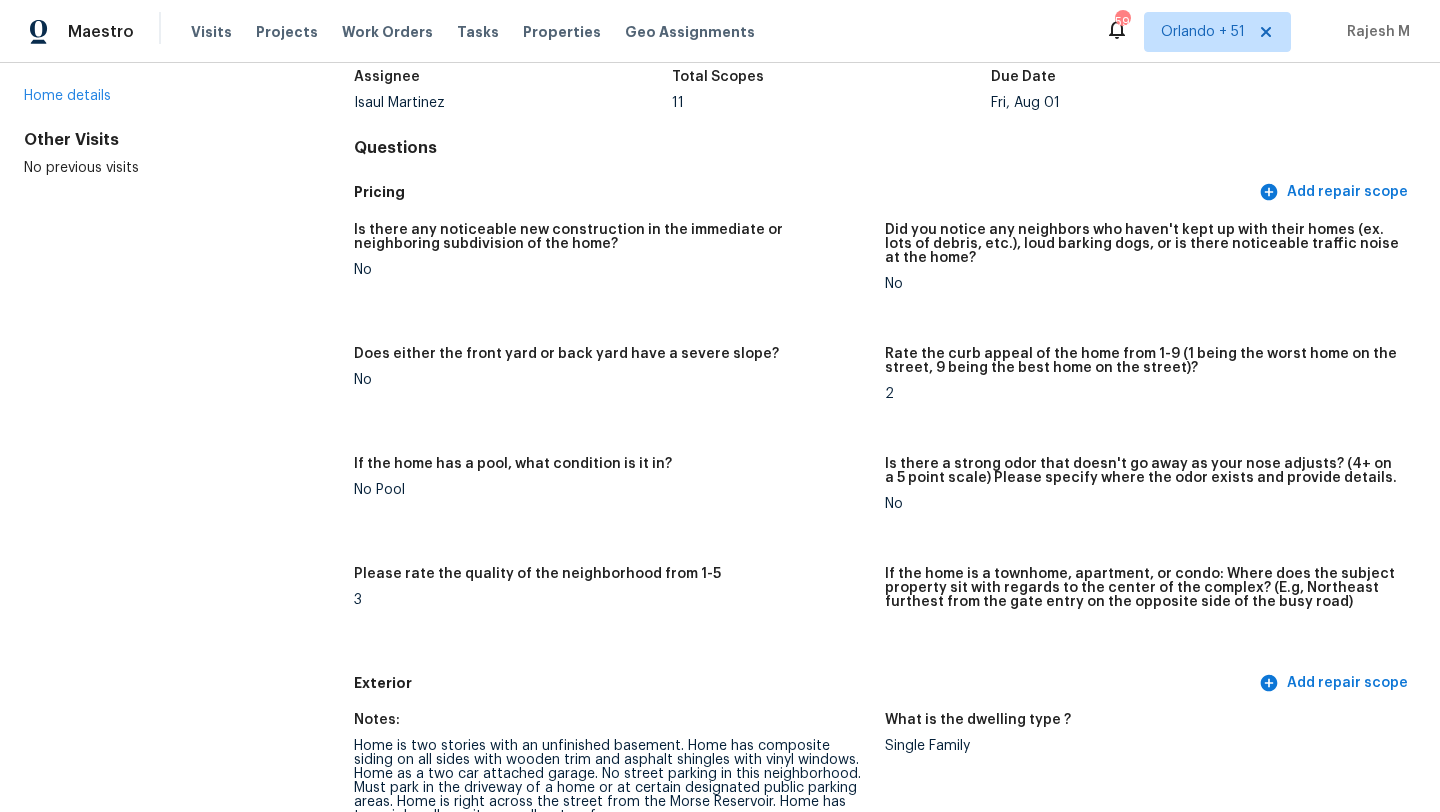 scroll, scrollTop: 0, scrollLeft: 0, axis: both 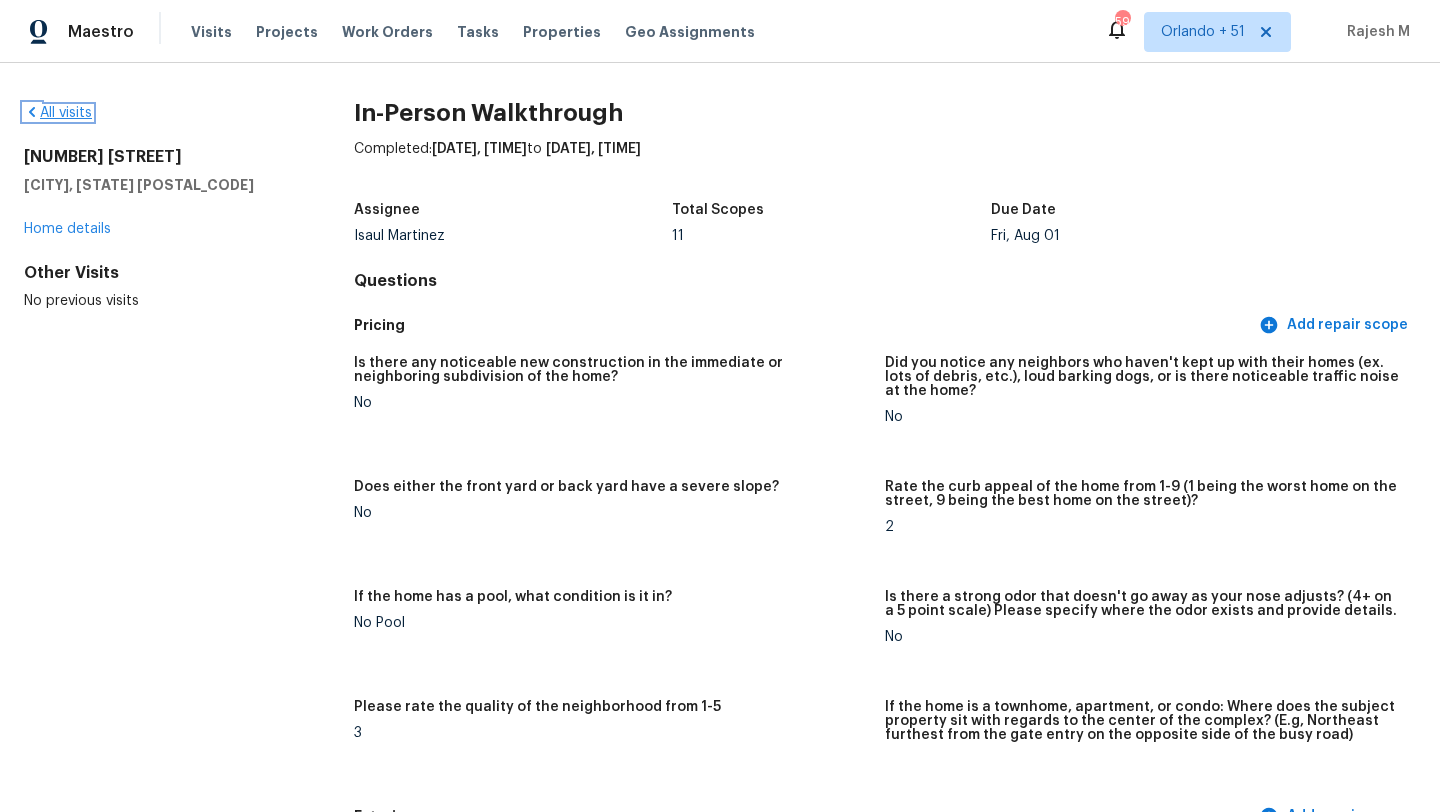 click on "All visits" at bounding box center (58, 113) 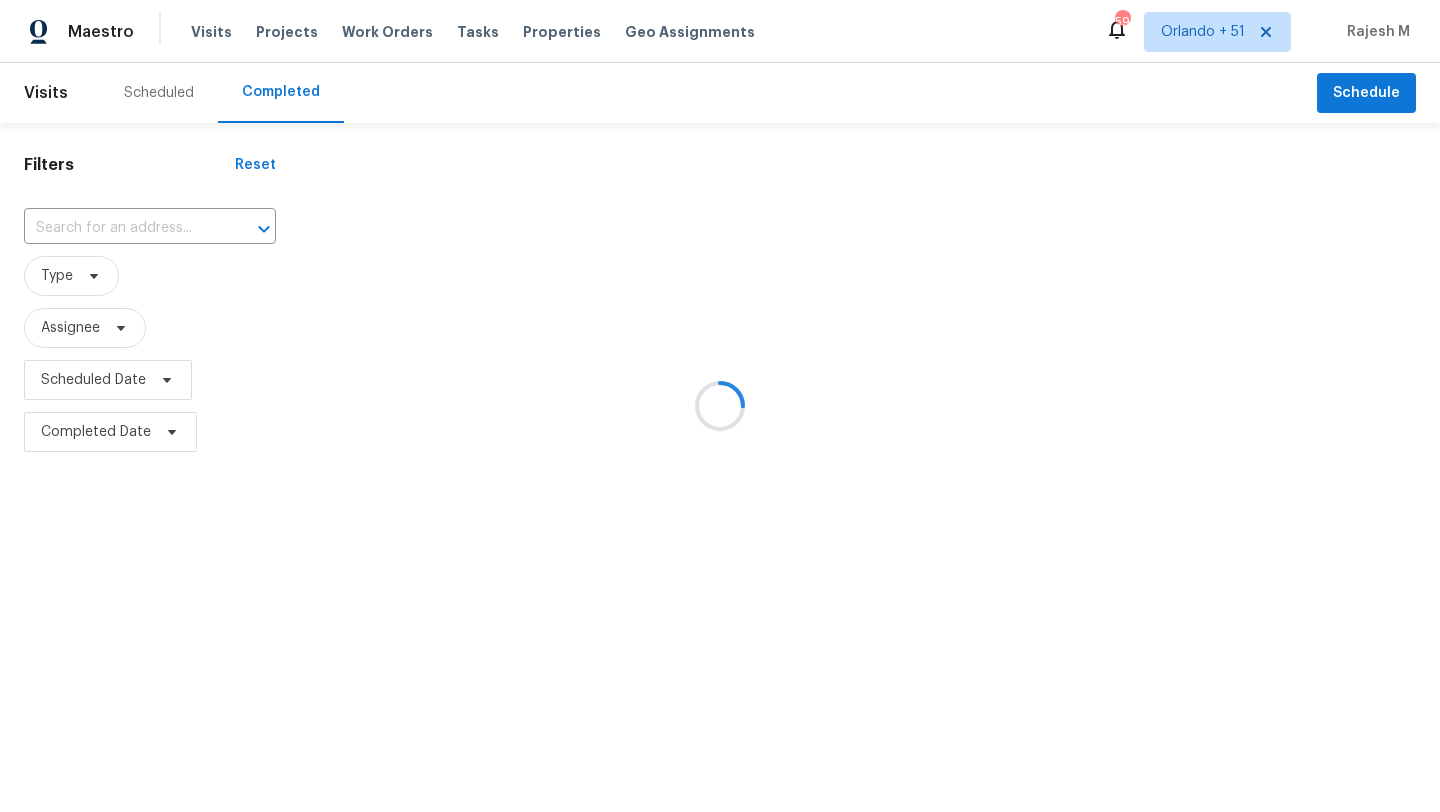 click at bounding box center (720, 406) 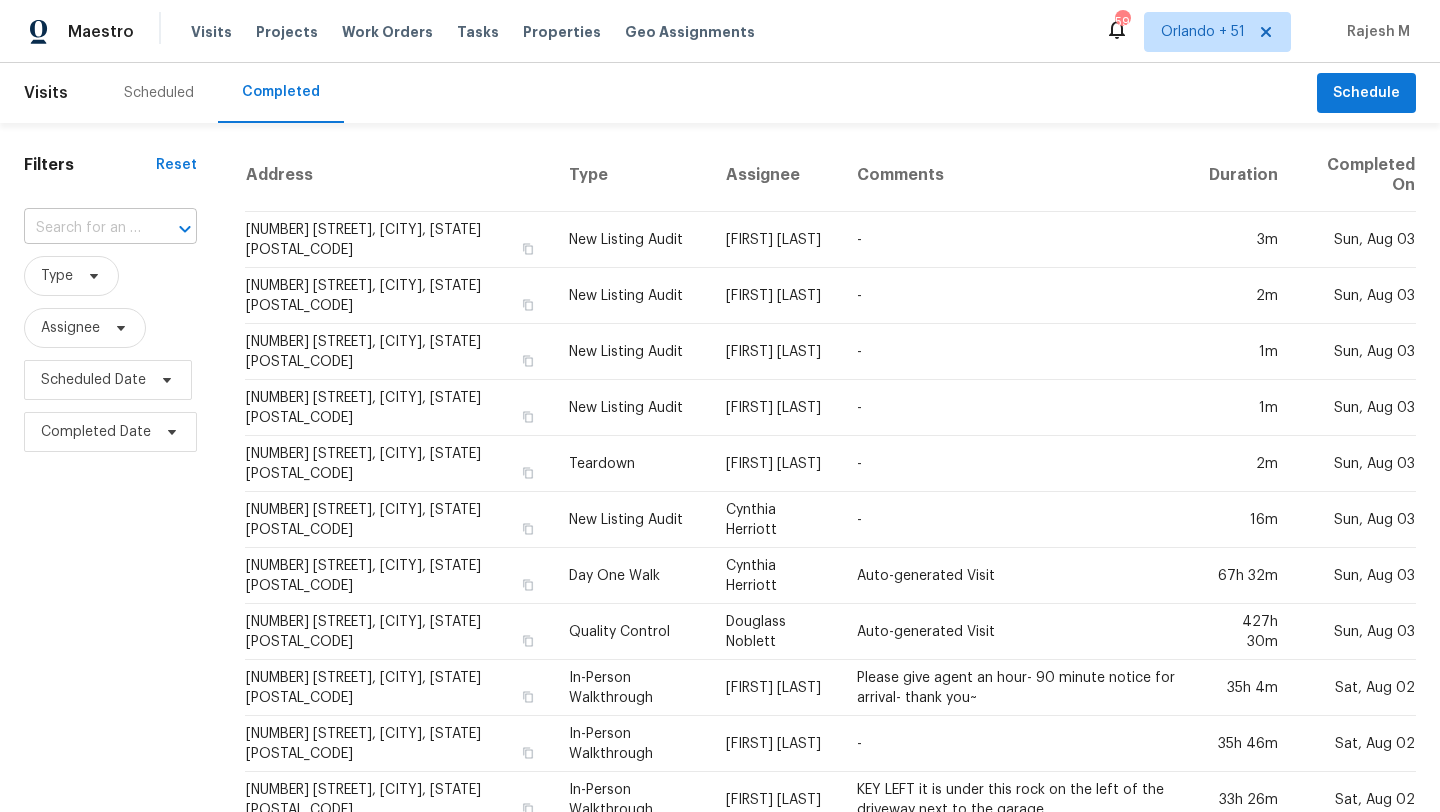 click at bounding box center (82, 228) 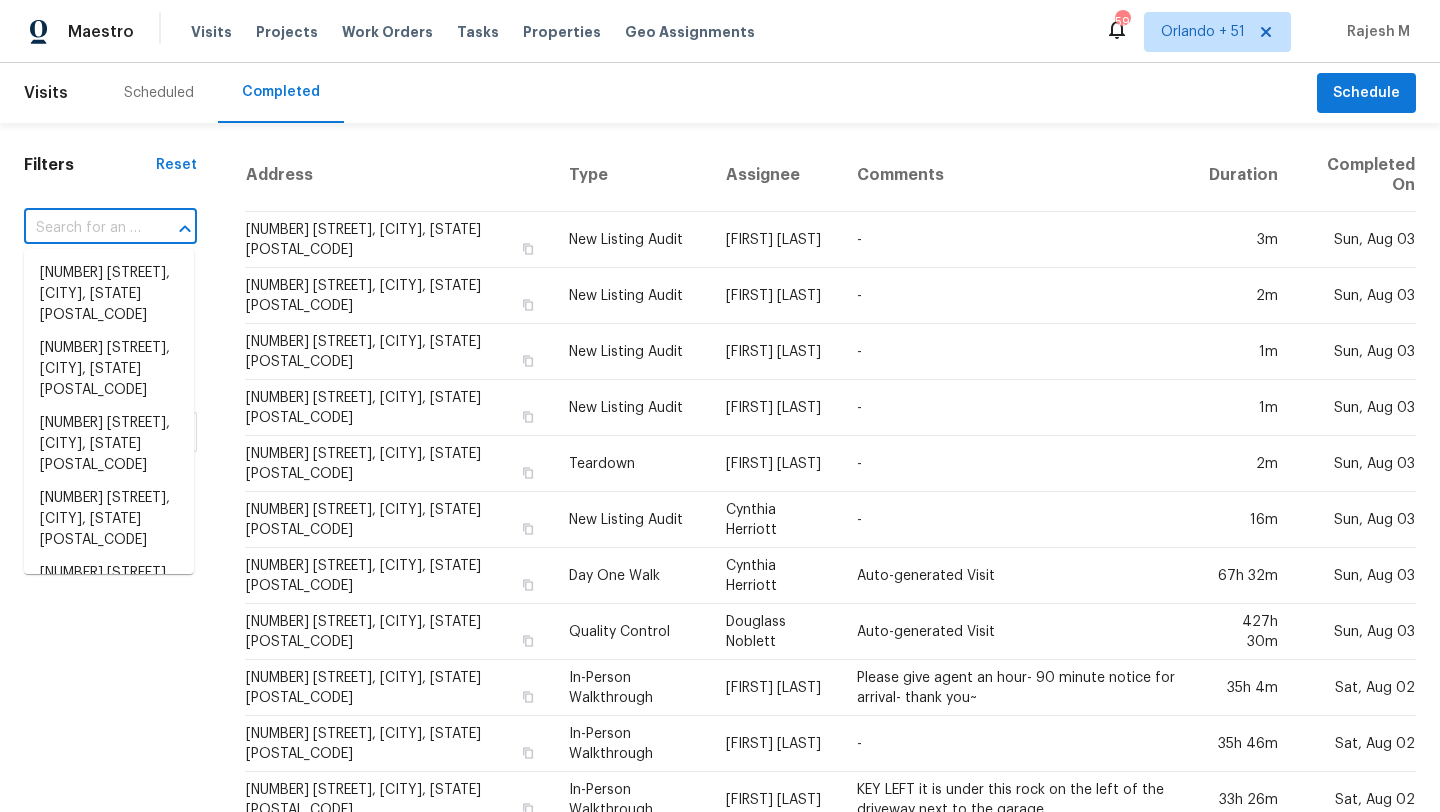 paste on "[NUMBER] [STREET], [CITY], [STATE] [ZIP]" 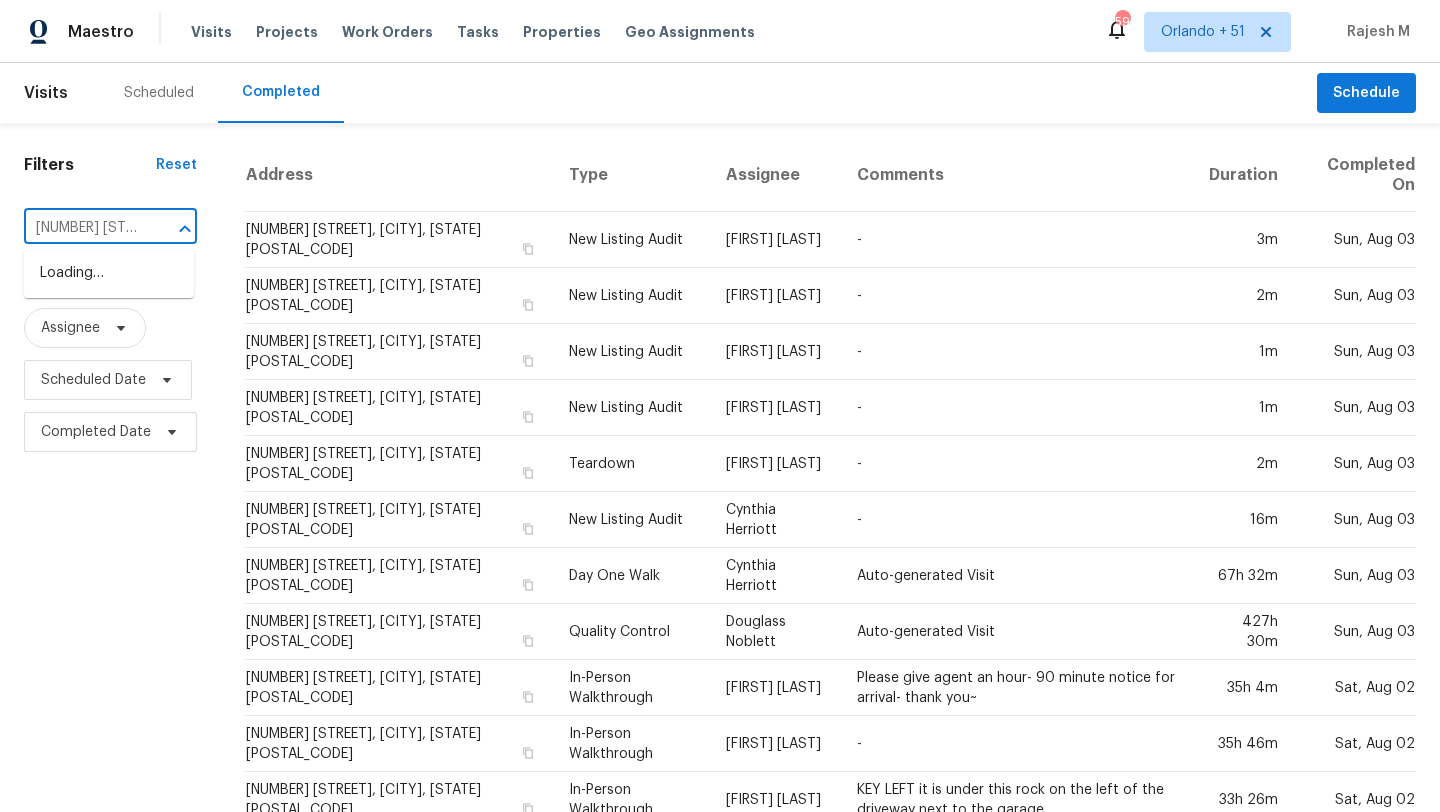 scroll, scrollTop: 0, scrollLeft: 156, axis: horizontal 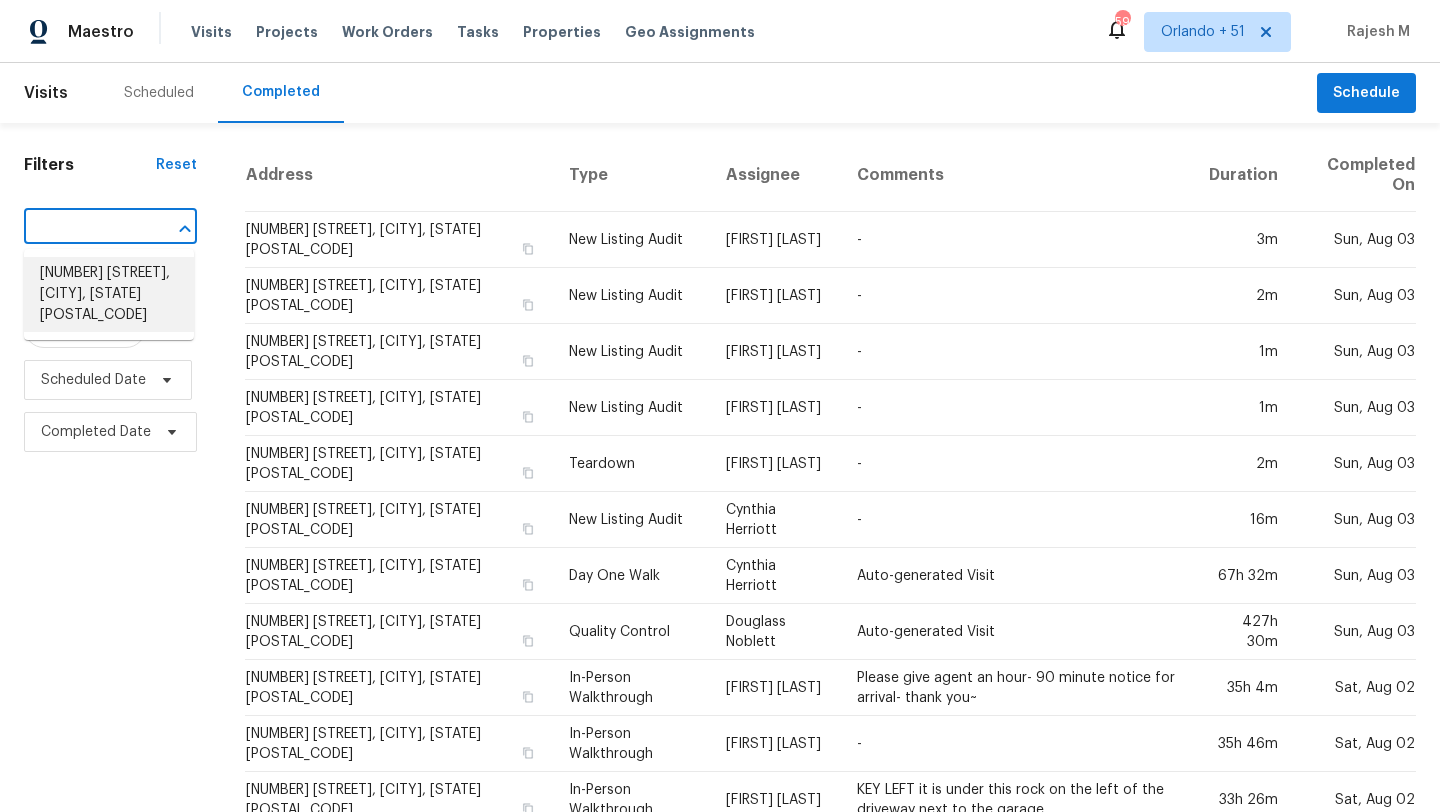 click on "[NUMBER] [STREET], [CITY], [STATE] [ZIP]" at bounding box center [109, 294] 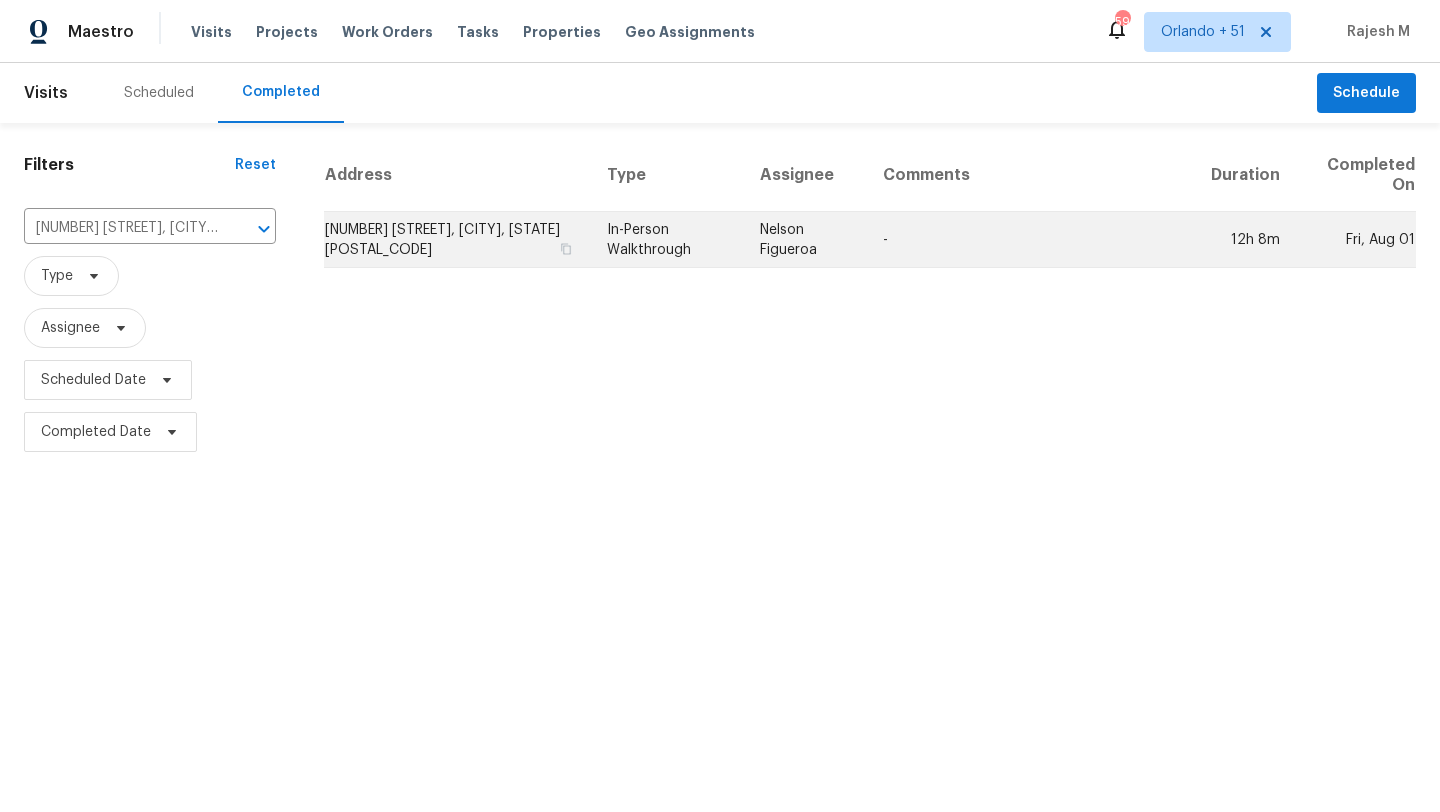 click on "-" at bounding box center [1031, 240] 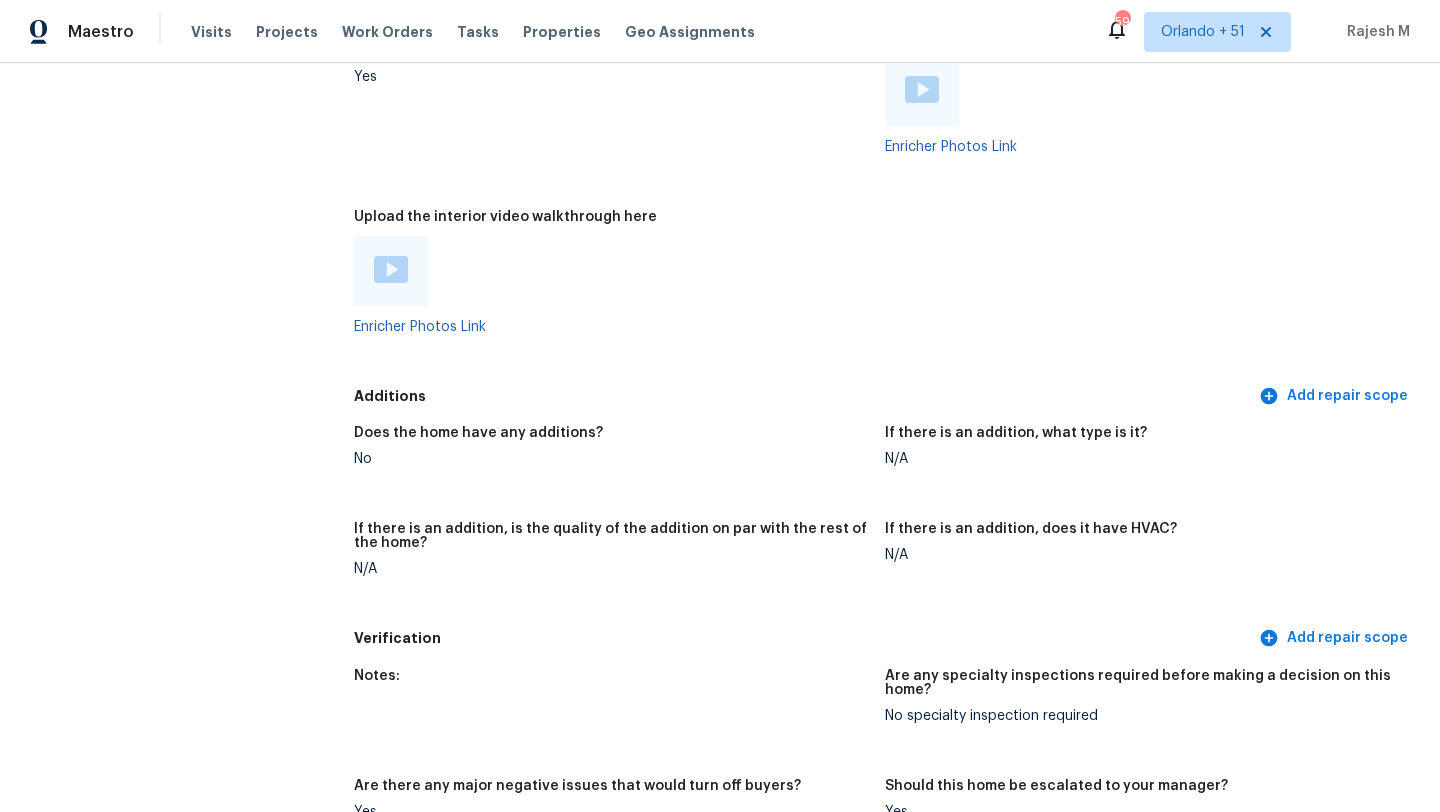 scroll, scrollTop: 3769, scrollLeft: 0, axis: vertical 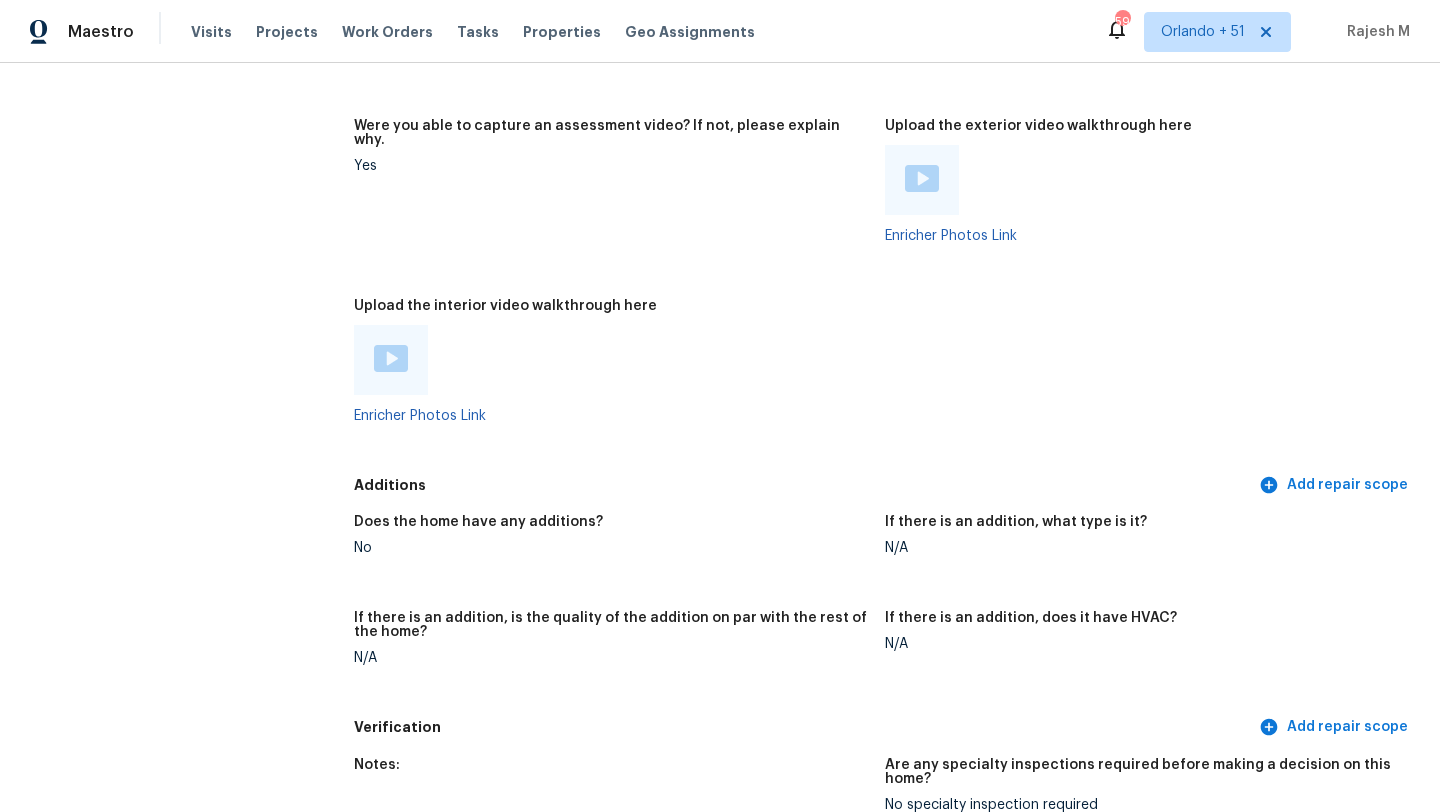 click at bounding box center (391, 358) 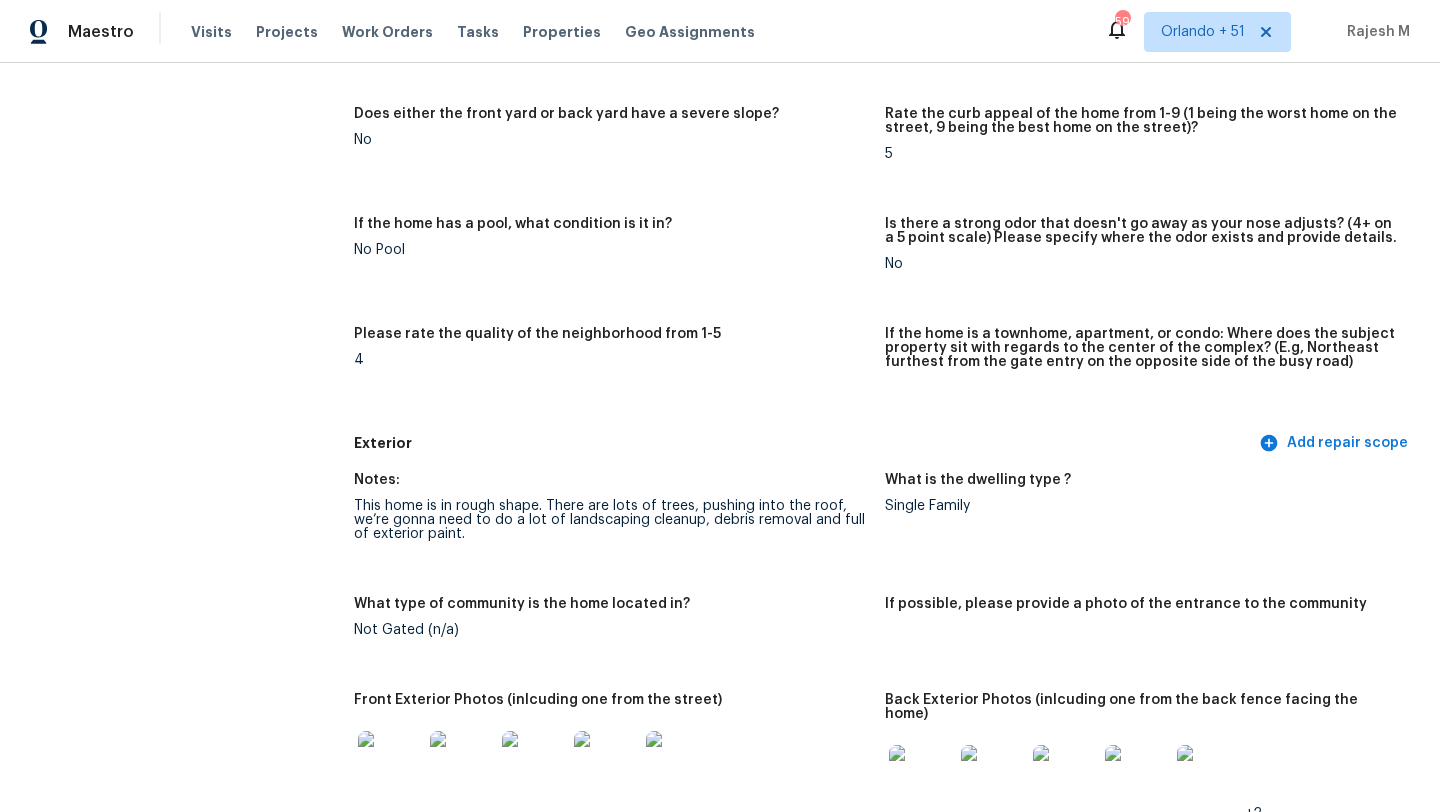 scroll, scrollTop: 0, scrollLeft: 0, axis: both 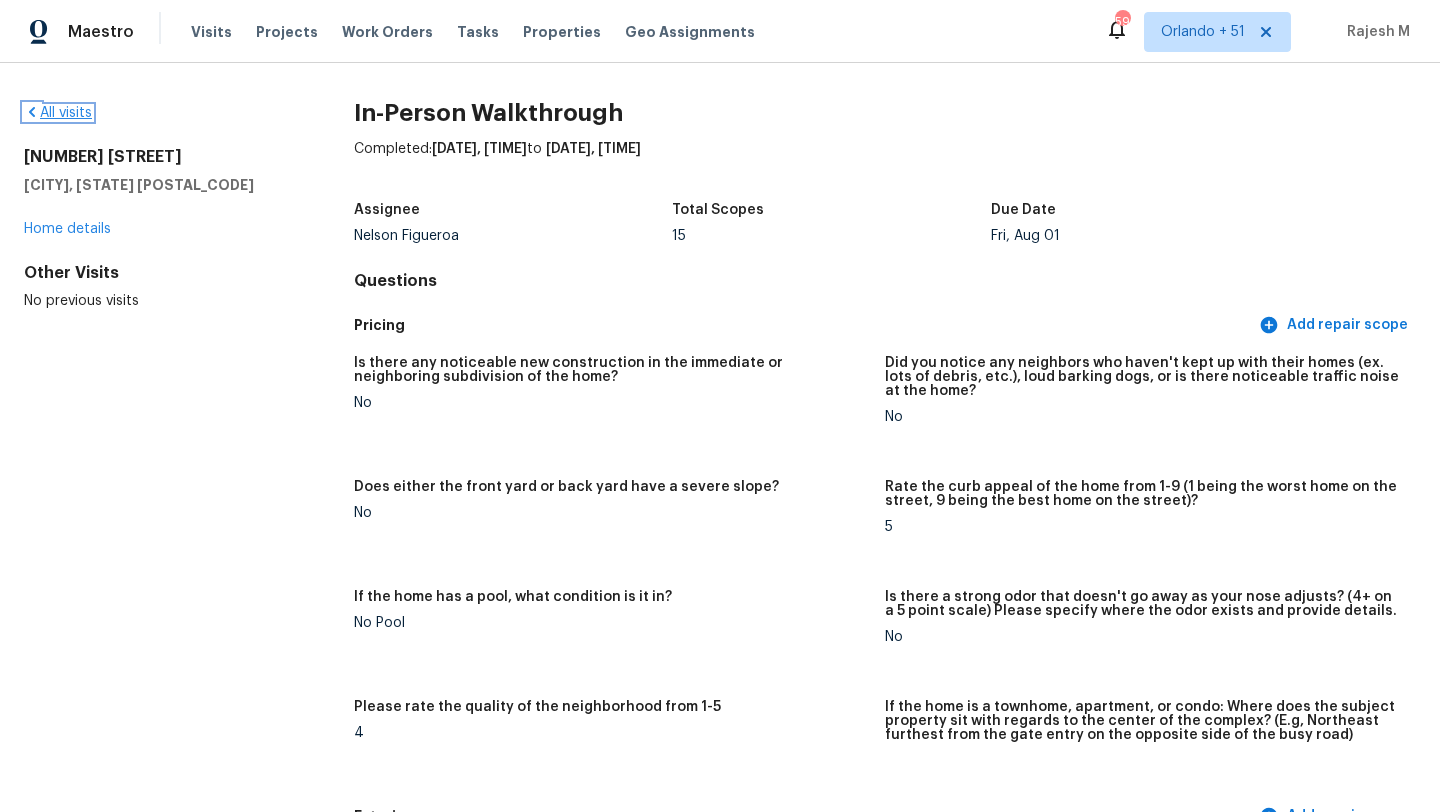 click on "All visits" at bounding box center (58, 113) 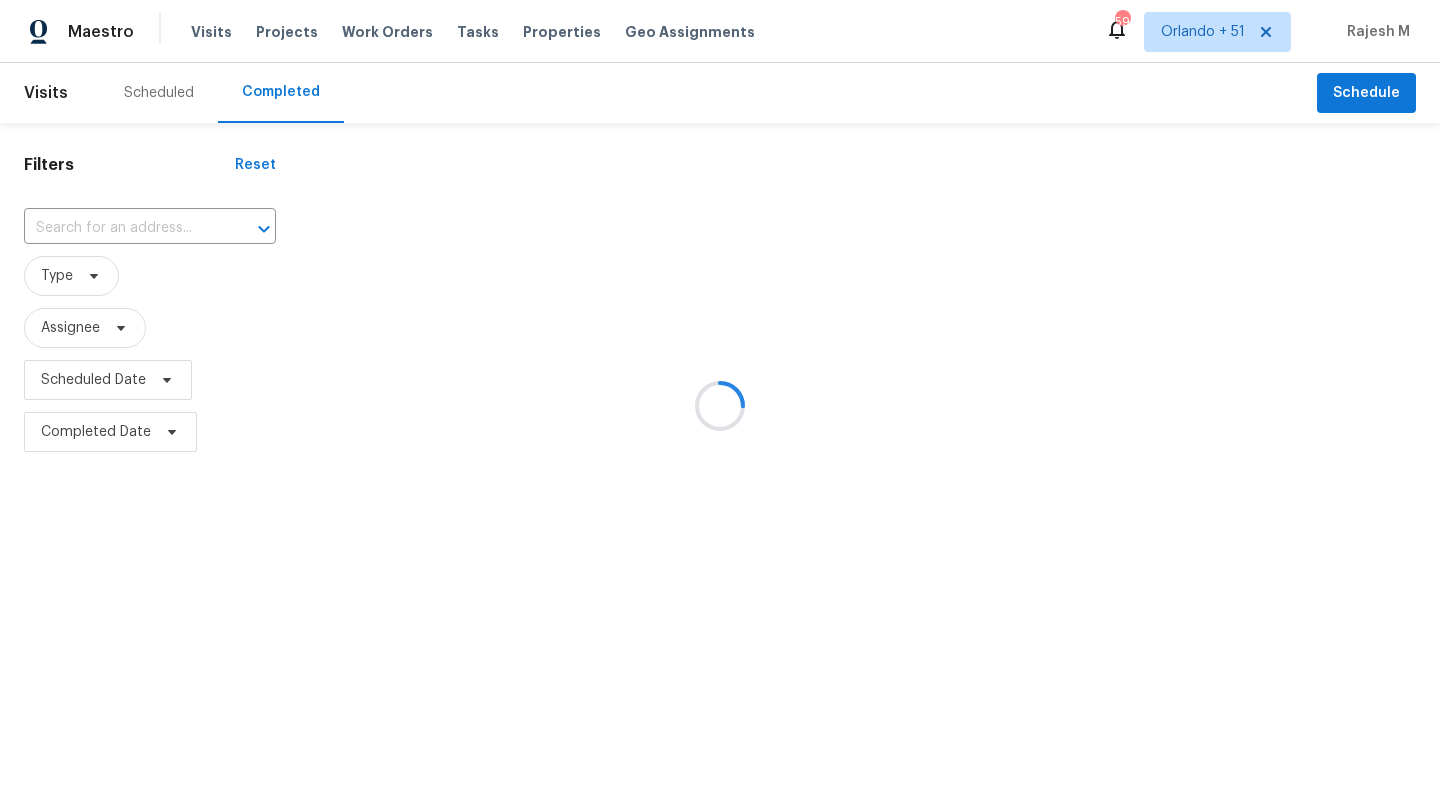 click at bounding box center (720, 406) 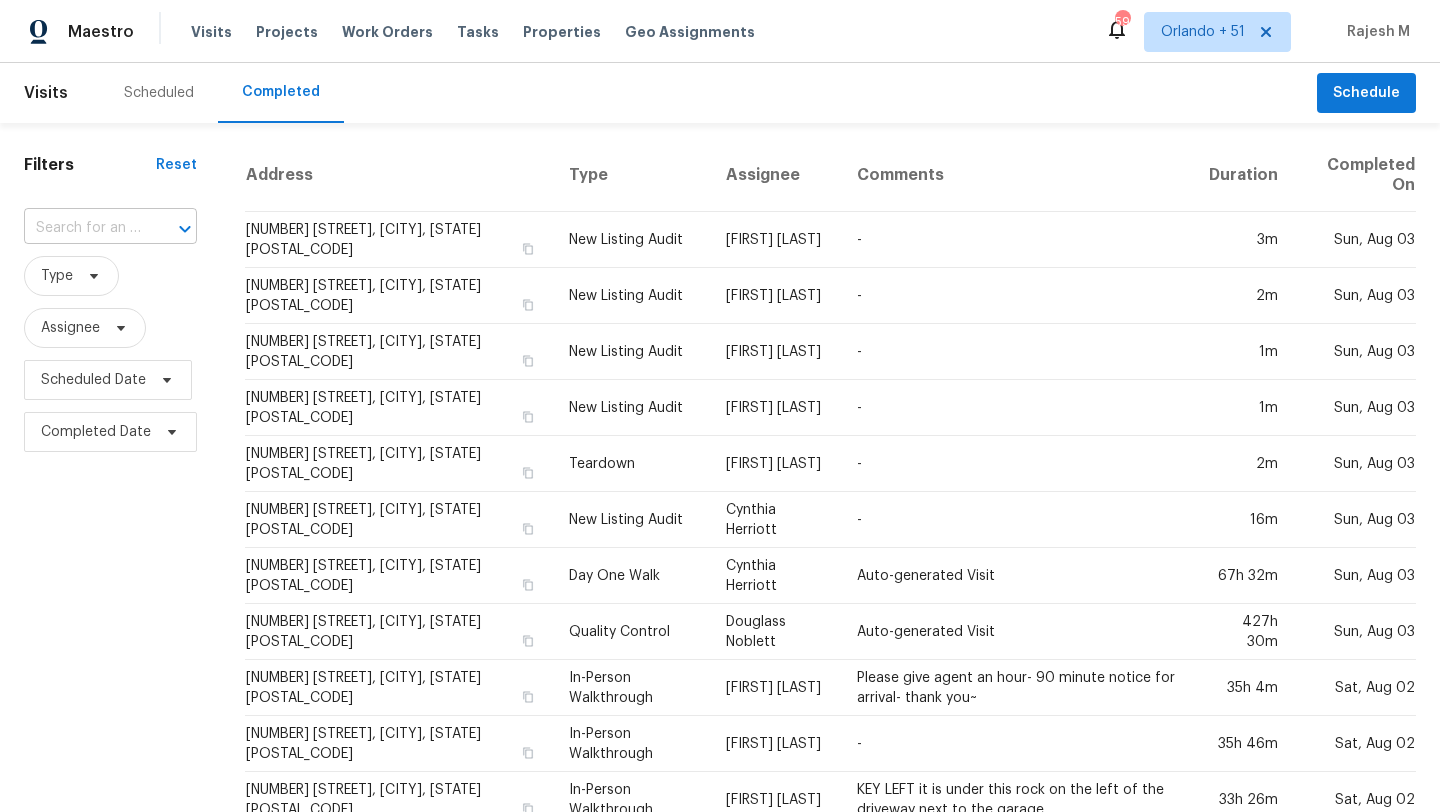 click on "​" at bounding box center [110, 228] 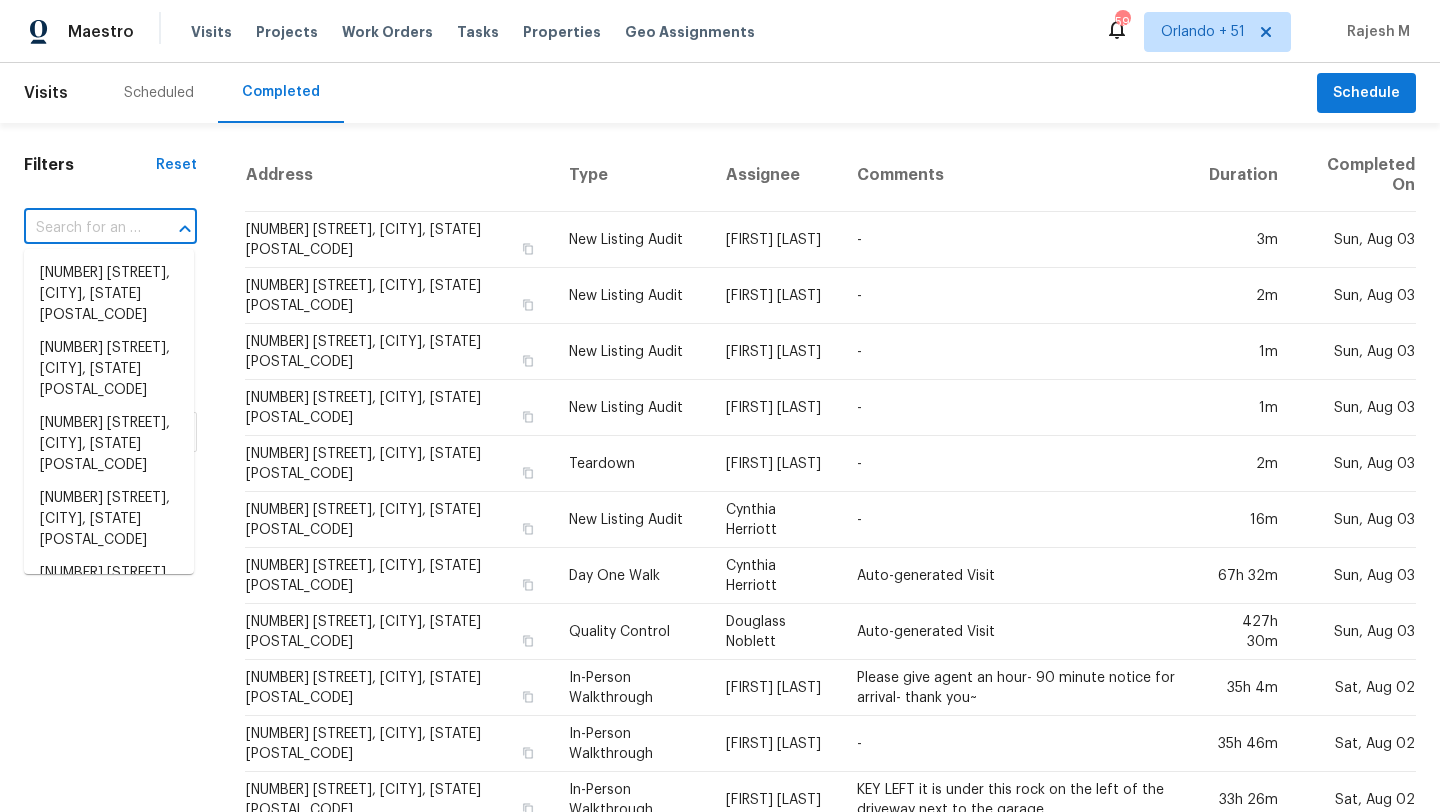 paste on "3337 New Castle Dr, Loveland, CO 80538" 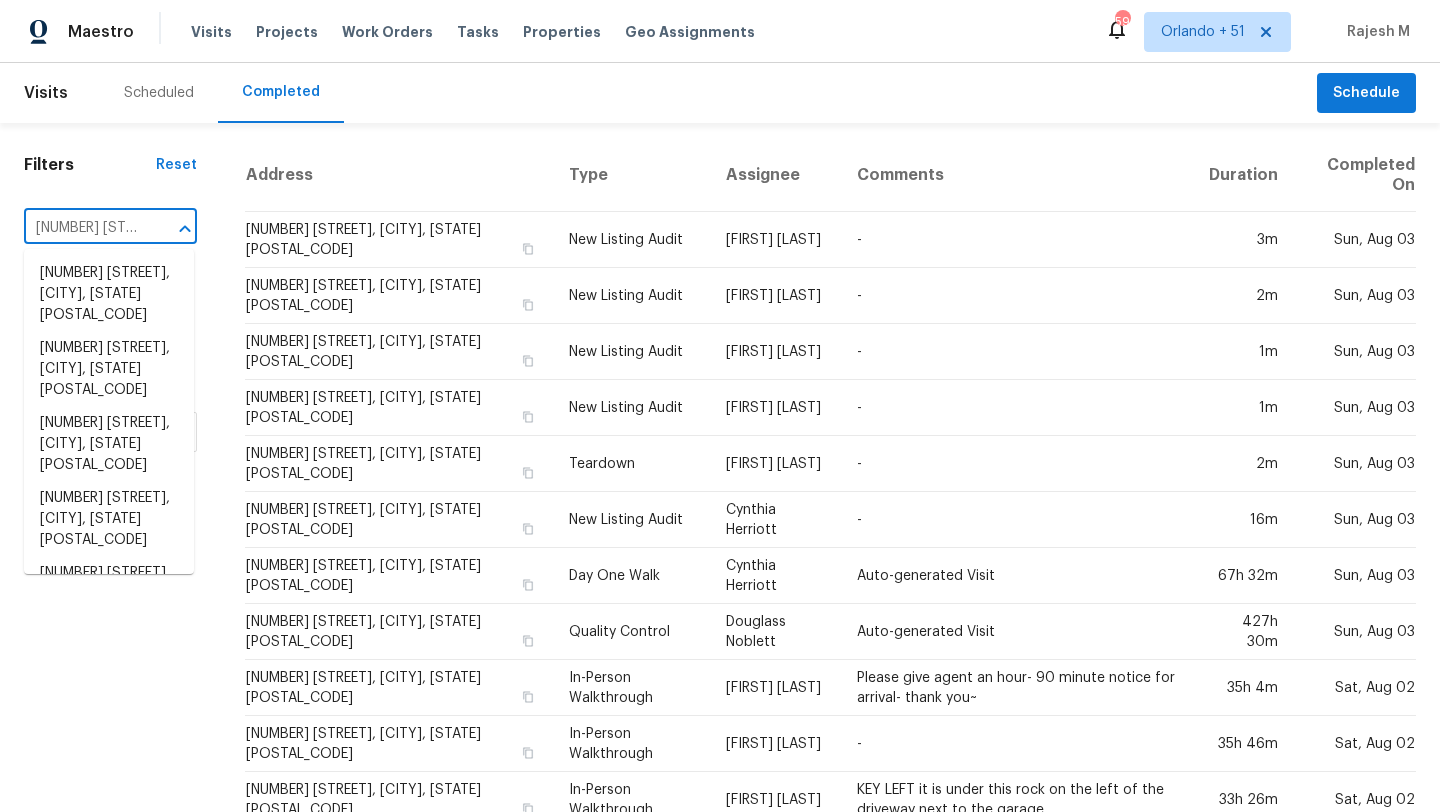 scroll, scrollTop: 0, scrollLeft: 168, axis: horizontal 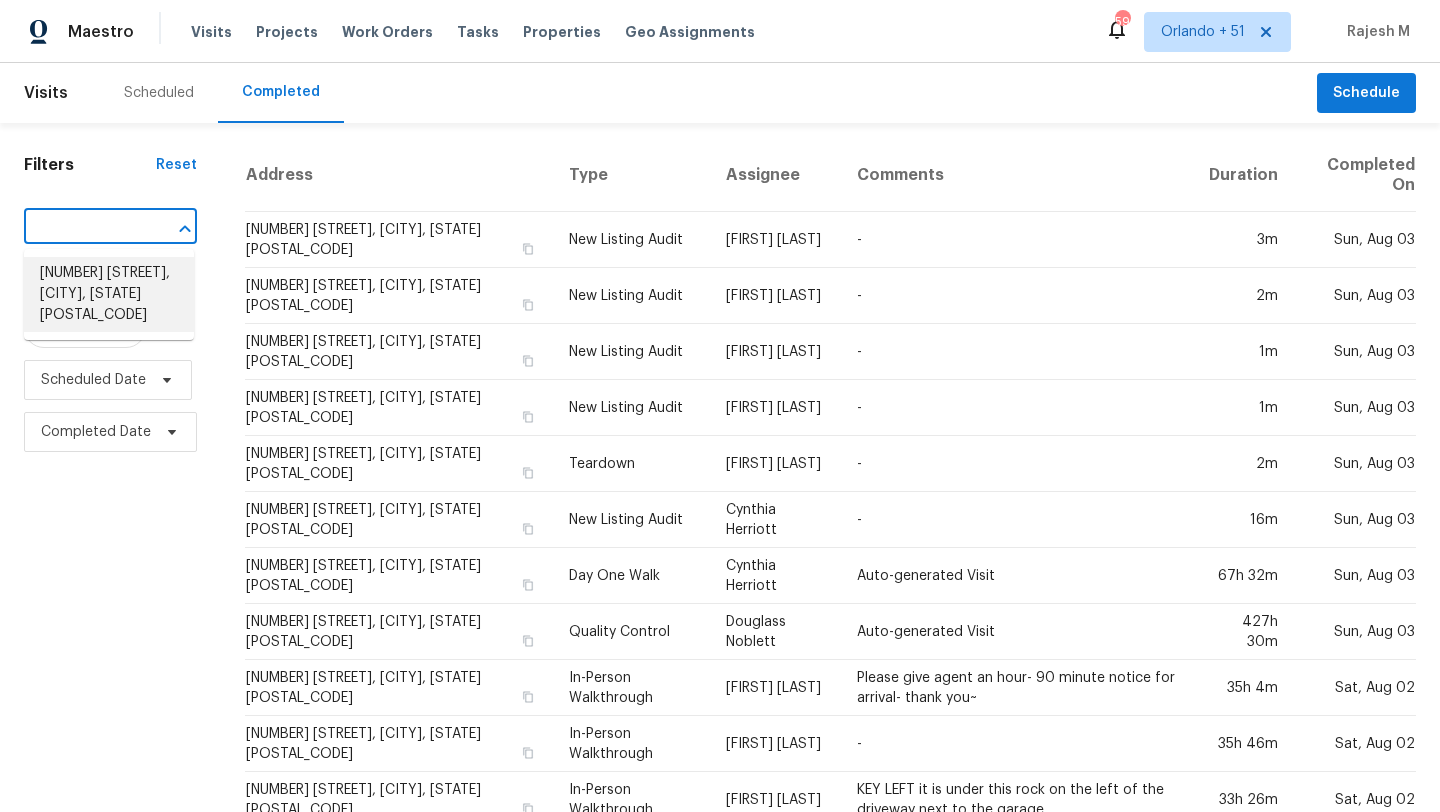 click on "3337 New Castle Dr, Loveland, CO 80538" at bounding box center (109, 294) 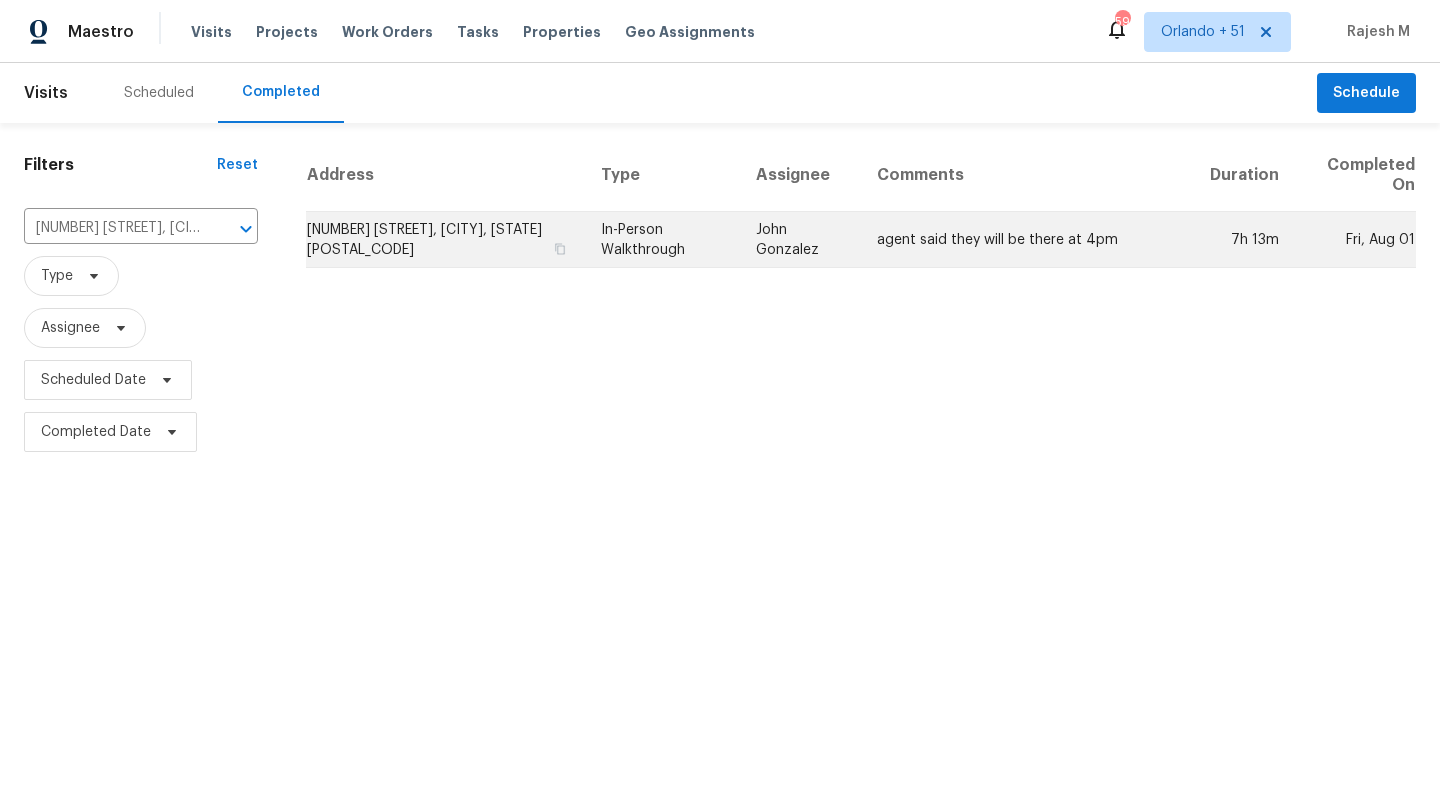 click on "agent said they will be there at 4pm" at bounding box center [1027, 240] 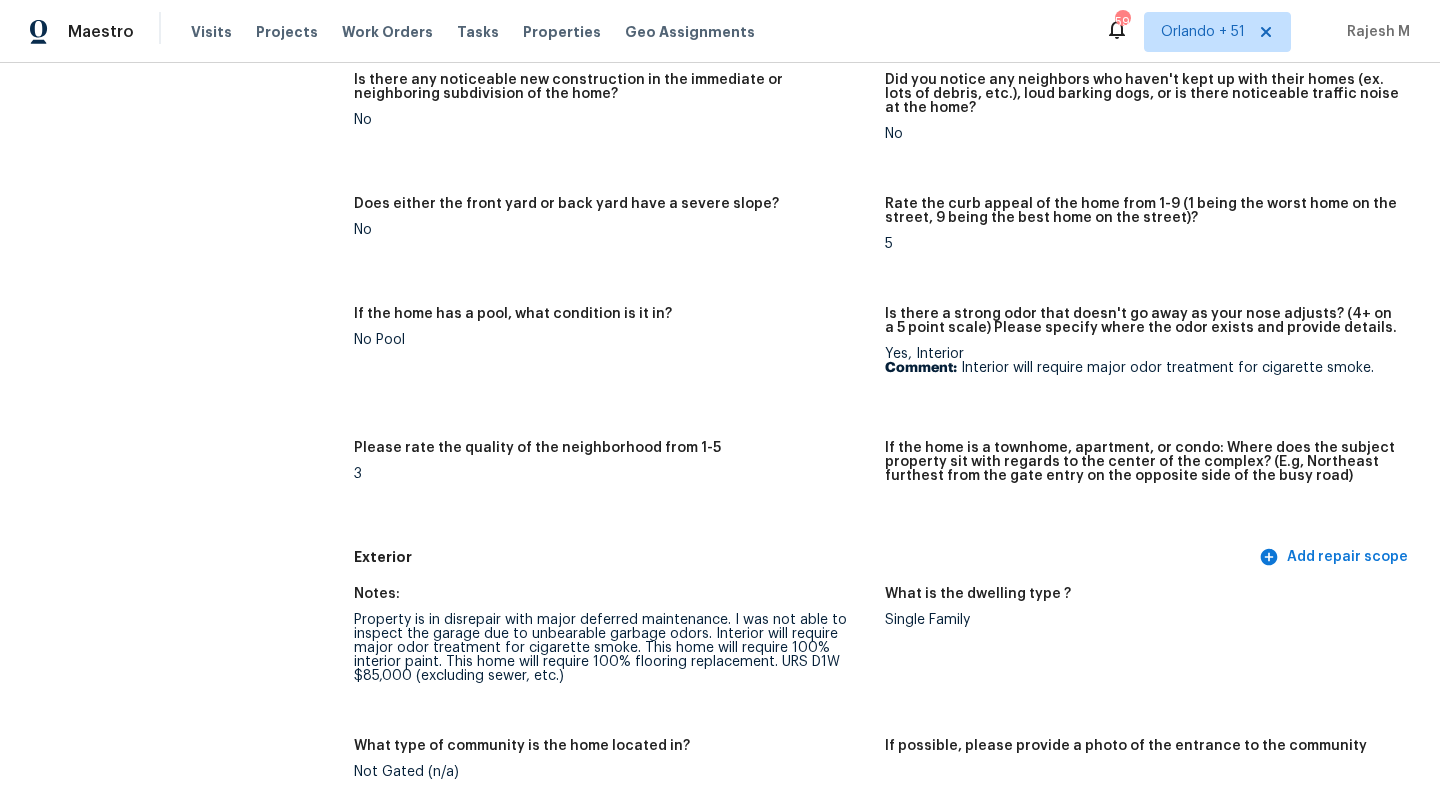 scroll, scrollTop: 0, scrollLeft: 0, axis: both 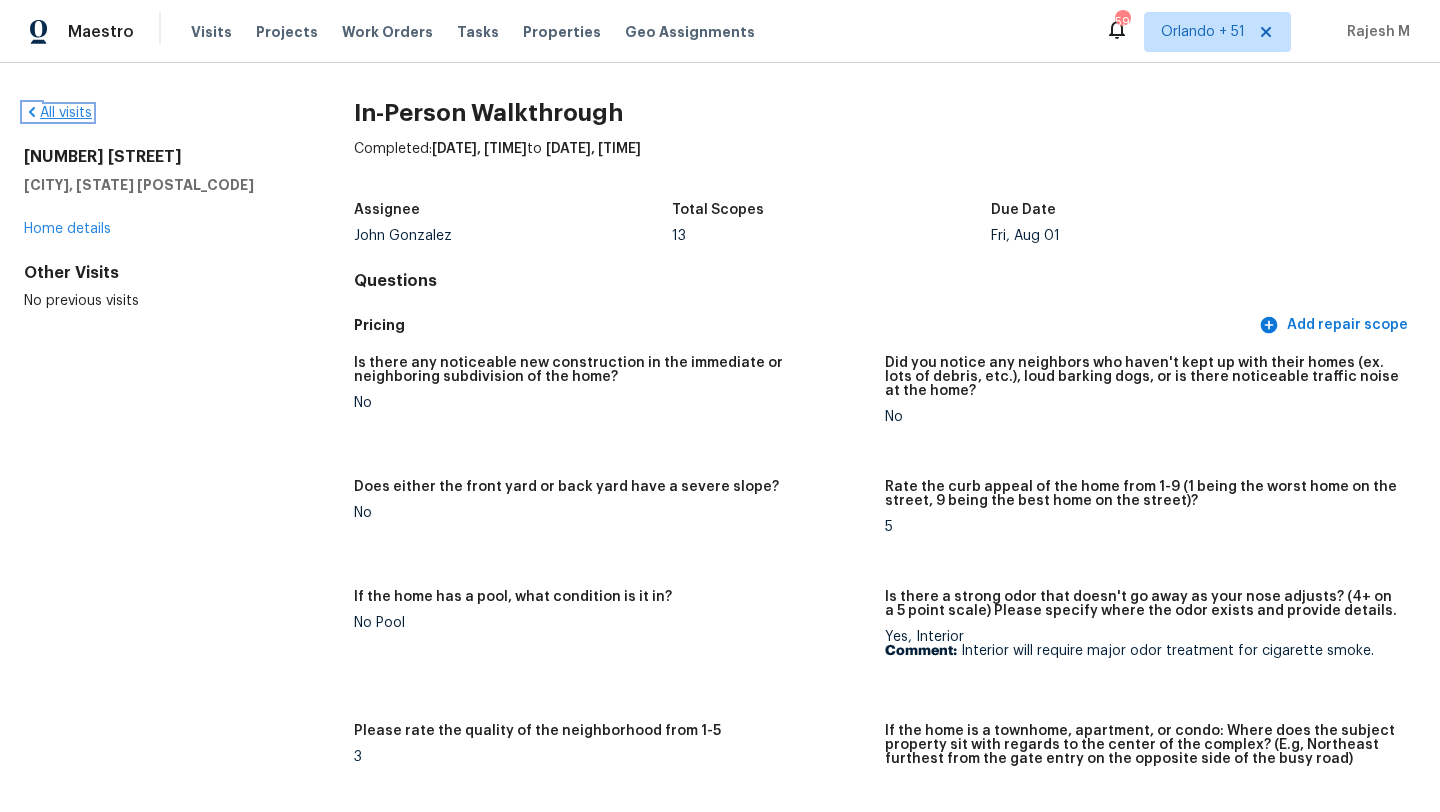 click on "All visits" at bounding box center [58, 113] 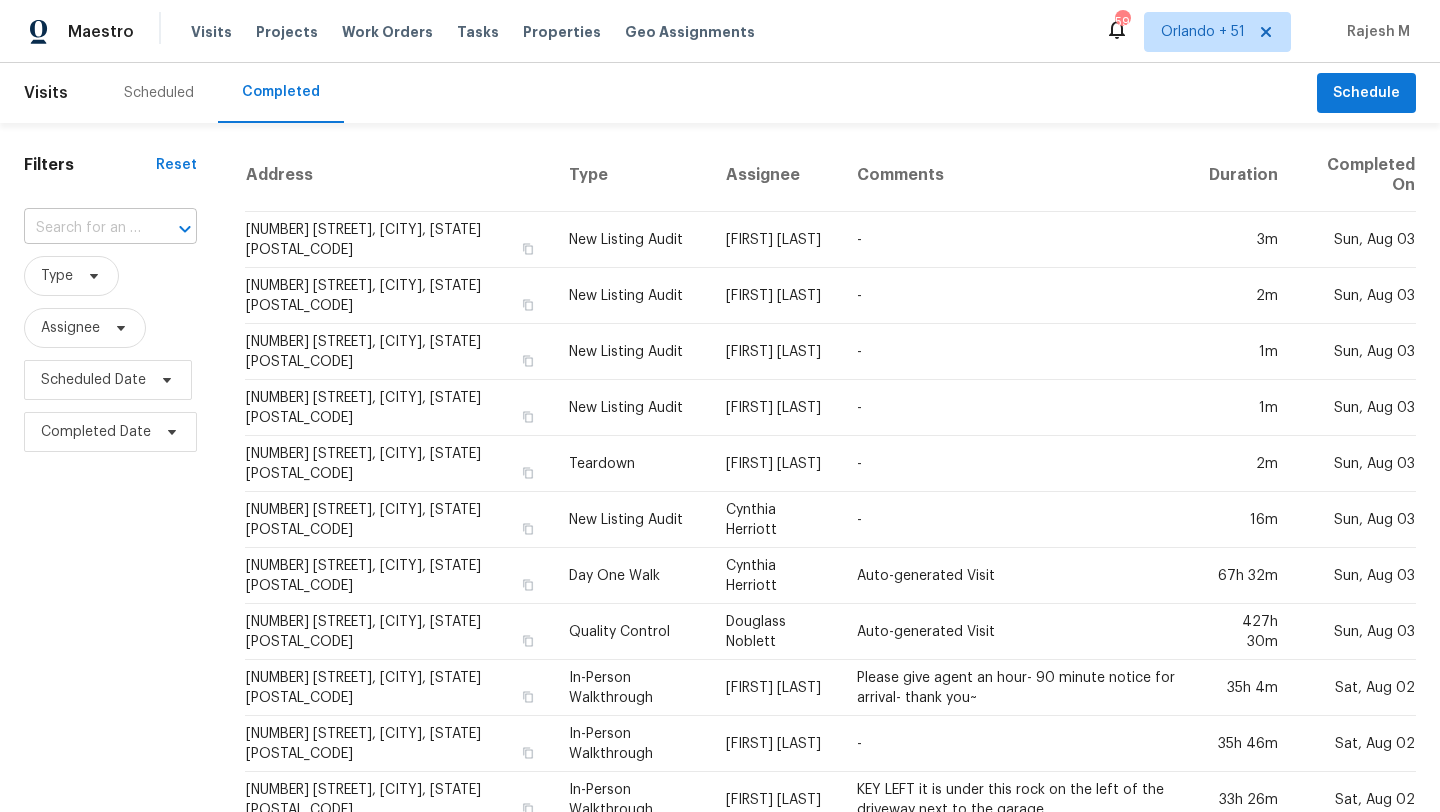 click at bounding box center [82, 228] 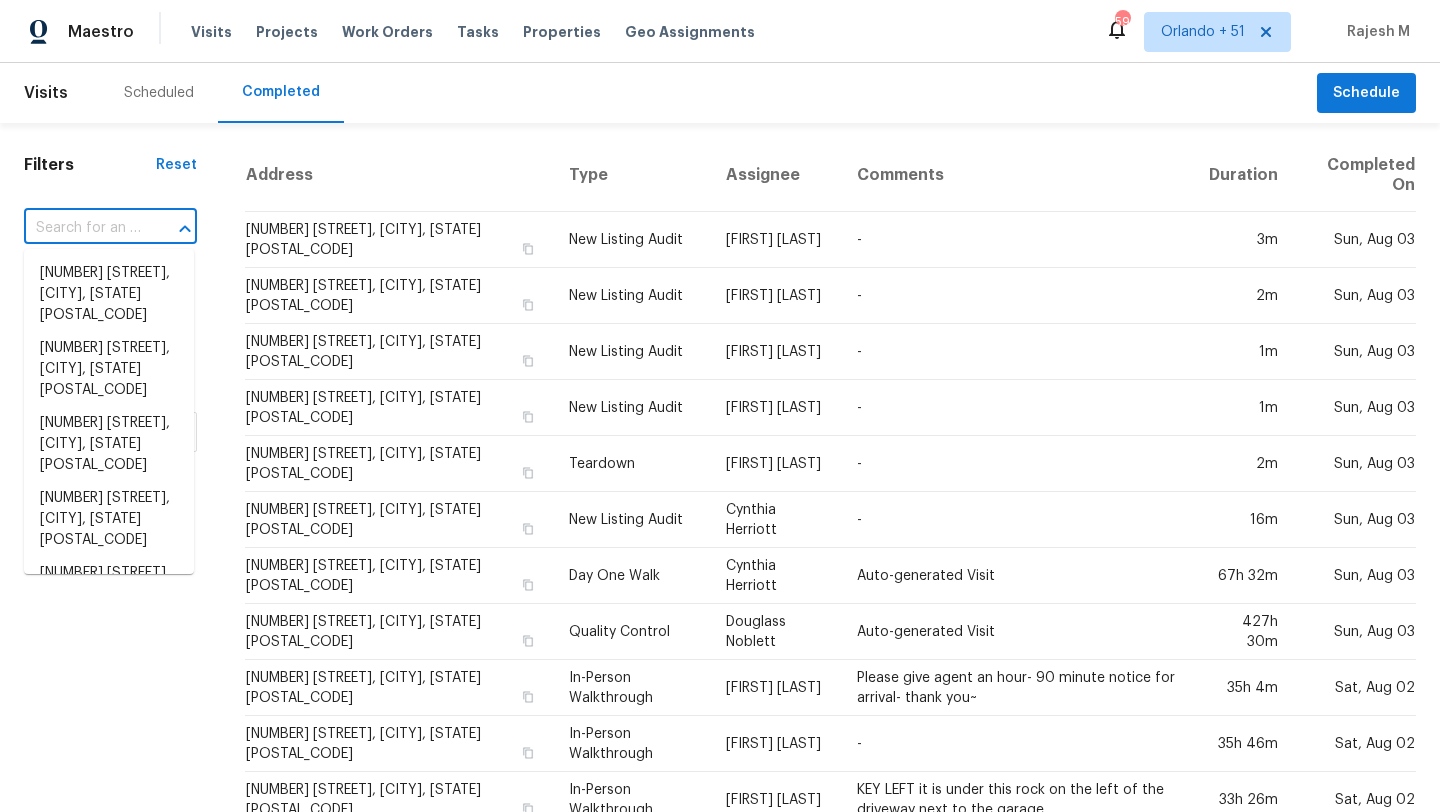 paste on "524 Airport Rd, Portland, TN 37148" 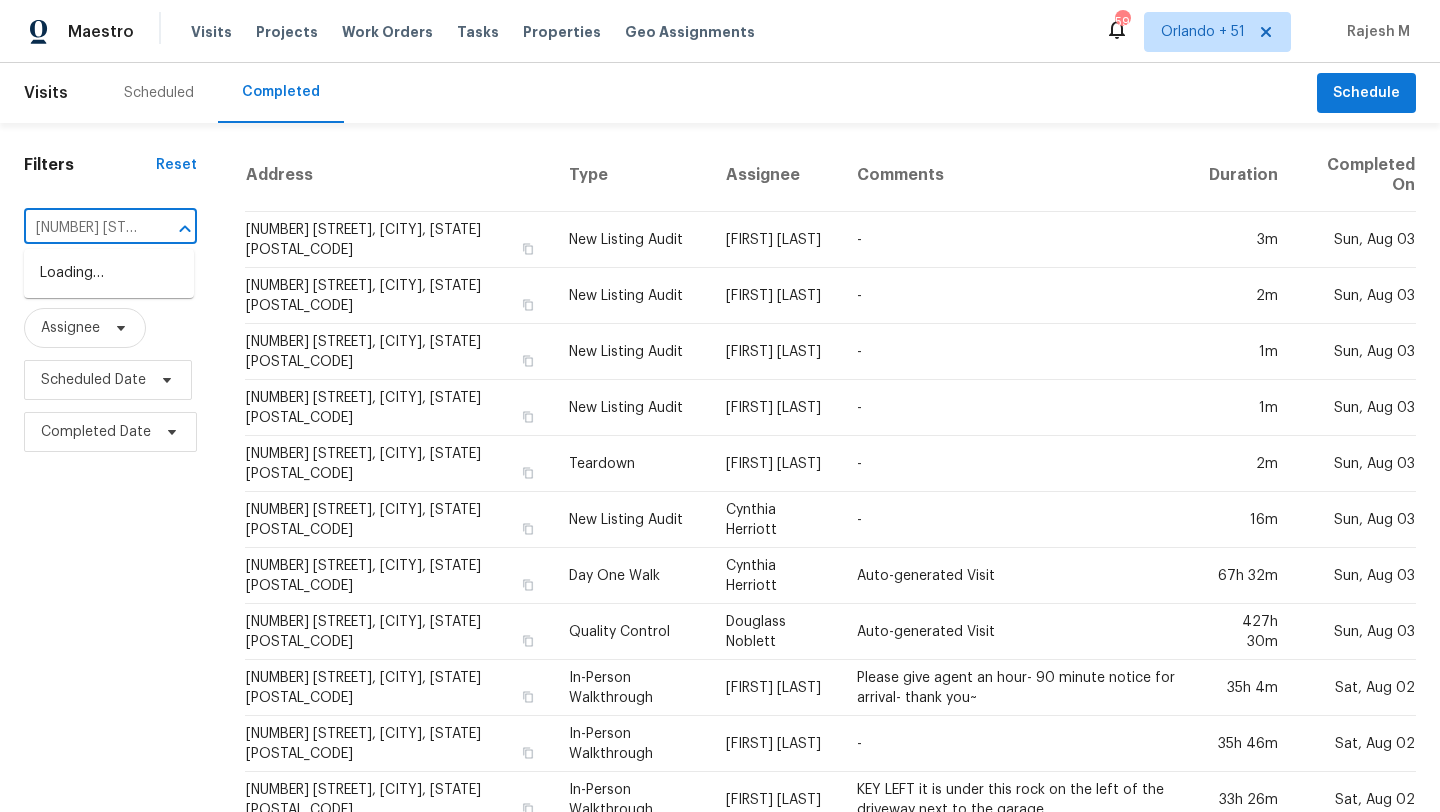 scroll, scrollTop: 0, scrollLeft: 122, axis: horizontal 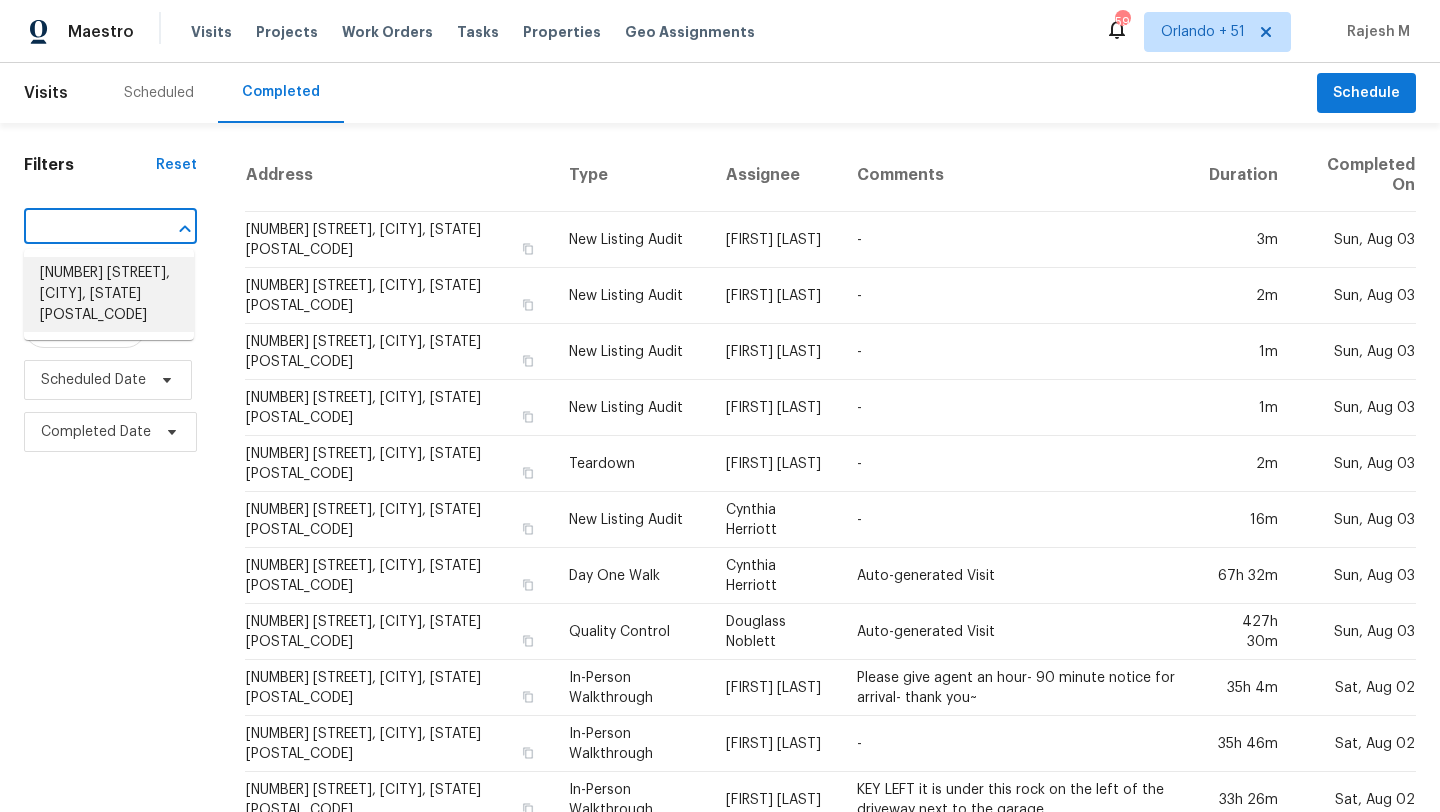 click on "524 Airport Rd, Portland, TN 37148" at bounding box center (109, 294) 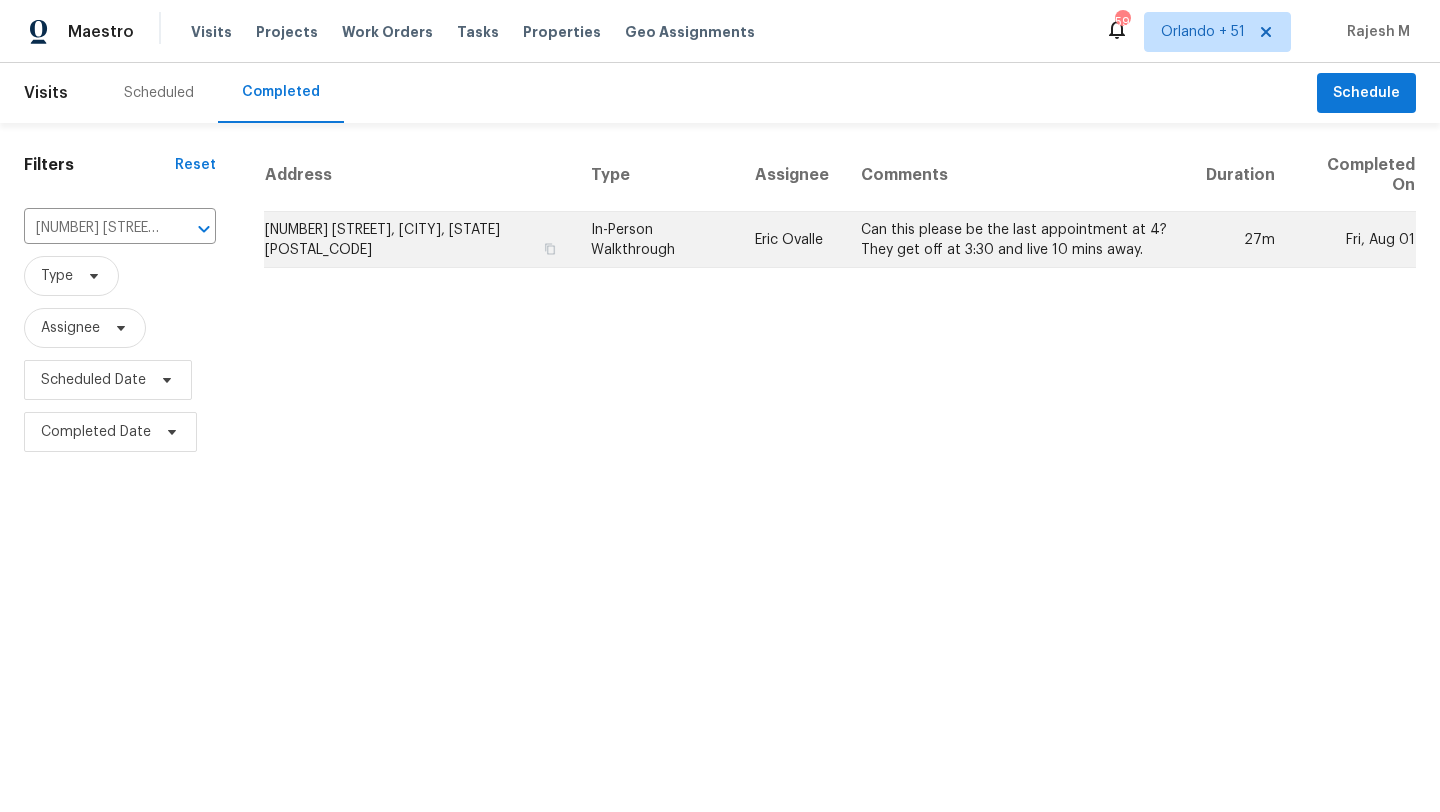 click on "Can this please be the last appointment at 4? They get off at 3:30 and live 10 mins away." at bounding box center (1018, 240) 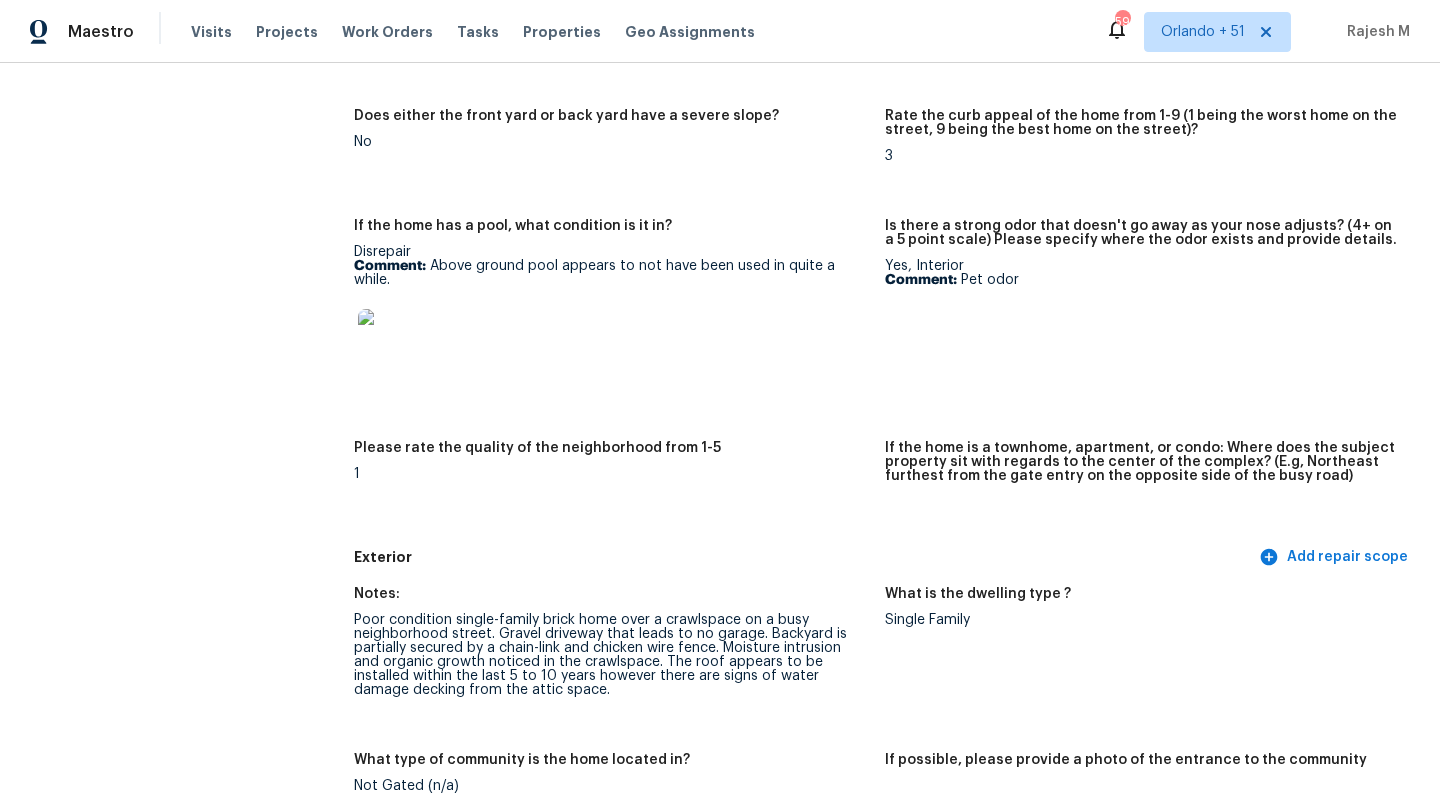scroll, scrollTop: 0, scrollLeft: 0, axis: both 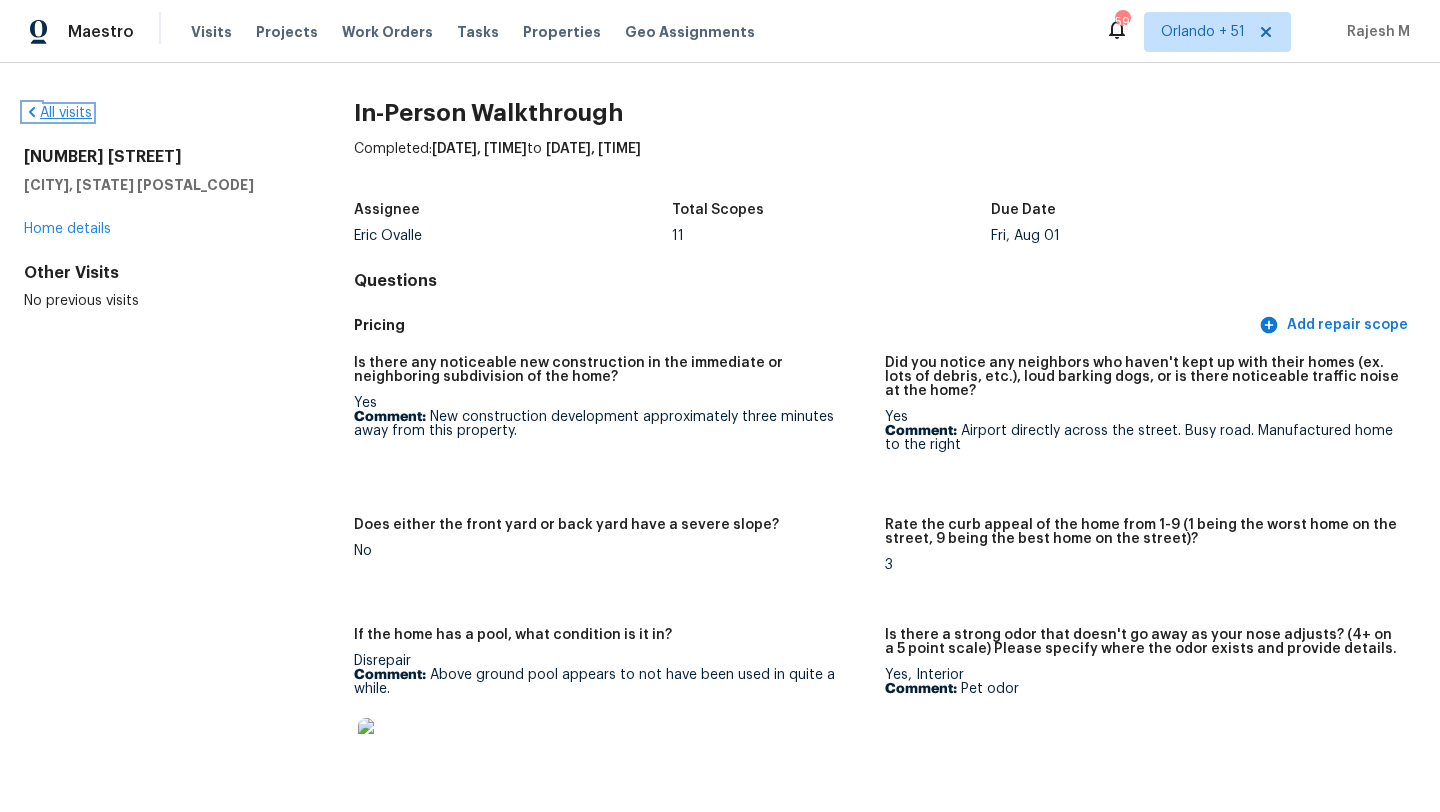 click on "All visits" at bounding box center (58, 113) 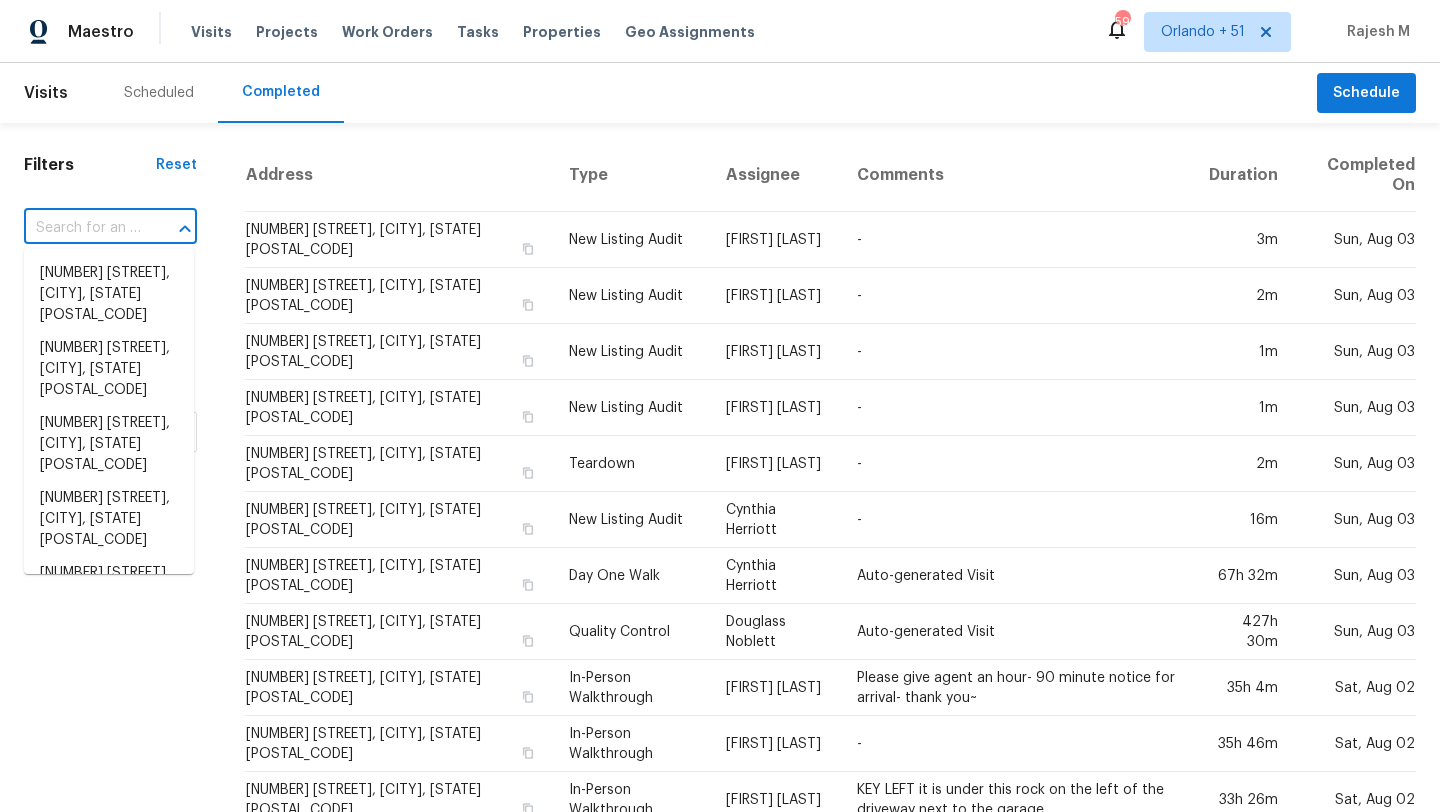 click at bounding box center [82, 228] 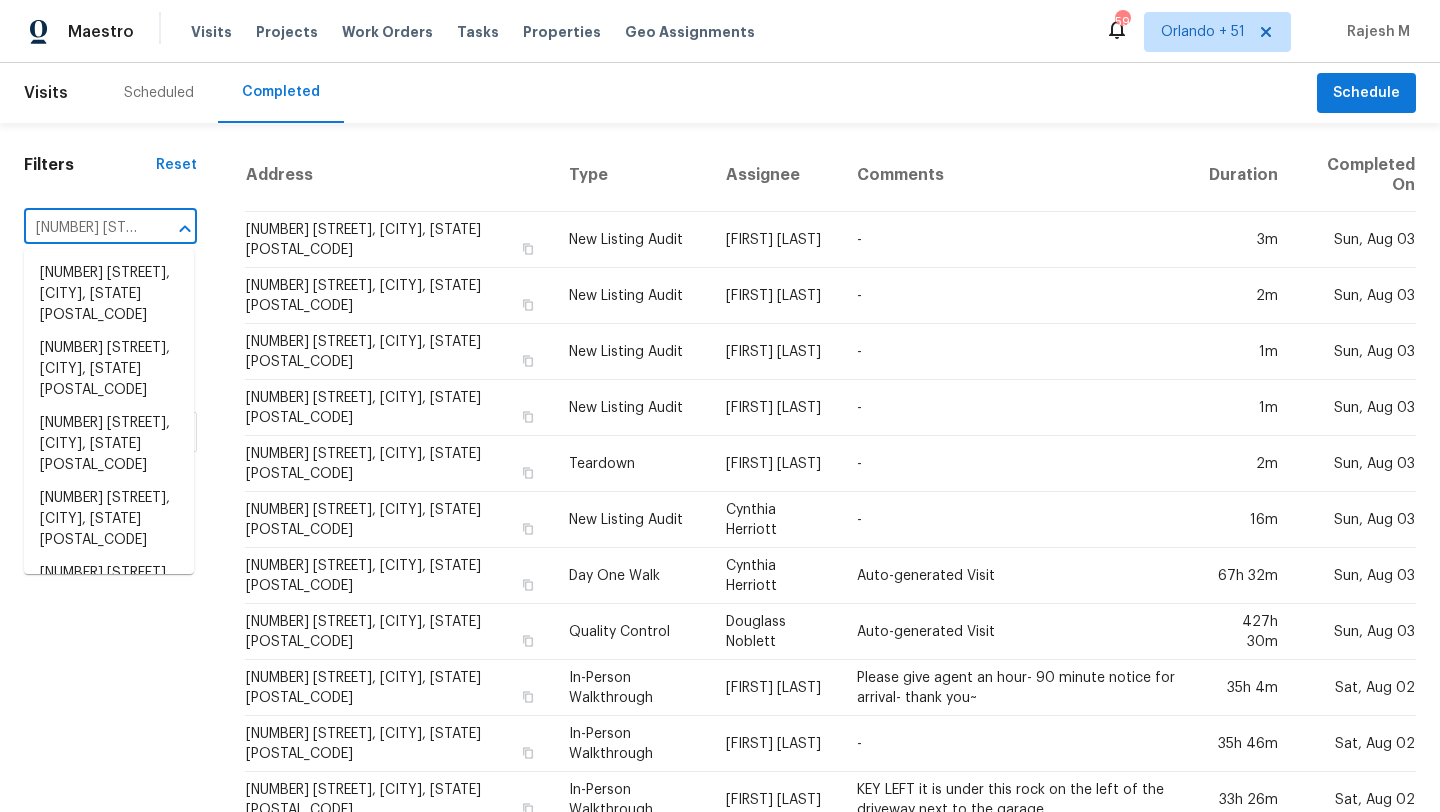 scroll, scrollTop: 0, scrollLeft: 110, axis: horizontal 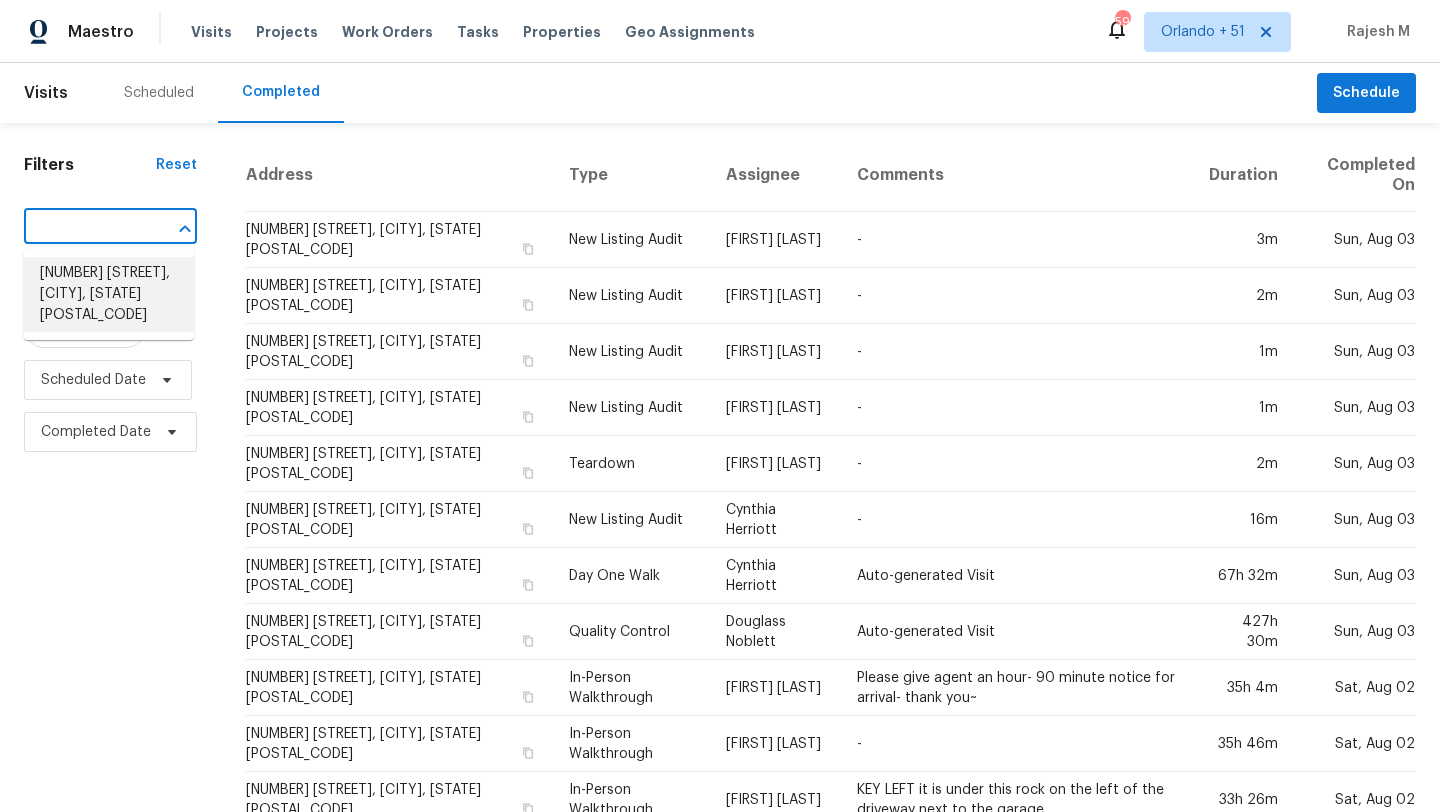 click on "807 Huber St, Festus, MO 63028" at bounding box center (109, 294) 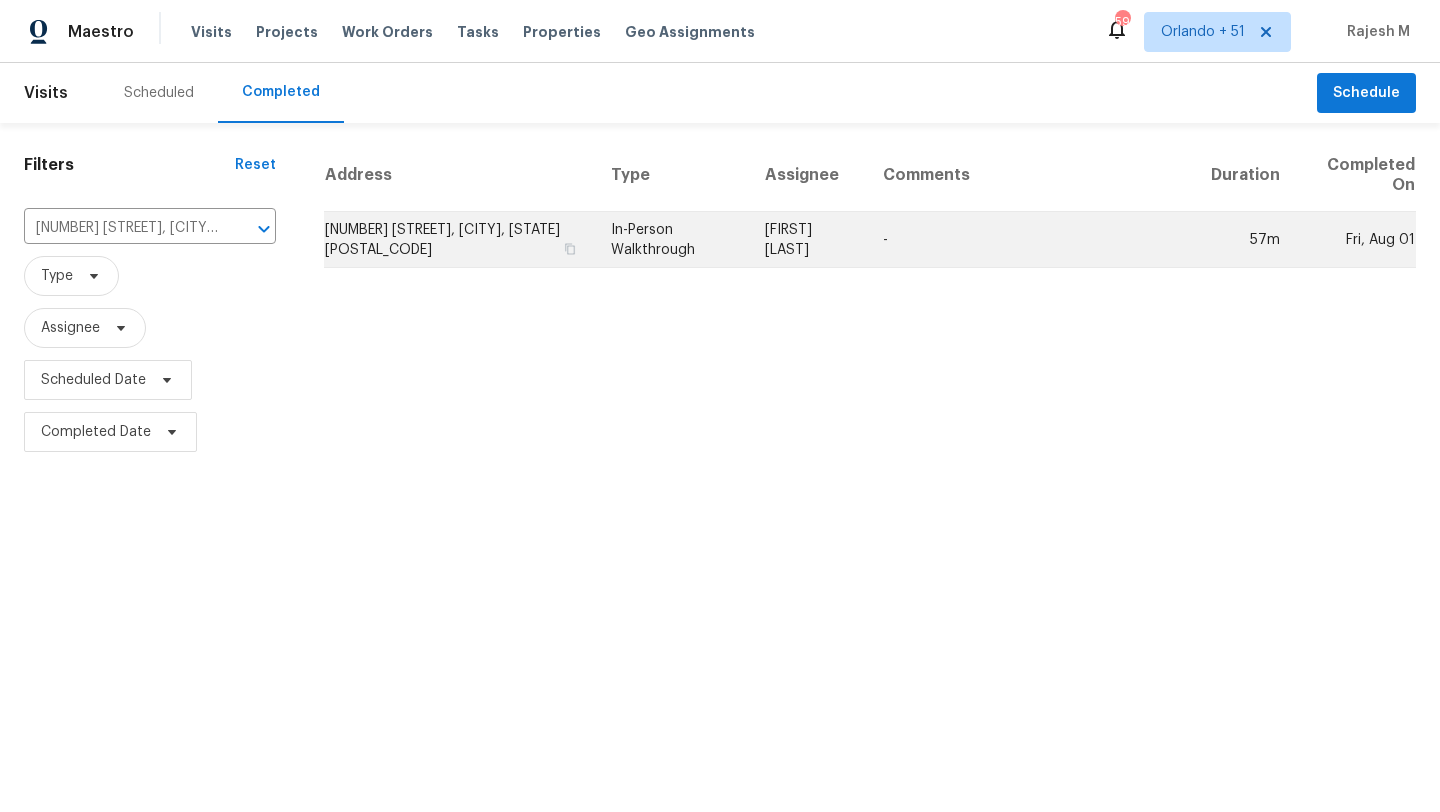 click on "-" at bounding box center [1031, 240] 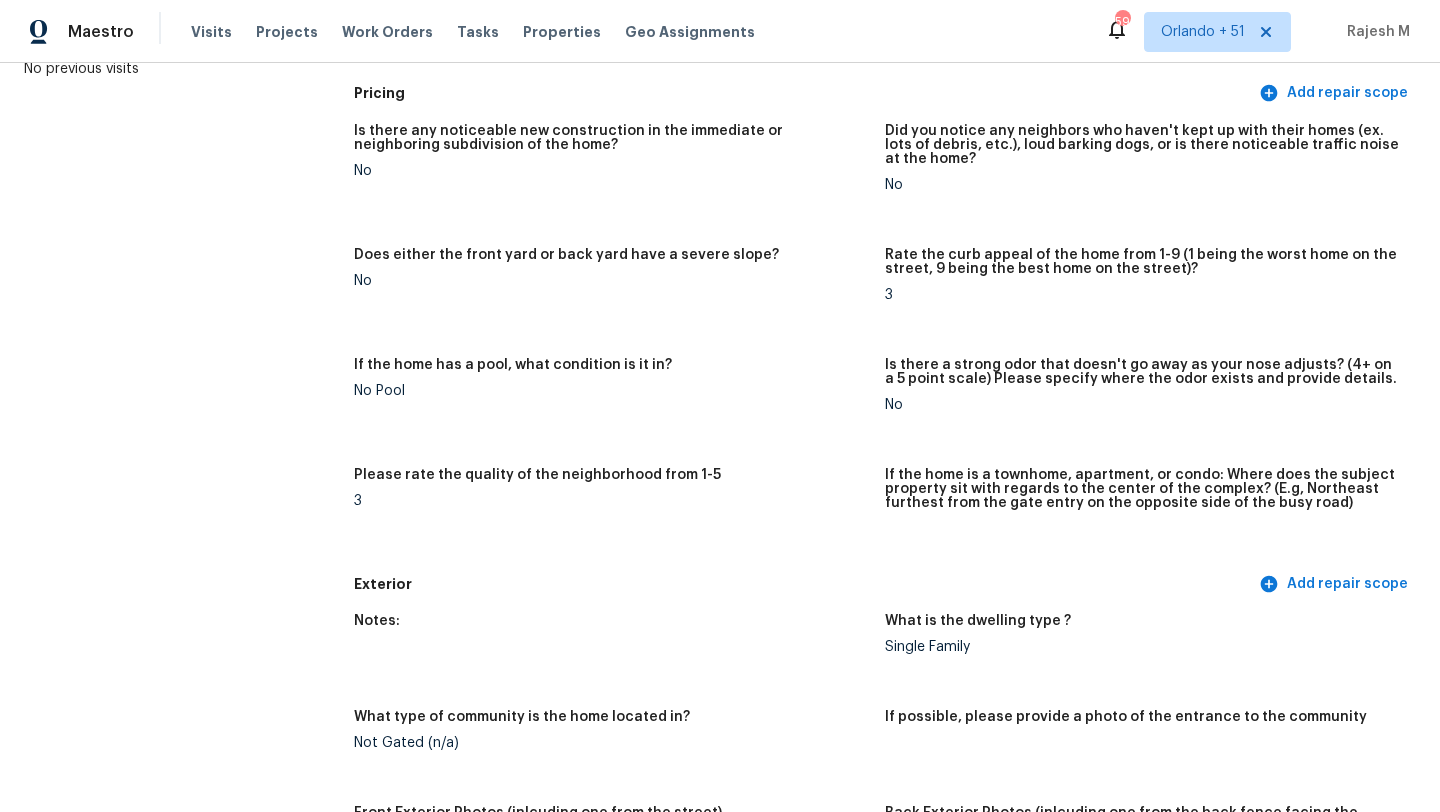scroll, scrollTop: 0, scrollLeft: 0, axis: both 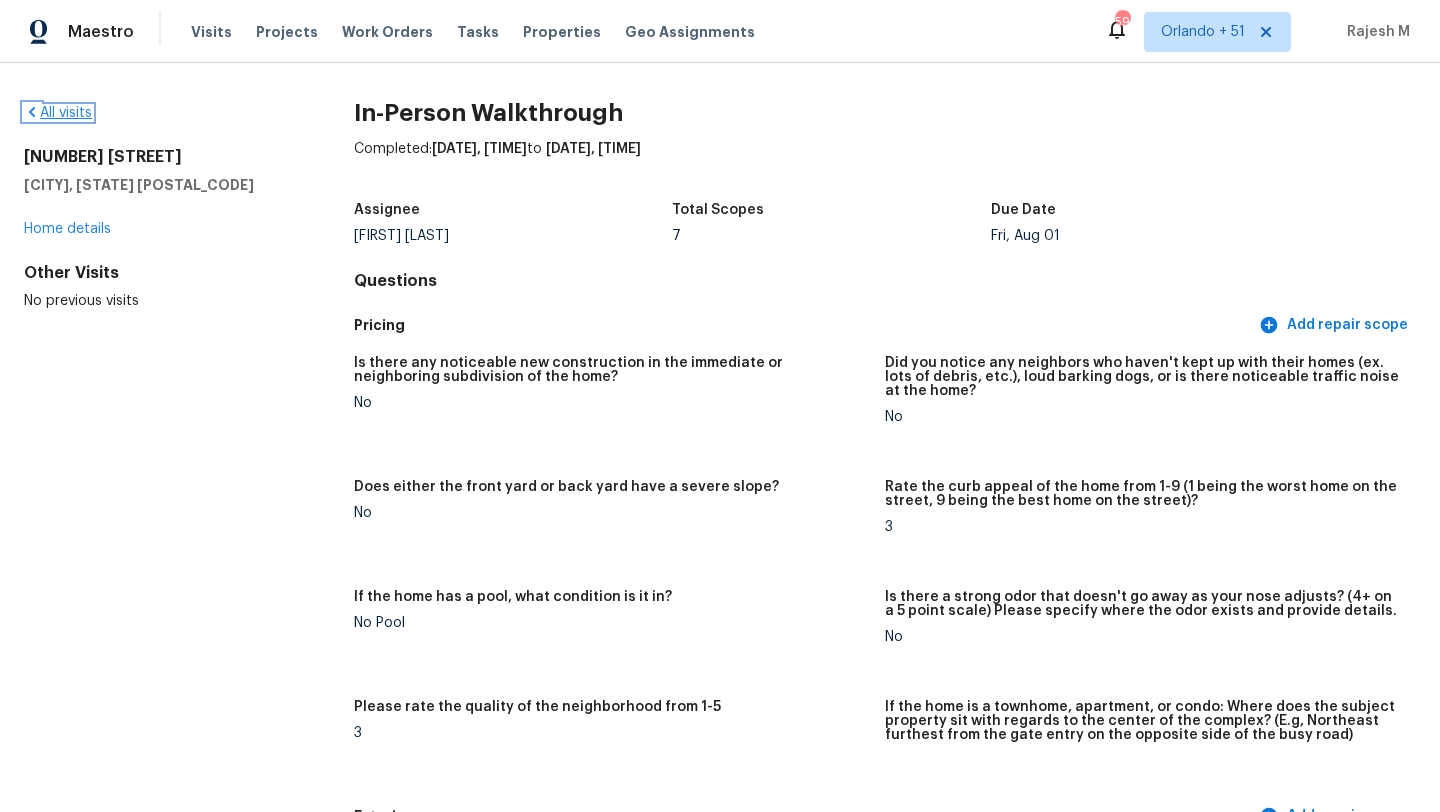 click on "All visits" at bounding box center [58, 113] 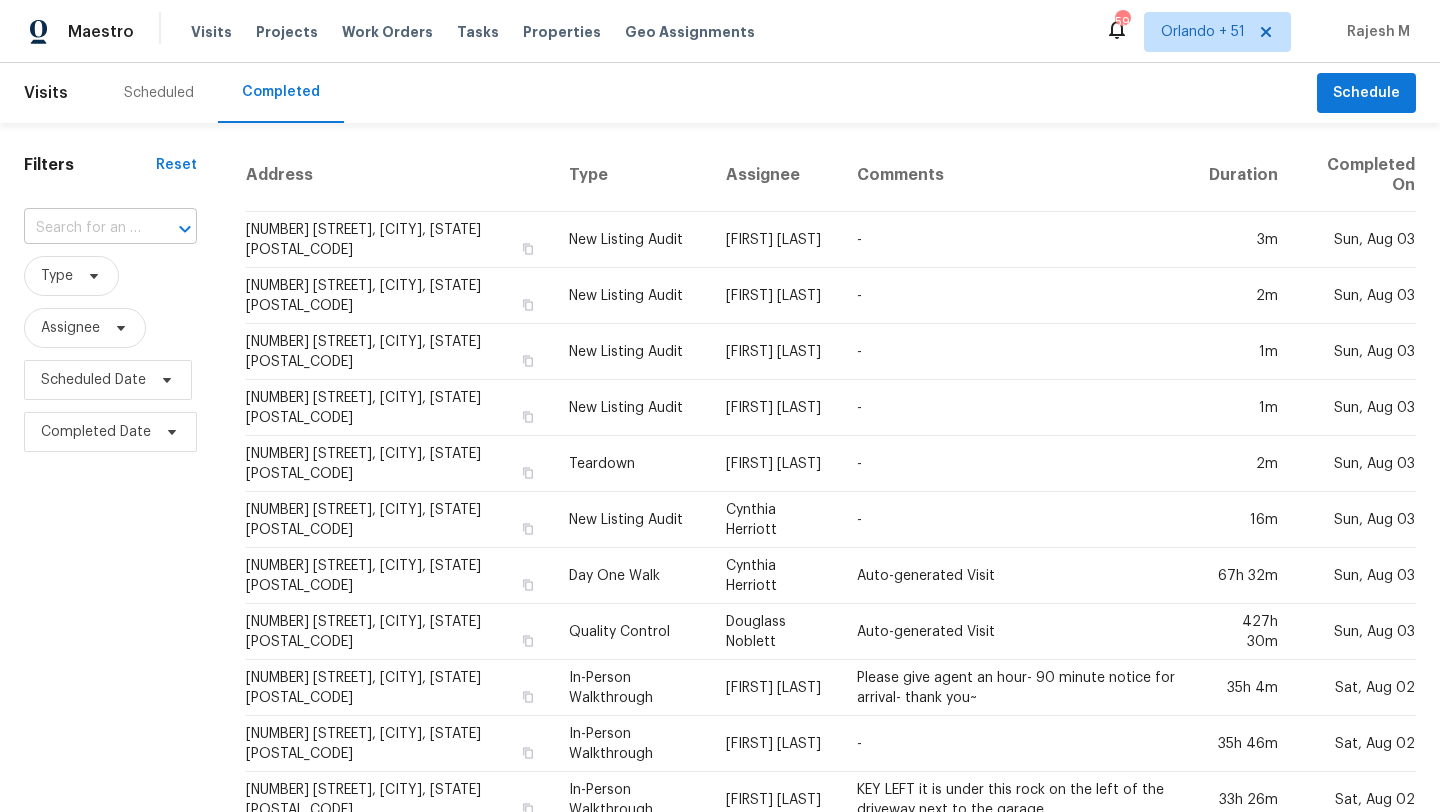 click at bounding box center [82, 228] 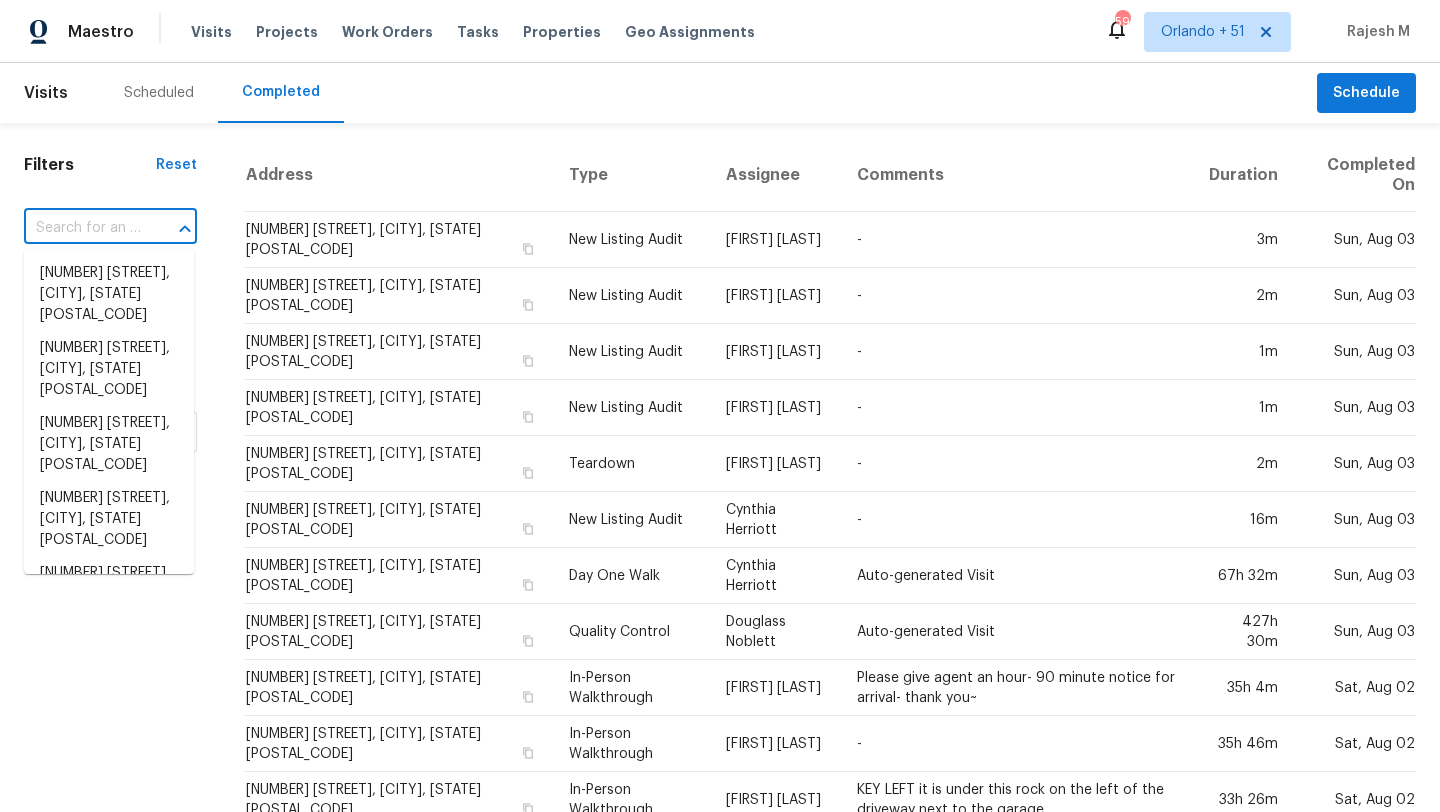 paste on "3973 N Quail Ln, Chattanooga, TN 37415" 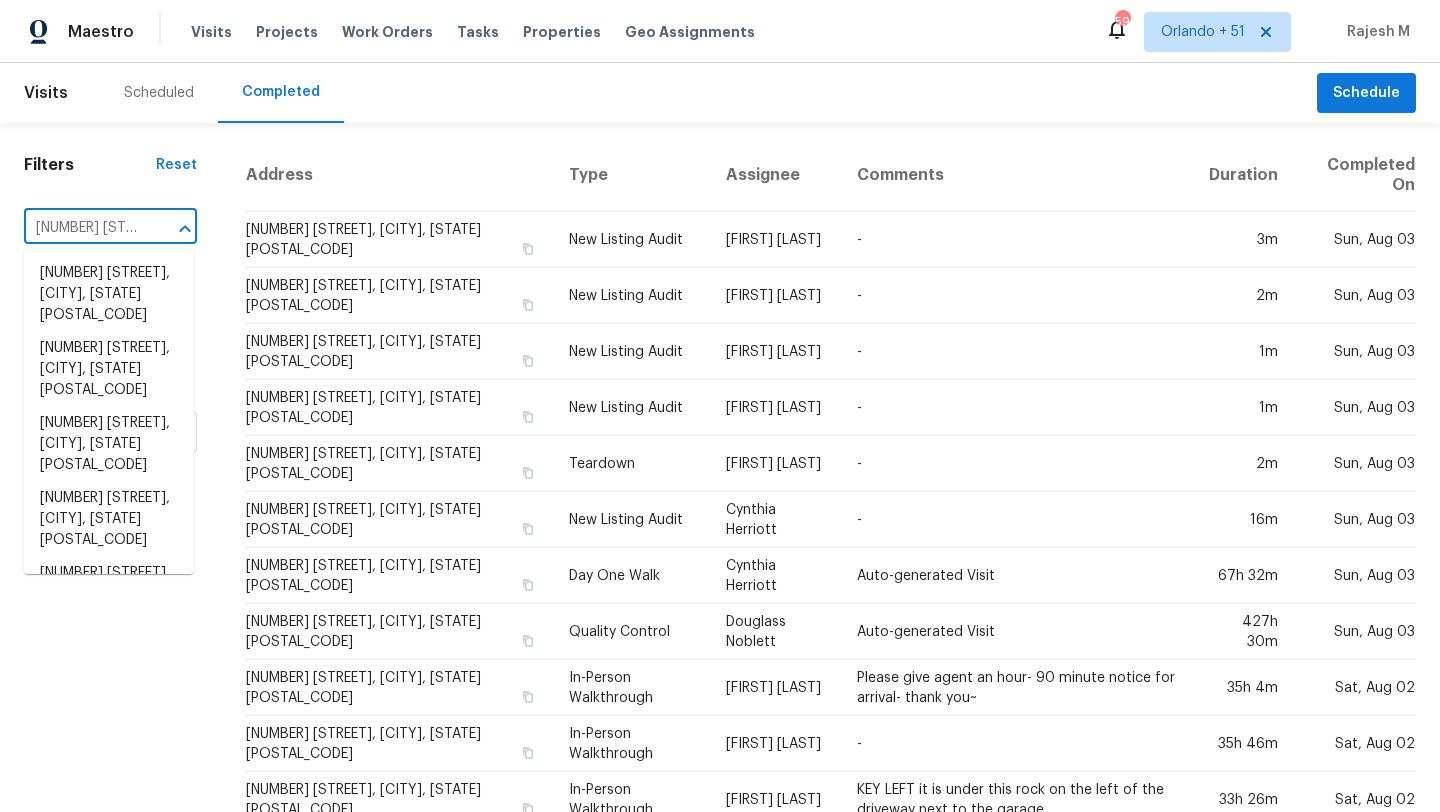 scroll, scrollTop: 0, scrollLeft: 160, axis: horizontal 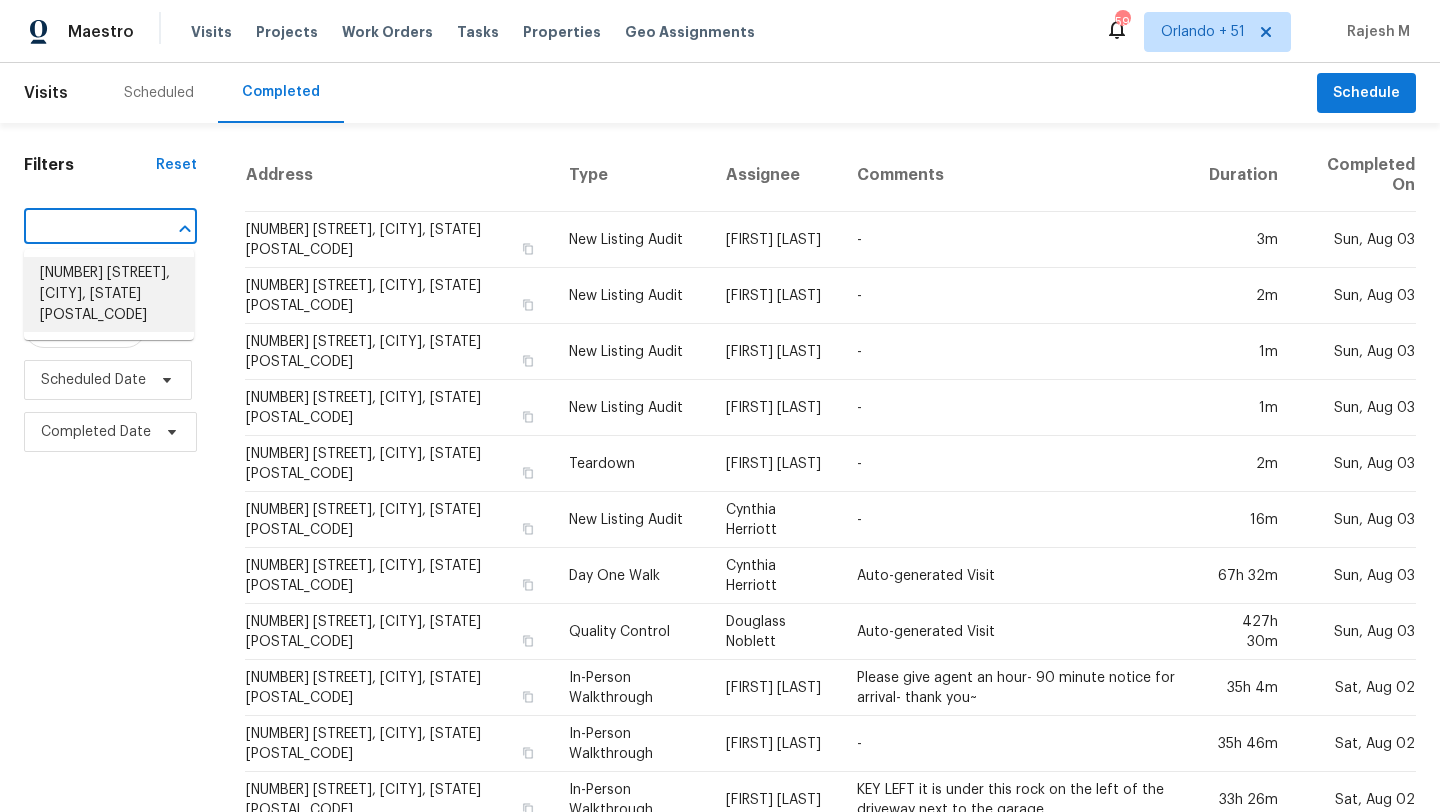 click on "3973 N Quail Ln, Chattanooga, TN 37415" at bounding box center (109, 294) 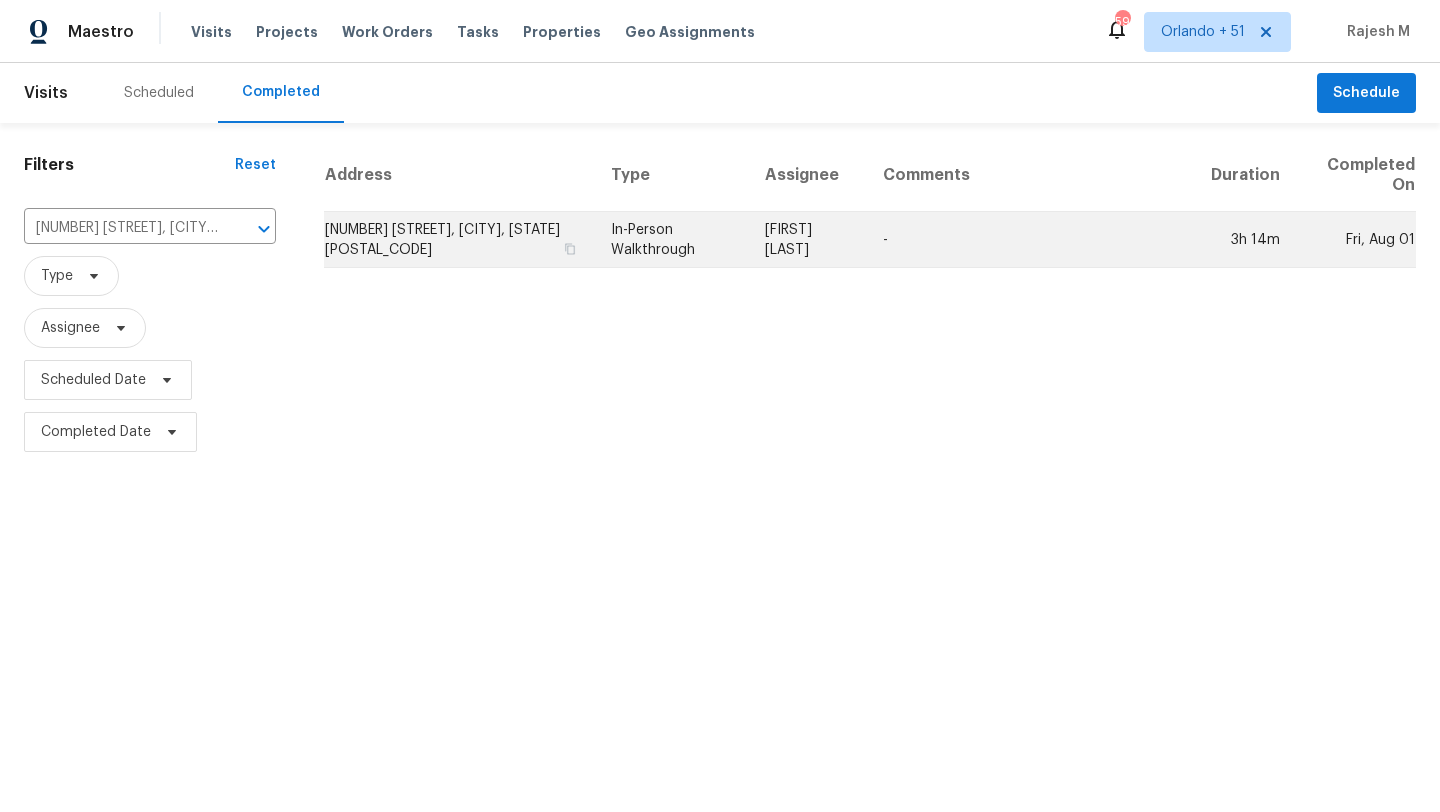 click on "-" at bounding box center (1031, 240) 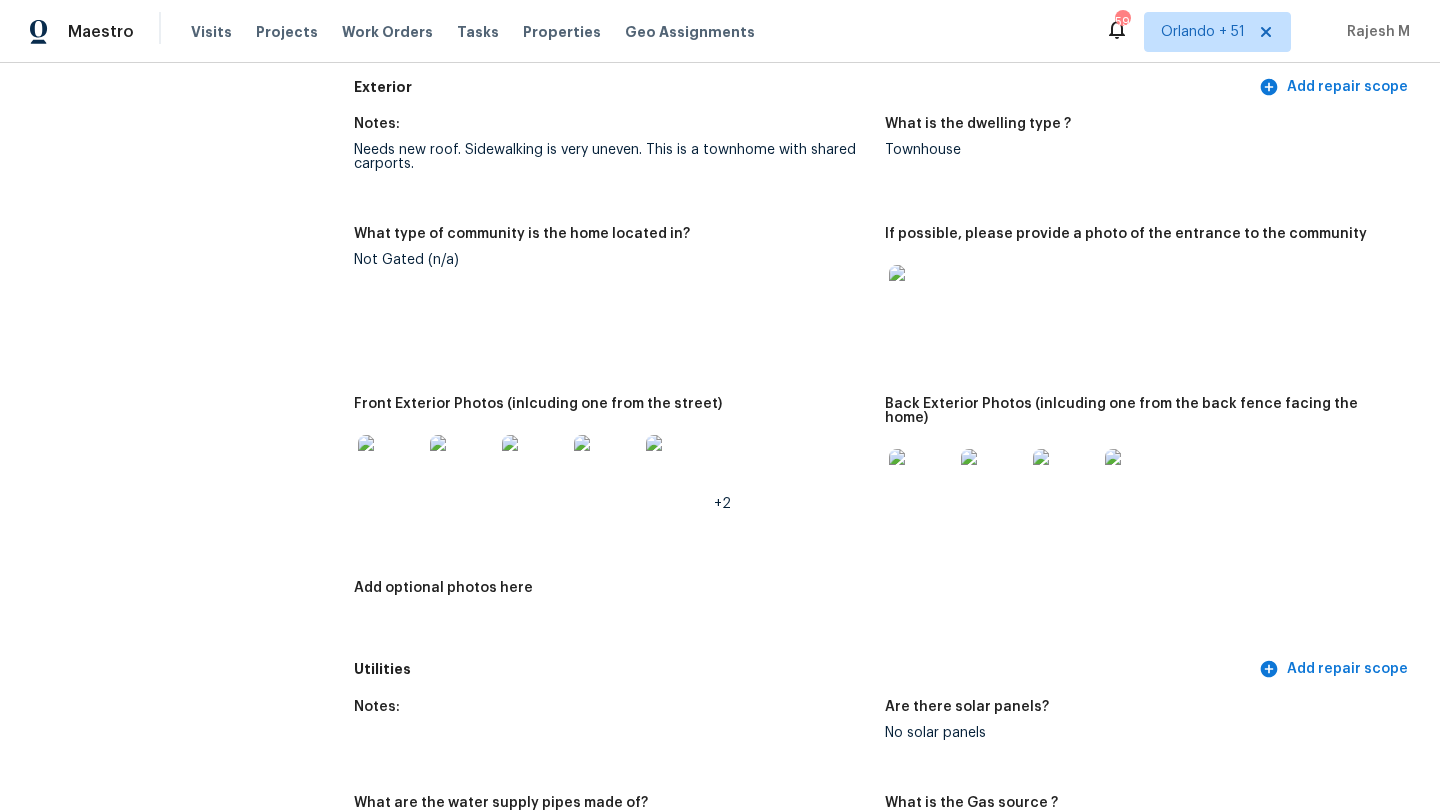 scroll, scrollTop: 0, scrollLeft: 0, axis: both 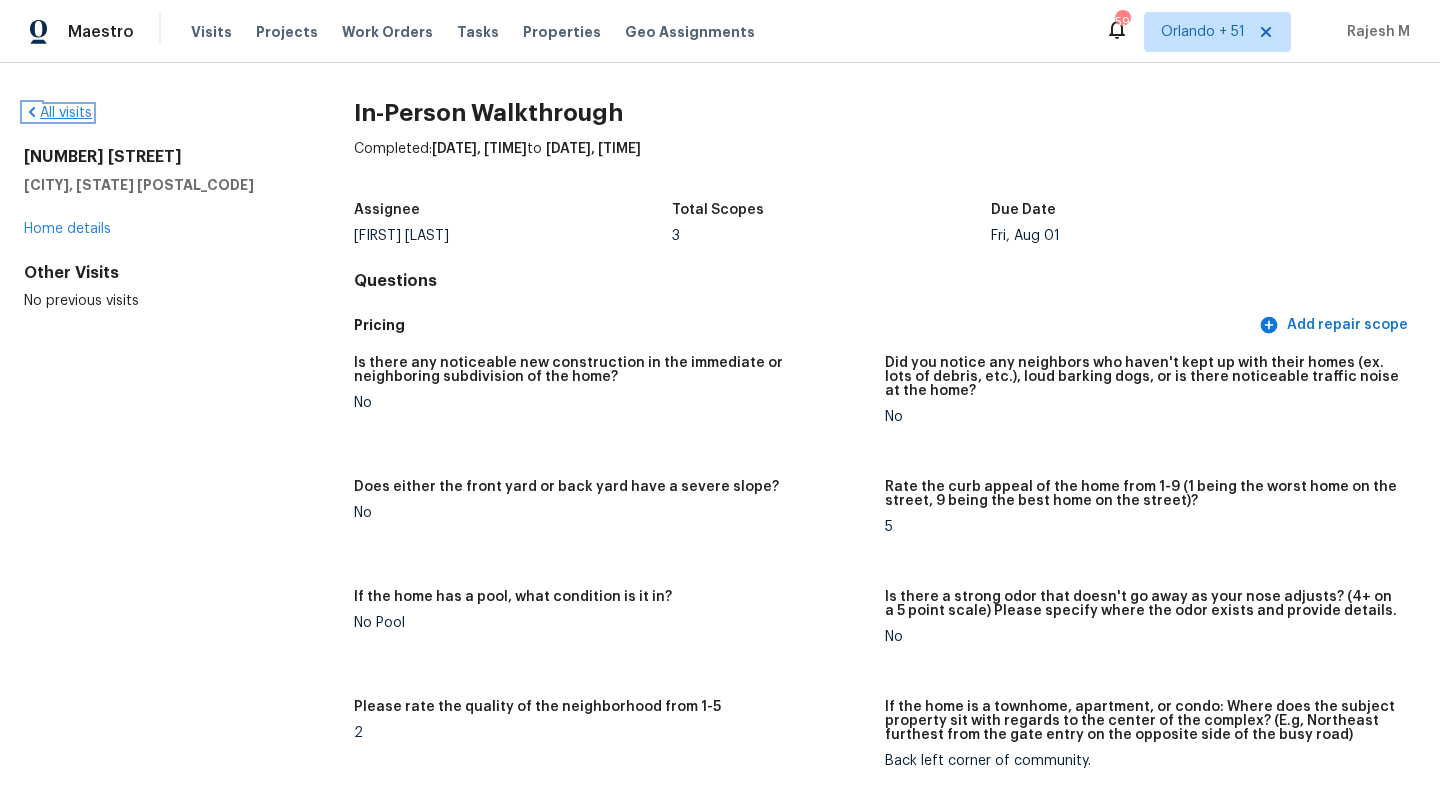 click on "All visits" at bounding box center (58, 113) 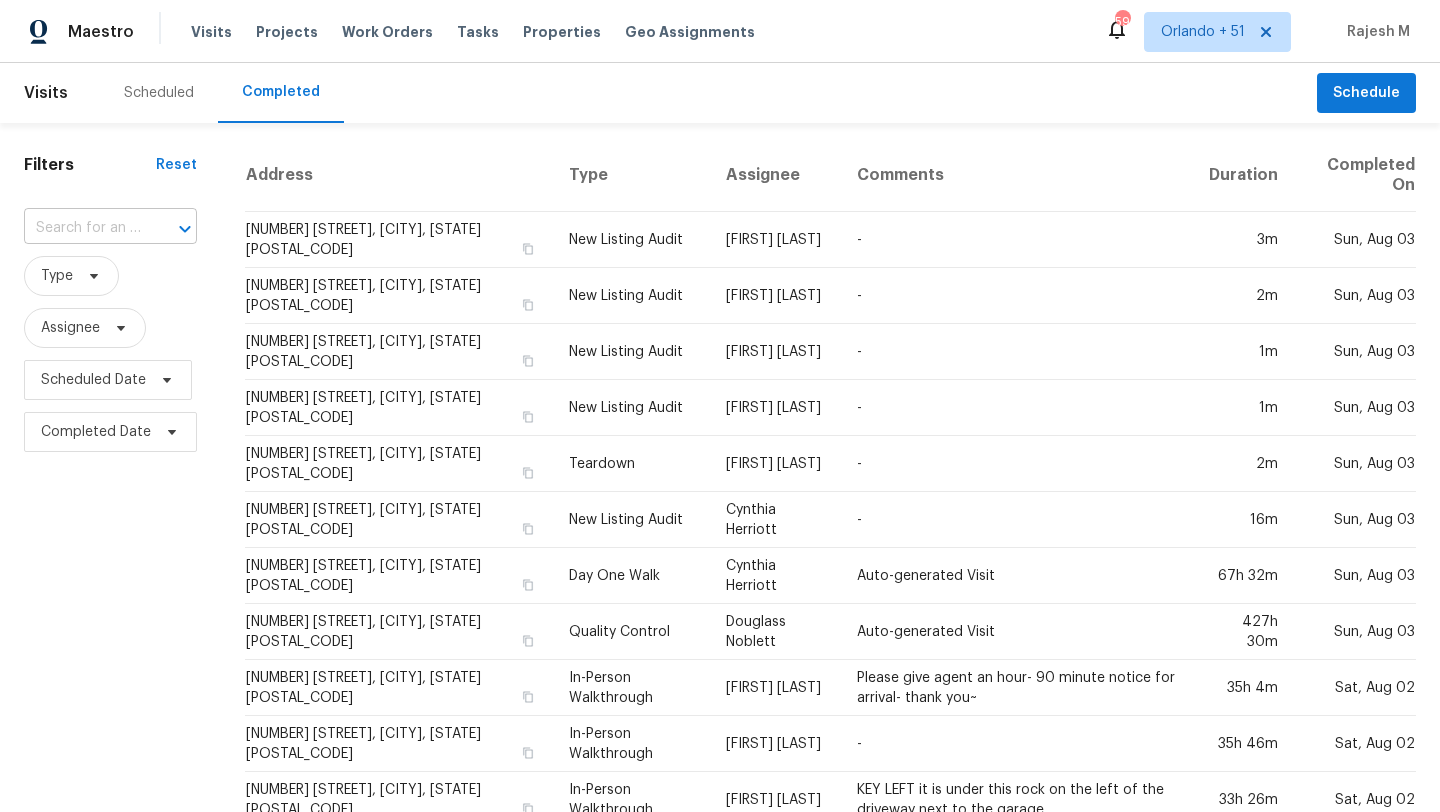 click at bounding box center (82, 228) 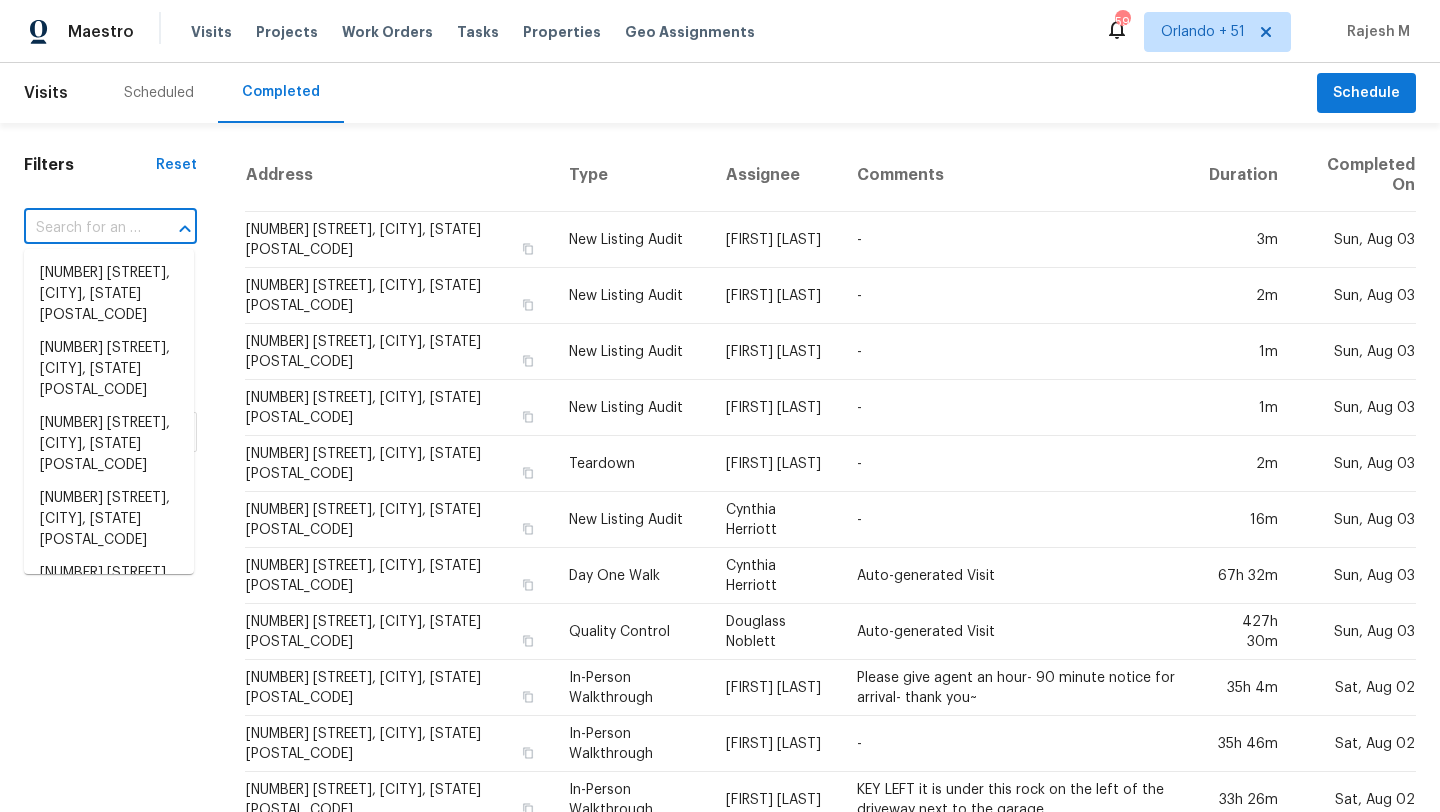 paste on "5405 Lavender Dr, Princeton, TX 75407" 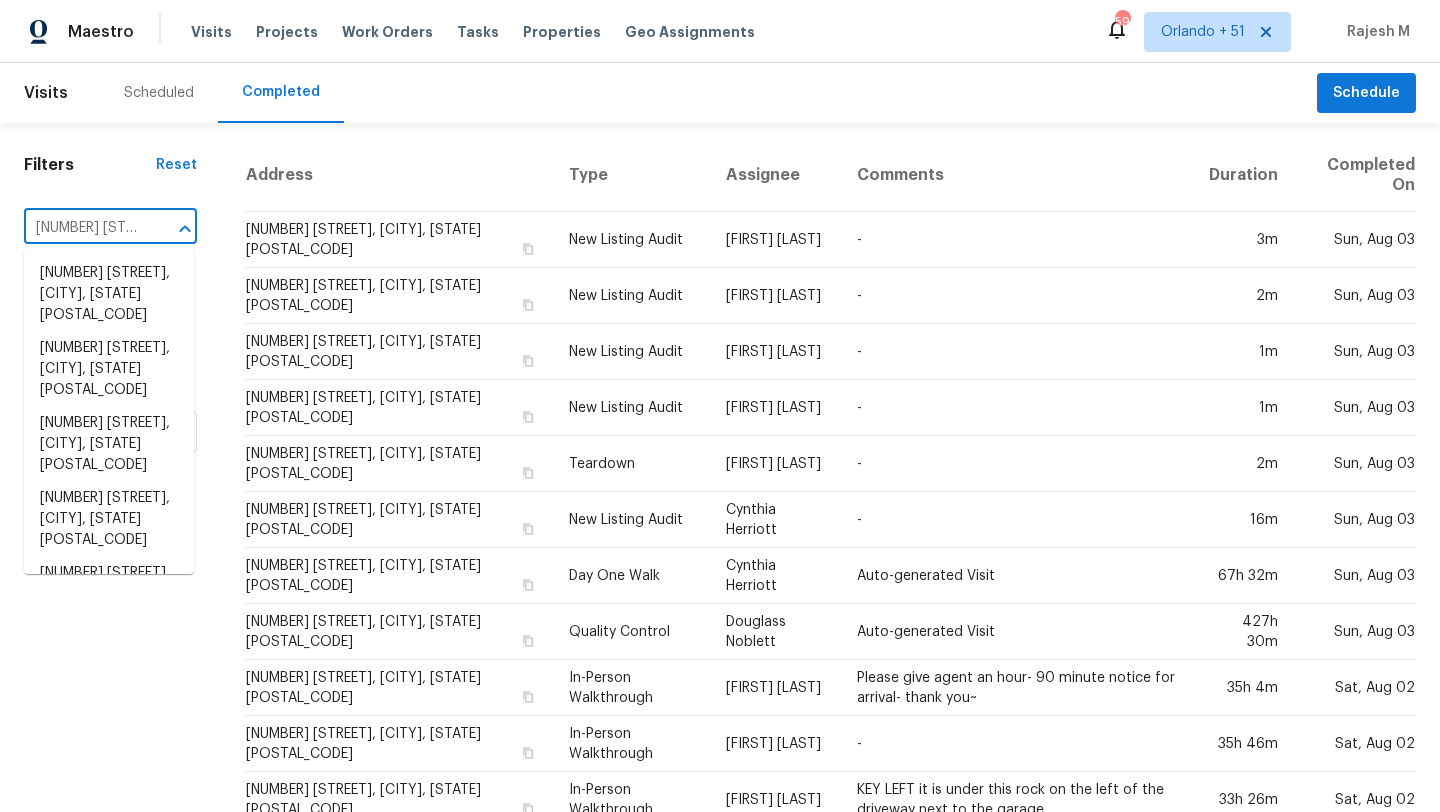scroll, scrollTop: 0, scrollLeft: 153, axis: horizontal 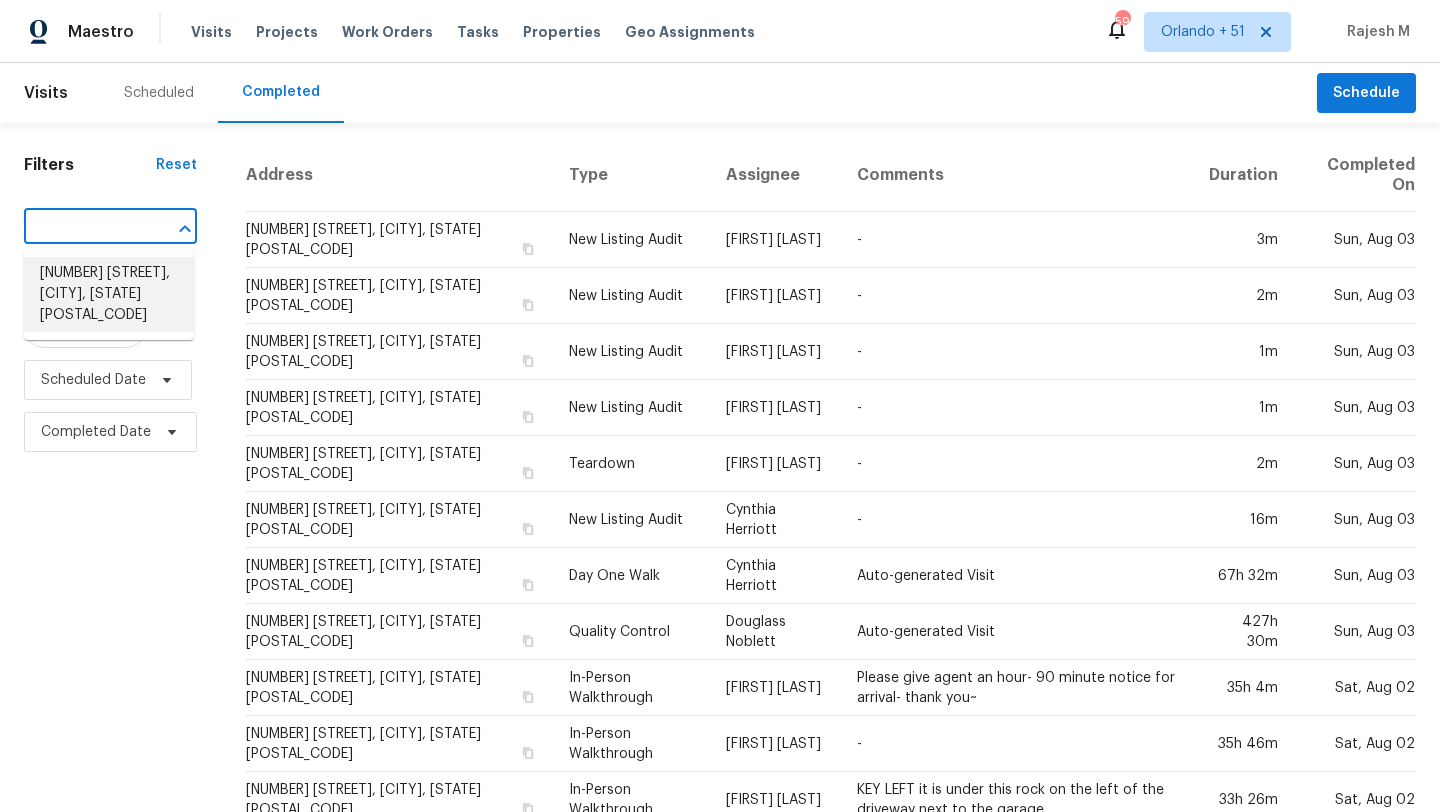 click on "5405 Lavender Dr, Princeton, TX 75407" at bounding box center (109, 294) 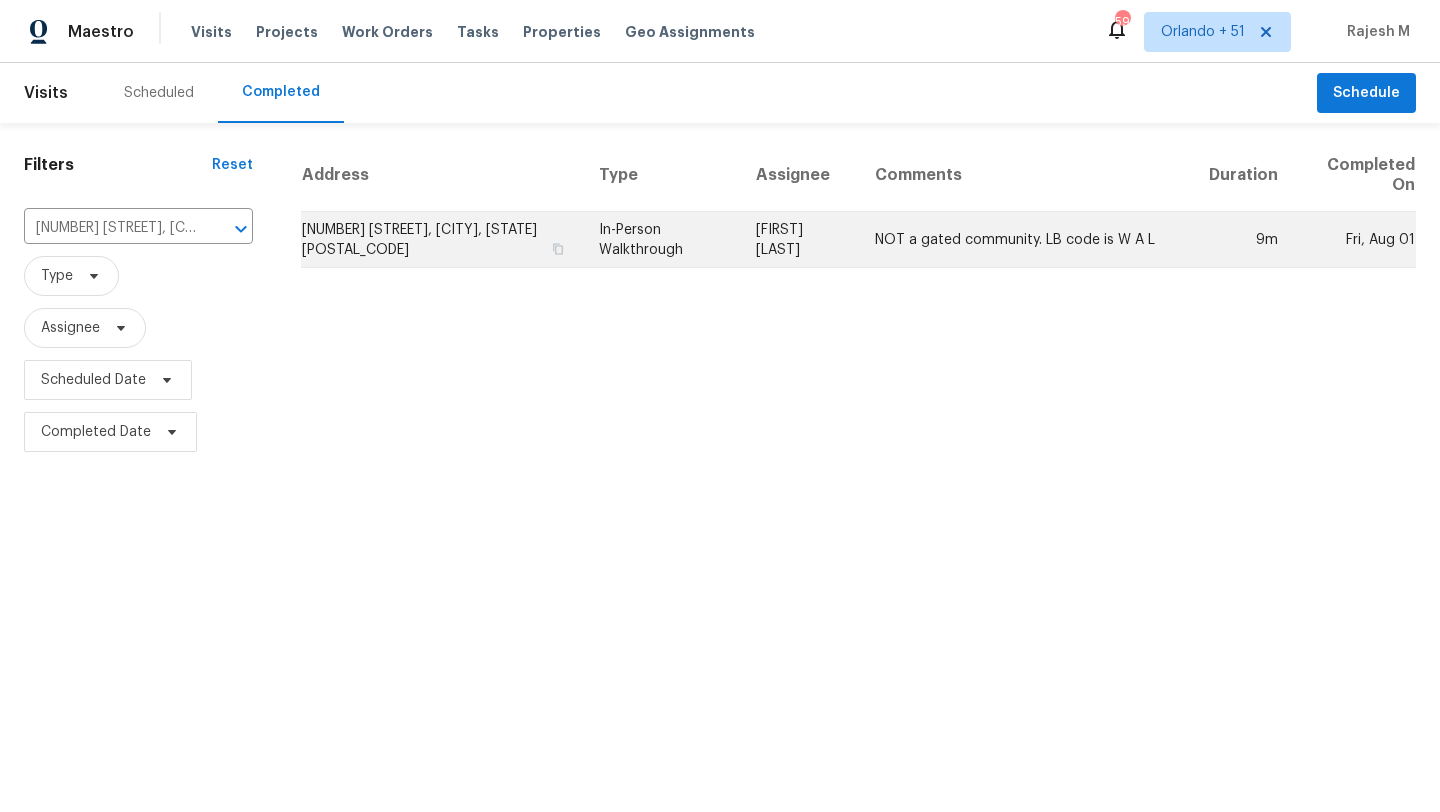click on "NOT a gated community. LB code is W A L" at bounding box center [1026, 240] 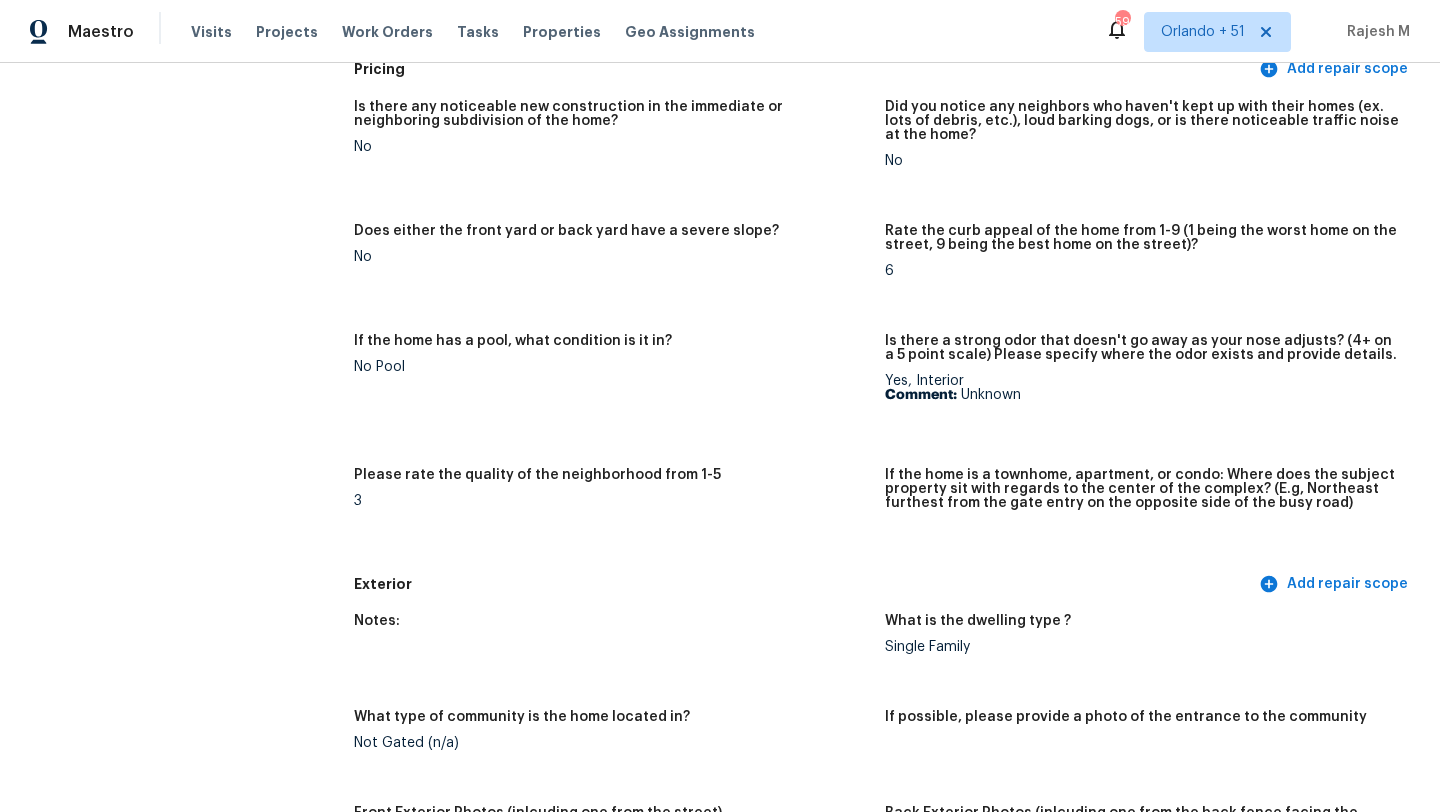 scroll, scrollTop: 0, scrollLeft: 0, axis: both 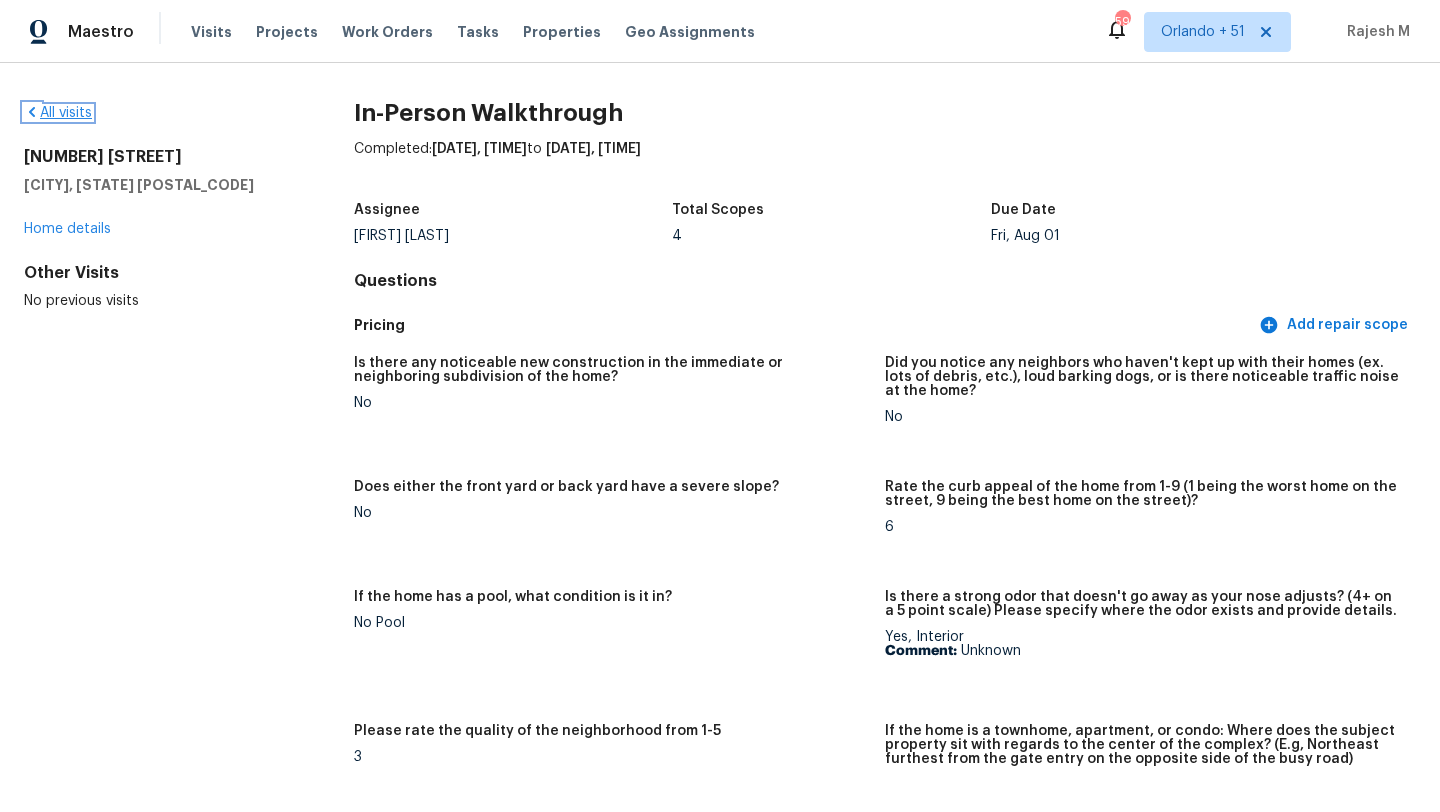 click on "All visits" at bounding box center [58, 113] 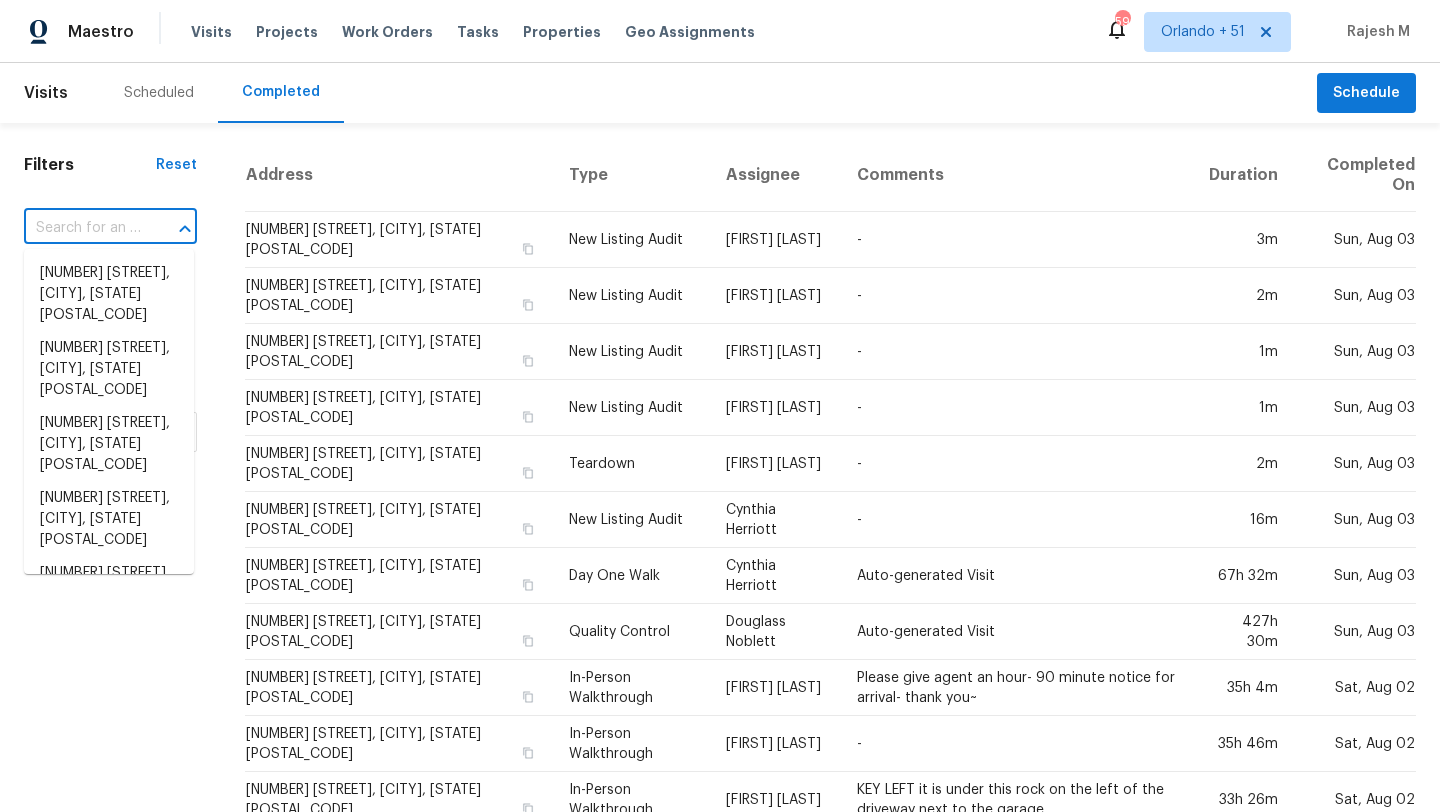 click at bounding box center [82, 228] 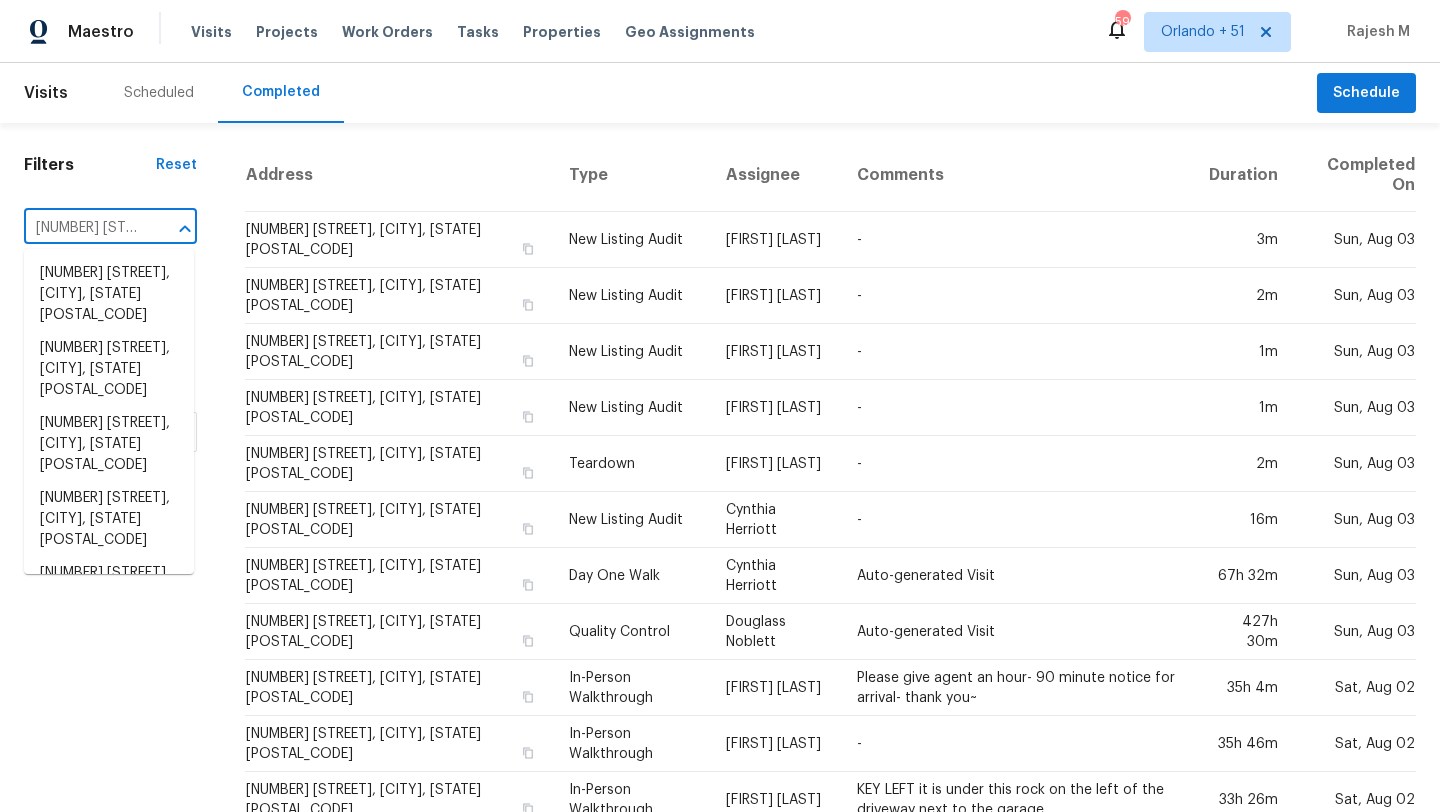 scroll, scrollTop: 0, scrollLeft: 123, axis: horizontal 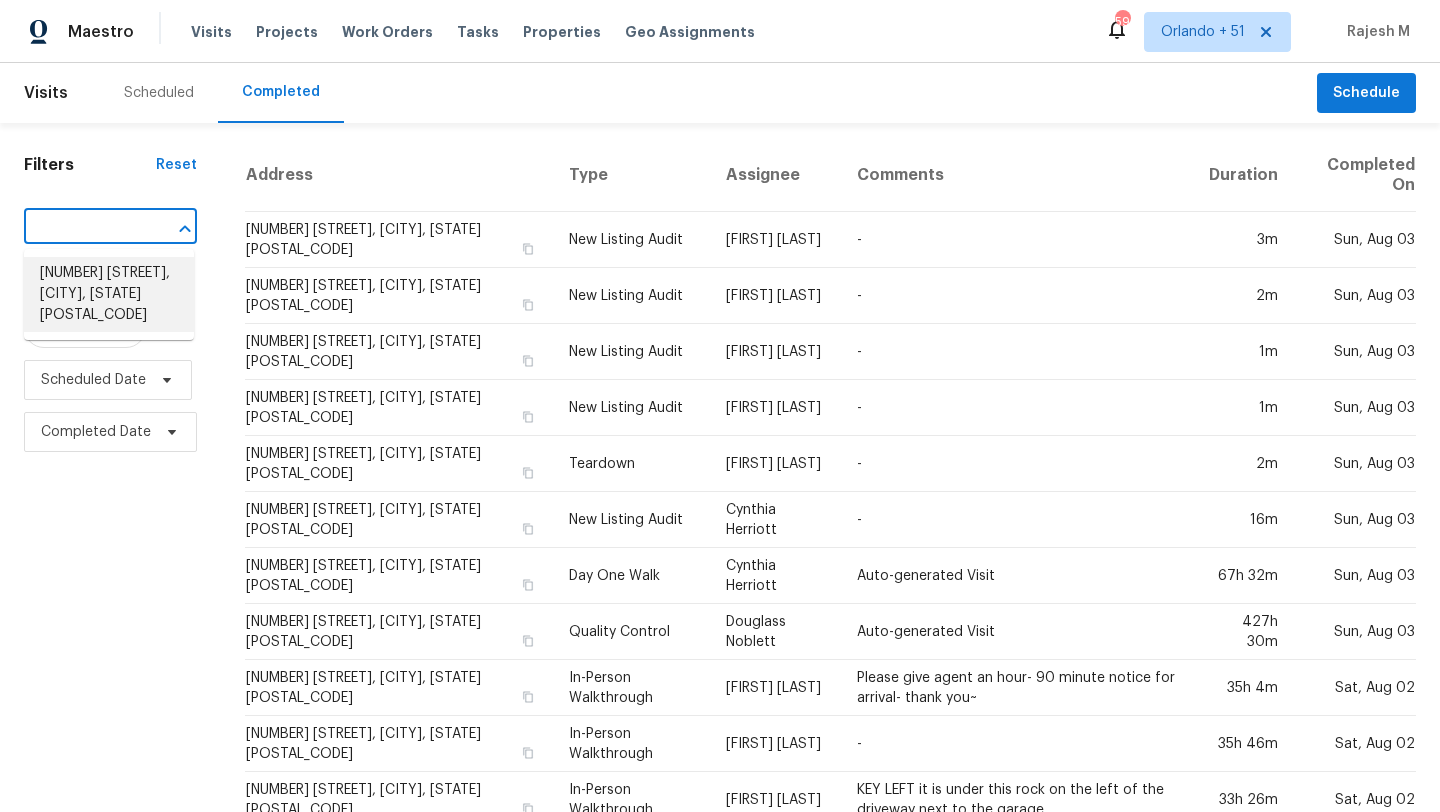 click on "426 Lucerne Ave, Shirley, NY 11967" at bounding box center (109, 294) 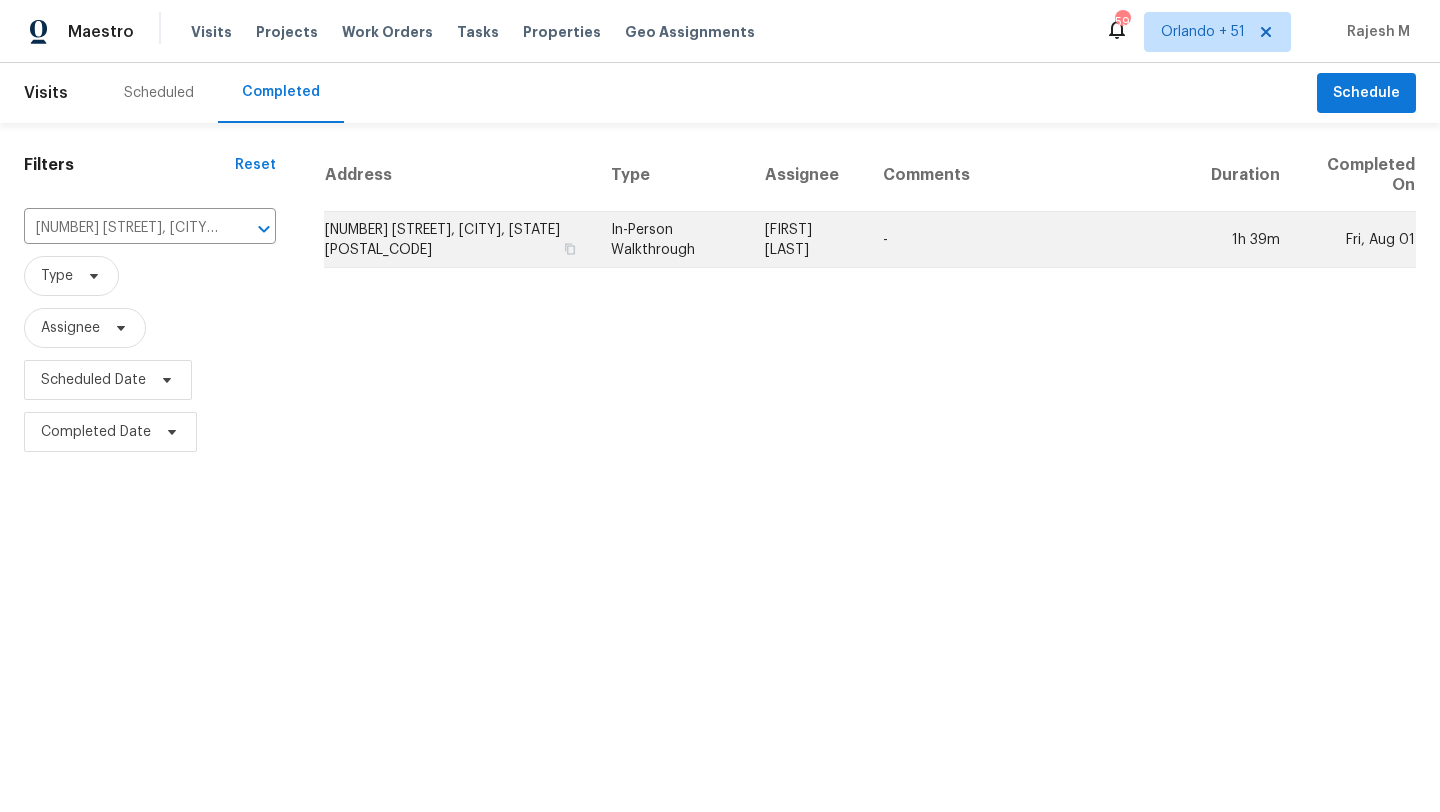 click on "-" at bounding box center (1031, 240) 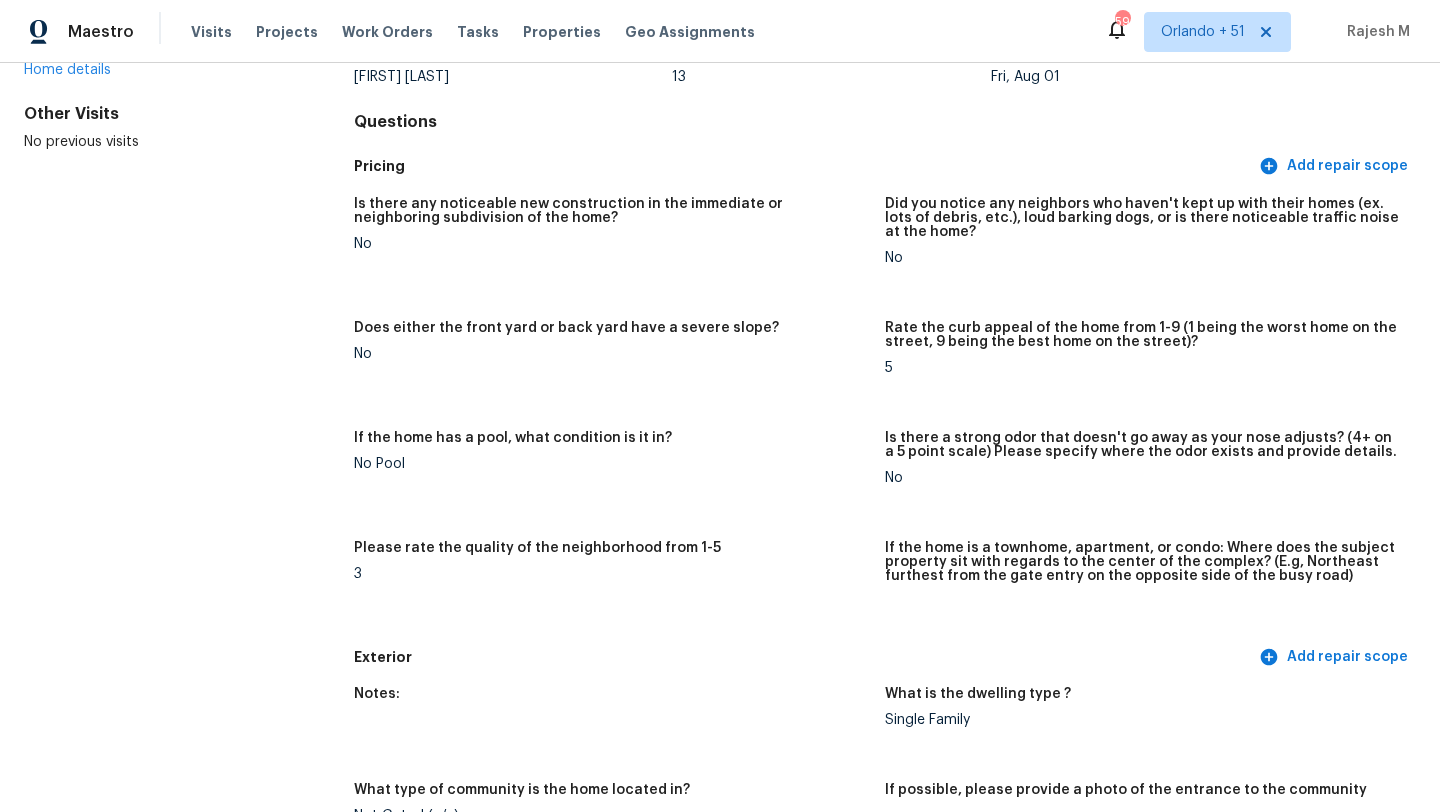 scroll, scrollTop: 0, scrollLeft: 0, axis: both 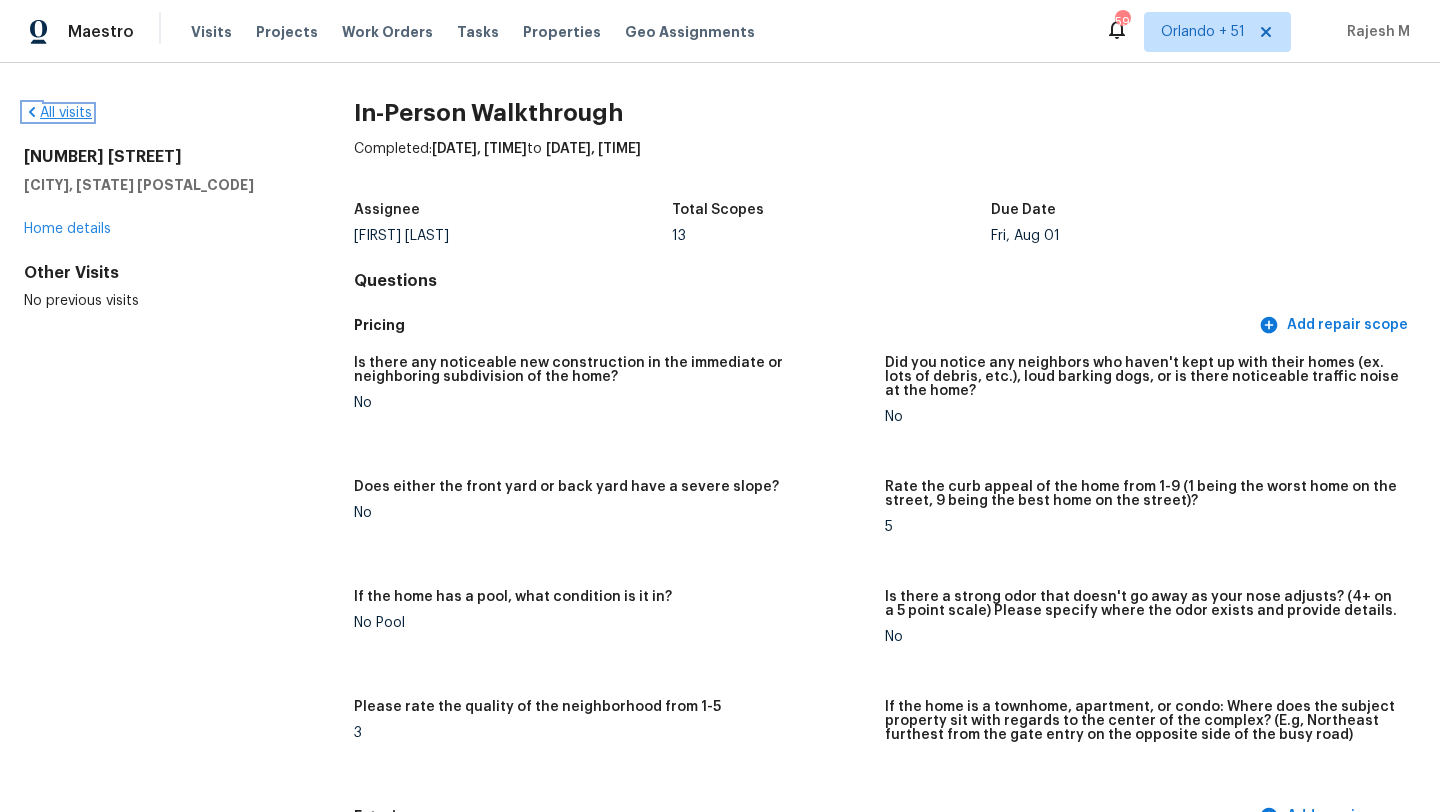 click on "All visits" at bounding box center (58, 113) 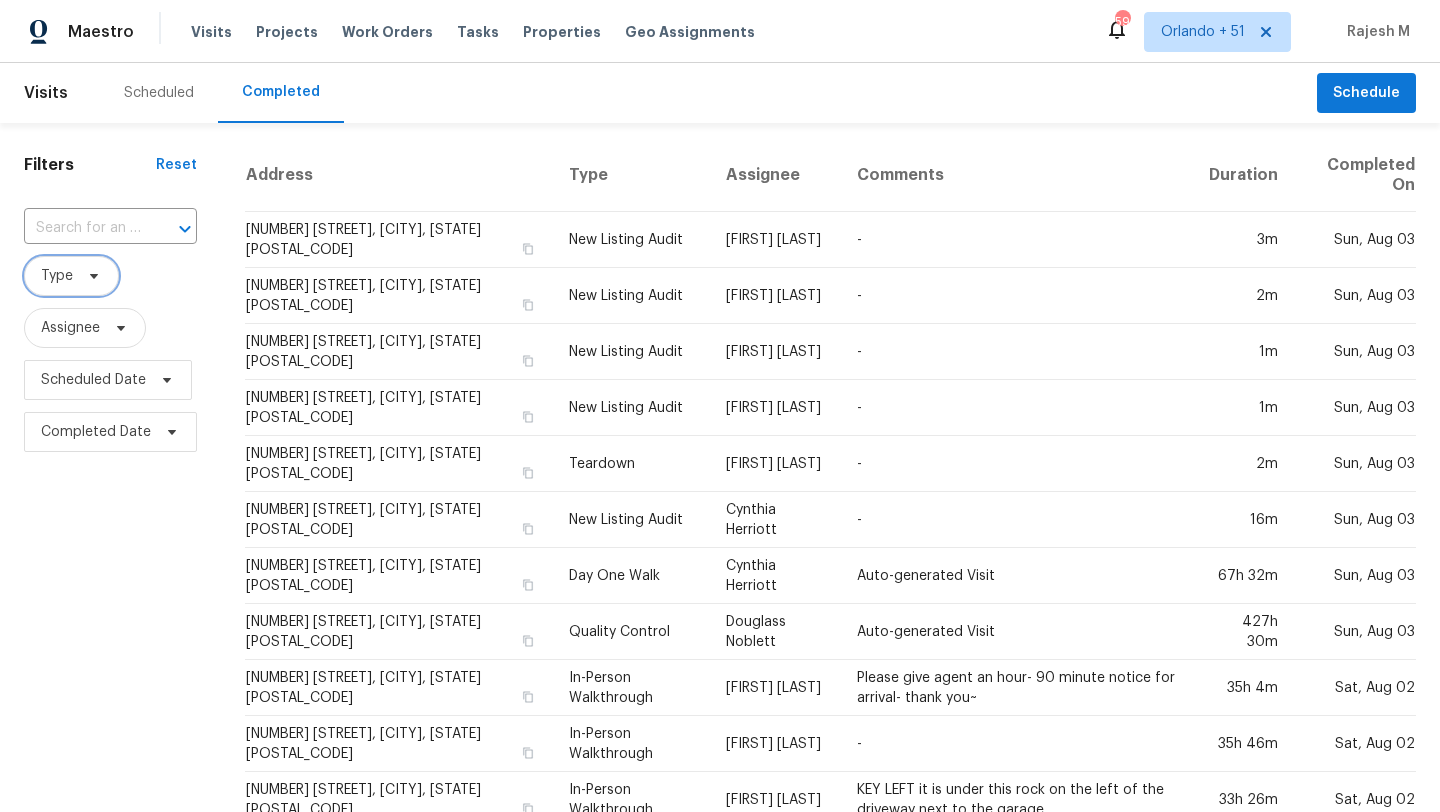 click on "Type" at bounding box center (71, 276) 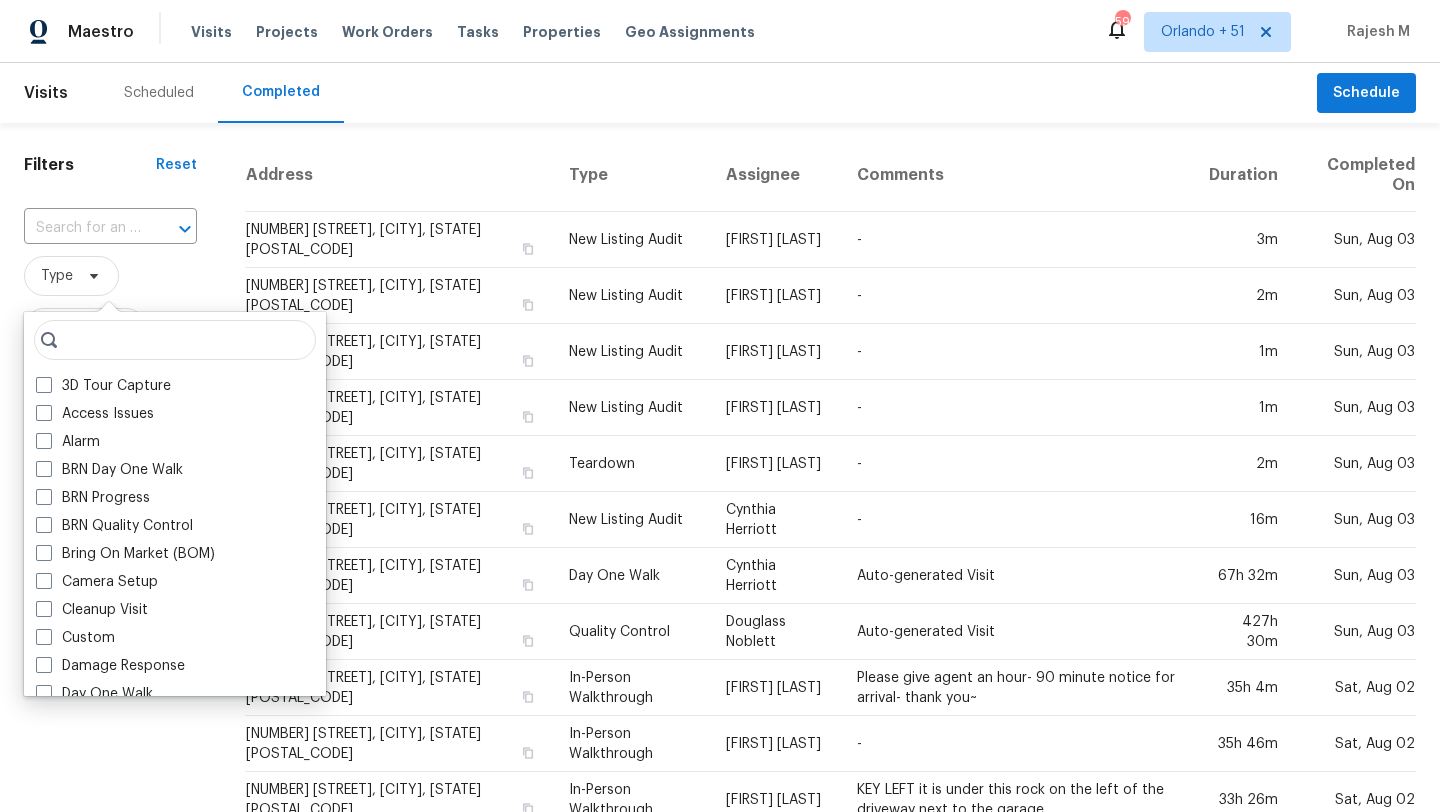 click on "​" at bounding box center (110, 228) 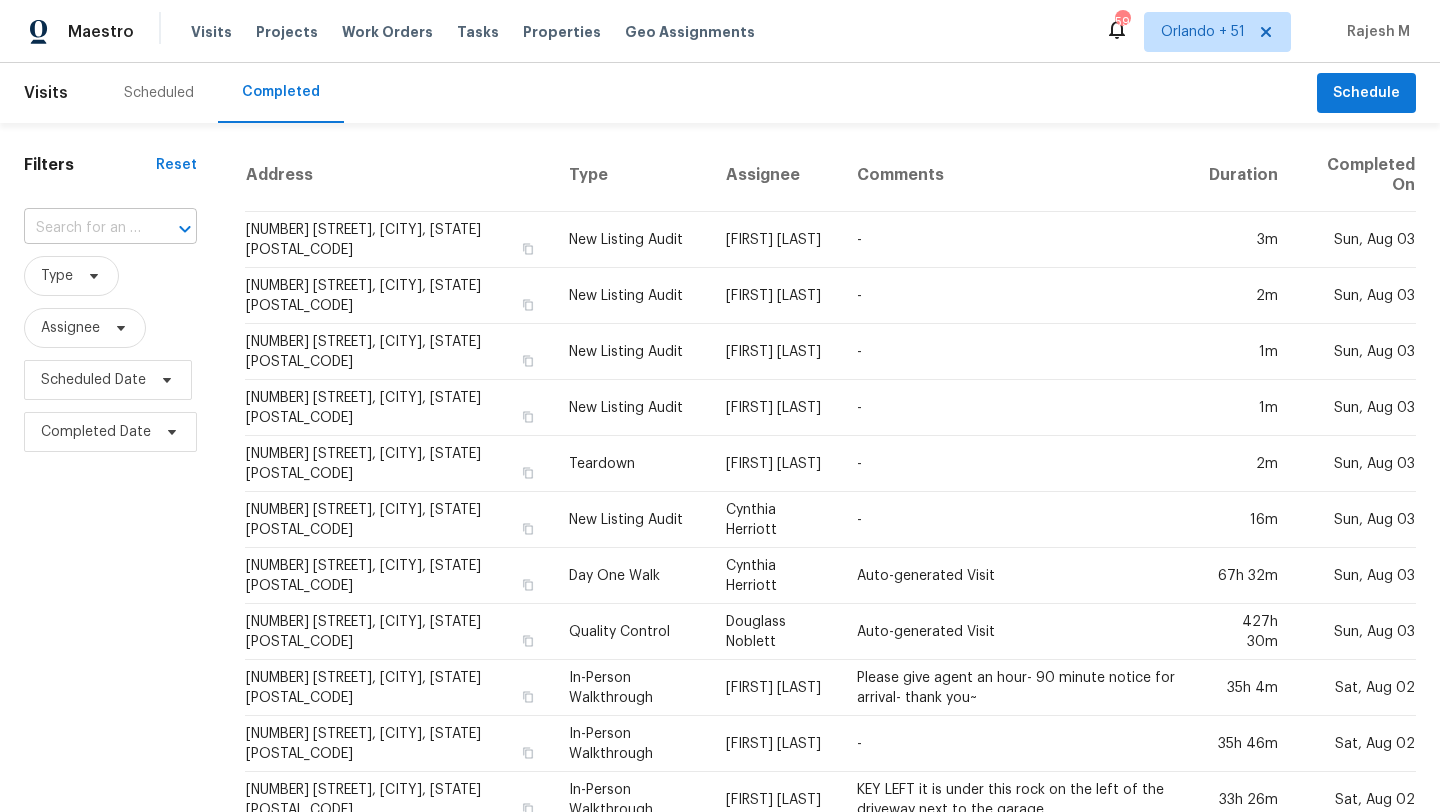 click at bounding box center [82, 228] 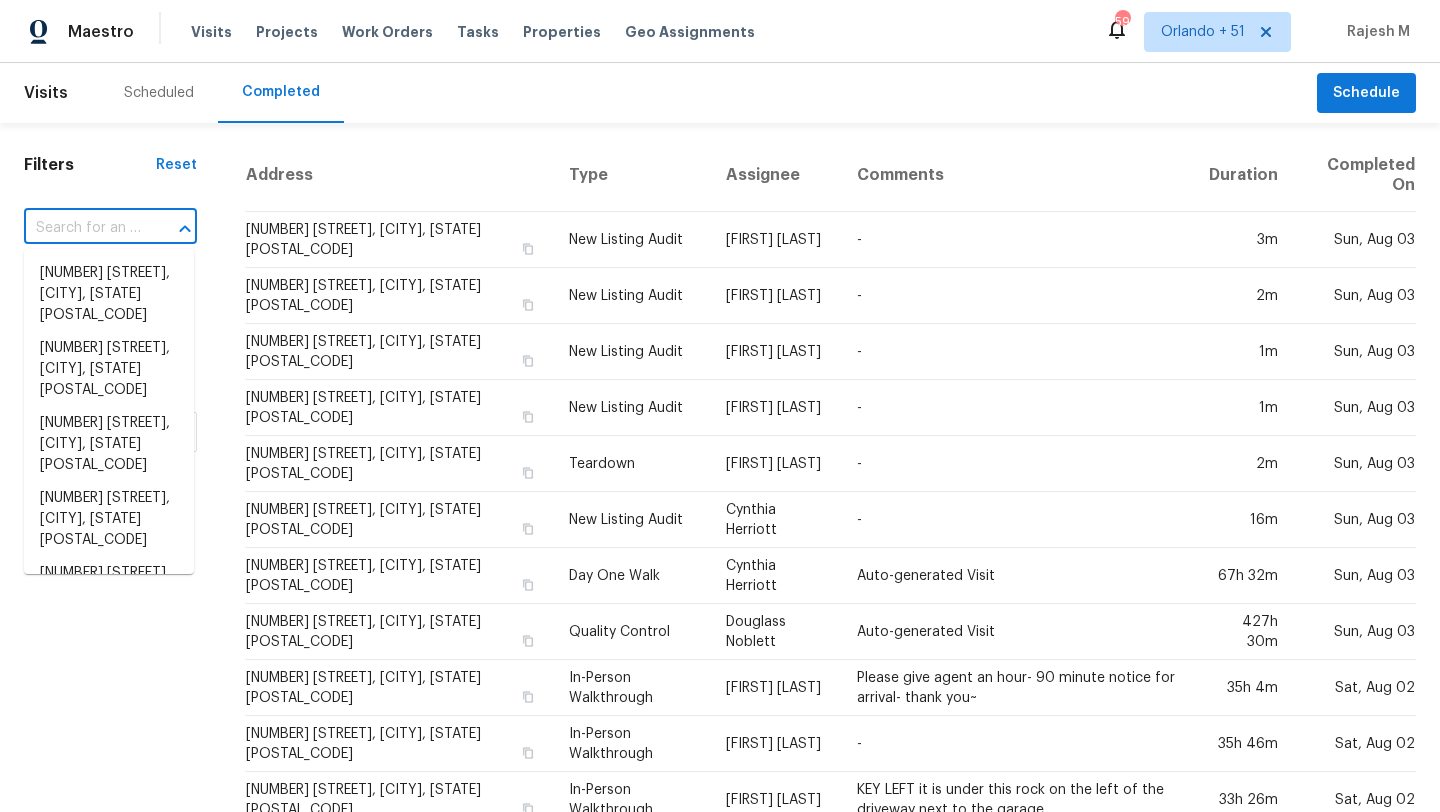 paste on "4741 Oakwood Dr, Garland, TX 75043" 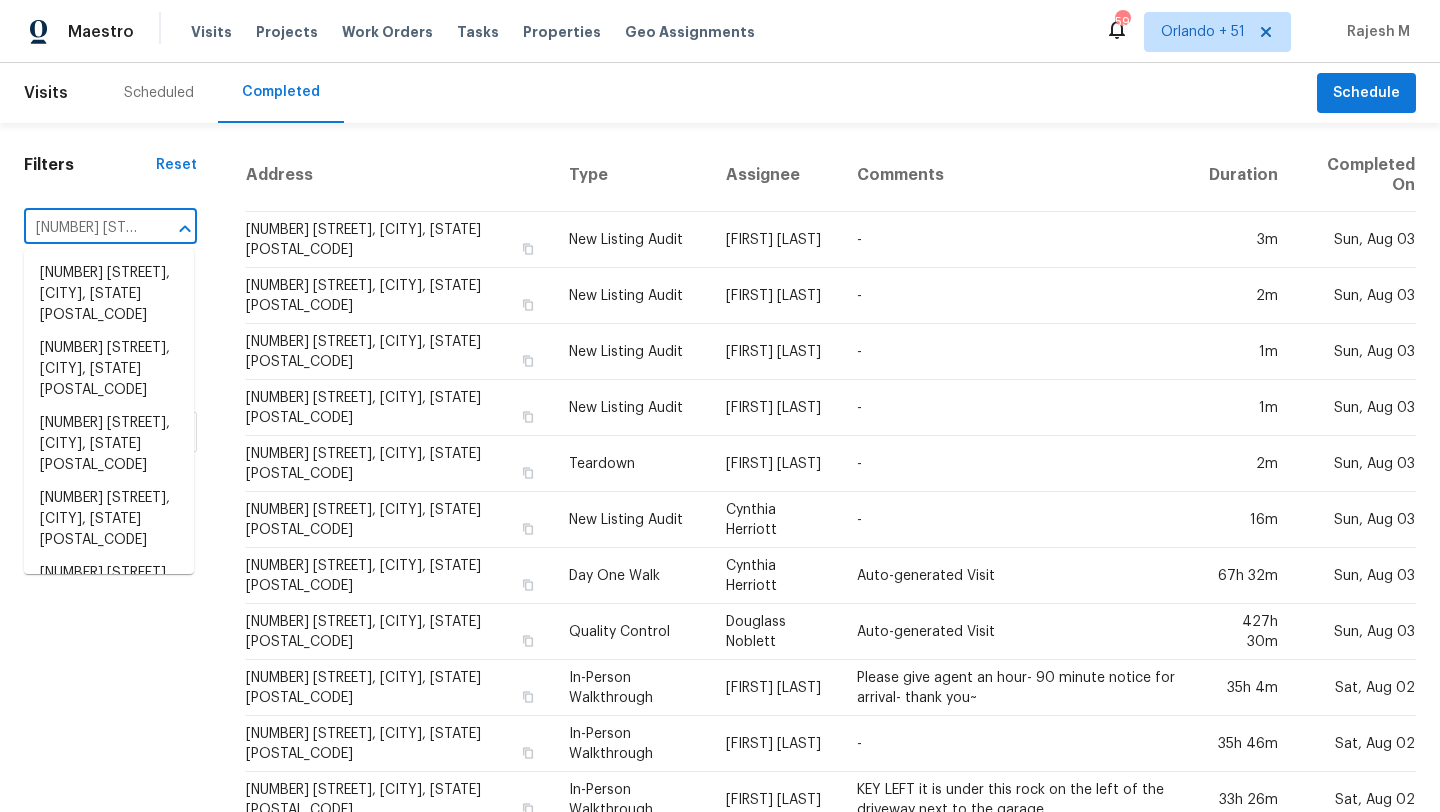 scroll, scrollTop: 0, scrollLeft: 140, axis: horizontal 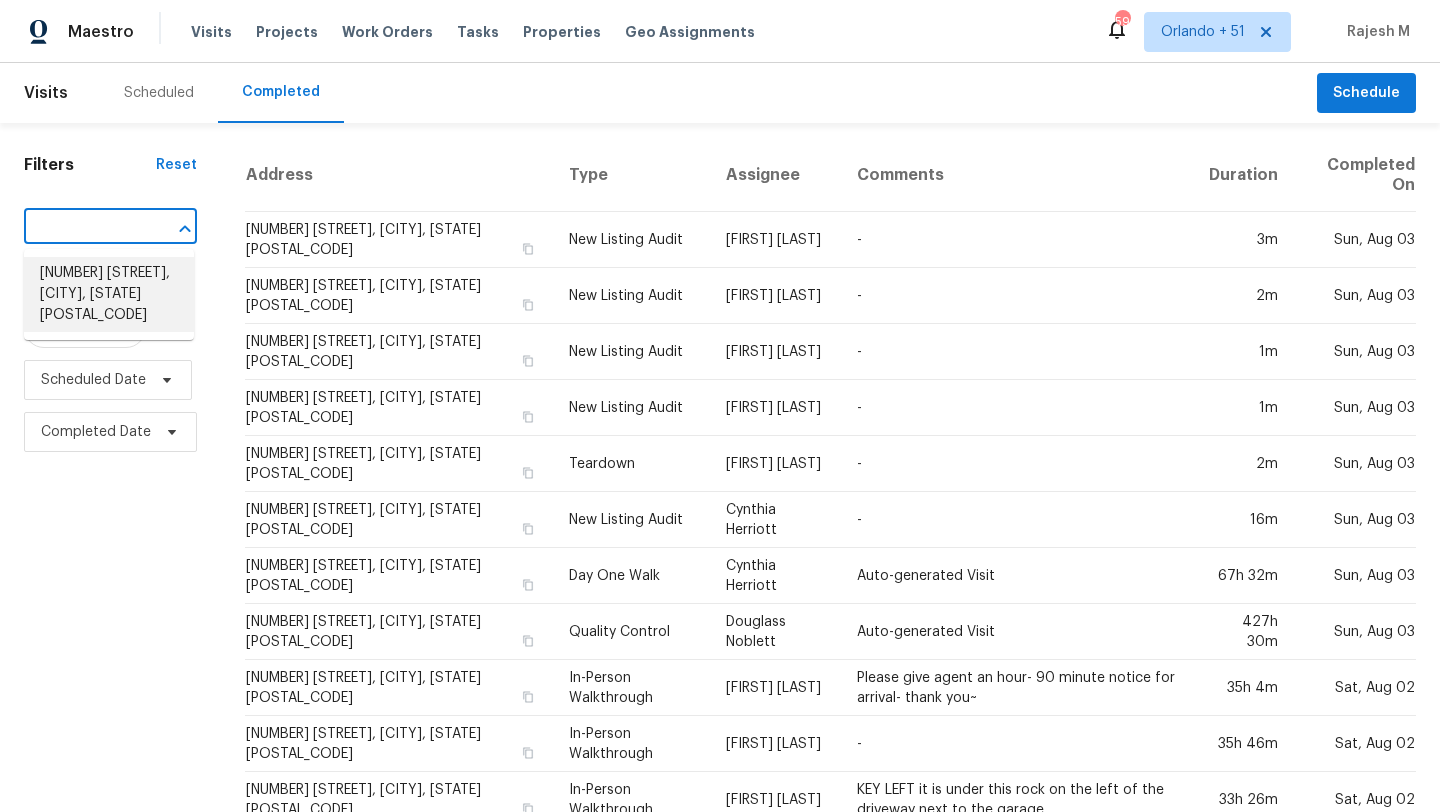 click on "4741 Oakwood Dr, Garland, TX 75043" at bounding box center [109, 294] 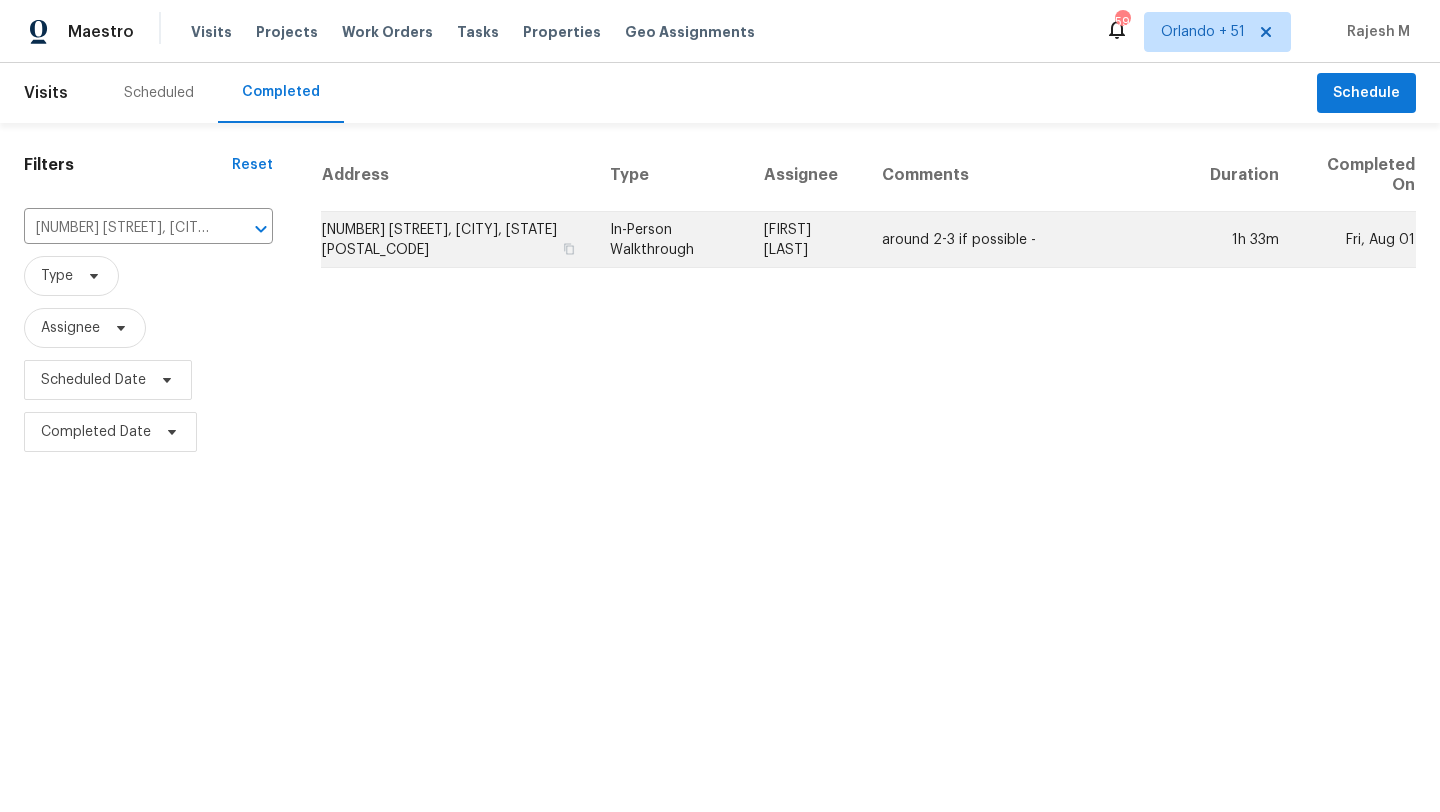 click on "around 2-3 if possible -" at bounding box center (1030, 240) 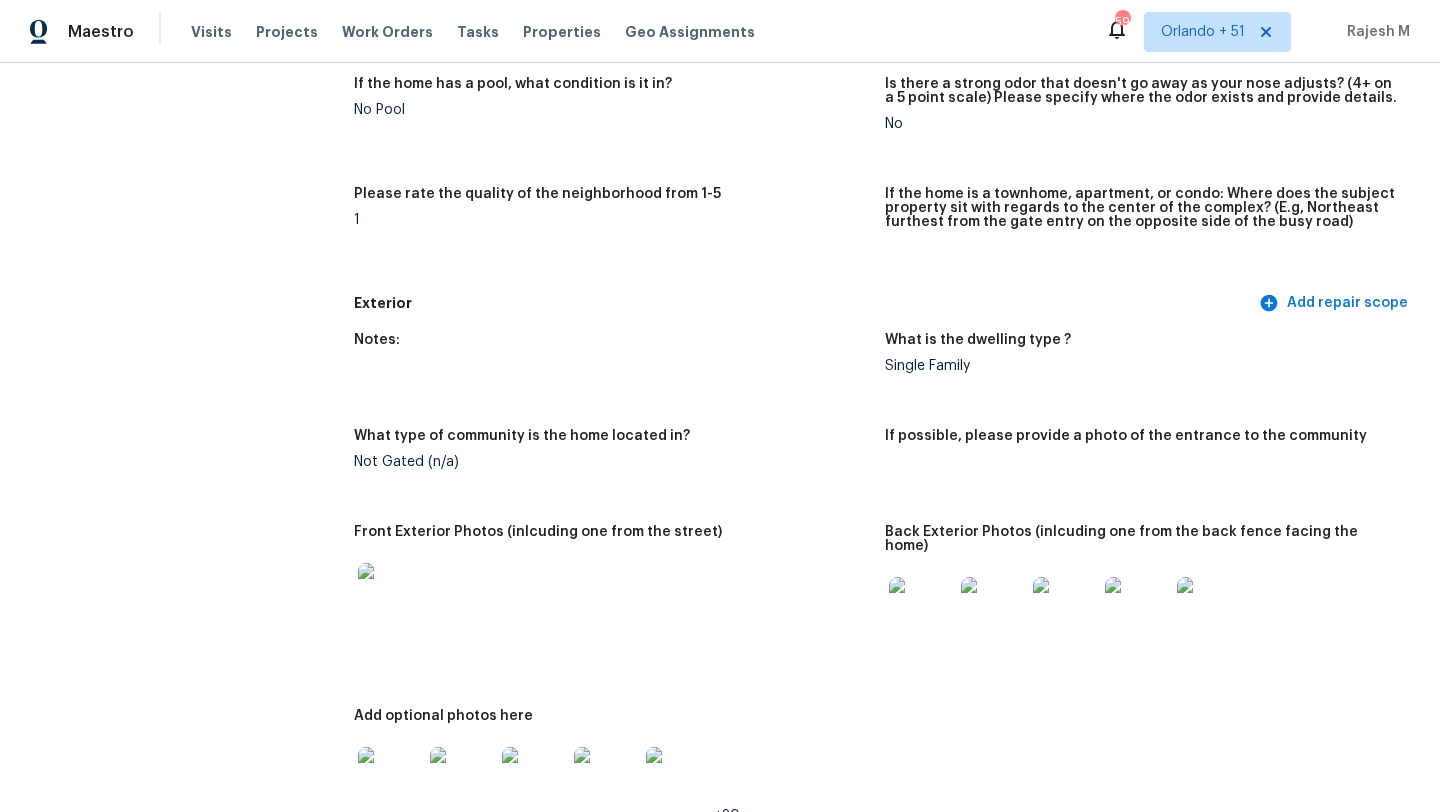 scroll, scrollTop: 0, scrollLeft: 0, axis: both 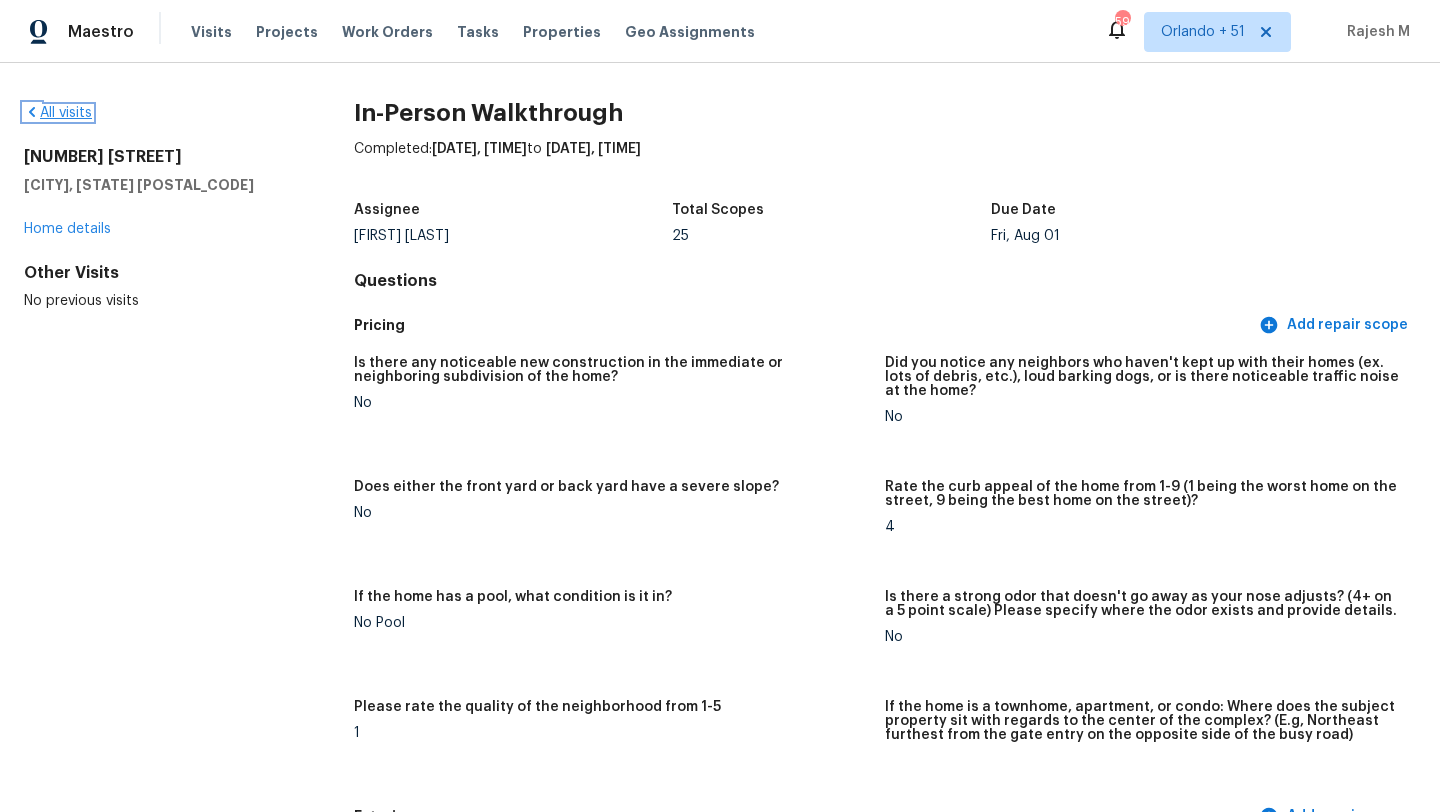 click on "All visits" at bounding box center (58, 113) 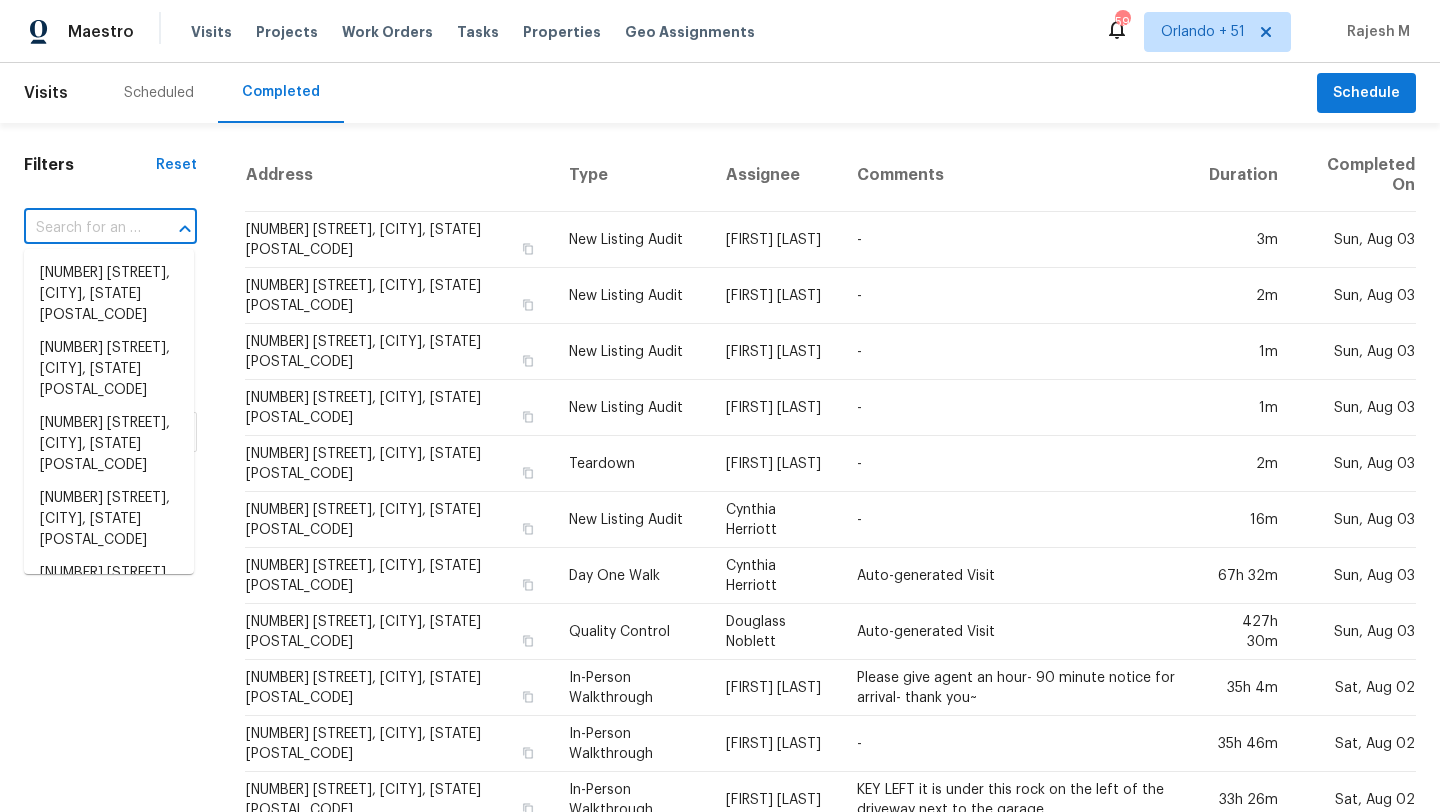 click at bounding box center (82, 228) 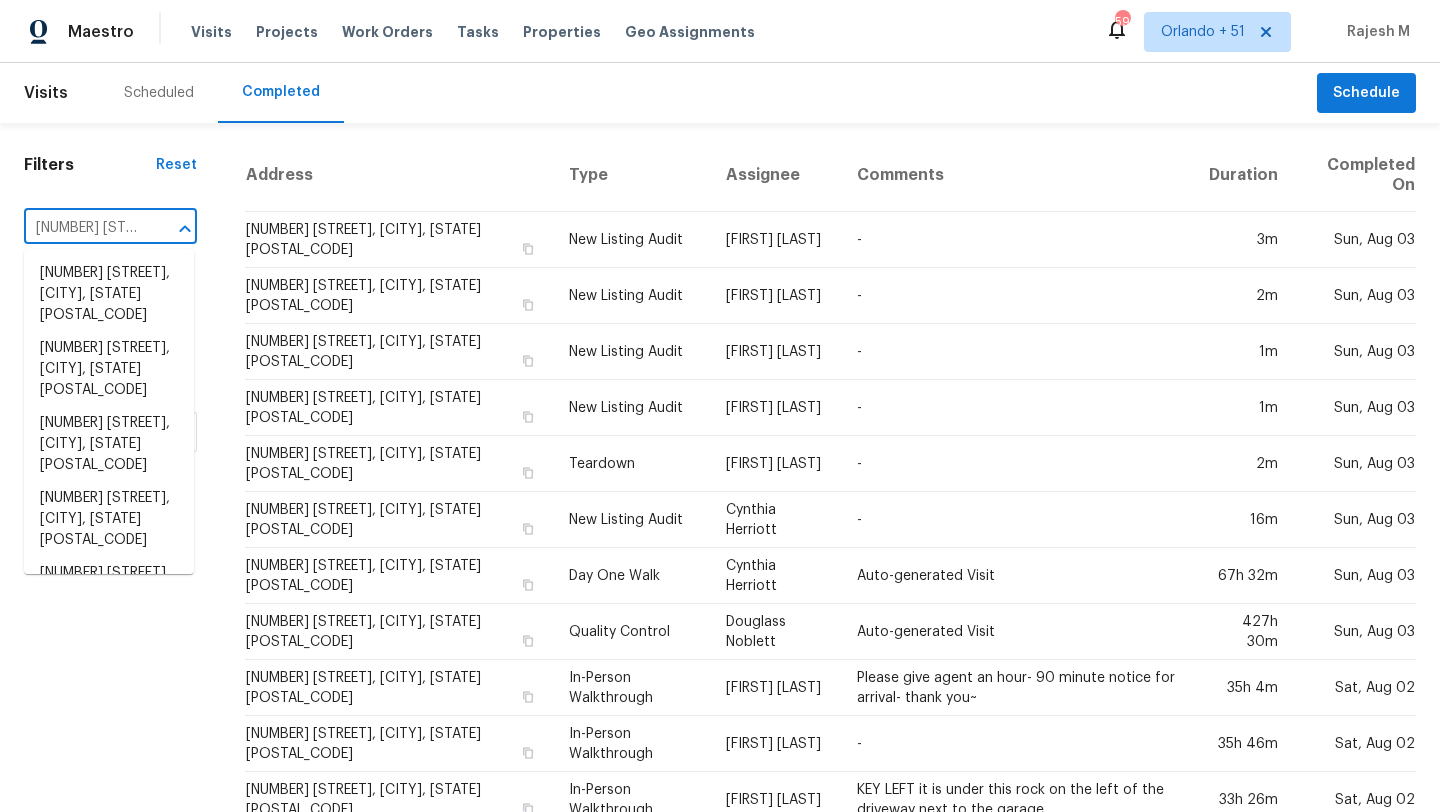 scroll, scrollTop: 0, scrollLeft: 113, axis: horizontal 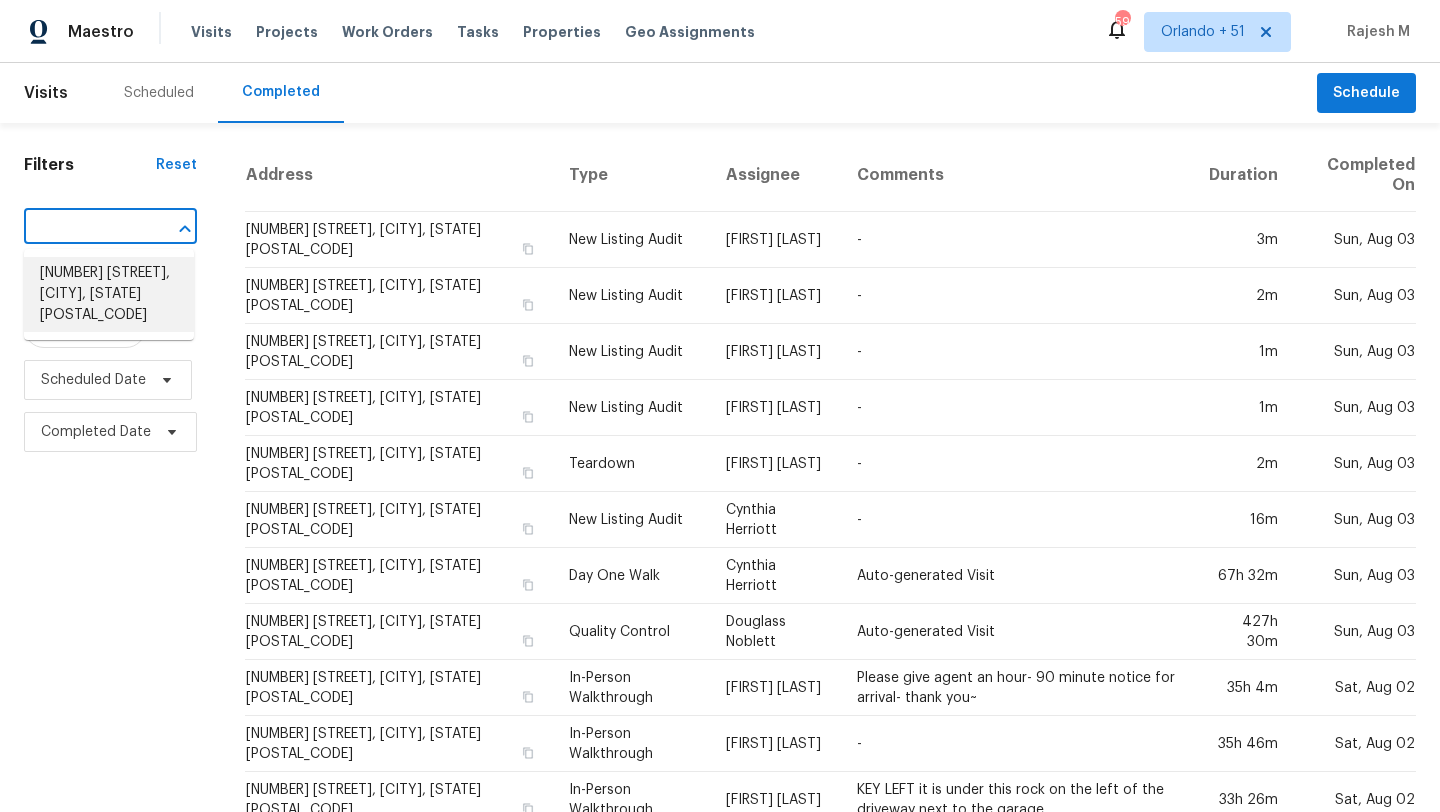 click on "105 Salem Rd, Ladson, SC 29456" at bounding box center (109, 294) 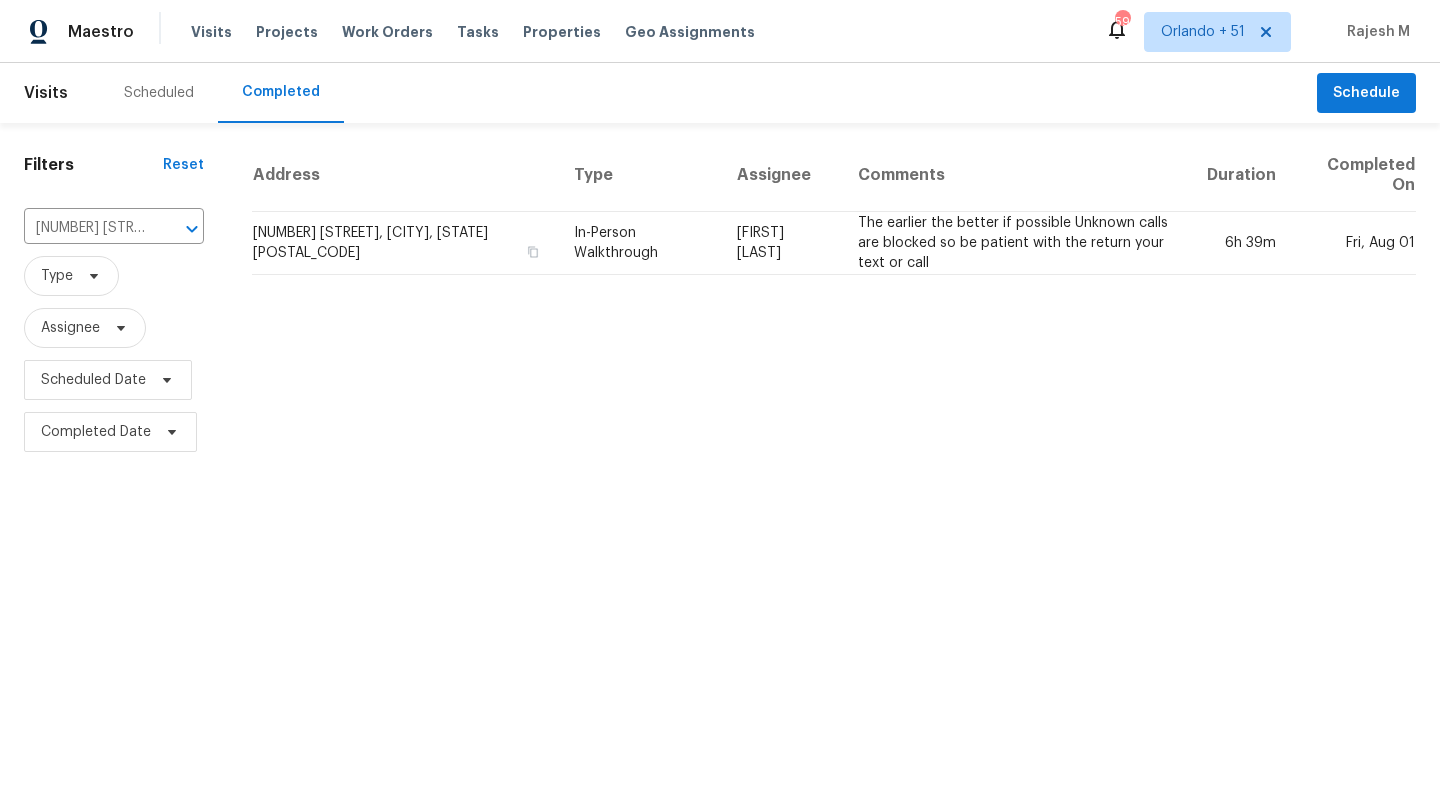 click on "The earlier the better if possible
Unknown calls are blocked so be patient with the return your text or call" at bounding box center (1016, 243) 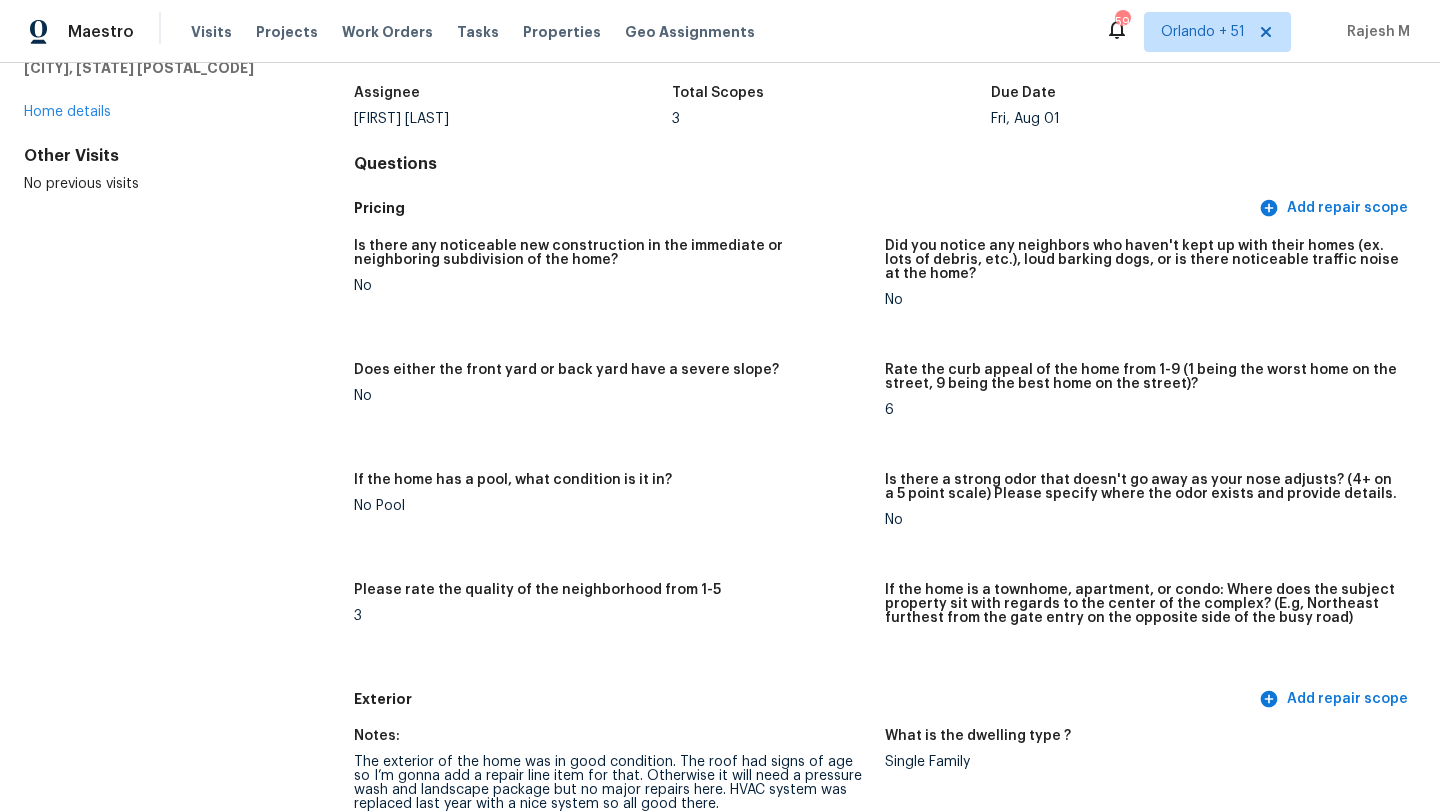 scroll, scrollTop: 0, scrollLeft: 0, axis: both 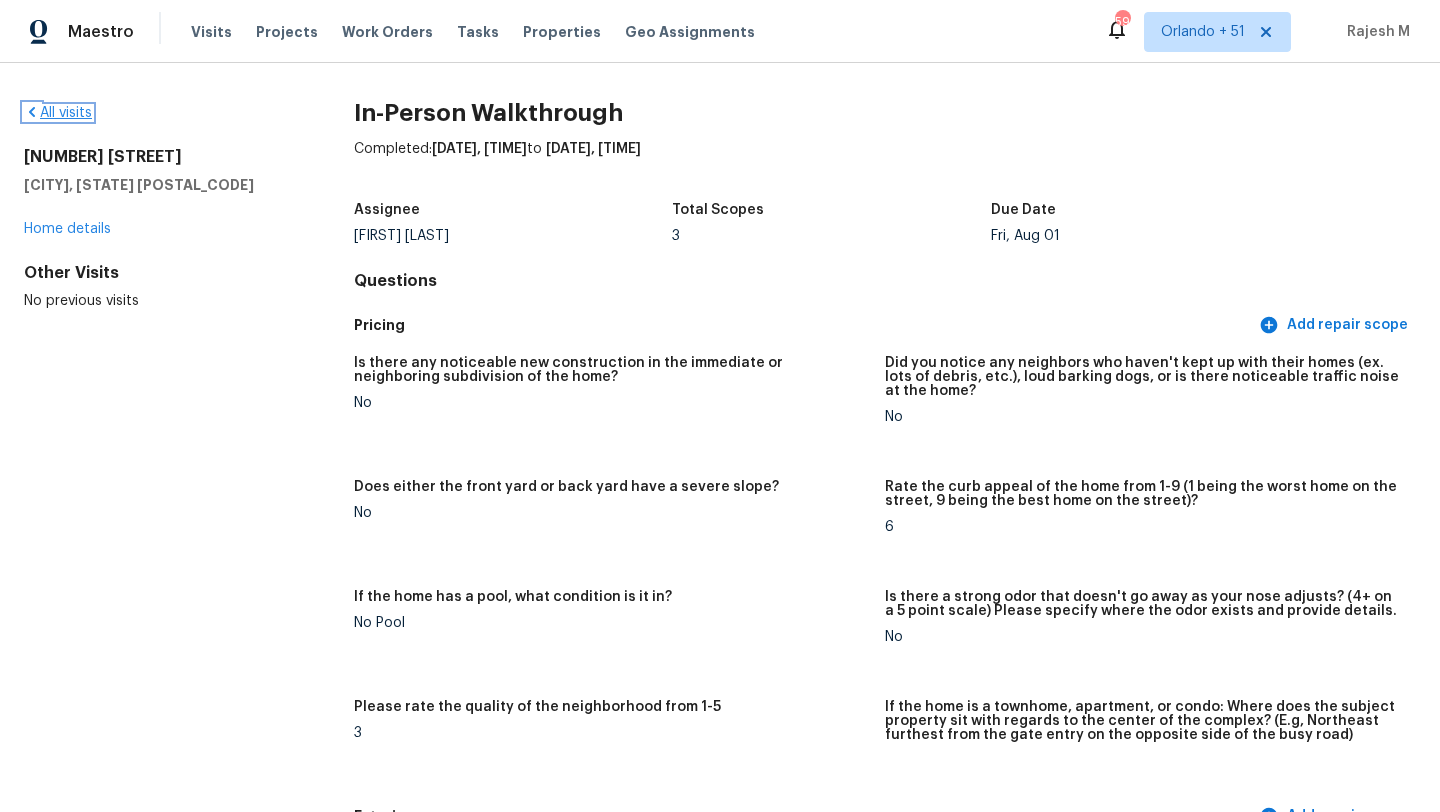 click on "All visits" at bounding box center (58, 113) 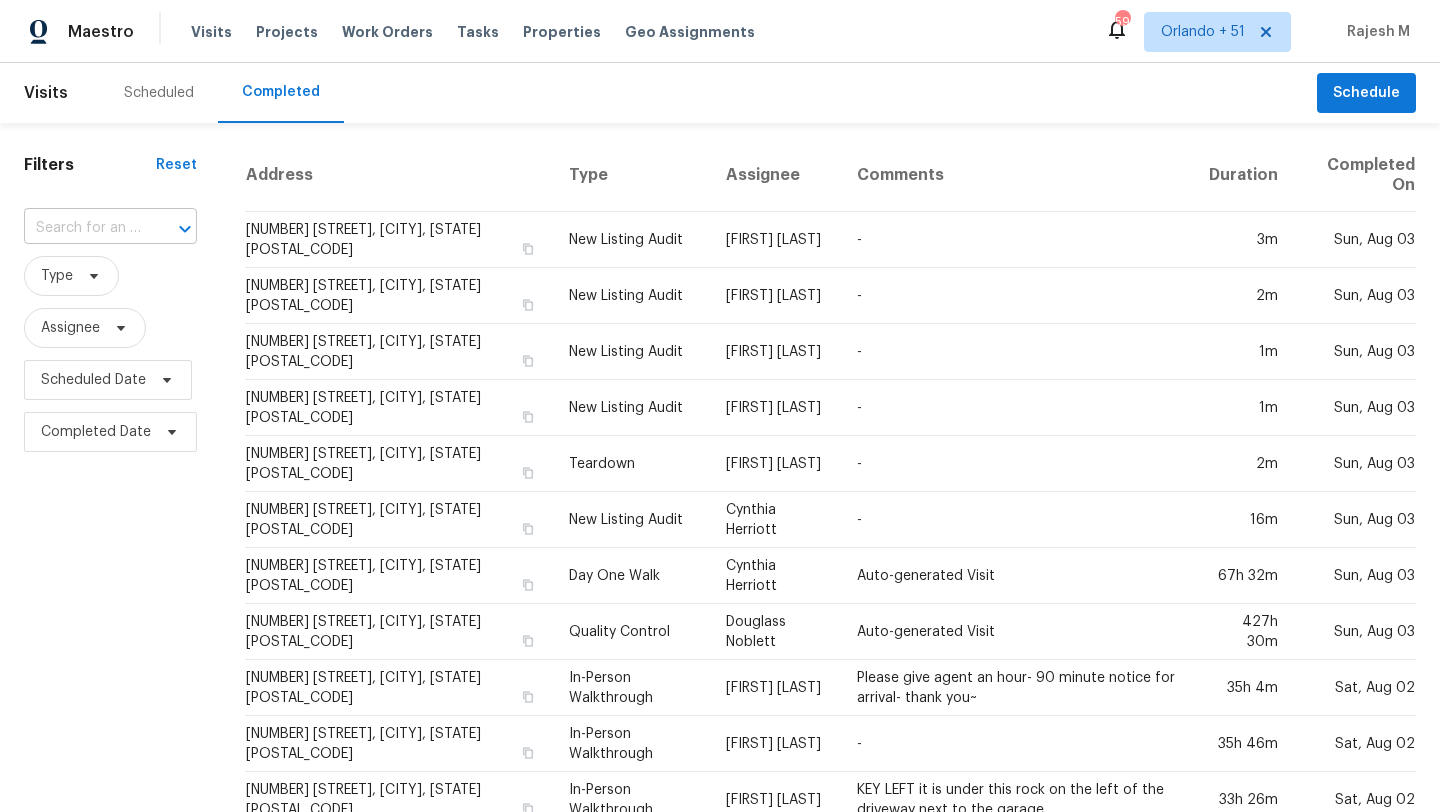 click at bounding box center (82, 228) 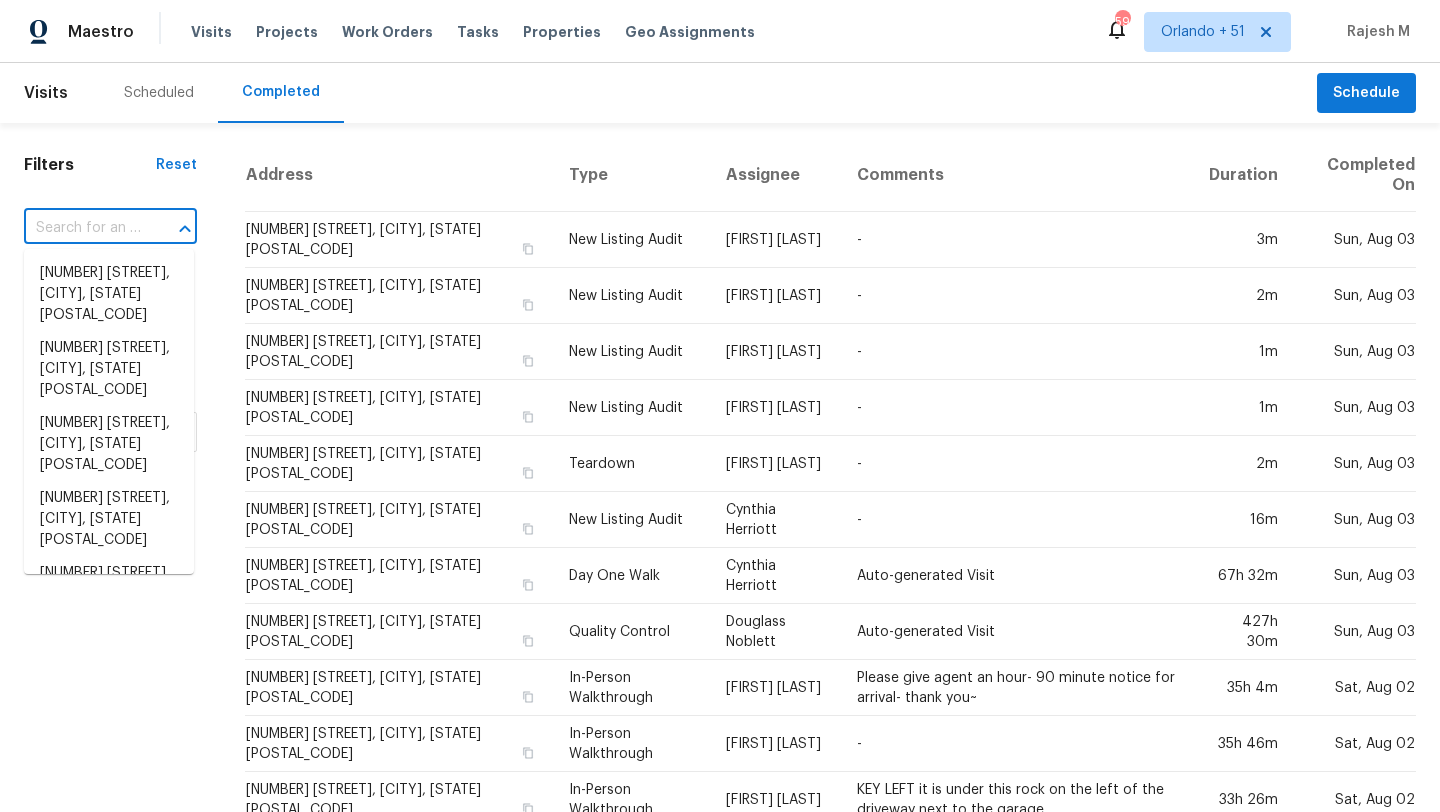 paste on "3441 Kestrel Dr, Colorado Springs, CO 80916" 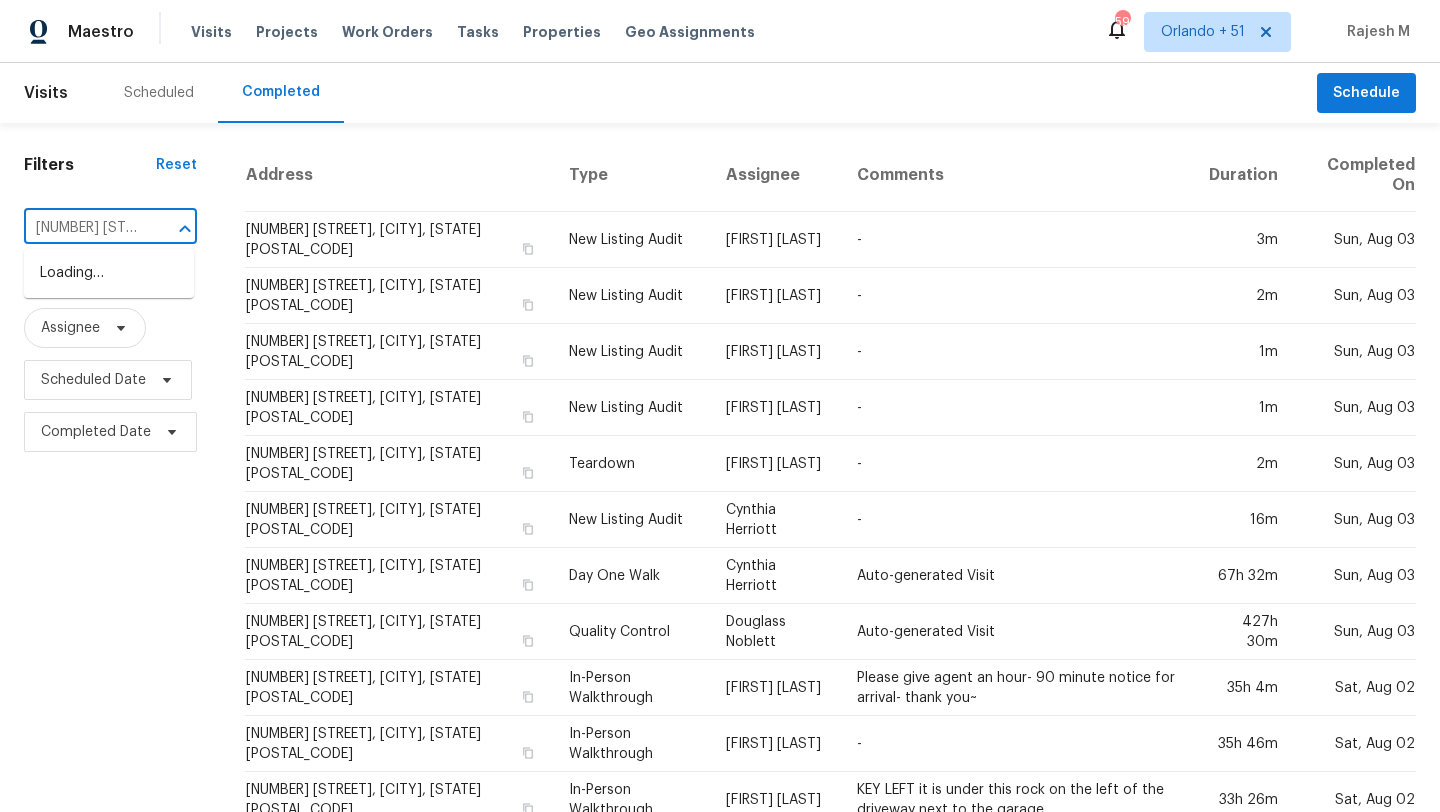 scroll, scrollTop: 0, scrollLeft: 190, axis: horizontal 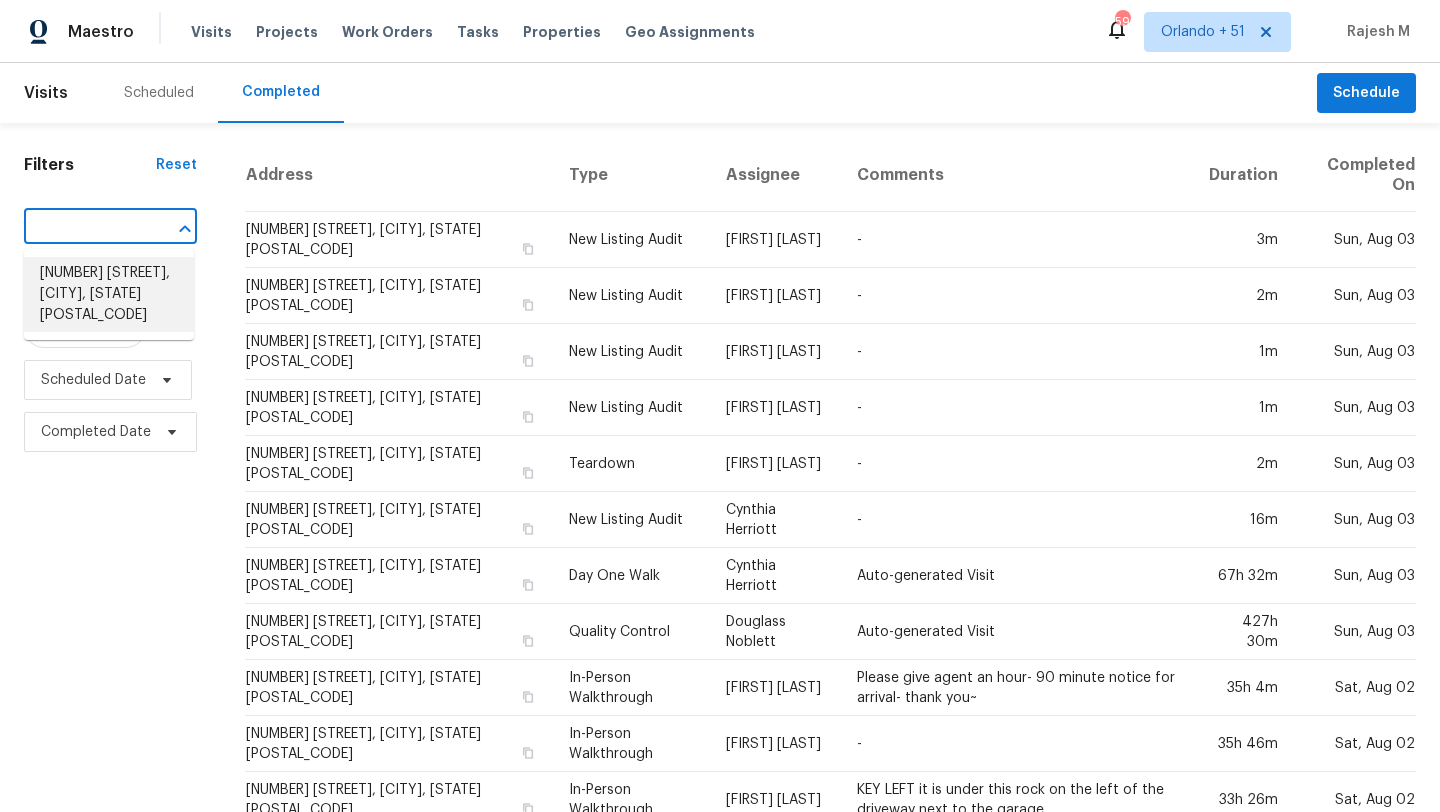 click on "3441 Kestrel Dr, Colorado Springs, CO 80916" at bounding box center (109, 294) 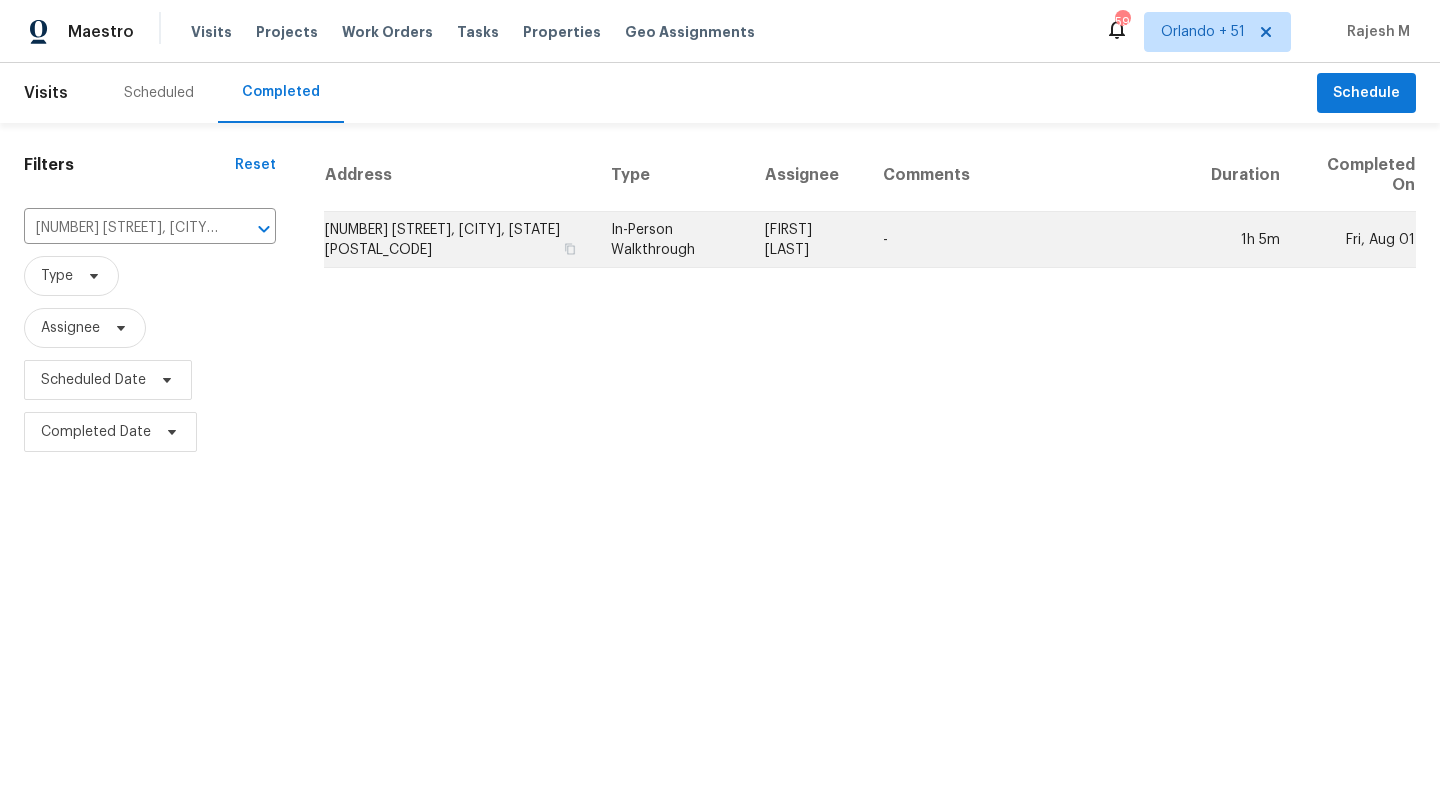 click on "-" at bounding box center (1031, 240) 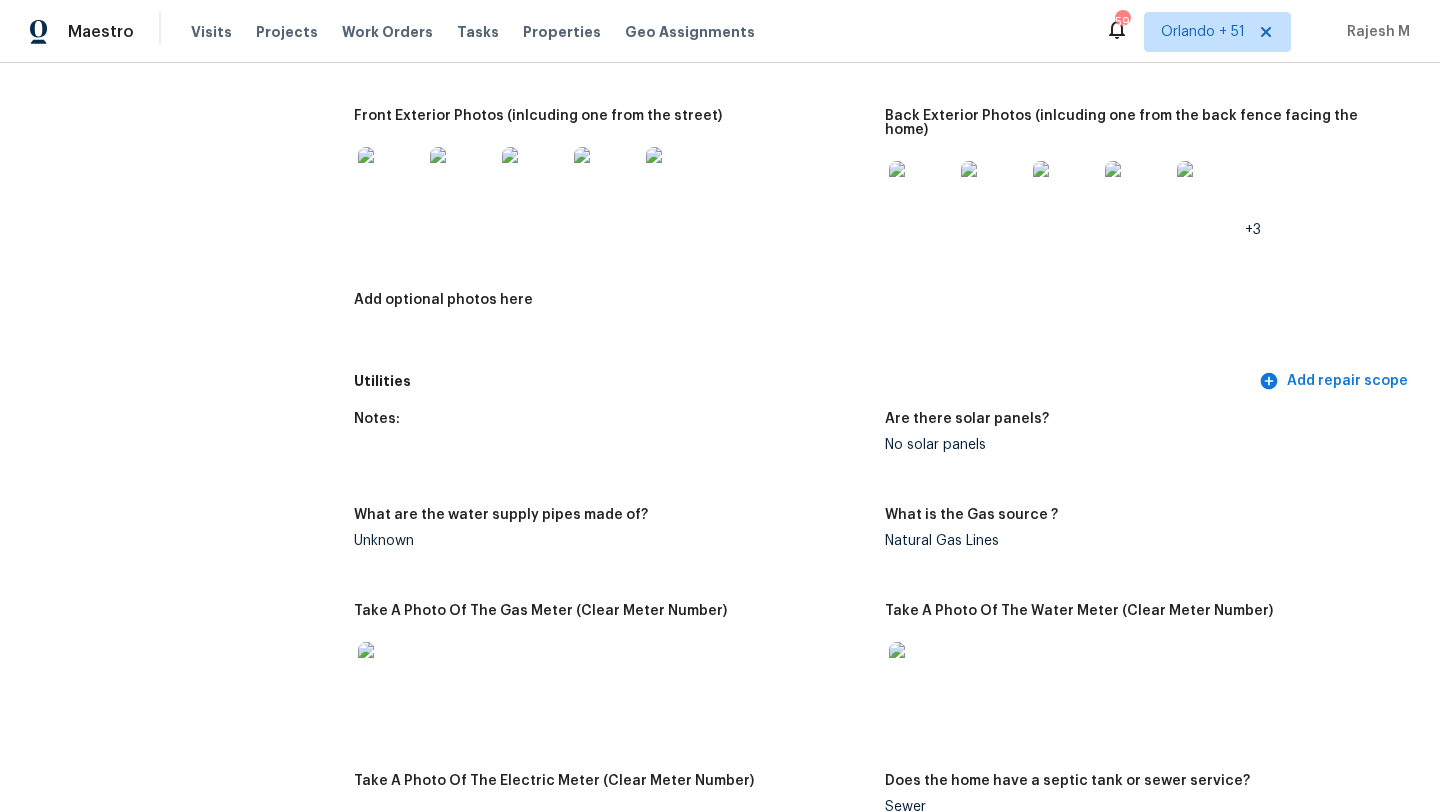 scroll, scrollTop: 0, scrollLeft: 0, axis: both 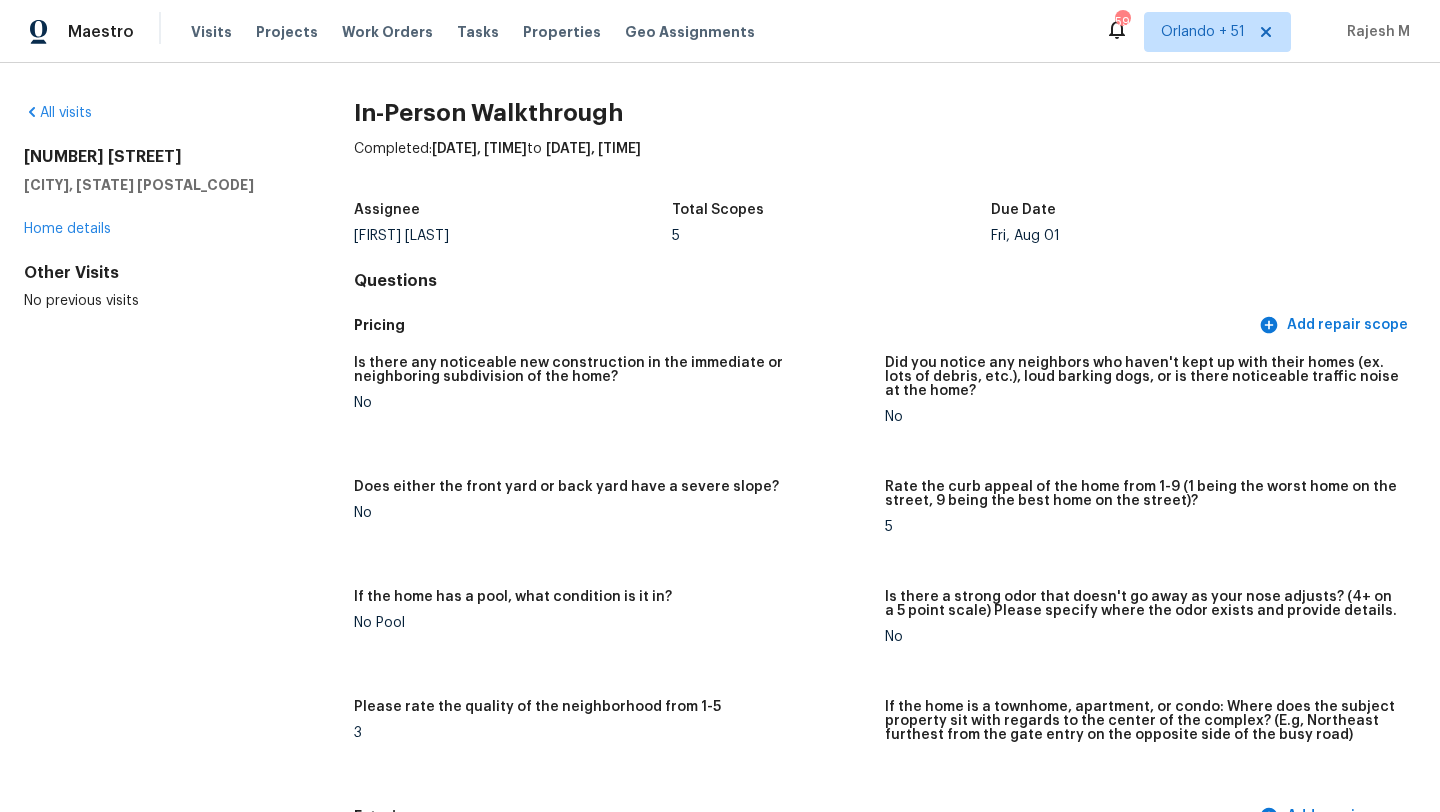 click on "All visits" at bounding box center (157, 113) 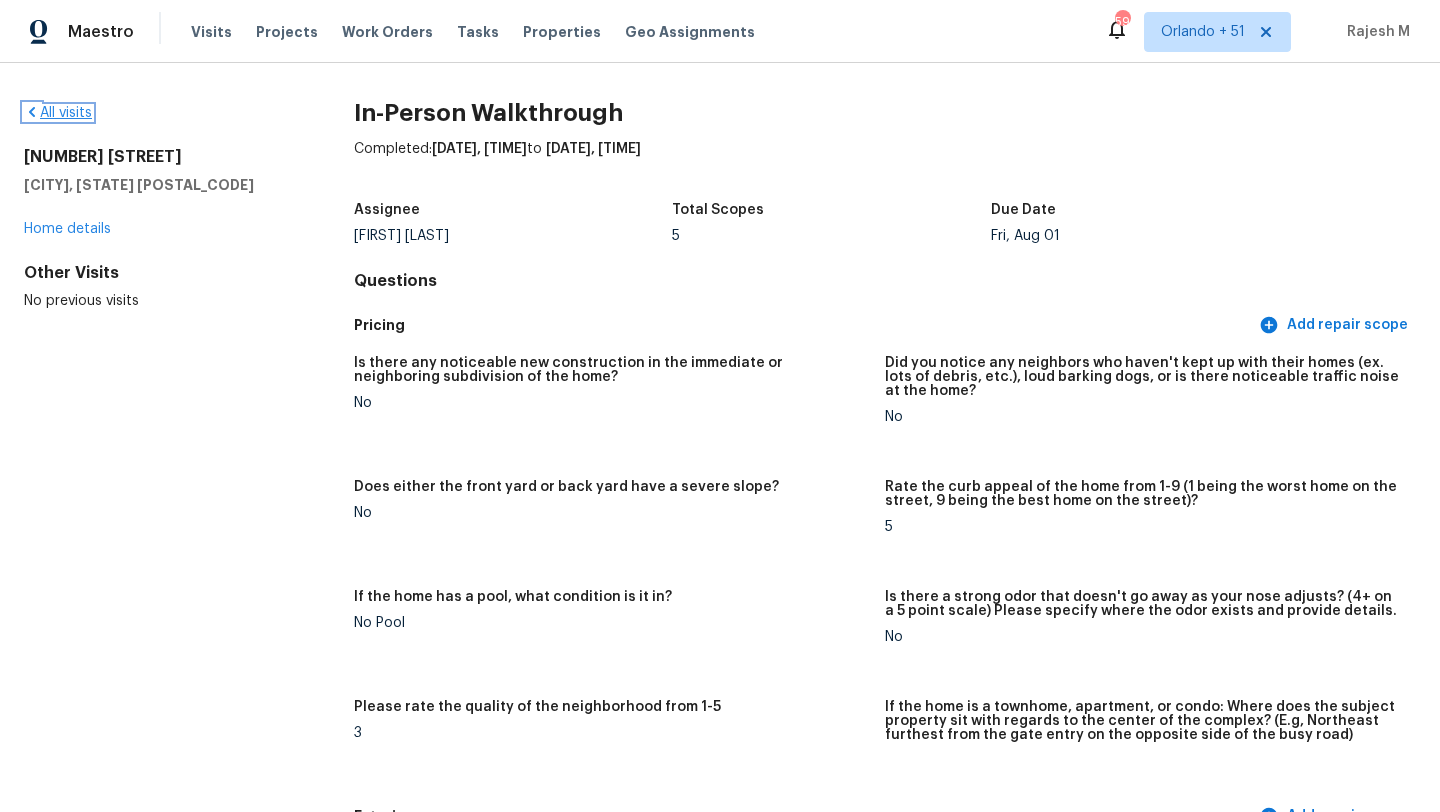 click on "All visits" at bounding box center [58, 113] 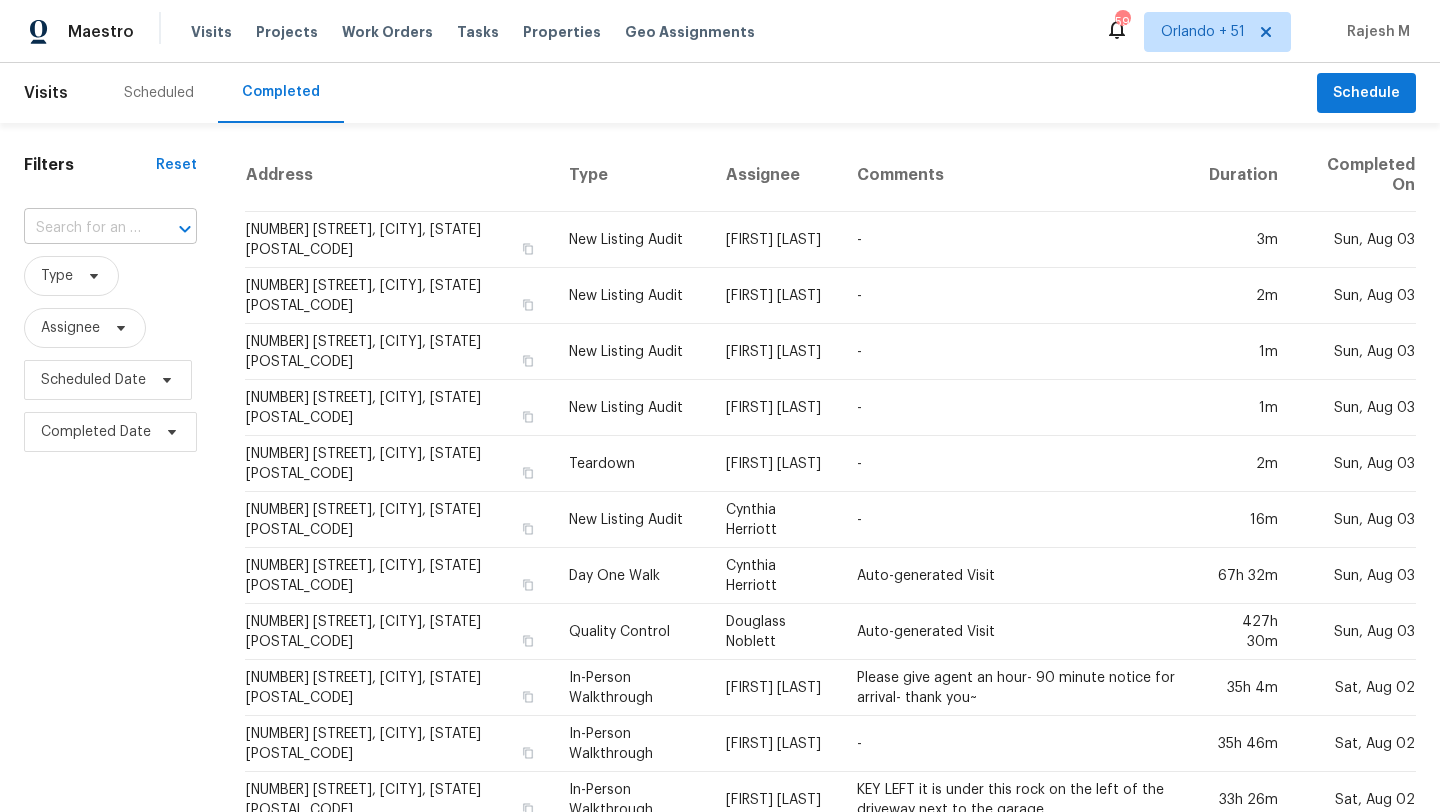 click at bounding box center (82, 228) 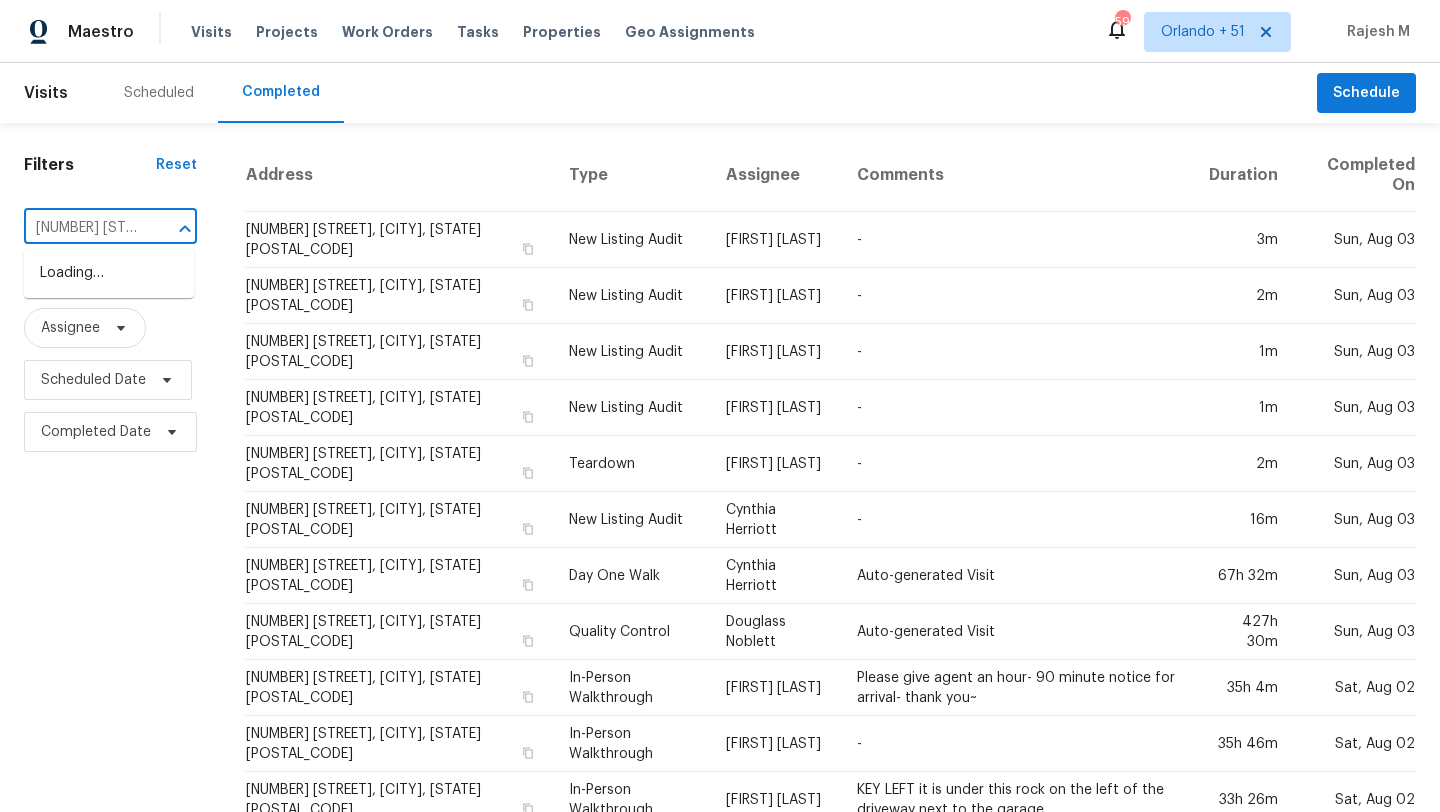 type on "22210 Haber Dr, Cleveland, OH 44126" 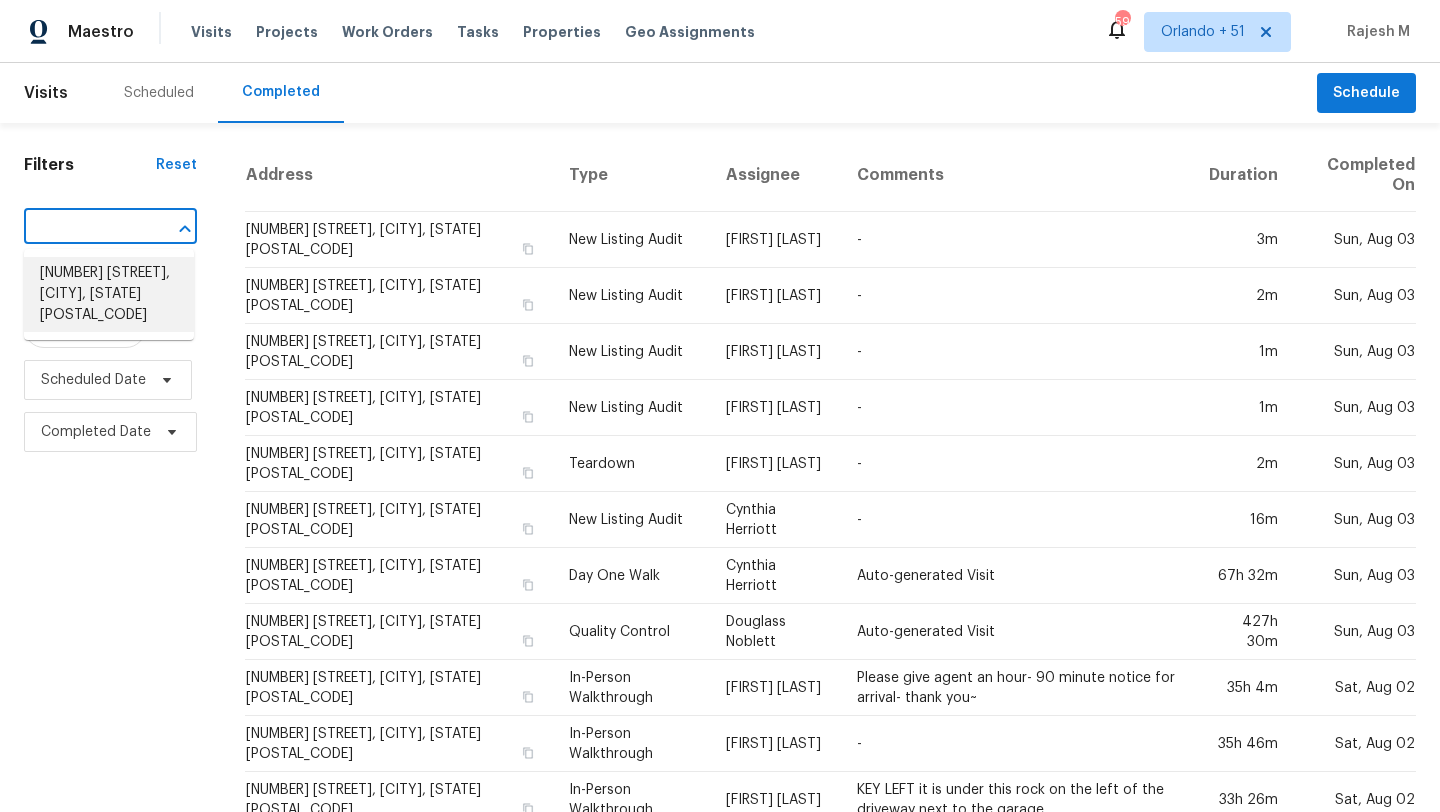 click on "22210 Haber Dr, Cleveland, OH 44126" at bounding box center [109, 294] 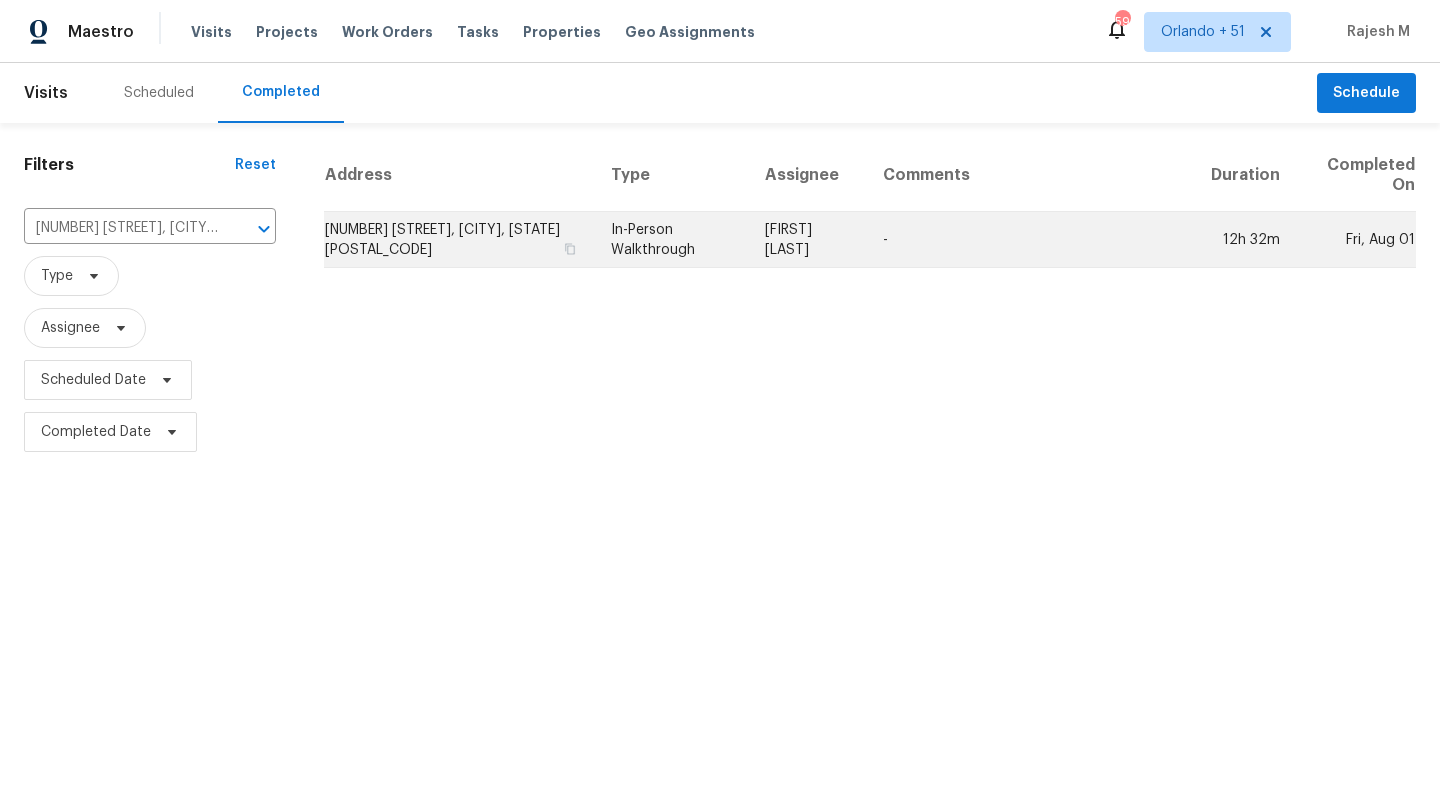 click on "-" at bounding box center [1031, 240] 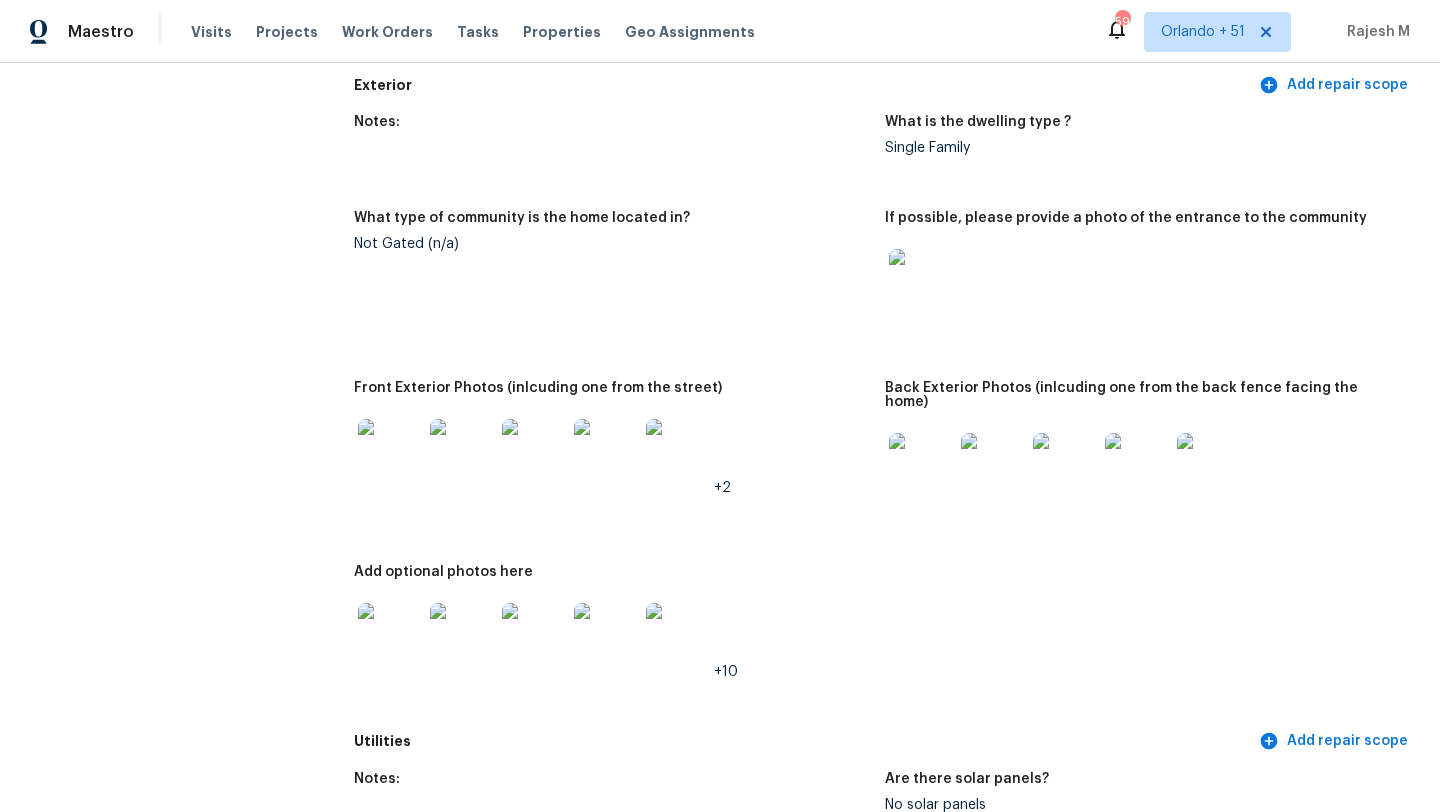 scroll, scrollTop: 0, scrollLeft: 0, axis: both 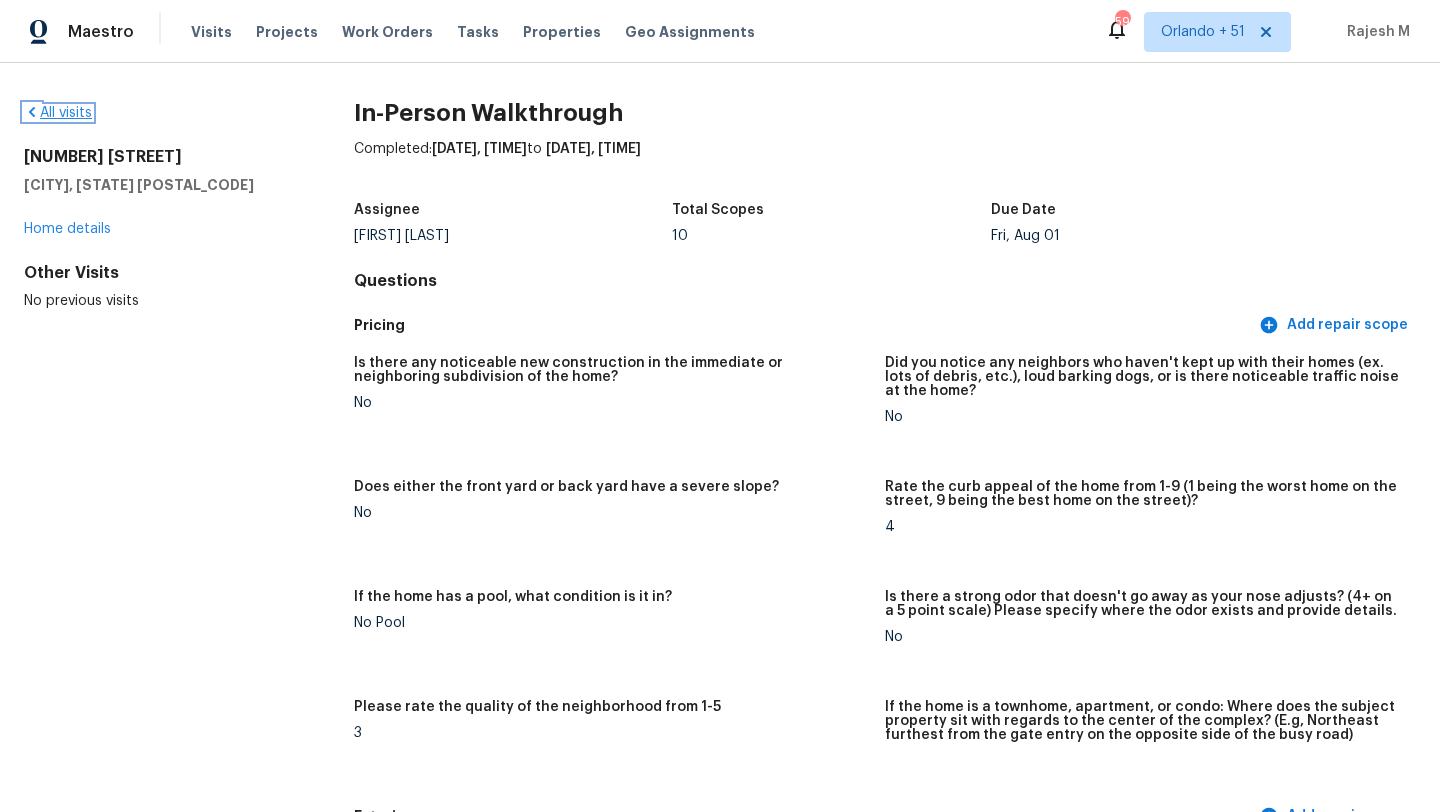 click on "All visits" at bounding box center (58, 113) 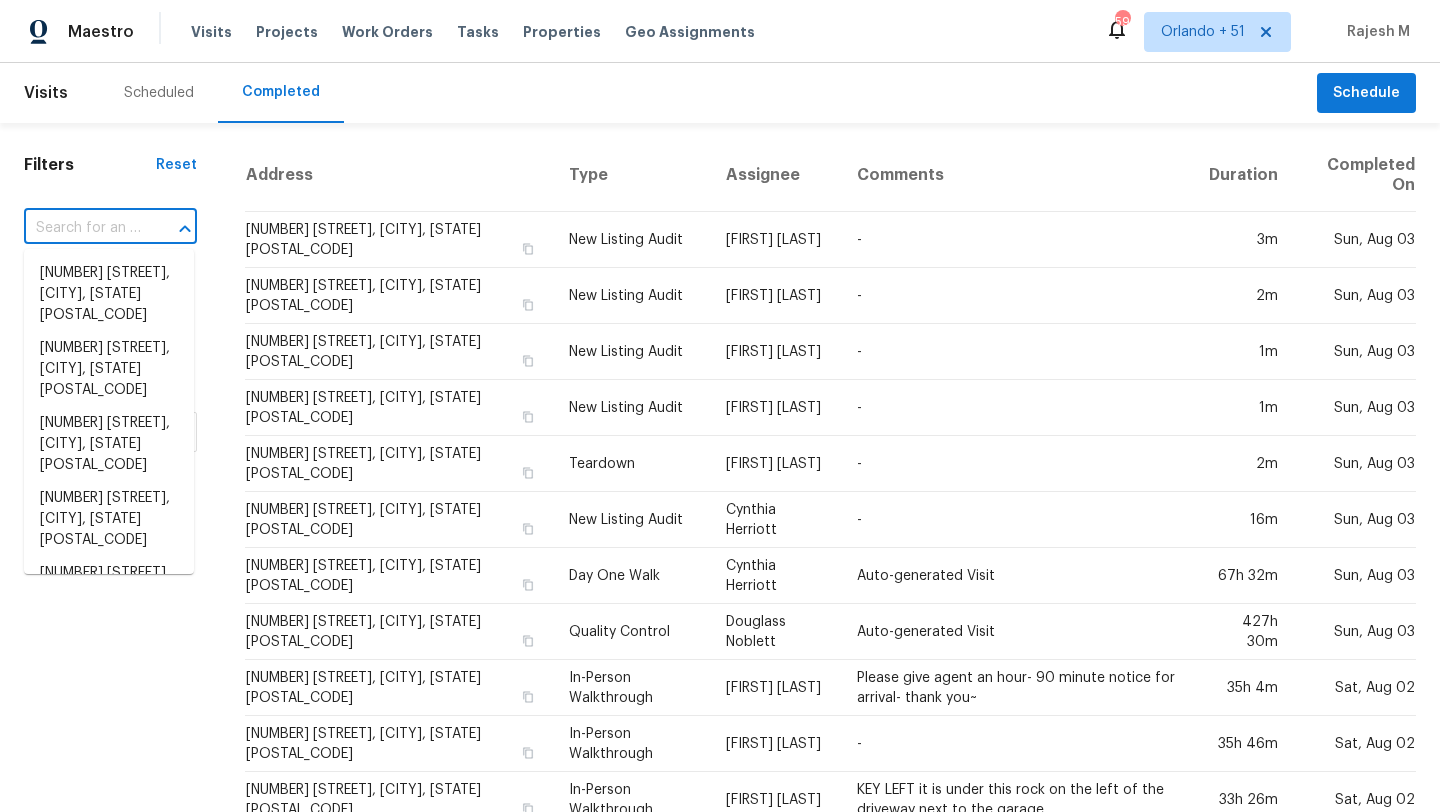click at bounding box center (82, 228) 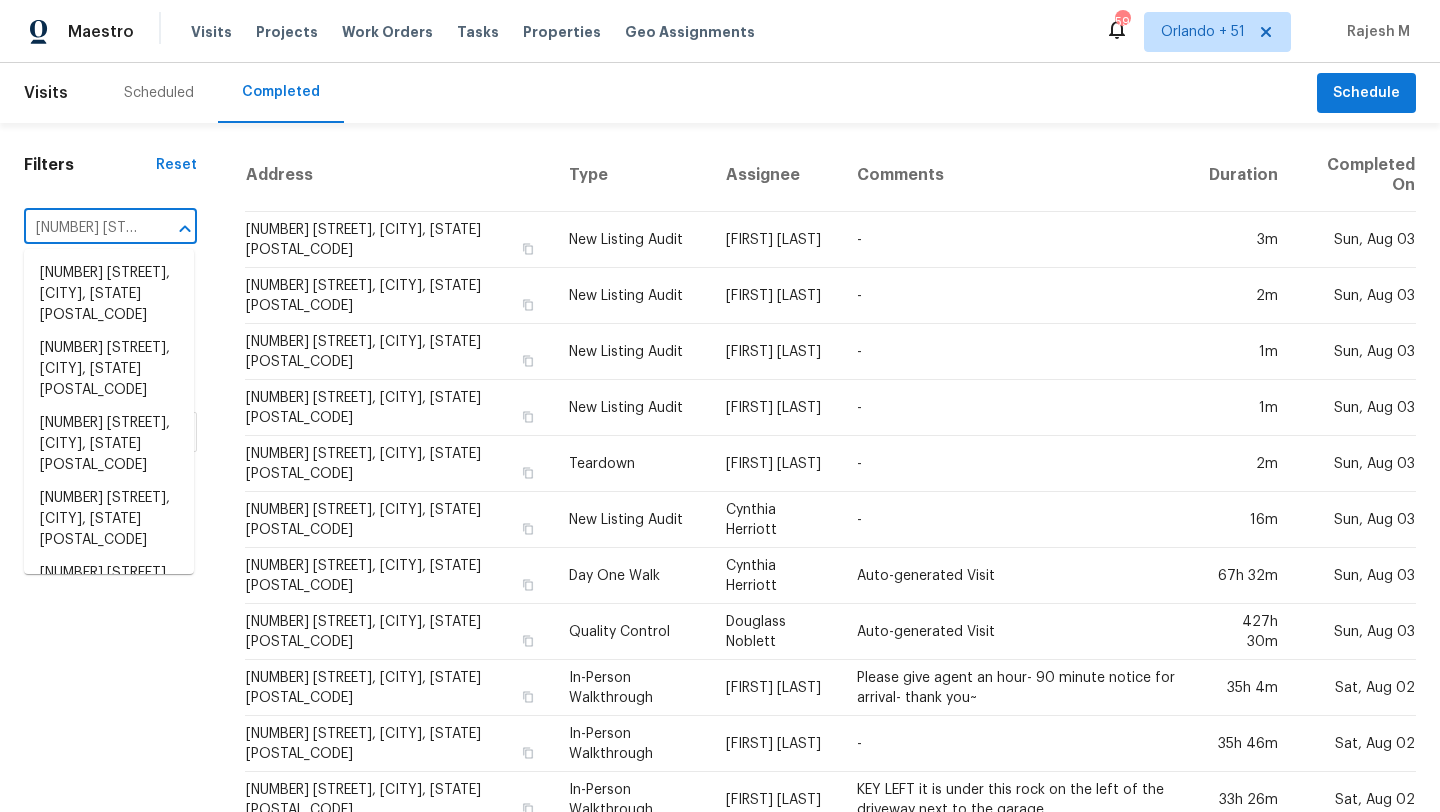 scroll, scrollTop: 0, scrollLeft: 200, axis: horizontal 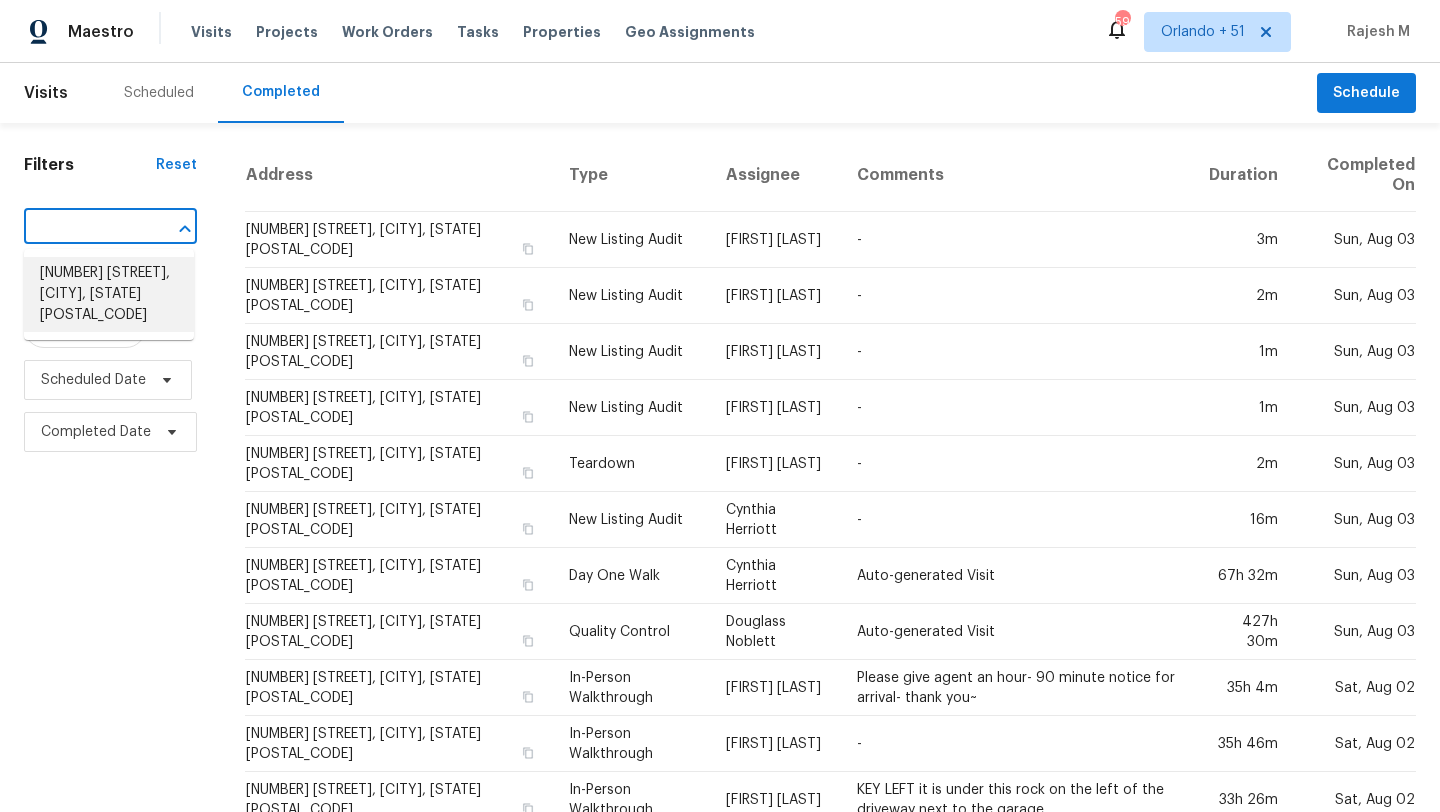 click on "1840 Saint Lawrence Dr, Columbus, OH 43223" at bounding box center (109, 294) 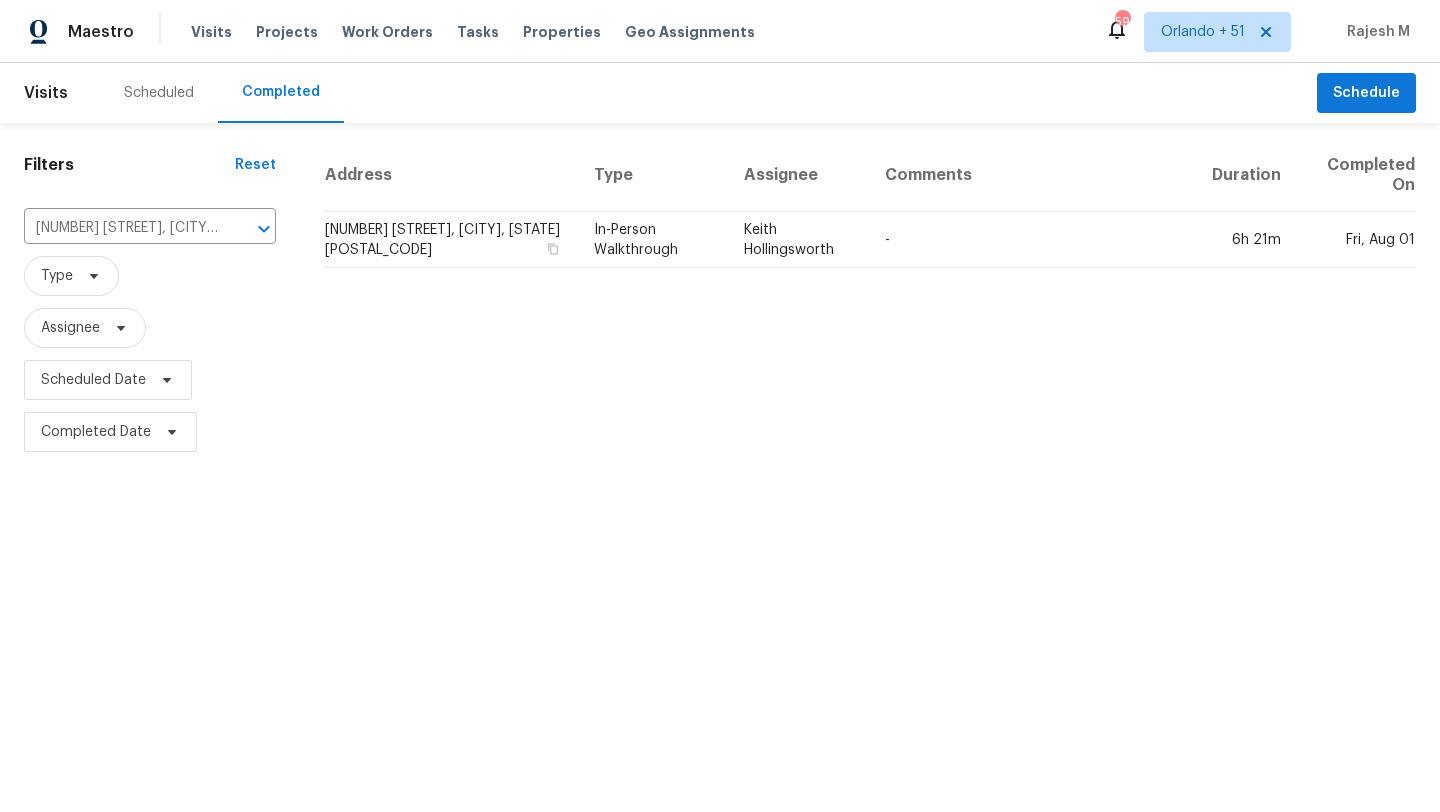 click on "-" at bounding box center [1033, 240] 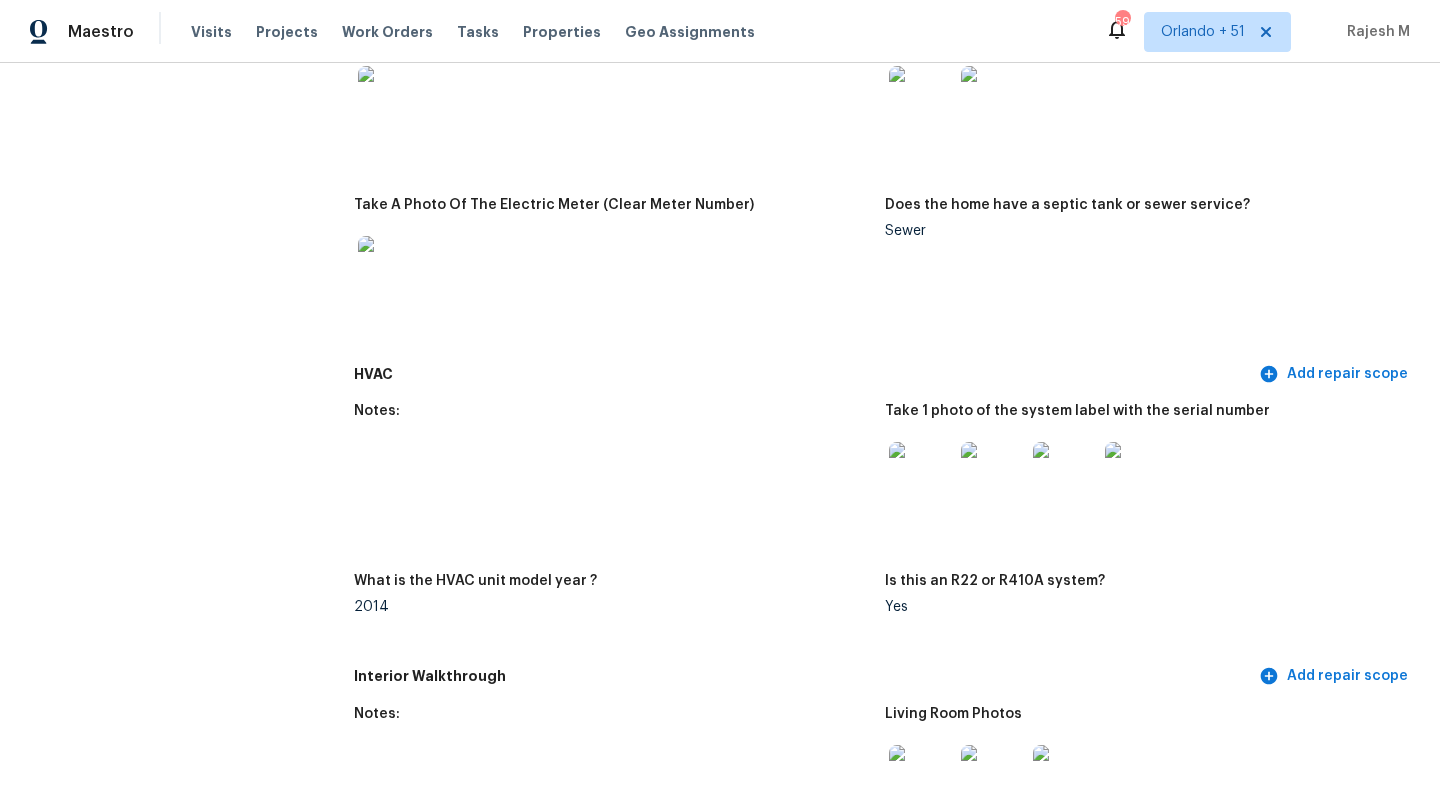 scroll, scrollTop: 0, scrollLeft: 0, axis: both 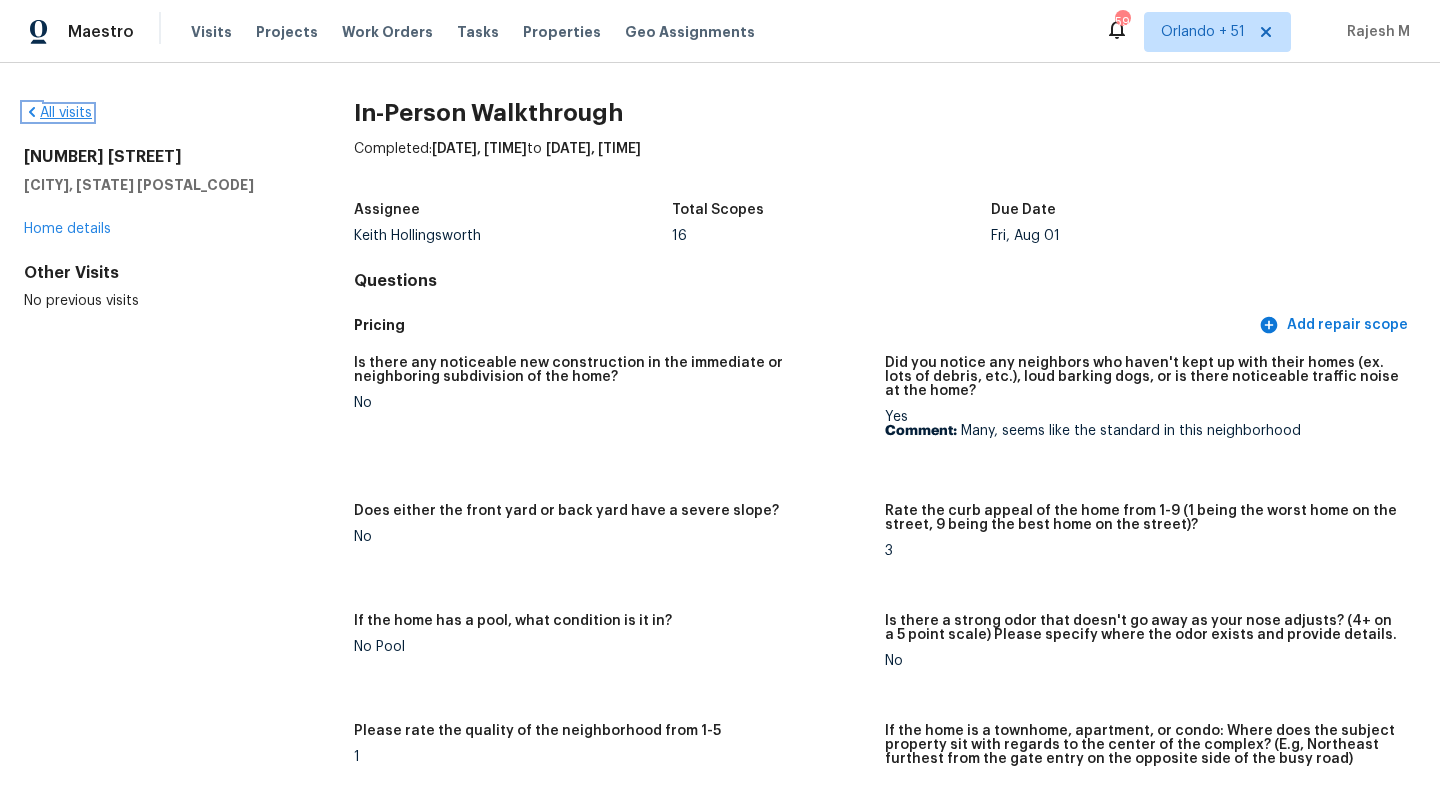 click on "All visits" at bounding box center (58, 113) 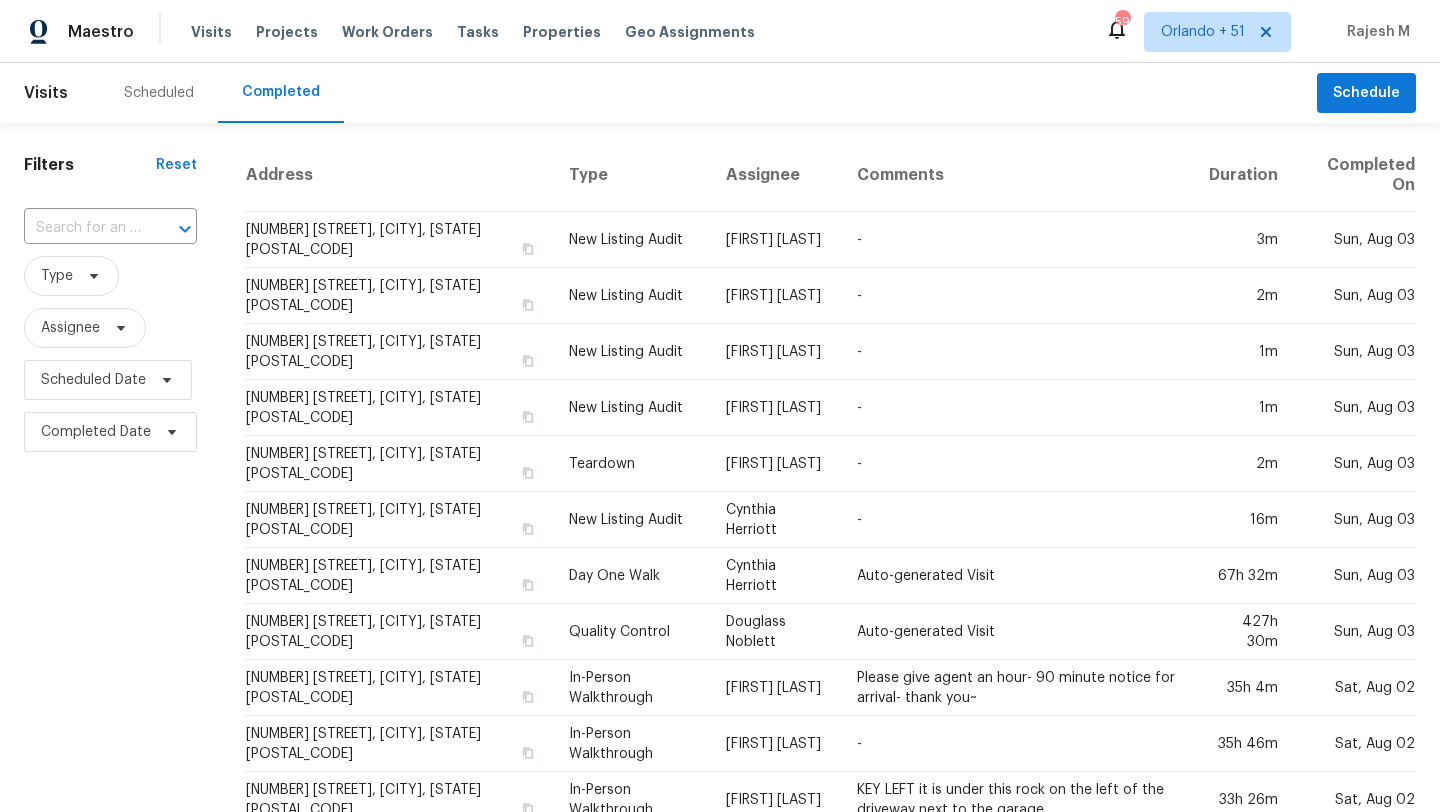 click on "​" at bounding box center [110, 228] 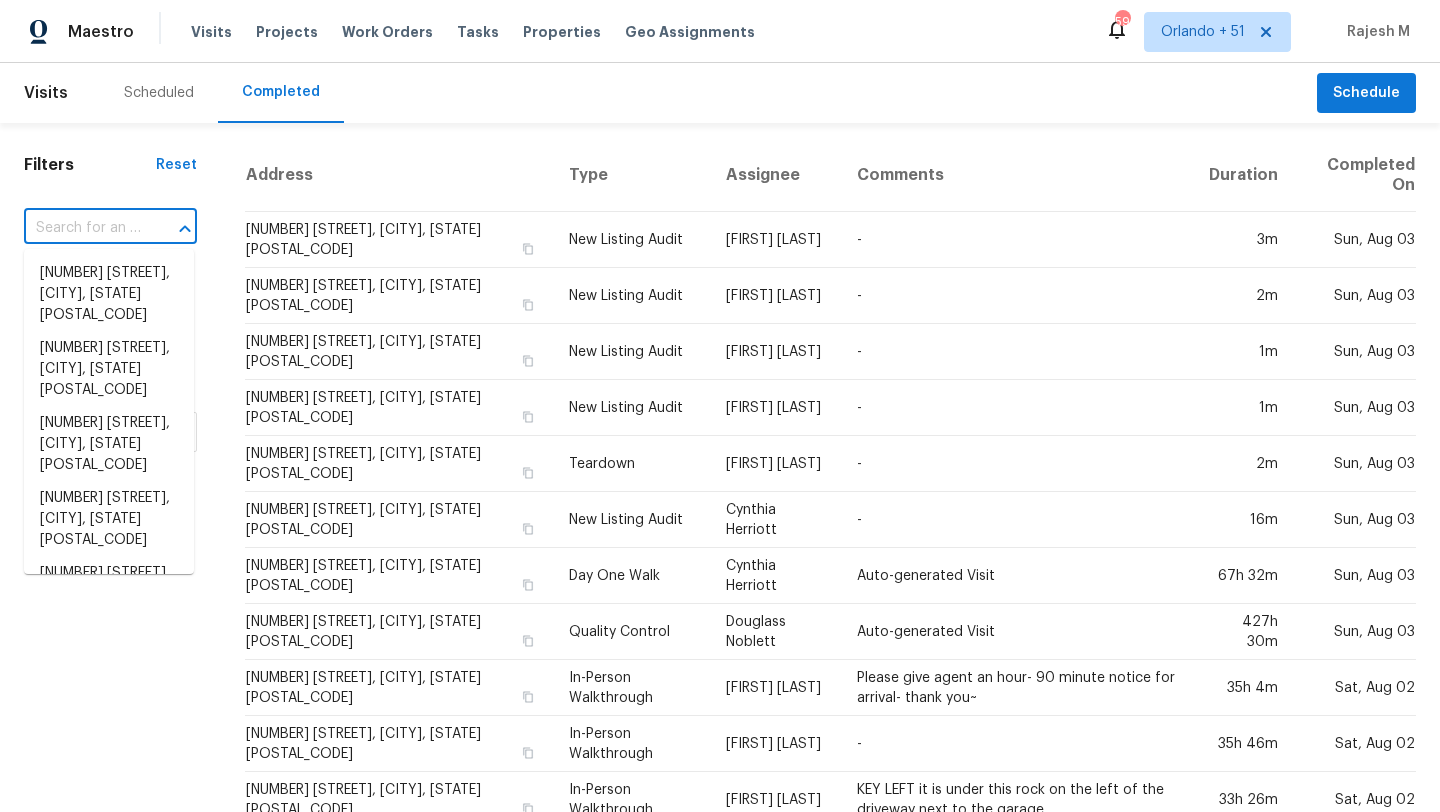 paste on "9107 Meacham Way, Austin, TX 78749" 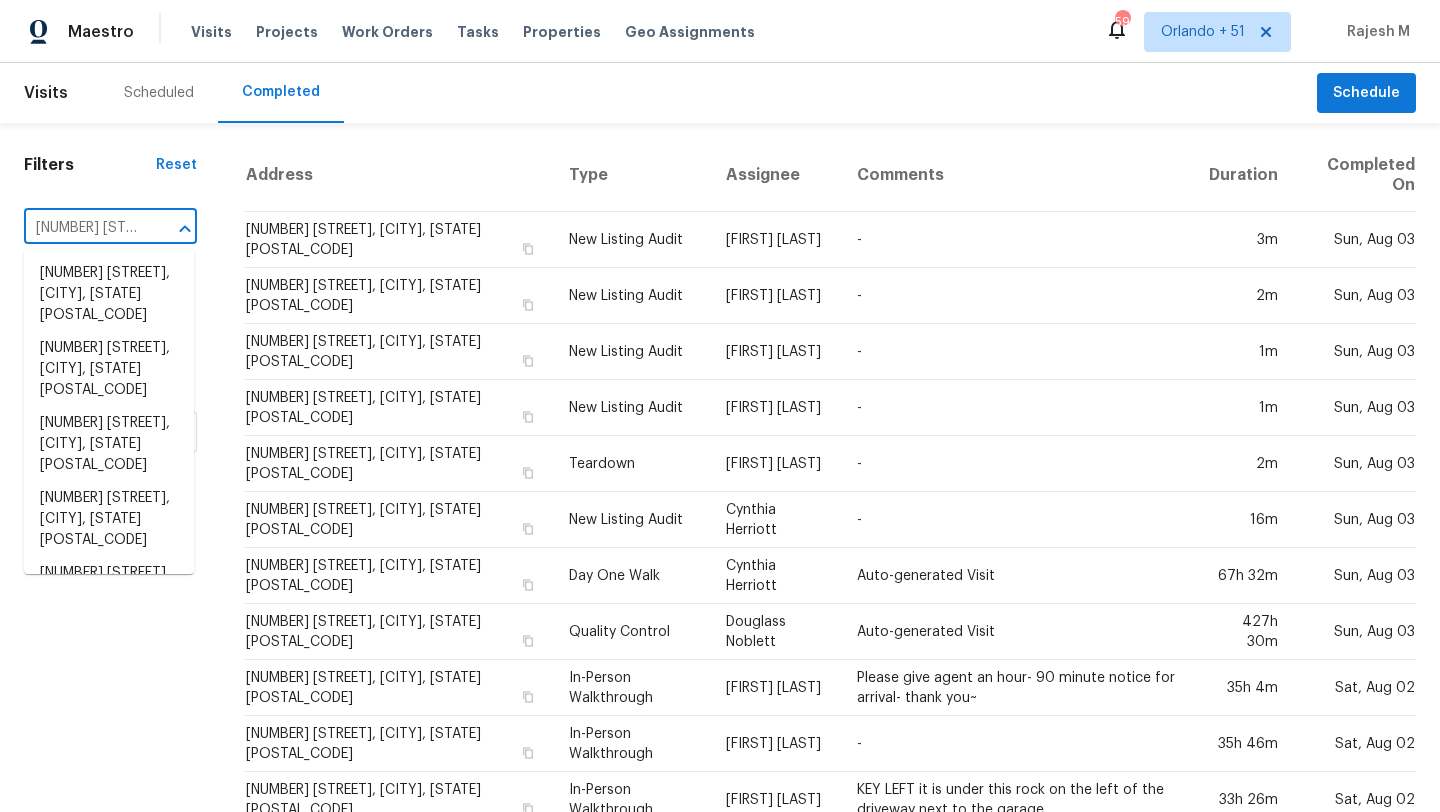 scroll, scrollTop: 0, scrollLeft: 142, axis: horizontal 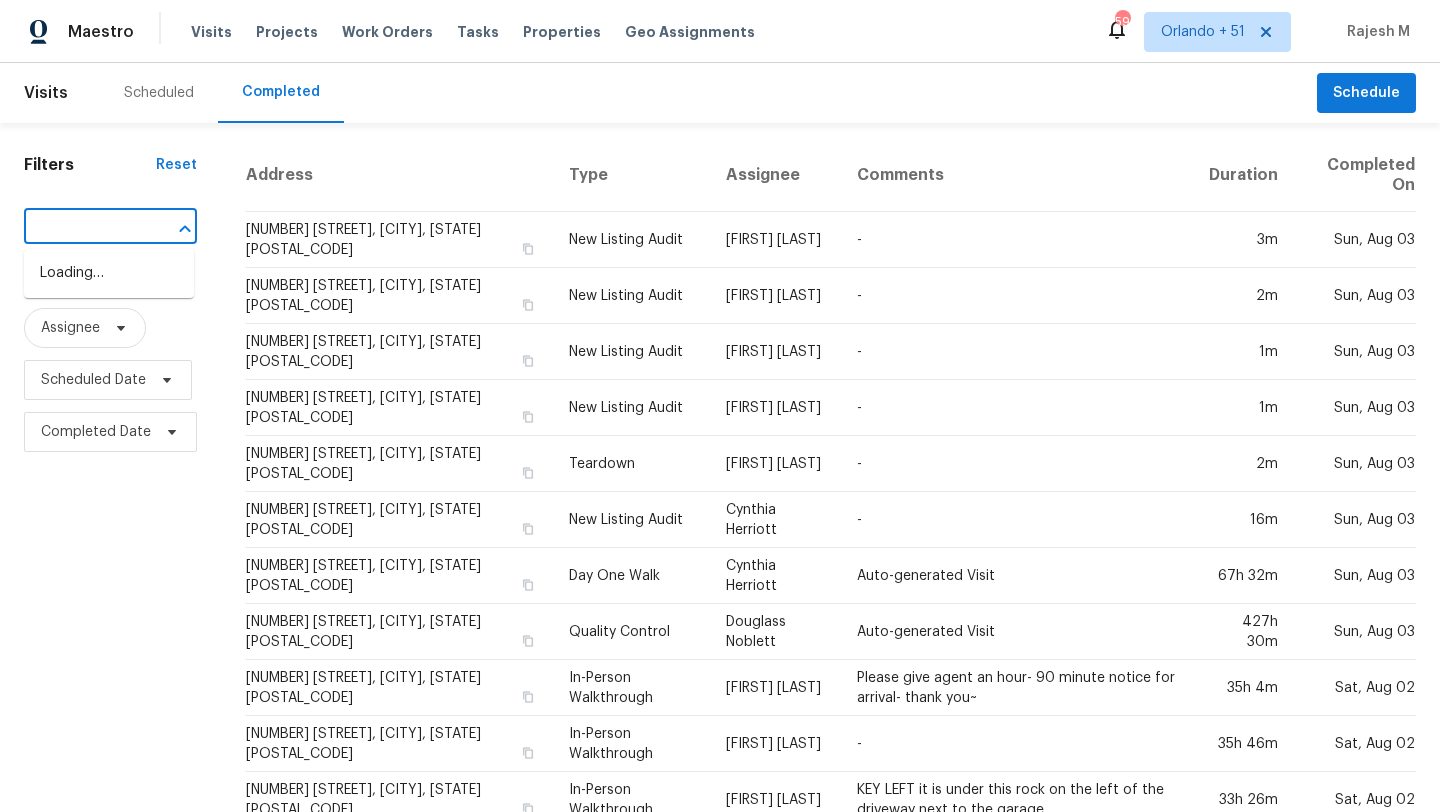 click at bounding box center [171, 229] 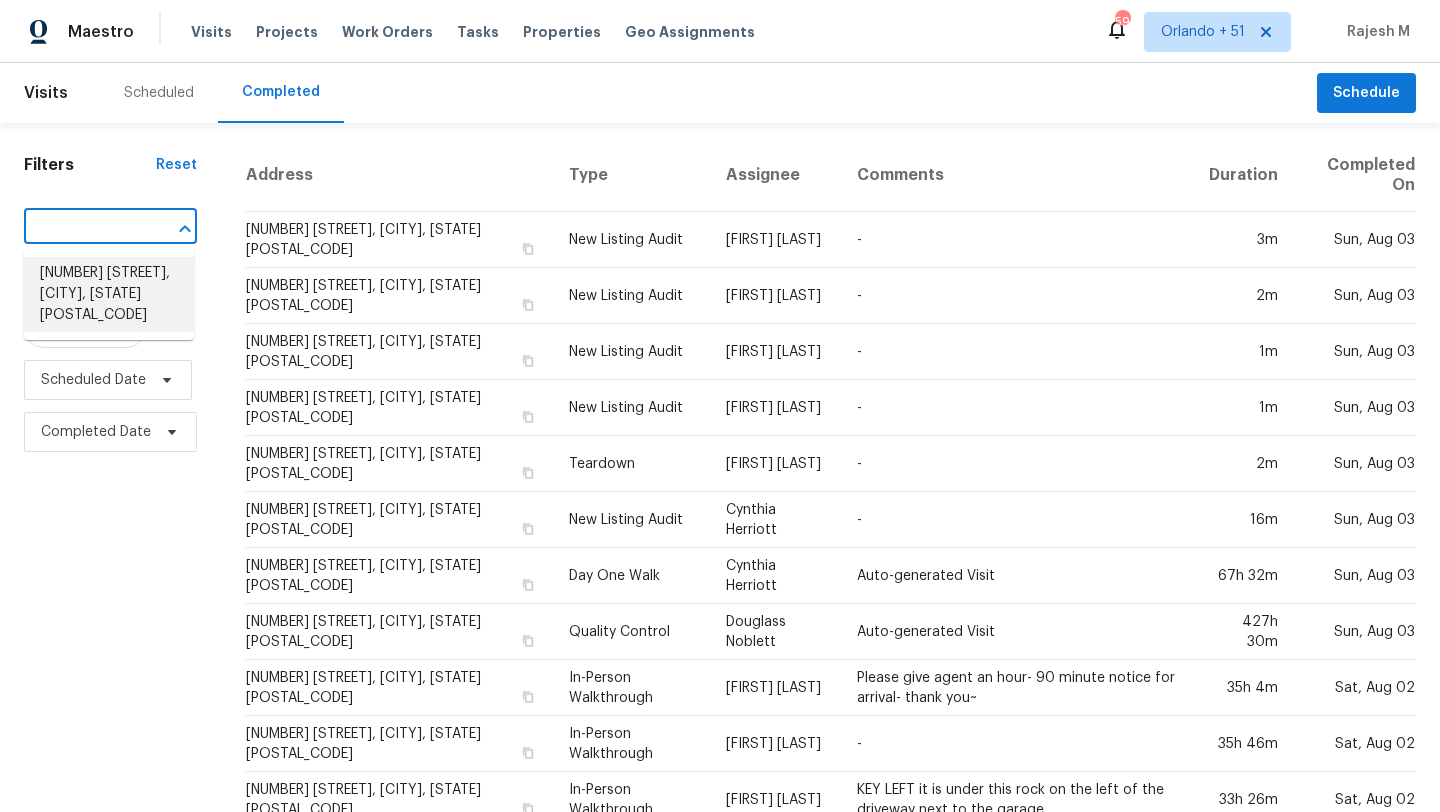 click on "9107 Meacham Way, Austin, TX 78749" at bounding box center [109, 294] 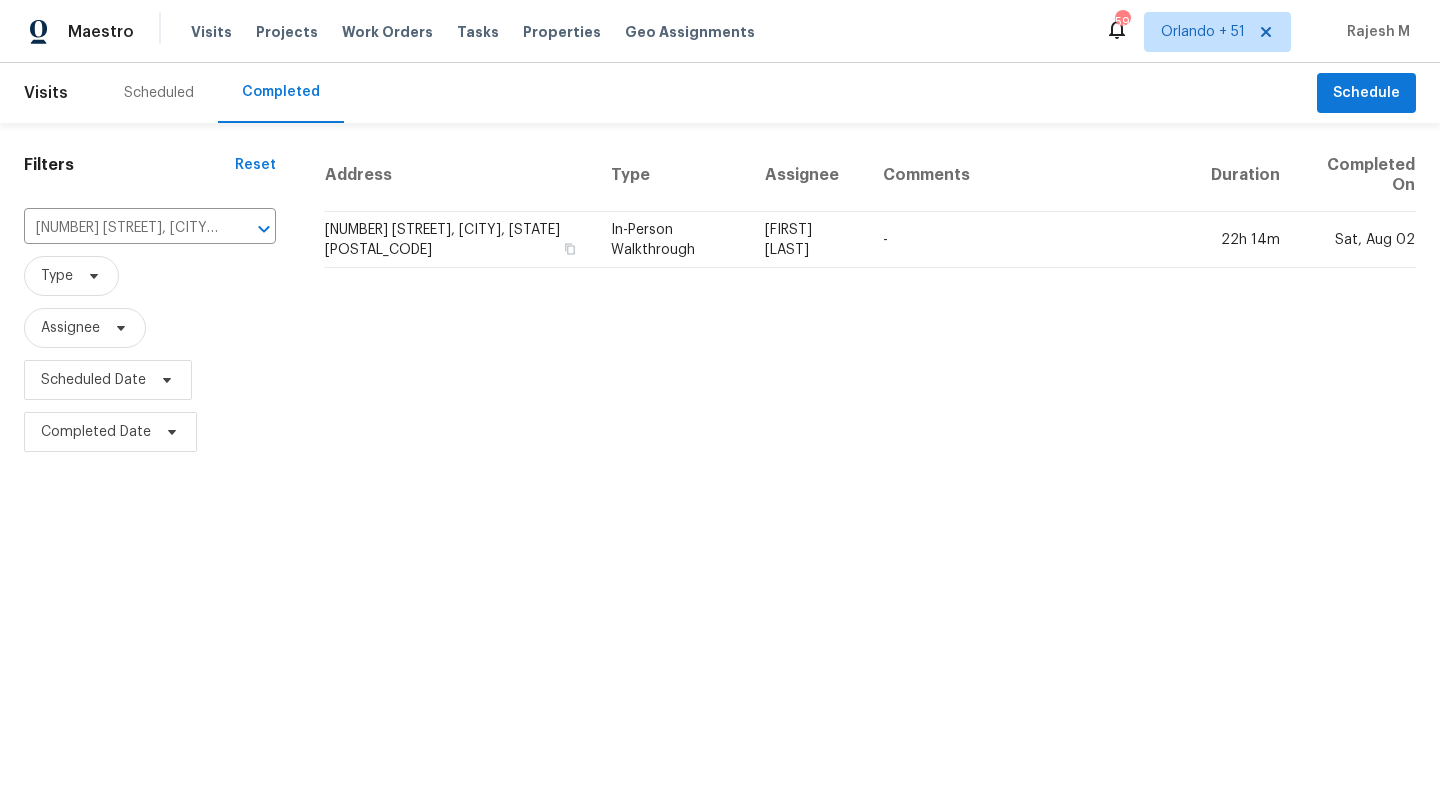 click on "-" at bounding box center (1031, 240) 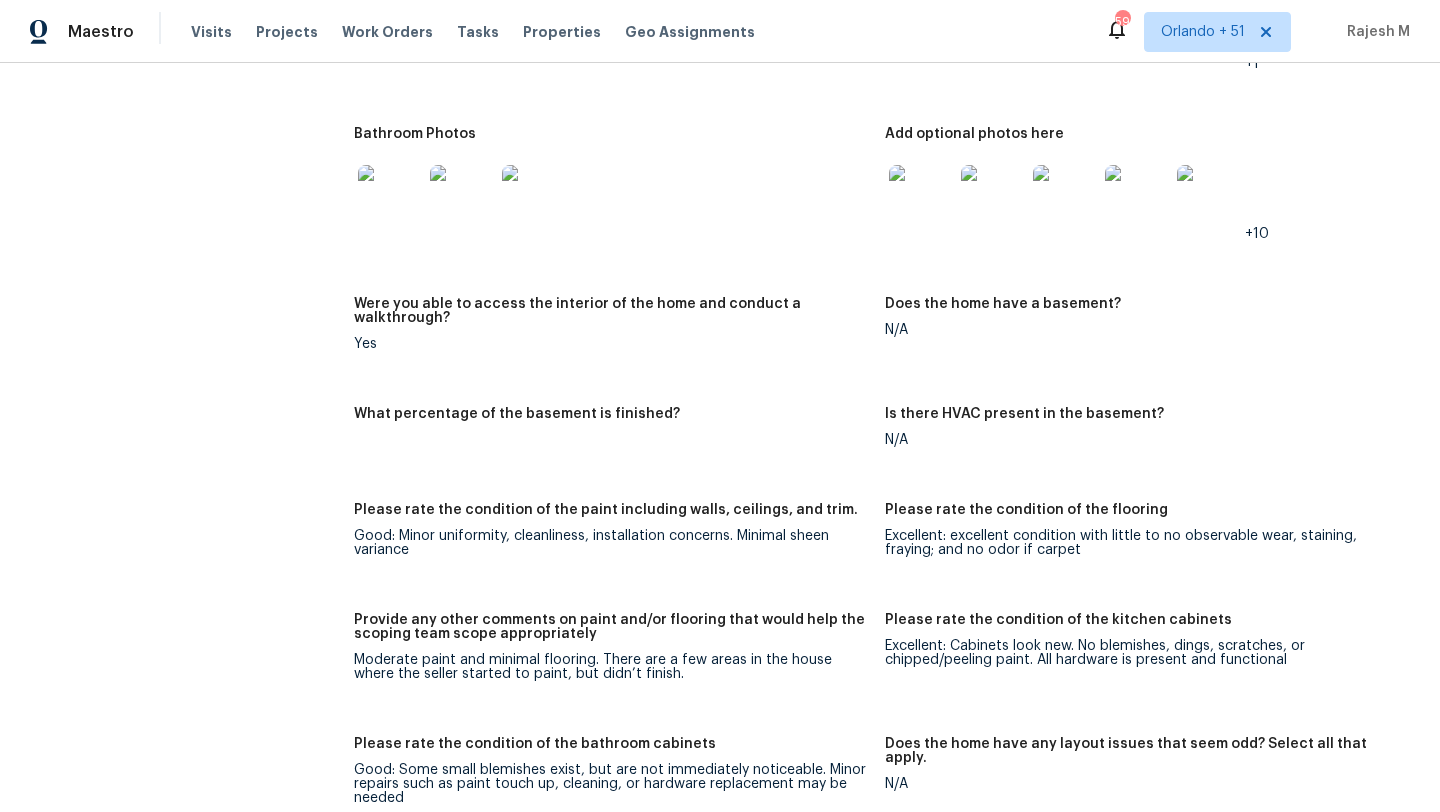 scroll, scrollTop: 2748, scrollLeft: 0, axis: vertical 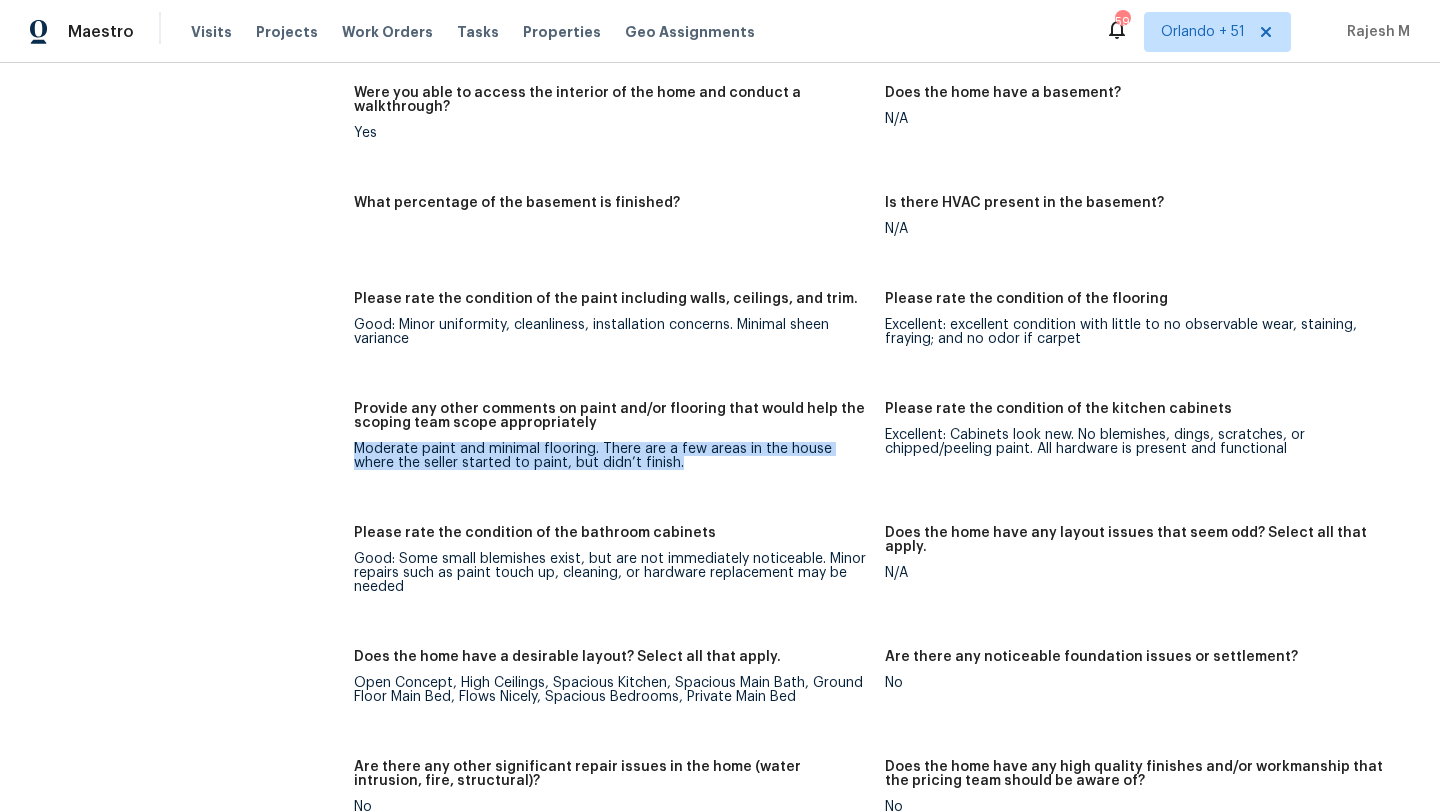 drag, startPoint x: 661, startPoint y: 430, endPoint x: 337, endPoint y: 417, distance: 324.2607 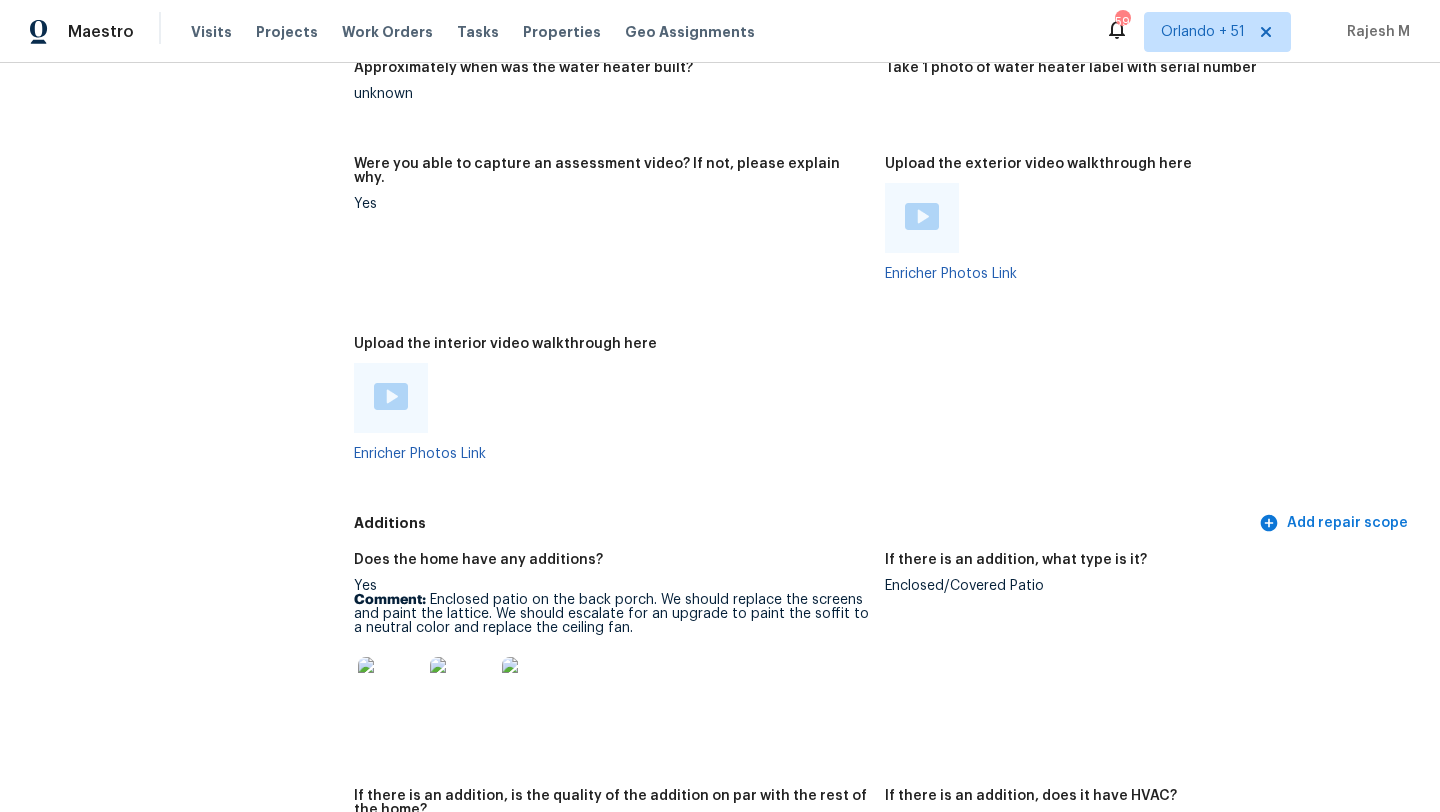 scroll, scrollTop: 3784, scrollLeft: 0, axis: vertical 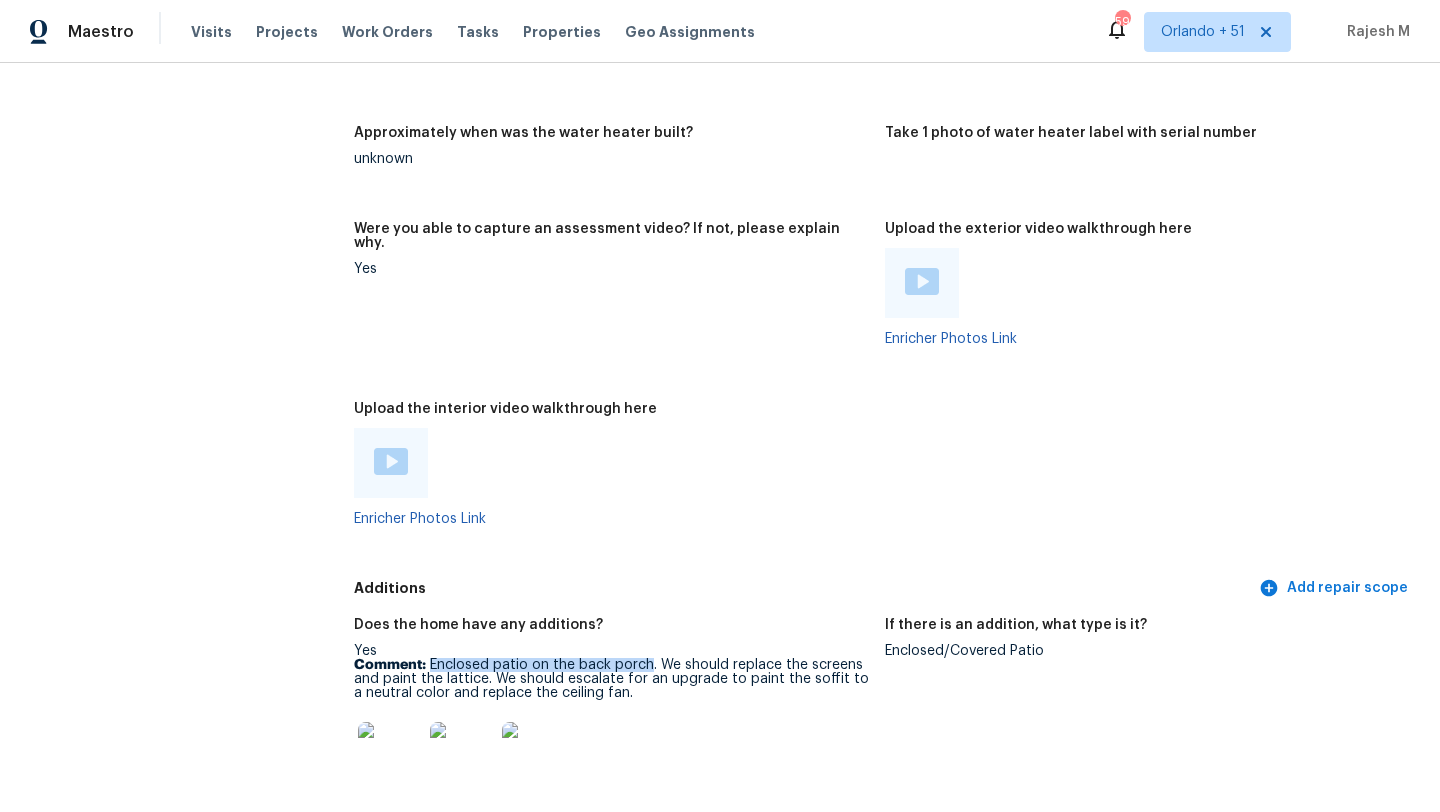 drag, startPoint x: 430, startPoint y: 639, endPoint x: 648, endPoint y: 630, distance: 218.1857 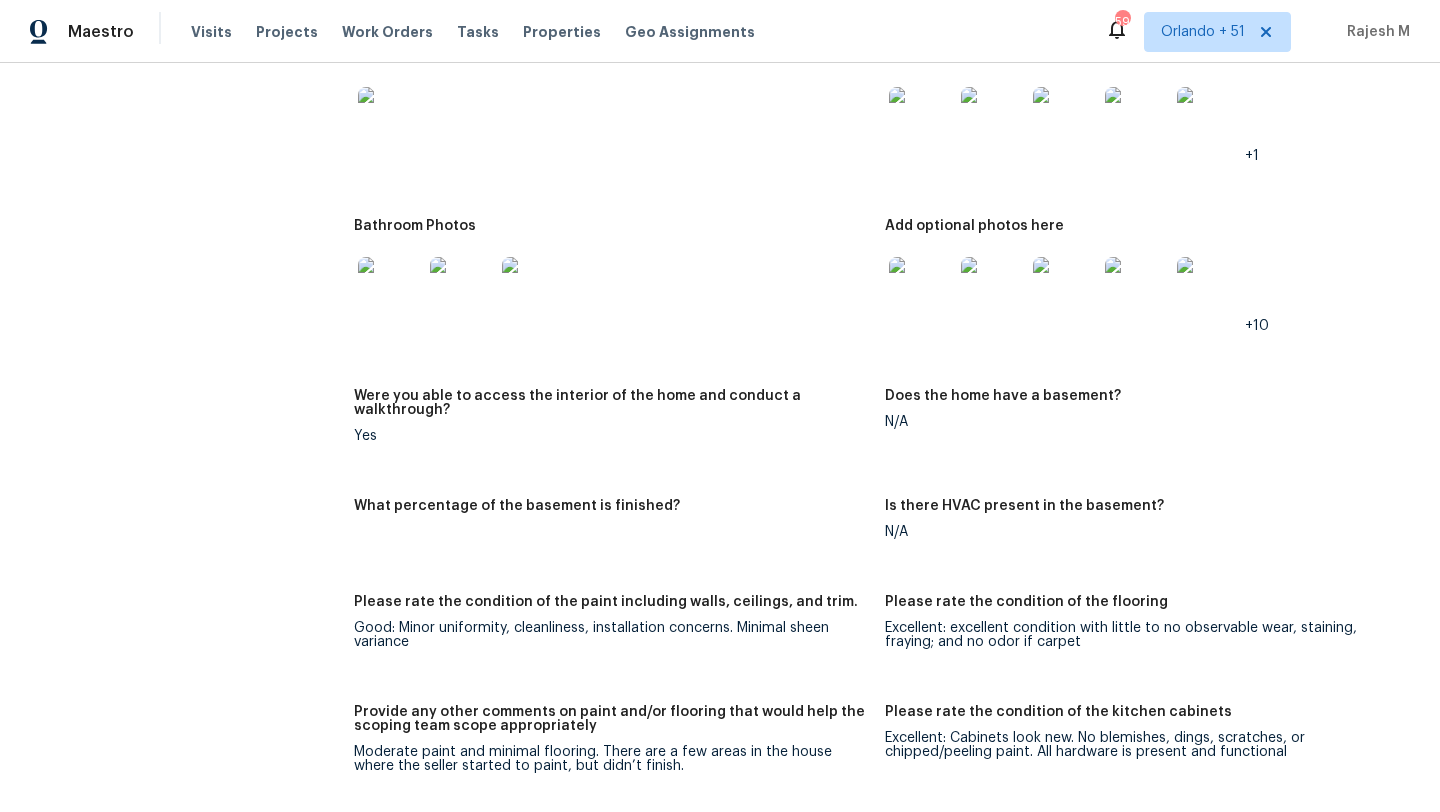 scroll, scrollTop: 2535, scrollLeft: 0, axis: vertical 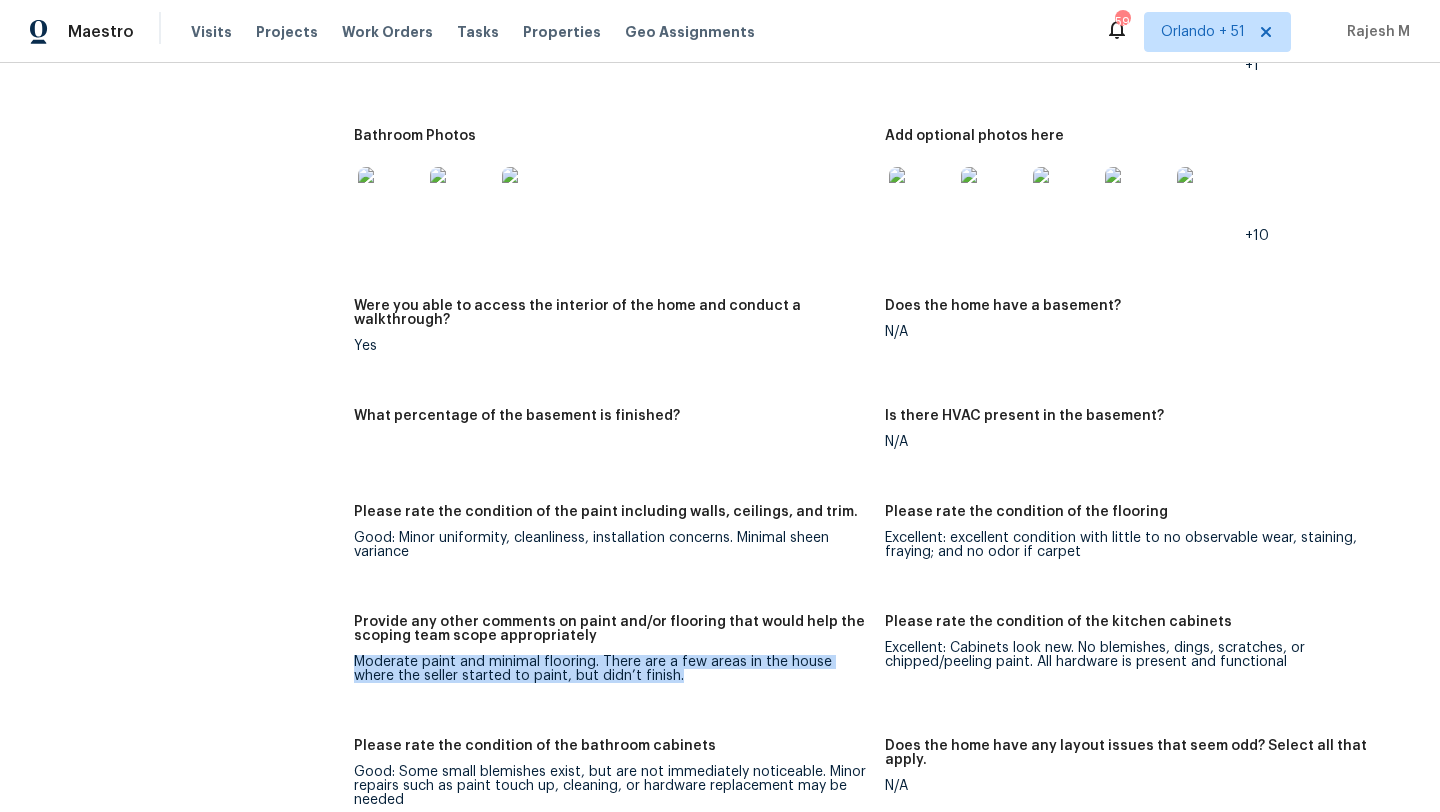 drag, startPoint x: 354, startPoint y: 631, endPoint x: 739, endPoint y: 633, distance: 385.0052 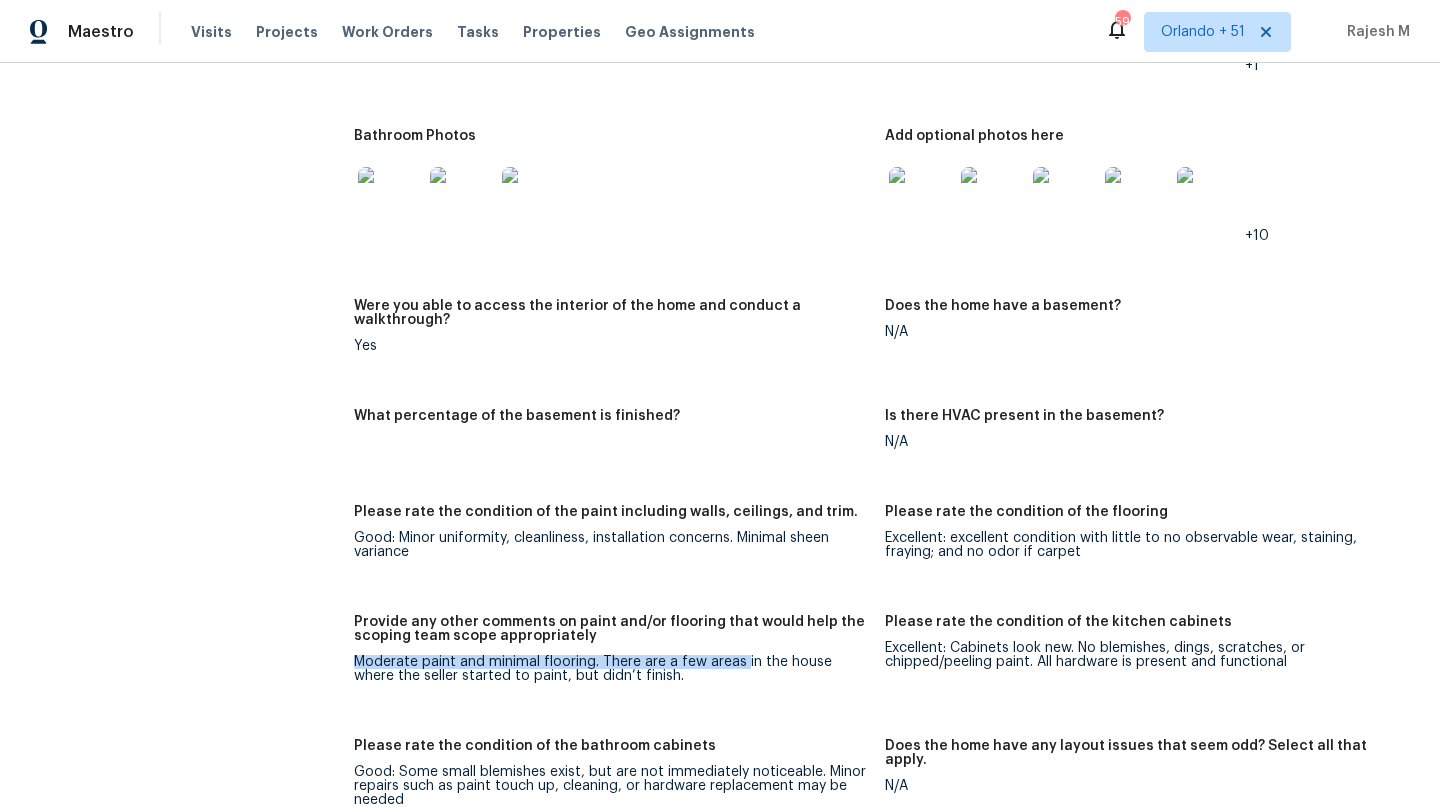 copy on "Moderate paint and minimal flooring. There are a few areas" 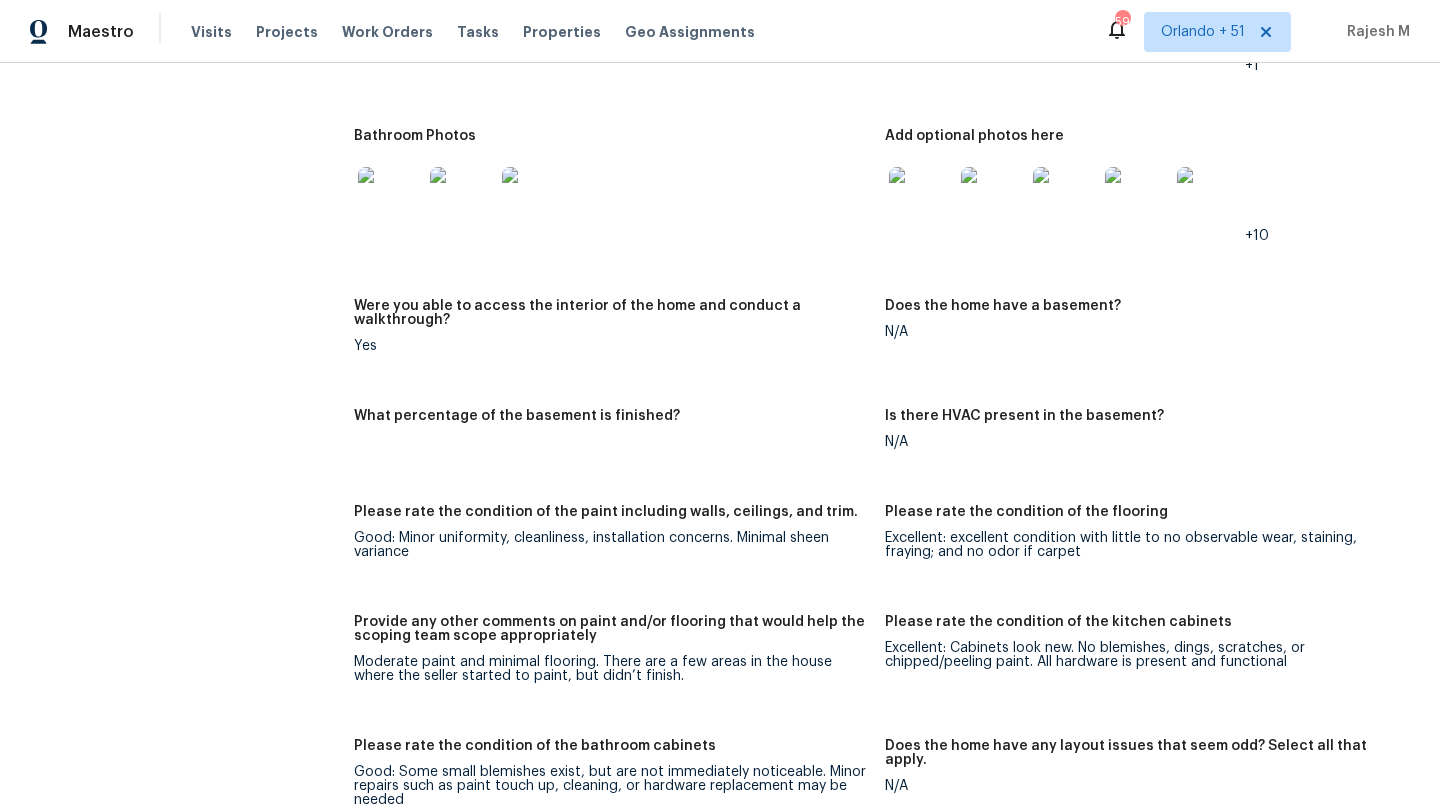 drag, startPoint x: 534, startPoint y: 682, endPoint x: 451, endPoint y: 682, distance: 83 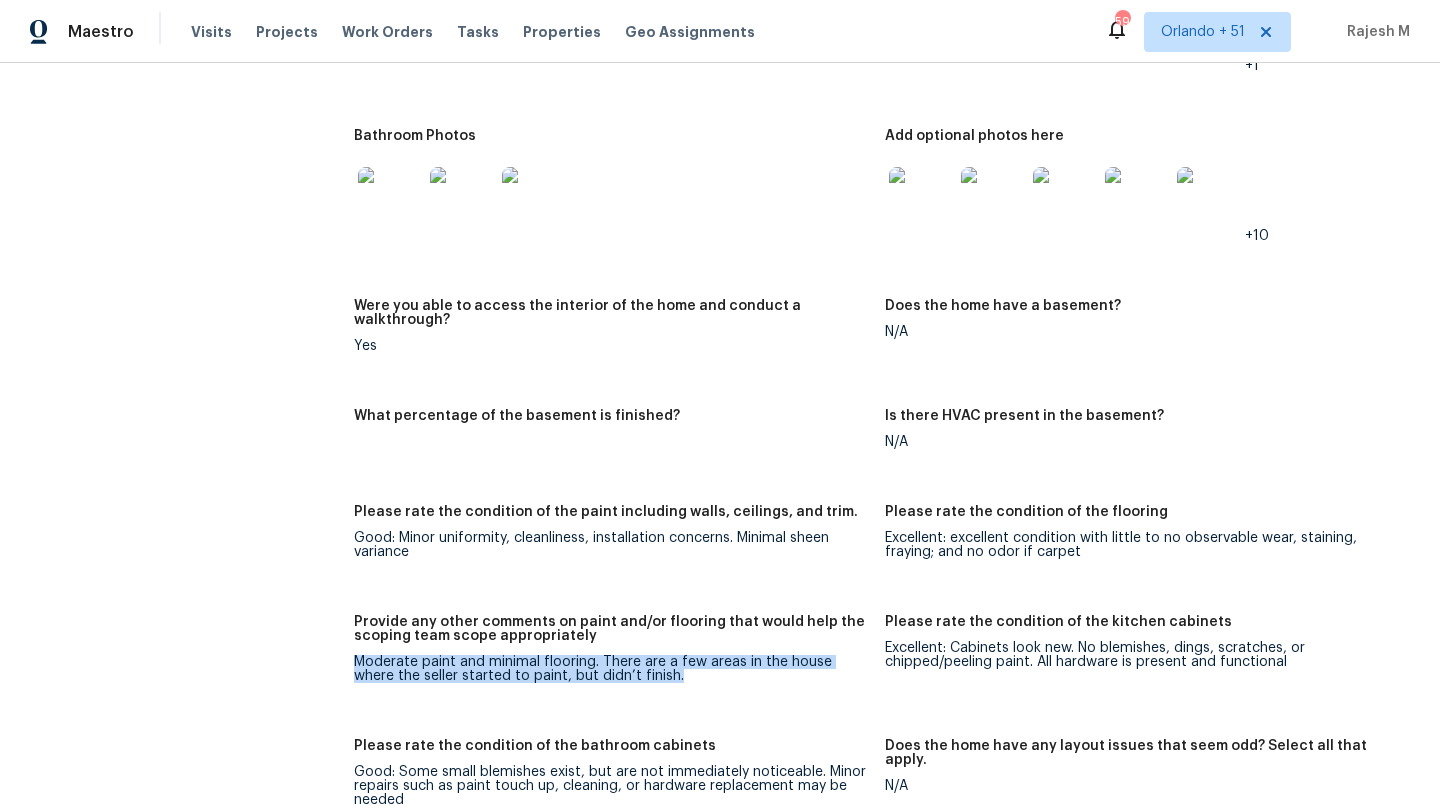 drag, startPoint x: 355, startPoint y: 630, endPoint x: 725, endPoint y: 644, distance: 370.26477 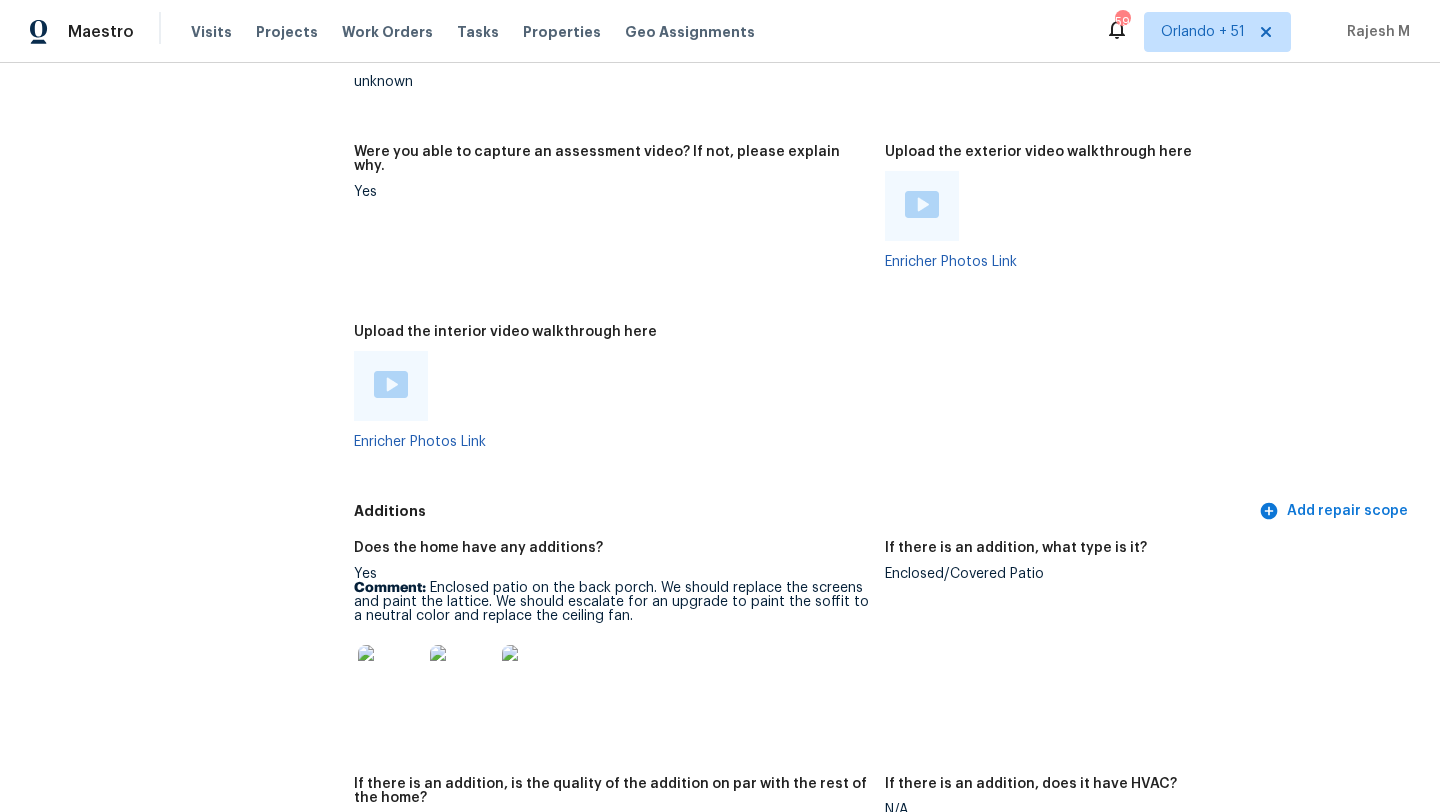 scroll, scrollTop: 3862, scrollLeft: 0, axis: vertical 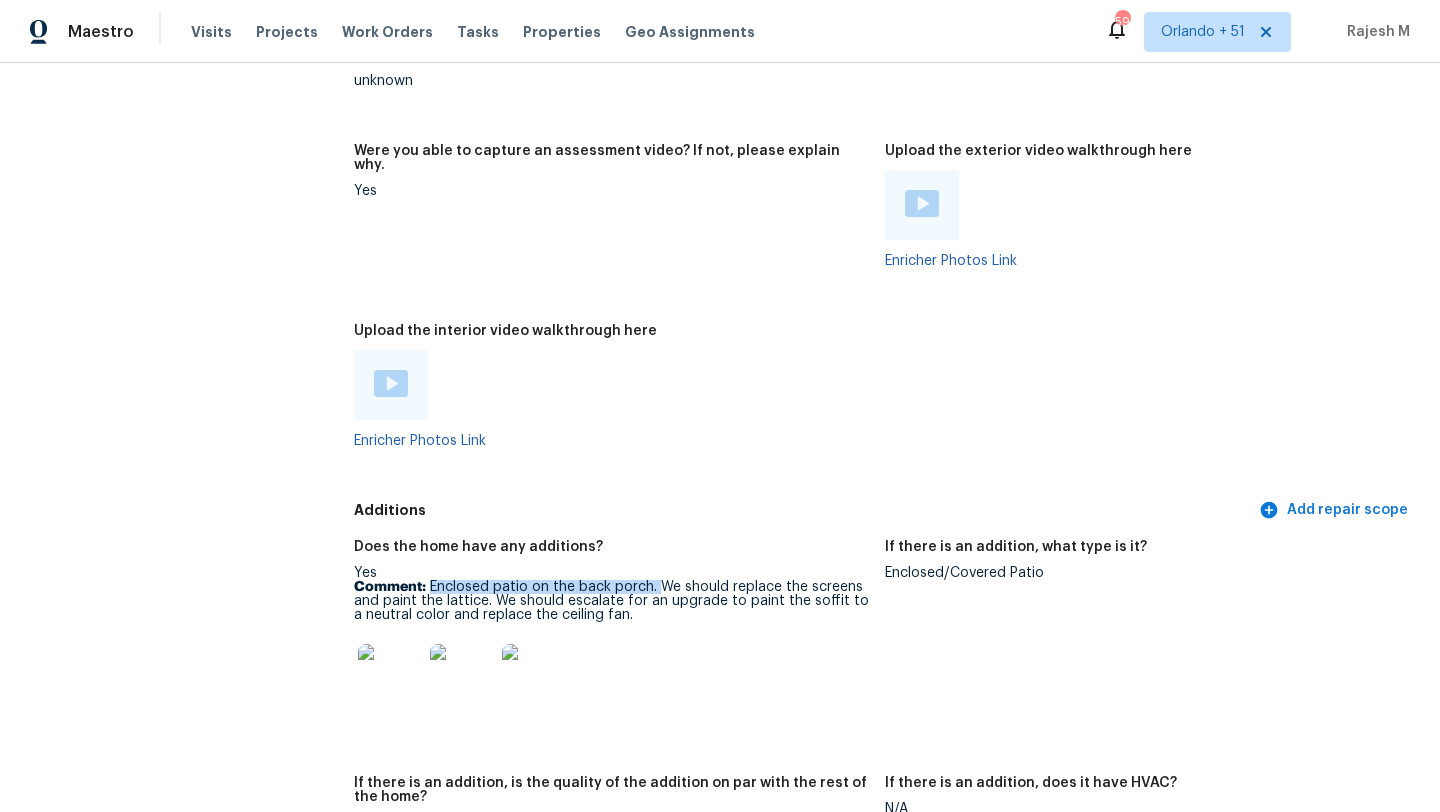 drag, startPoint x: 429, startPoint y: 562, endPoint x: 652, endPoint y: 552, distance: 223.2241 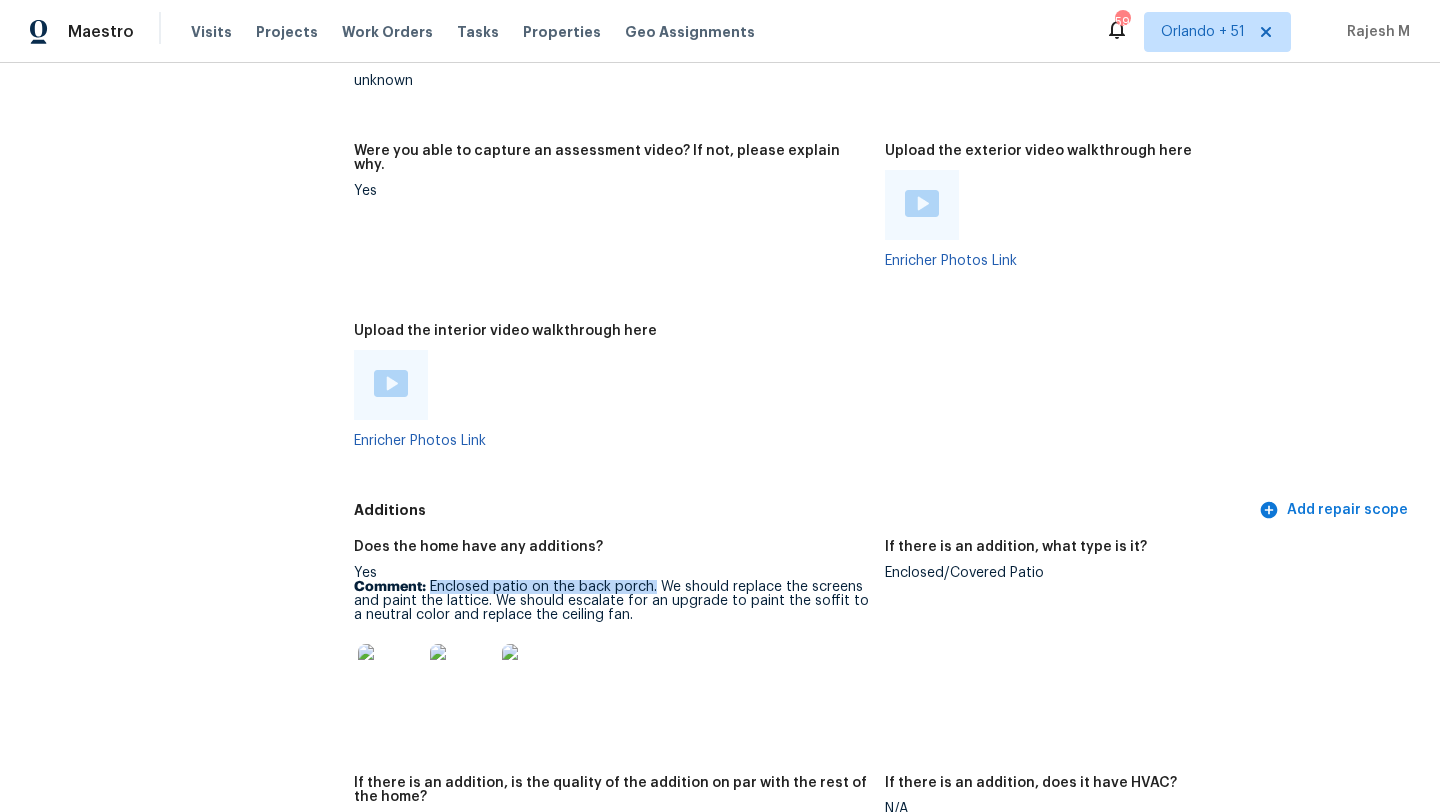 copy on "Enclosed patio on the back porch." 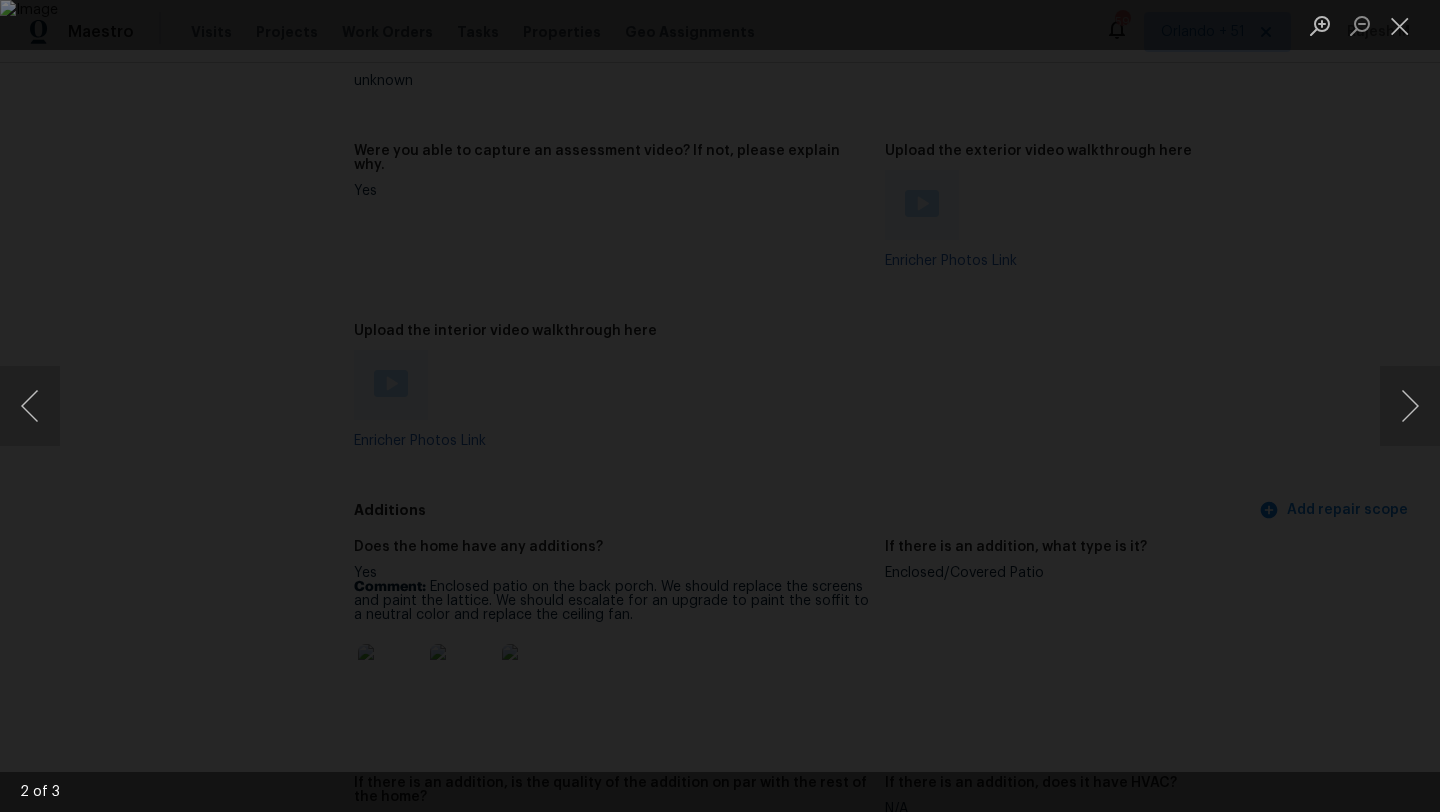 click at bounding box center [720, 406] 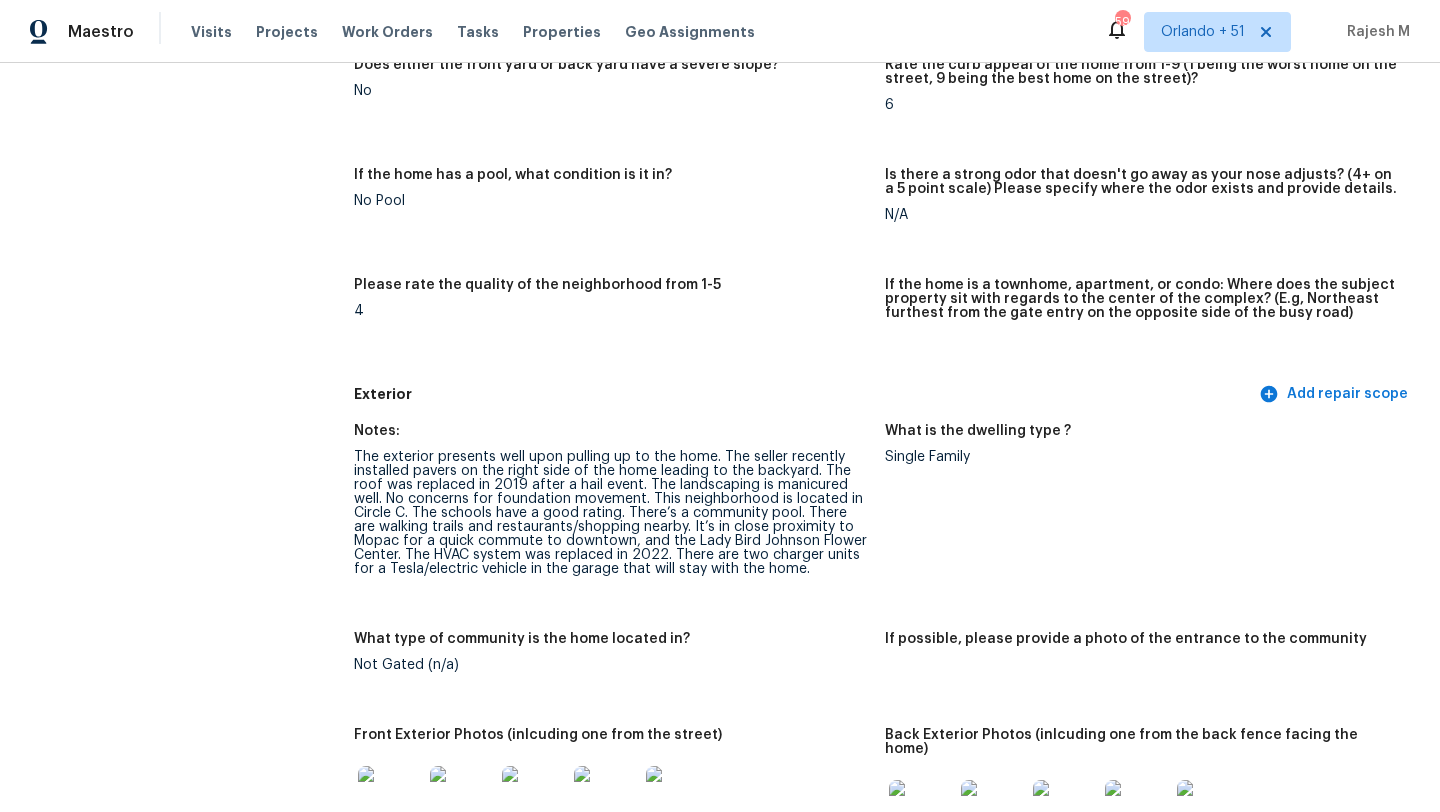 scroll, scrollTop: 0, scrollLeft: 0, axis: both 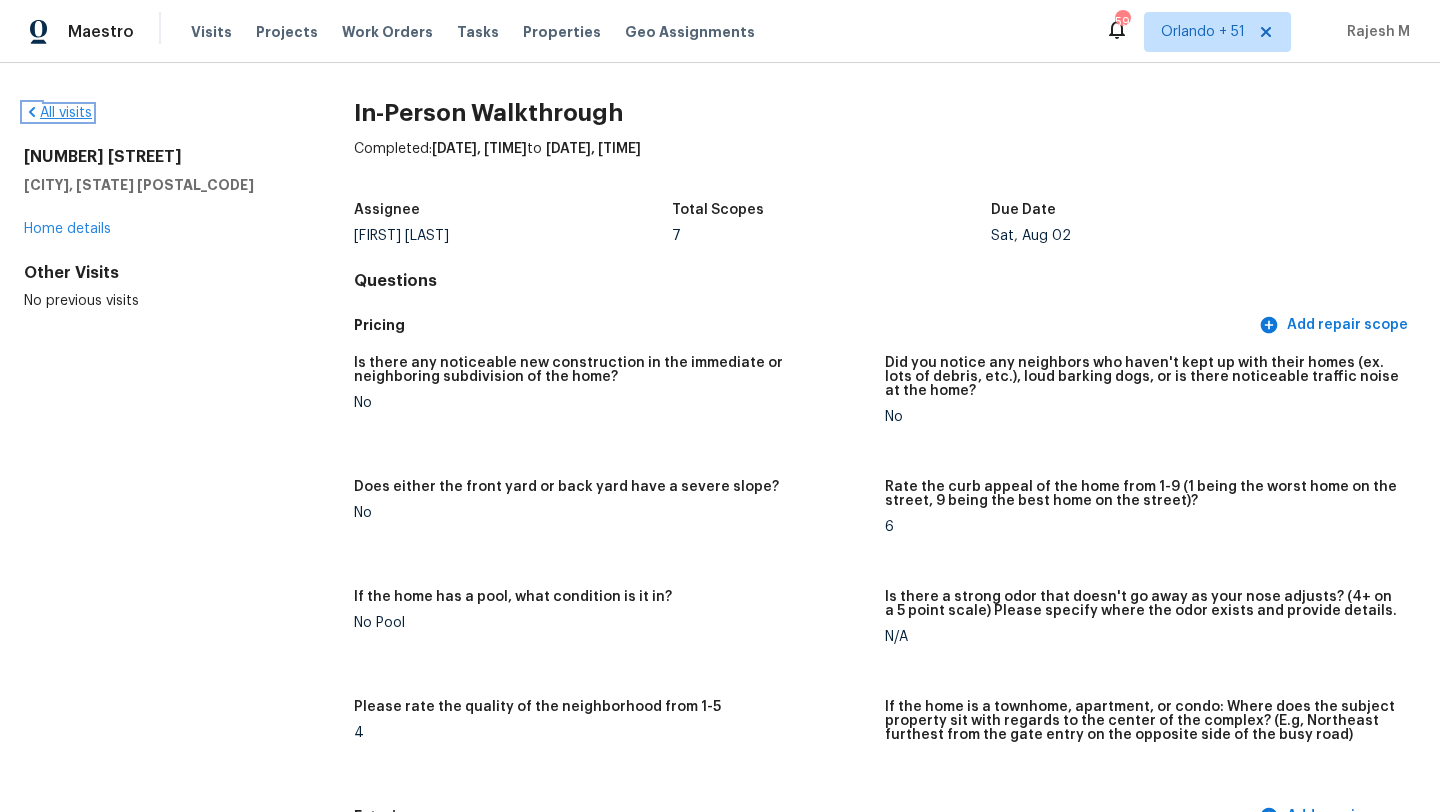click on "All visits" at bounding box center (58, 113) 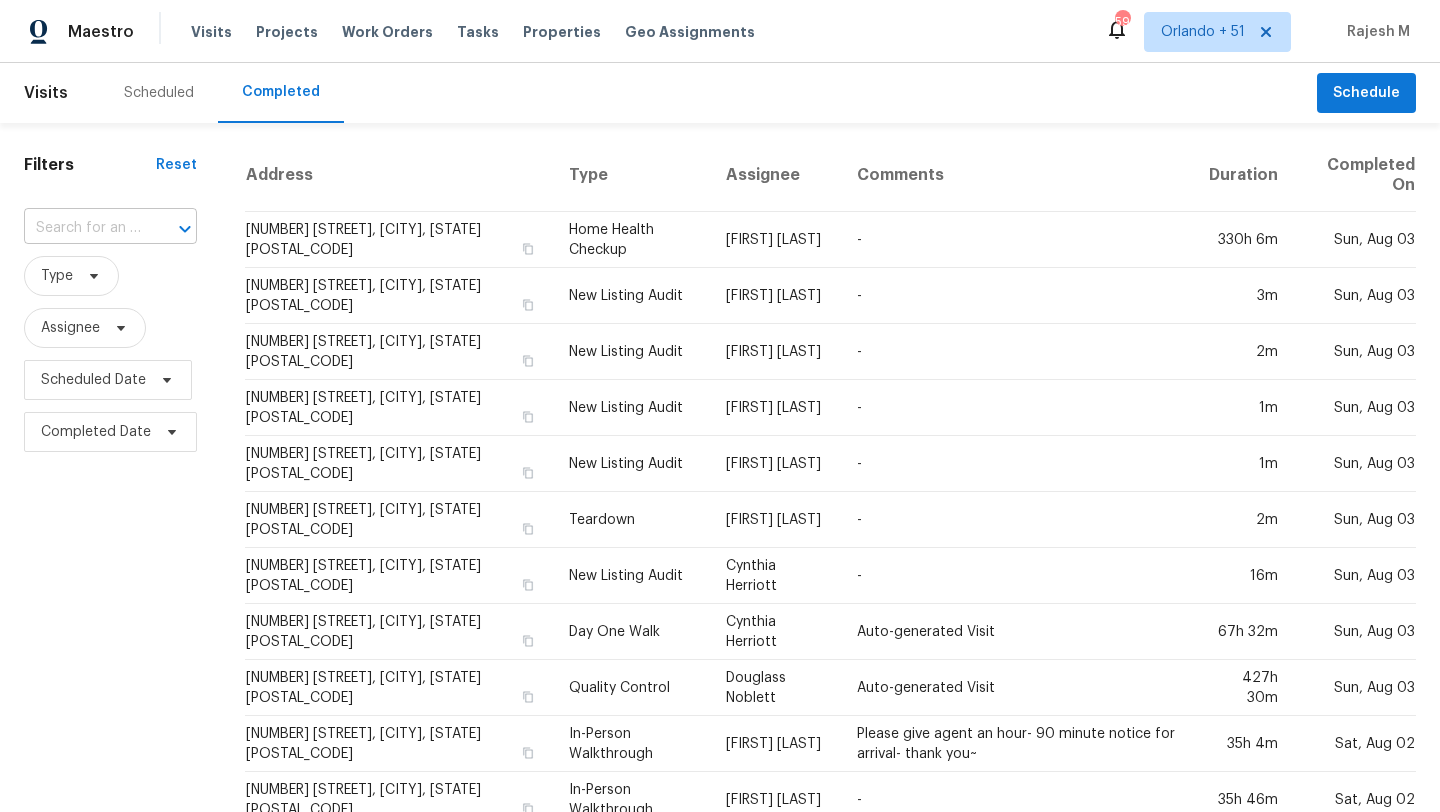 click at bounding box center (82, 228) 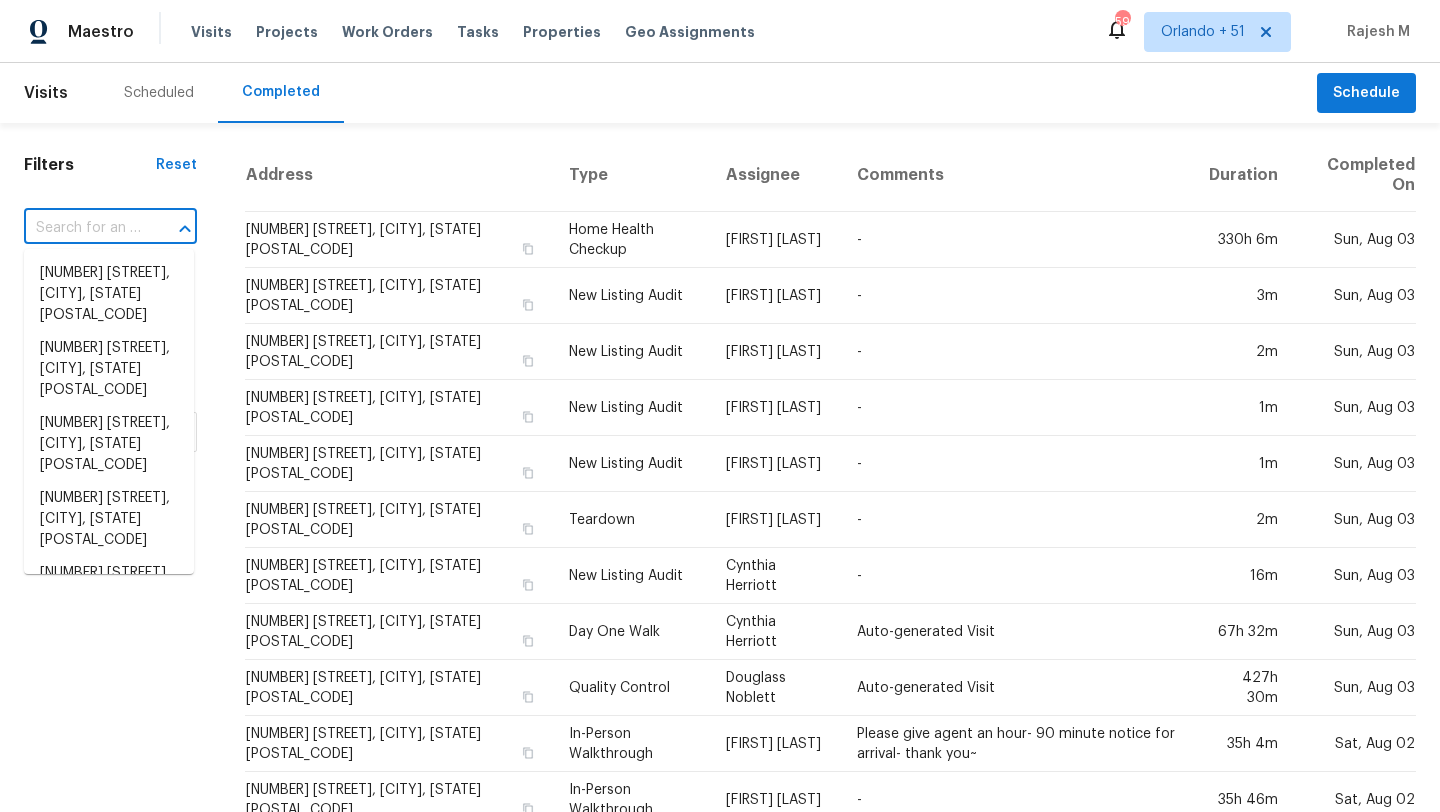 paste on "7060 Farmington Way, Sacramento, CA 95828" 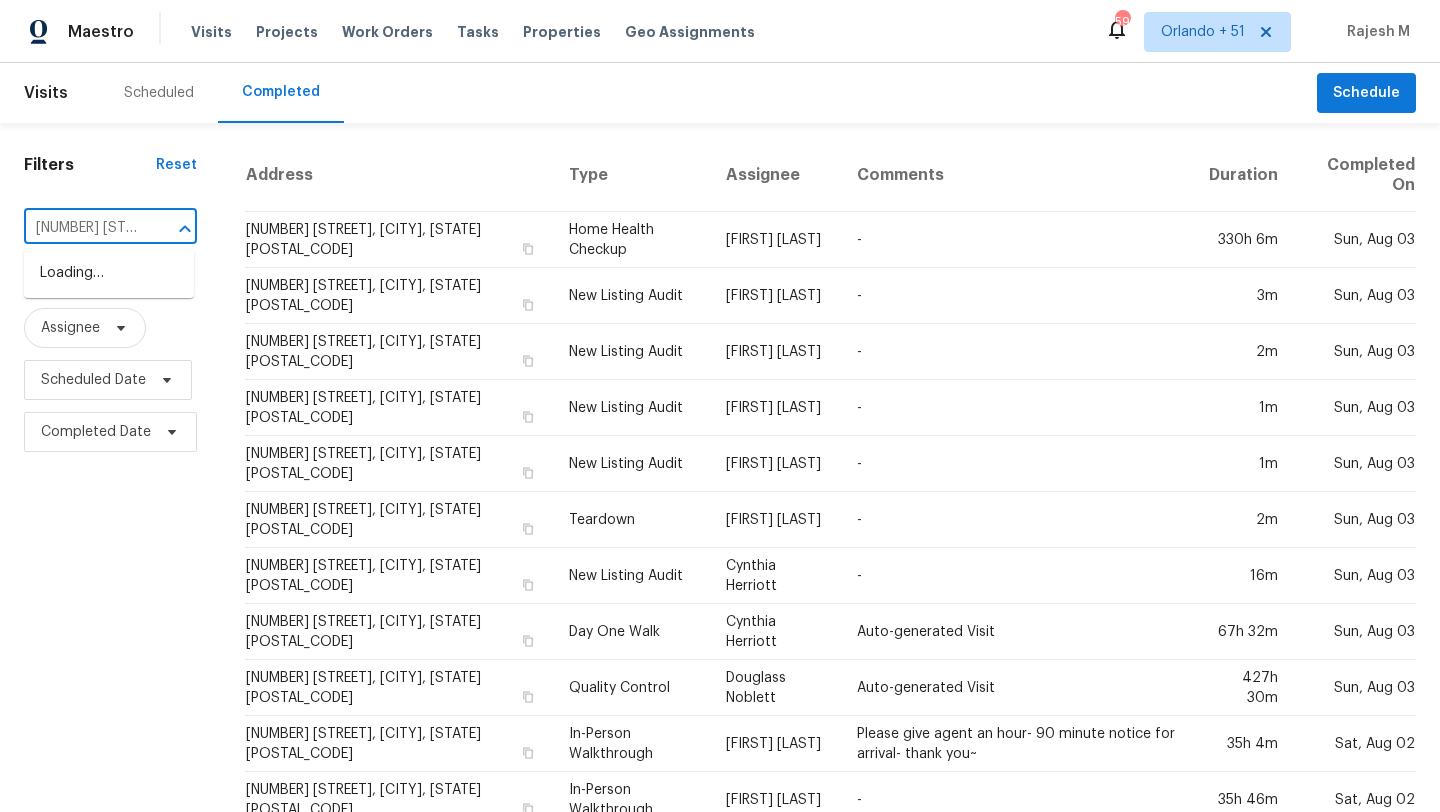 scroll, scrollTop: 0, scrollLeft: 200, axis: horizontal 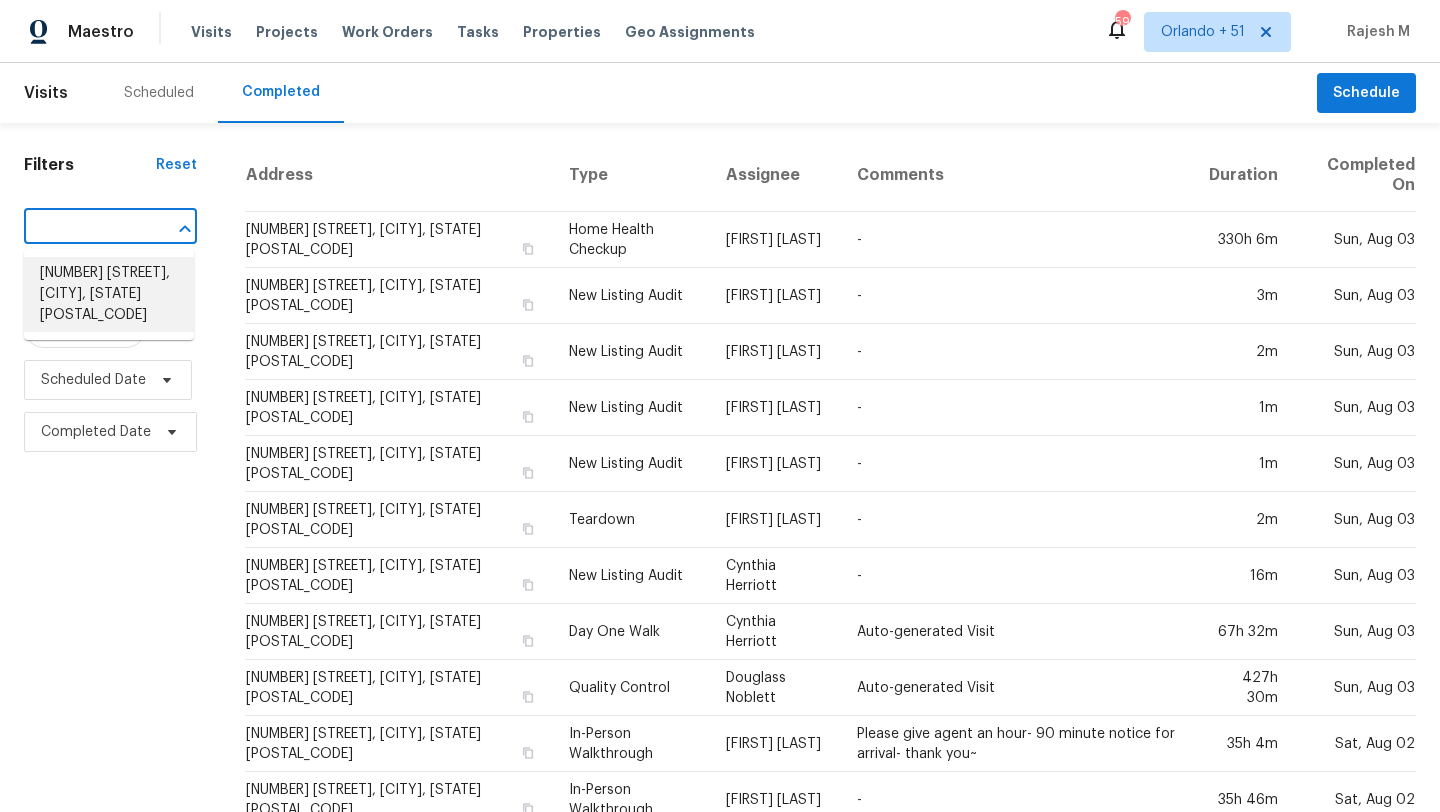 click on "7060 Farmington Way, Sacramento, CA 95828" at bounding box center [109, 294] 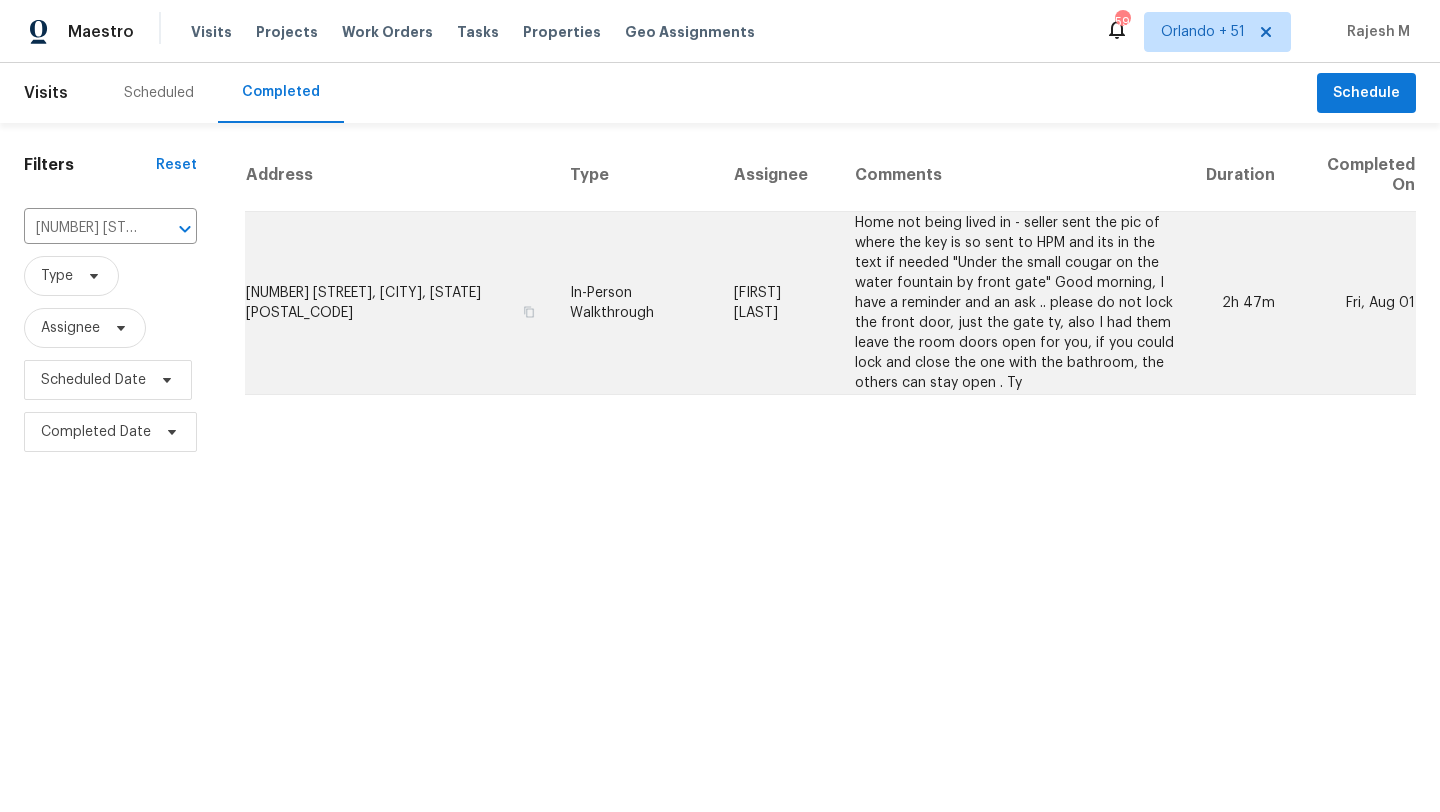 click on "Home not being lived in - seller sent the pic of where the key is so sent to HPM and its in the text if needed
"Under the small cougar on the water fountain by front gate"
Good morning, I have a reminder and an ask .. please do not lock the front door, just the gate ty, also I had them leave the room doors open for you, if you could lock and close the one with the bathroom, the others can stay open . Ty" at bounding box center (1014, 303) 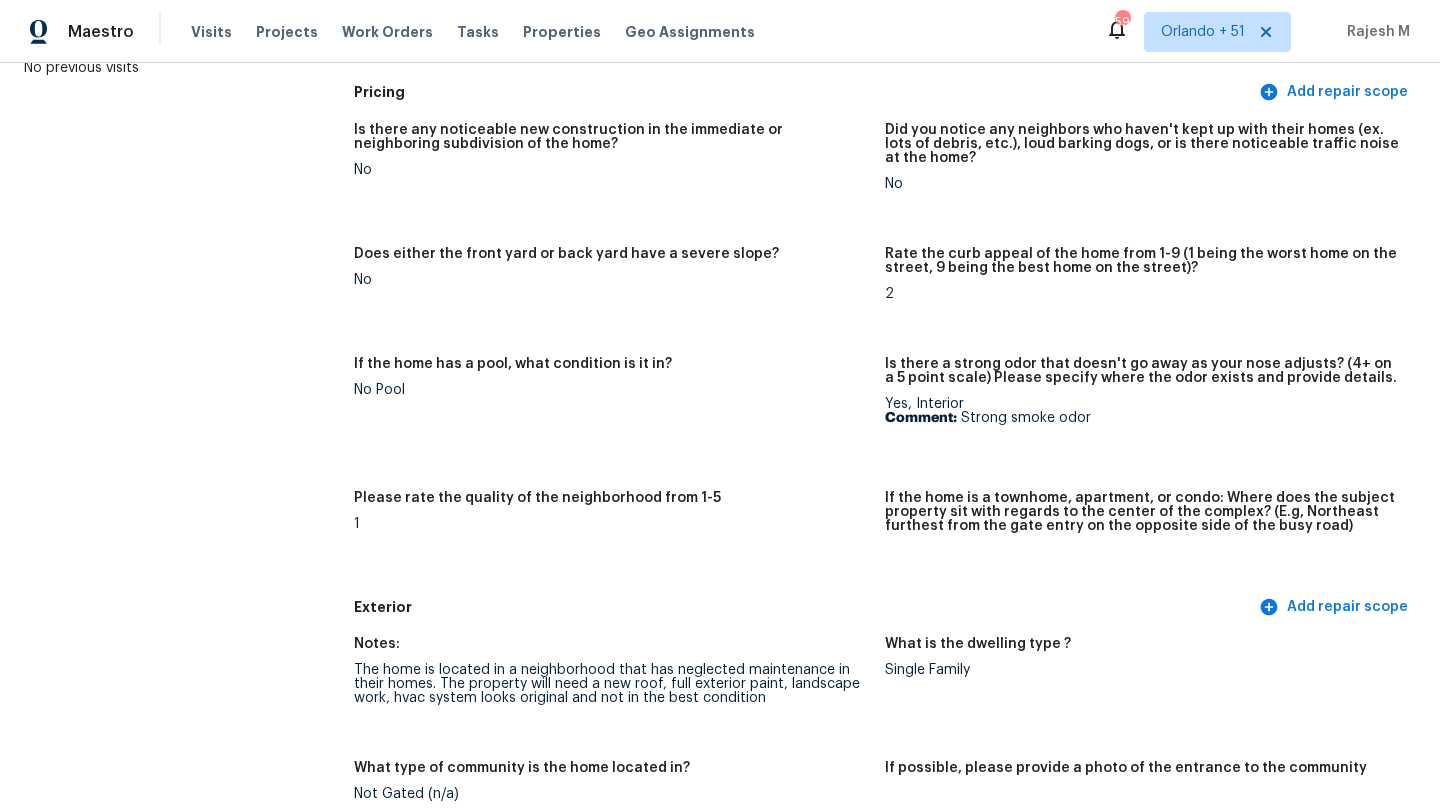 scroll, scrollTop: 0, scrollLeft: 0, axis: both 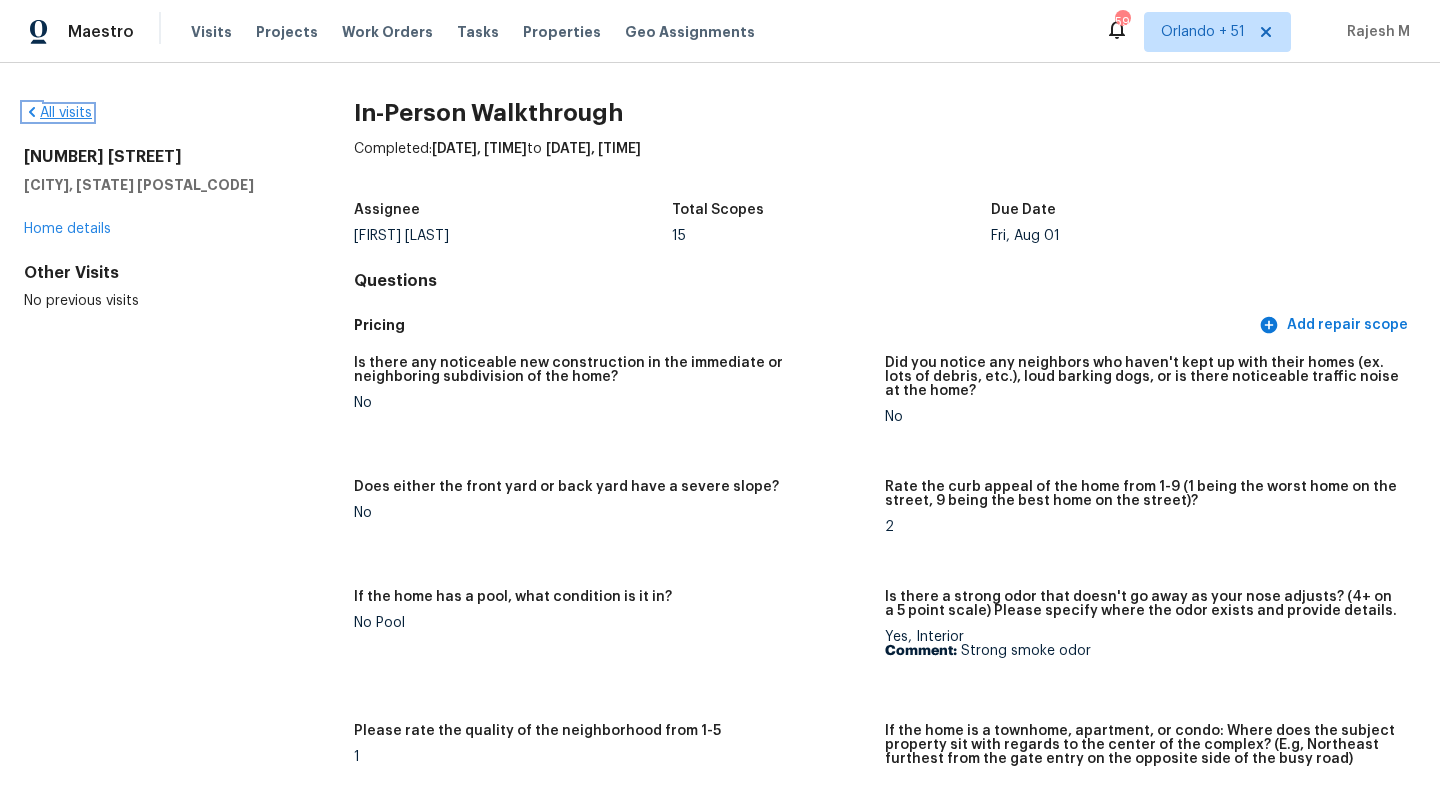 click on "All visits" at bounding box center (58, 113) 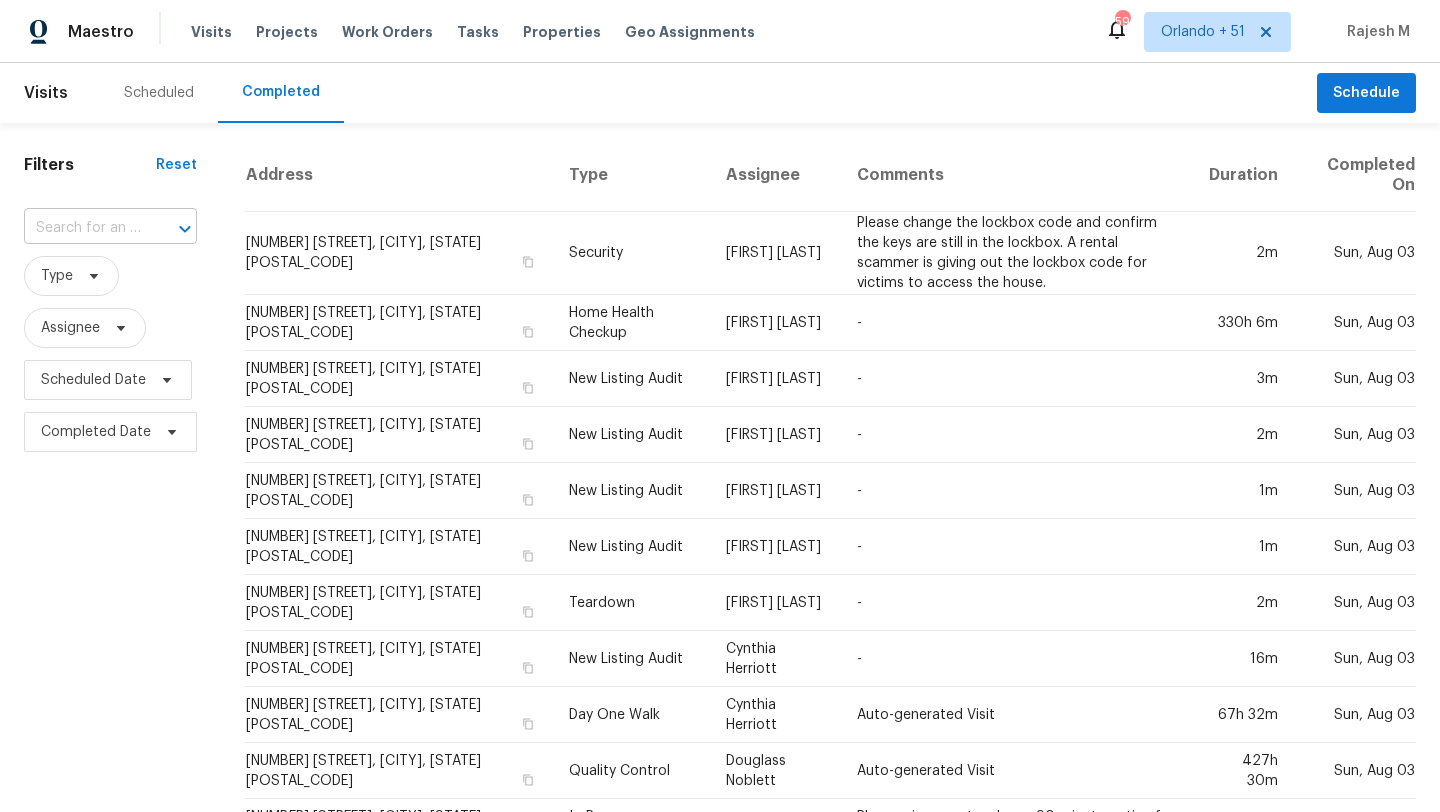 click at bounding box center [82, 228] 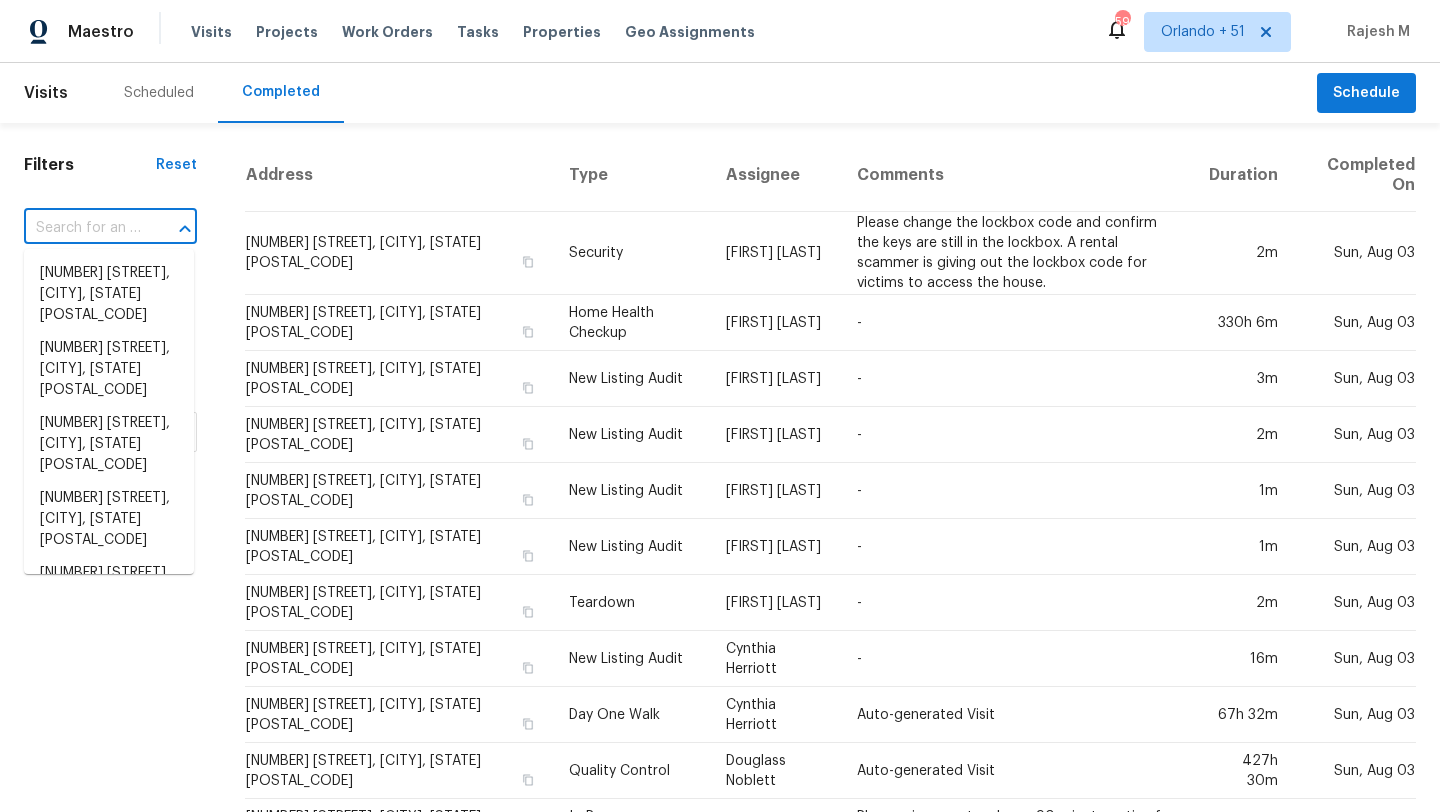paste on "[NUMBER] [STREET], [CITY], [STATE] [ZIP]" 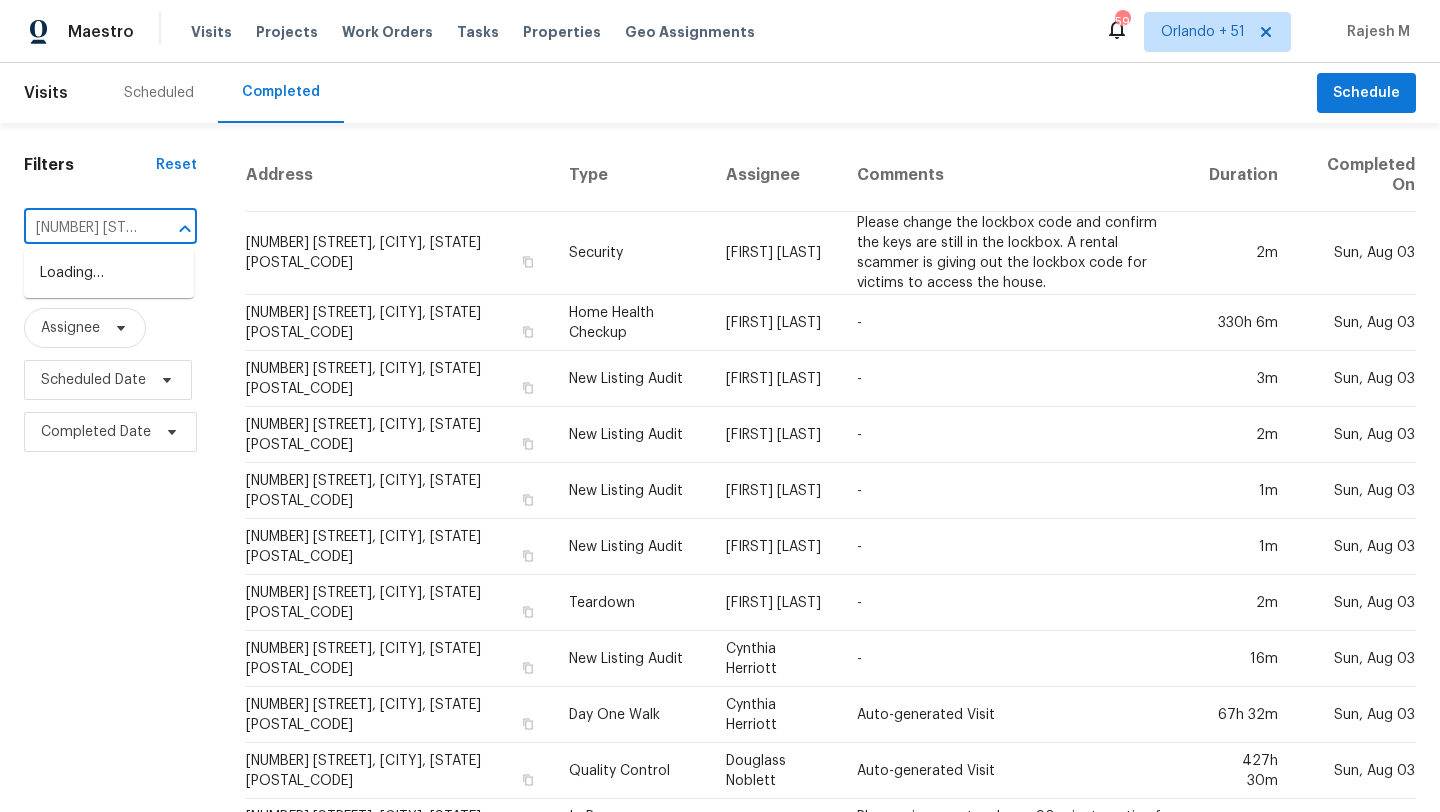 scroll, scrollTop: 0, scrollLeft: 152, axis: horizontal 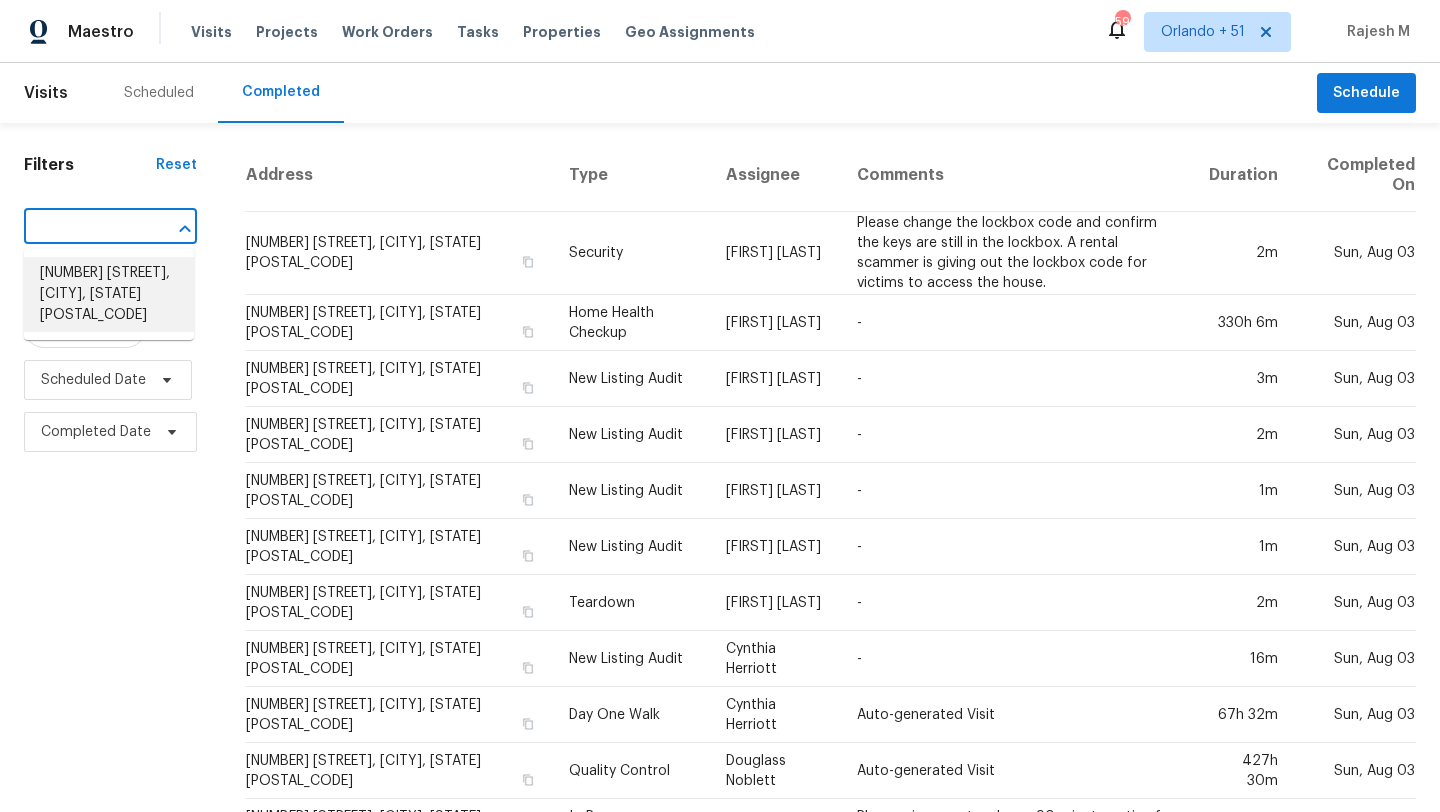 click on "[NUMBER] [STREET], [CITY], [STATE] [ZIP]" at bounding box center (109, 294) 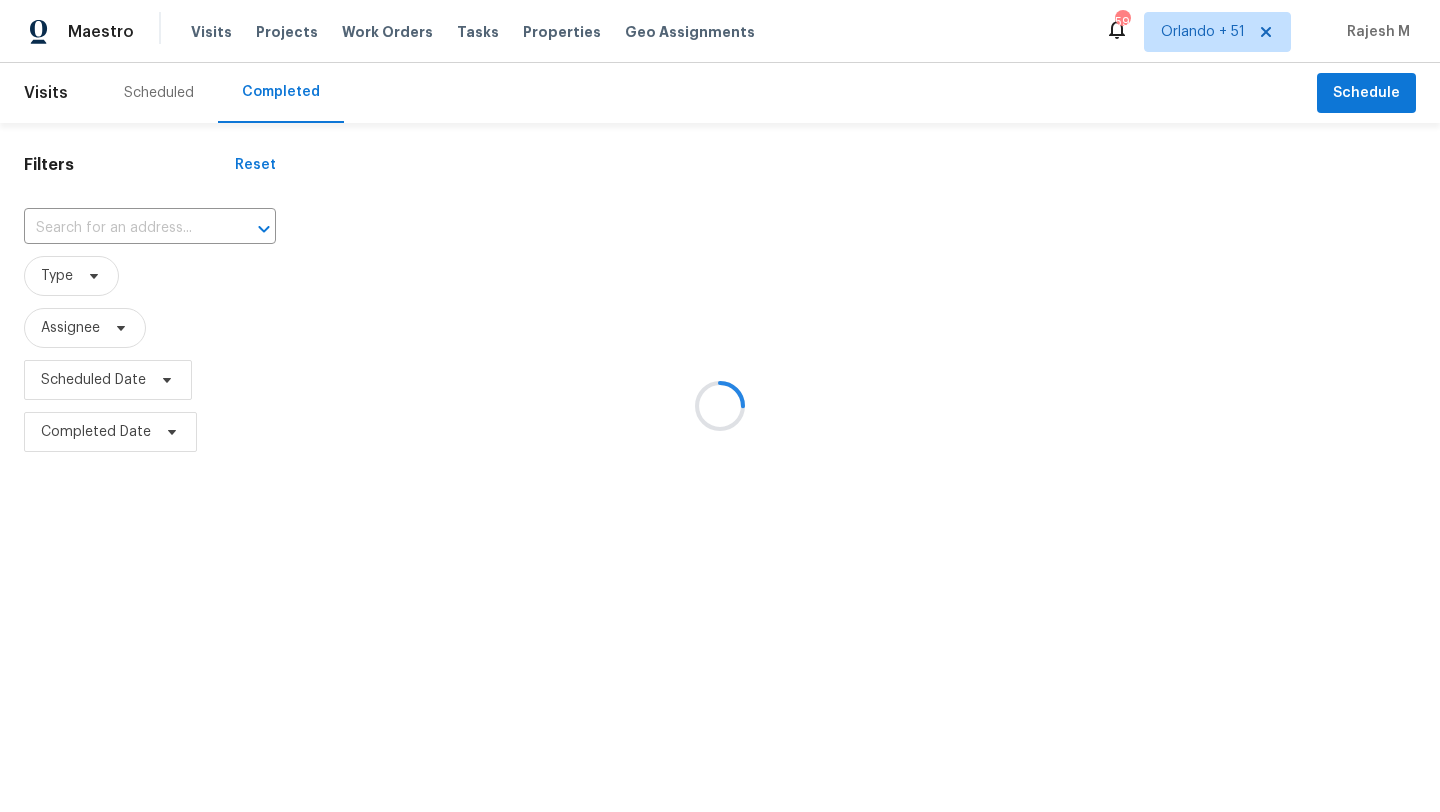 type on "[NUMBER] [STREET], [CITY], [STATE] [ZIP]" 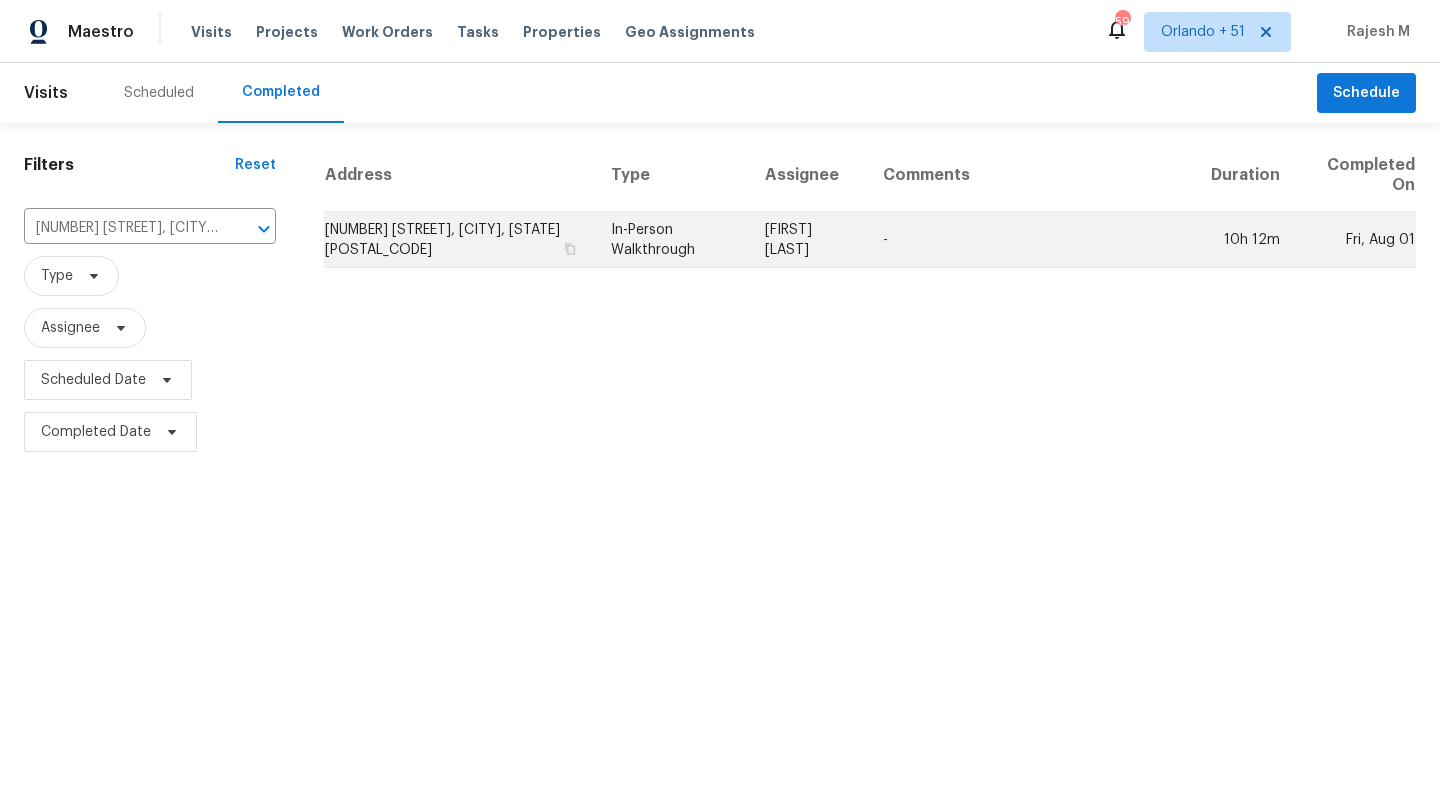 click on "-" at bounding box center [1031, 240] 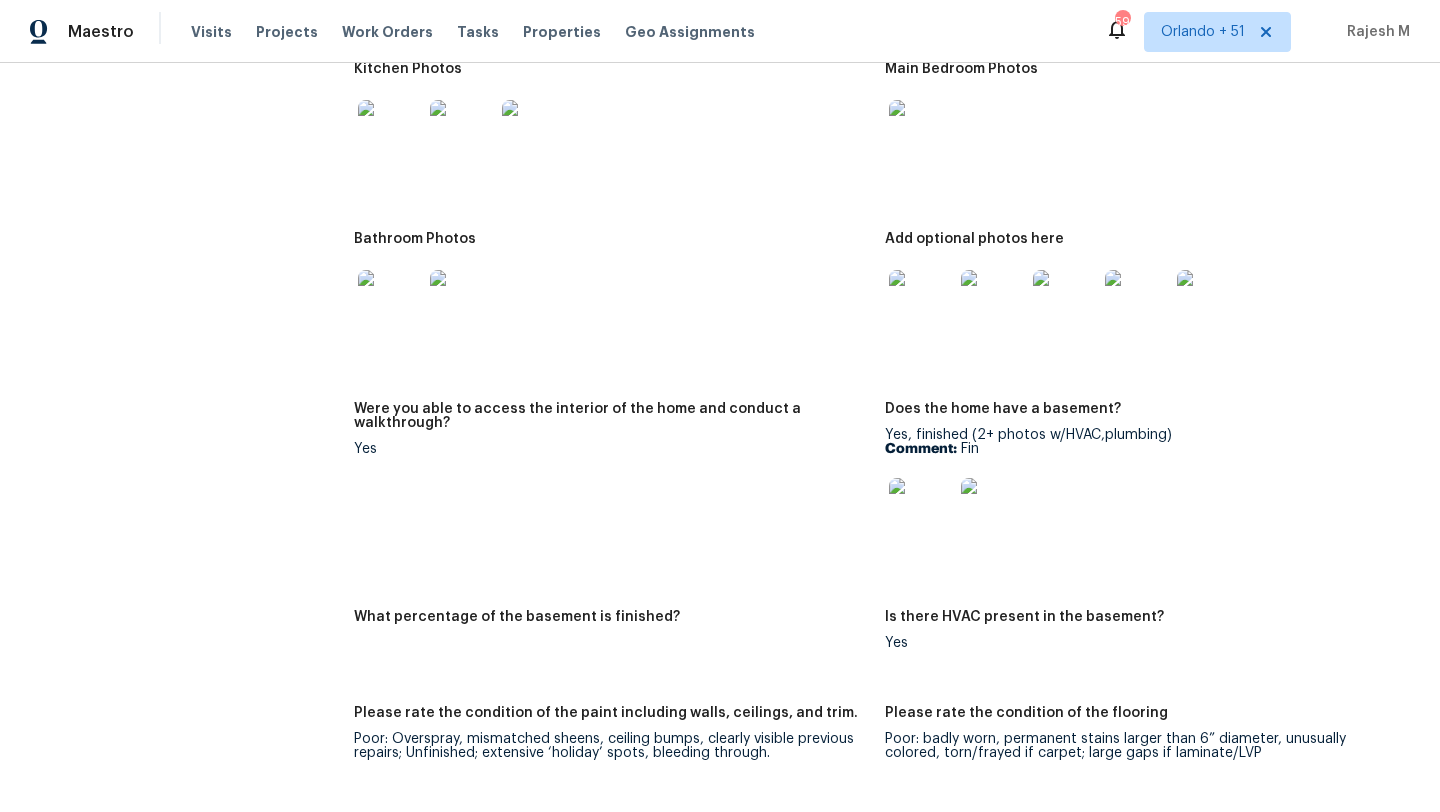 scroll, scrollTop: 2160, scrollLeft: 0, axis: vertical 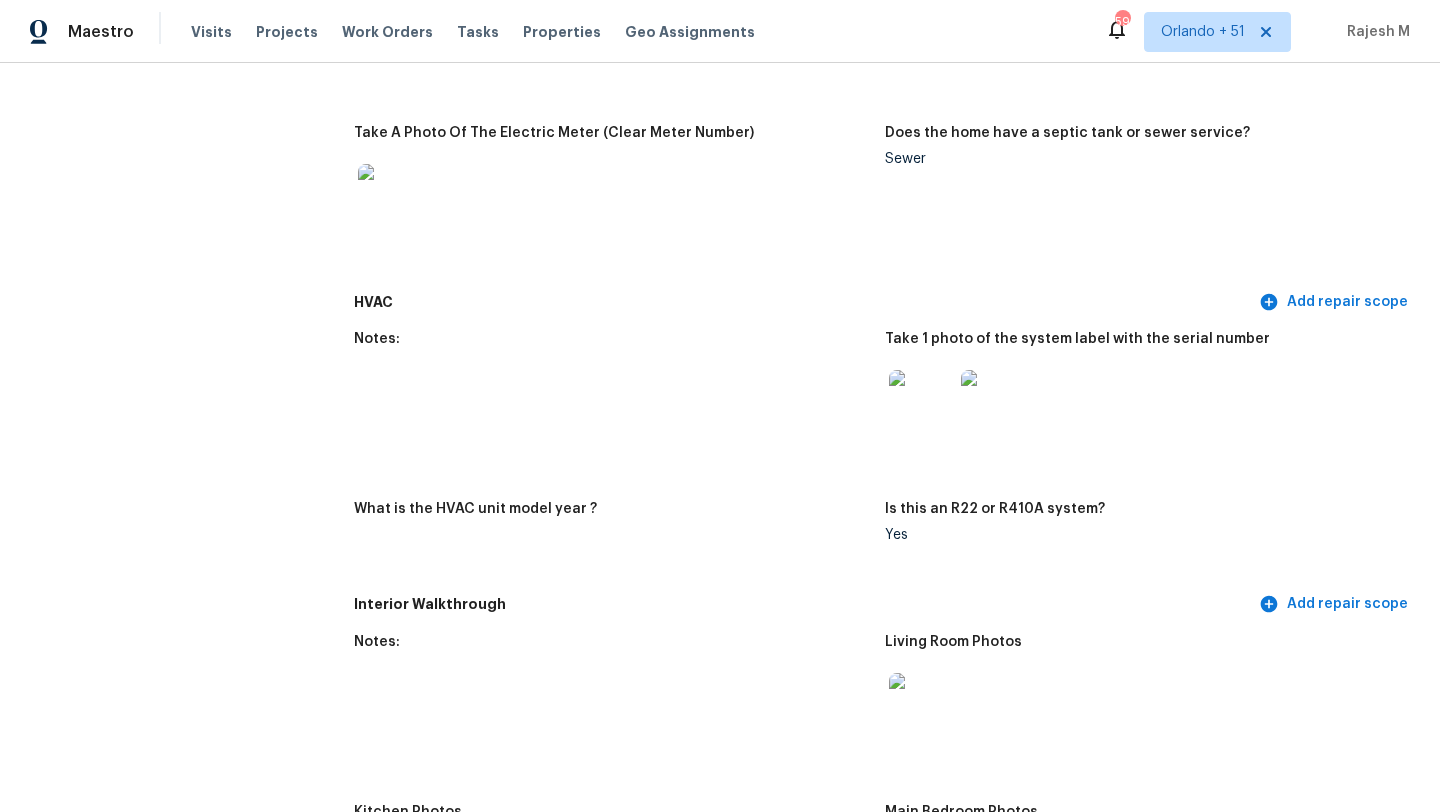 click on "Notes:" at bounding box center (619, 405) 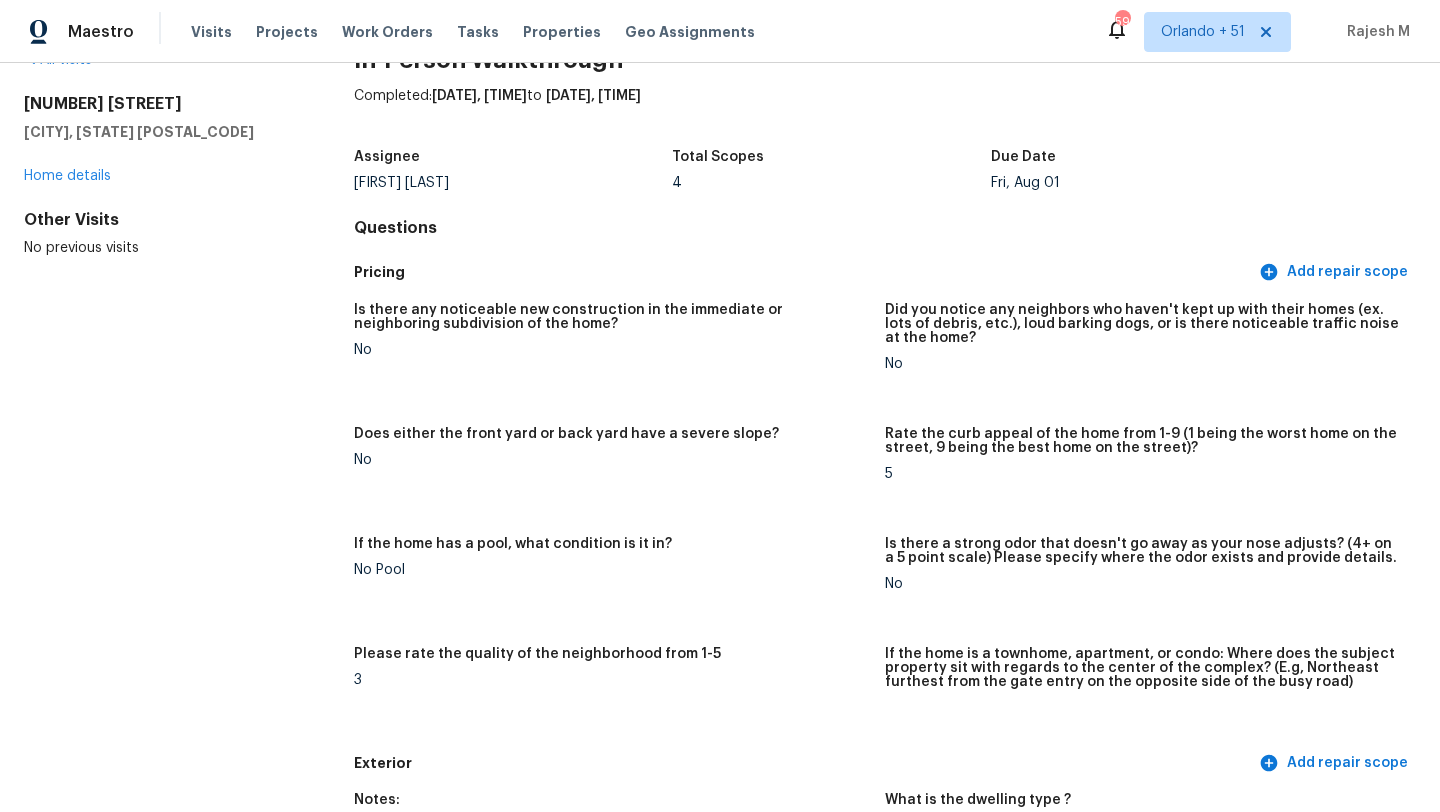 scroll, scrollTop: 0, scrollLeft: 0, axis: both 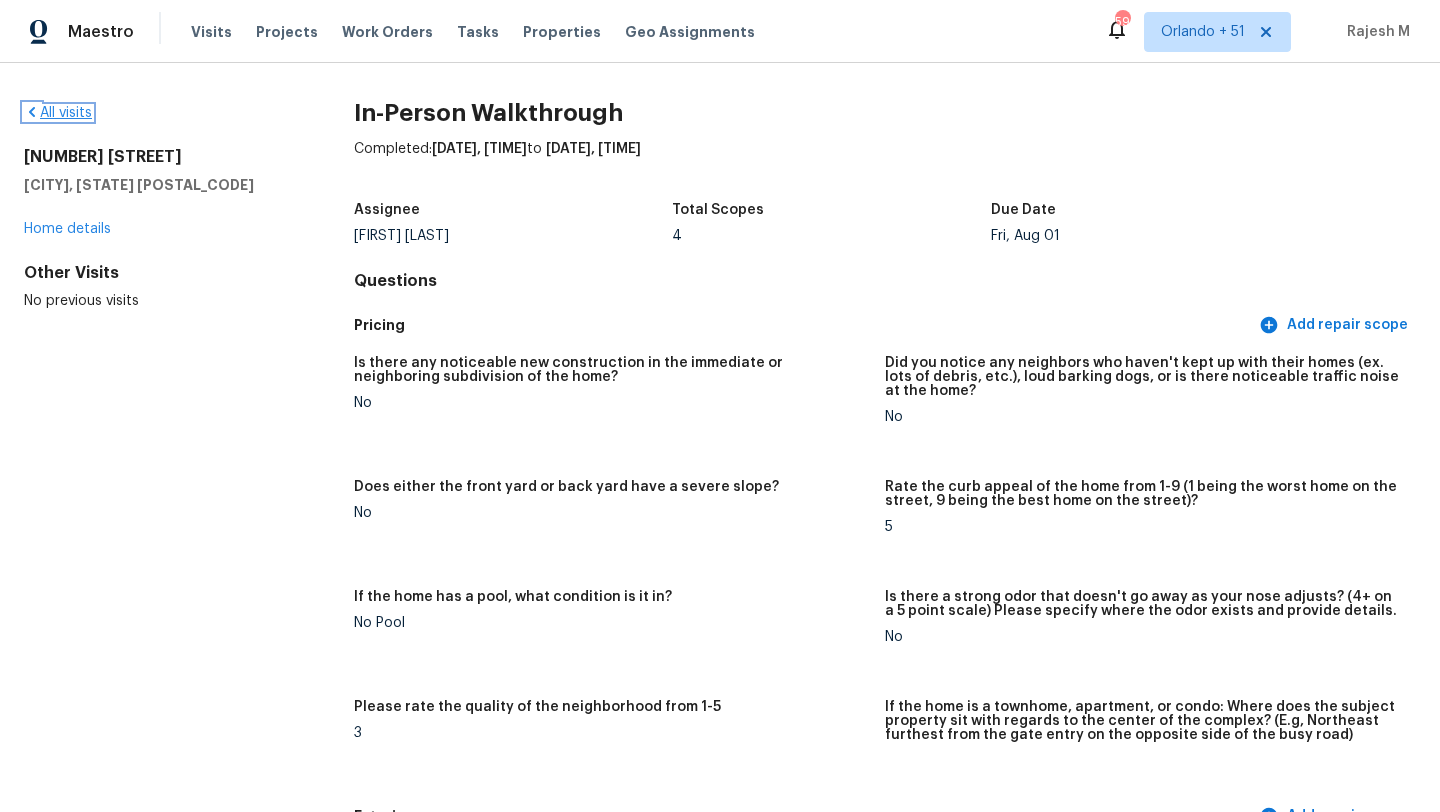 click on "All visits" at bounding box center (58, 113) 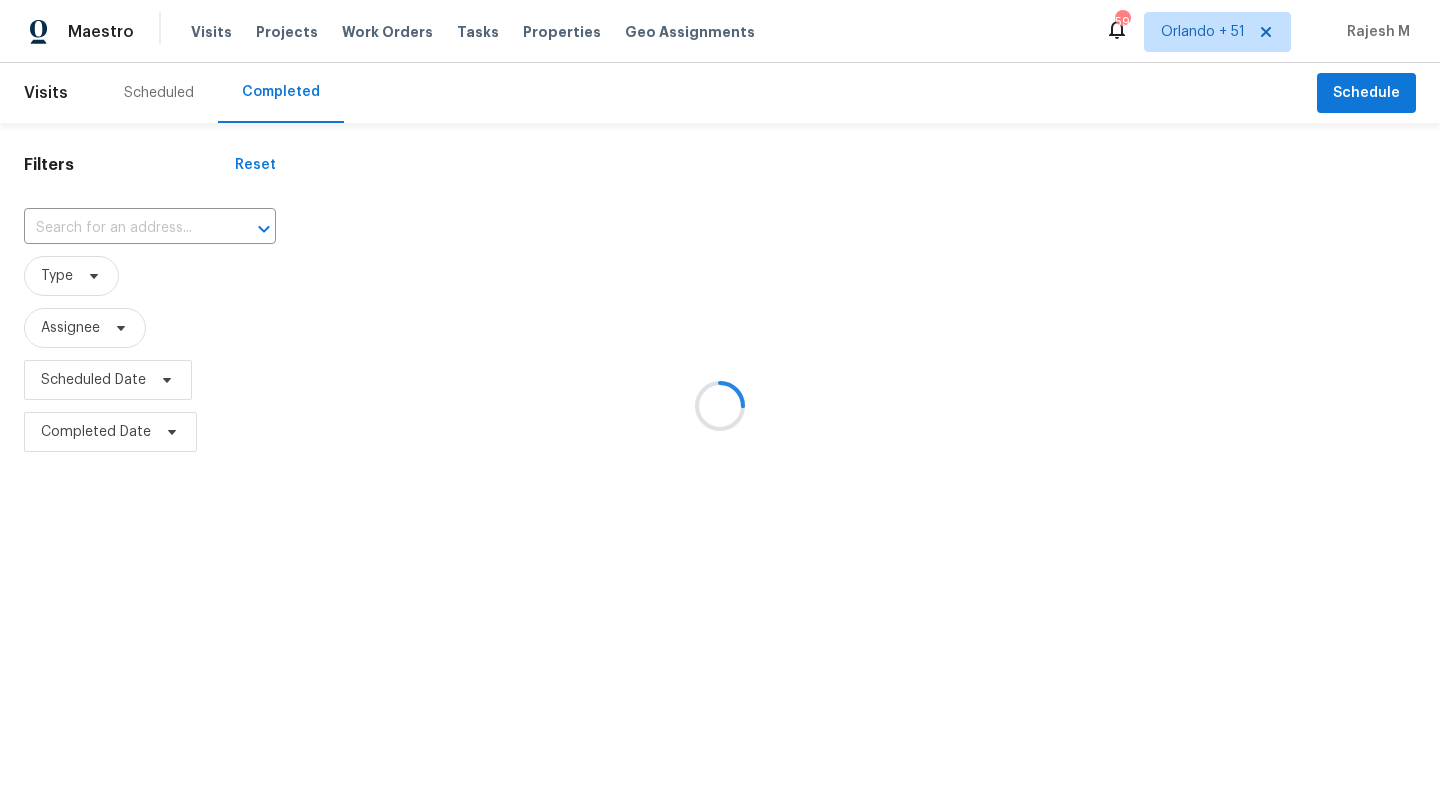 click at bounding box center [720, 406] 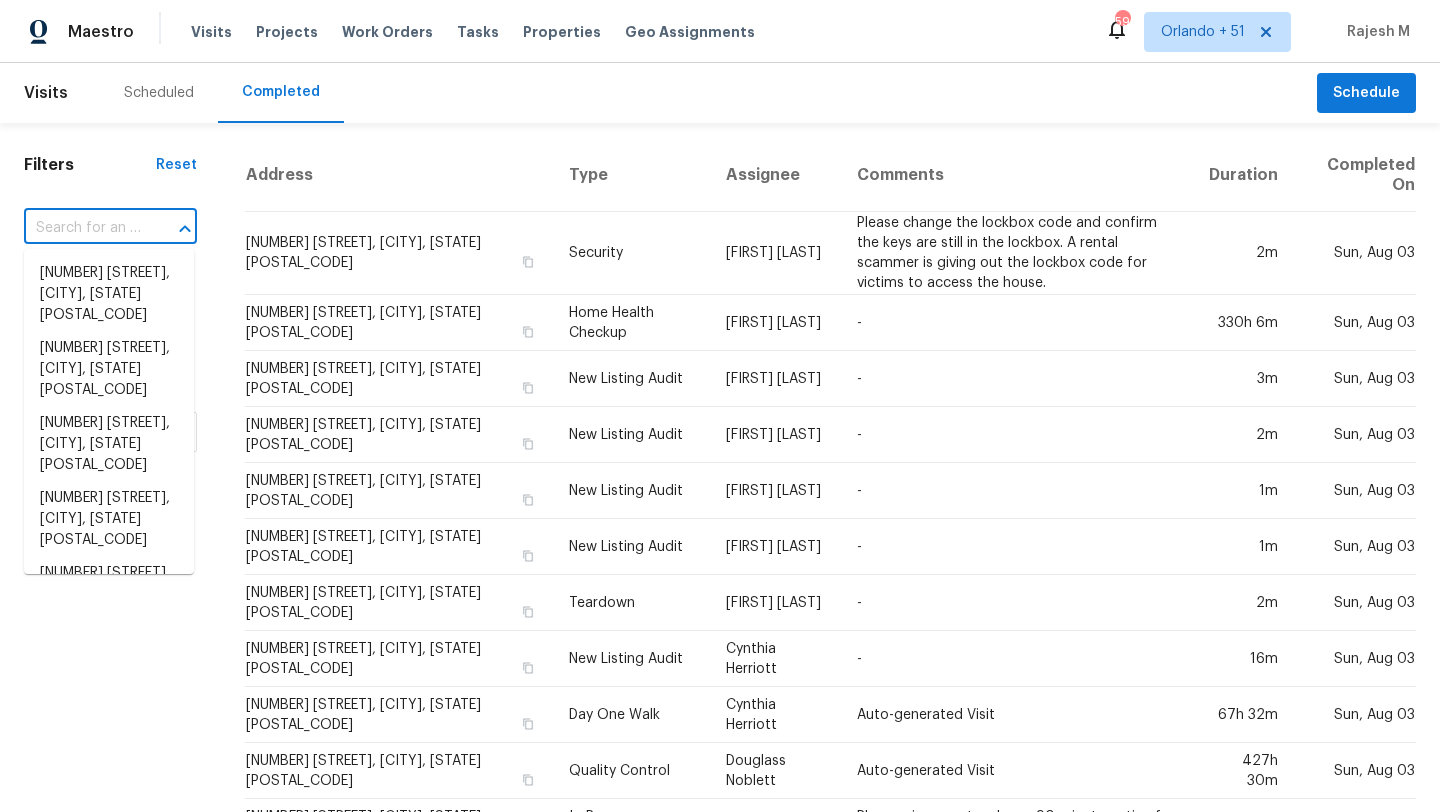 click at bounding box center (82, 228) 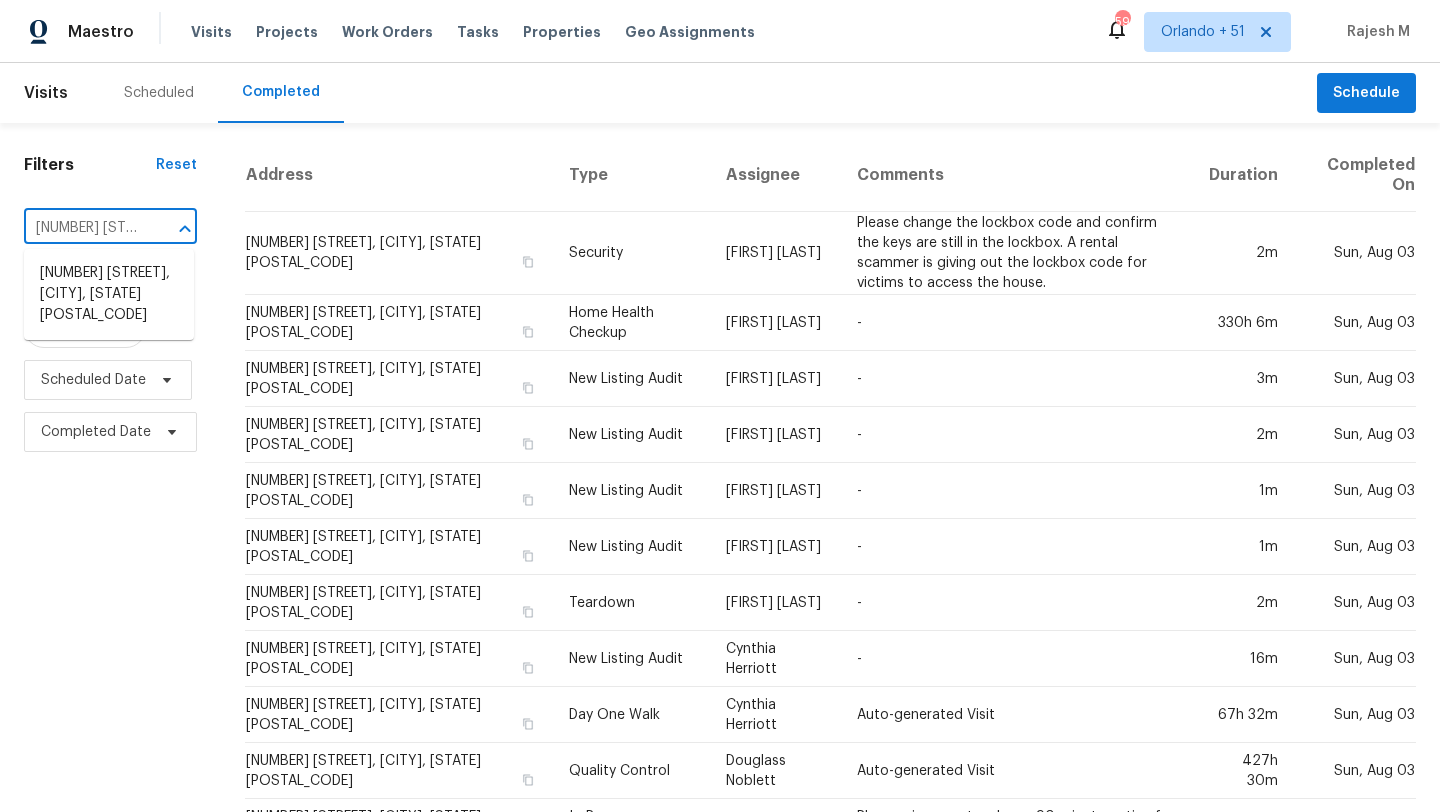 scroll, scrollTop: 0, scrollLeft: 152, axis: horizontal 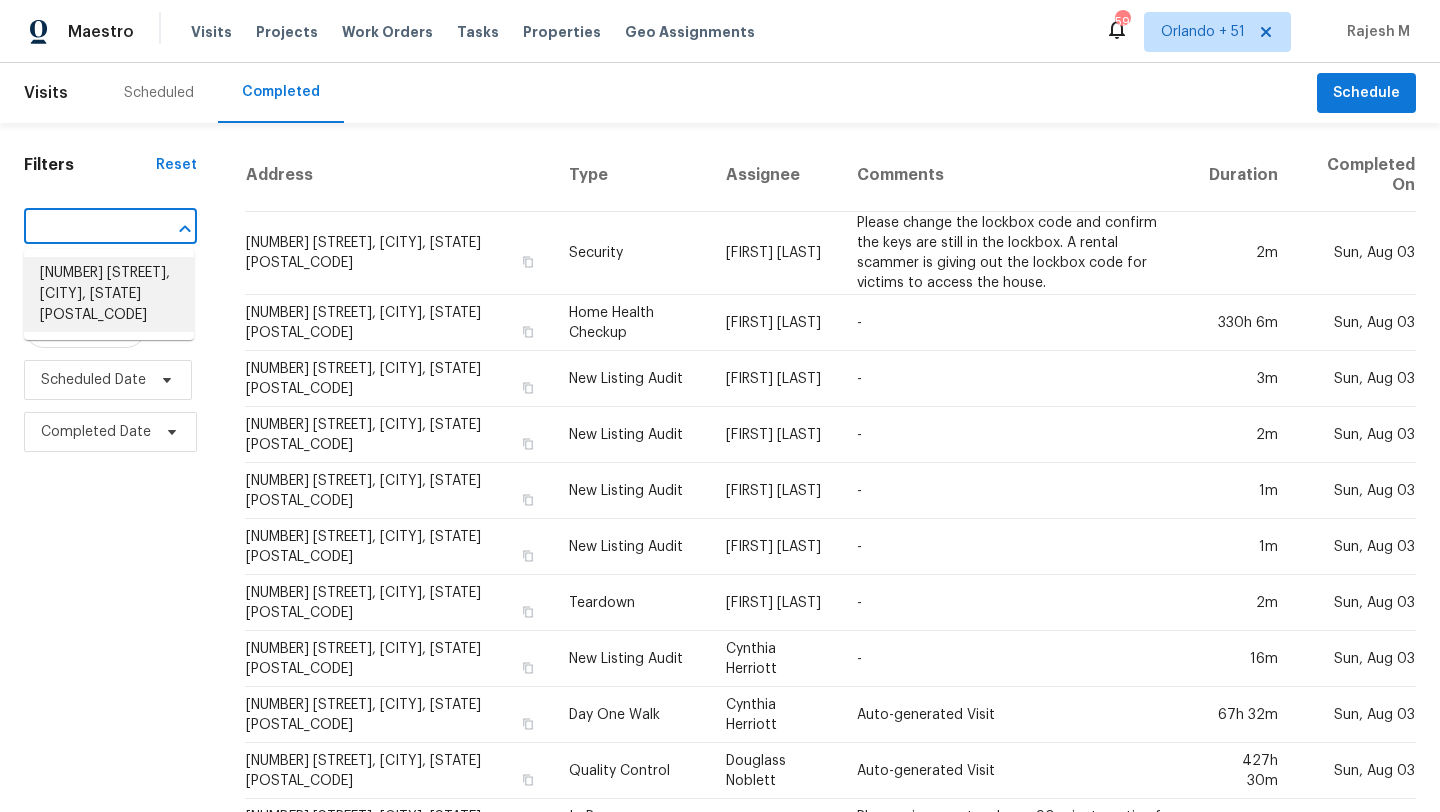 click on "[NUMBER] [STREET], [CITY], [STATE] [ZIP]" at bounding box center [109, 294] 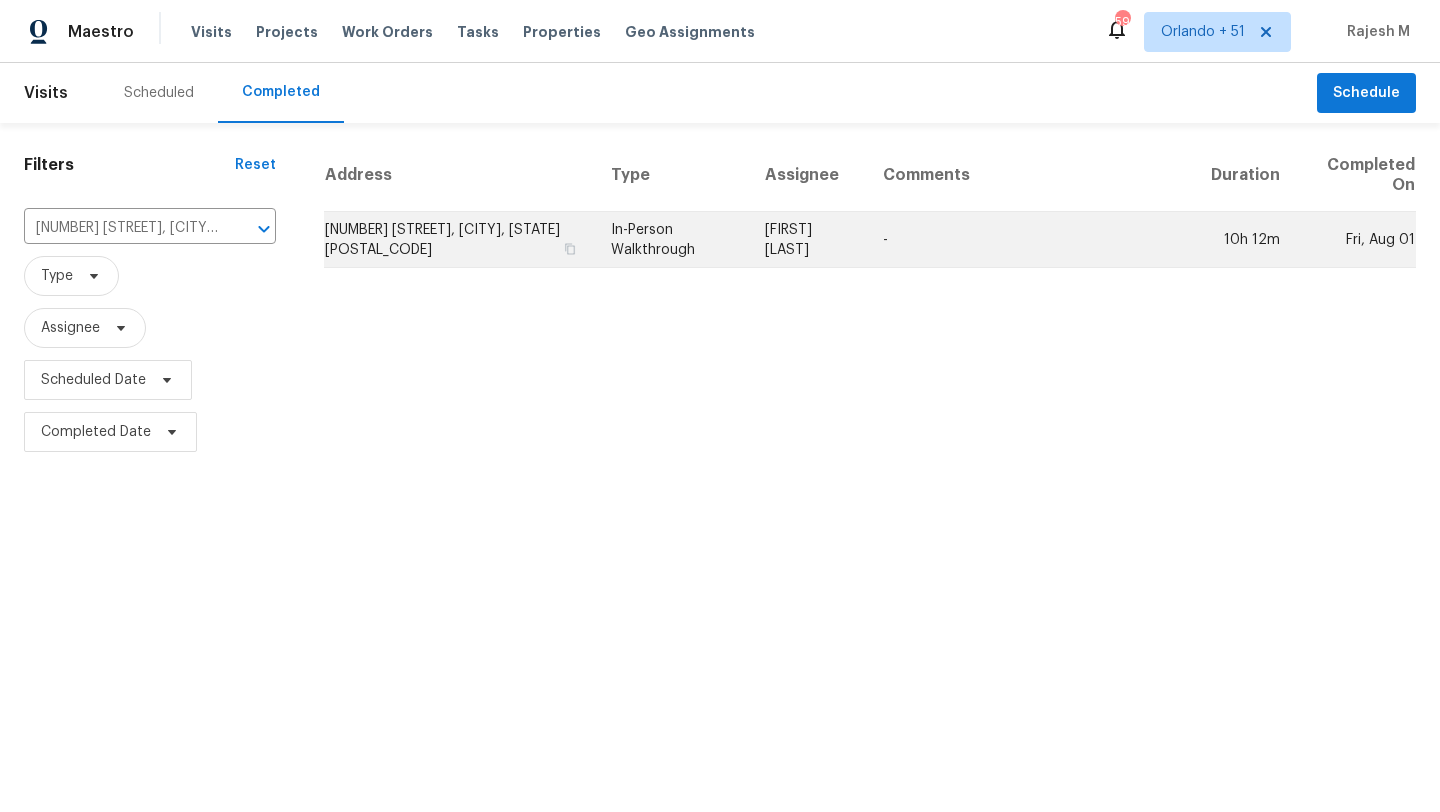 click on "-" at bounding box center [1031, 240] 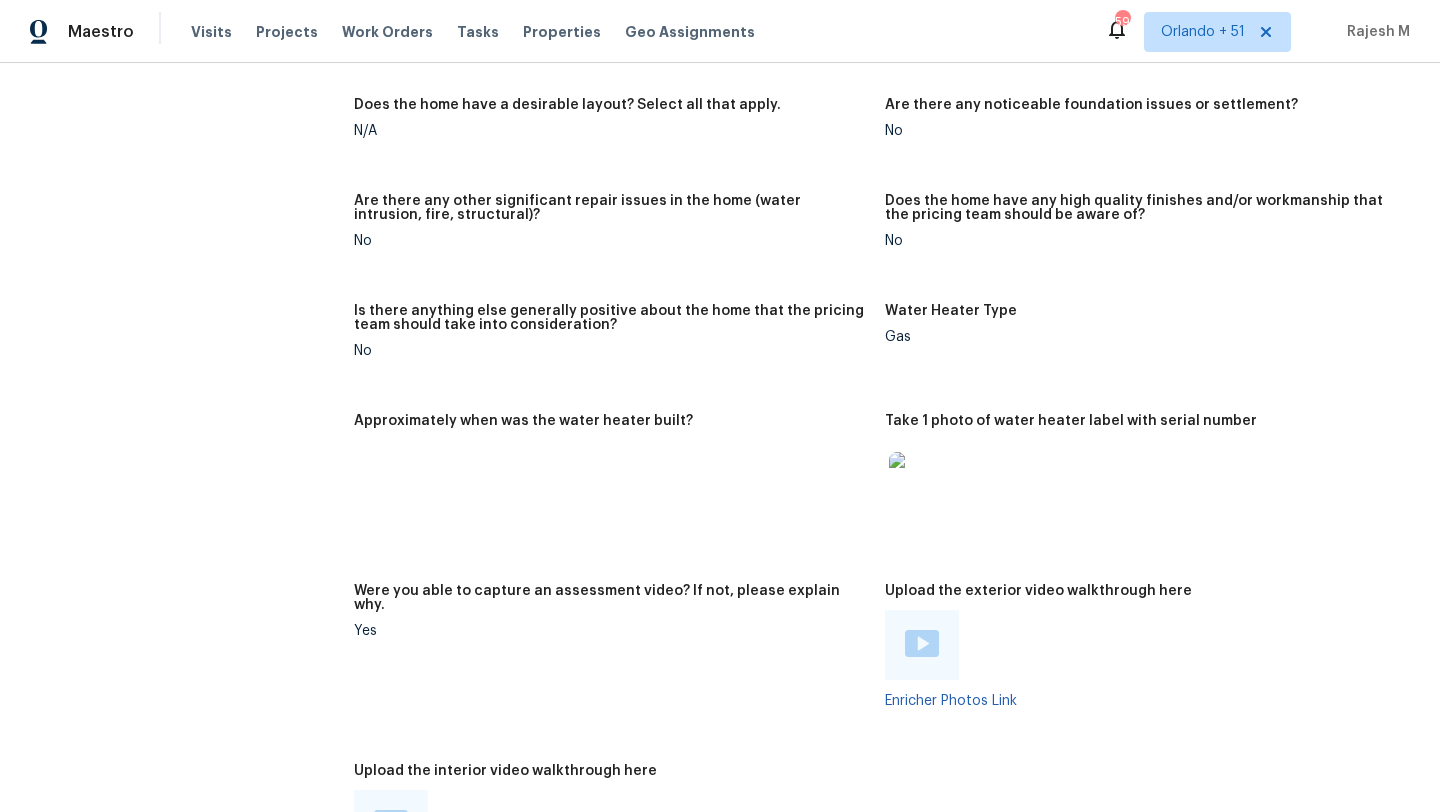 scroll, scrollTop: 3528, scrollLeft: 0, axis: vertical 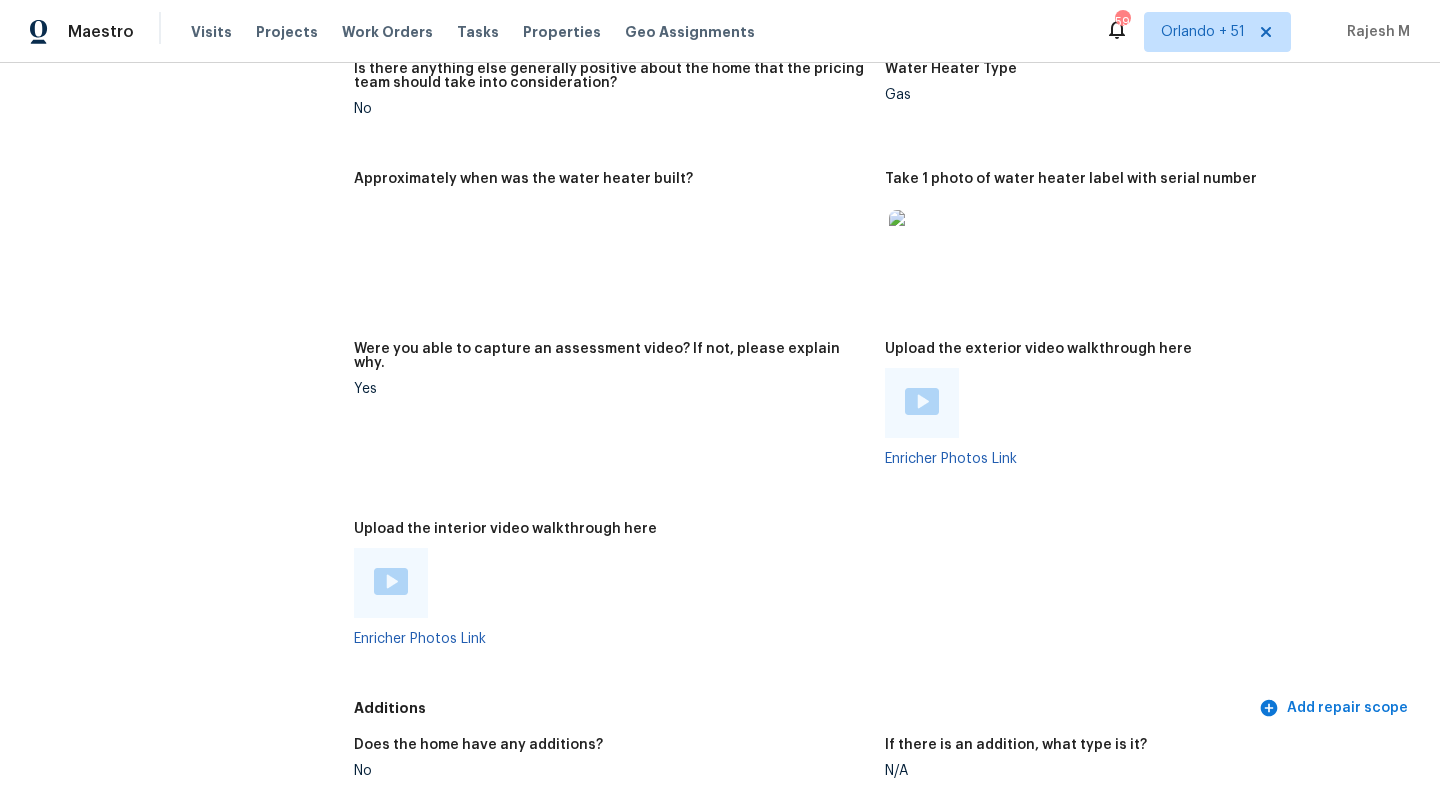 click at bounding box center (391, 581) 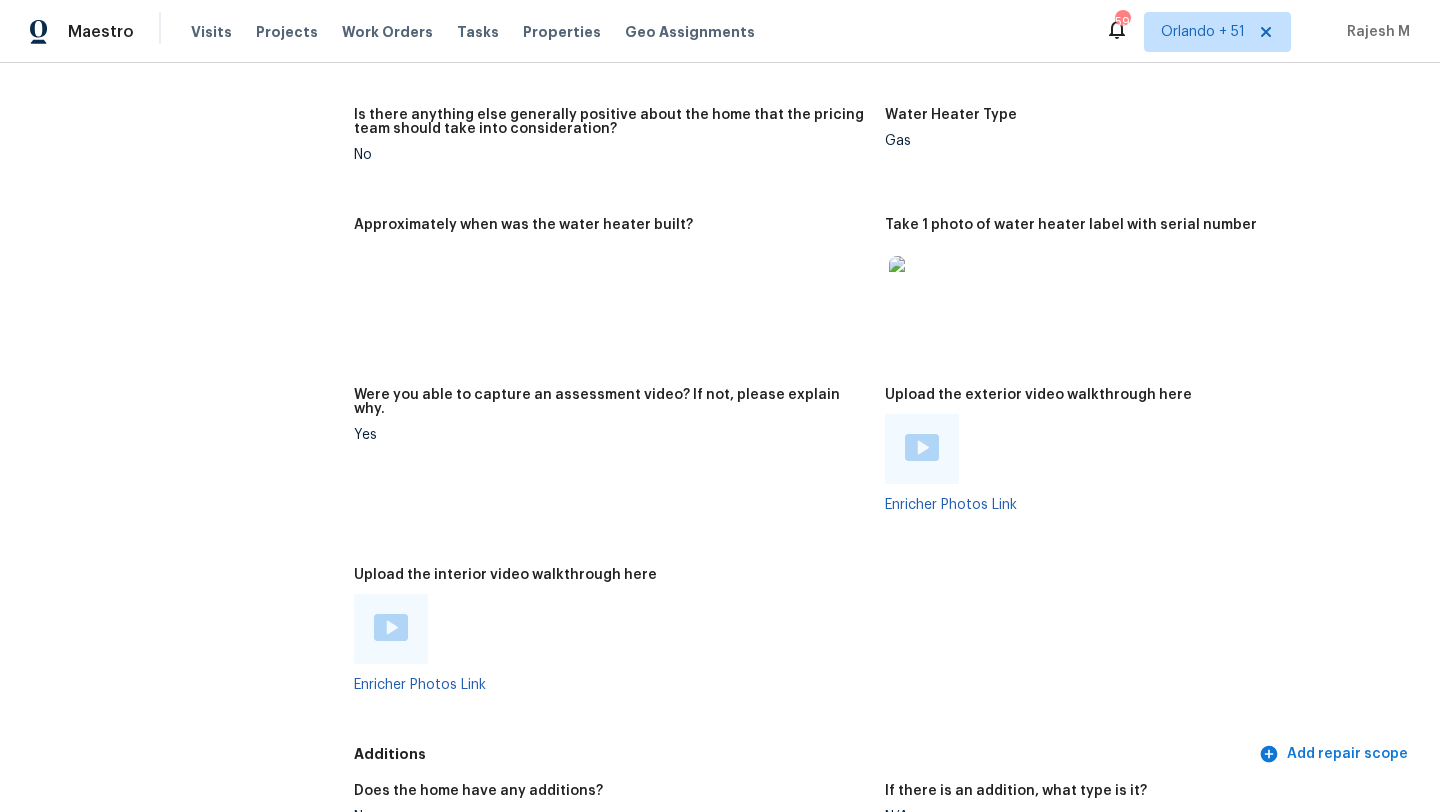 scroll, scrollTop: 3434, scrollLeft: 0, axis: vertical 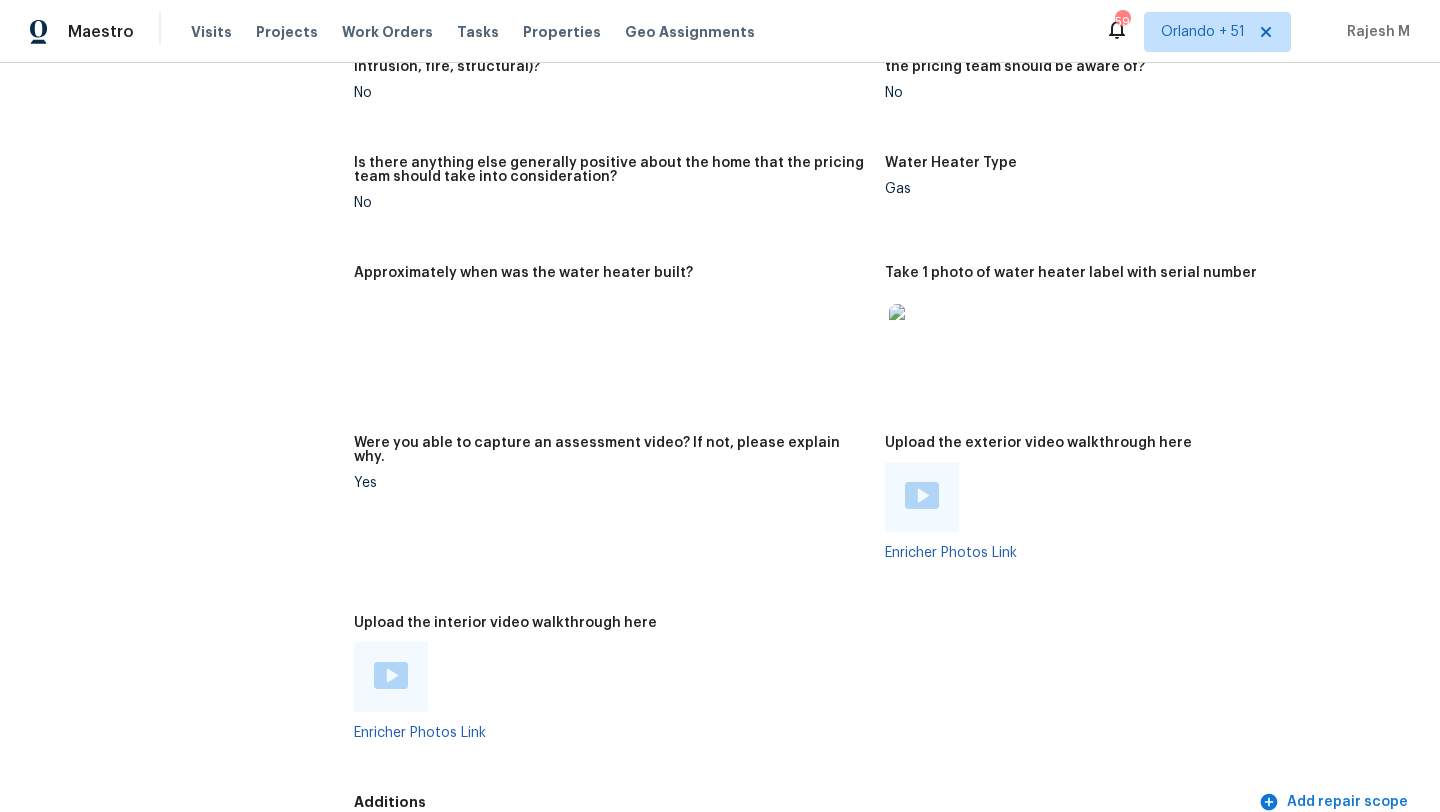 click at bounding box center [922, 495] 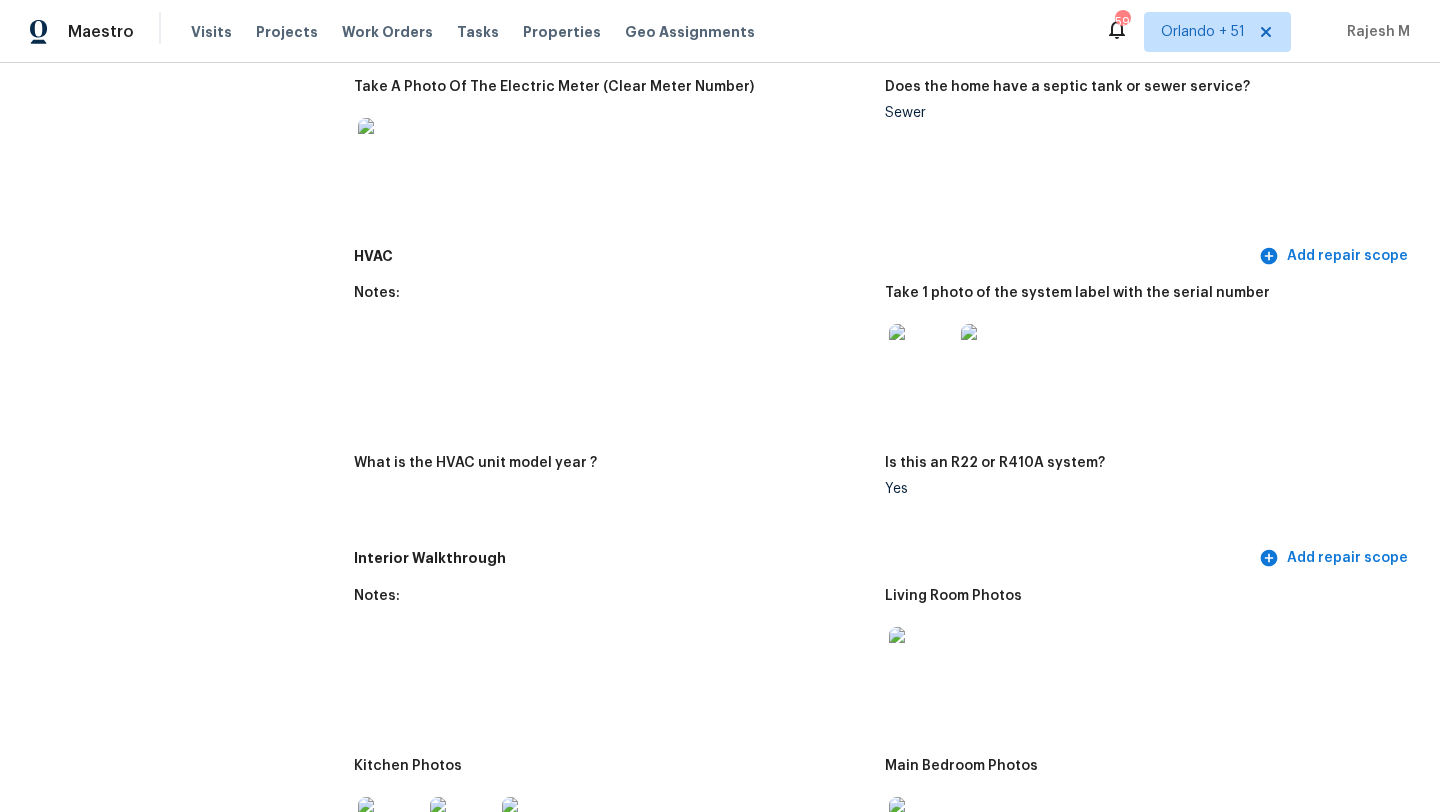 scroll, scrollTop: 0, scrollLeft: 0, axis: both 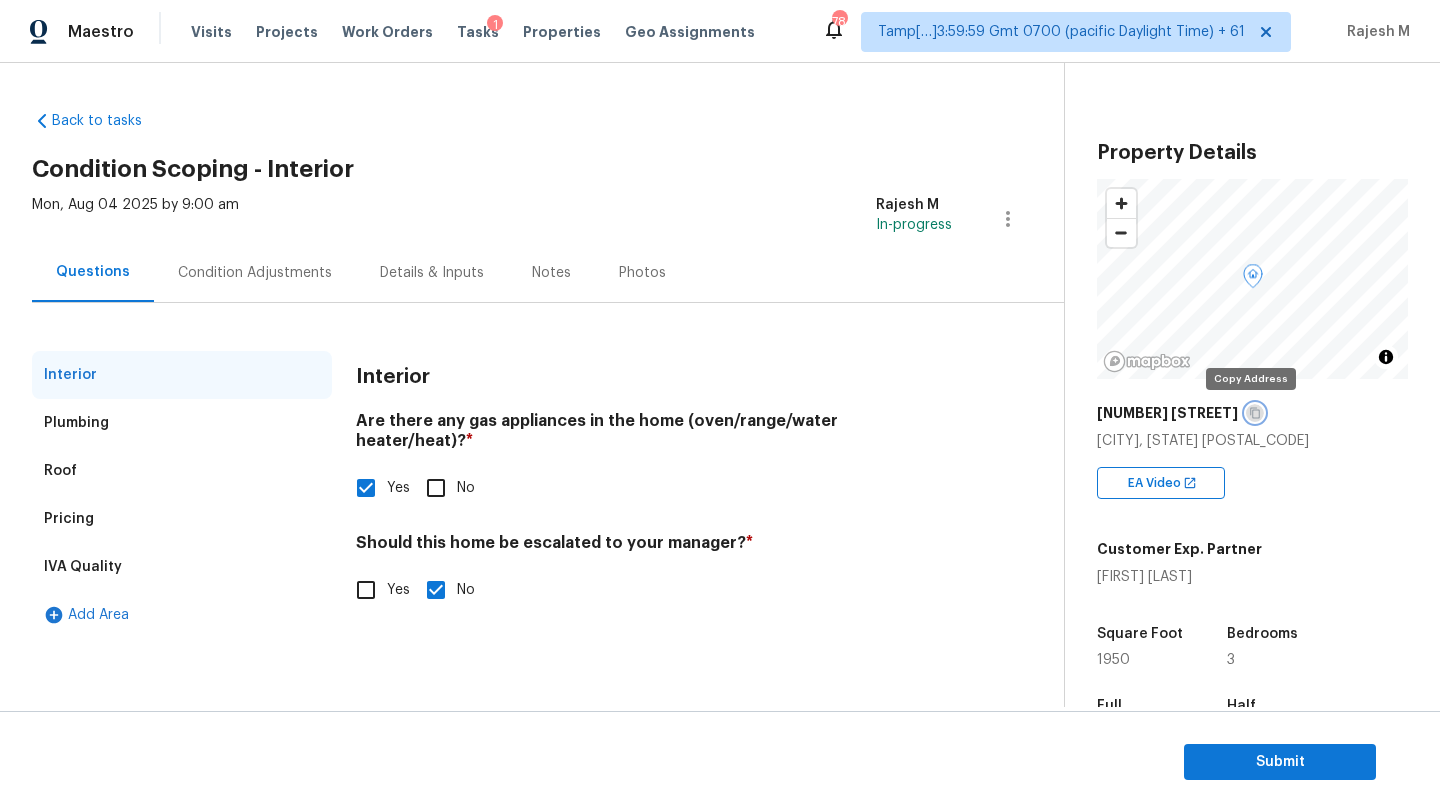 click 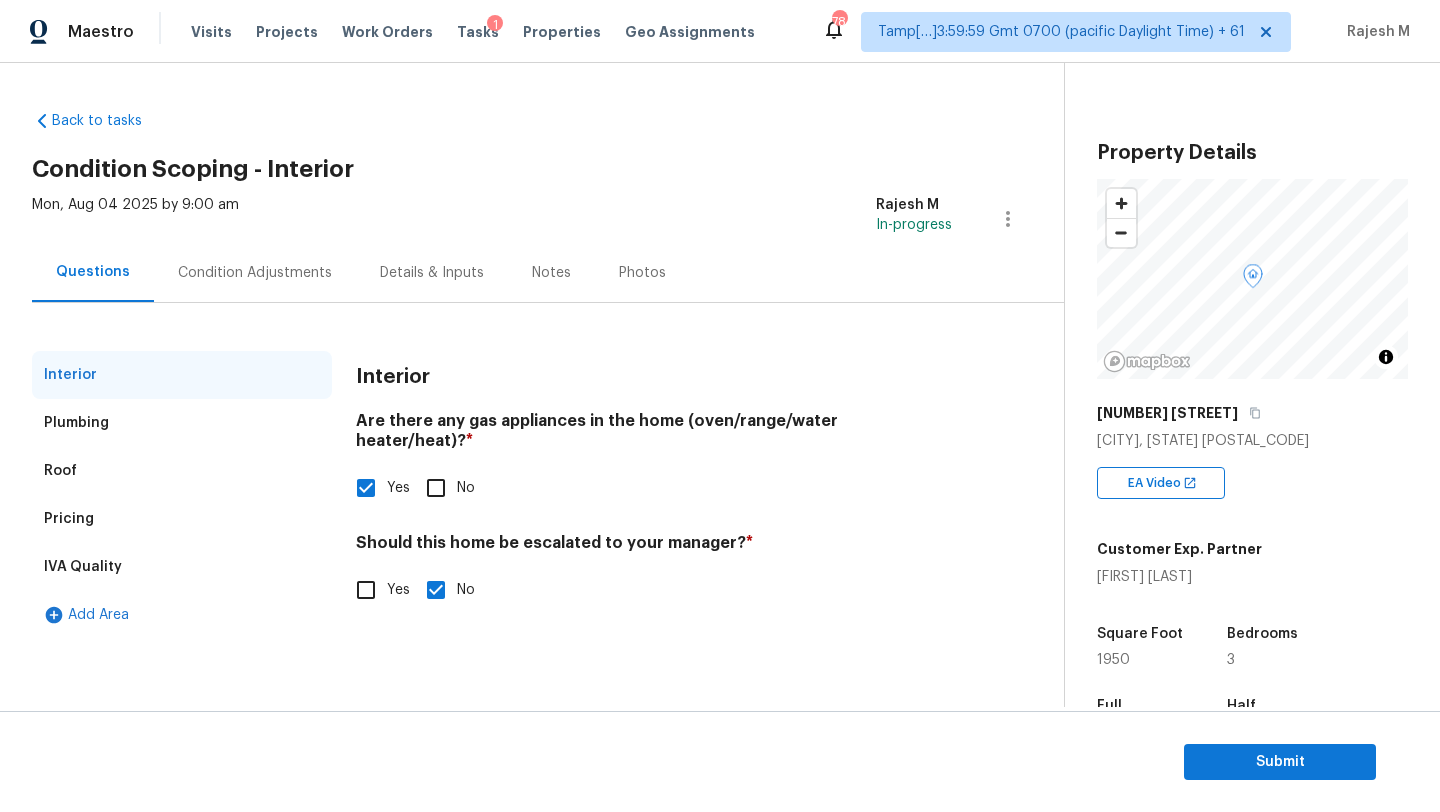 click on "Condition Adjustments" at bounding box center [255, 273] 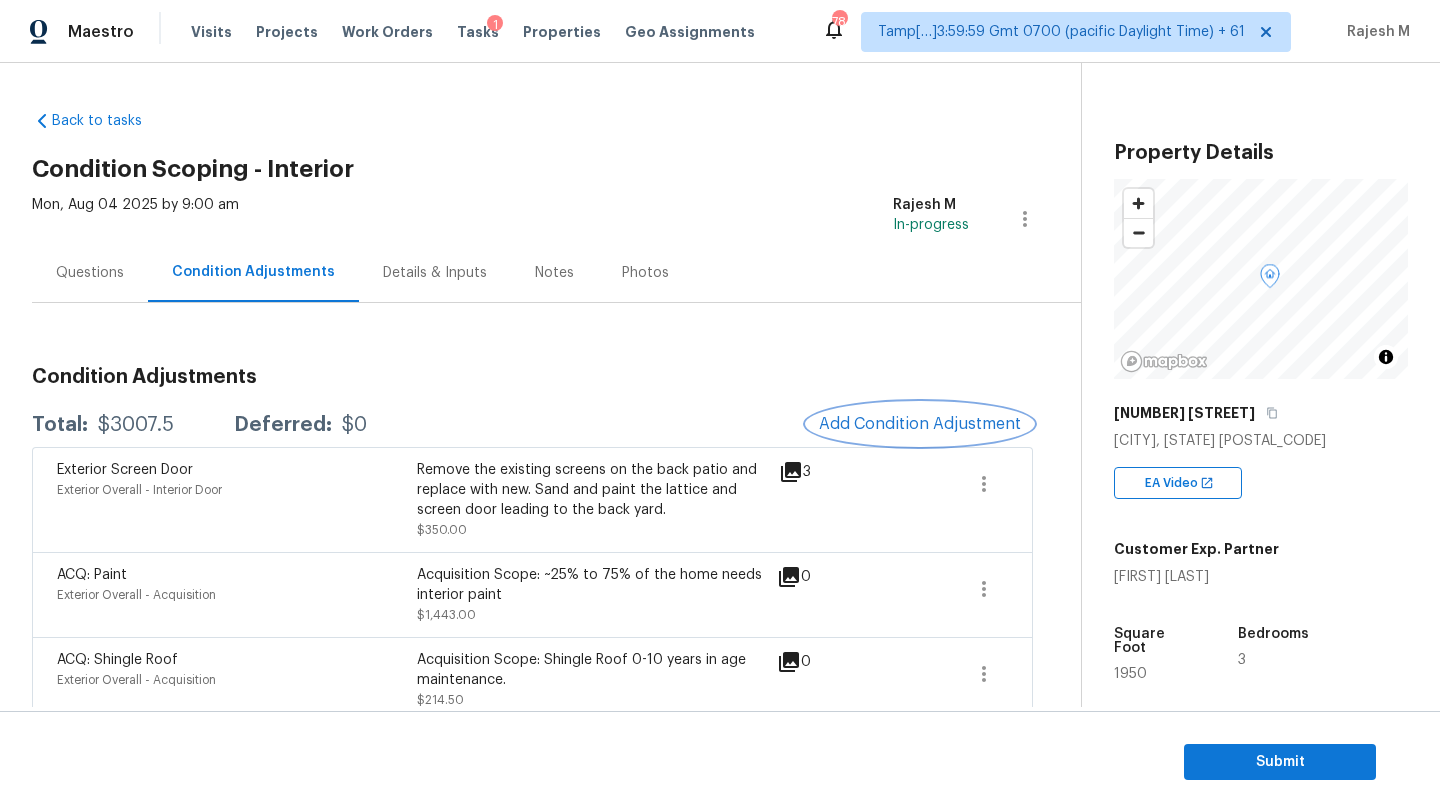 click on "Add Condition Adjustment" at bounding box center [920, 424] 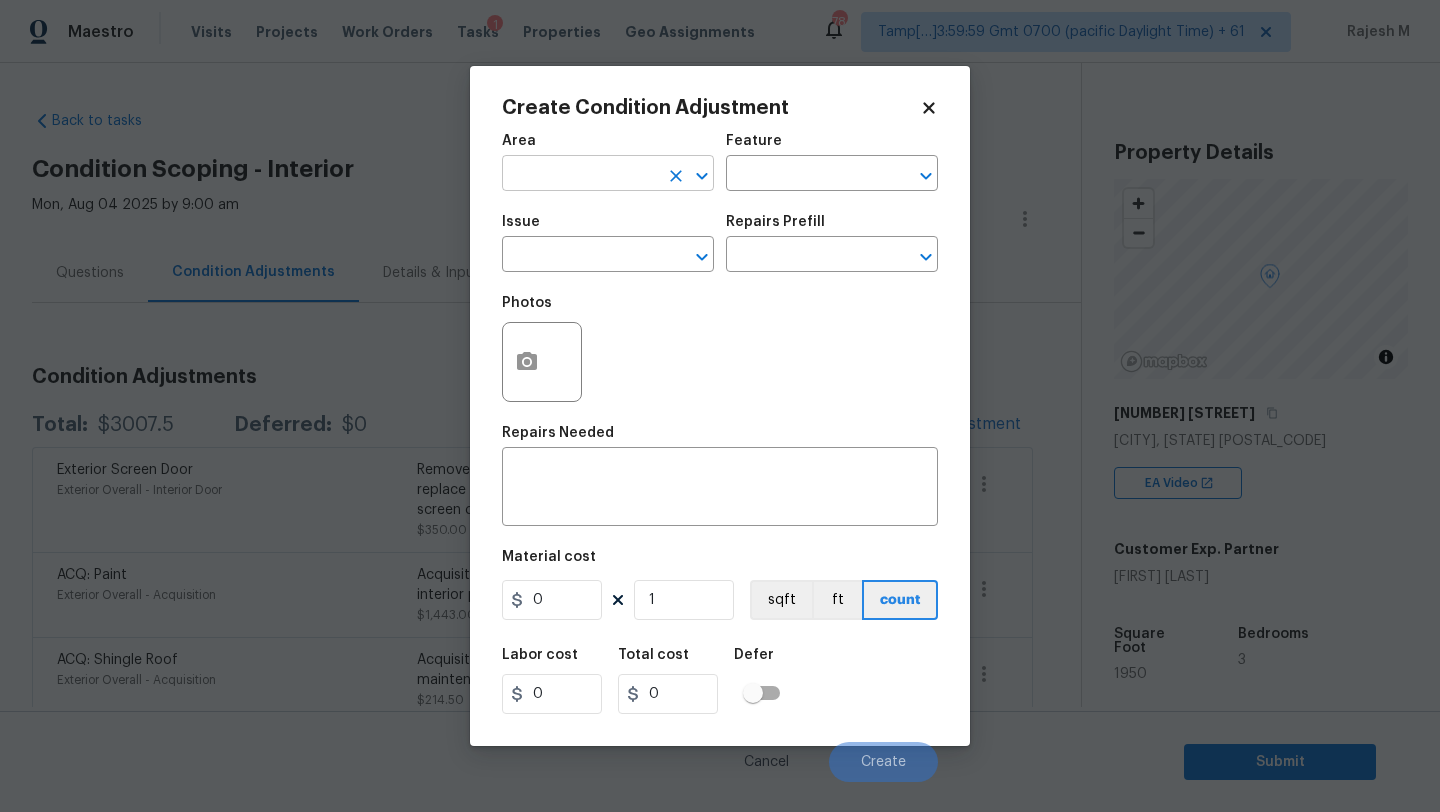click at bounding box center [580, 175] 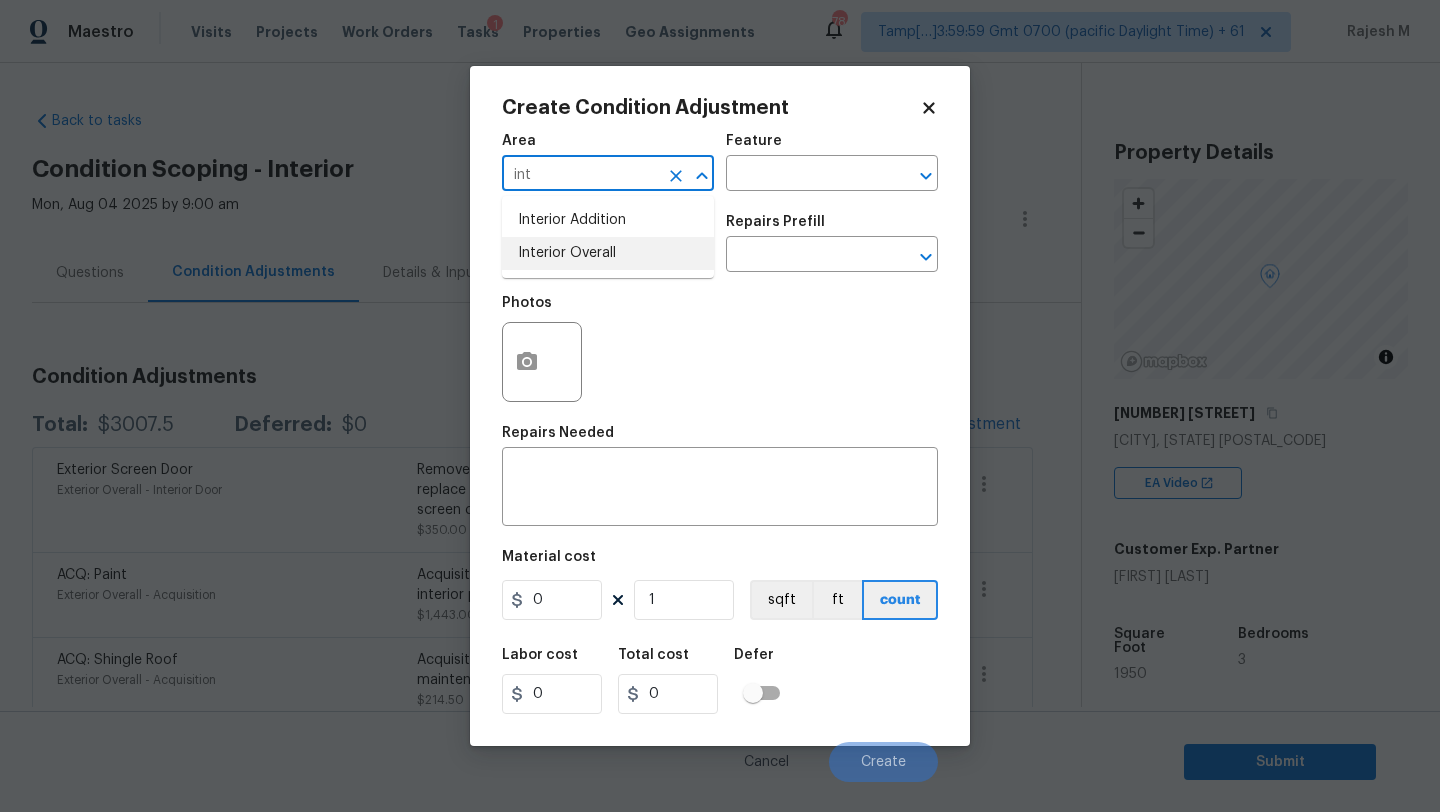 click on "Interior Overall" at bounding box center [608, 253] 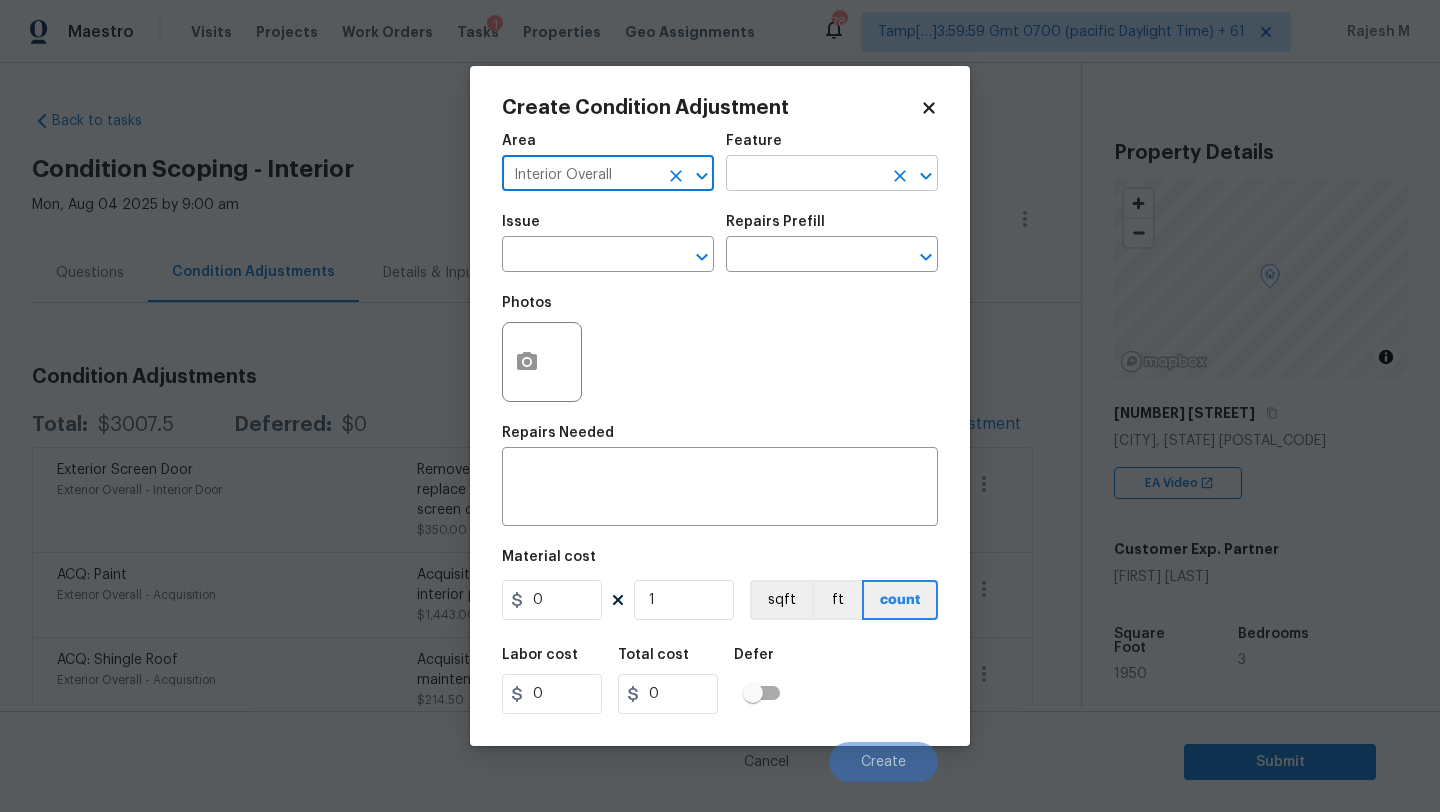 type on "Interior Overall" 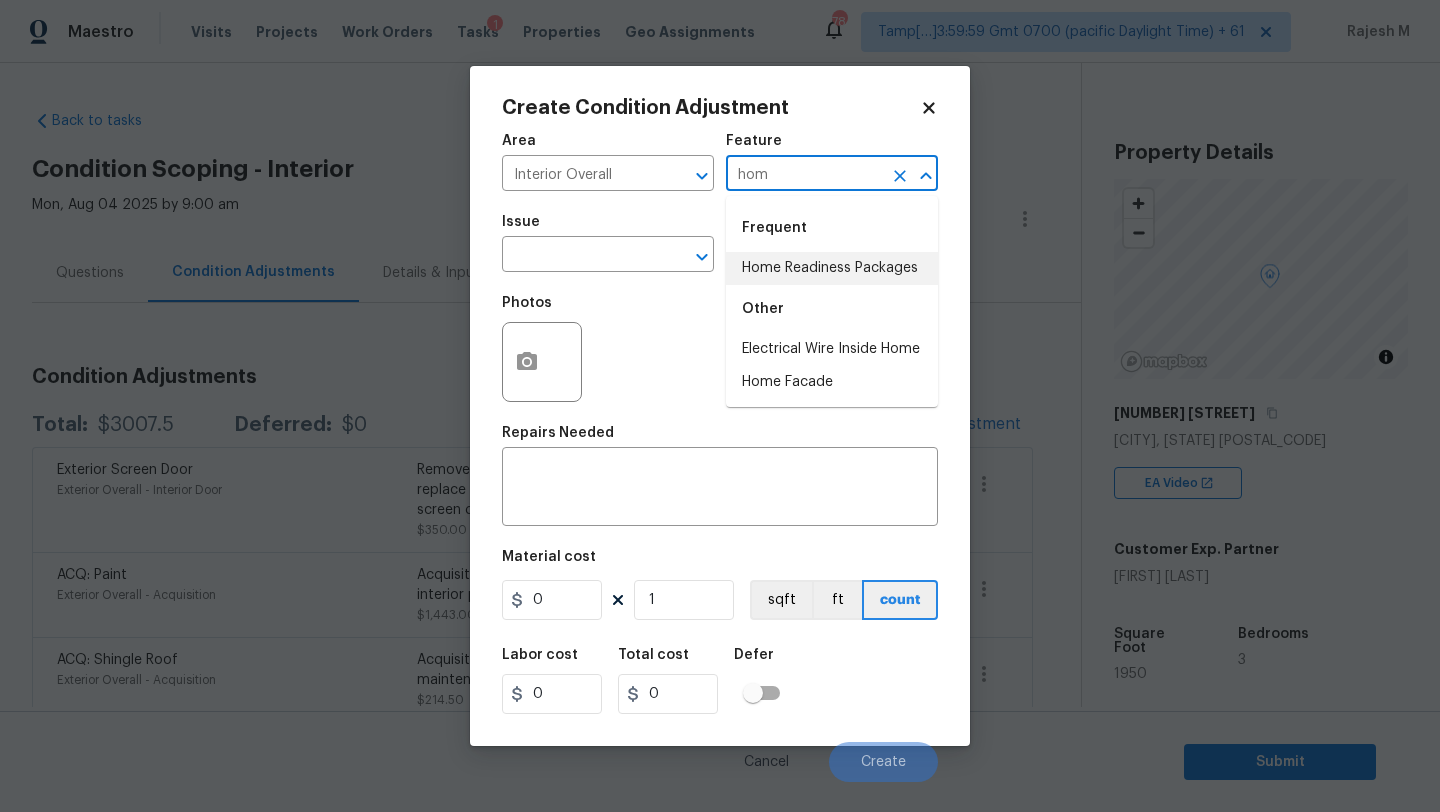 click on "Home Readiness Packages" at bounding box center [832, 268] 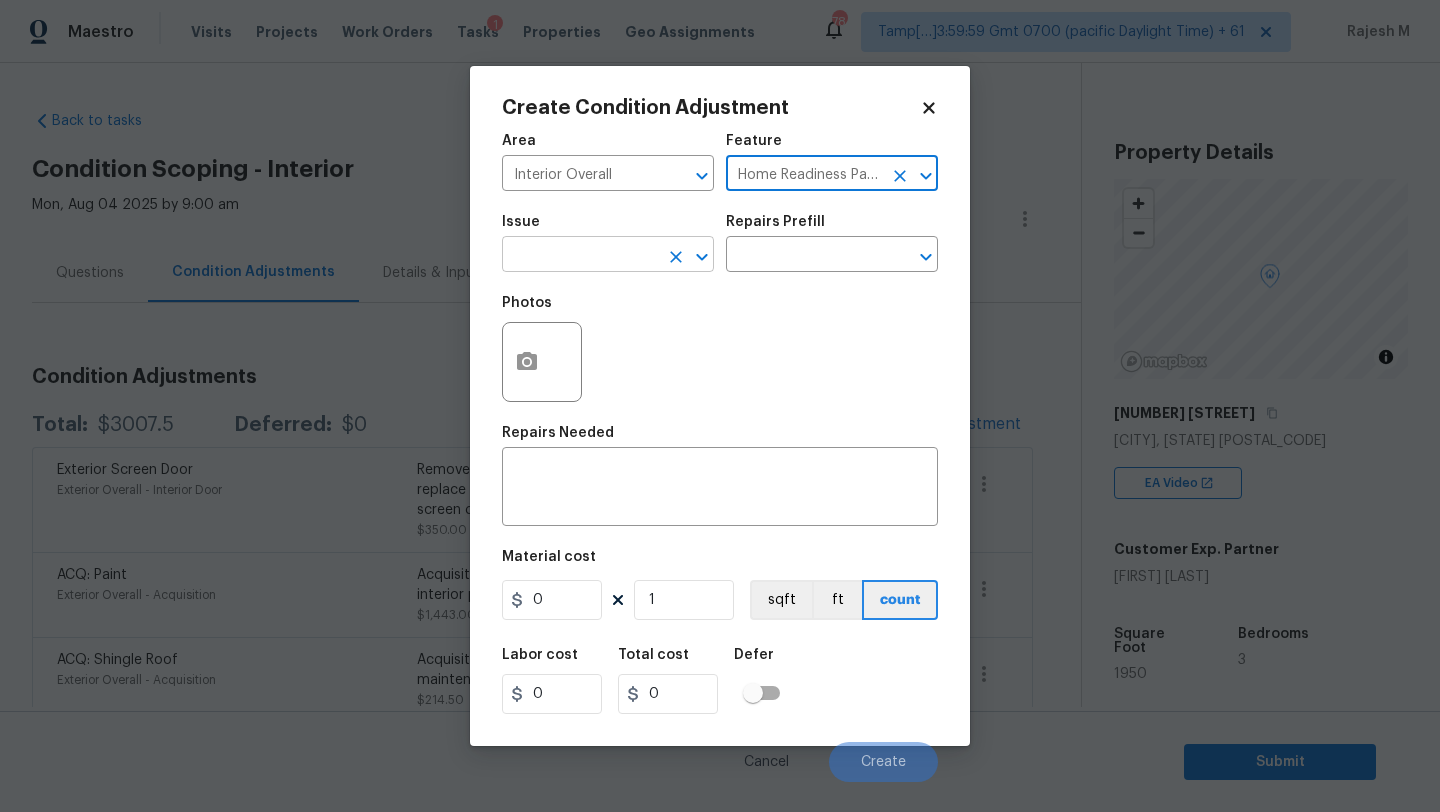 type on "Home Readiness Packages" 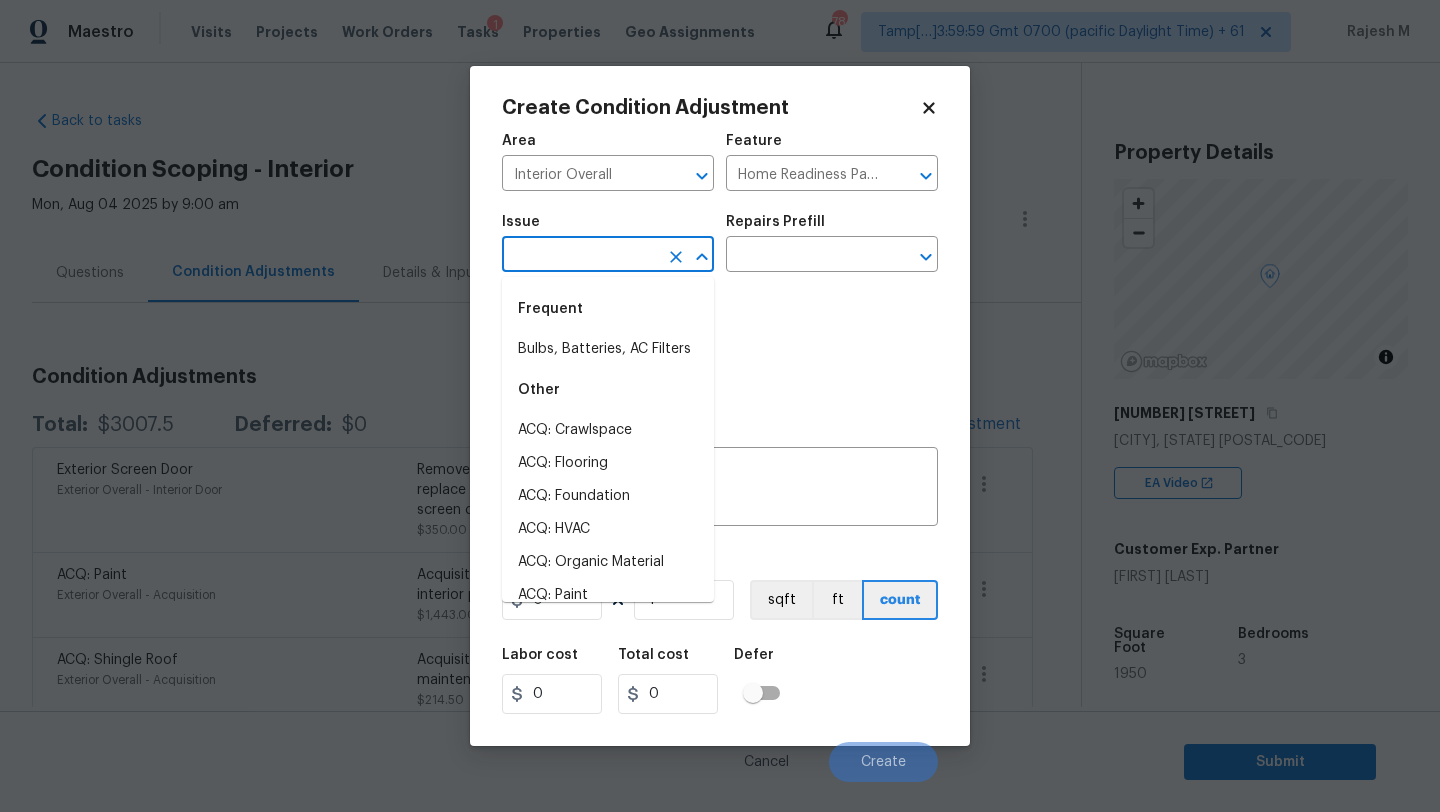 click at bounding box center (580, 256) 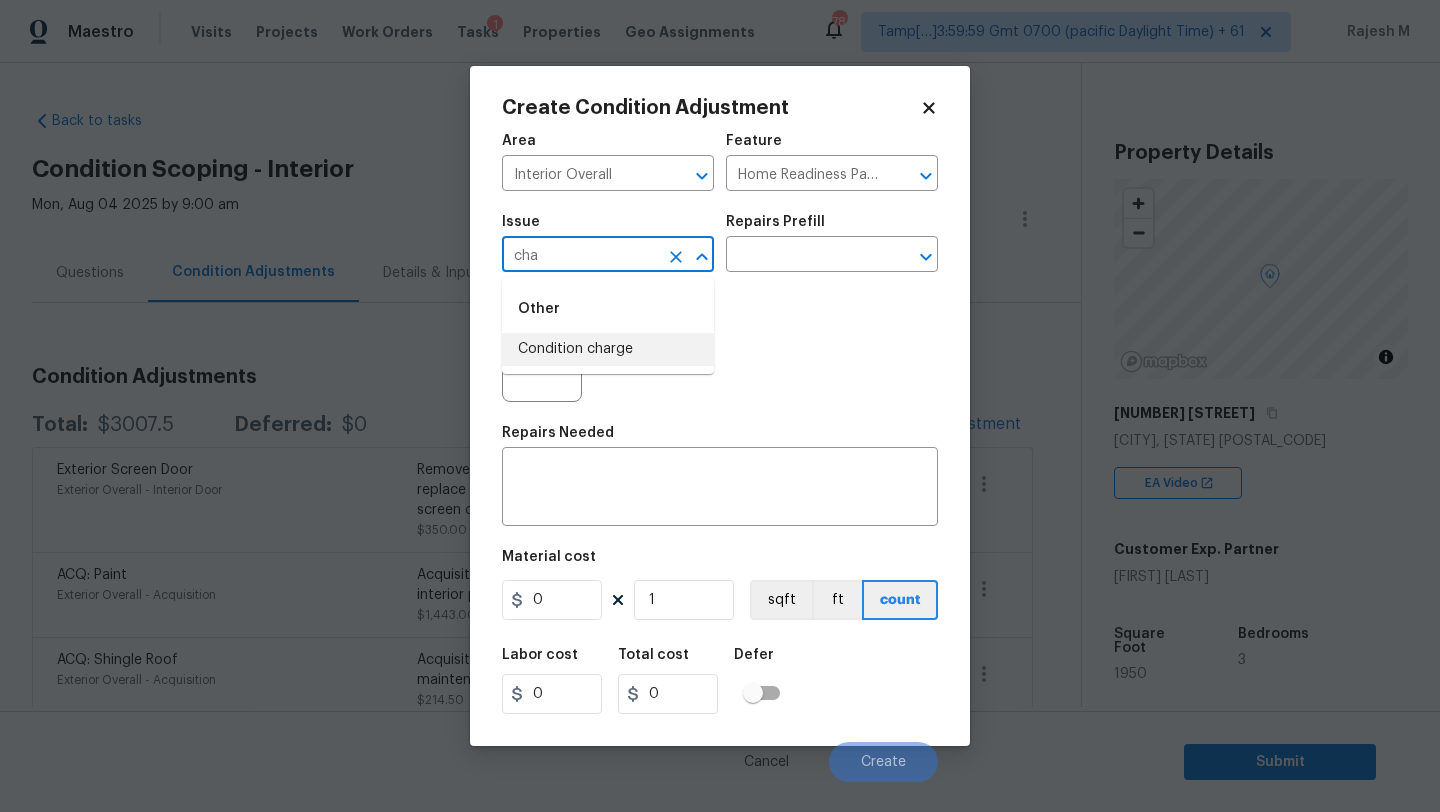click on "Condition charge" at bounding box center (608, 349) 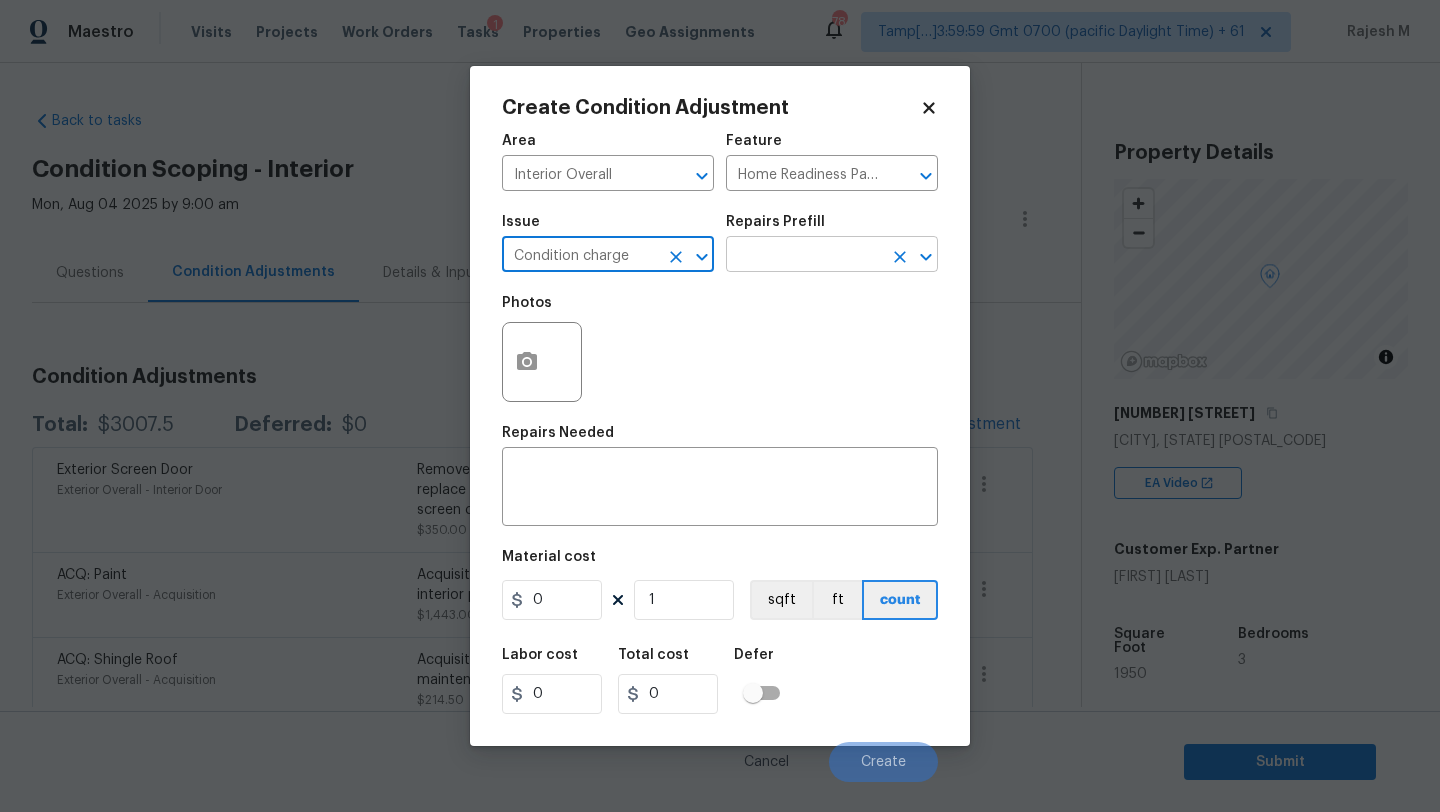 type on "Condition charge" 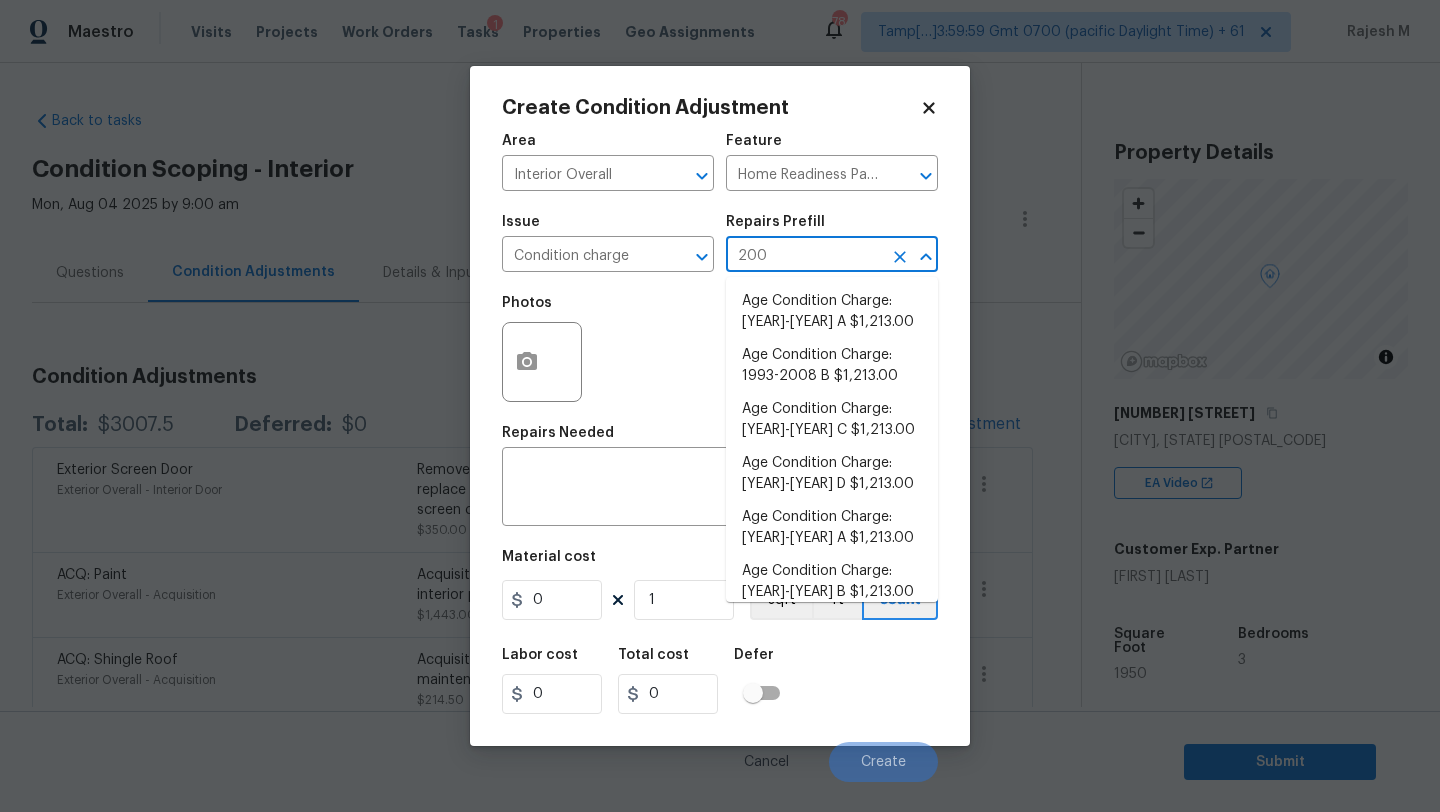 type on "2008" 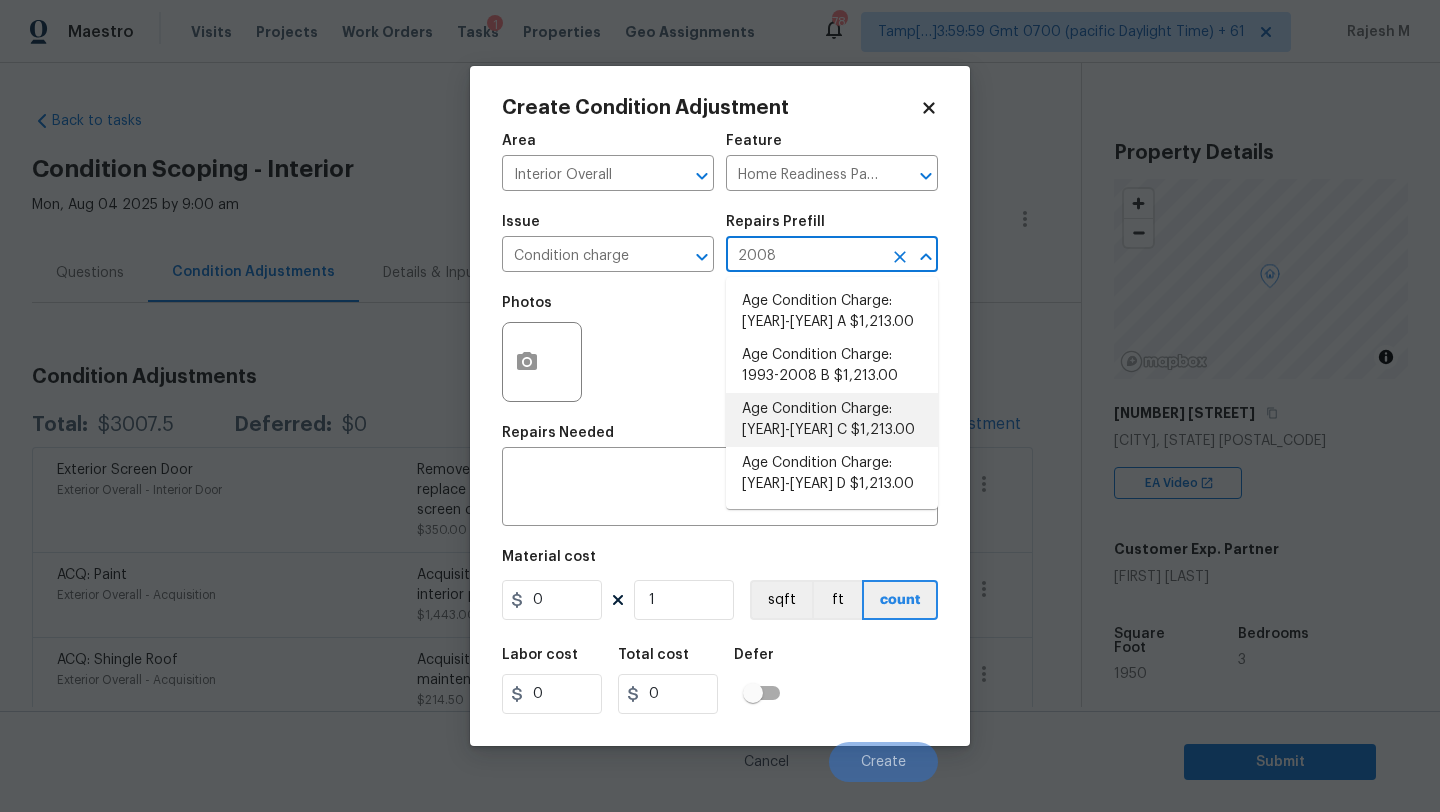 click on "Age Condition Charge: 1993-2008 C	 $1,213.00" at bounding box center [832, 420] 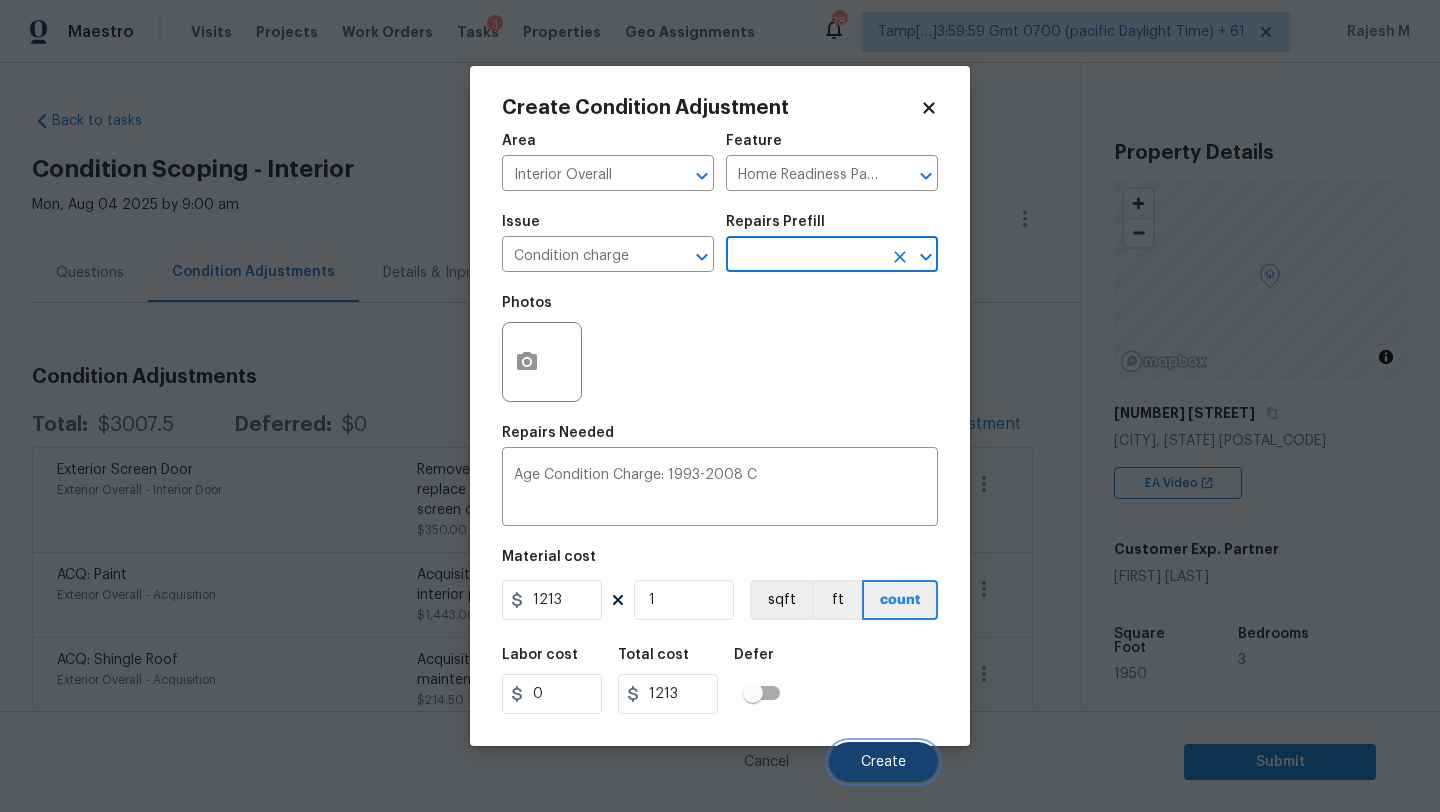 click on "Create" at bounding box center (883, 762) 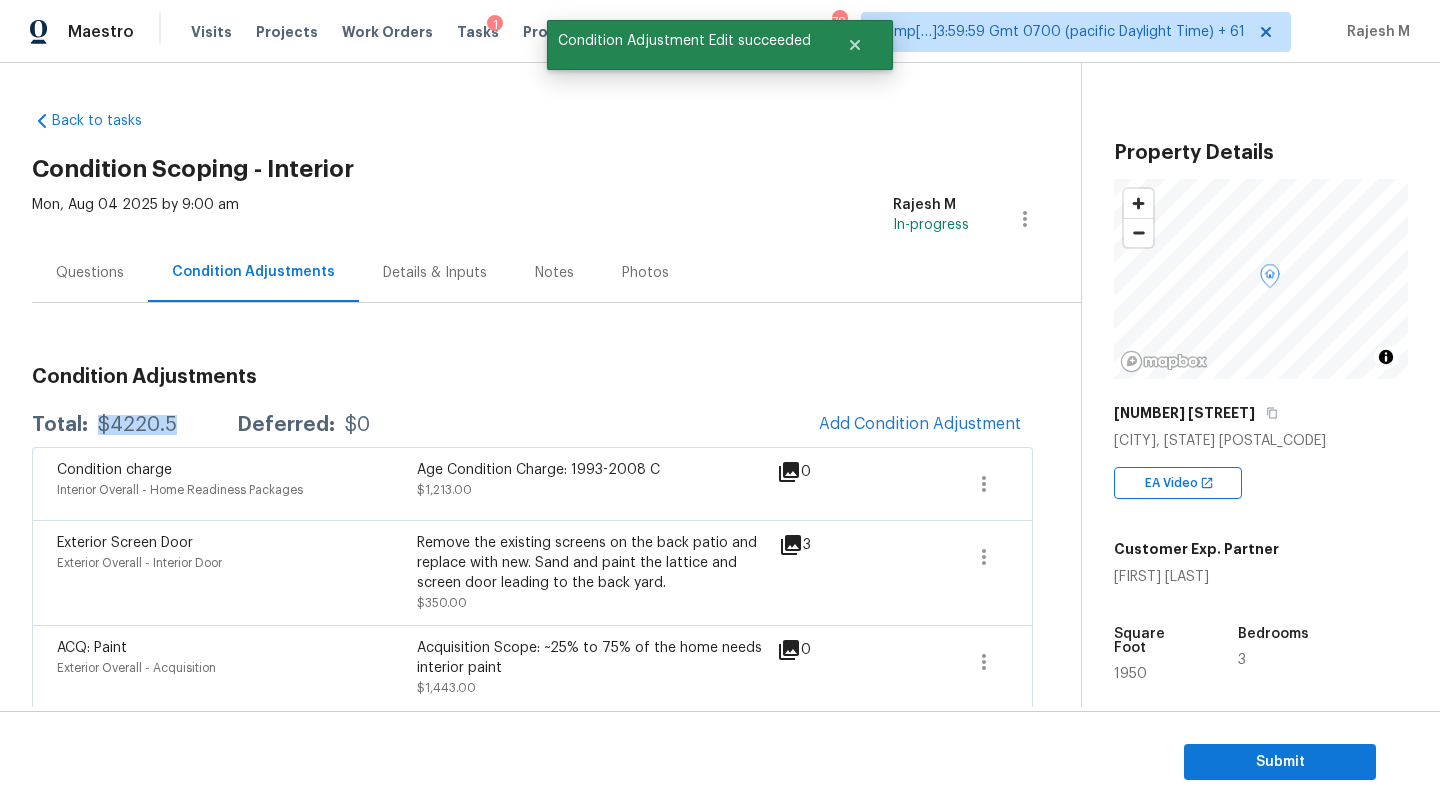 drag, startPoint x: 97, startPoint y: 425, endPoint x: 180, endPoint y: 430, distance: 83.15047 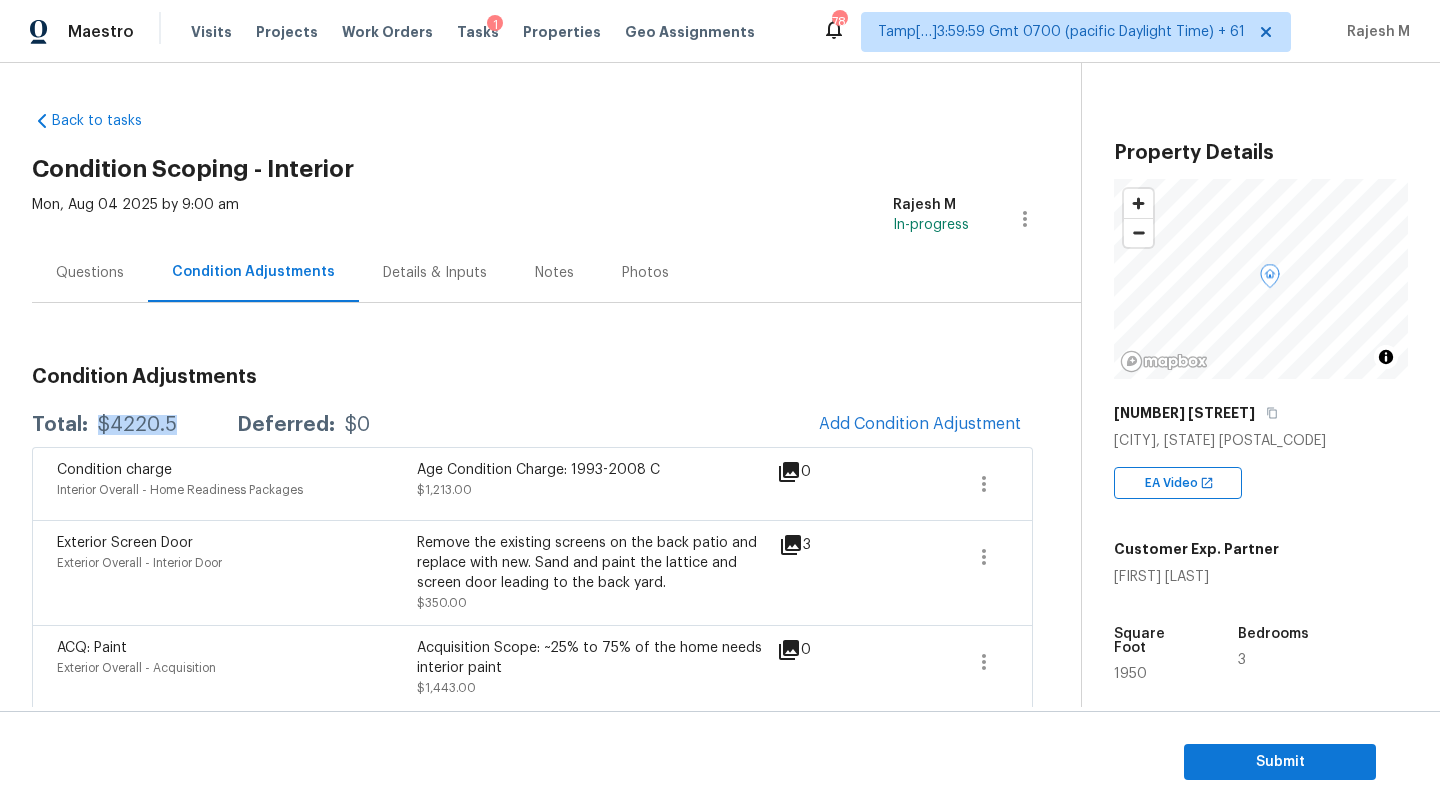 copy on "$4220.5" 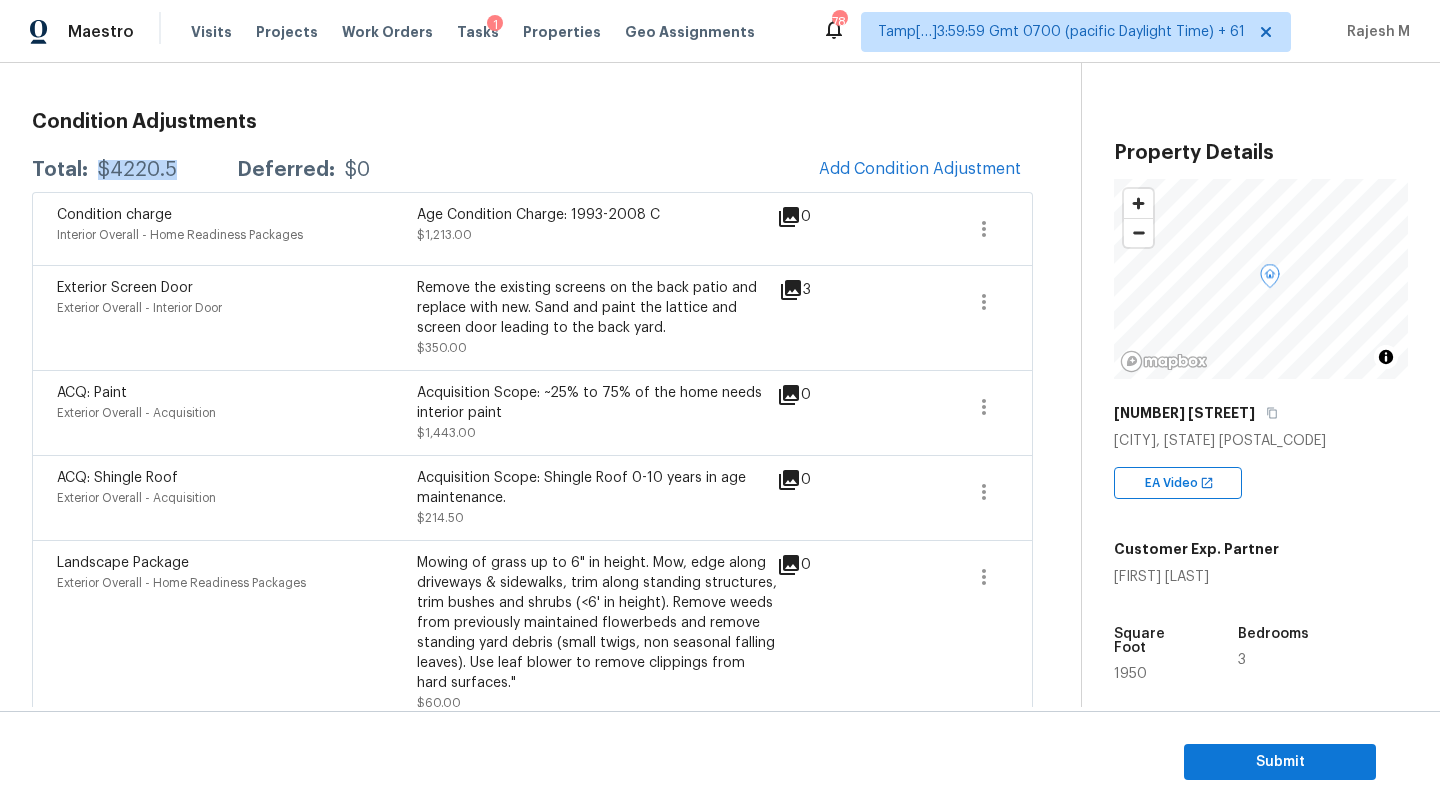 scroll, scrollTop: 193, scrollLeft: 0, axis: vertical 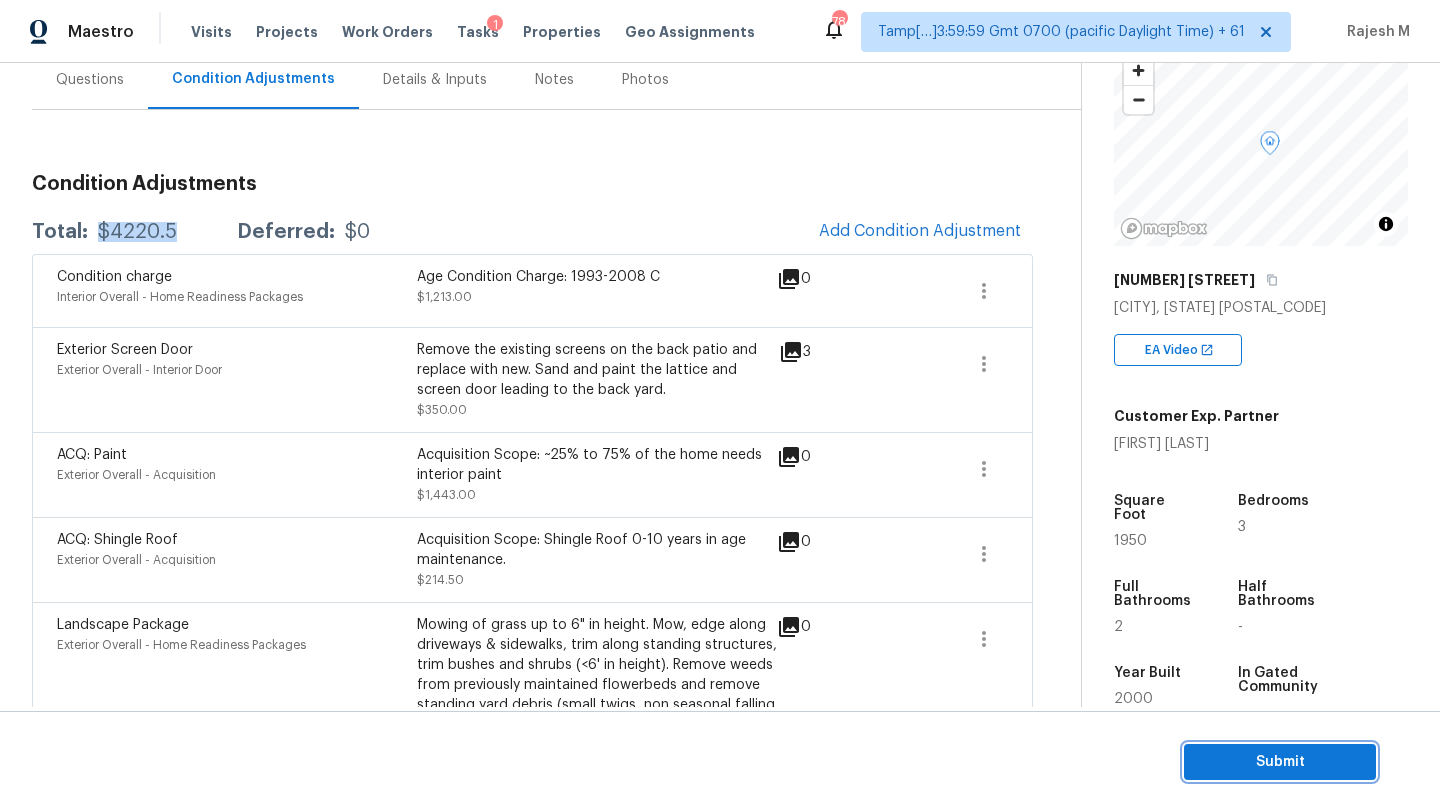 click on "Submit" at bounding box center [1280, 762] 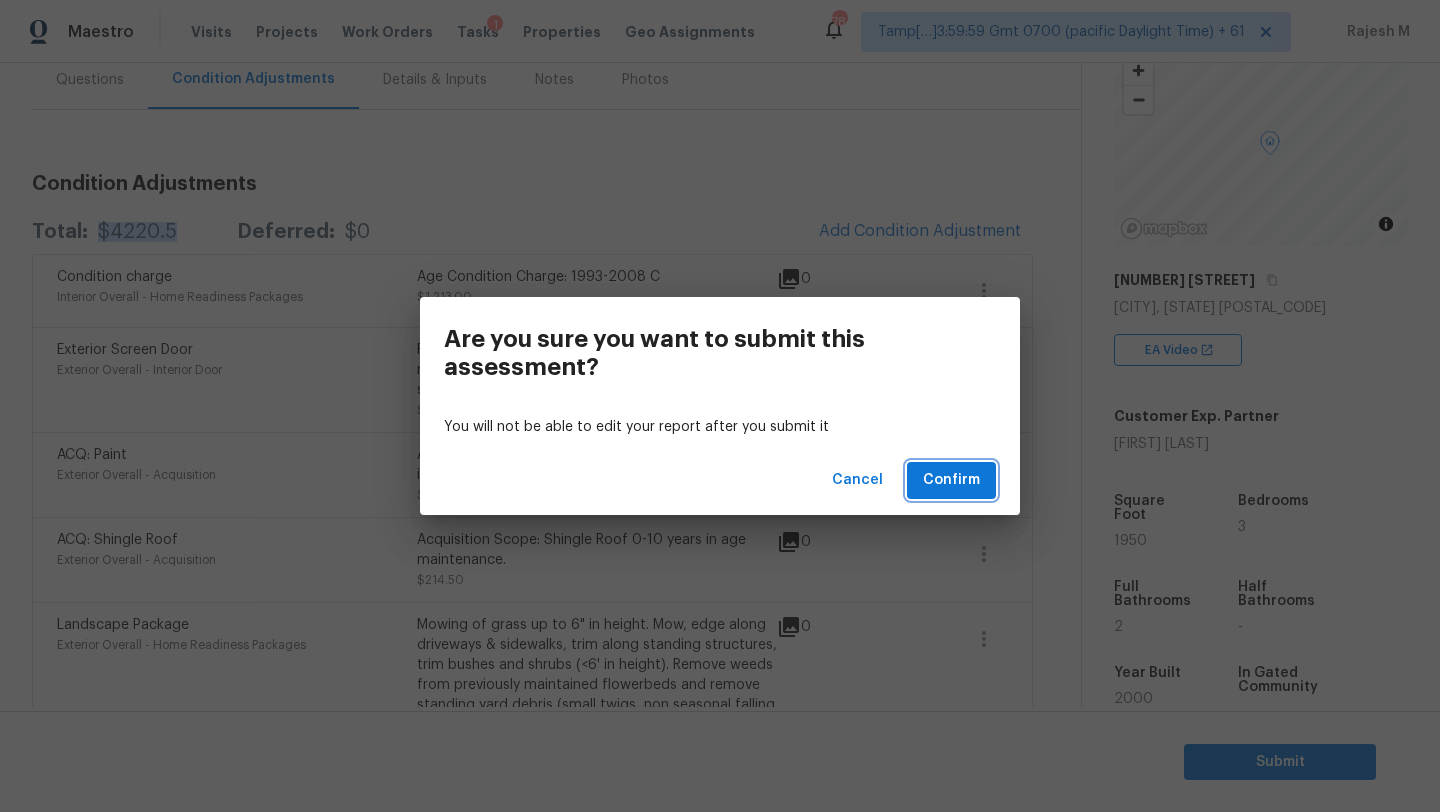 click on "Confirm" at bounding box center (951, 480) 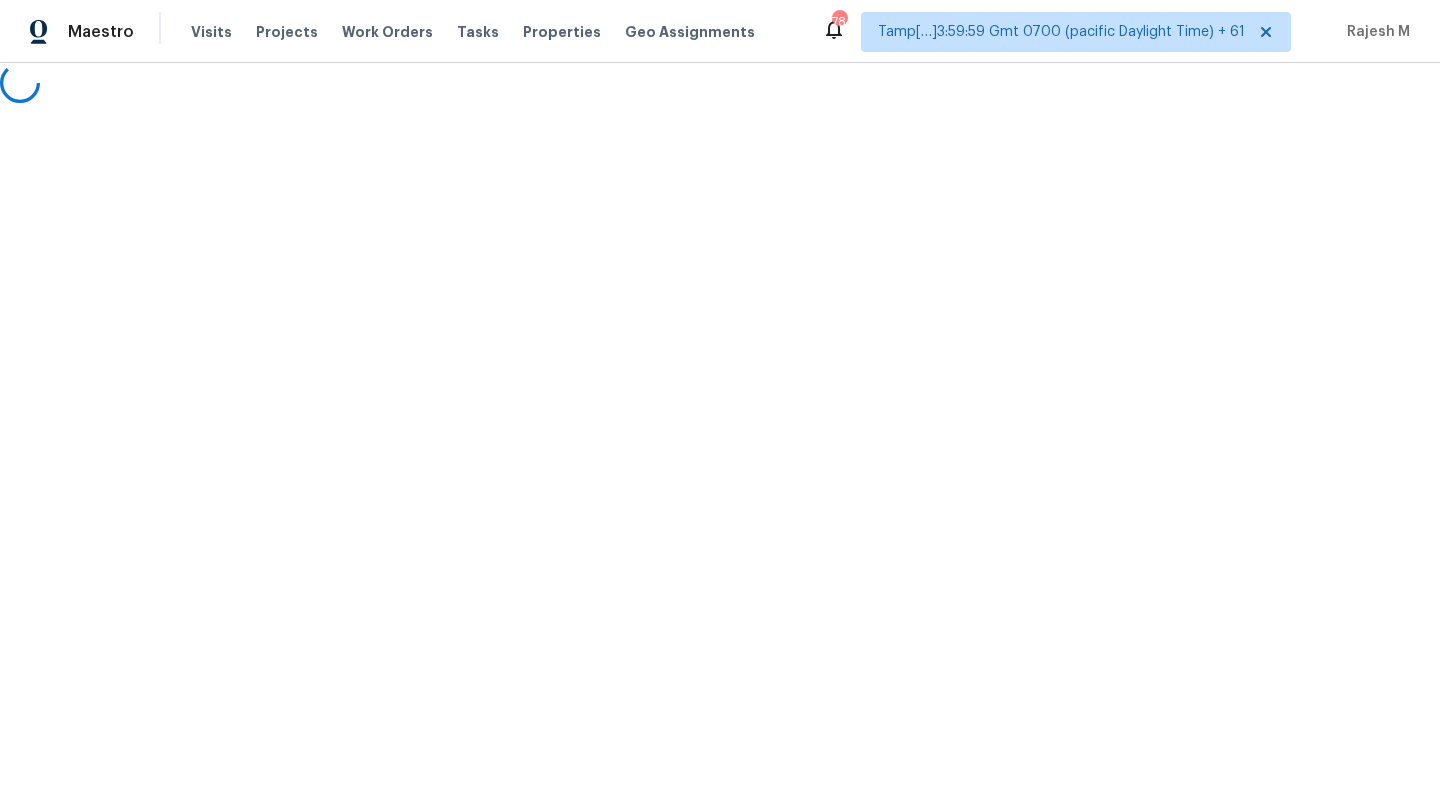 scroll, scrollTop: 0, scrollLeft: 0, axis: both 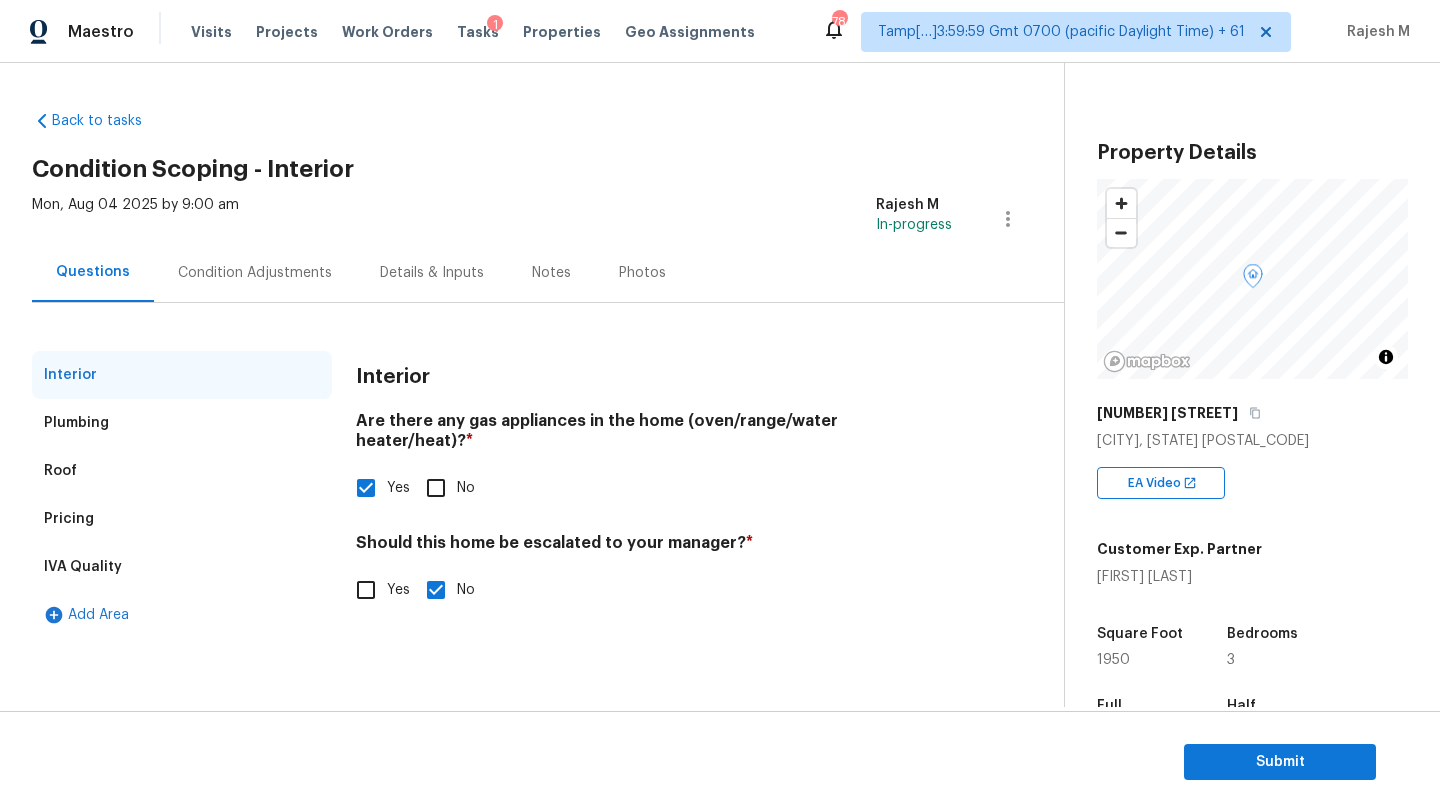 click on "Visits Projects Work Orders Tasks 1 Properties Geo Assignments" at bounding box center [485, 32] 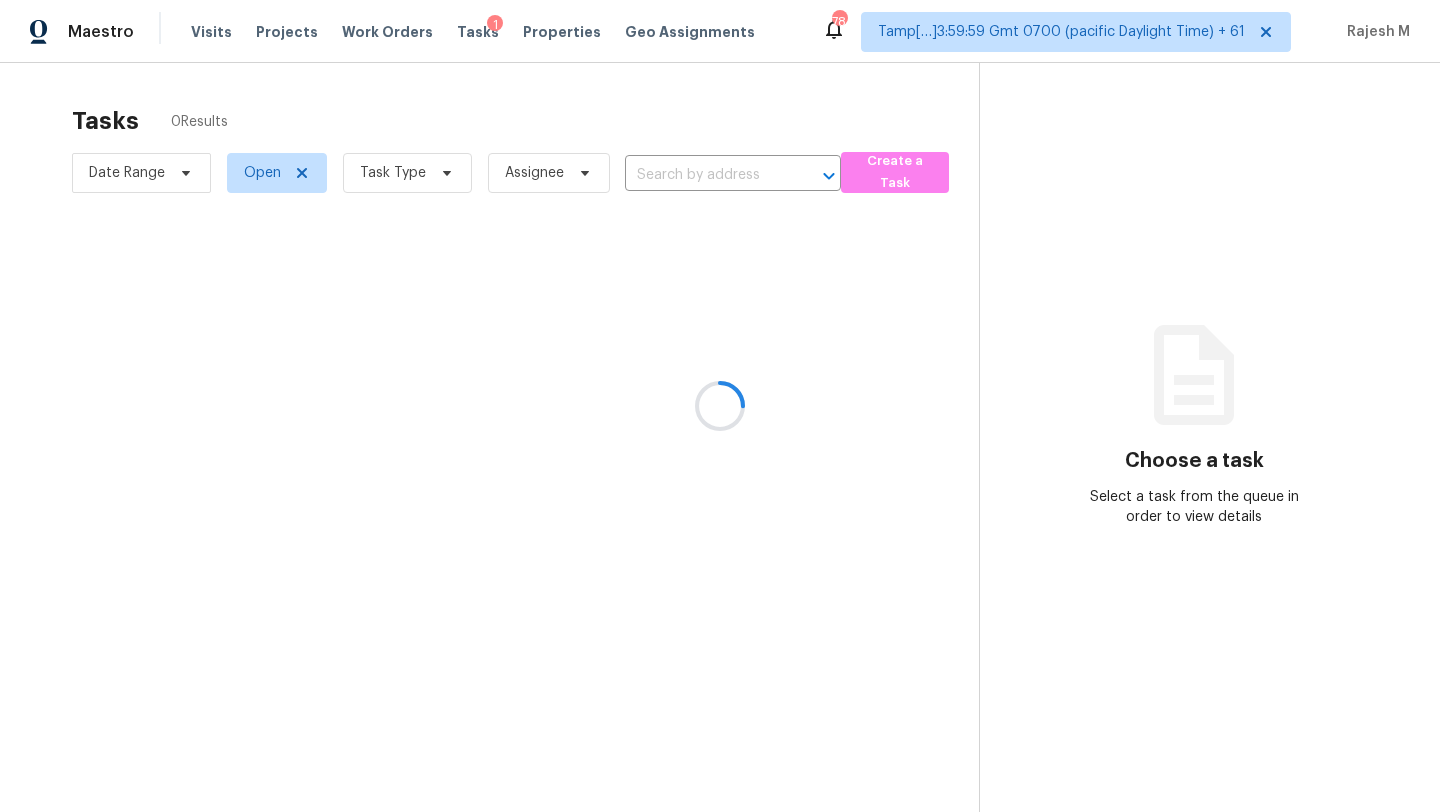 click at bounding box center (720, 406) 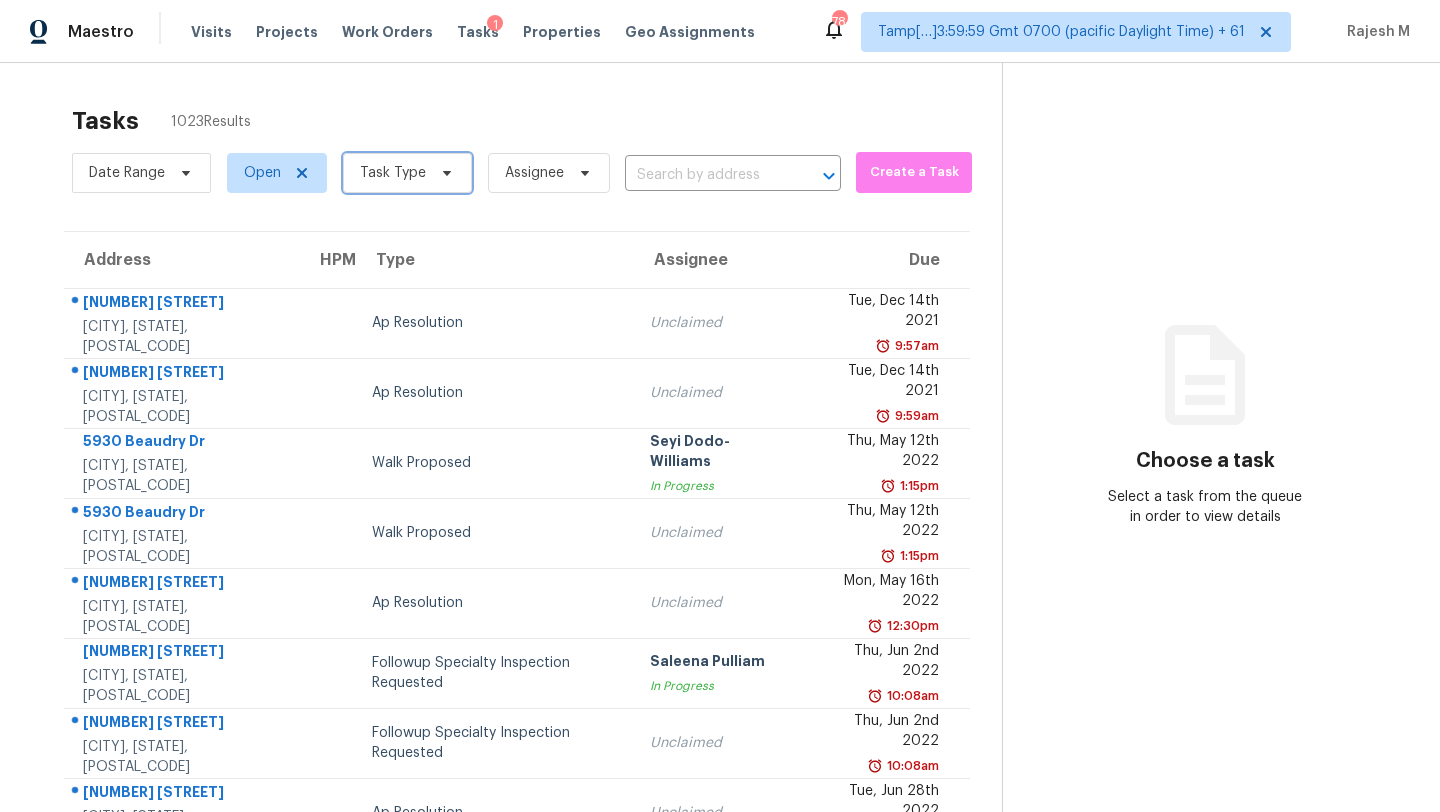 click on "Task Type" at bounding box center [407, 173] 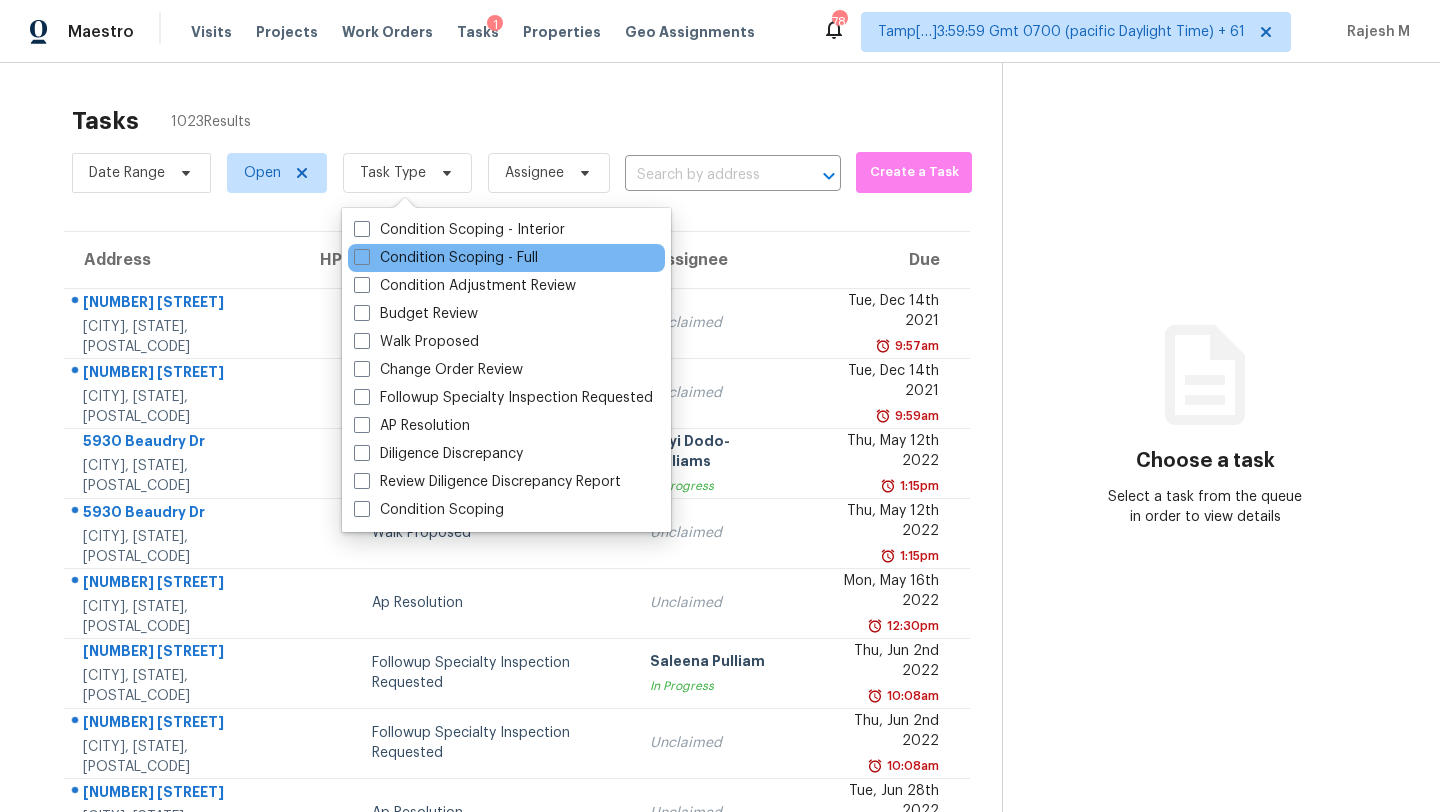 click on "Condition Scoping - Full" at bounding box center [506, 258] 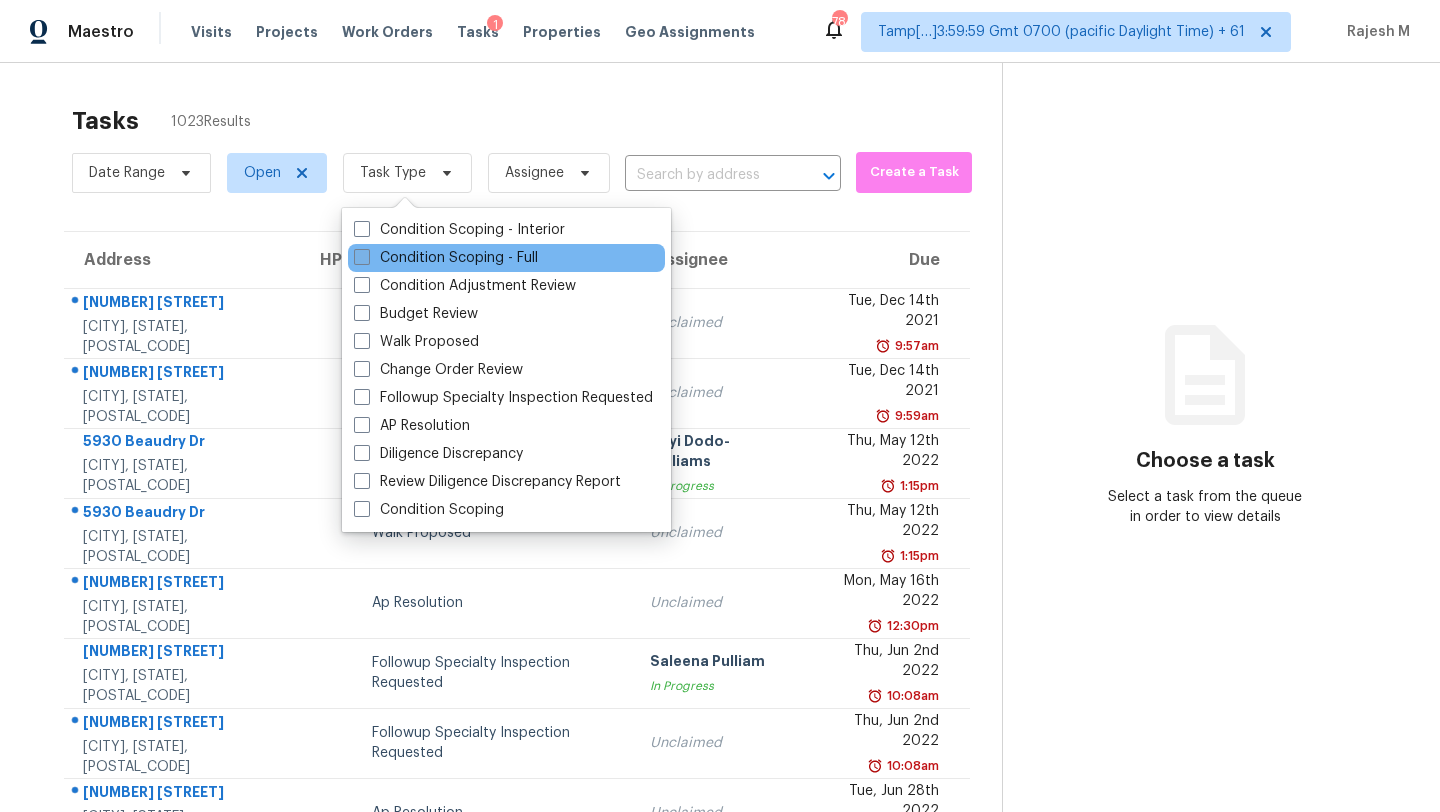 click on "Condition Scoping - Full" at bounding box center [446, 258] 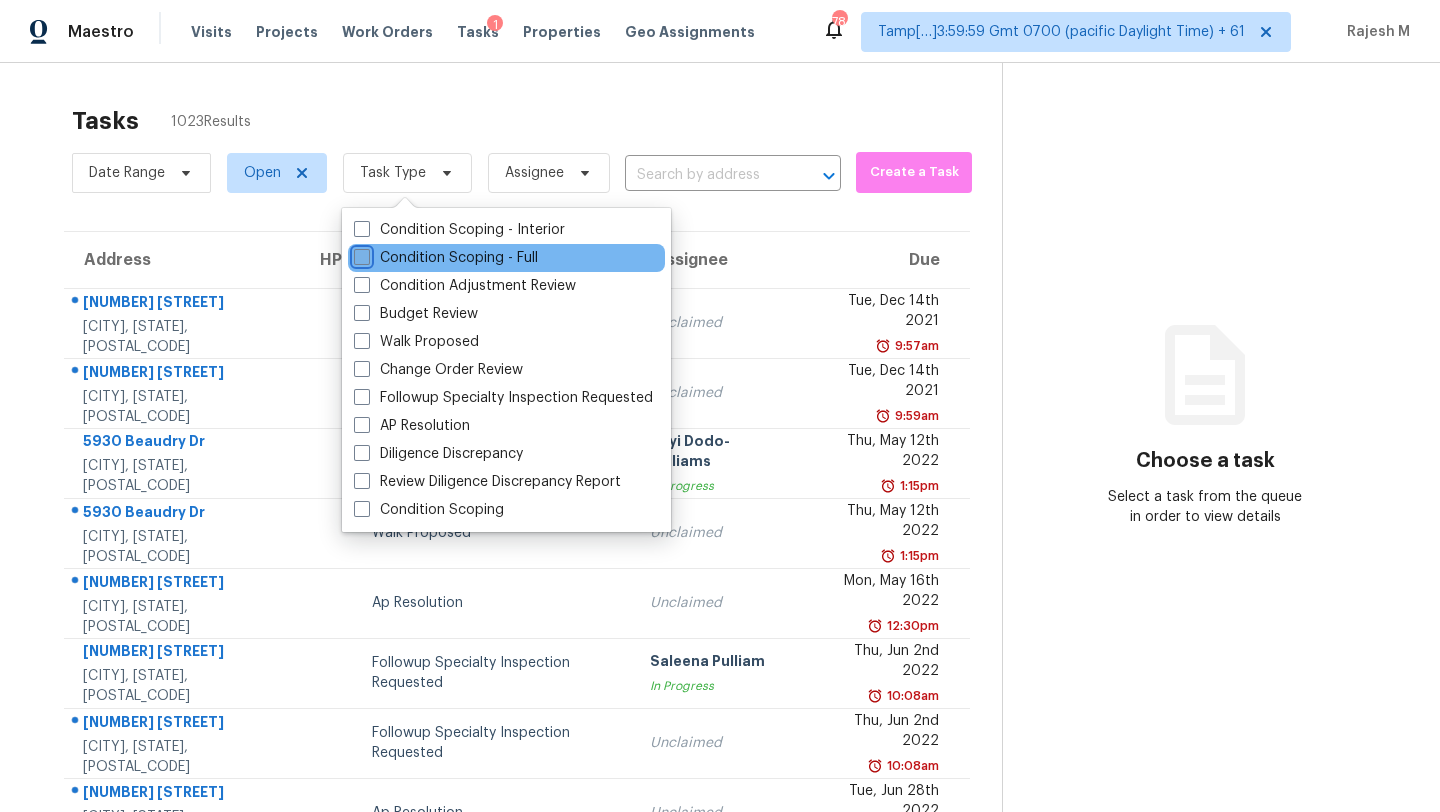 click on "Condition Scoping - Full" at bounding box center [360, 254] 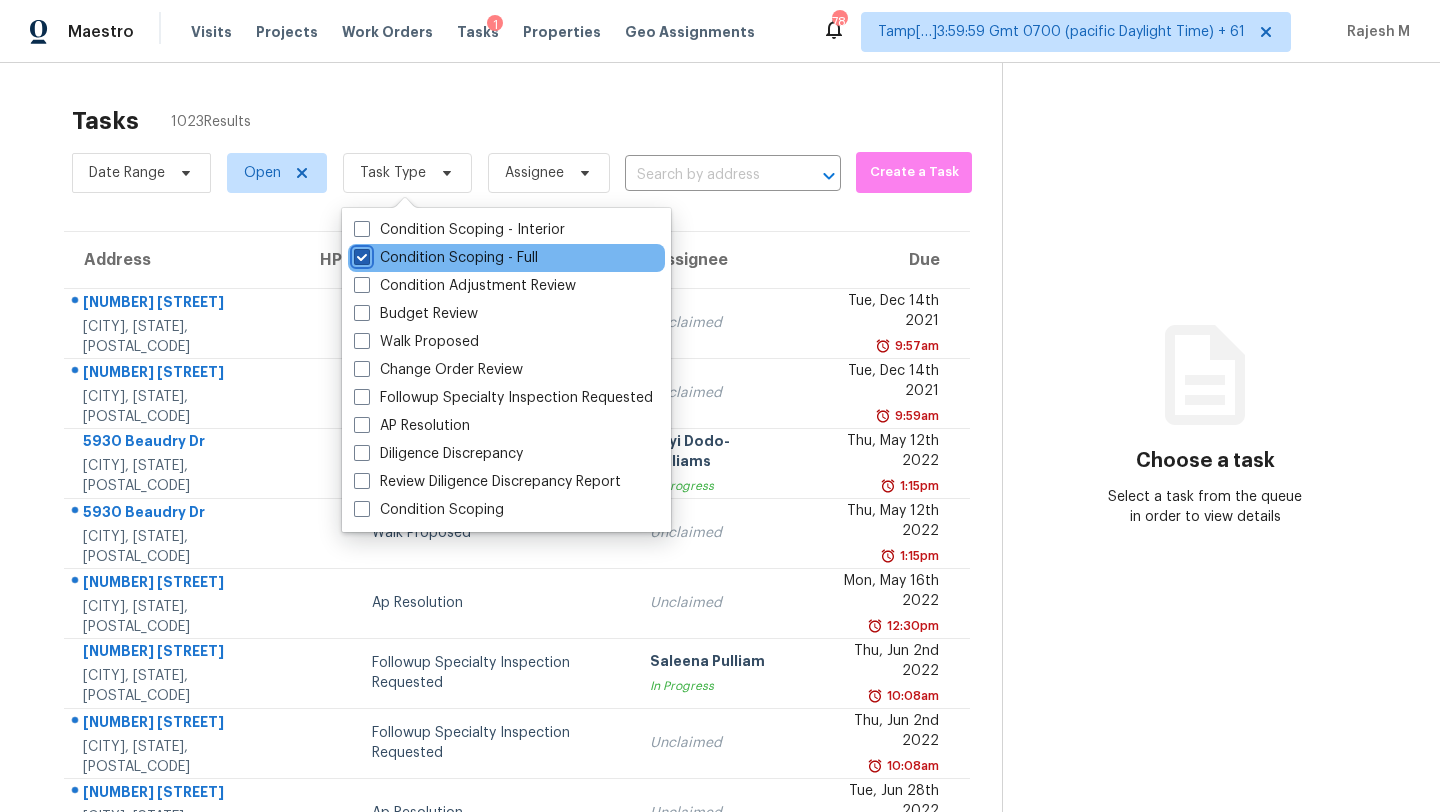 checkbox on "true" 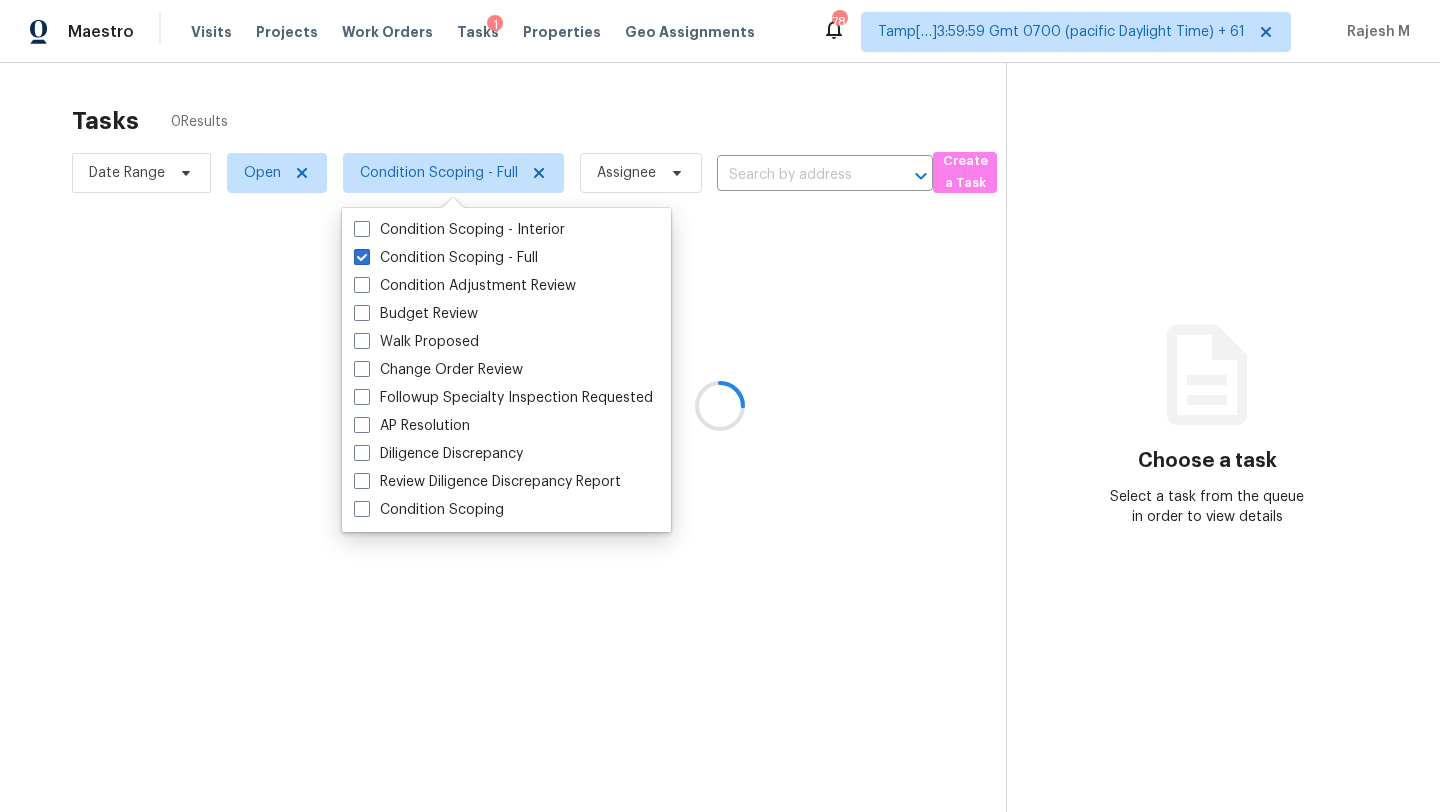click at bounding box center [720, 406] 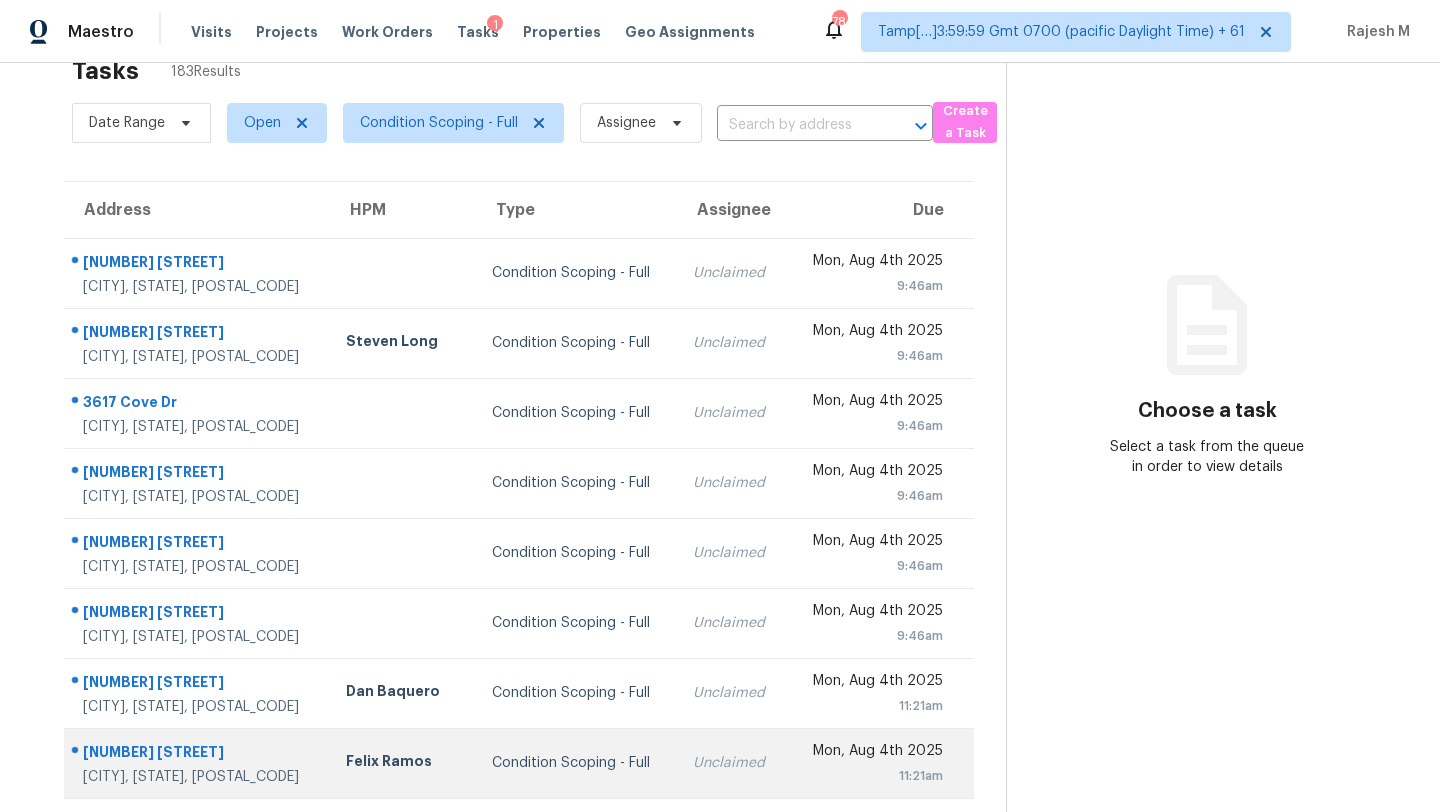 scroll, scrollTop: 9, scrollLeft: 0, axis: vertical 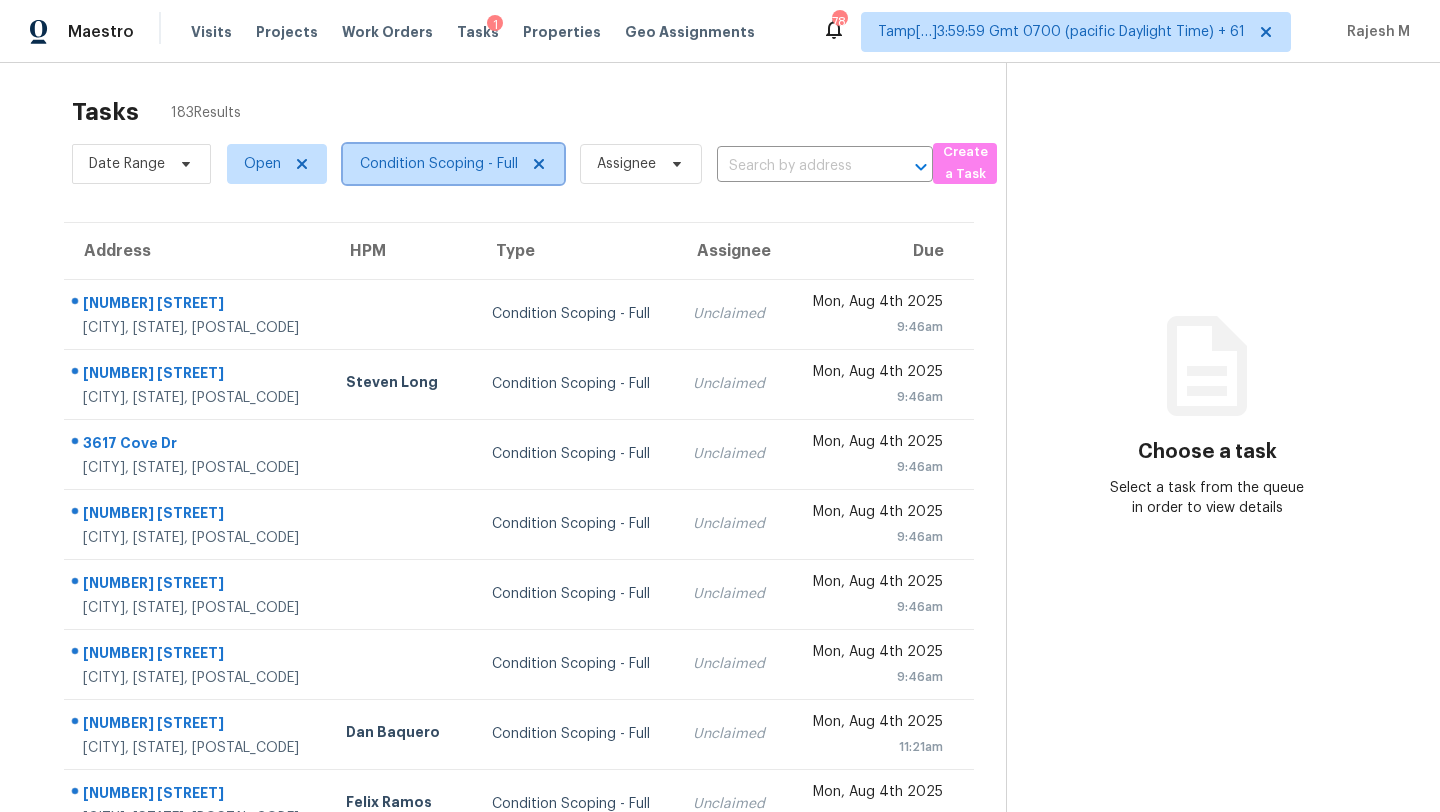click on "Condition Scoping - Full" at bounding box center [453, 164] 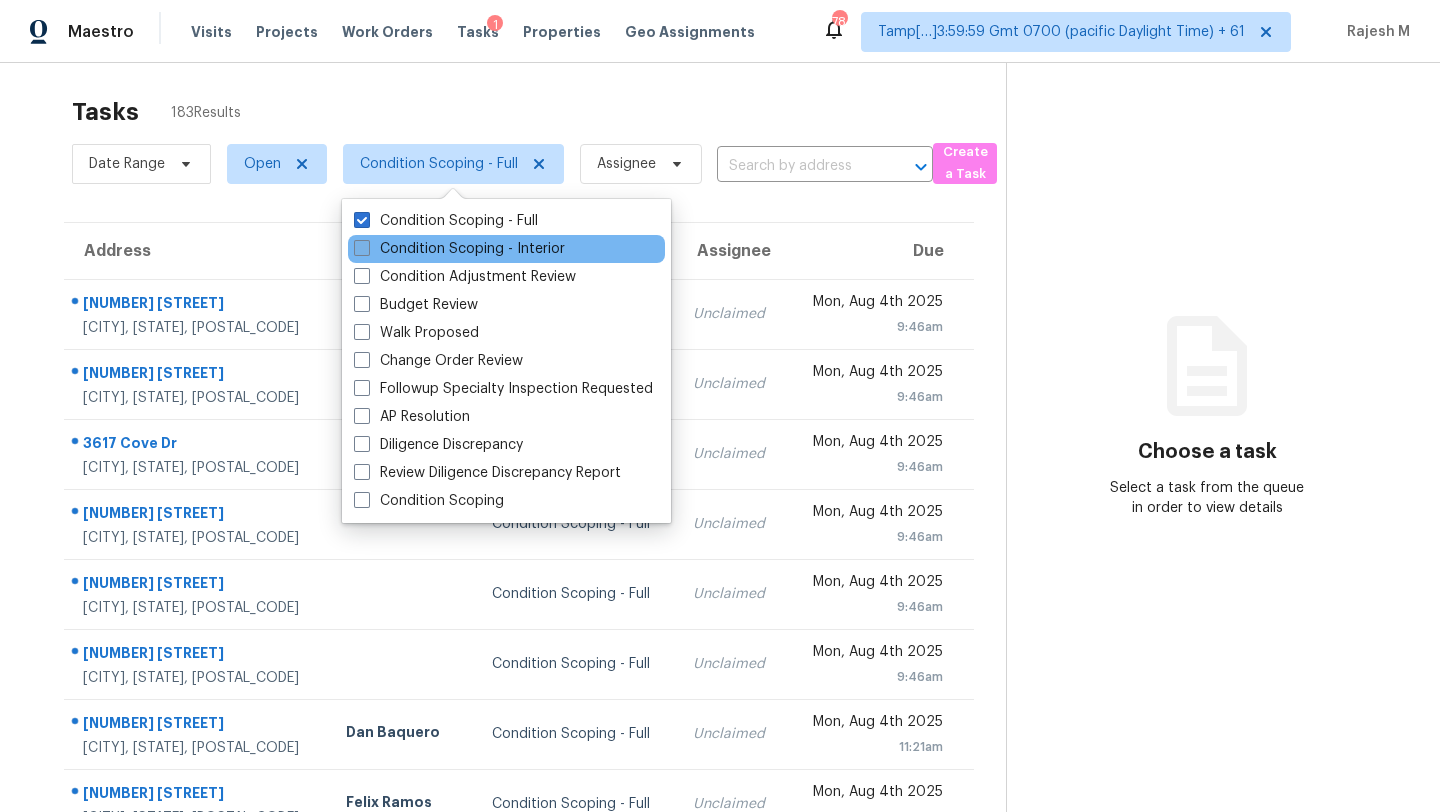 click on "Condition Scoping - Interior" at bounding box center (459, 249) 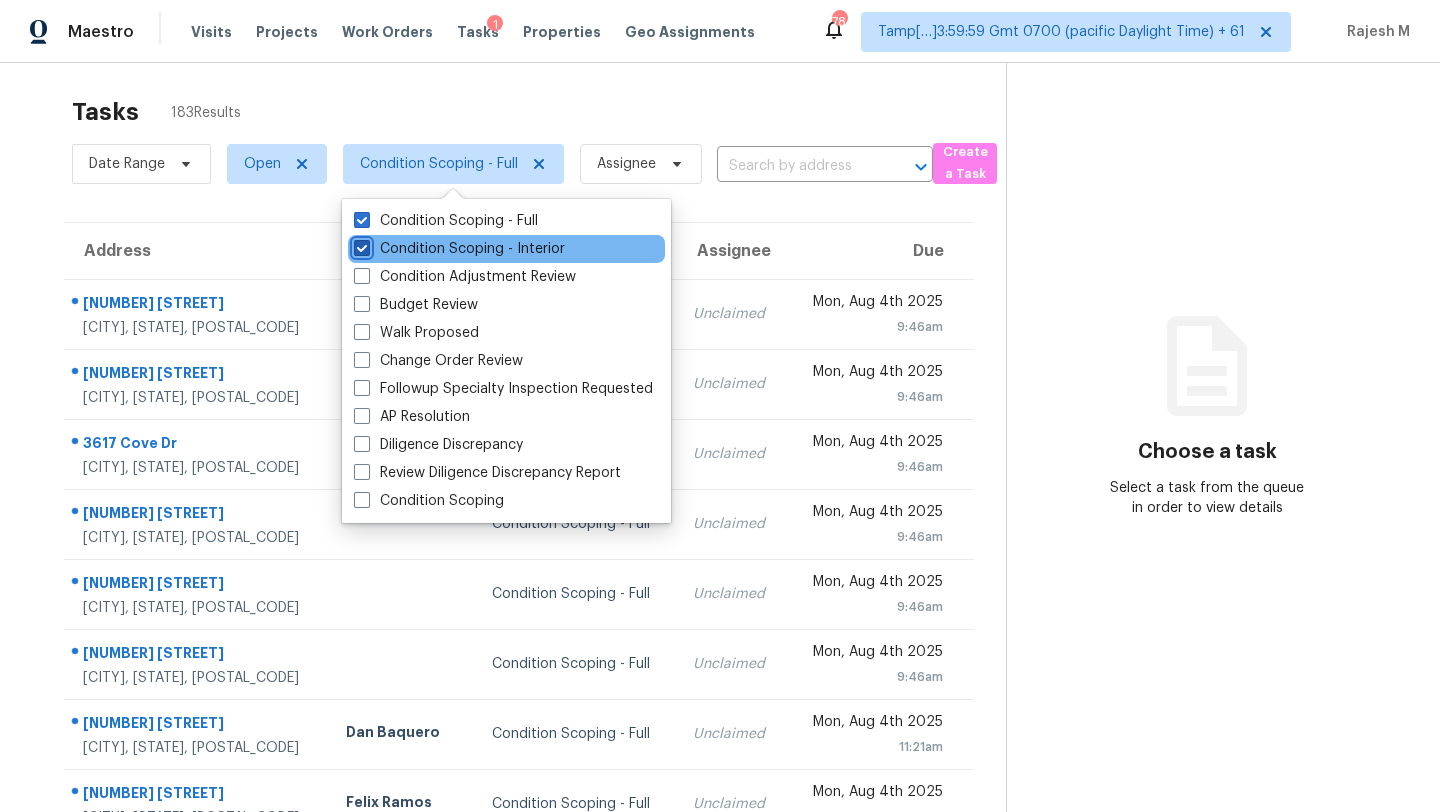 checkbox on "true" 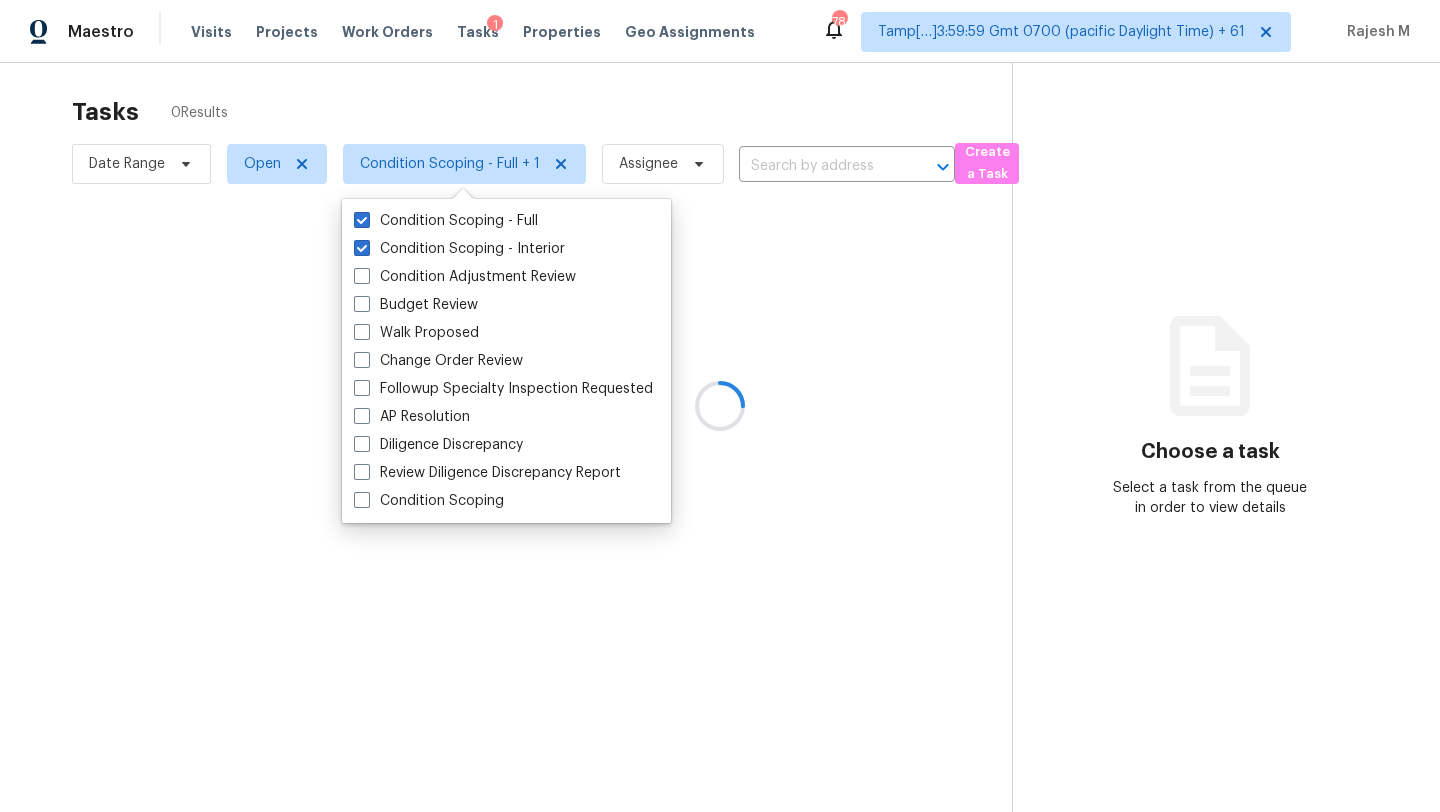 click at bounding box center [720, 406] 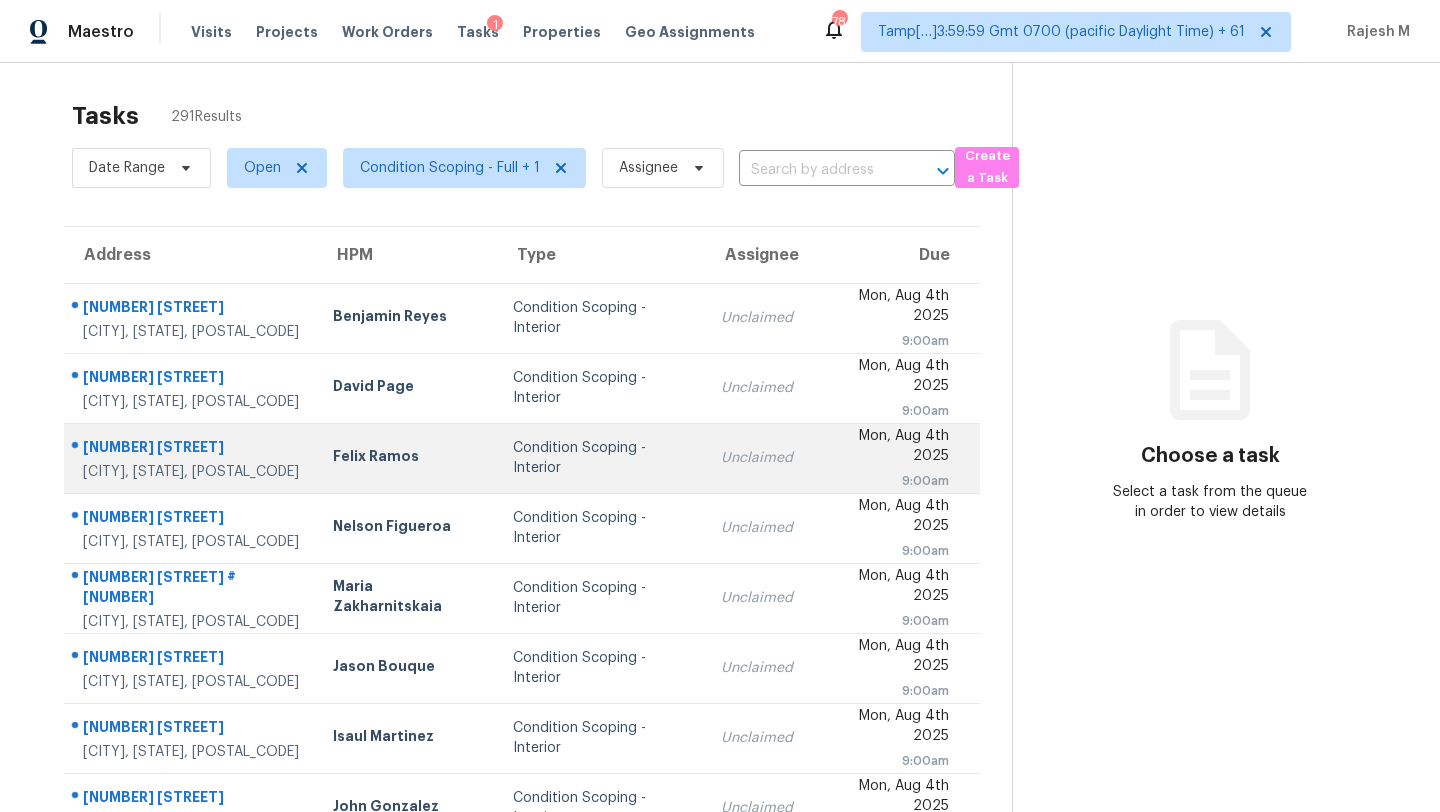 scroll, scrollTop: 0, scrollLeft: 0, axis: both 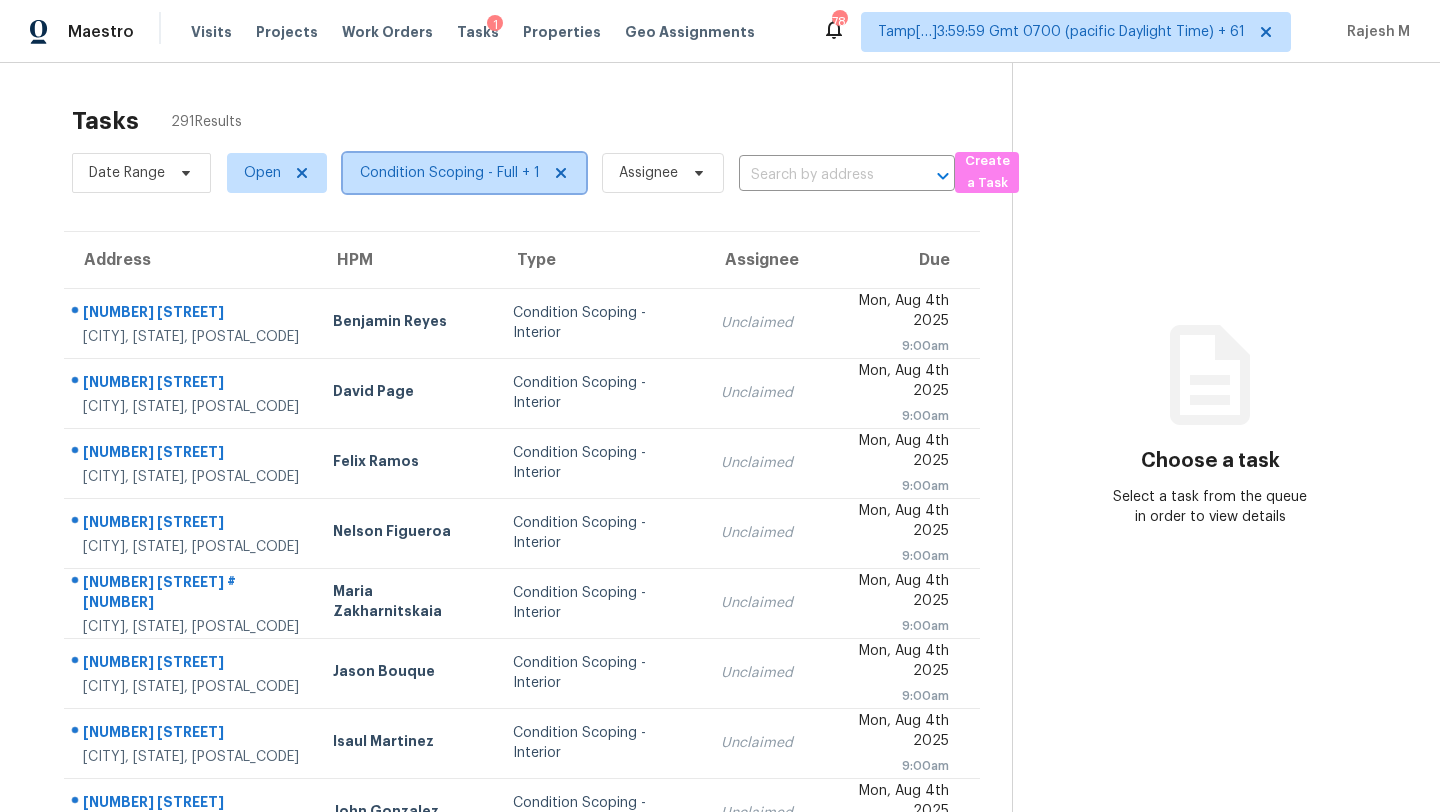 click on "Condition Scoping - Full + 1" at bounding box center [450, 173] 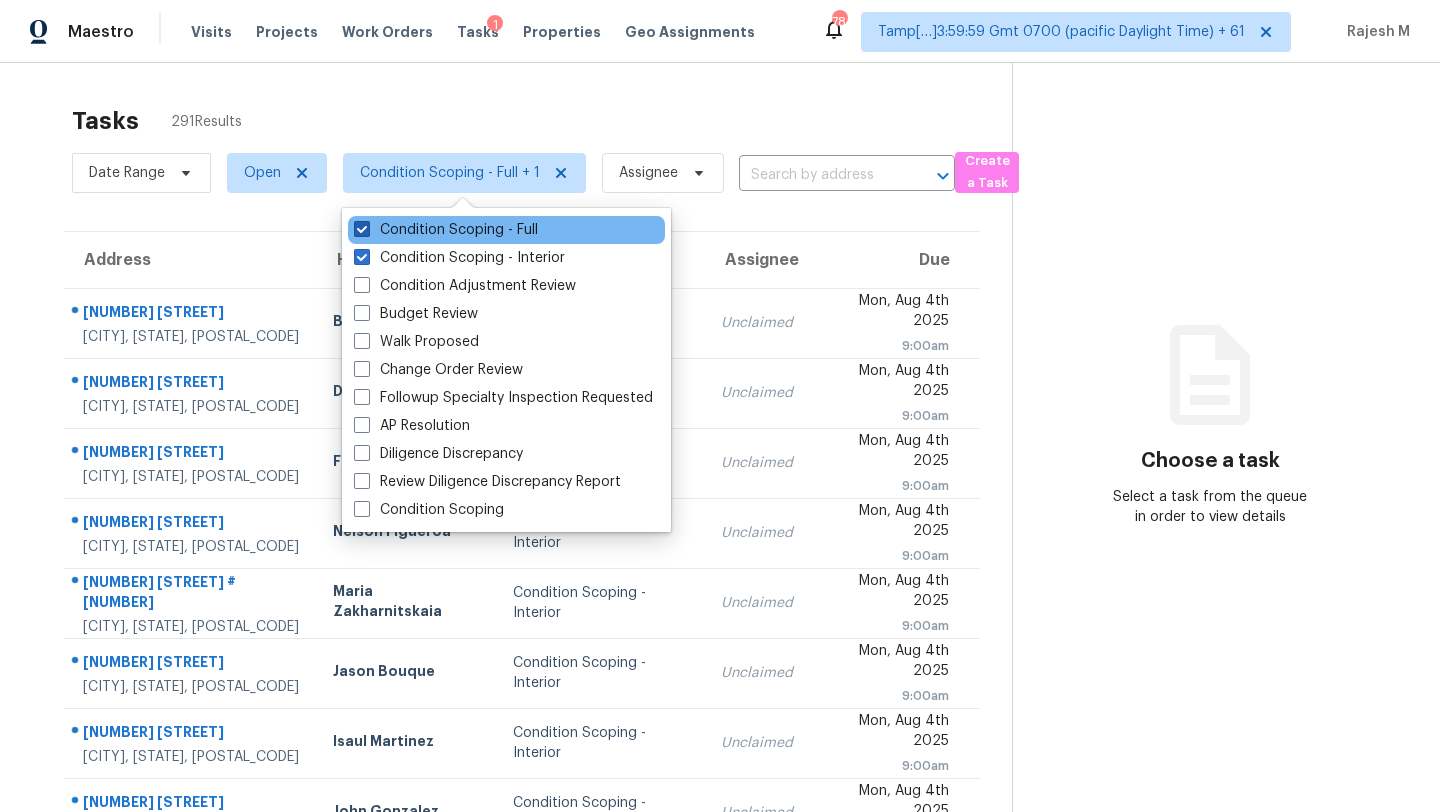 click on "Condition Scoping - Full" at bounding box center (446, 230) 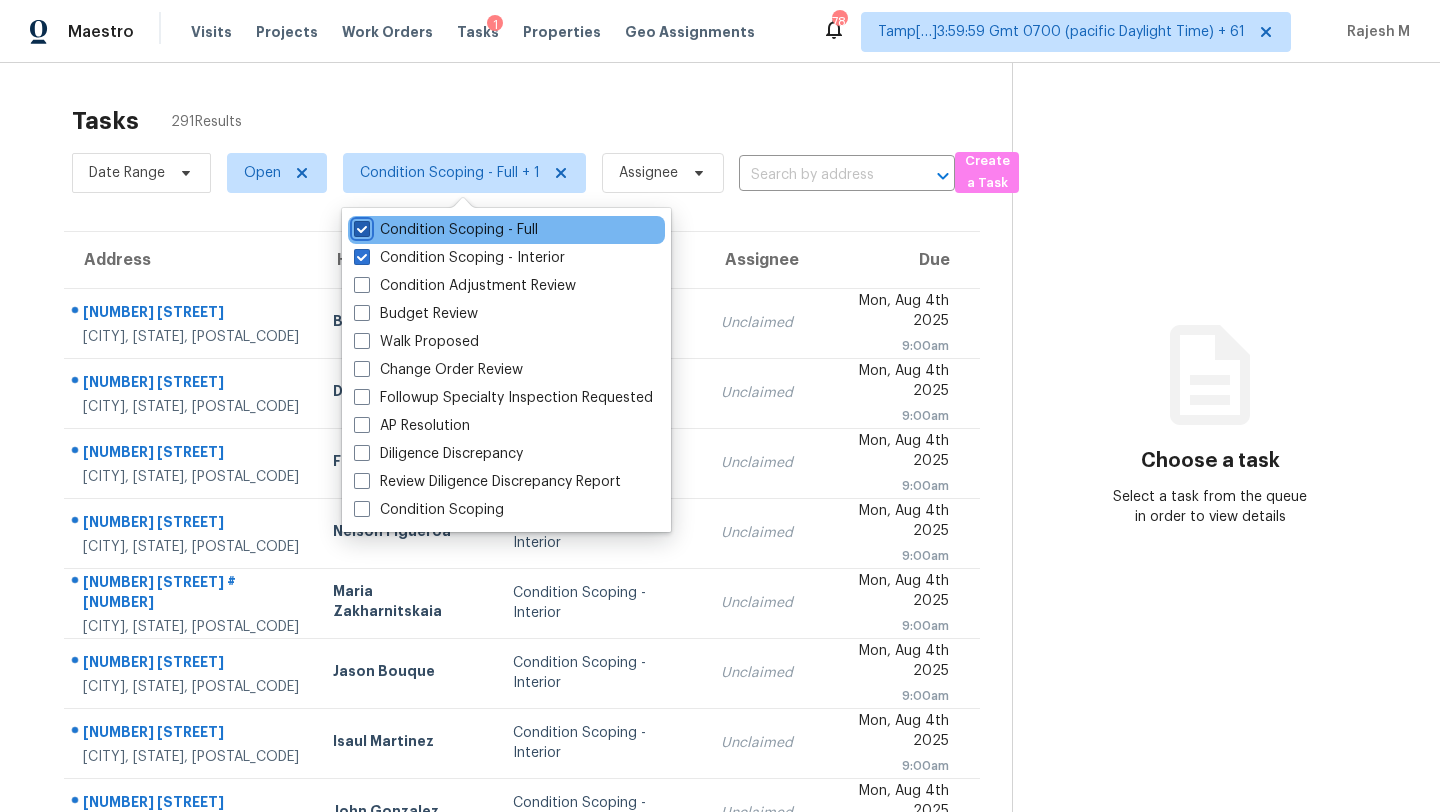 click on "Condition Scoping - Full" at bounding box center [360, 226] 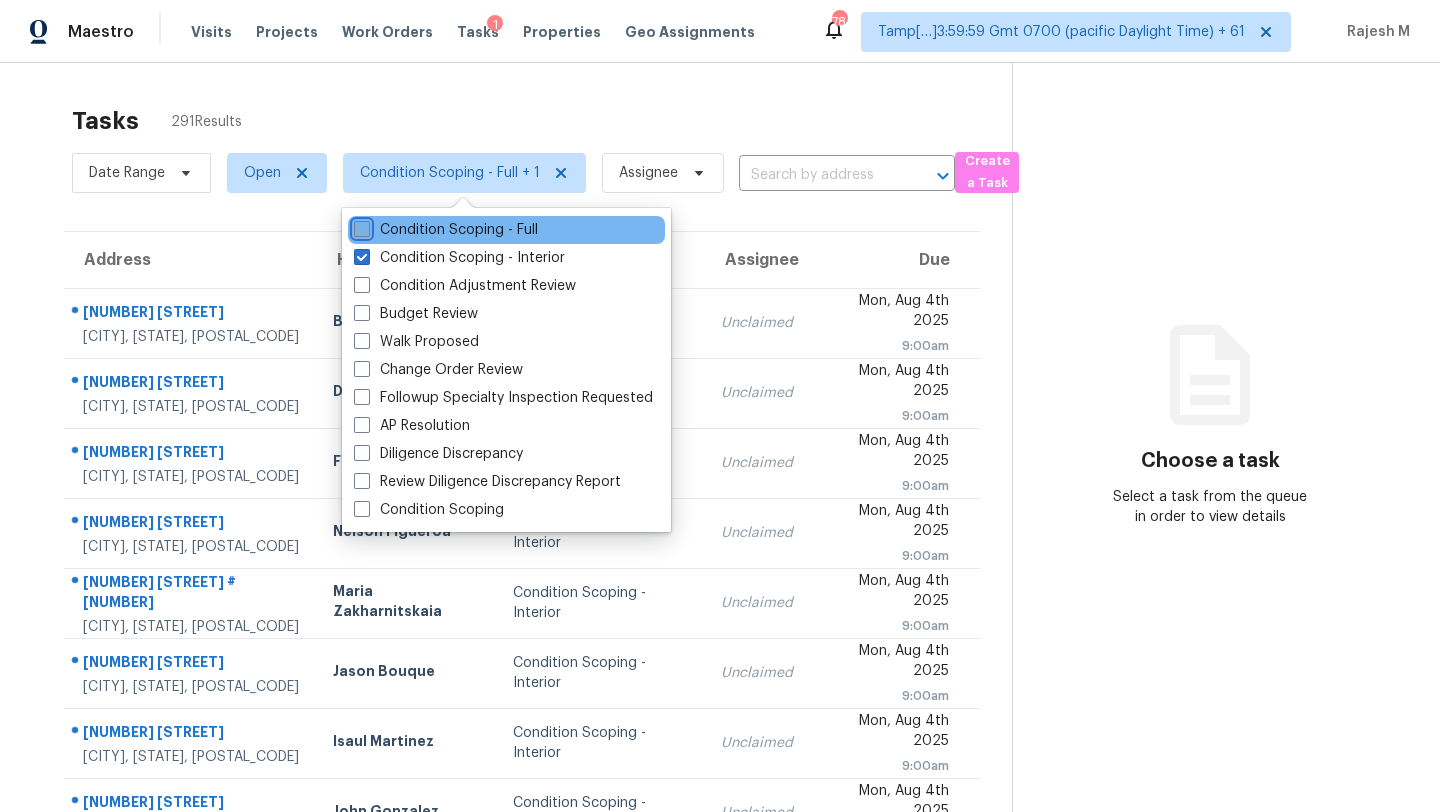 checkbox on "false" 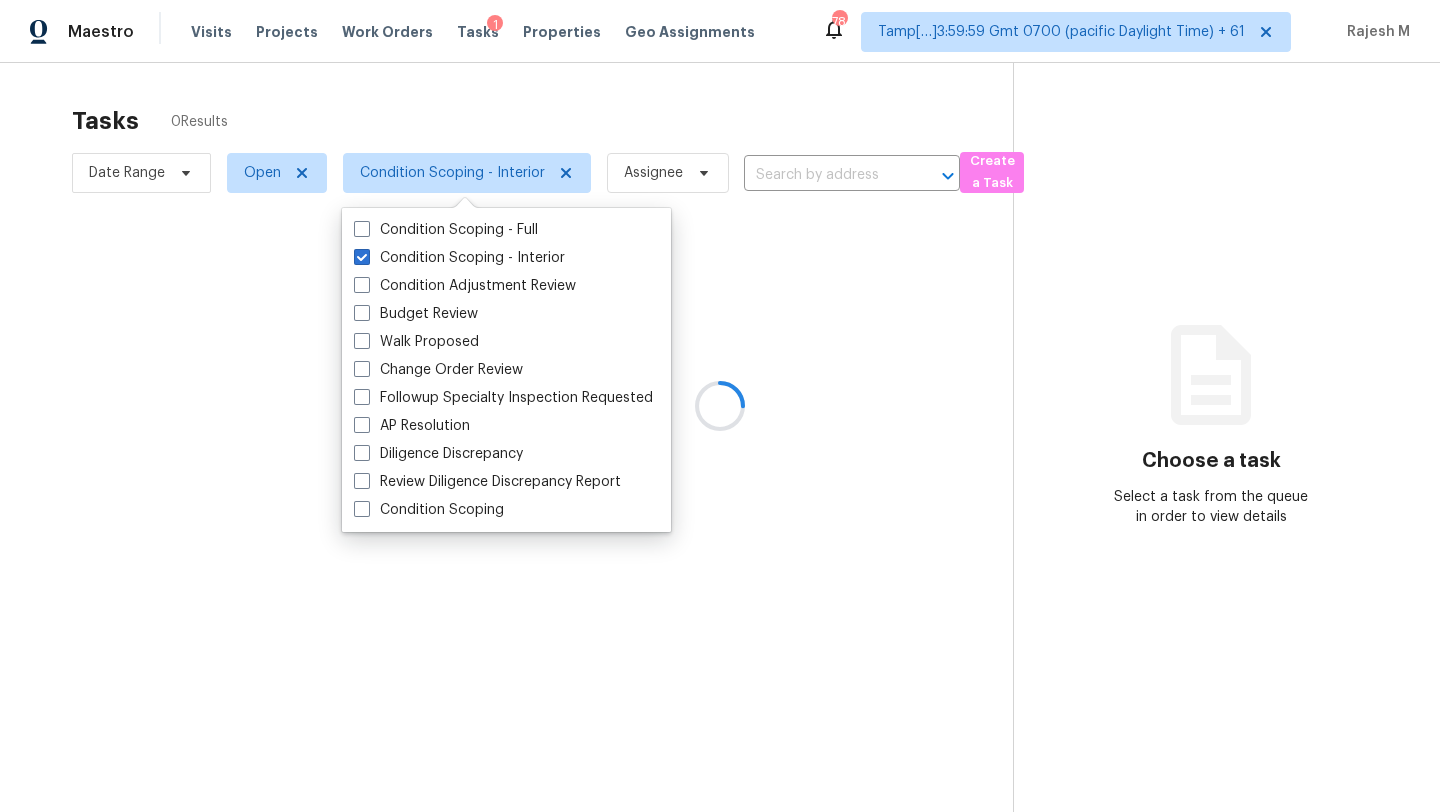 click at bounding box center [720, 406] 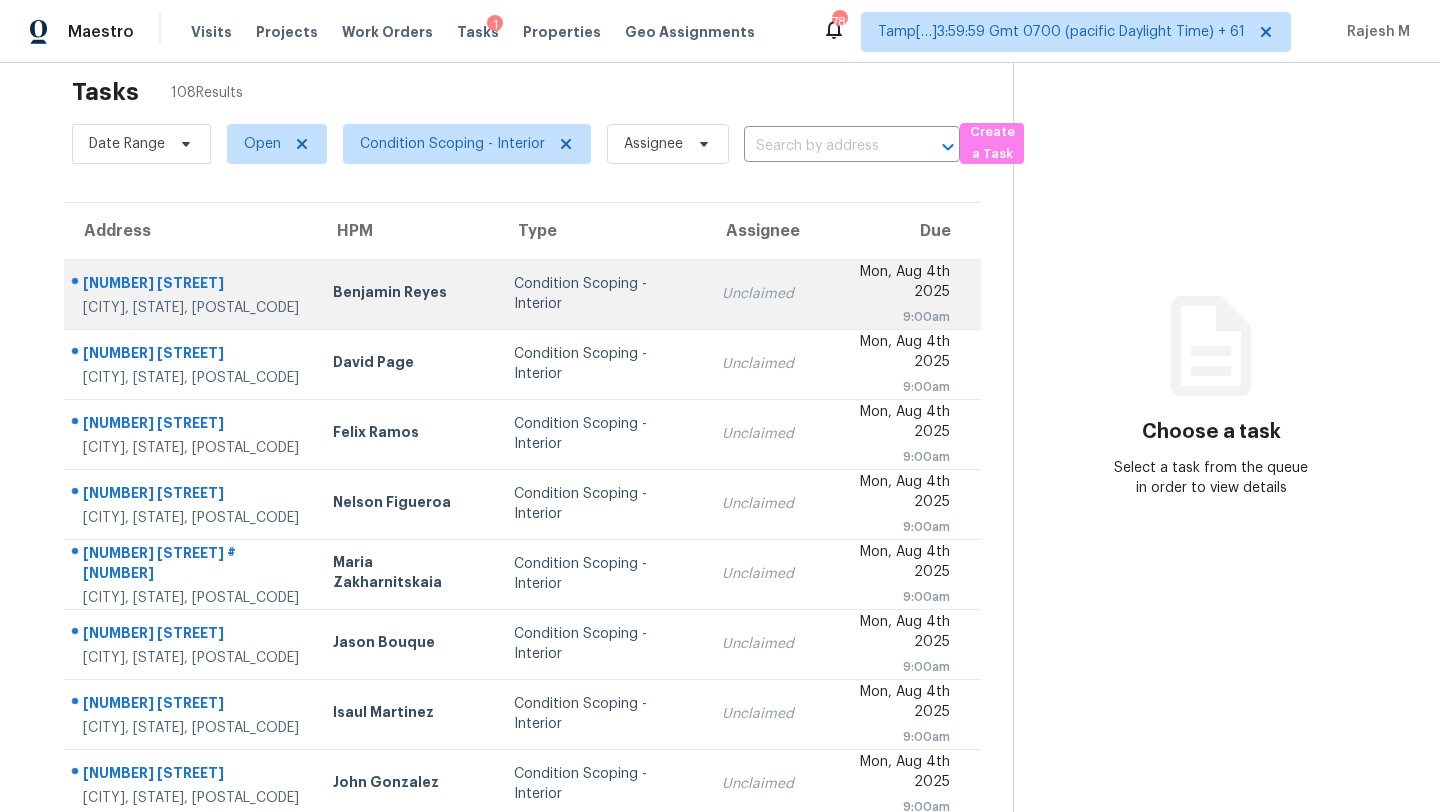 scroll, scrollTop: 0, scrollLeft: 0, axis: both 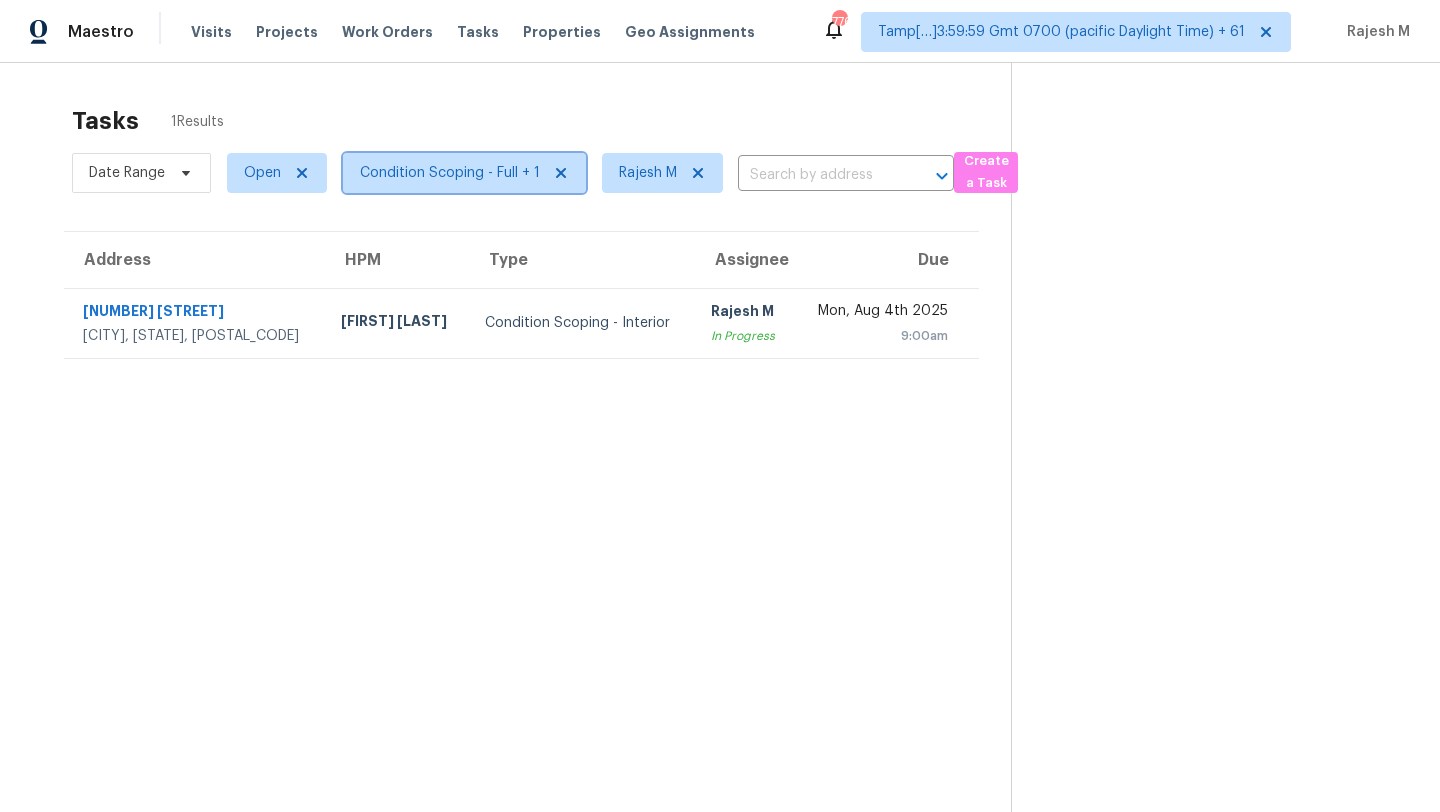 click on "Condition Scoping - Full + 1" at bounding box center [450, 173] 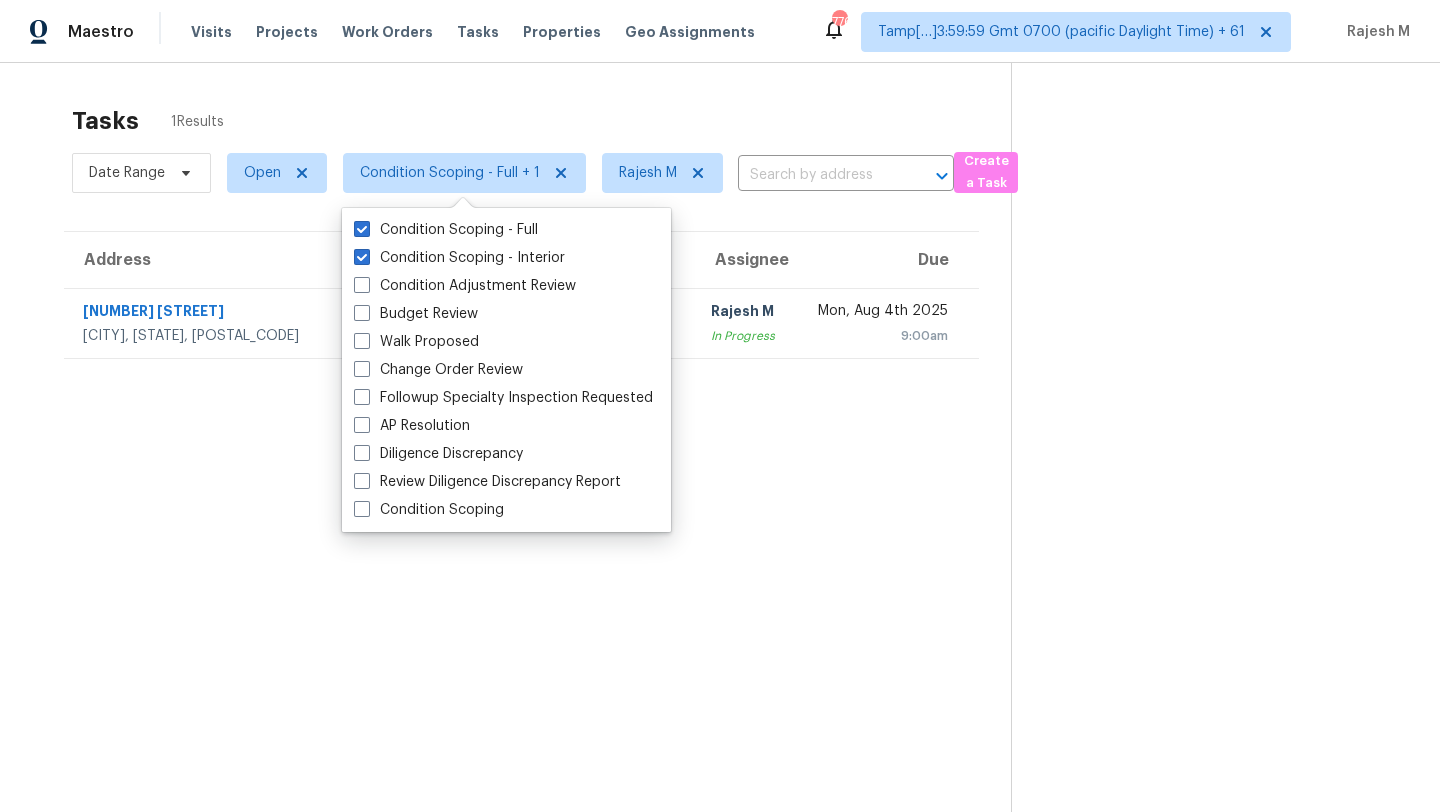 click on "Tasks 1  Results" at bounding box center (541, 121) 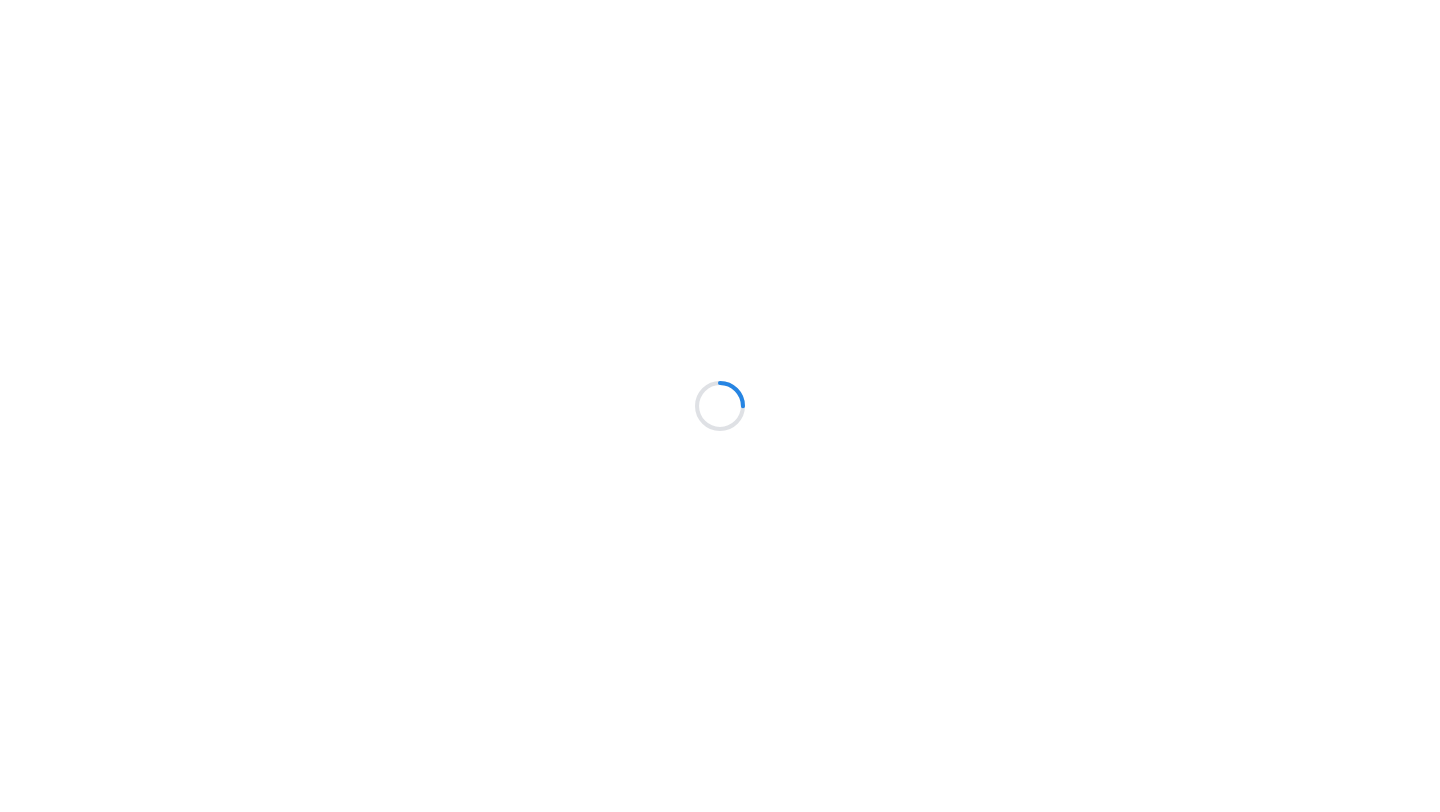 scroll, scrollTop: 0, scrollLeft: 0, axis: both 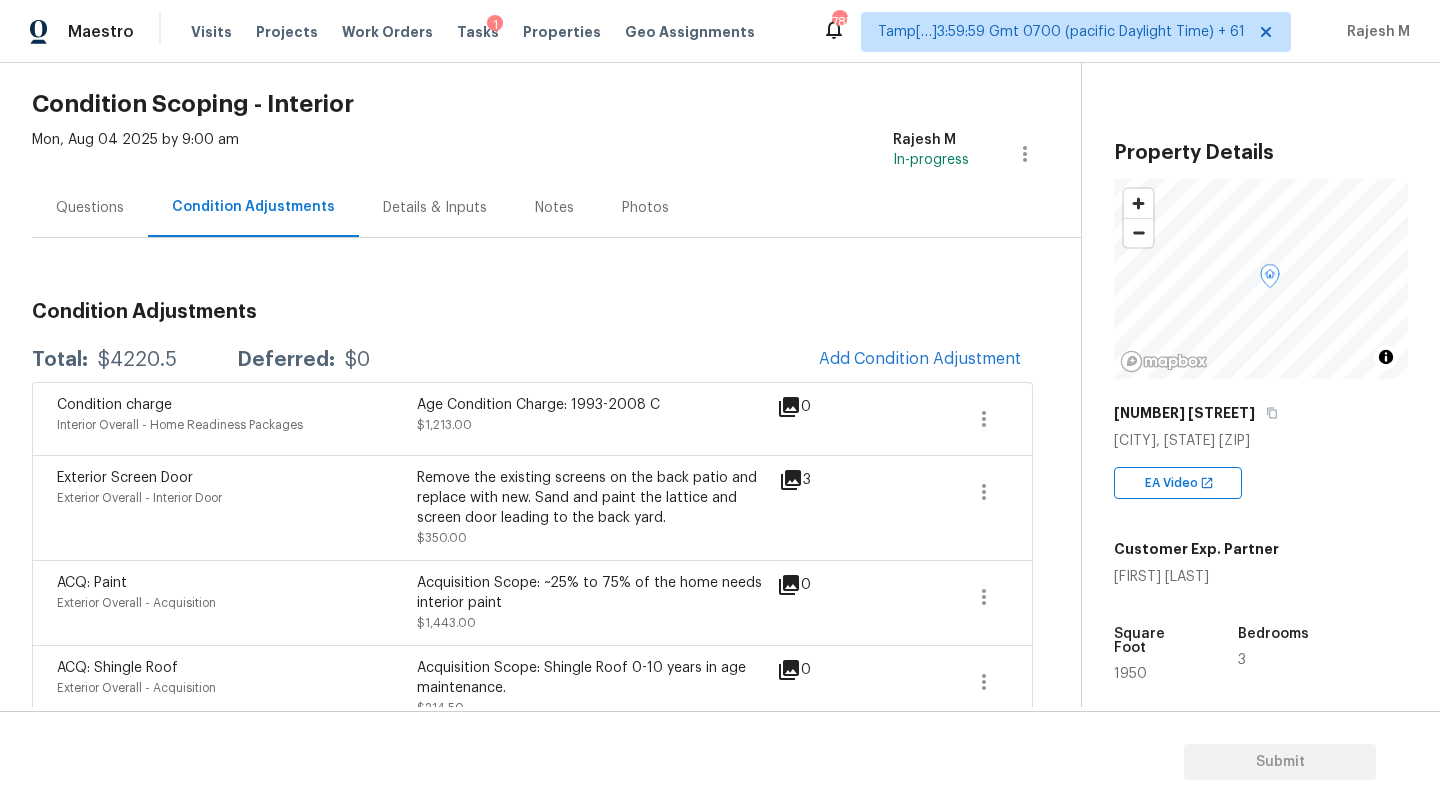 click on "Questions" at bounding box center [90, 207] 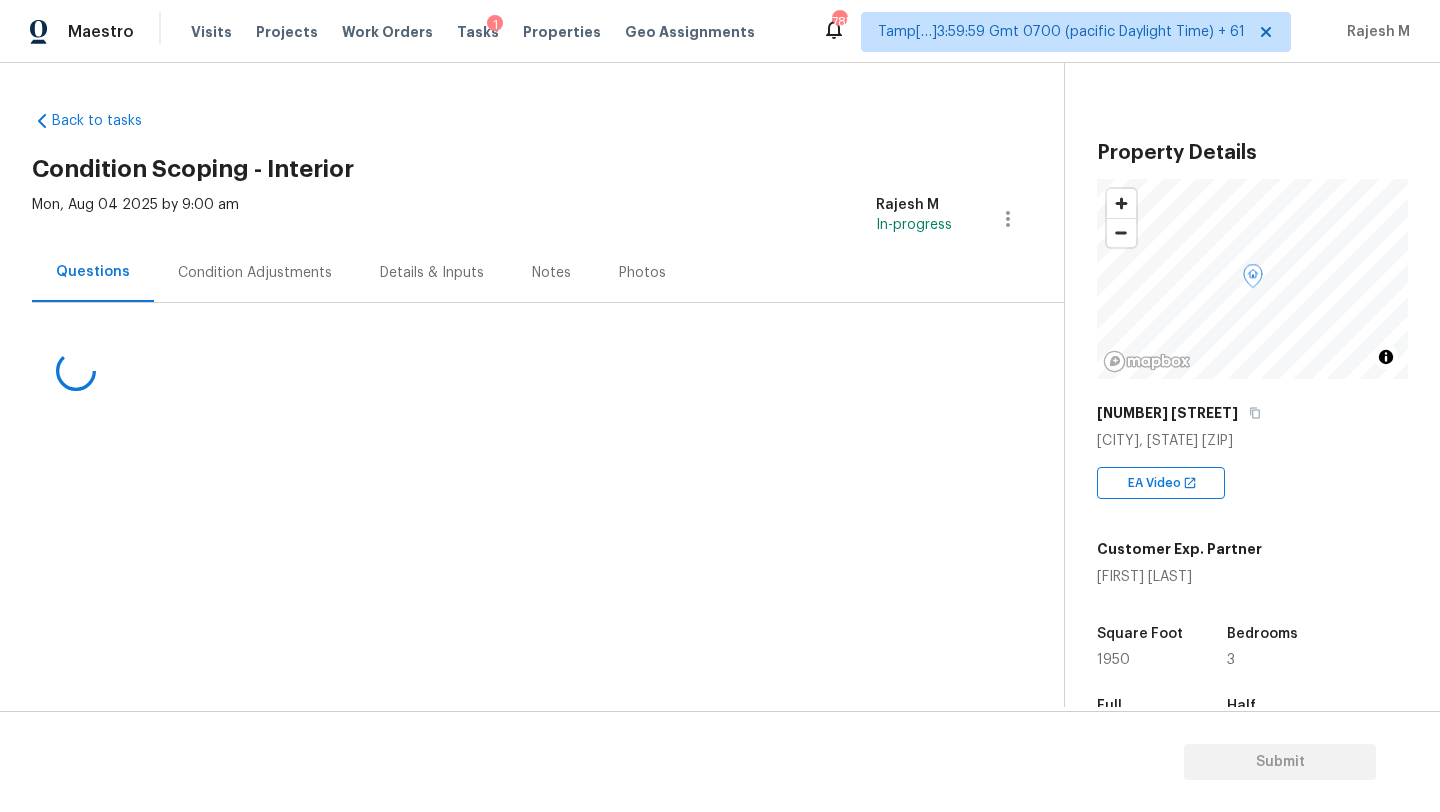 scroll, scrollTop: 0, scrollLeft: 0, axis: both 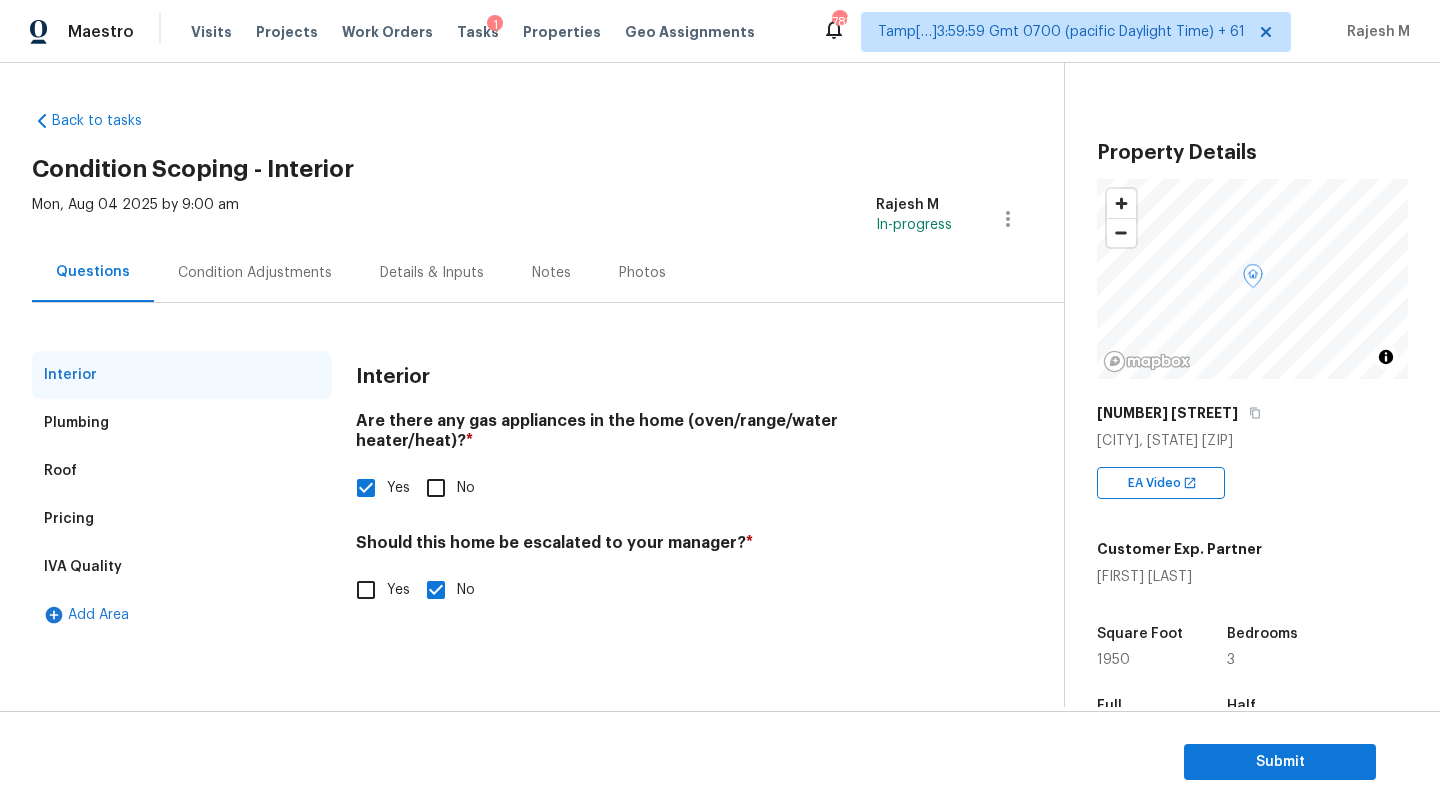 click on "Pricing" at bounding box center (182, 519) 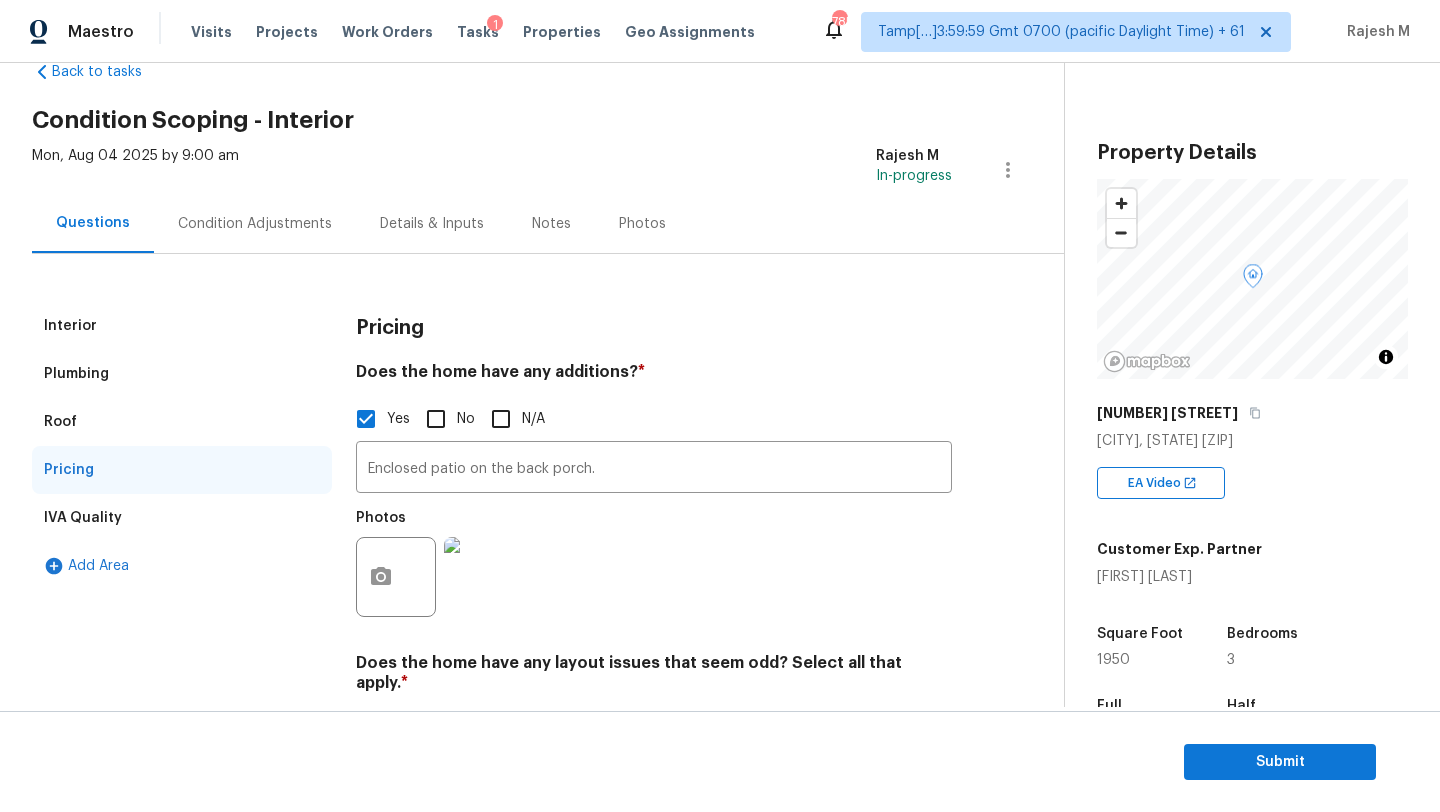 scroll, scrollTop: 55, scrollLeft: 0, axis: vertical 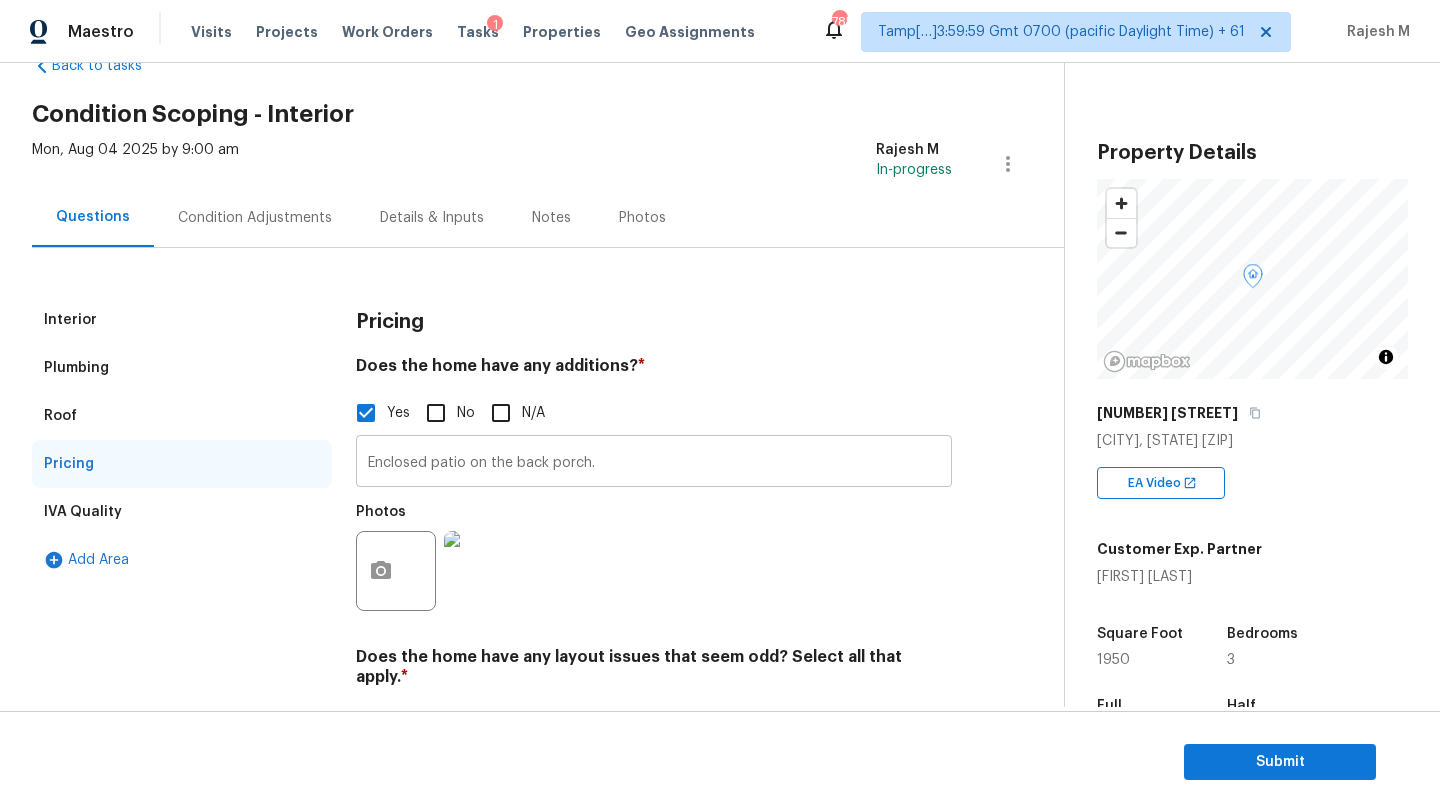 click on "Enclosed patio on the back porch." at bounding box center (654, 463) 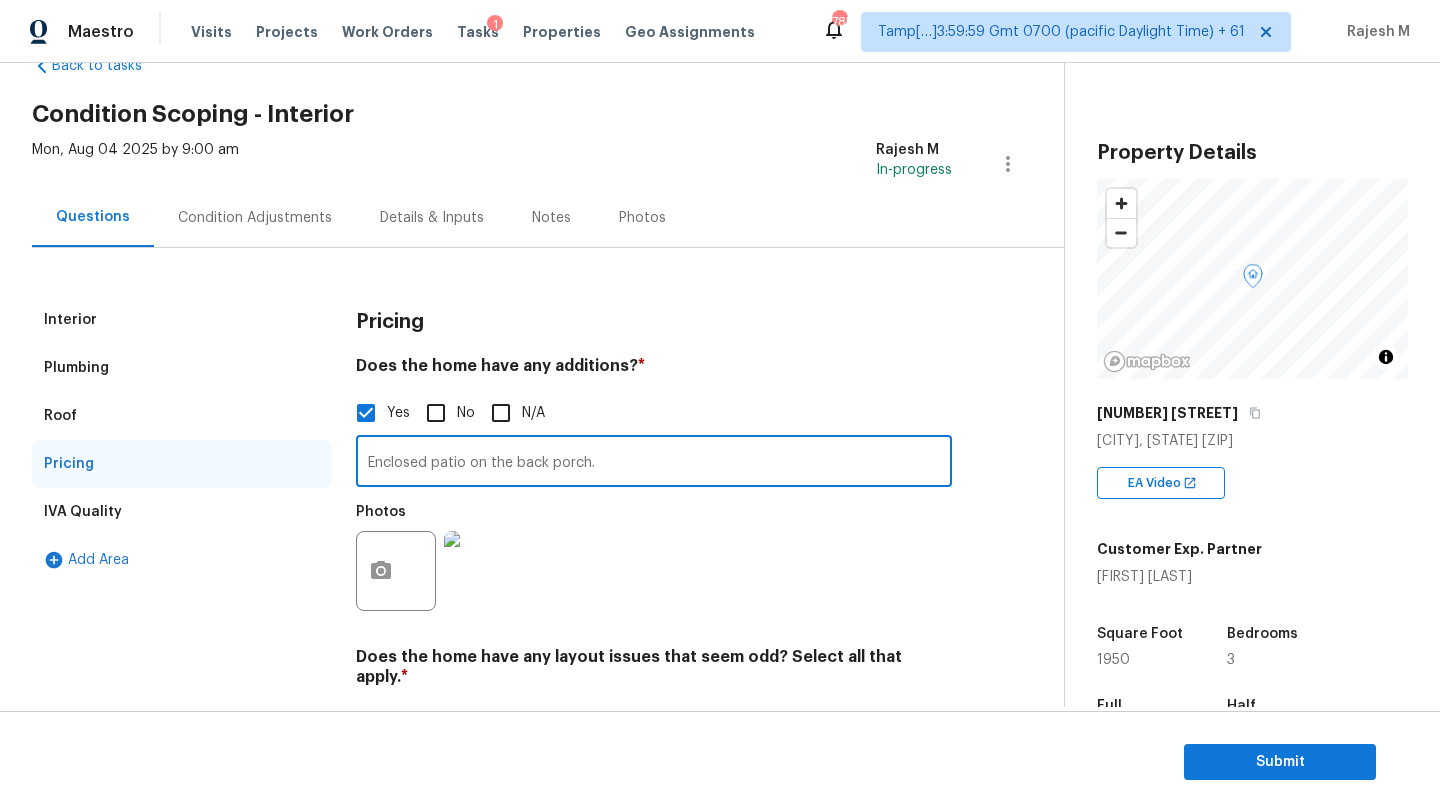 click on "Enclosed patio on the back porch." at bounding box center (654, 463) 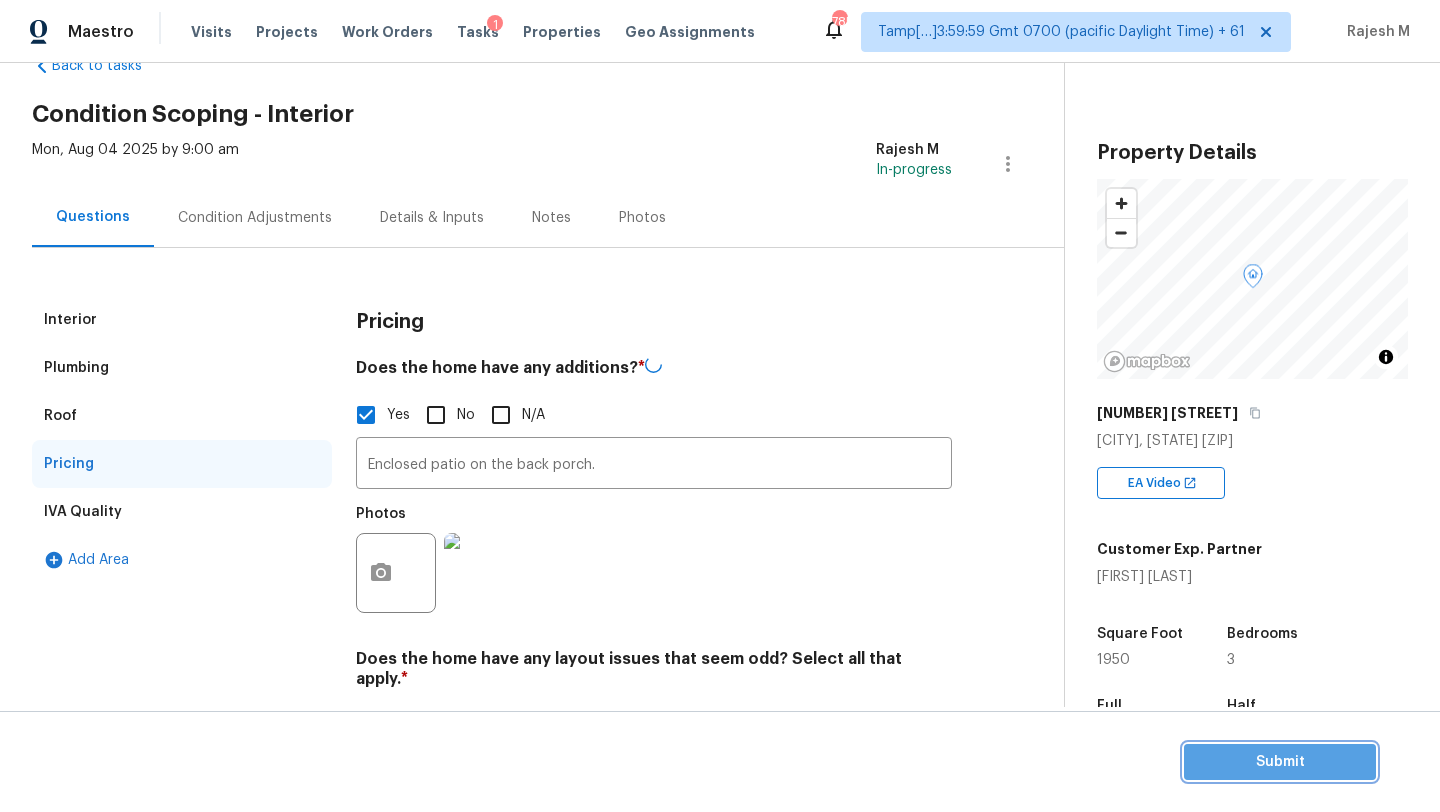 click on "Submit" at bounding box center (1280, 762) 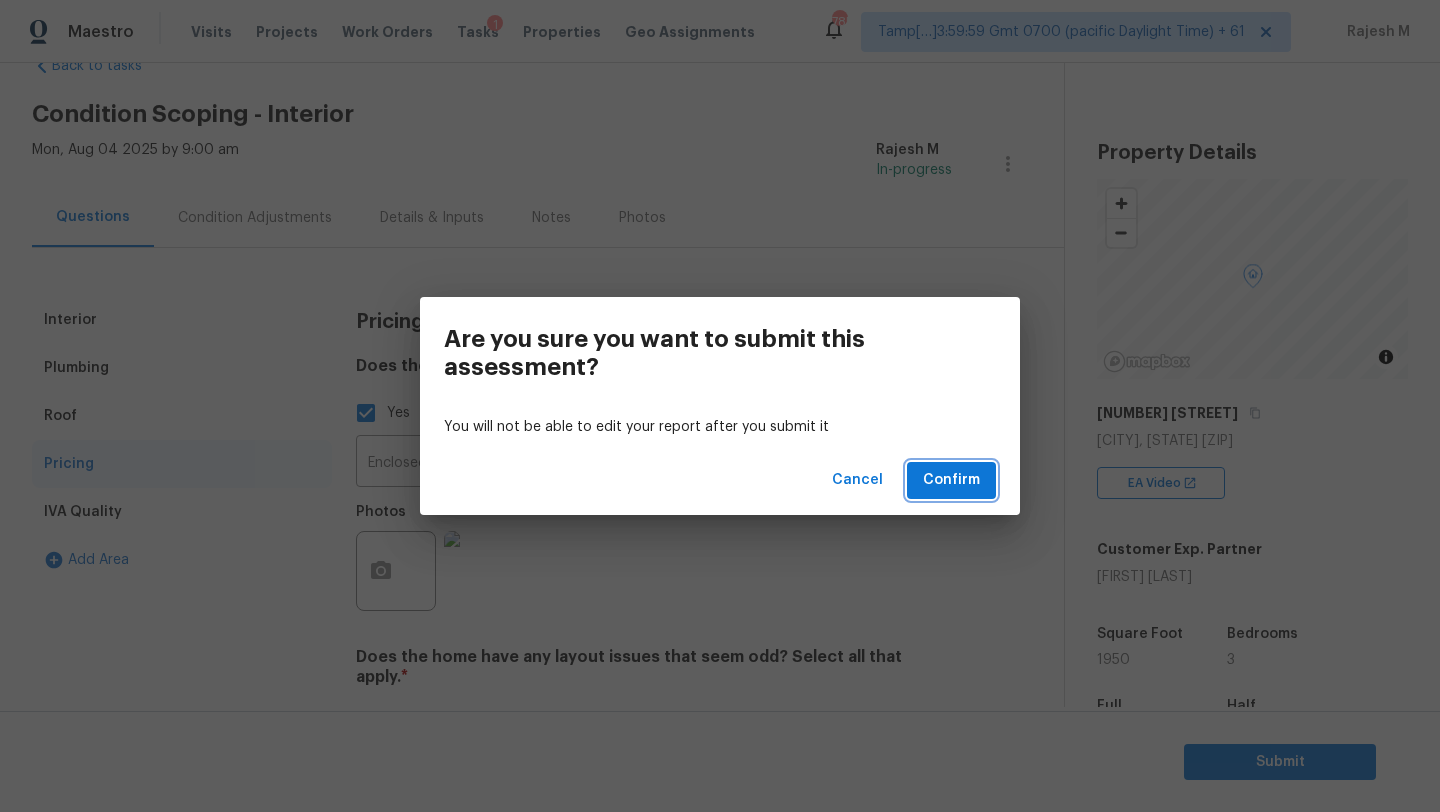 click on "Confirm" at bounding box center [951, 480] 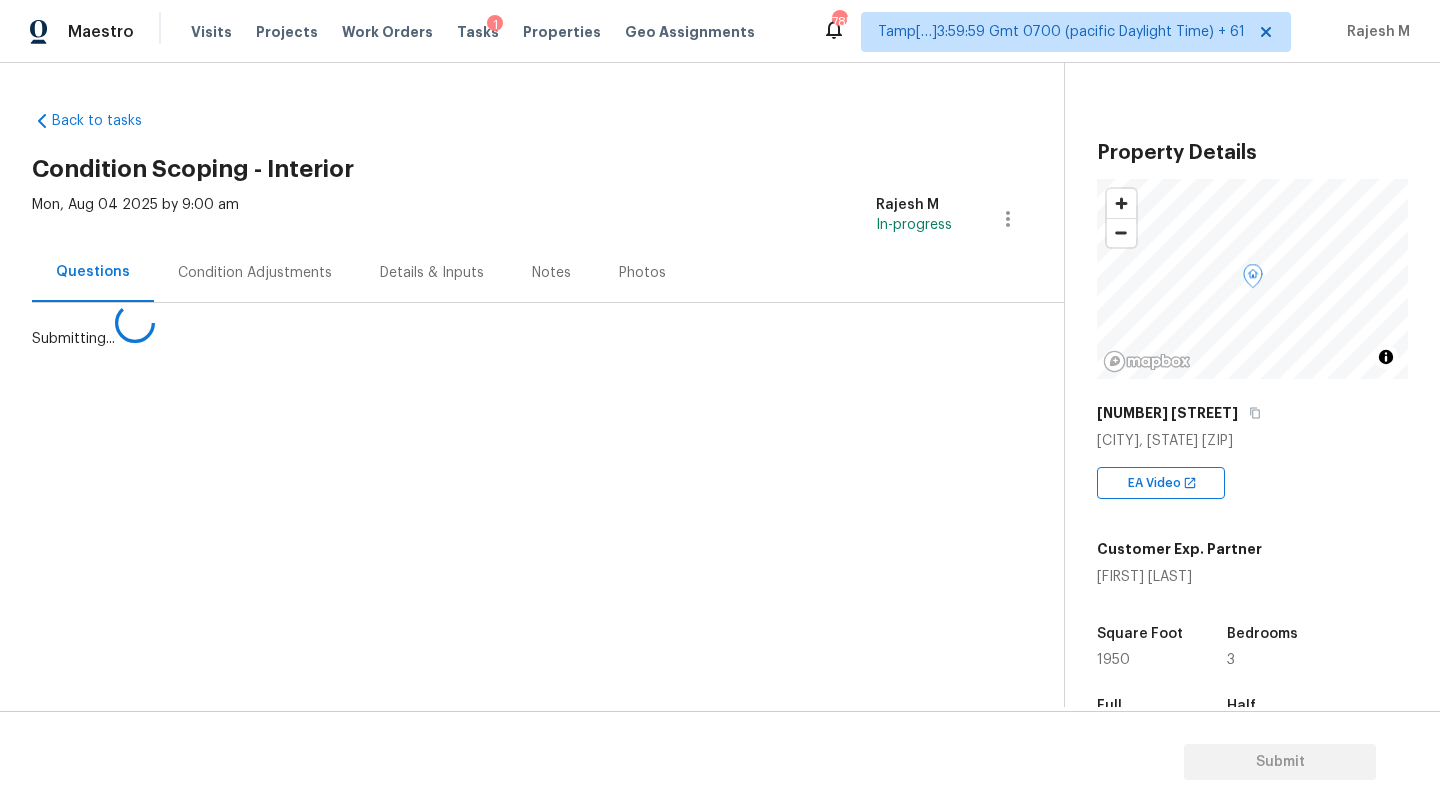 scroll, scrollTop: 0, scrollLeft: 0, axis: both 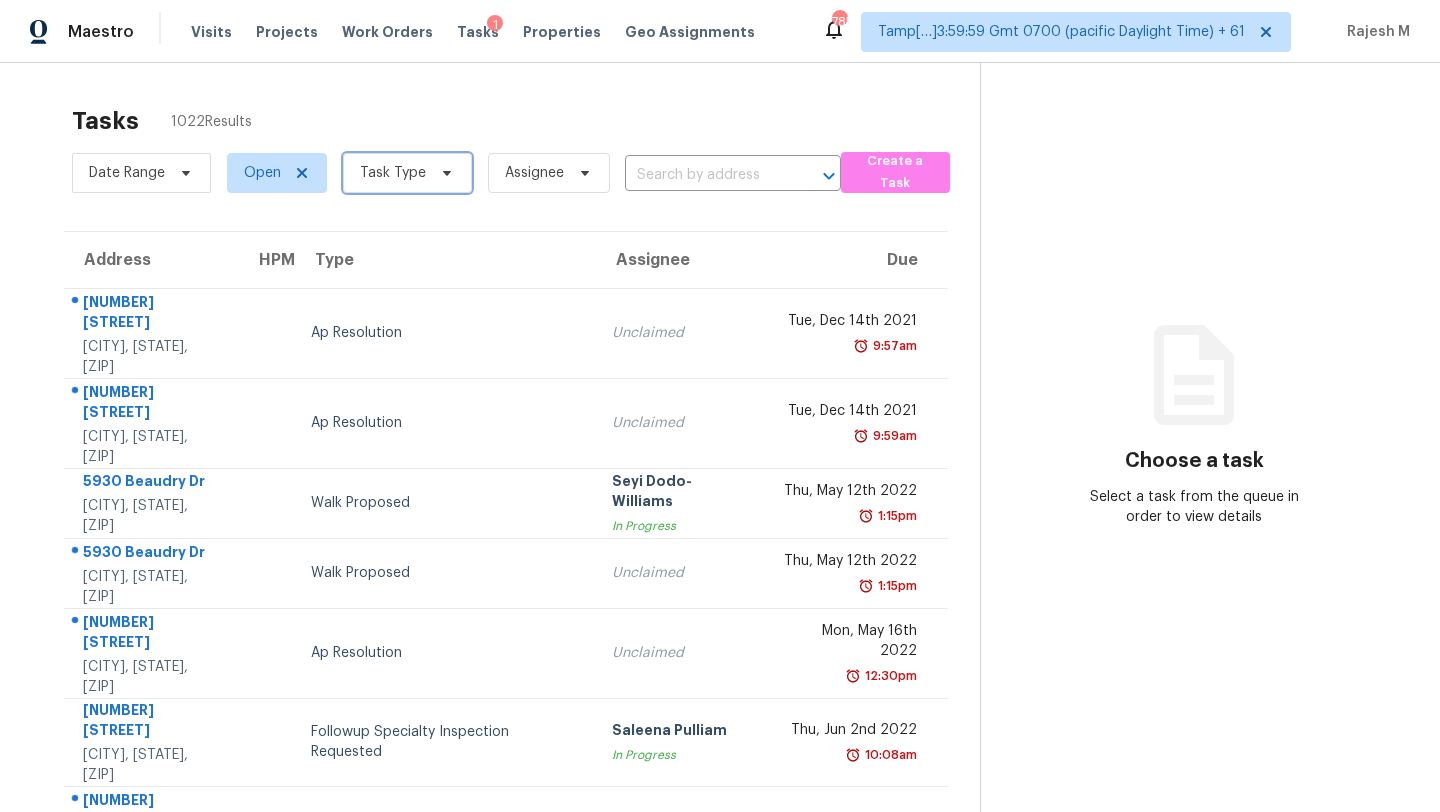 click at bounding box center (444, 173) 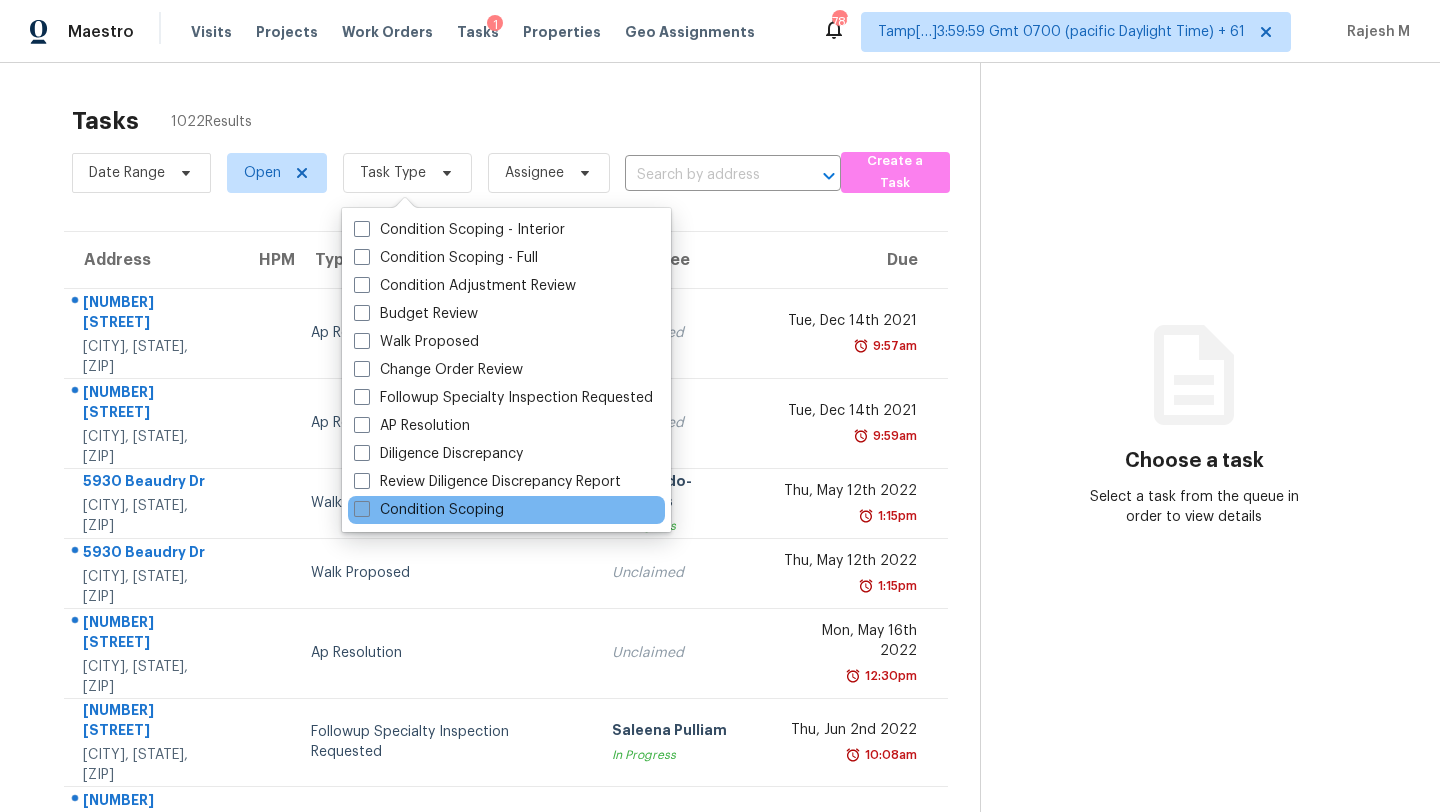 click on "Condition Scoping" at bounding box center (429, 510) 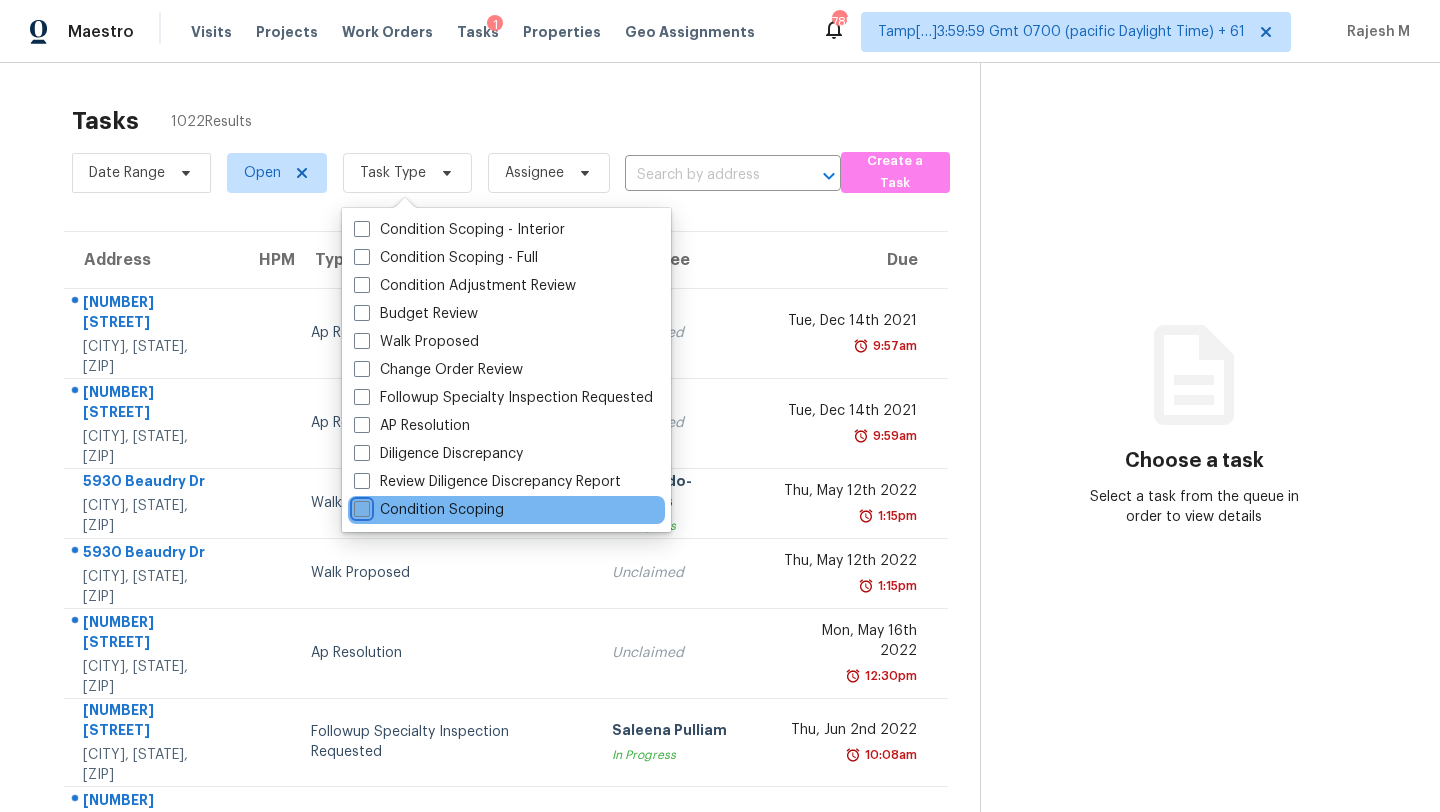 click on "Condition Scoping" at bounding box center [360, 506] 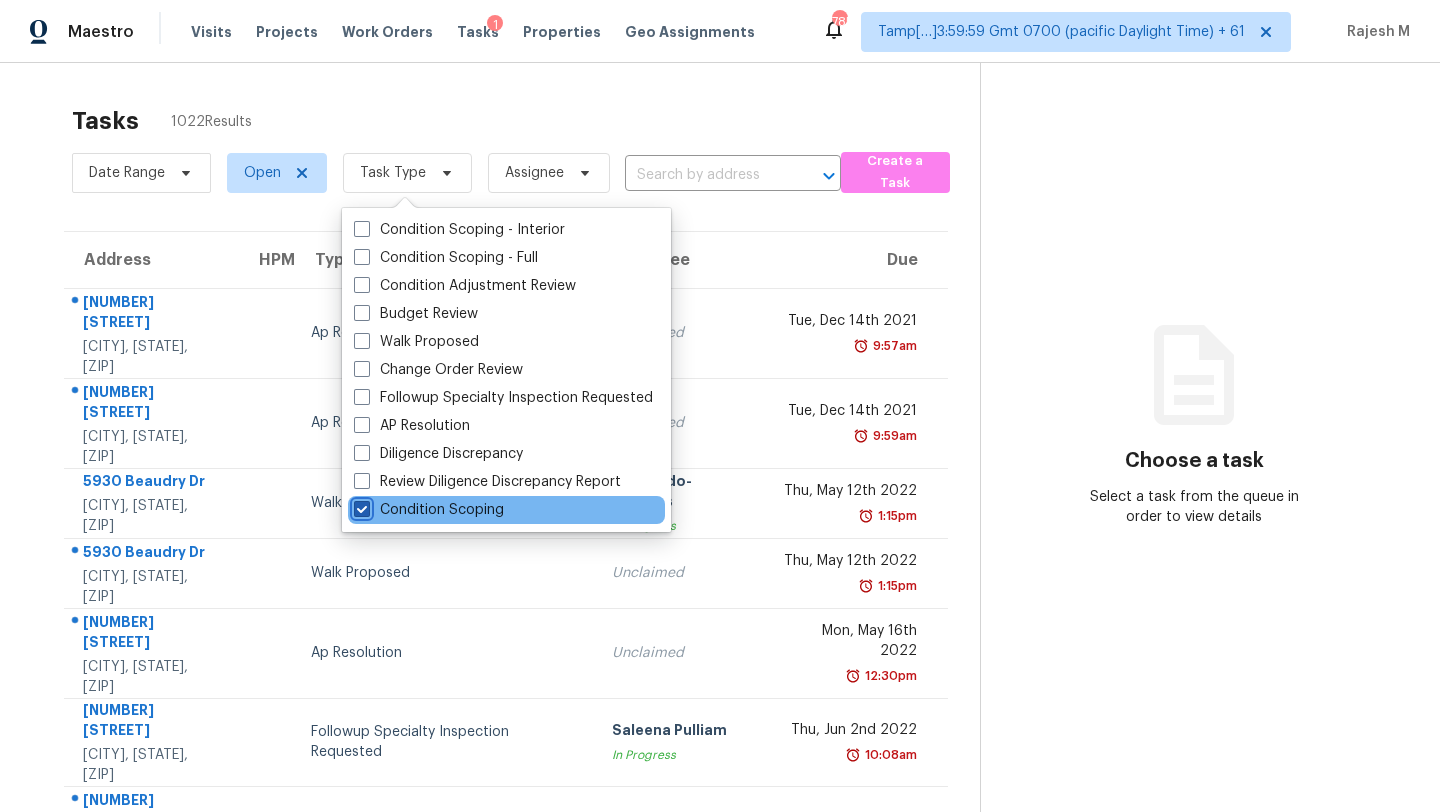 checkbox on "true" 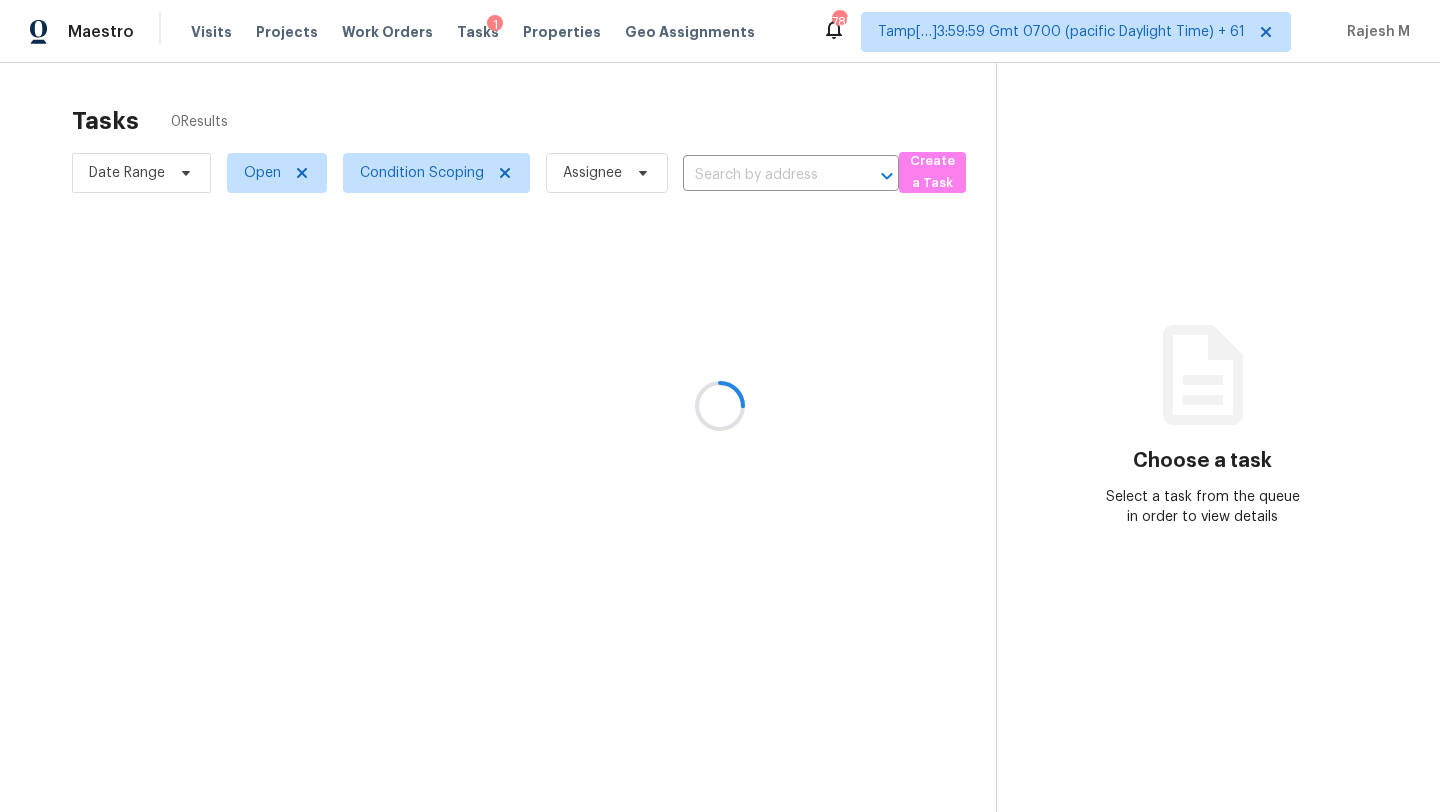 click at bounding box center (720, 406) 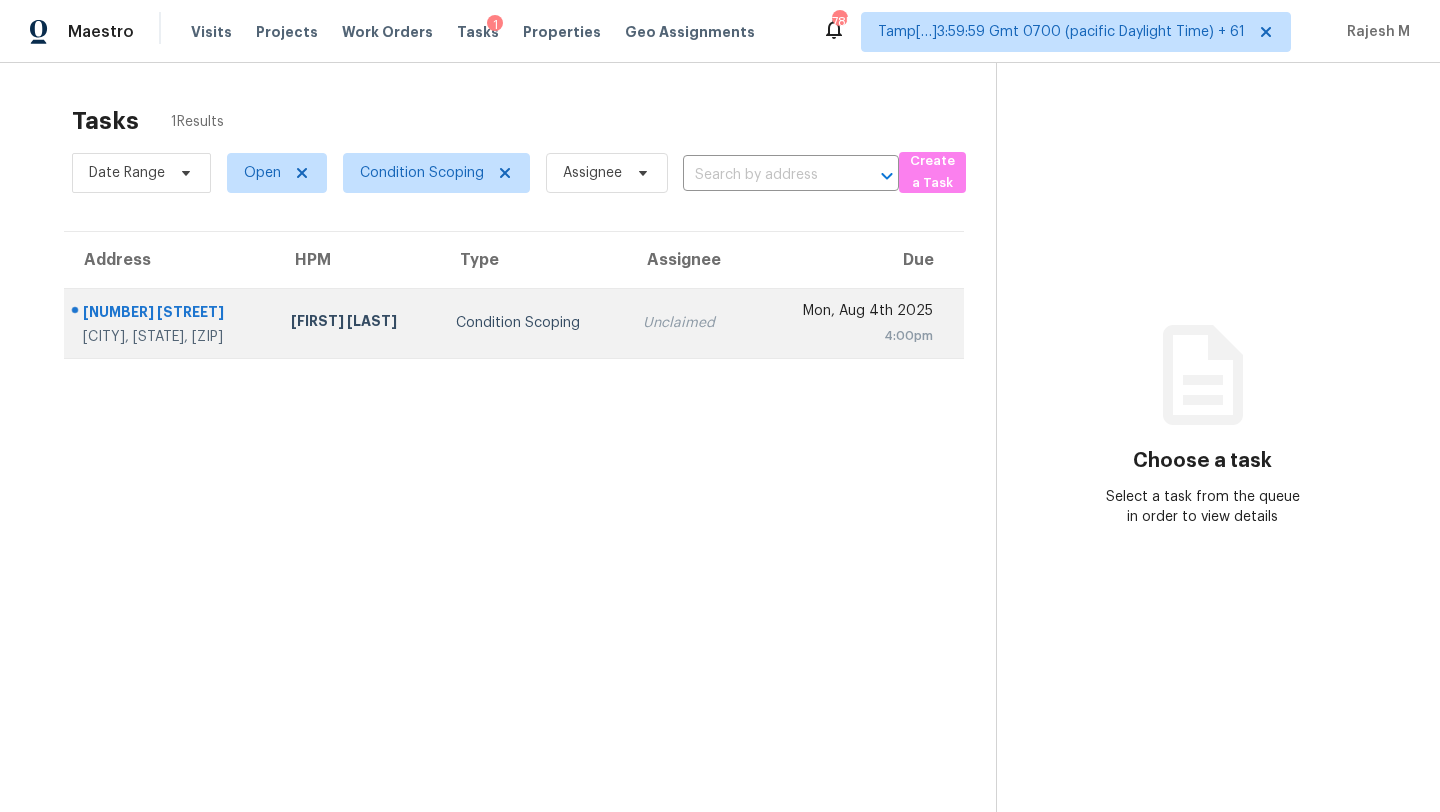 click on "[DAY], [MONTH] [DAY] [YEAR] [TIME]" at bounding box center [858, 323] 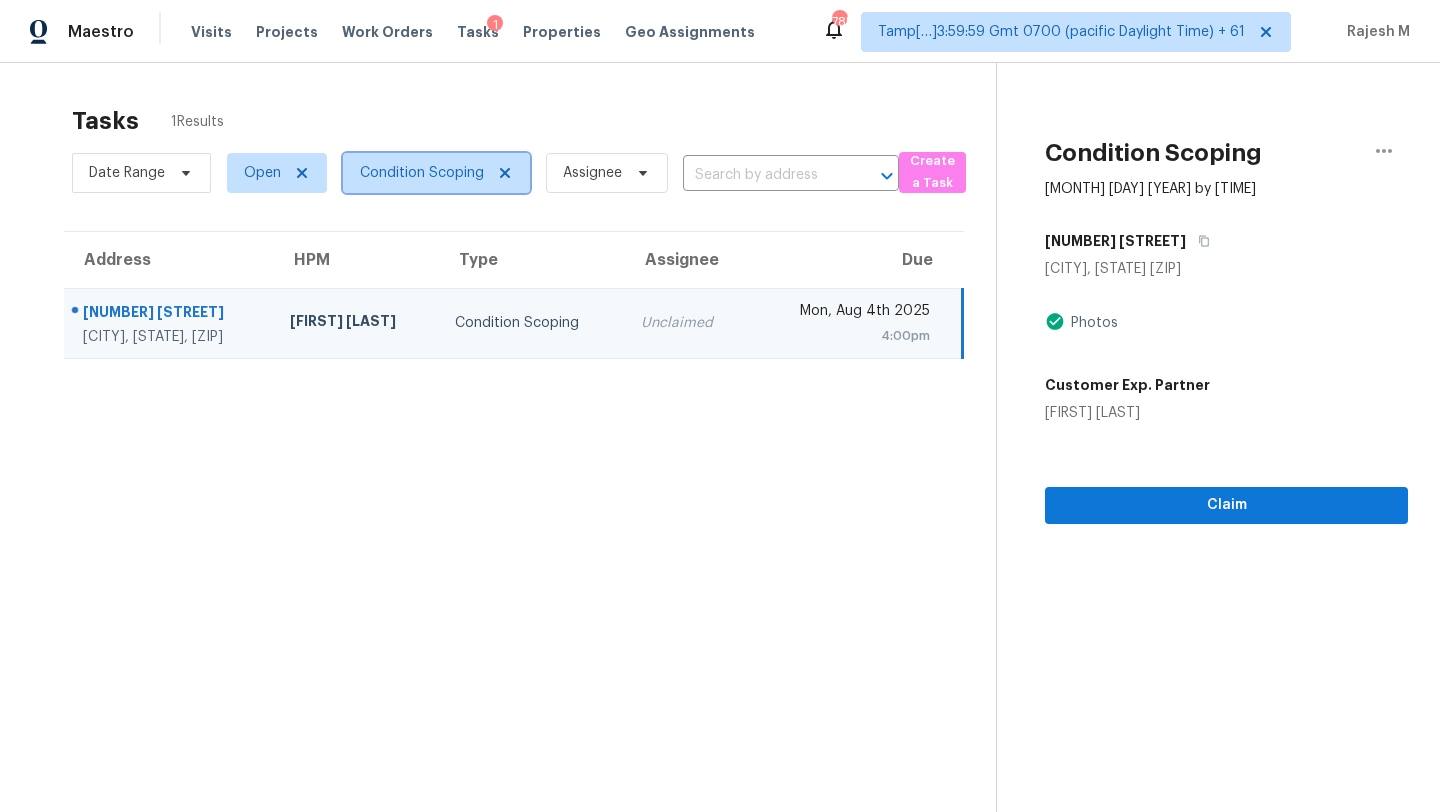 click on "Condition Scoping" at bounding box center (436, 173) 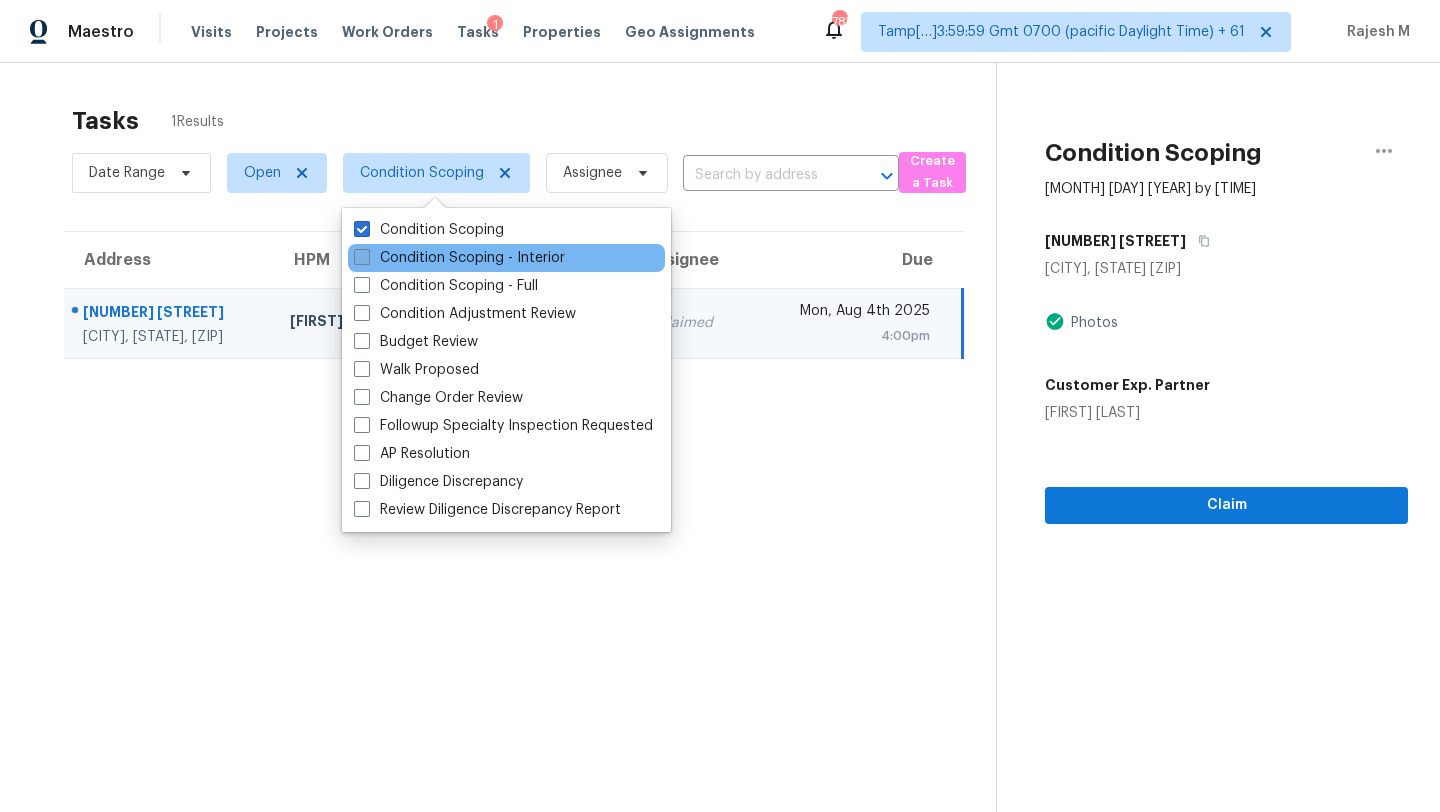 click on "Condition Scoping - Interior" at bounding box center [459, 258] 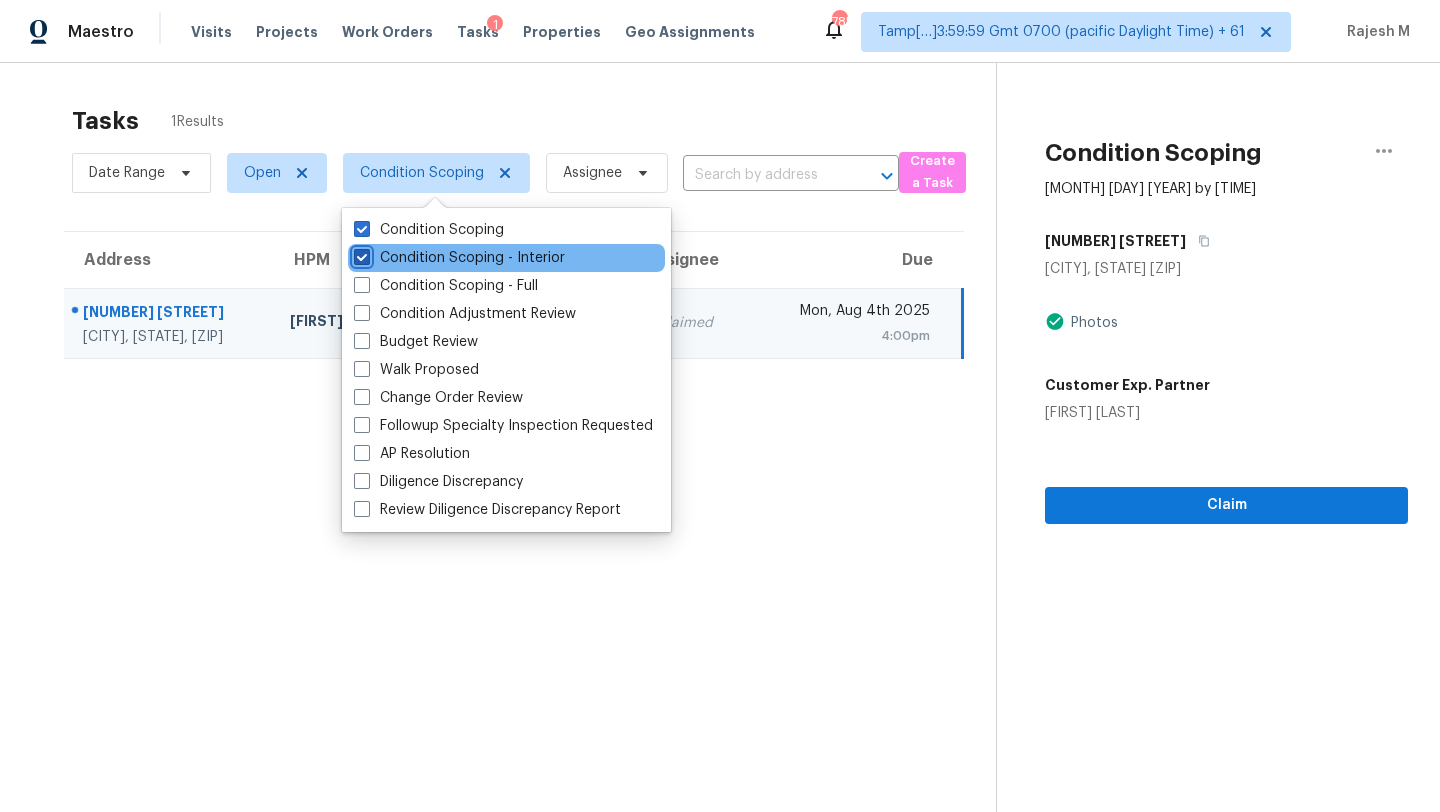 checkbox on "true" 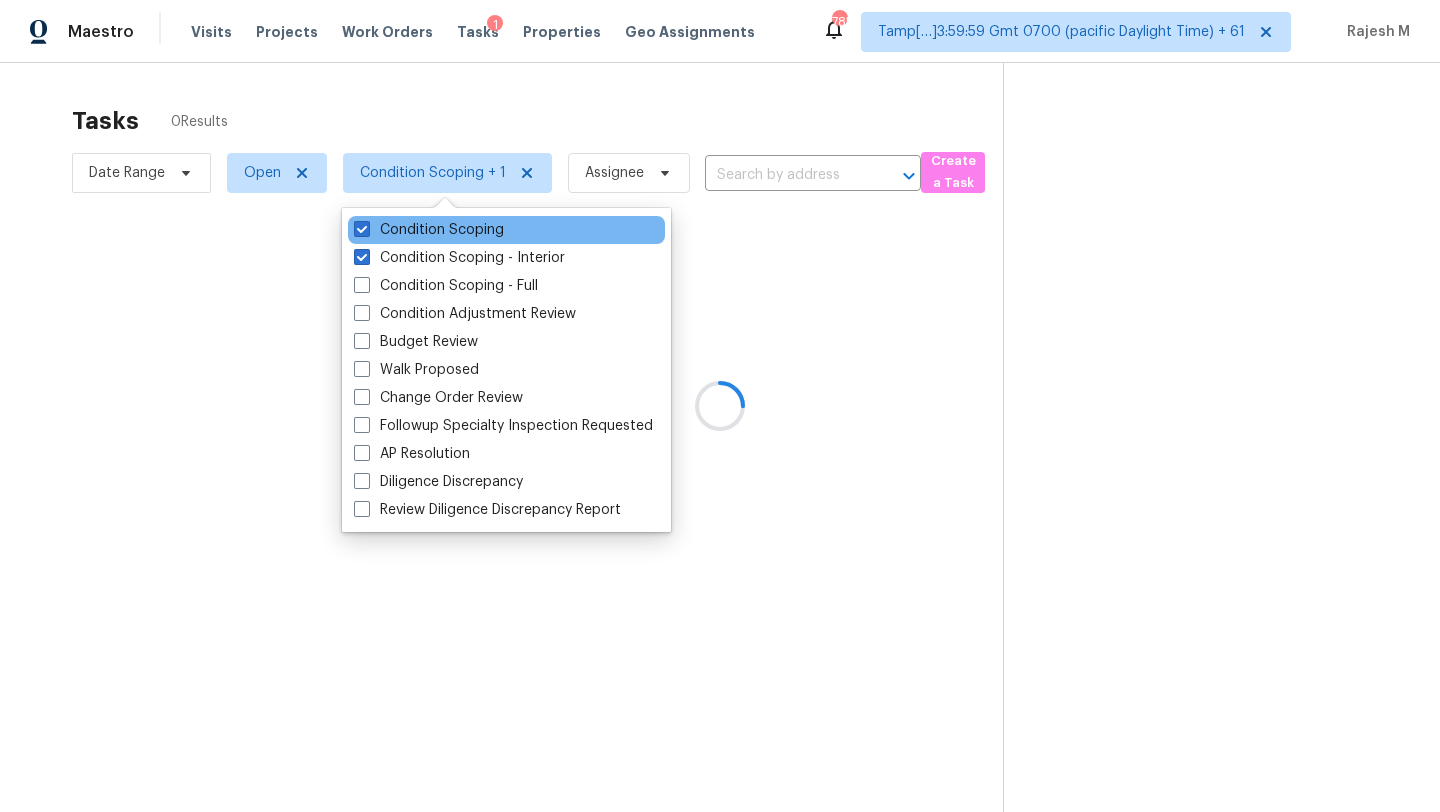 click on "Condition Scoping" at bounding box center (506, 230) 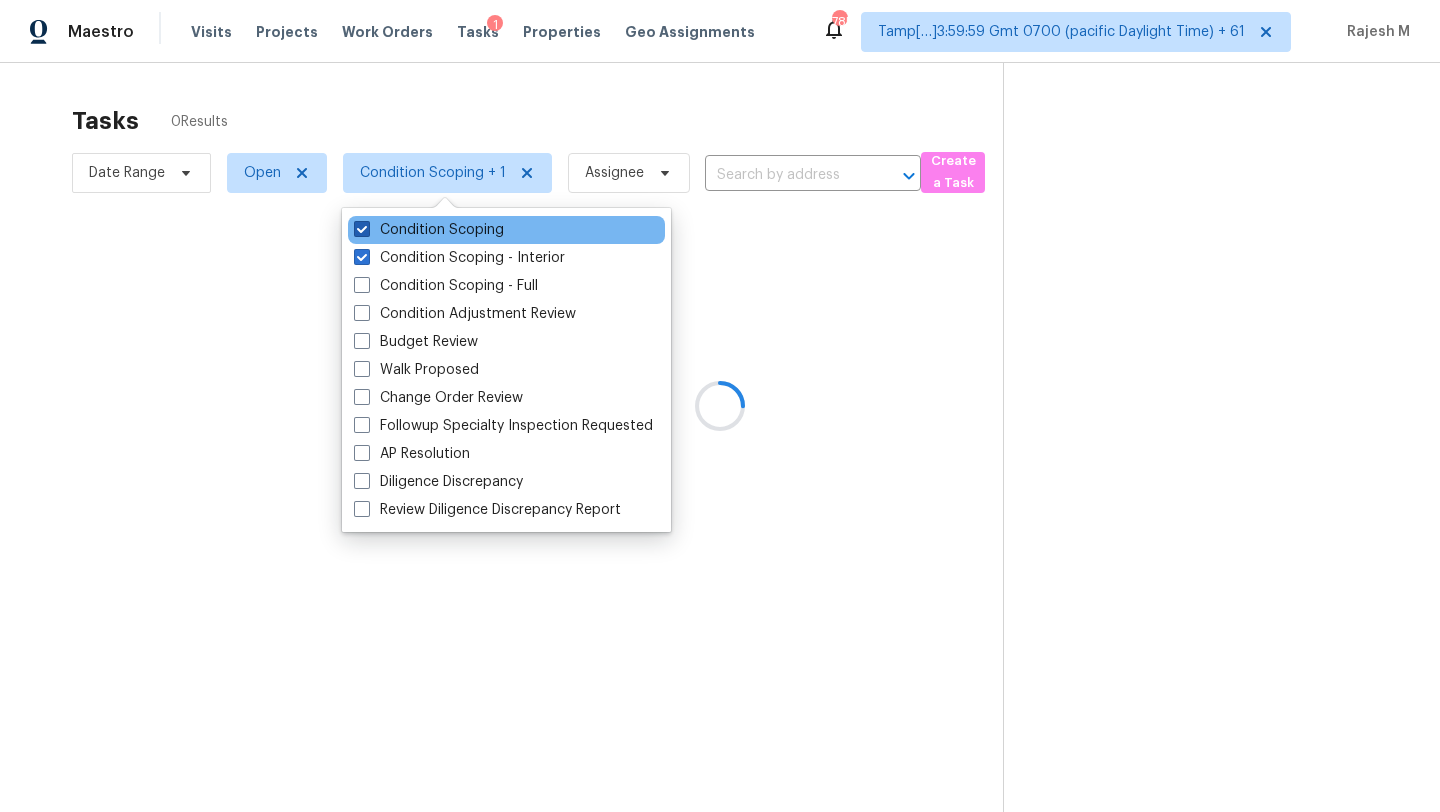 click on "Condition Scoping" at bounding box center [429, 230] 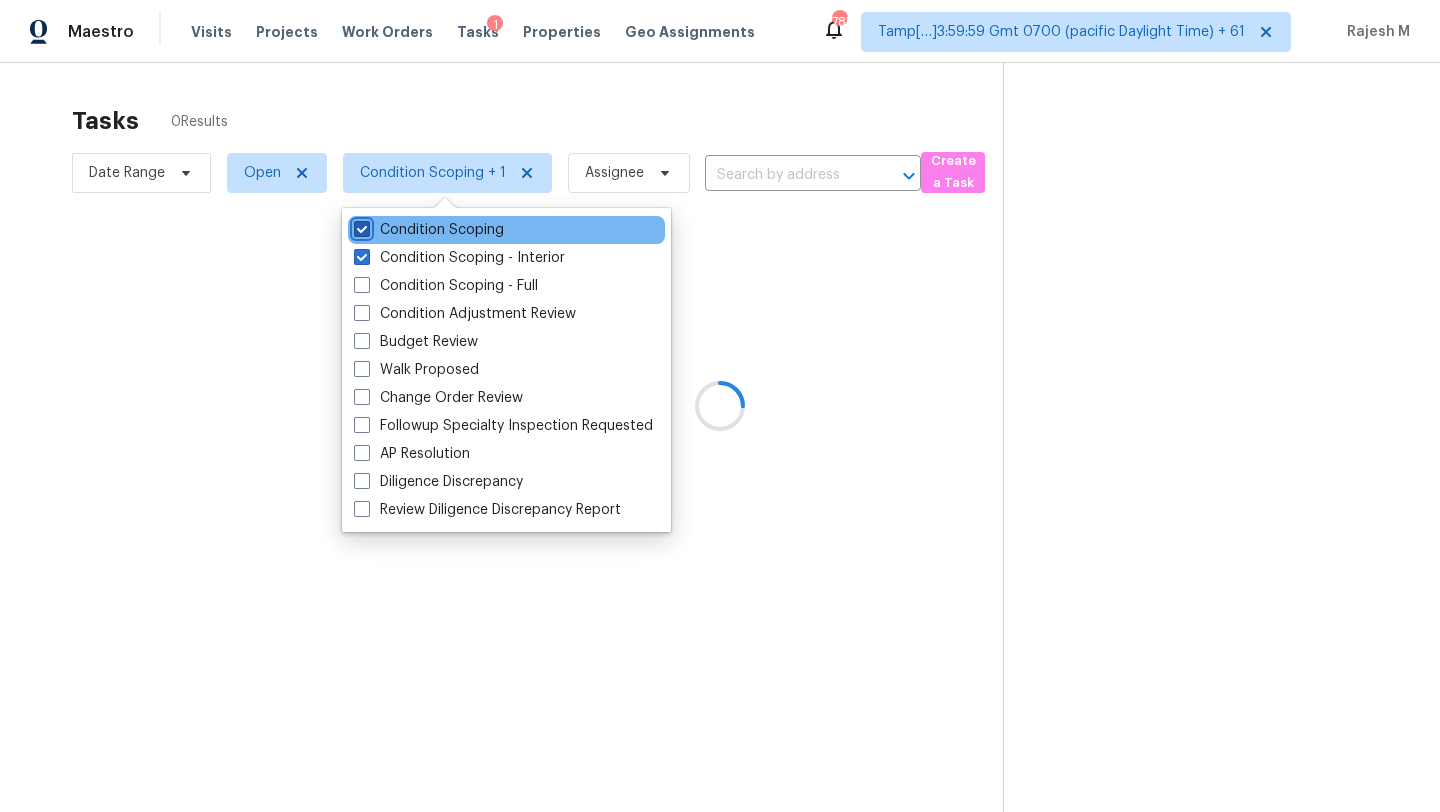 click on "Condition Scoping" at bounding box center (360, 226) 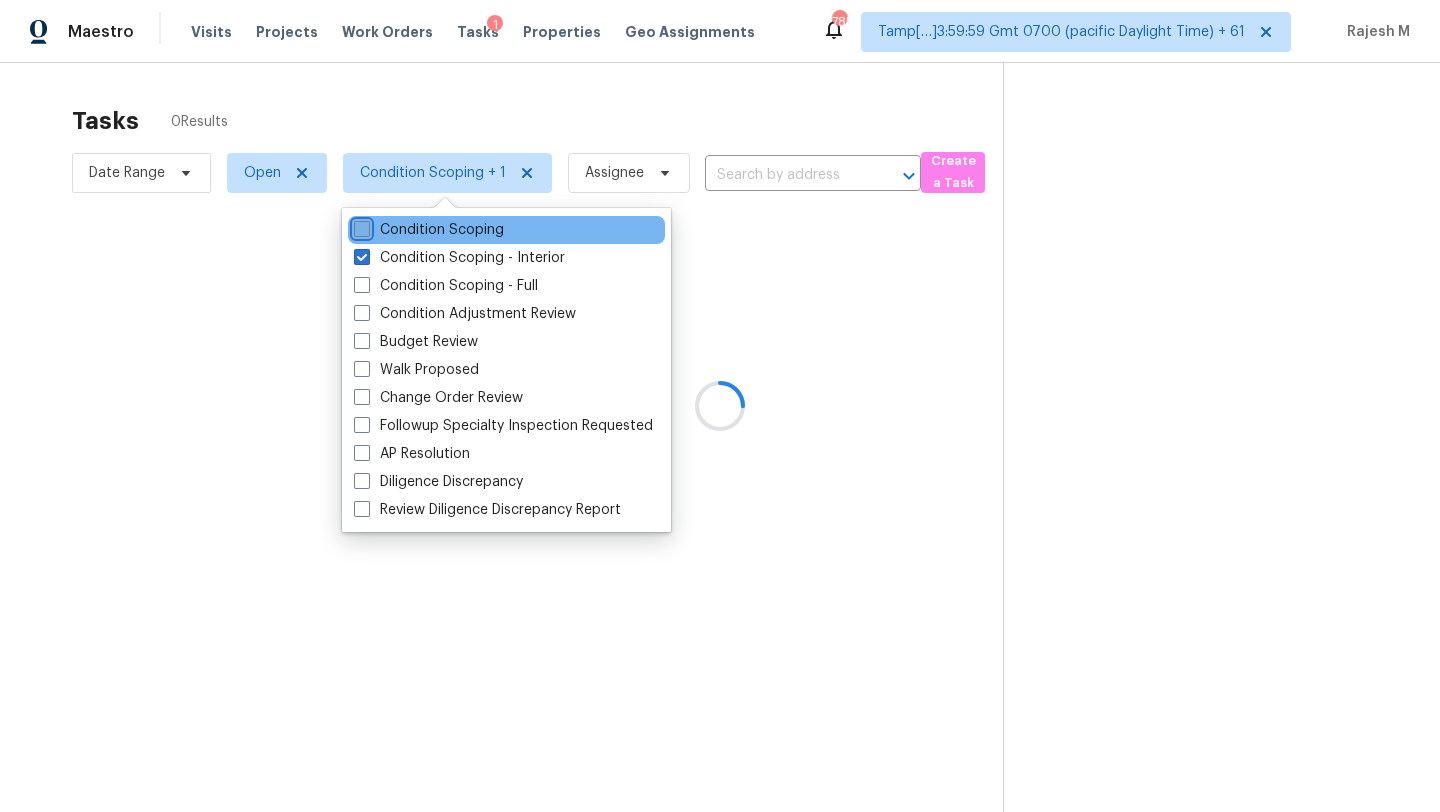 checkbox on "false" 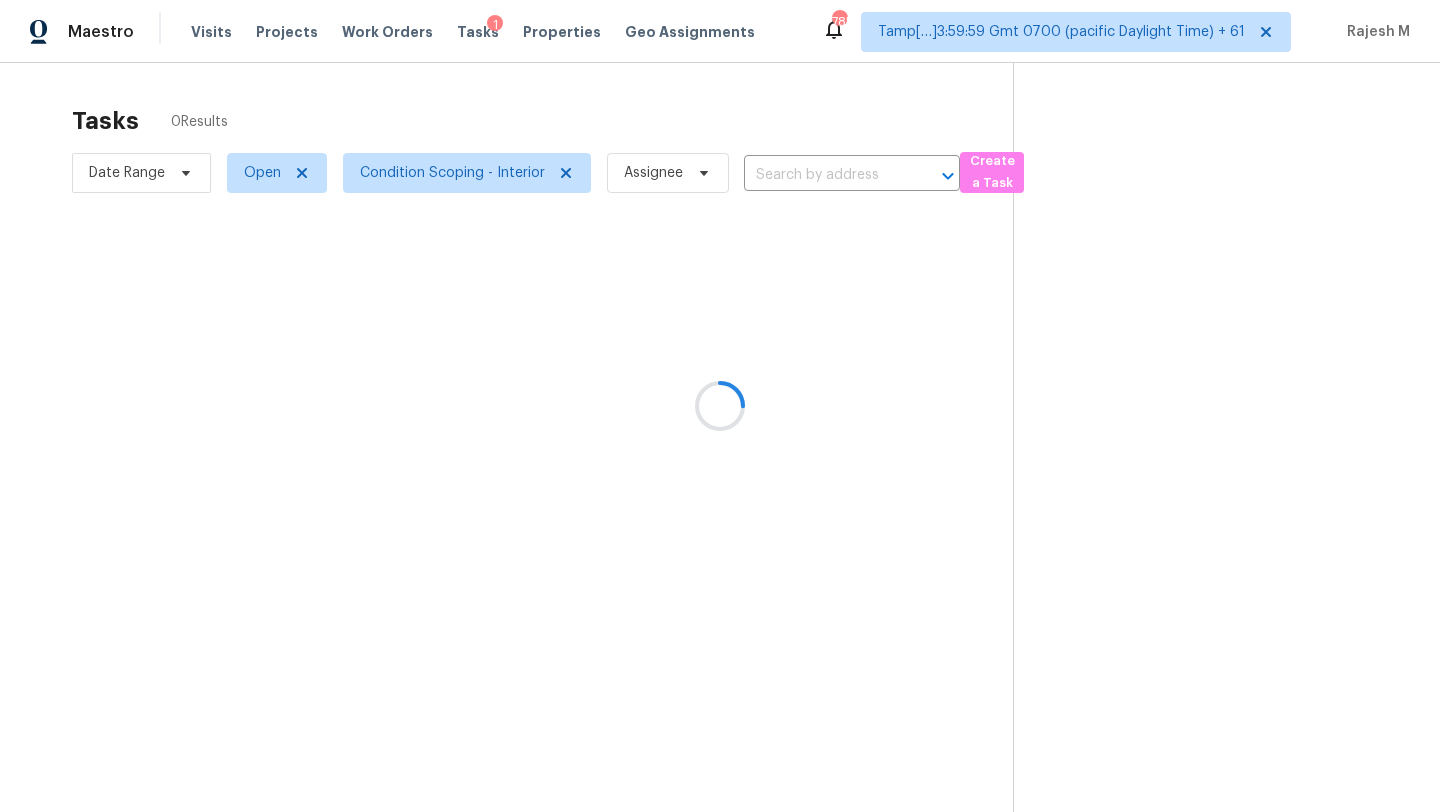 click at bounding box center [720, 406] 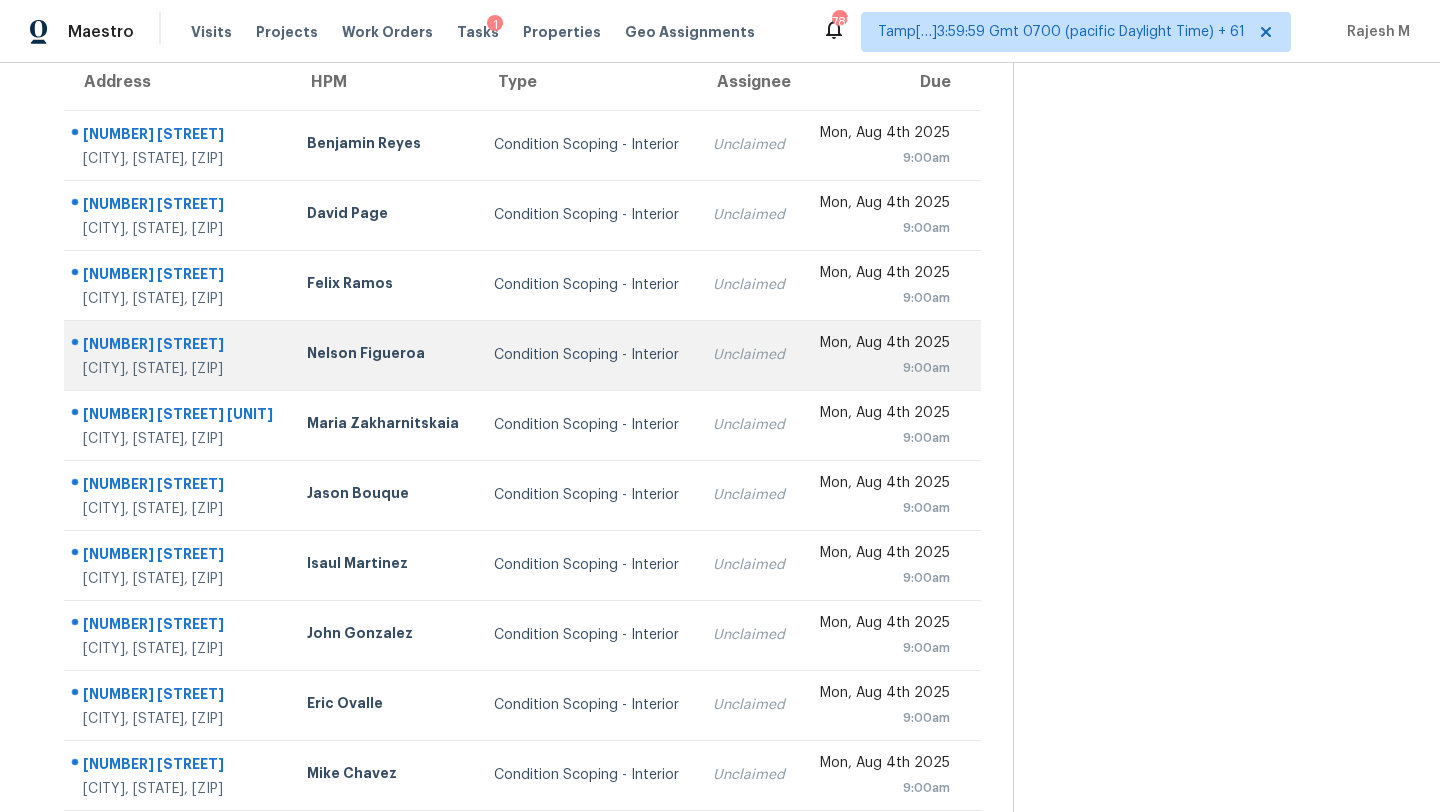 scroll, scrollTop: 0, scrollLeft: 0, axis: both 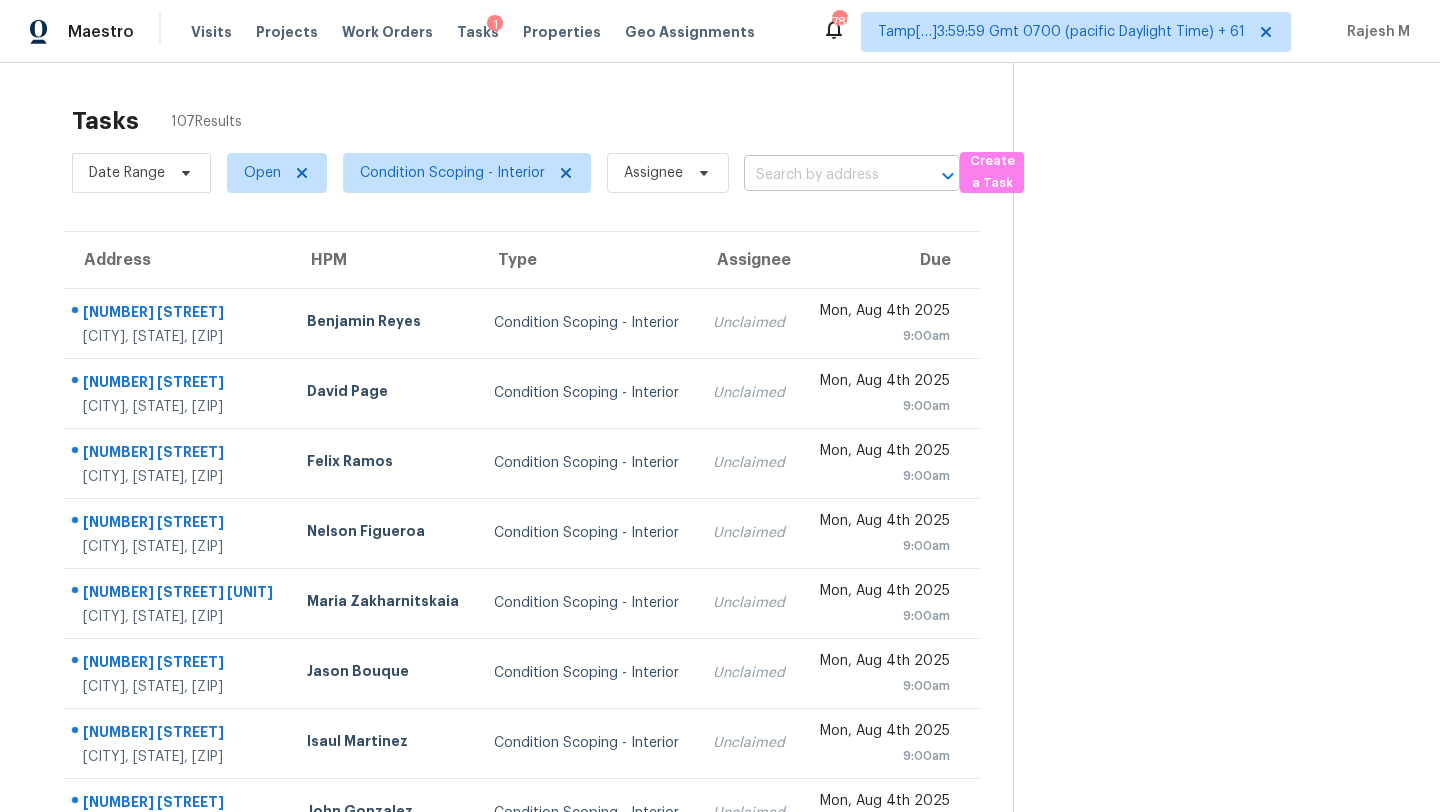 click at bounding box center (824, 175) 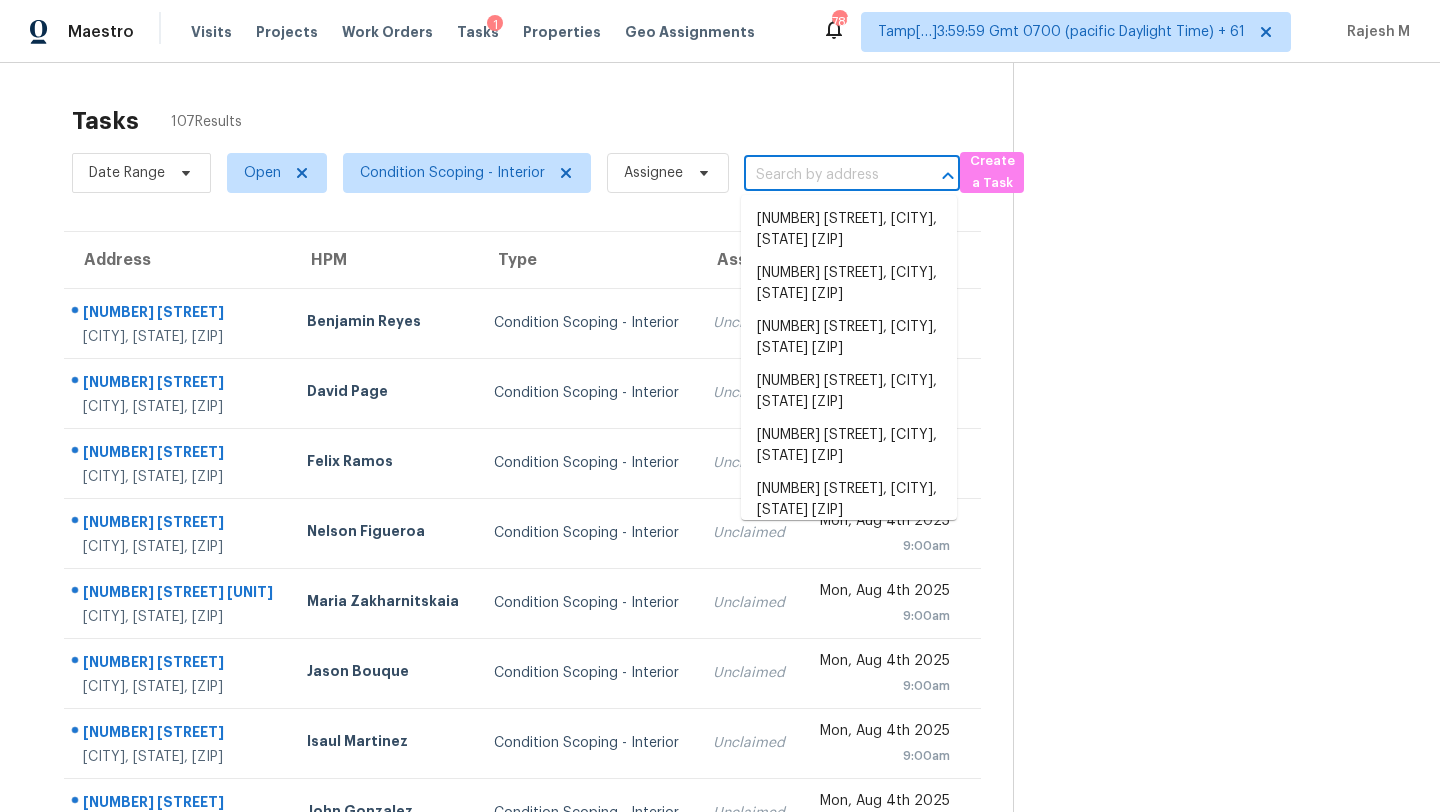 paste on "[NUMBER] [STREET], [CITY], [STATE] [ZIP]" 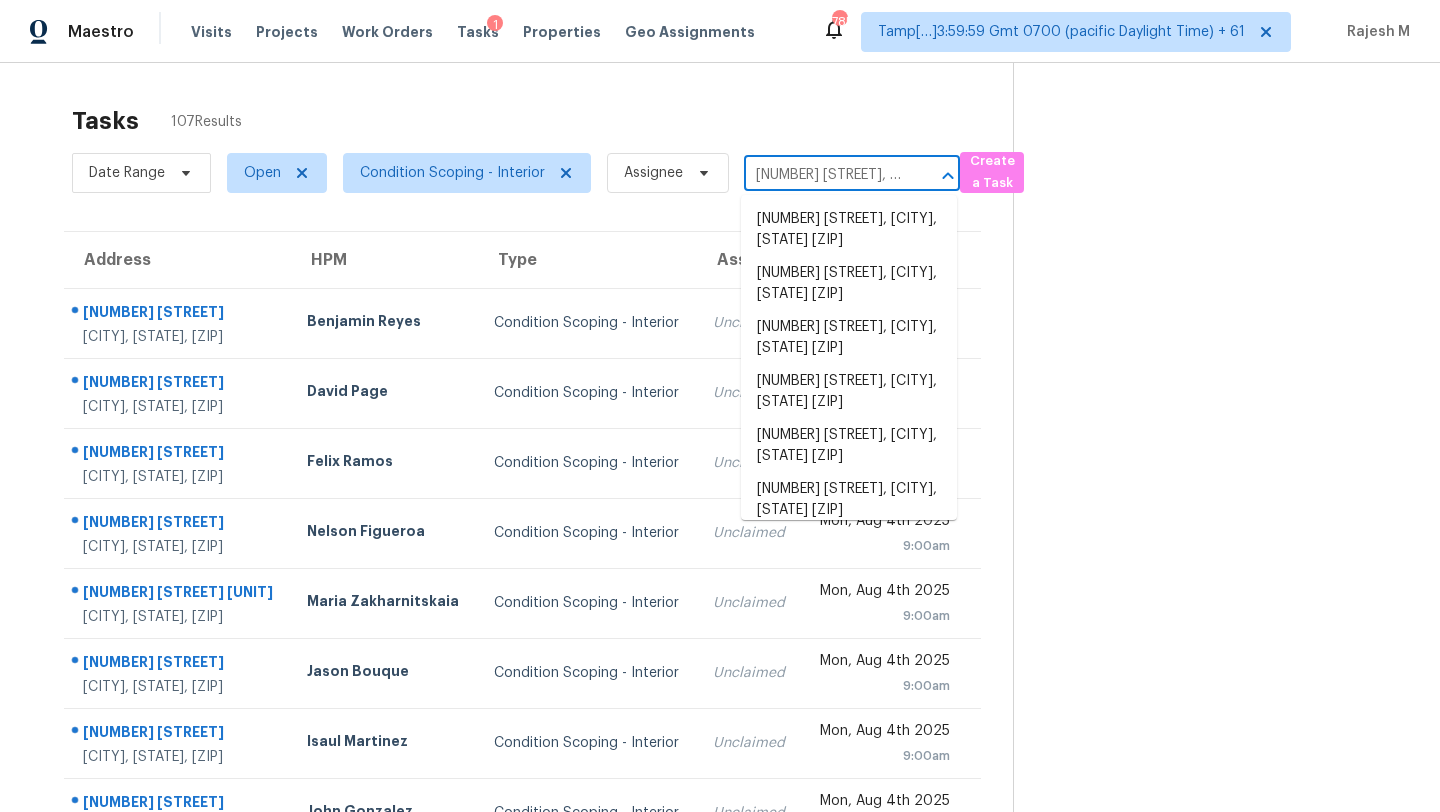 scroll, scrollTop: 0, scrollLeft: 106, axis: horizontal 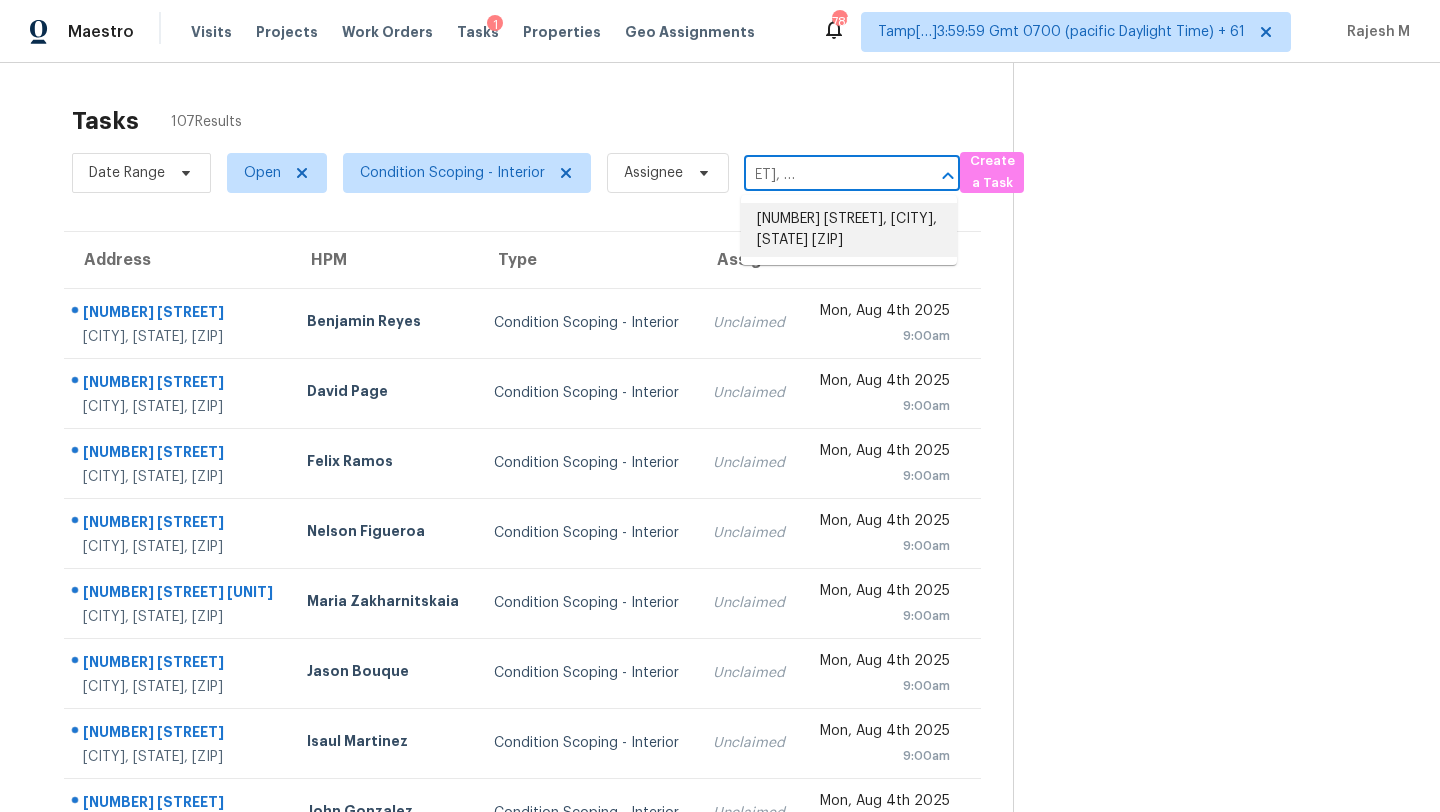 click on "[NUMBER] [STREET], [CITY], [STATE] [ZIP]" at bounding box center [849, 230] 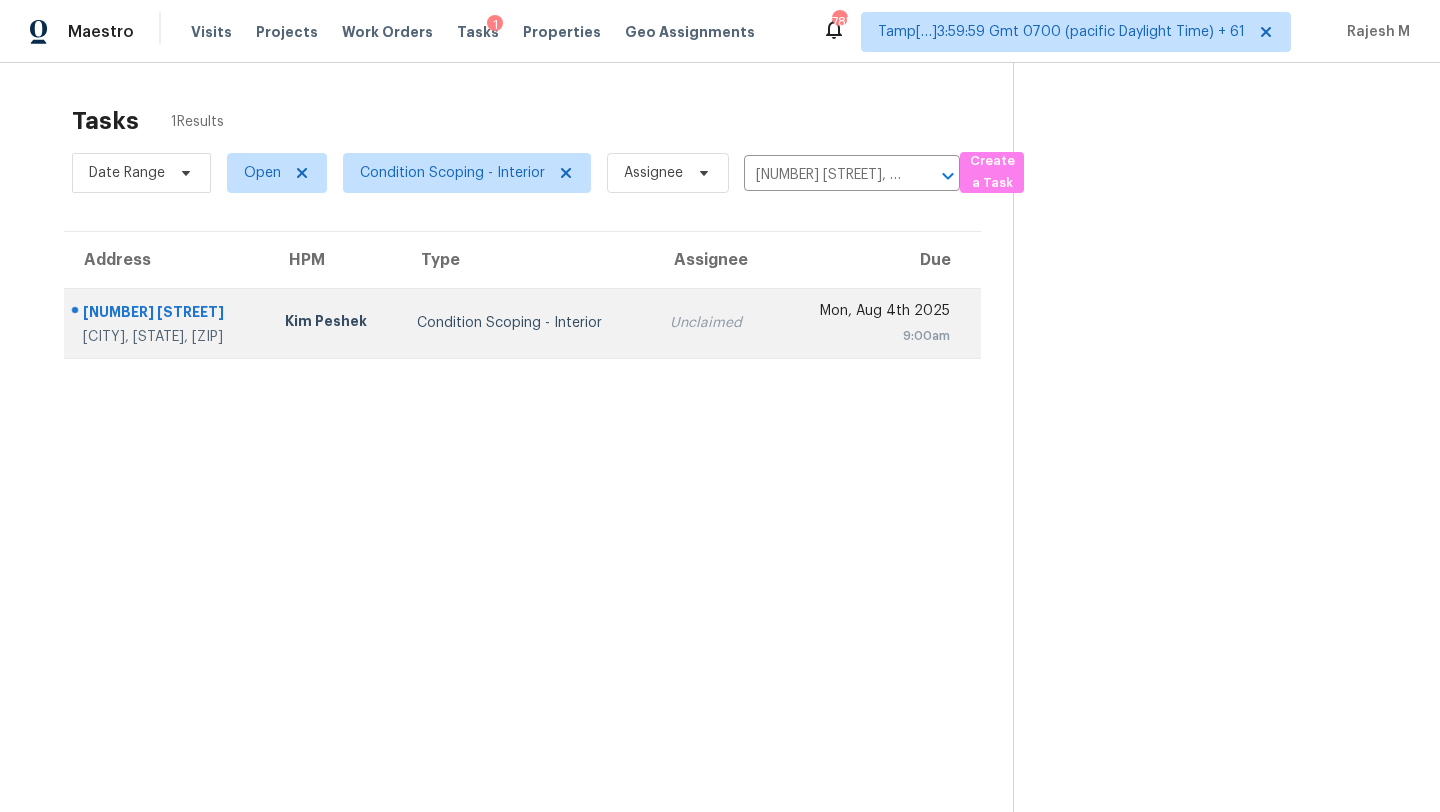 click on "Unclaimed" at bounding box center [714, 323] 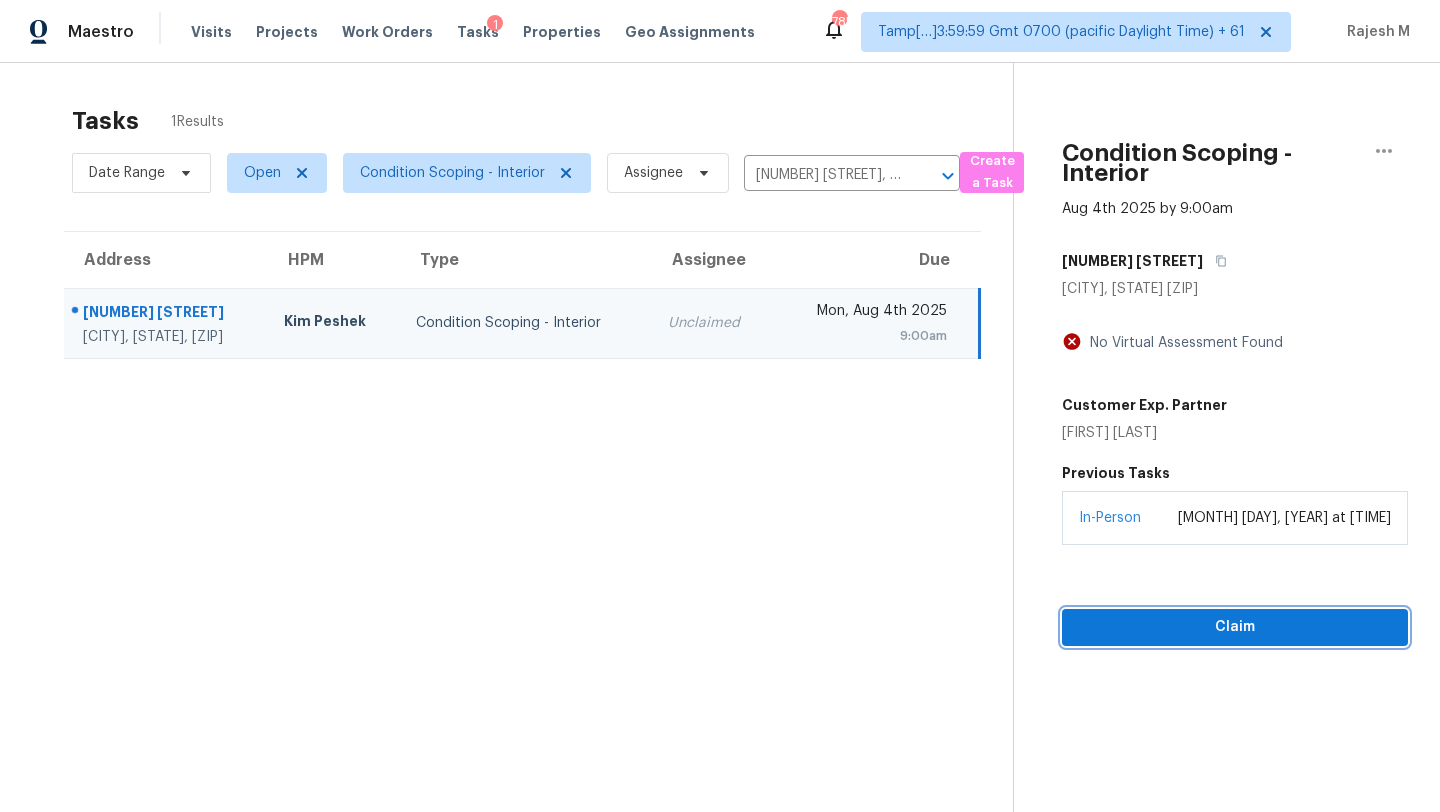 click on "Claim" at bounding box center [1235, 627] 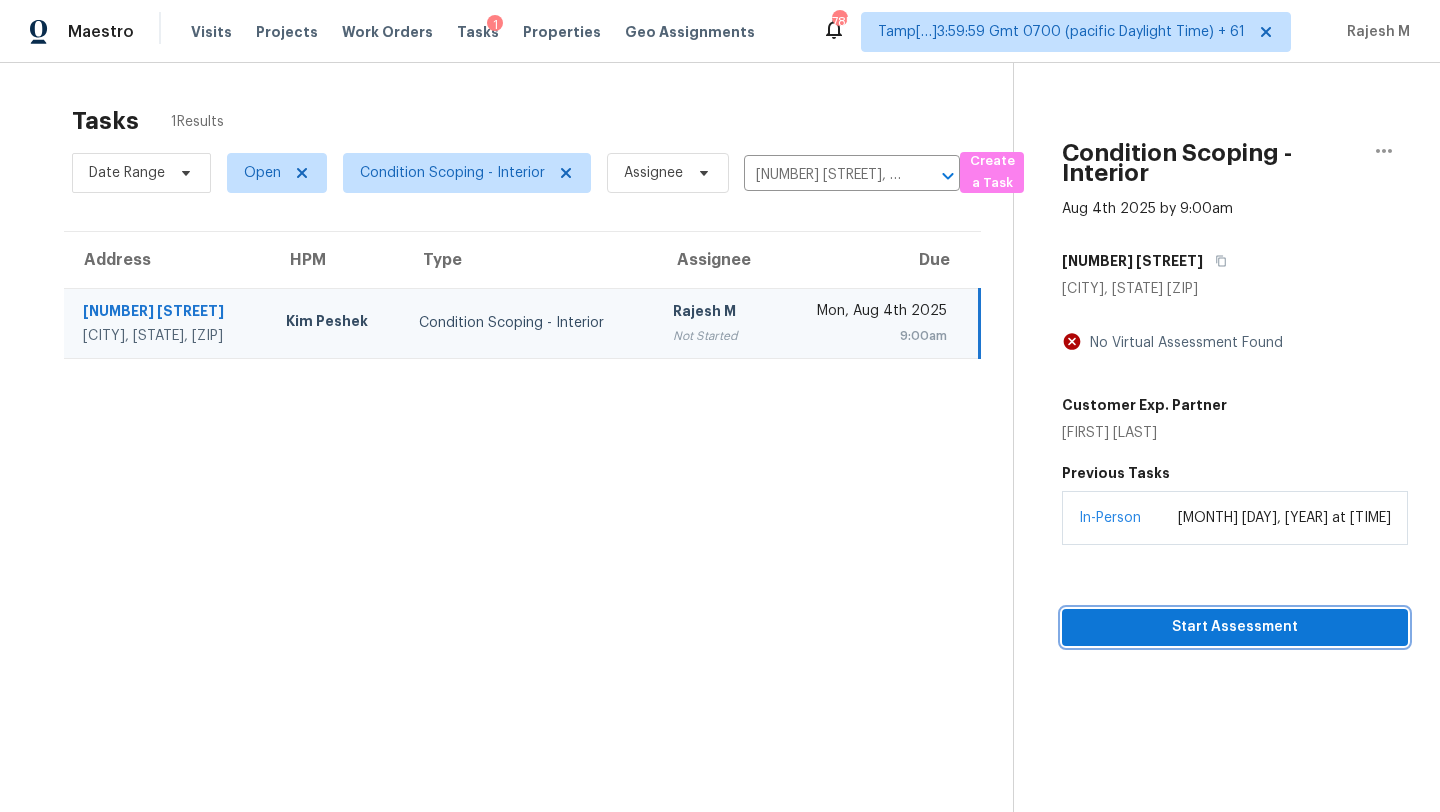 click on "Start Assessment" at bounding box center (1235, 627) 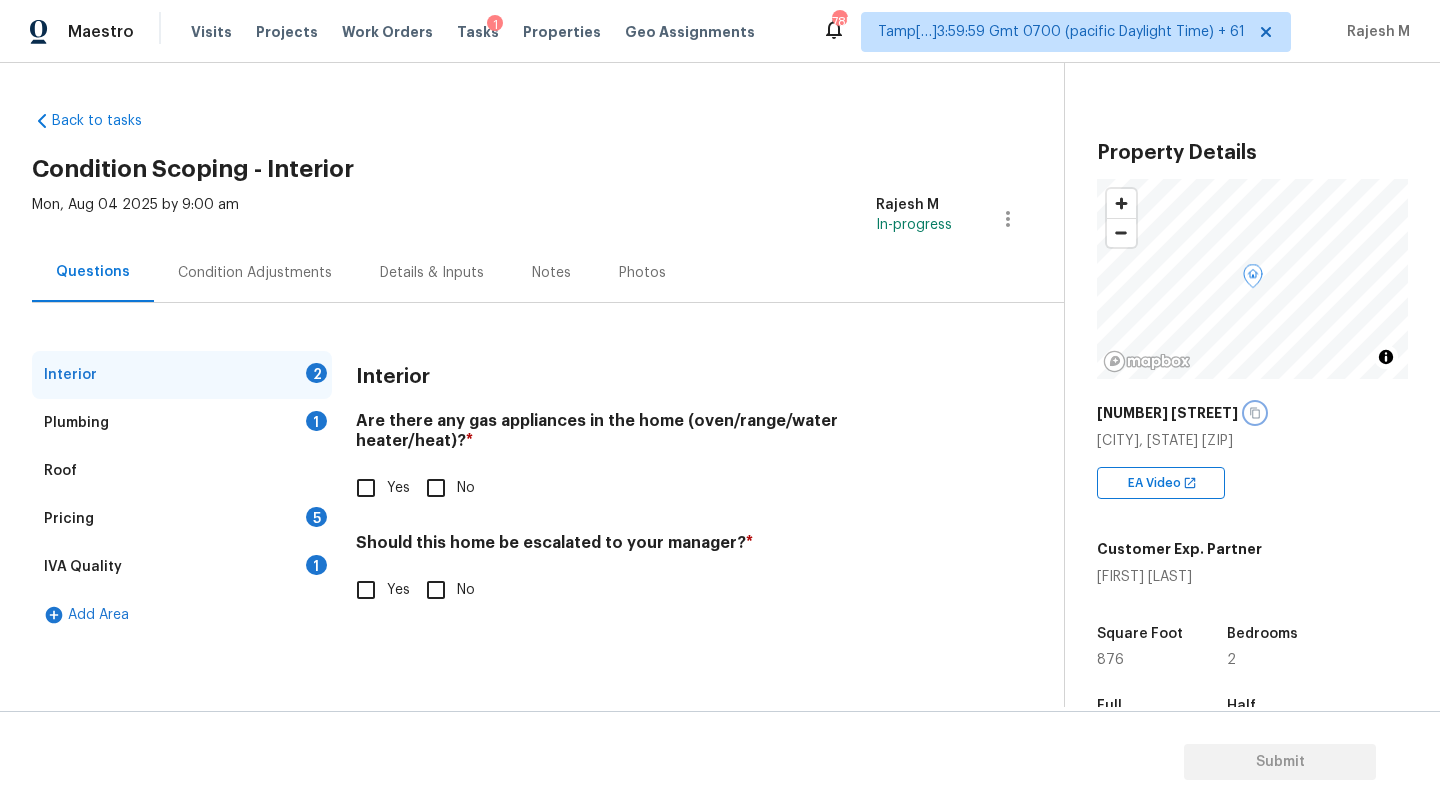 click 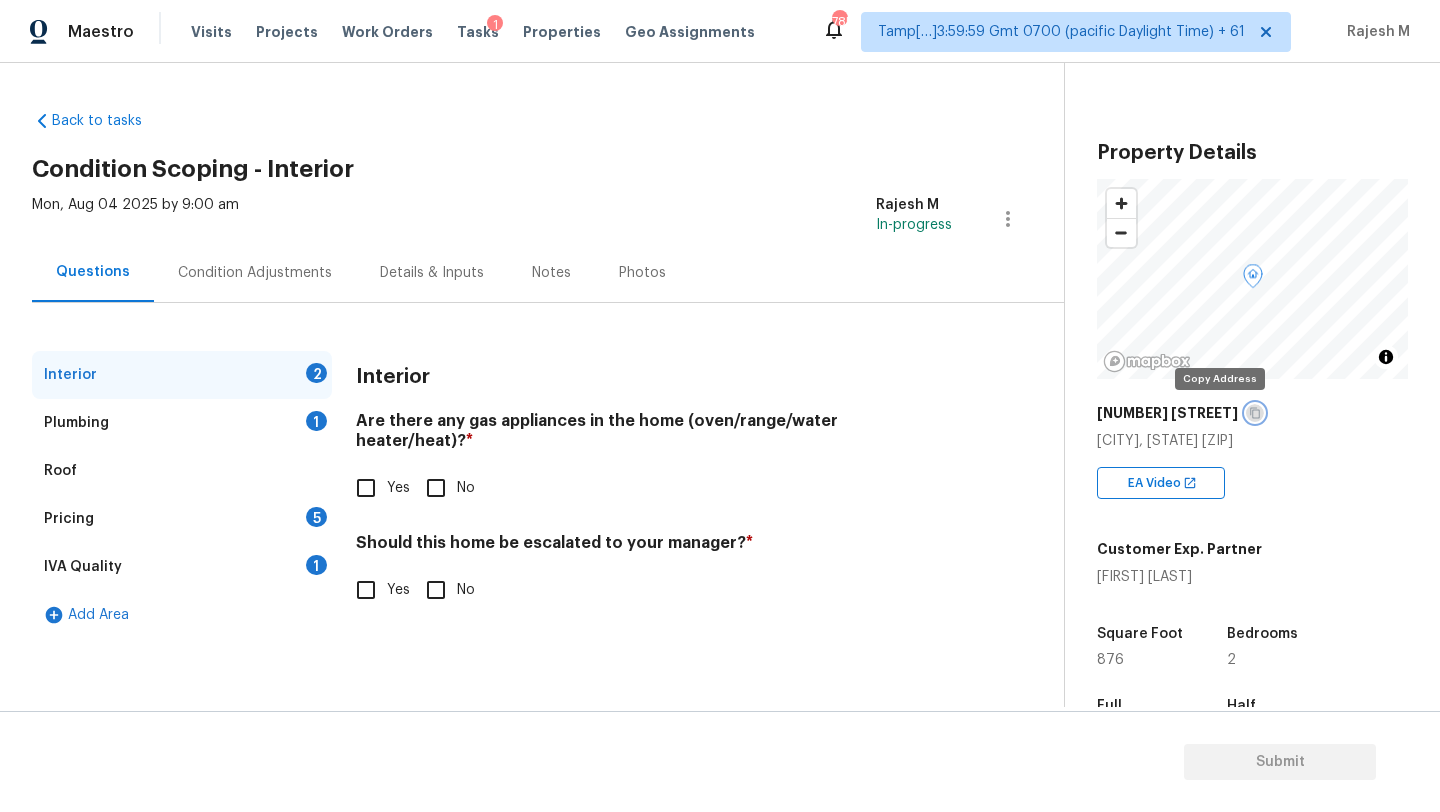 click 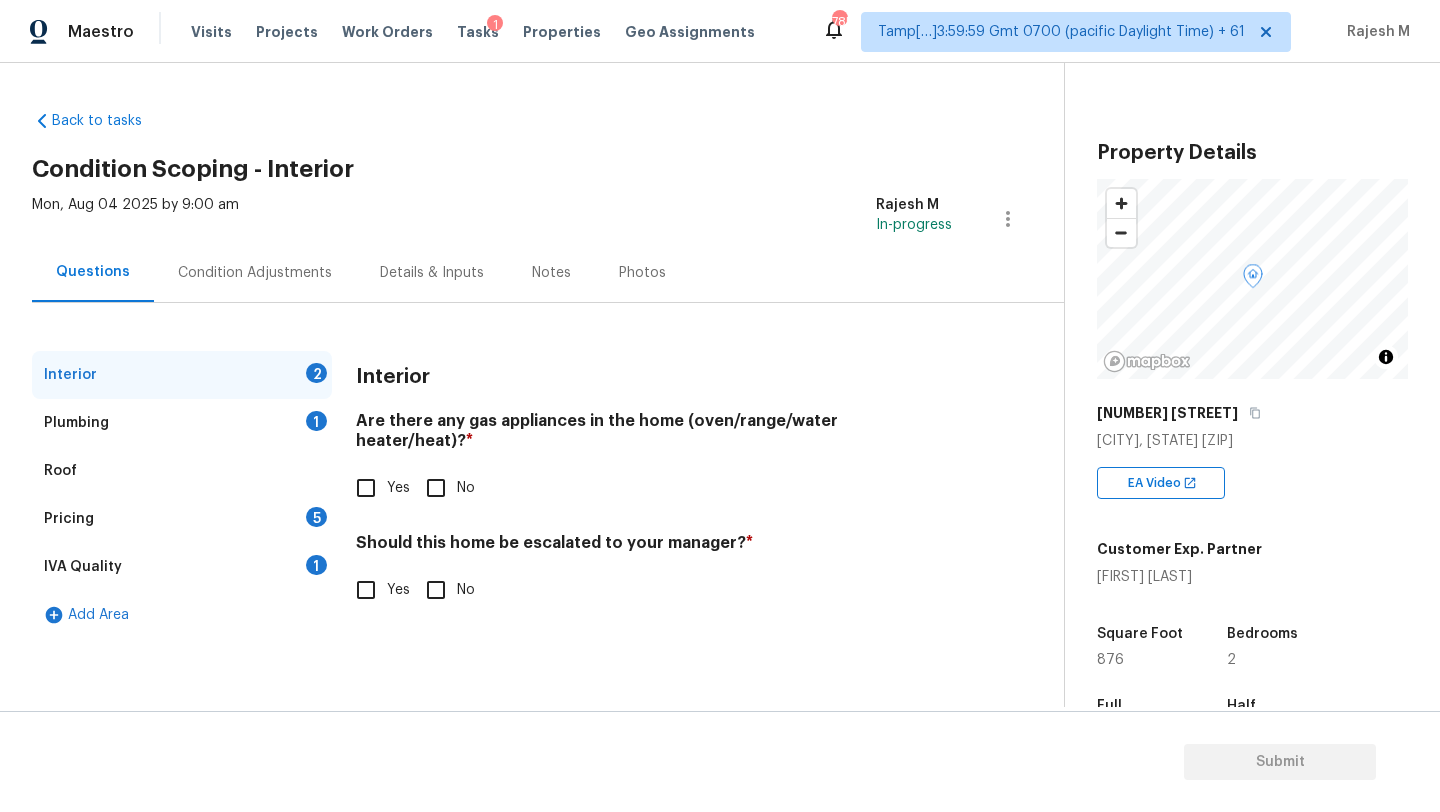 click on "Yes" at bounding box center (366, 488) 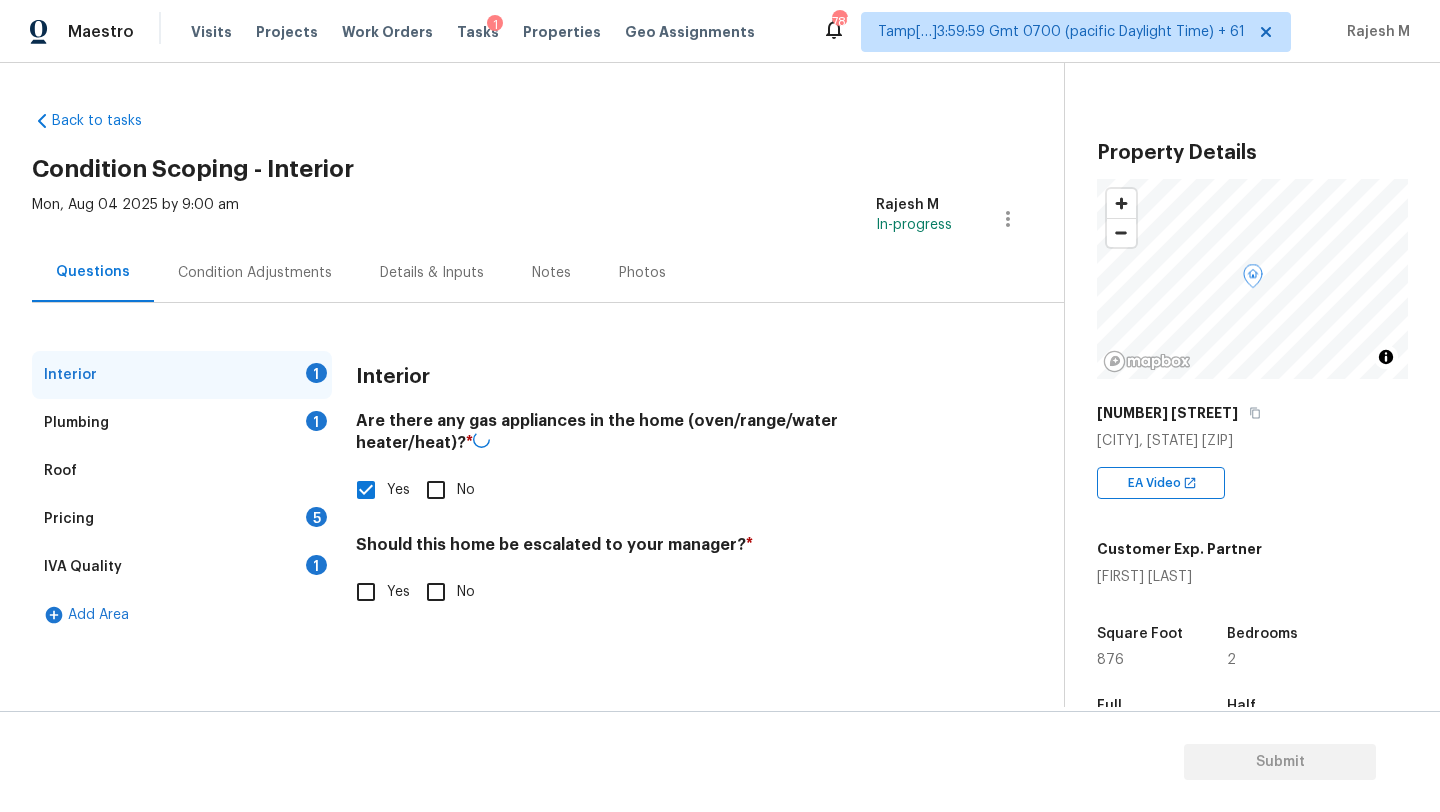 click on "No" at bounding box center (436, 592) 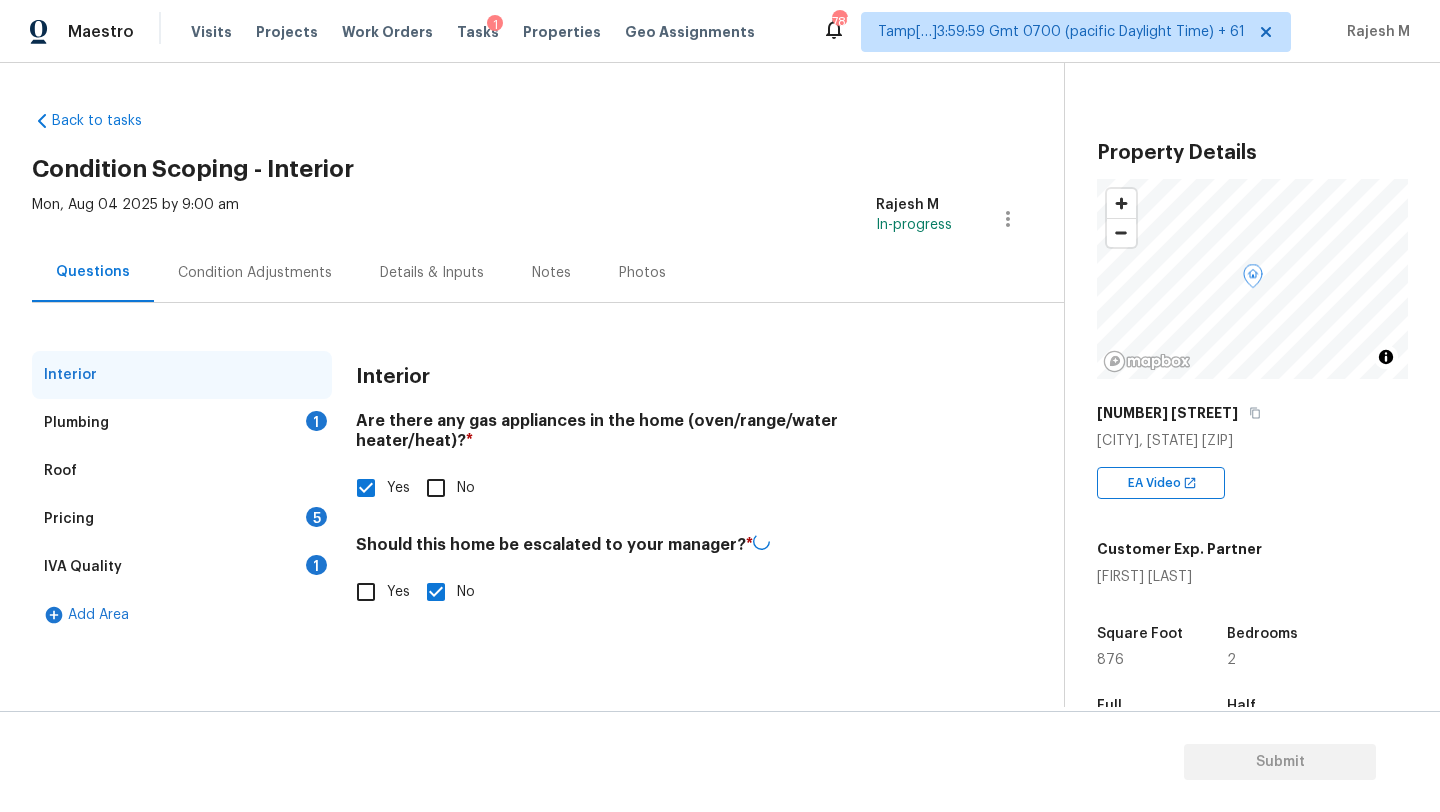 click on "IVA Quality 1" at bounding box center (182, 567) 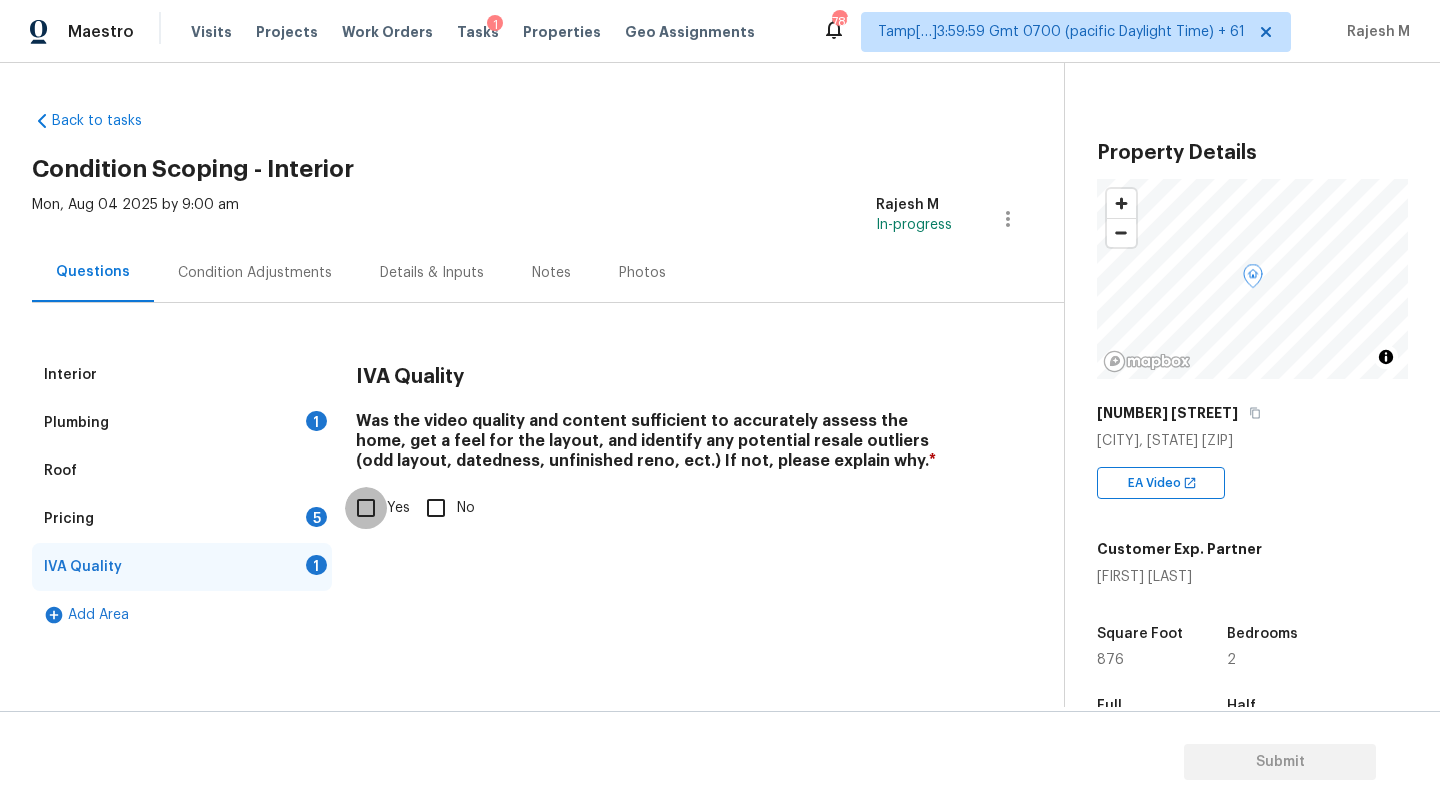 click on "Yes" at bounding box center [366, 508] 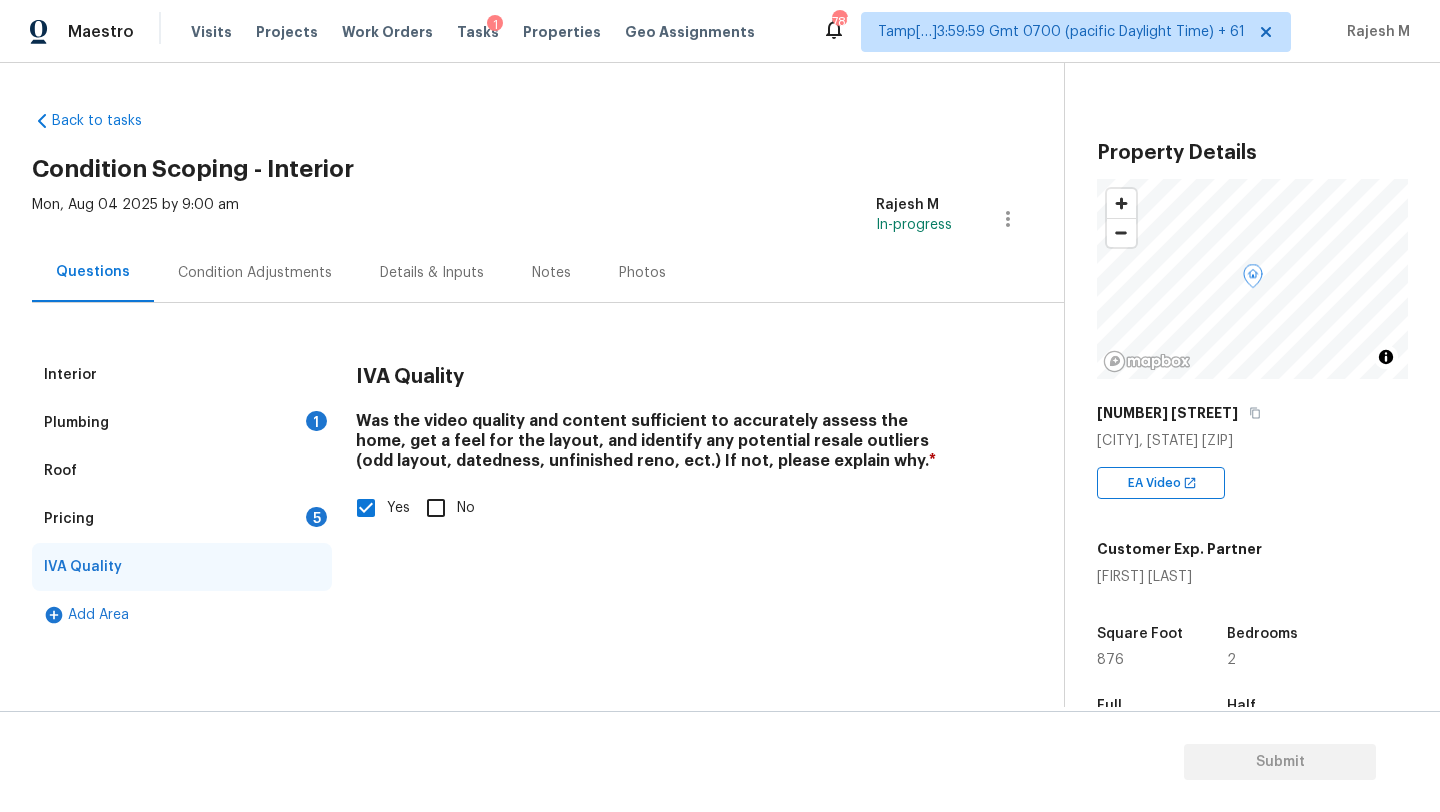 click on "Plumbing 1" at bounding box center [182, 423] 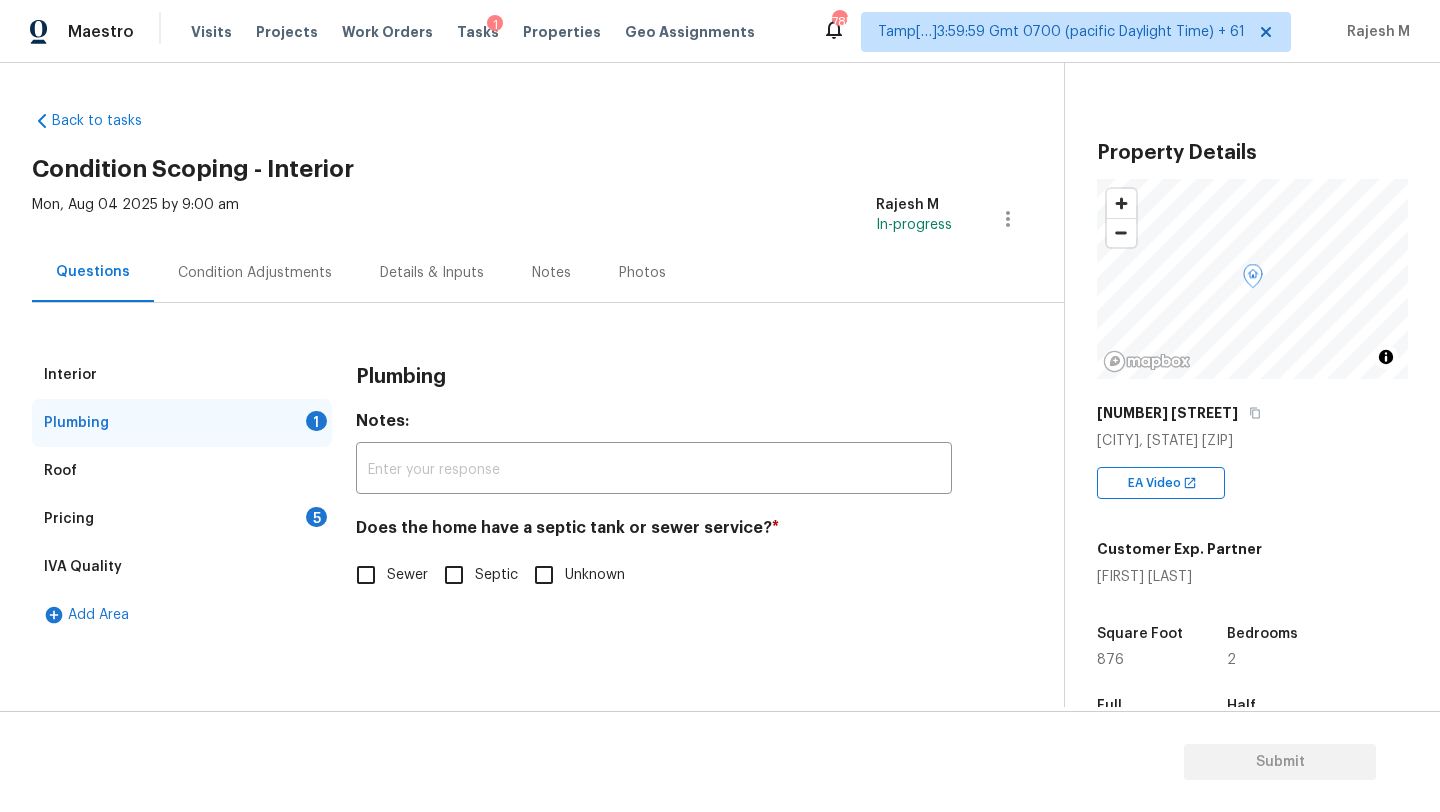 click on "Sewer" at bounding box center (386, 575) 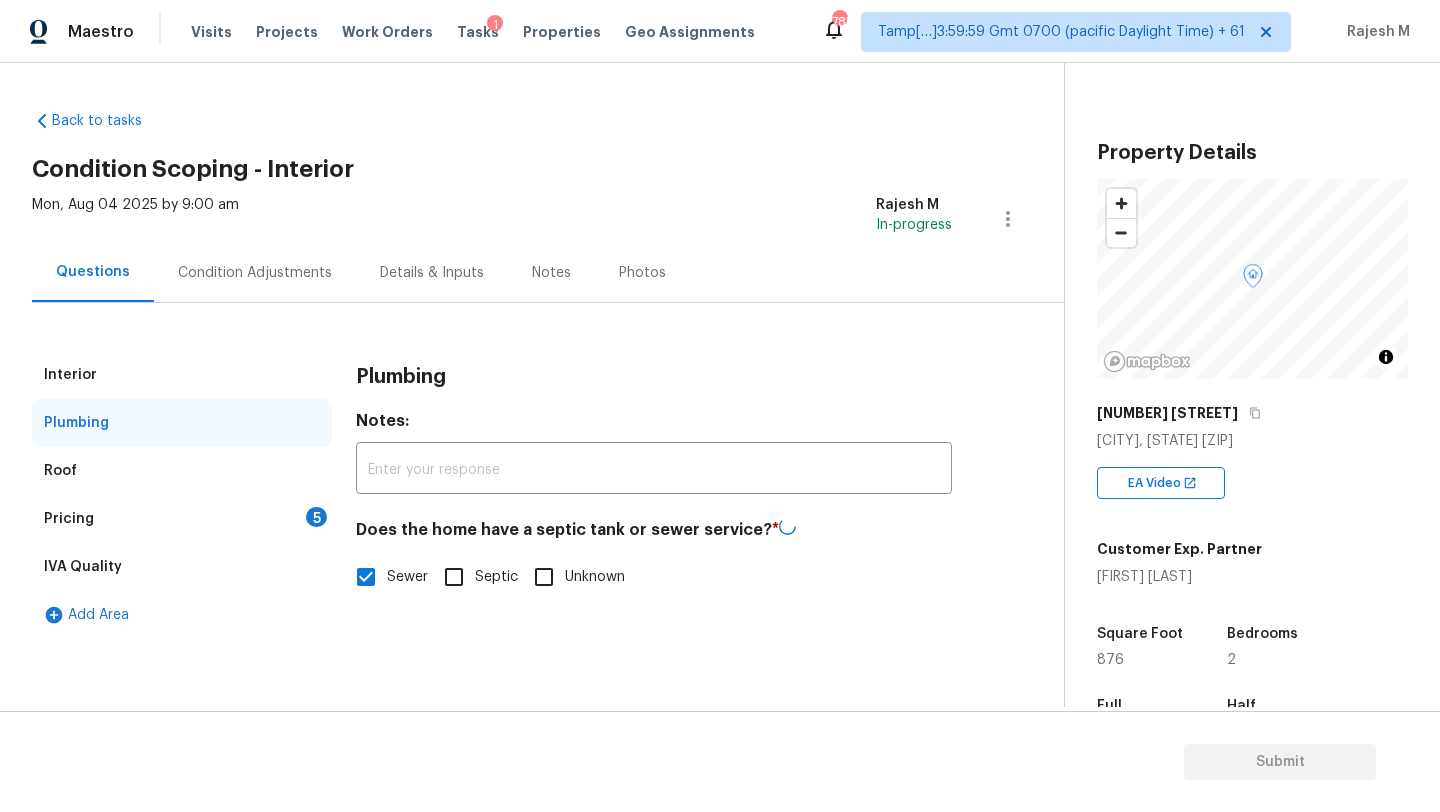 click on "5" at bounding box center [316, 517] 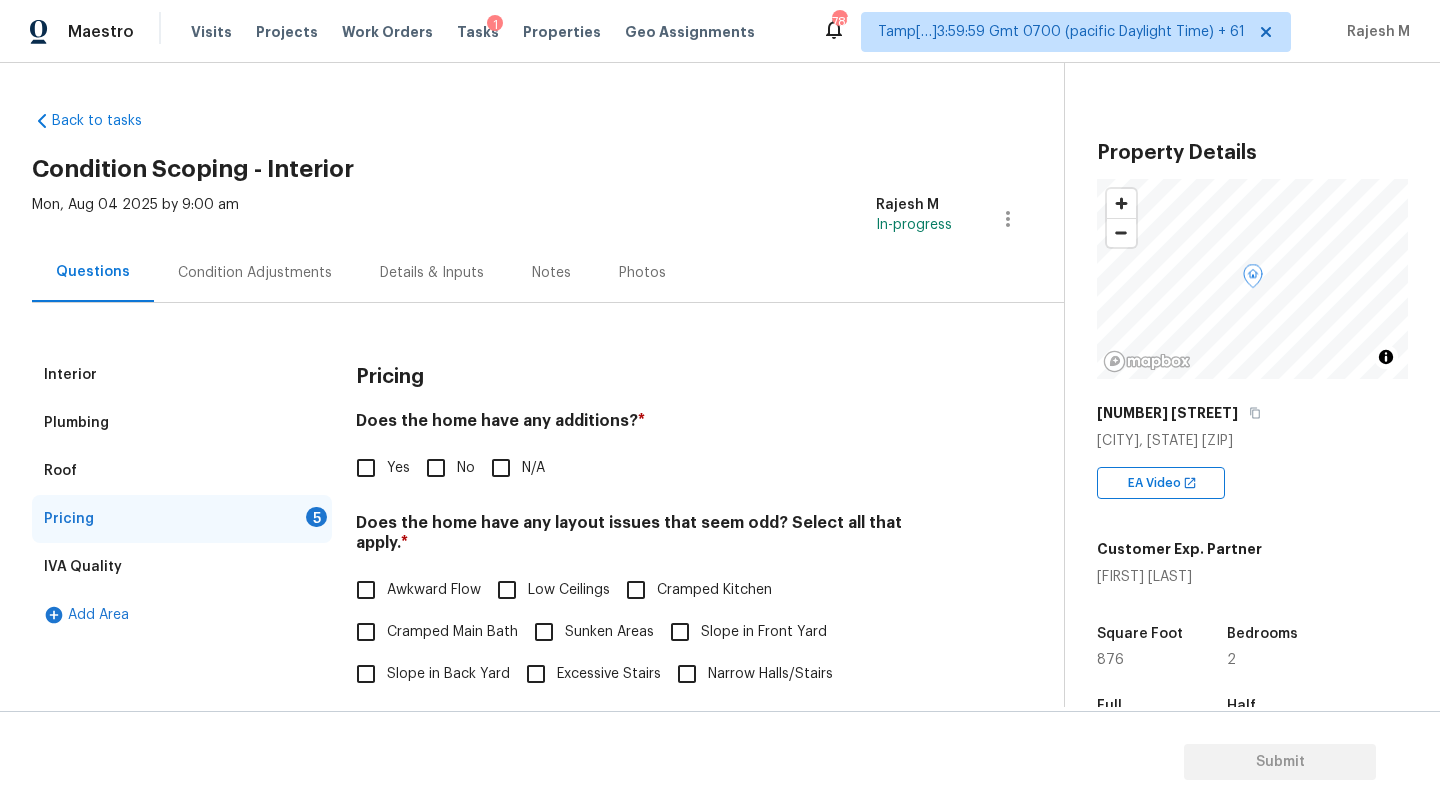 click on "No" at bounding box center (436, 468) 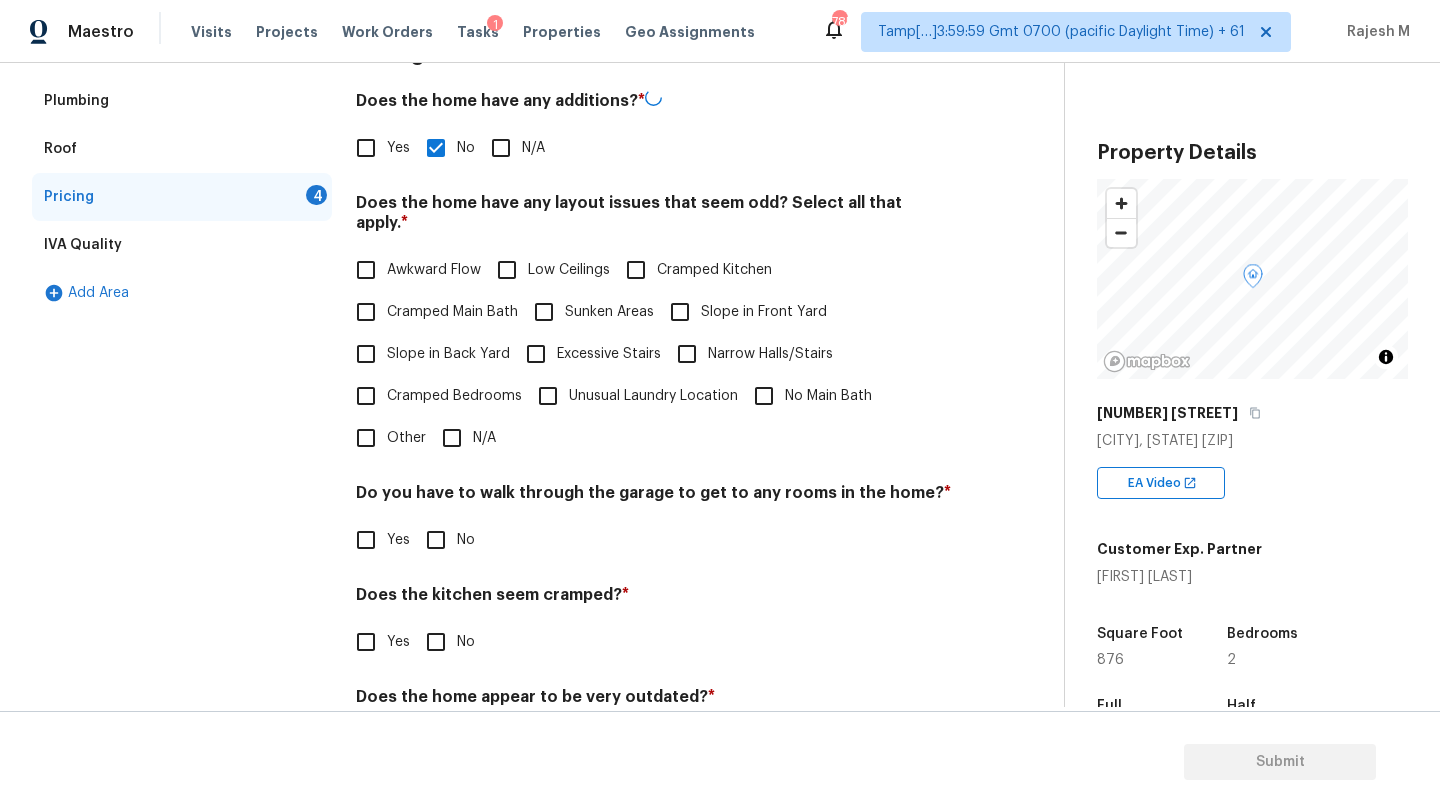 scroll, scrollTop: 388, scrollLeft: 0, axis: vertical 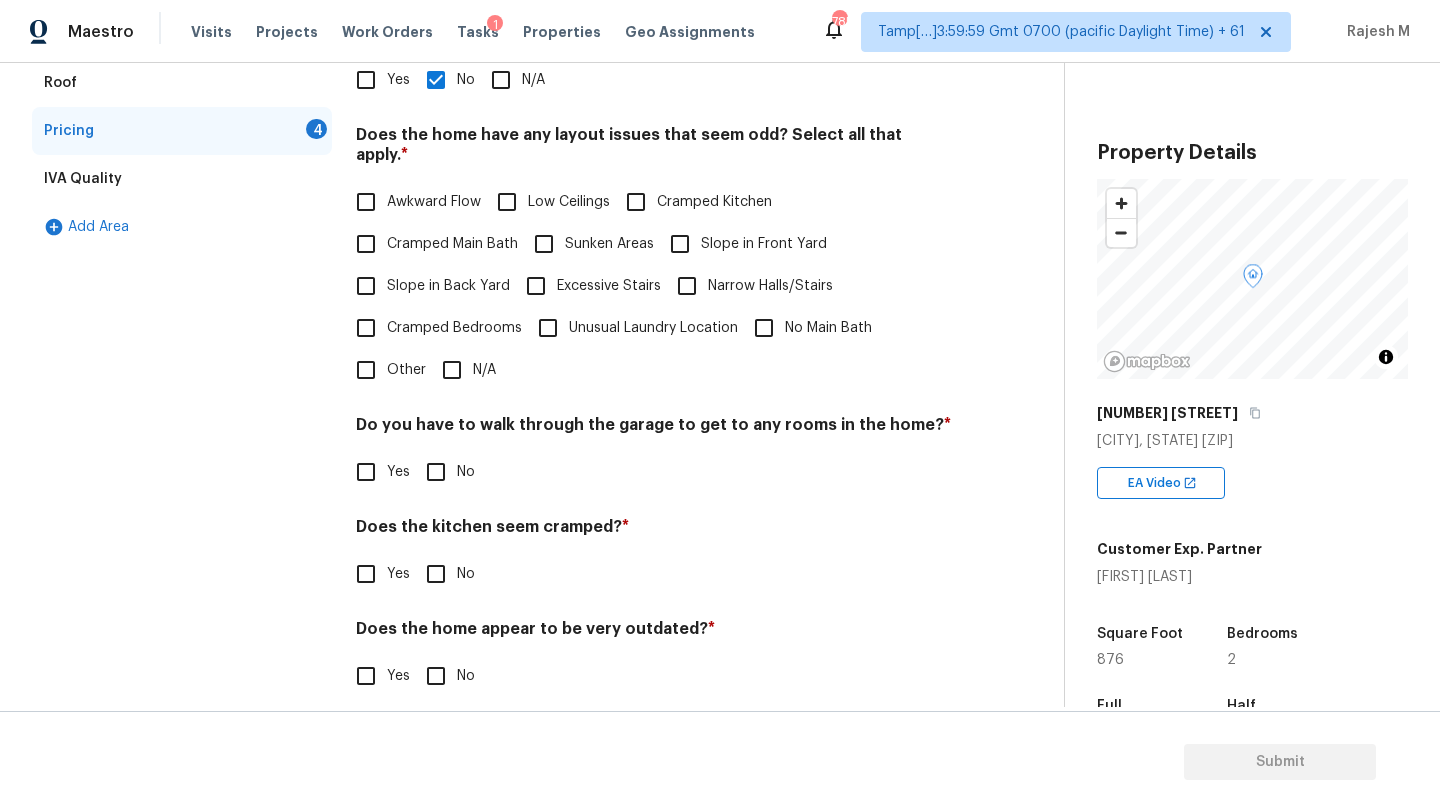 click on "N/A" at bounding box center (452, 370) 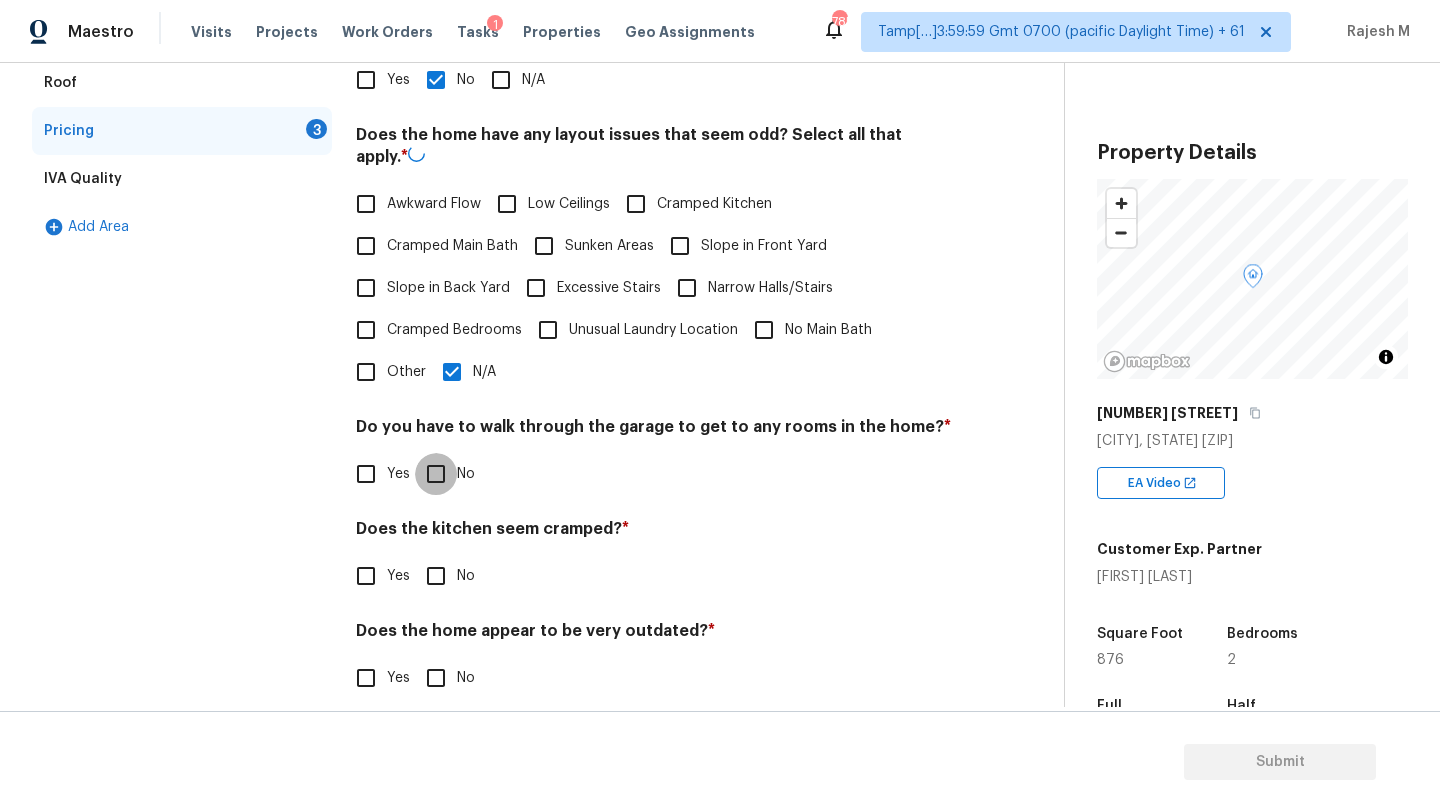 click on "No" at bounding box center [436, 474] 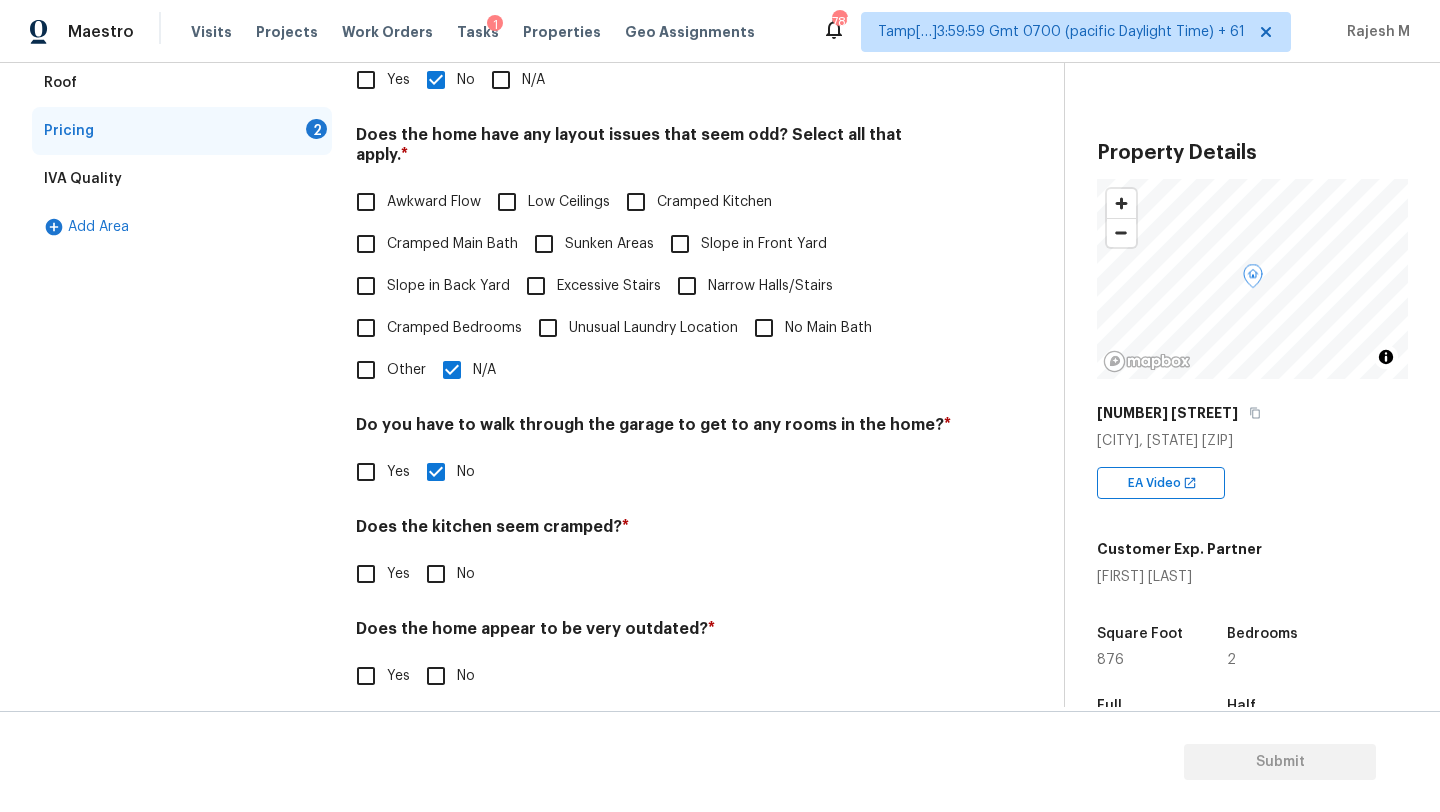 click on "No" at bounding box center (436, 574) 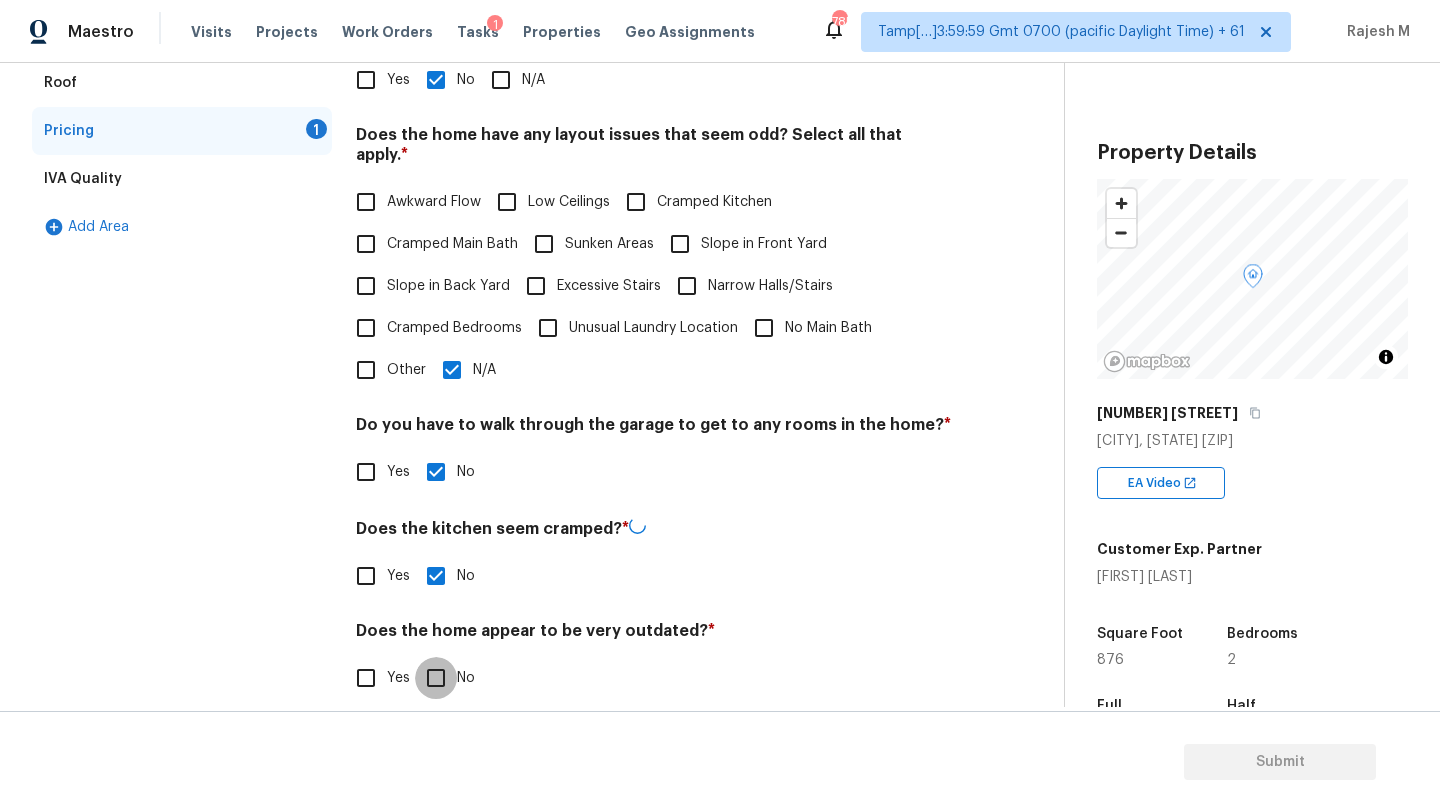 click on "No" at bounding box center (436, 678) 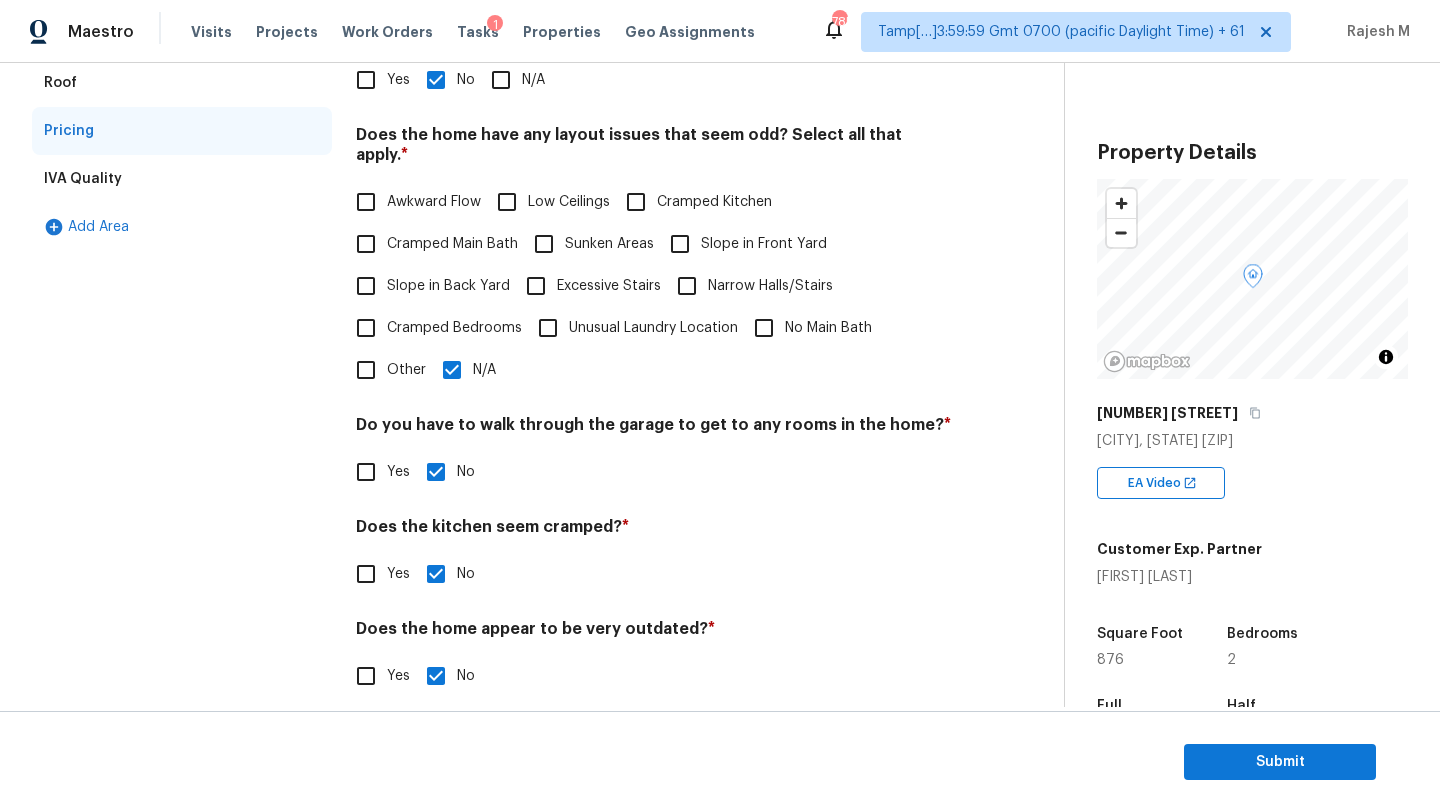scroll, scrollTop: 0, scrollLeft: 0, axis: both 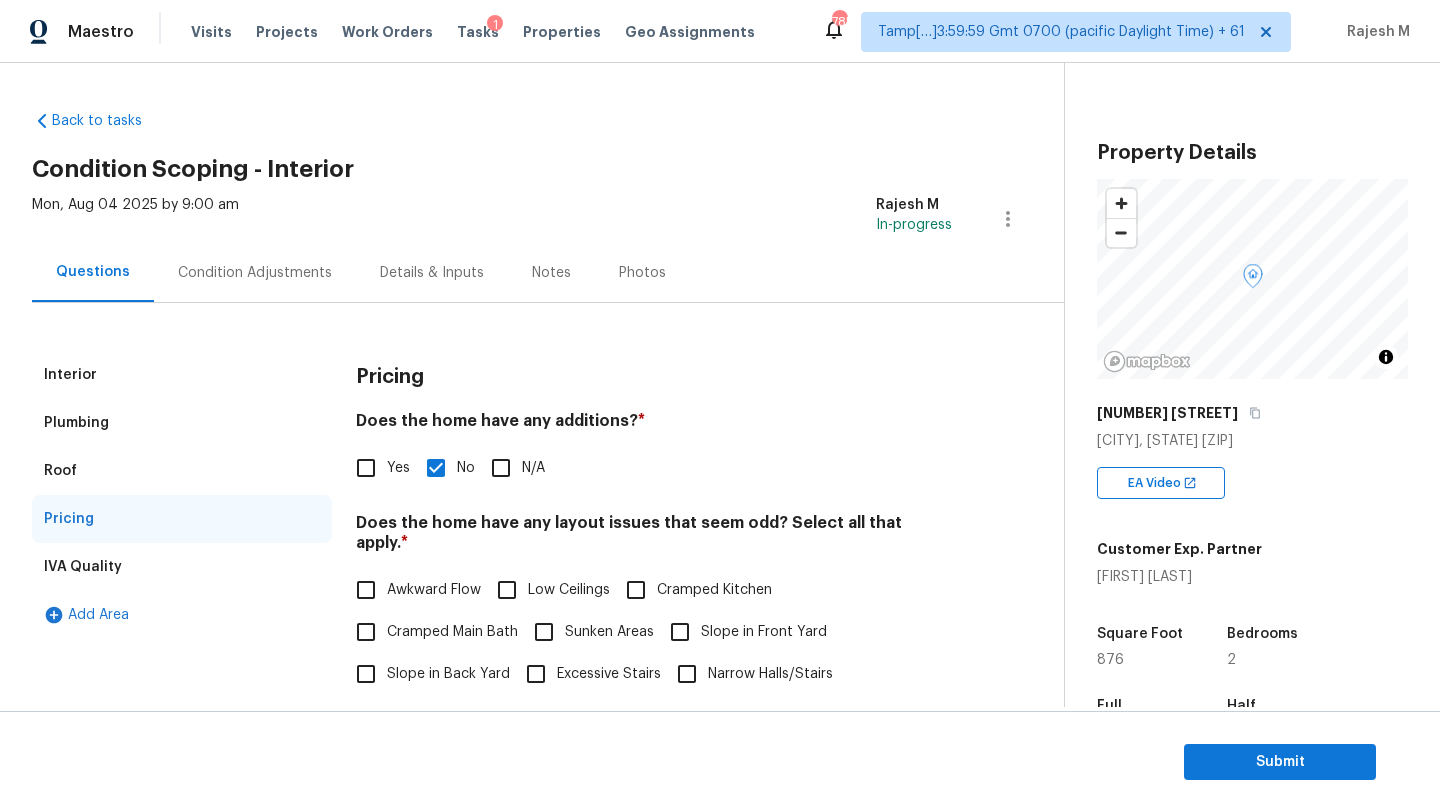 click on "Condition Adjustments" at bounding box center [255, 273] 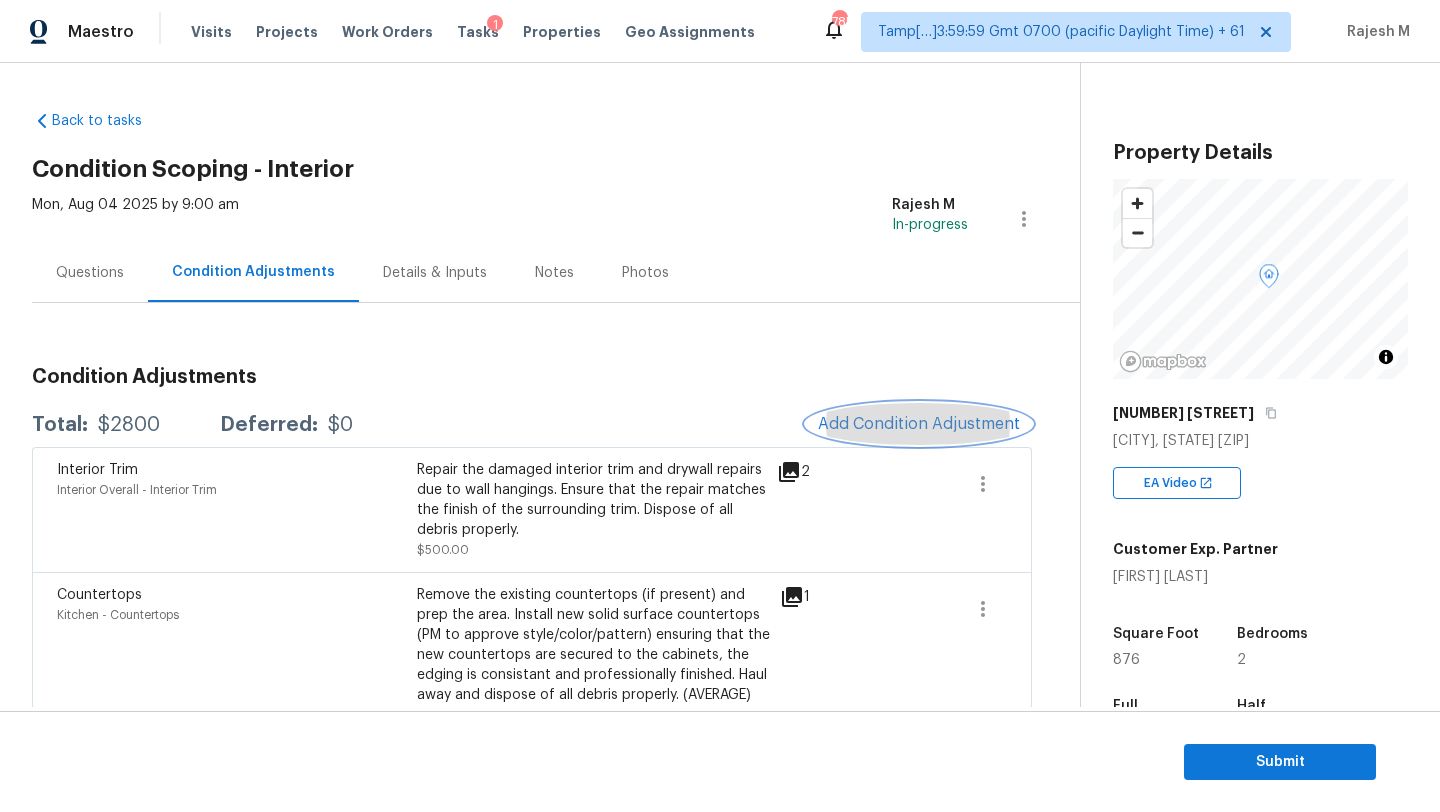 click on "Add Condition Adjustment" at bounding box center (919, 424) 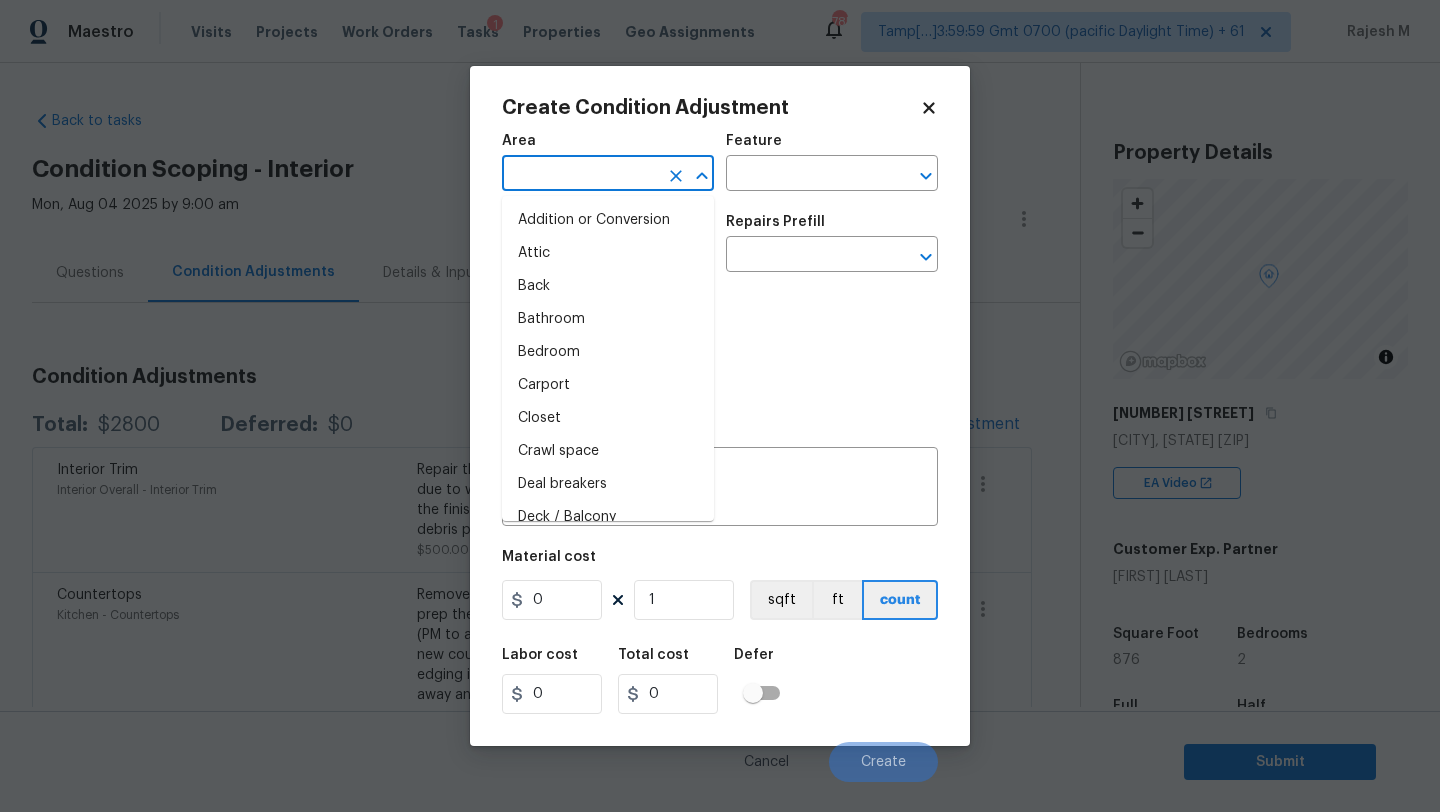 click at bounding box center [580, 175] 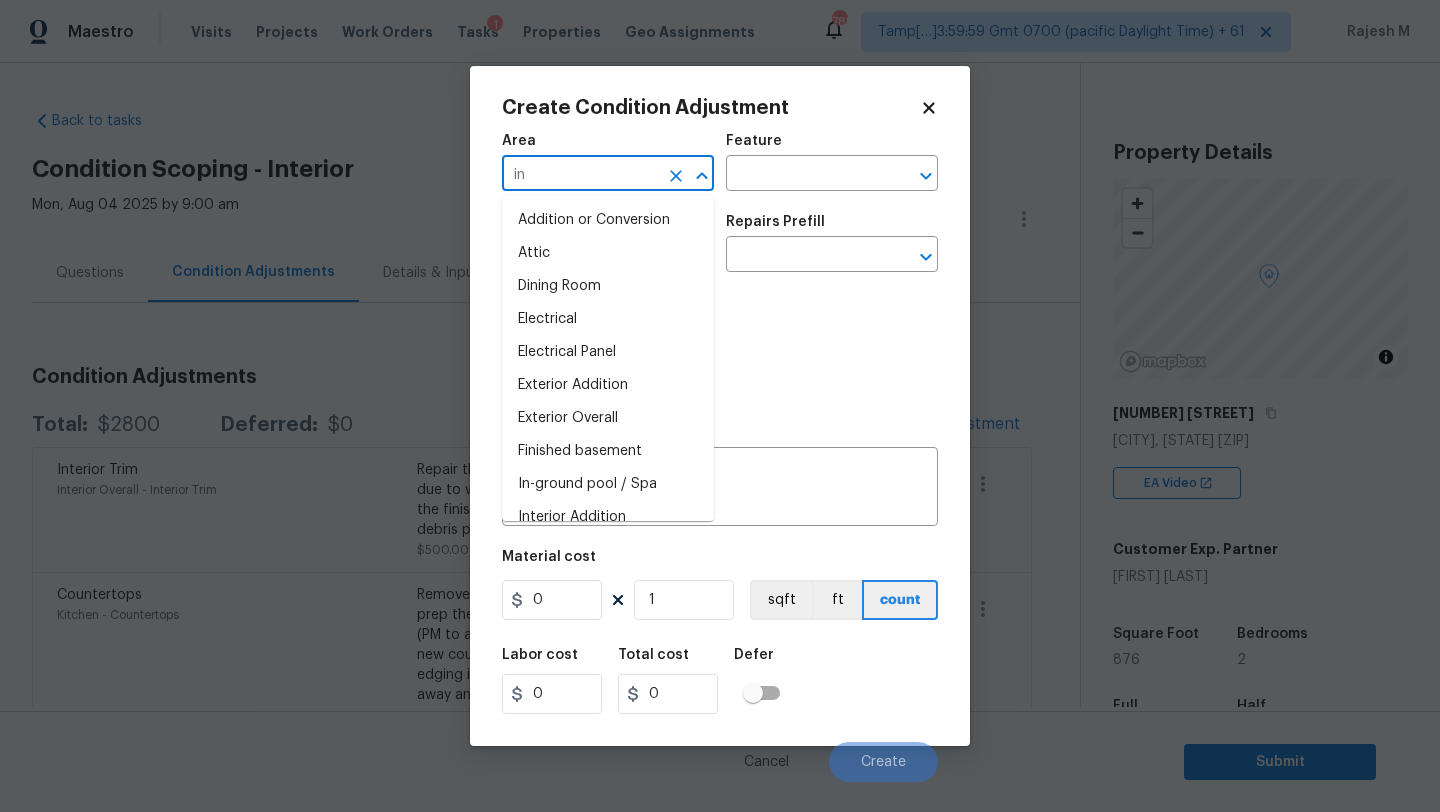 type on "int" 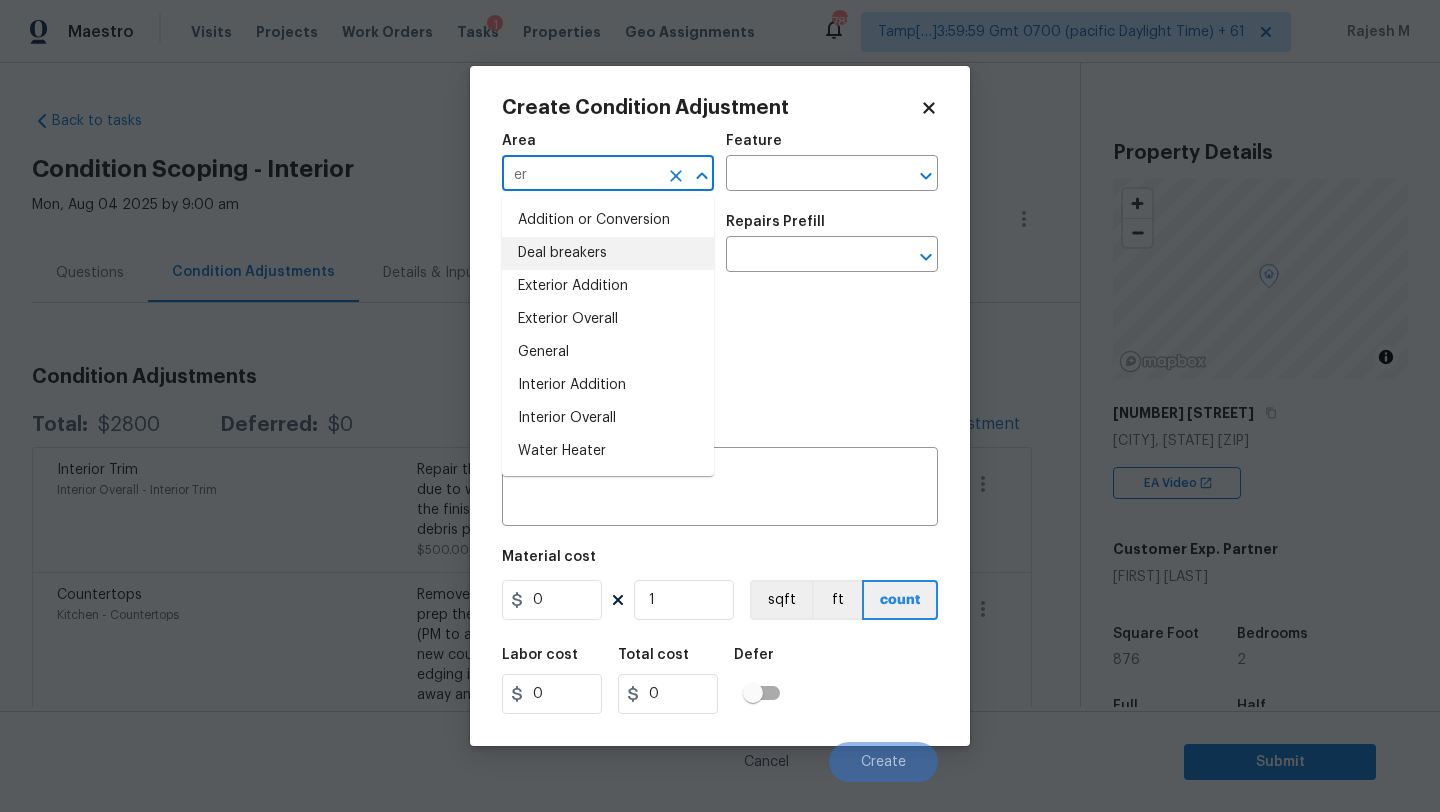 type on "e" 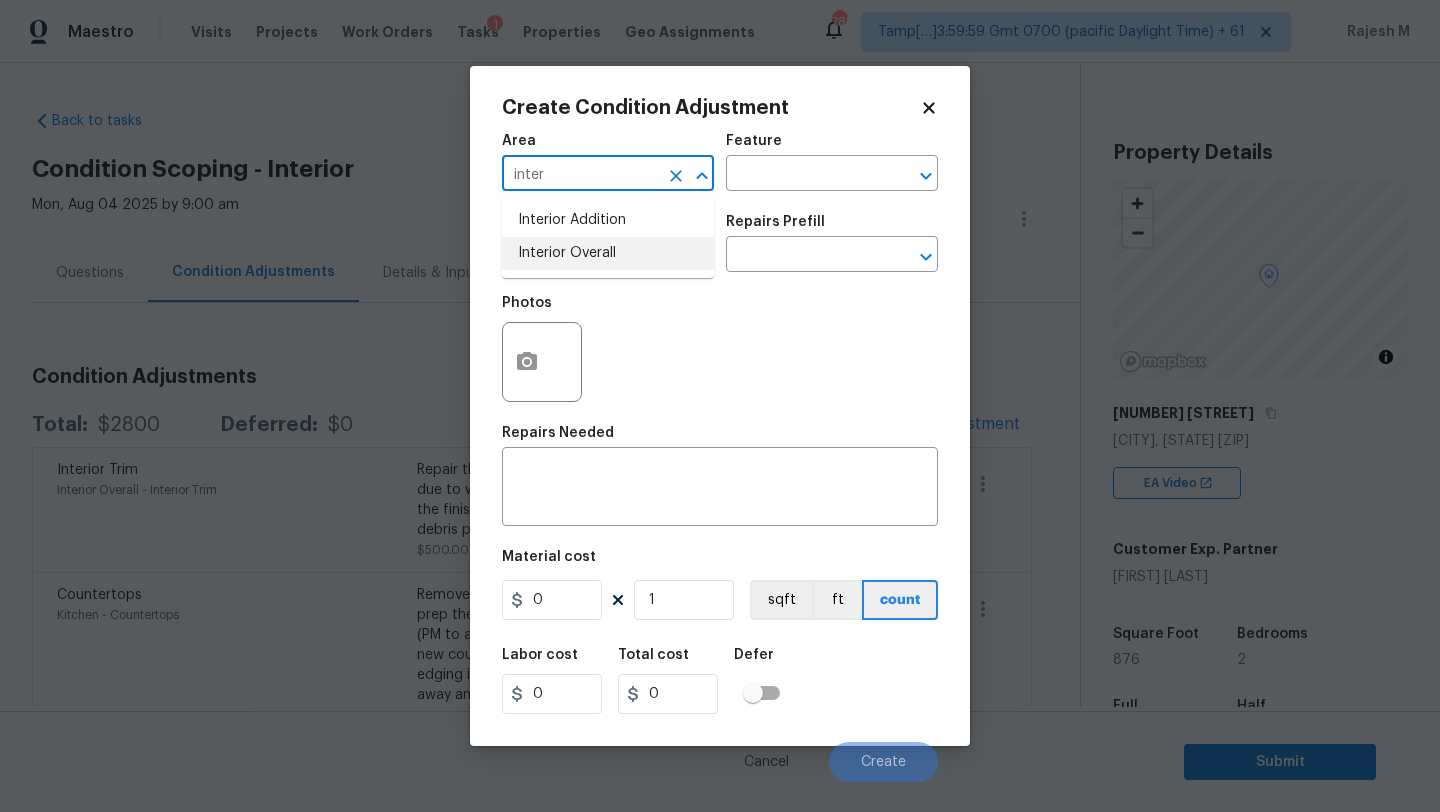 click on "Interior Overall" at bounding box center (608, 253) 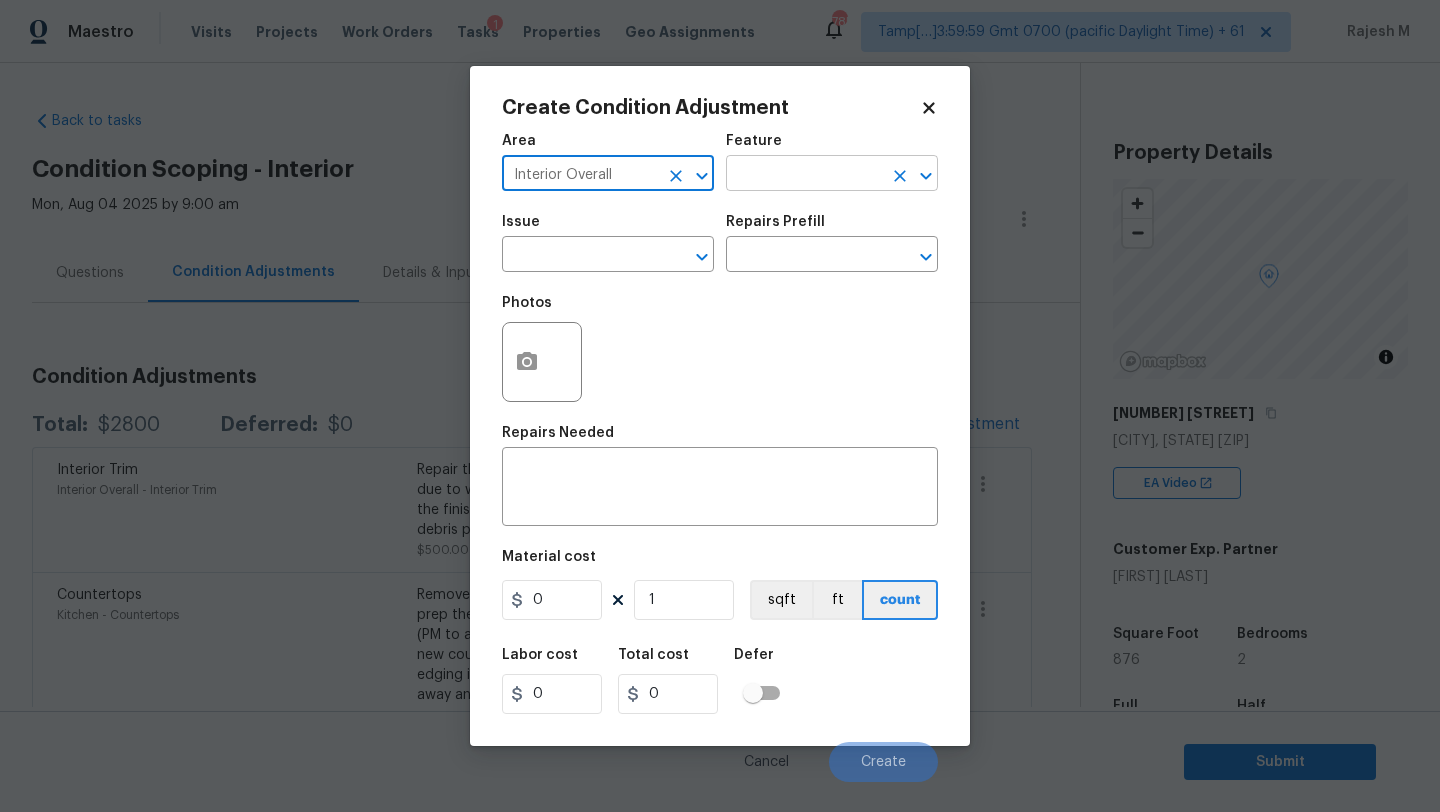 type on "Interior Overall" 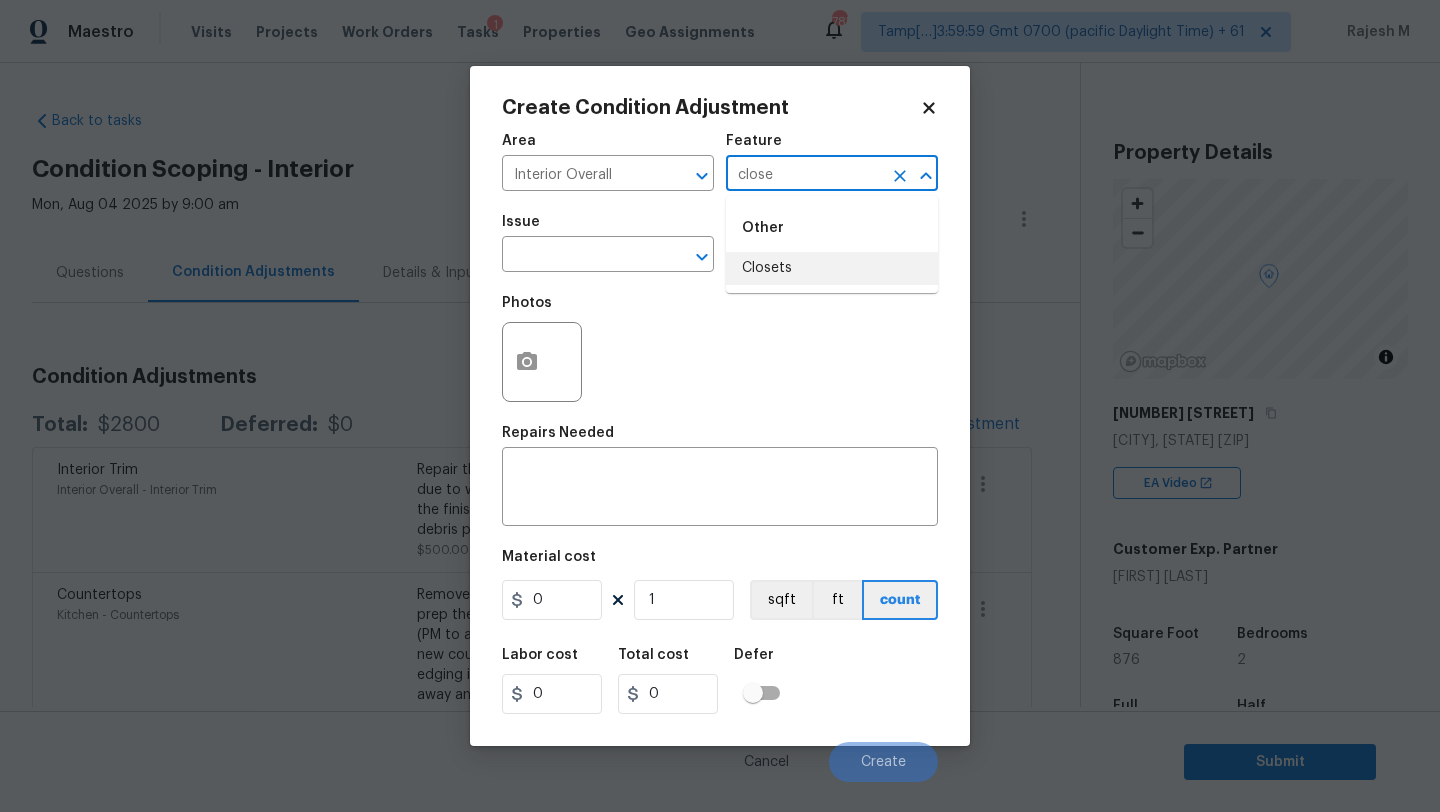 click on "Closets" at bounding box center [832, 268] 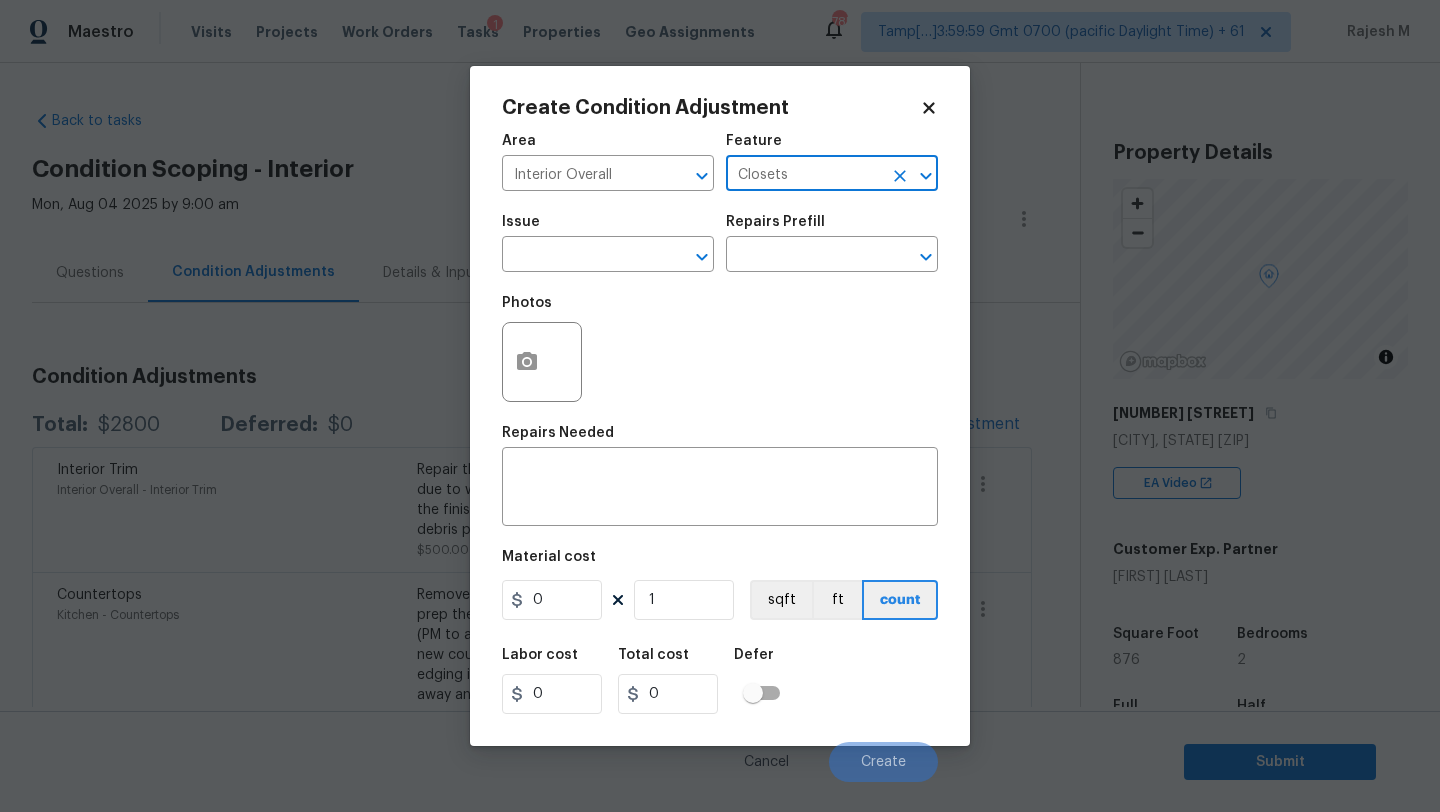 type on "Closets" 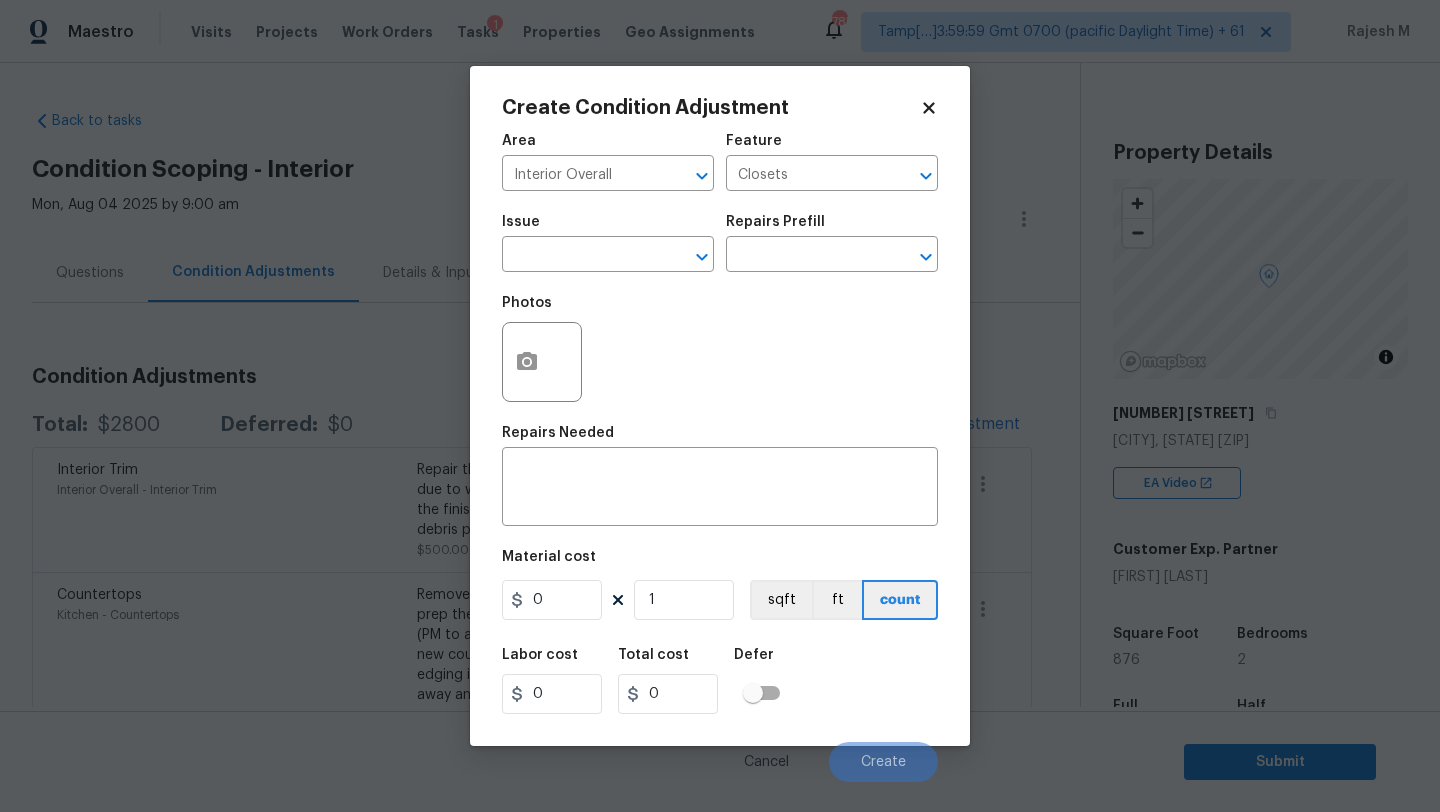 click on "Issue ​" at bounding box center [608, 243] 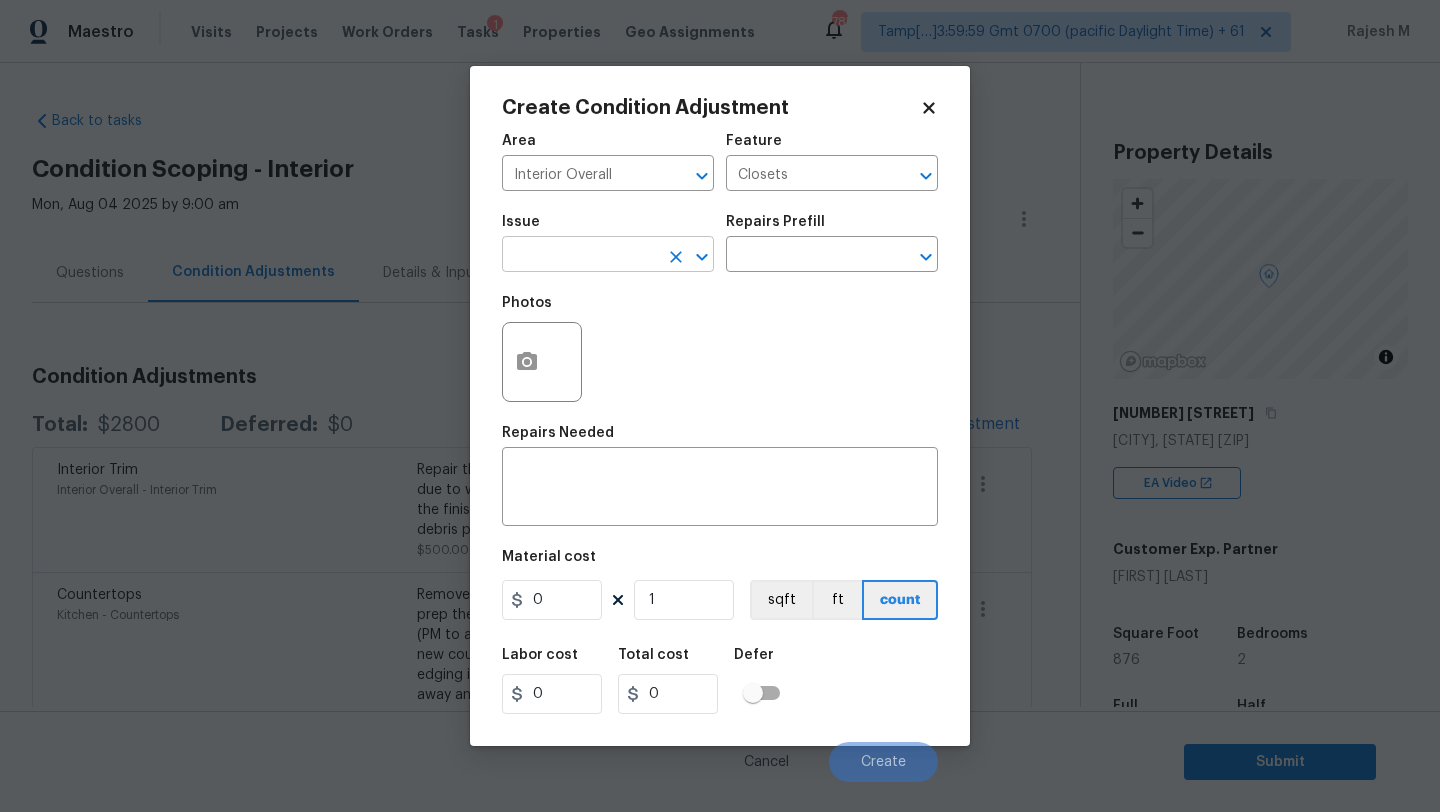 click at bounding box center (580, 256) 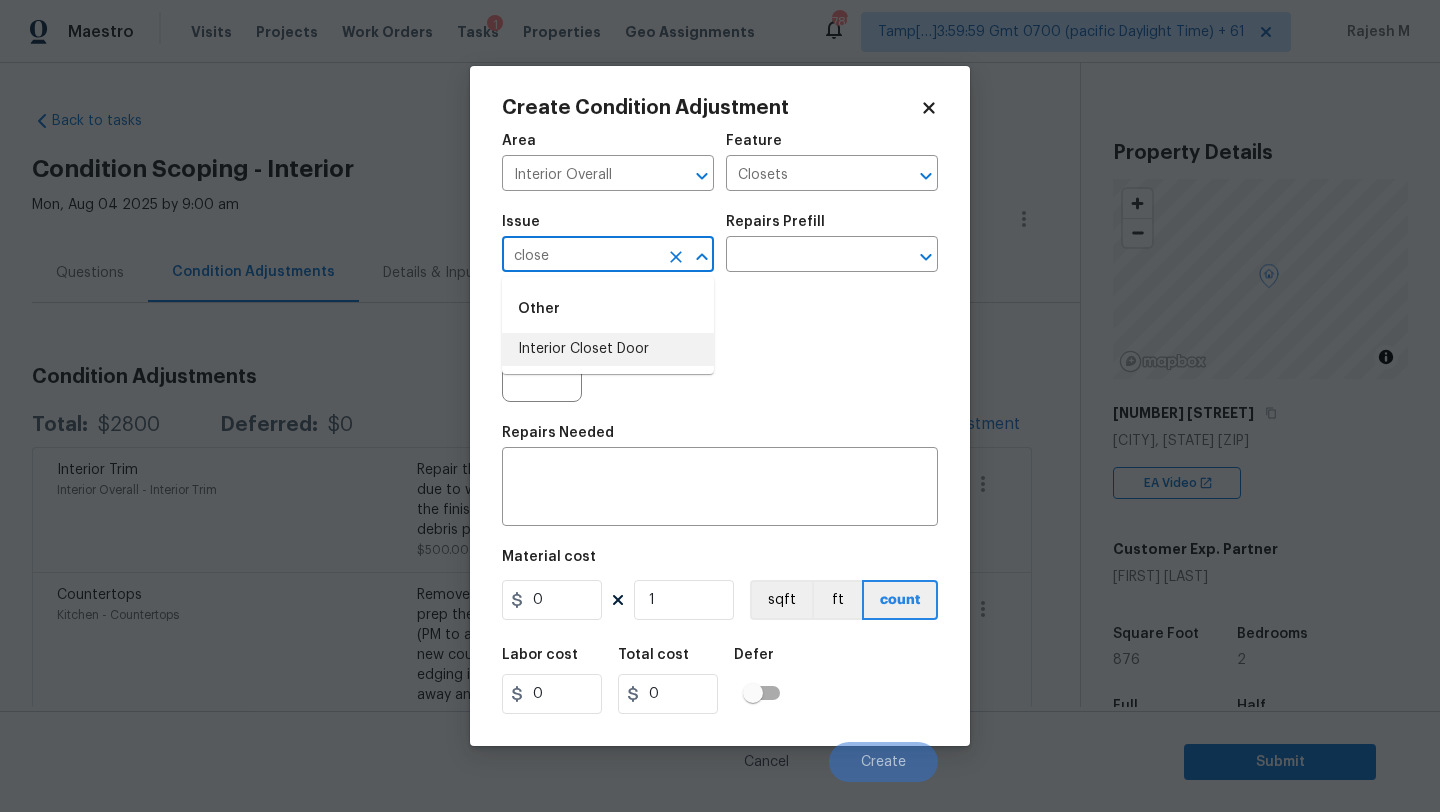 click on "Interior Closet Door" at bounding box center [608, 349] 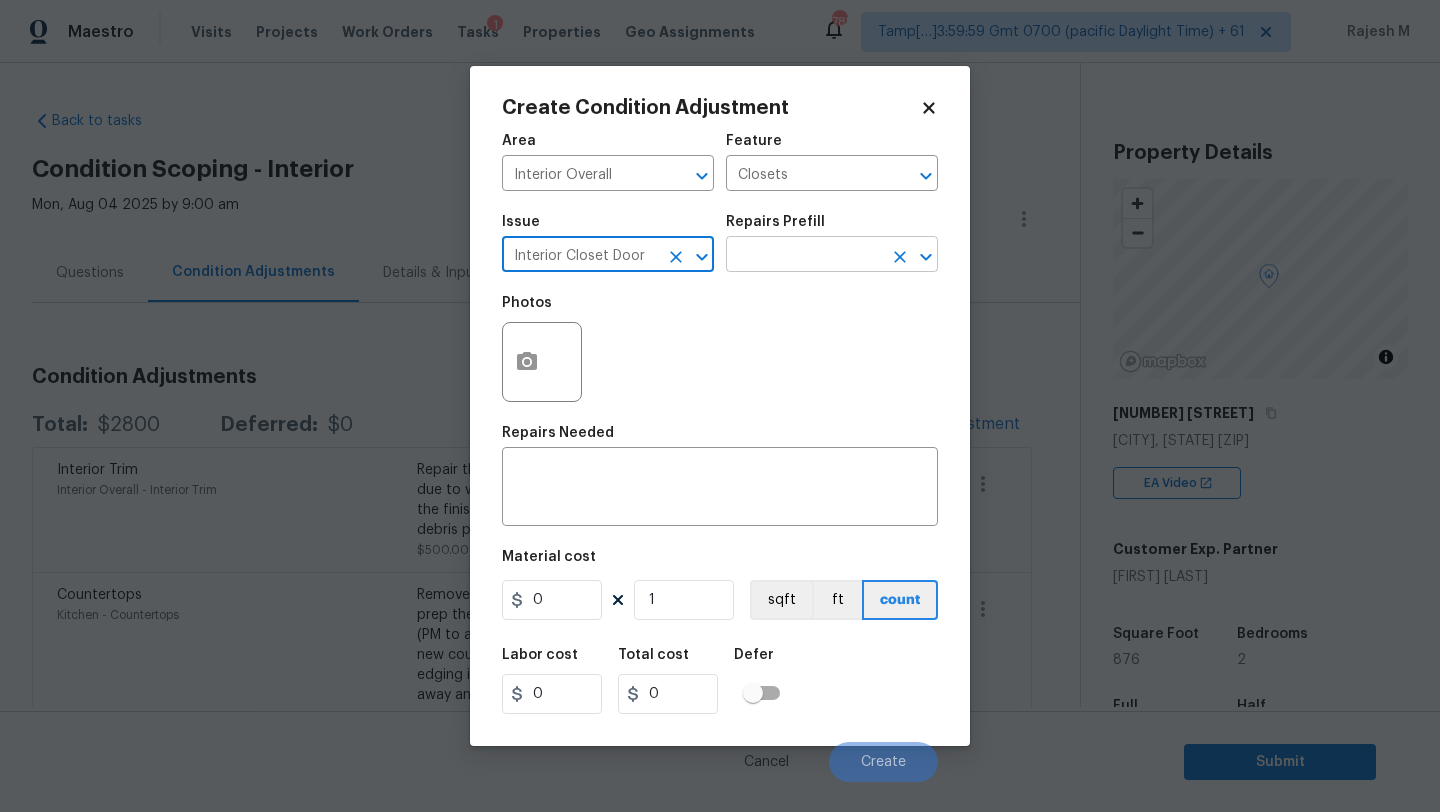 type on "Interior Closet Door" 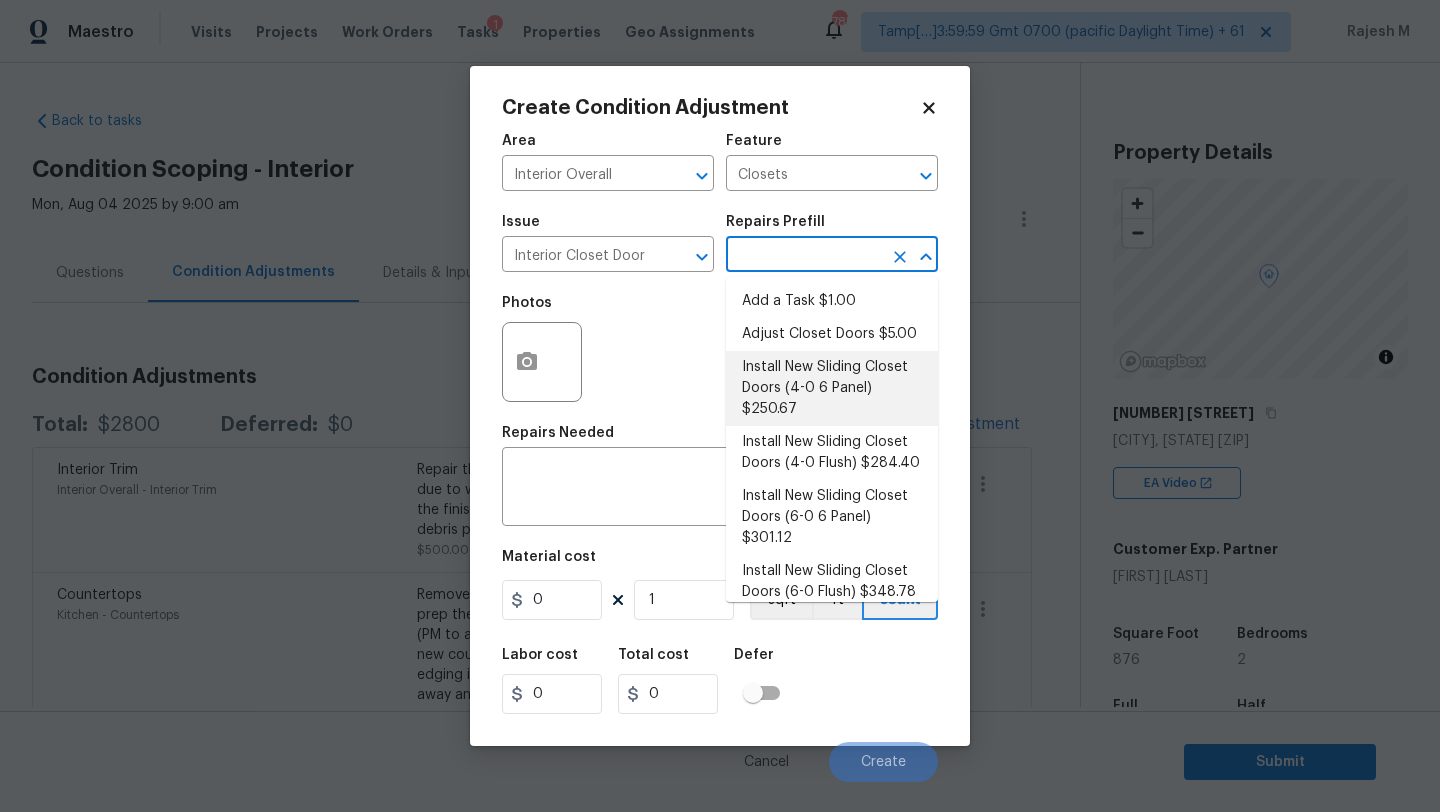 click on "Install New Sliding Closet Doors (4-0 6 Panel) $250.67" at bounding box center (832, 388) 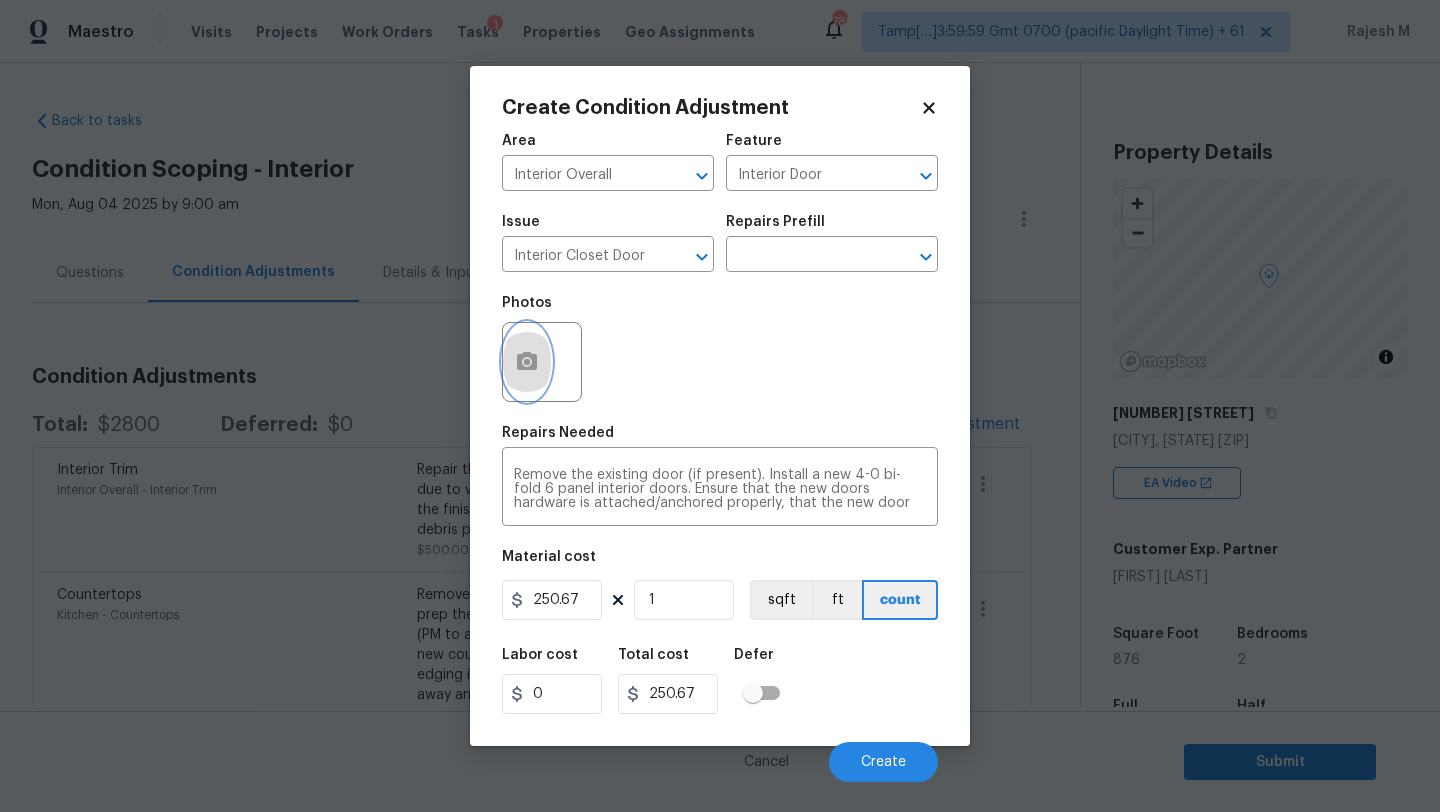 click 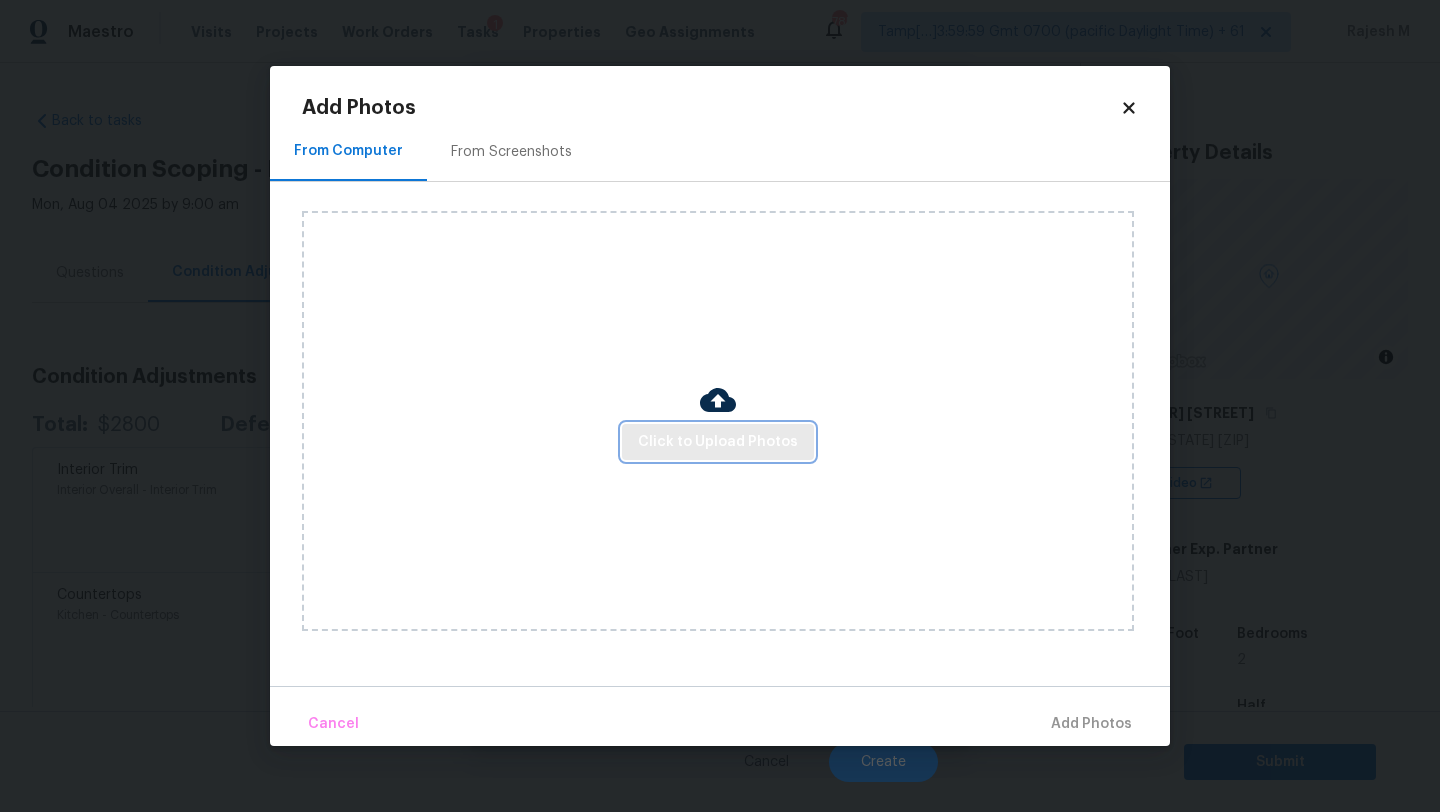 click on "Click to Upload Photos" at bounding box center (718, 442) 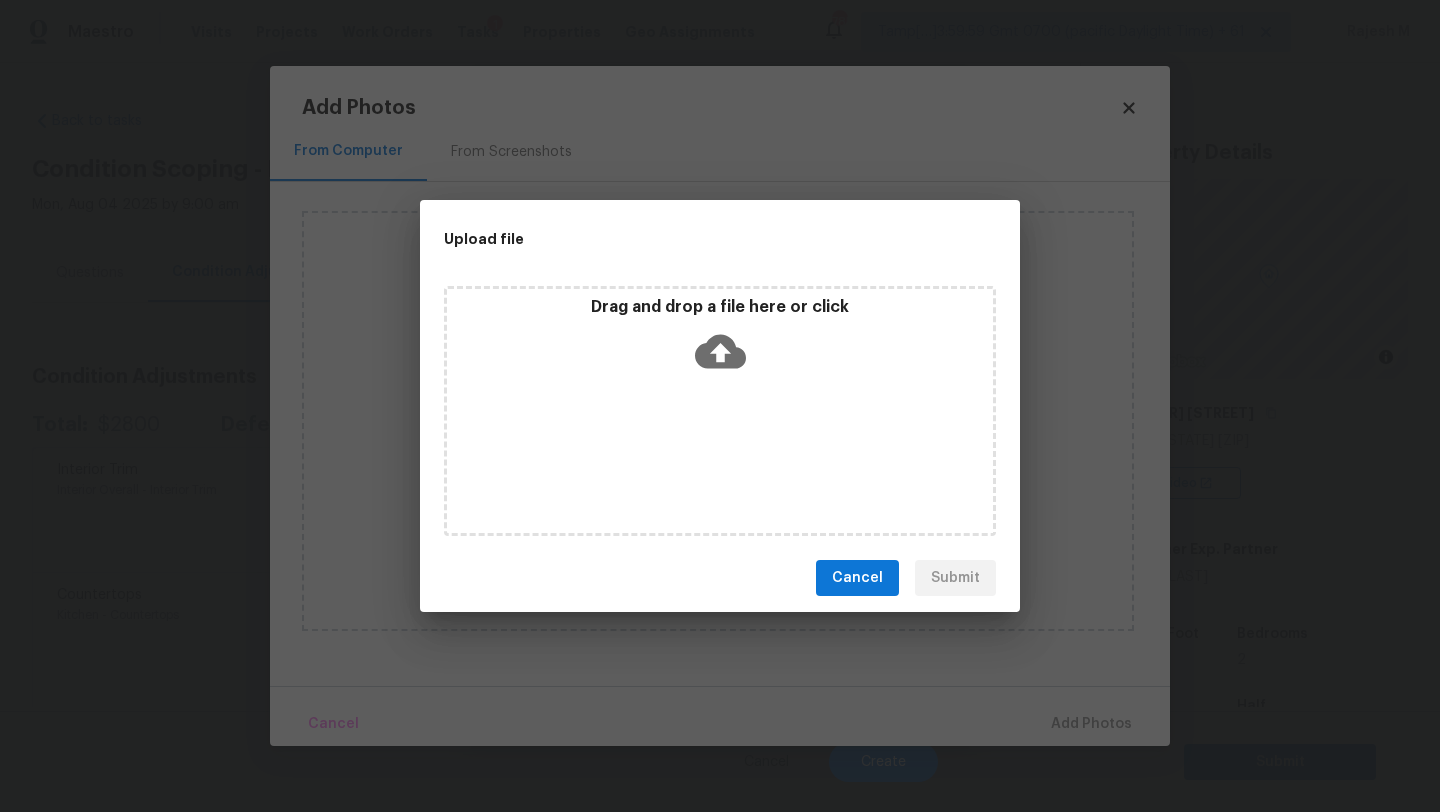 click on "Drag and drop a file here or click" at bounding box center [720, 411] 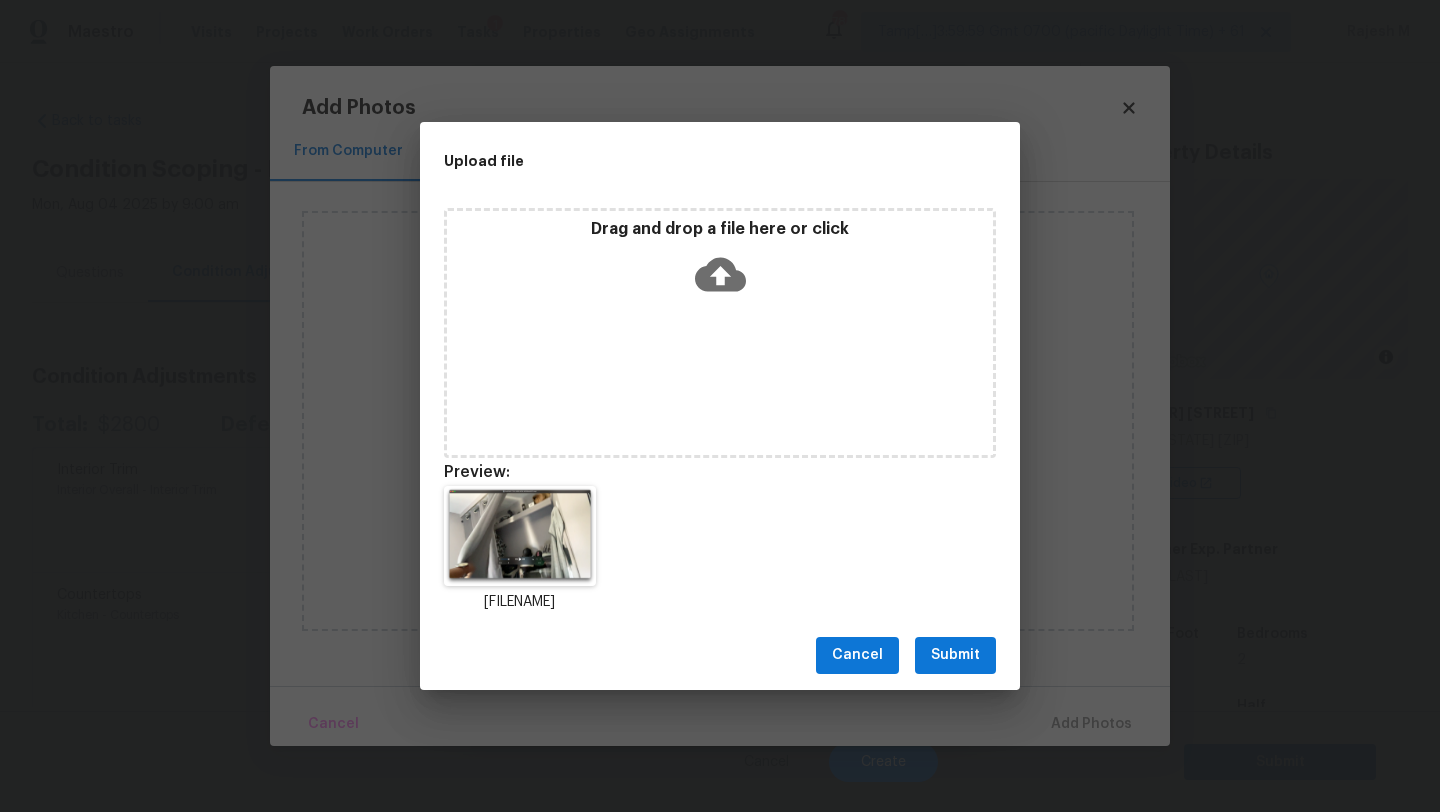 click on "Submit" at bounding box center [955, 655] 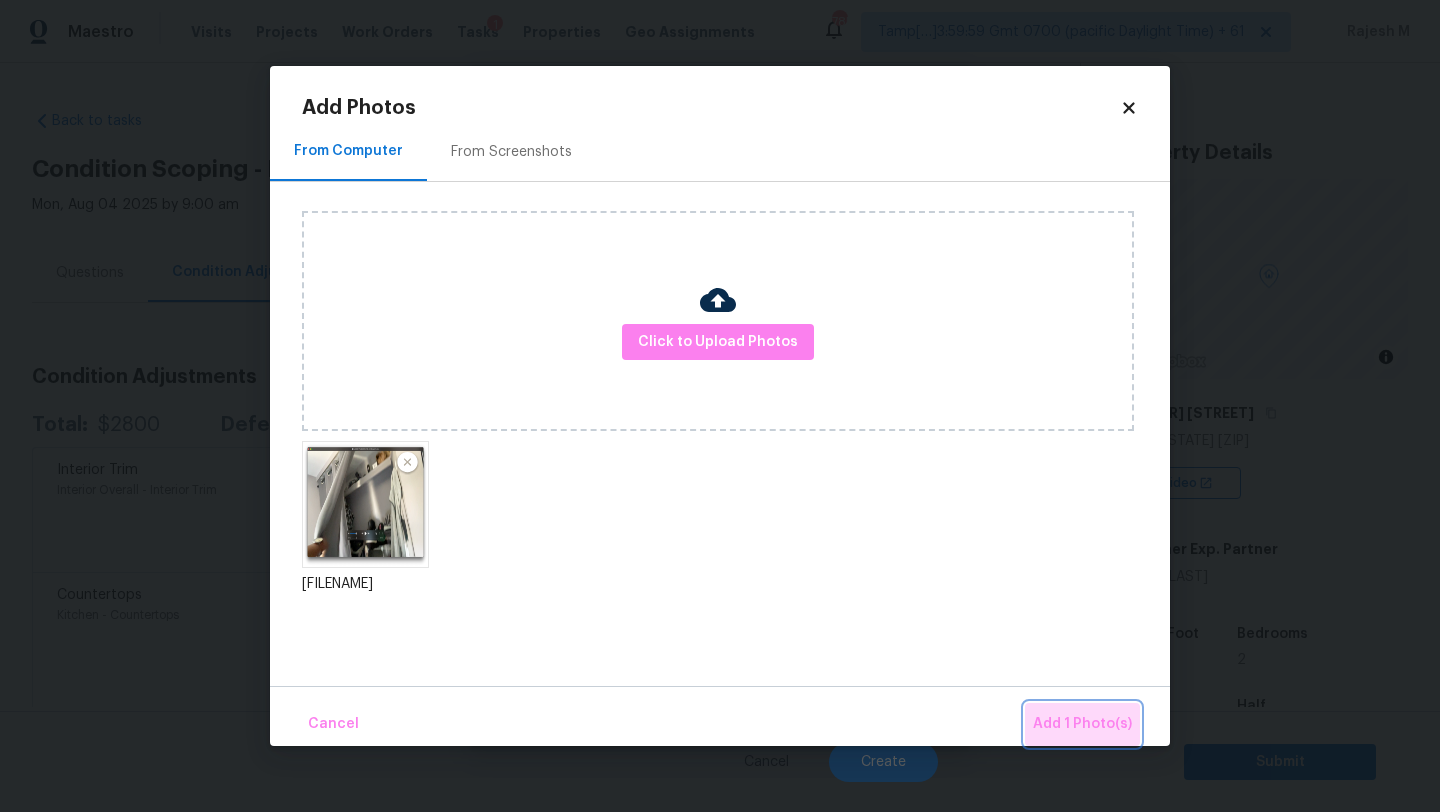 click on "Add 1 Photo(s)" at bounding box center [1082, 724] 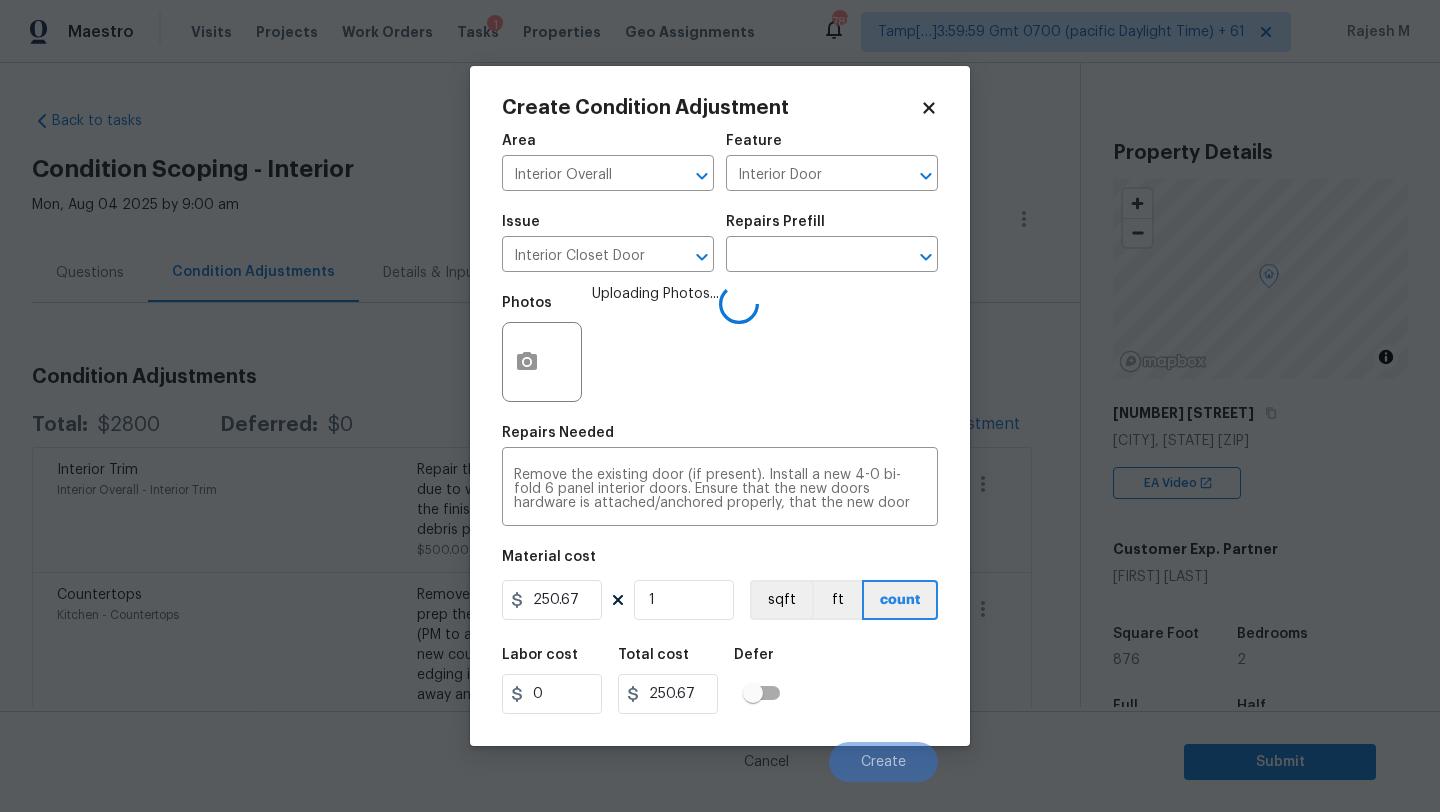 click on "Labor cost 0 Total cost 250.67 Defer" at bounding box center [720, 681] 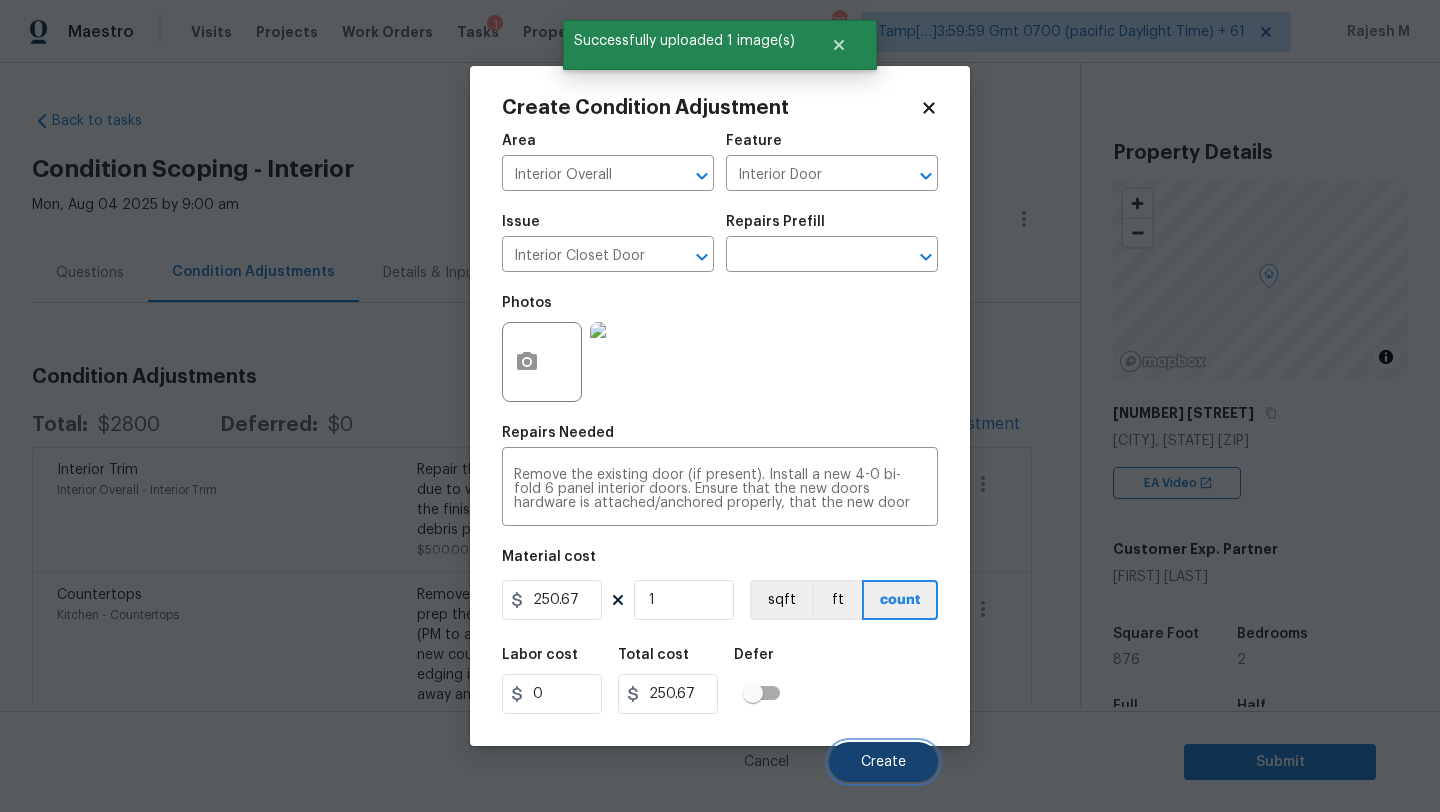 click on "Create" at bounding box center (883, 762) 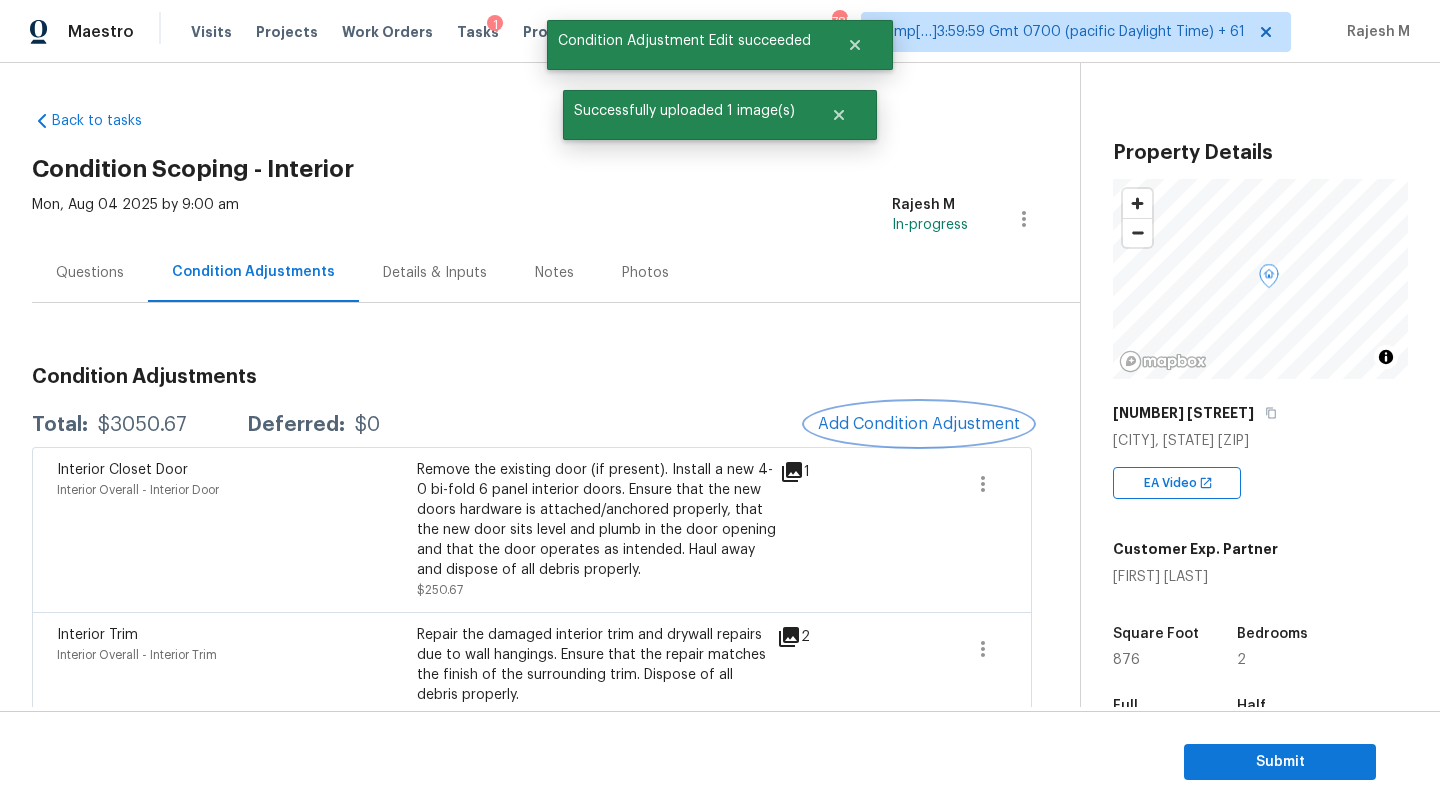 click on "Add Condition Adjustment" at bounding box center [919, 424] 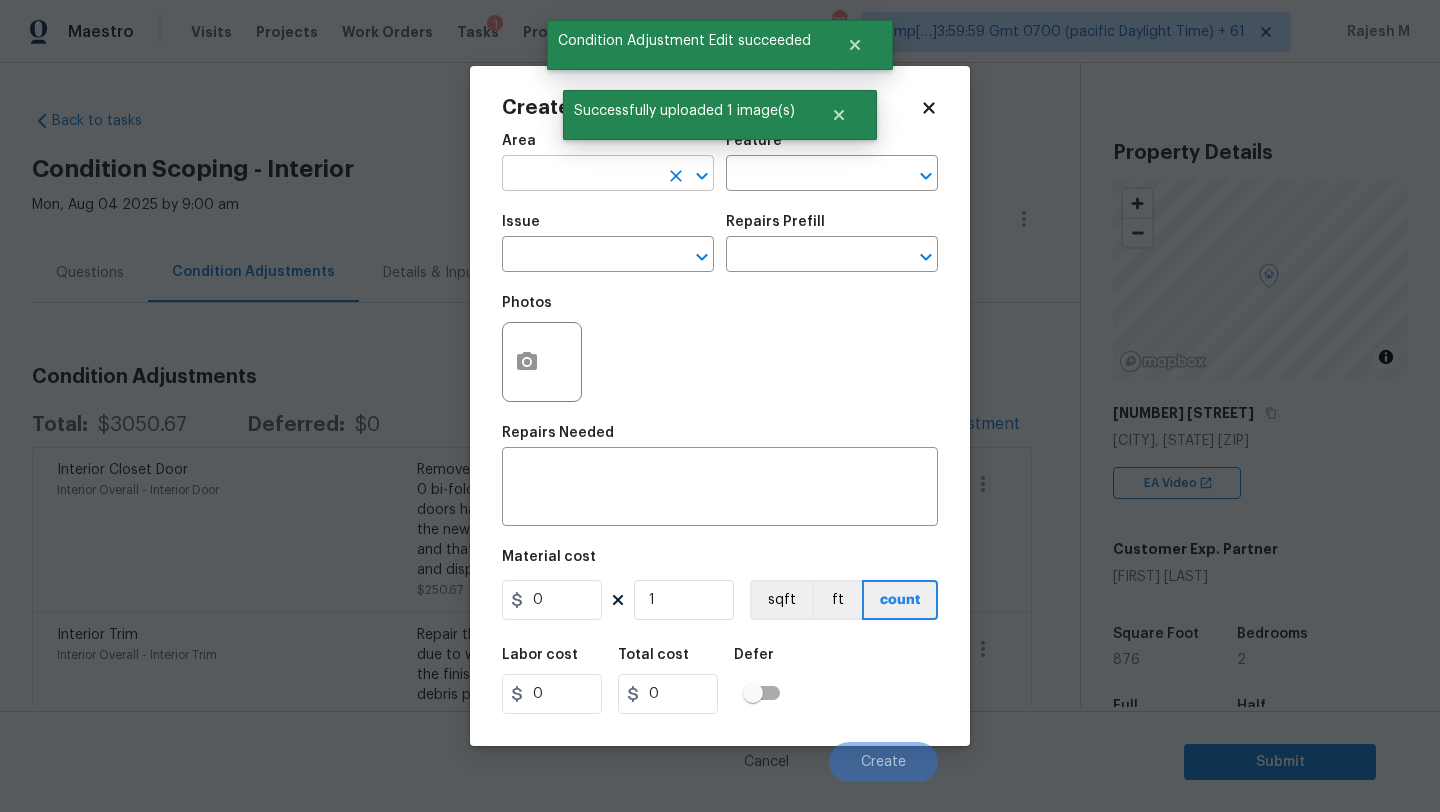 click at bounding box center [580, 175] 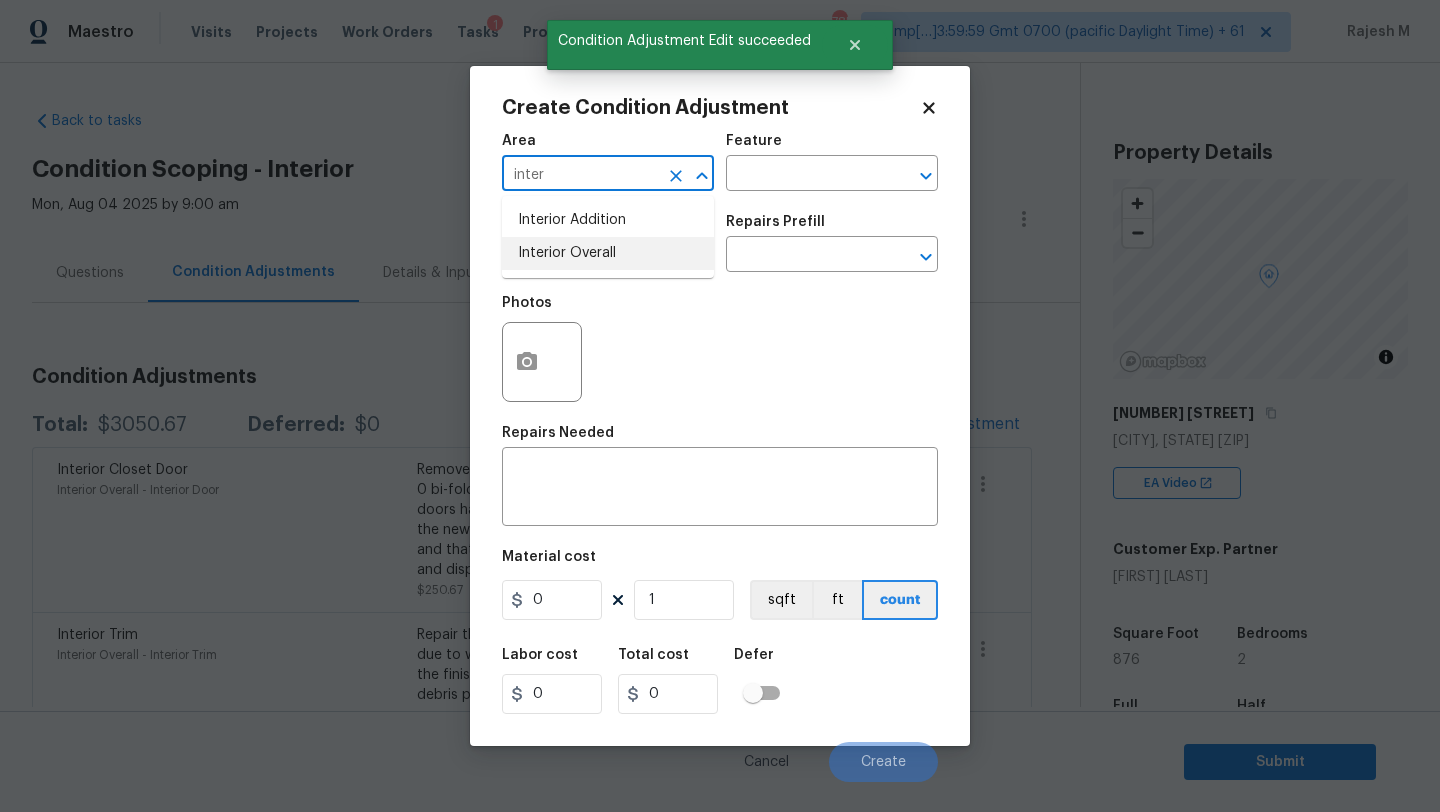 click on "Interior Overall" at bounding box center [608, 253] 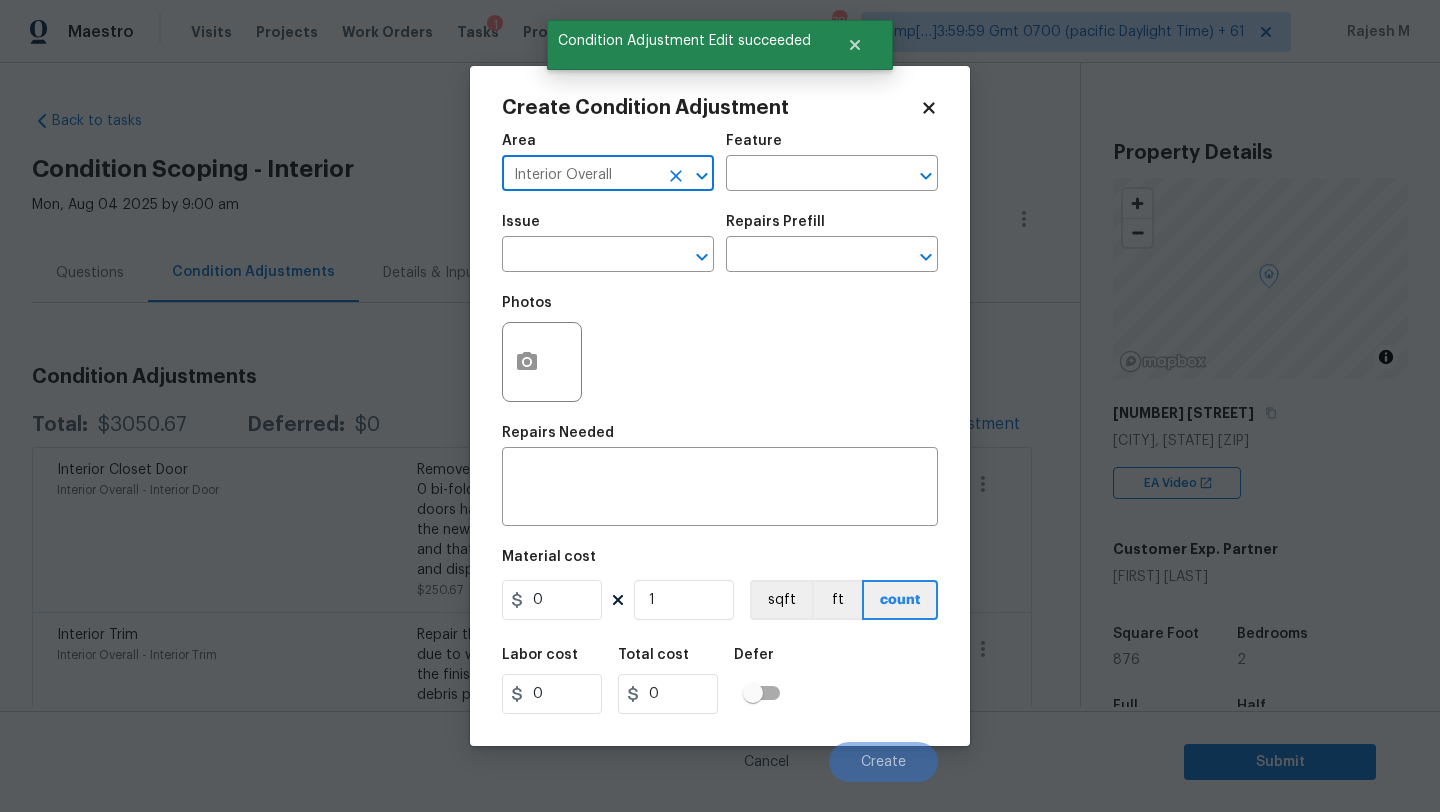 type on "Interior Overall" 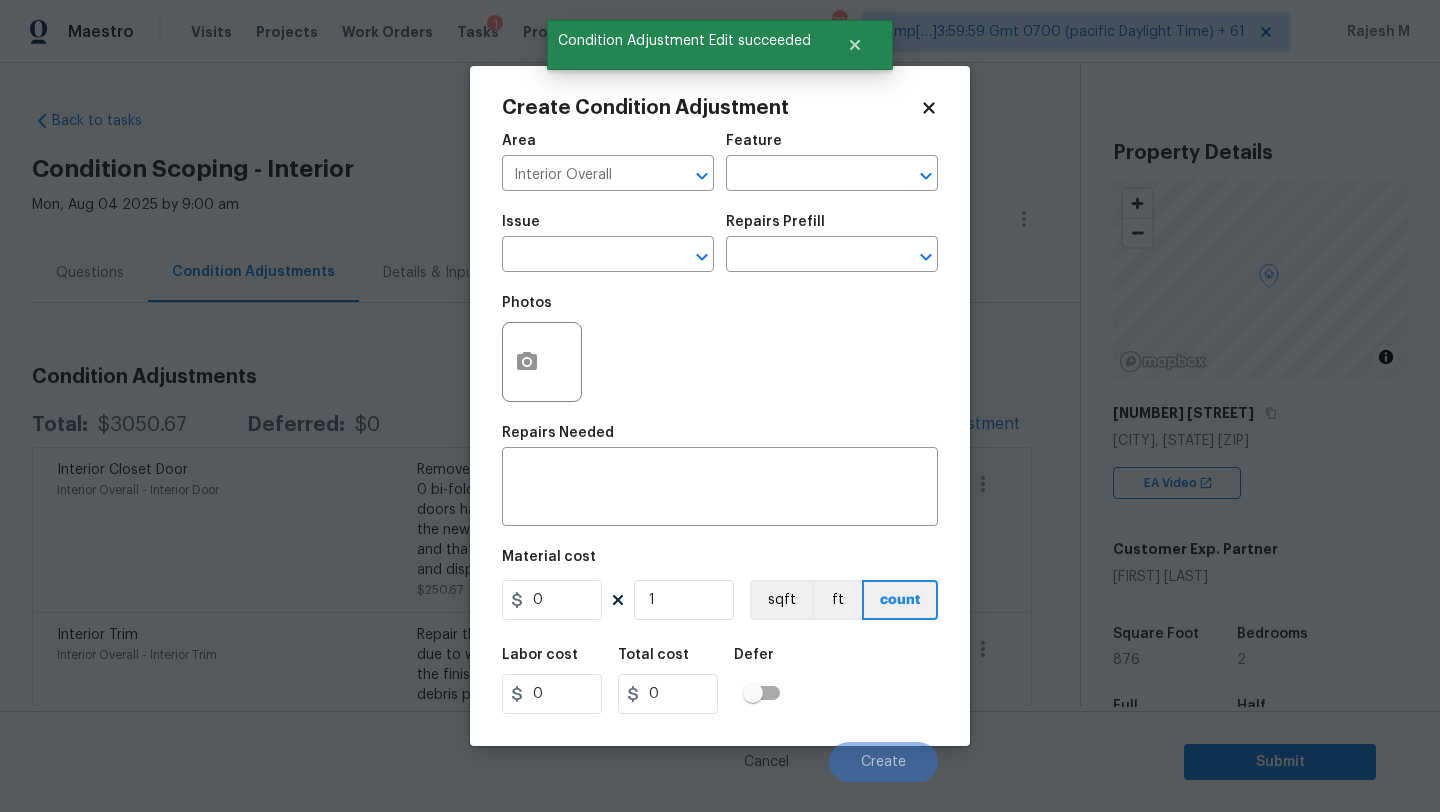 click on "Feature" at bounding box center [832, 147] 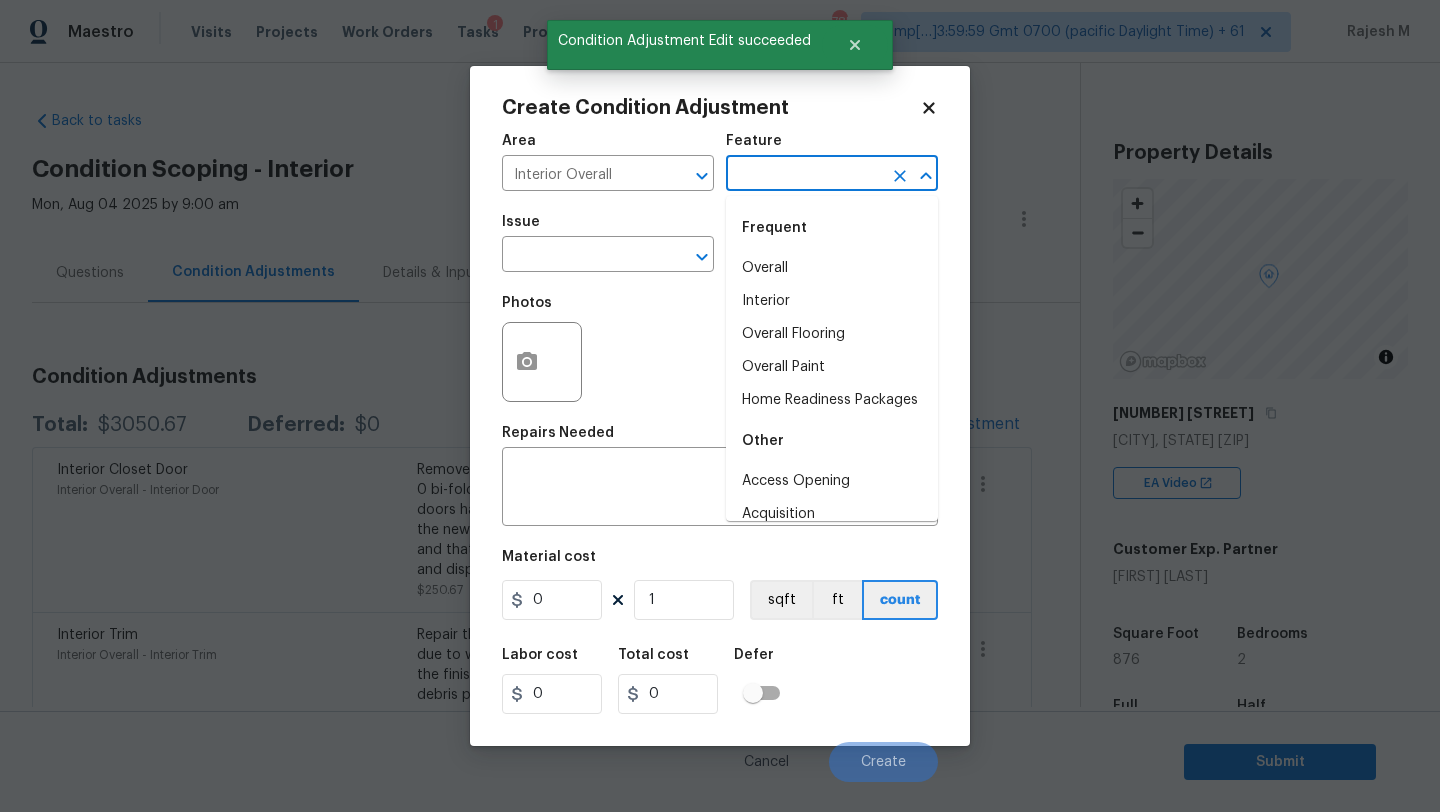 click at bounding box center (804, 175) 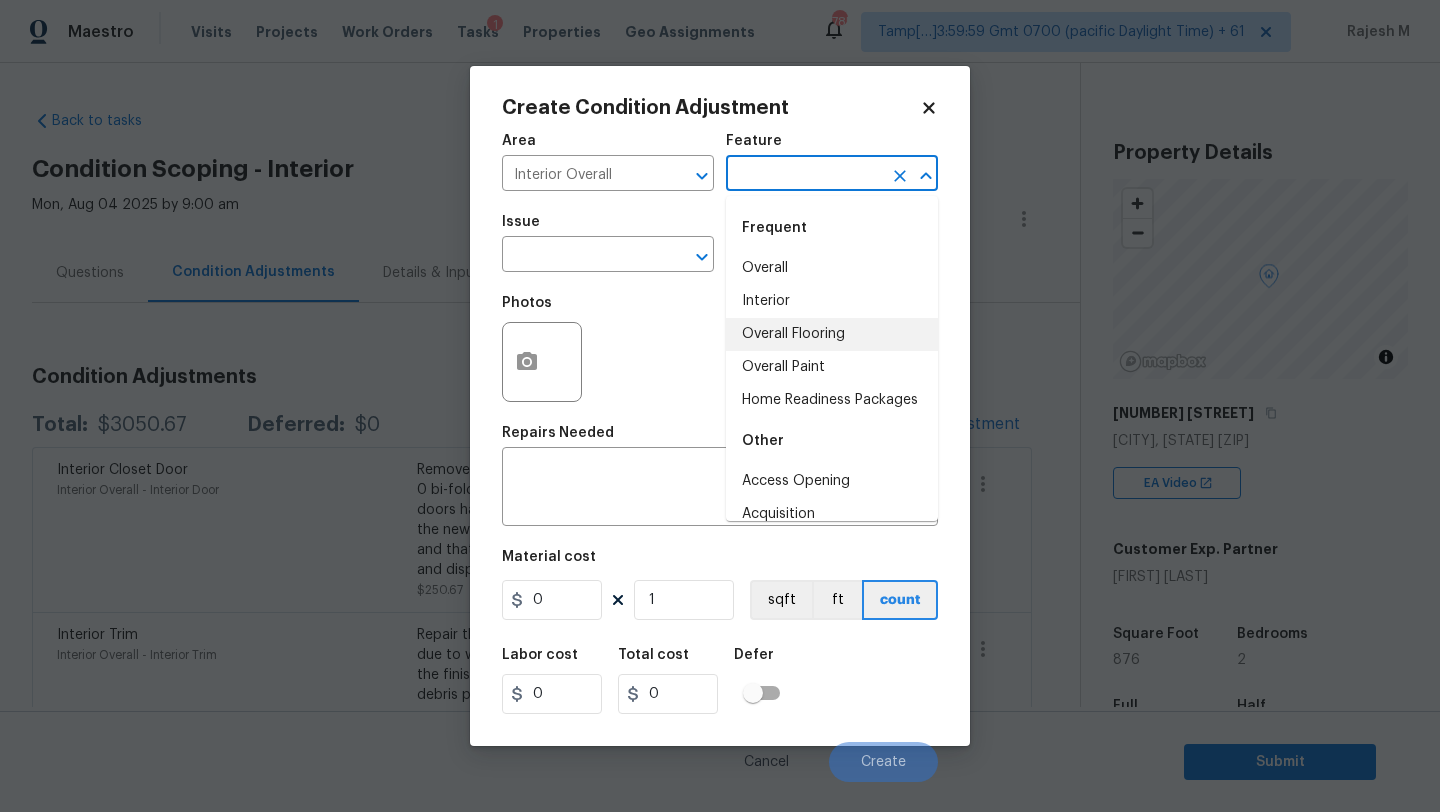 click on "Overall Flooring" at bounding box center [832, 334] 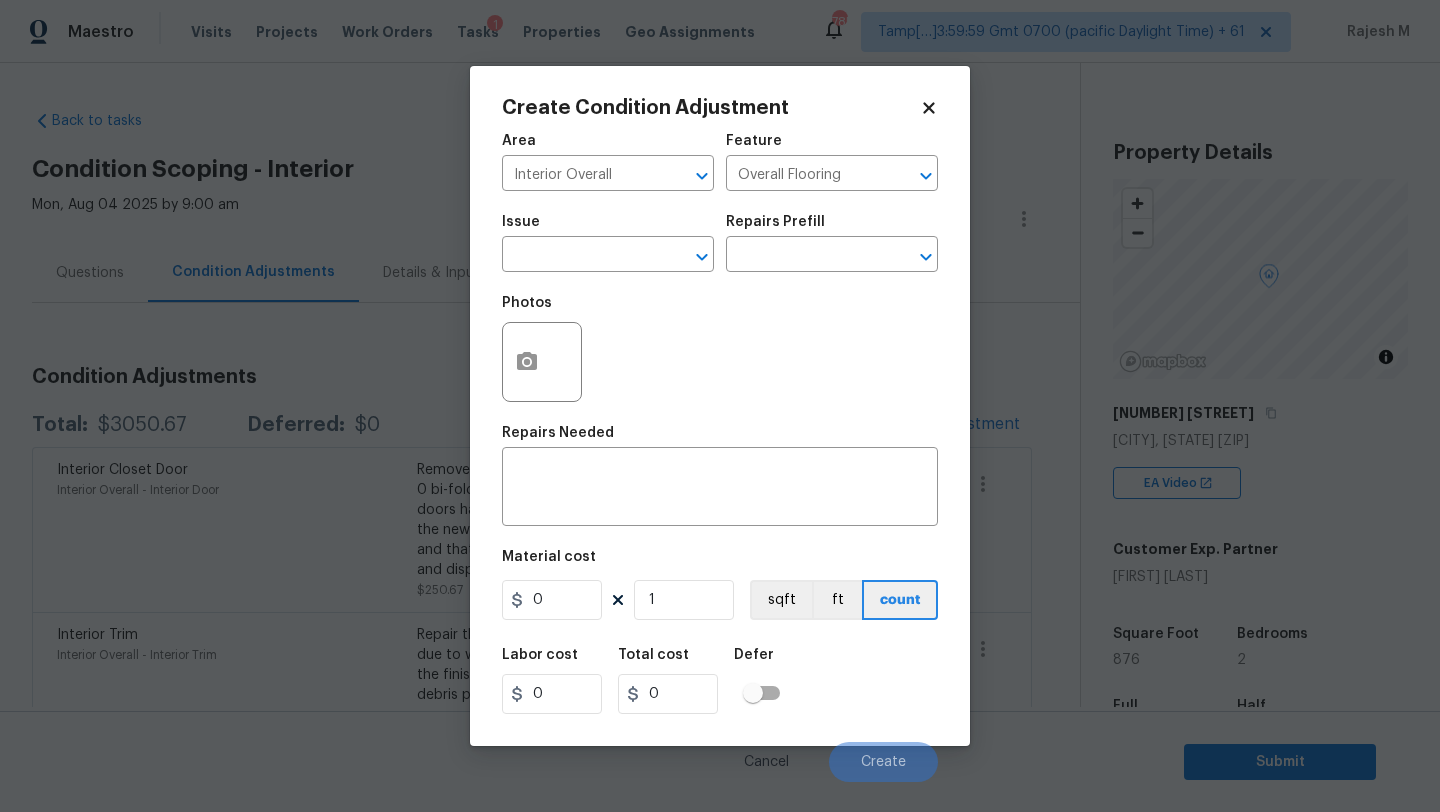 click on "Issue ​" at bounding box center (608, 243) 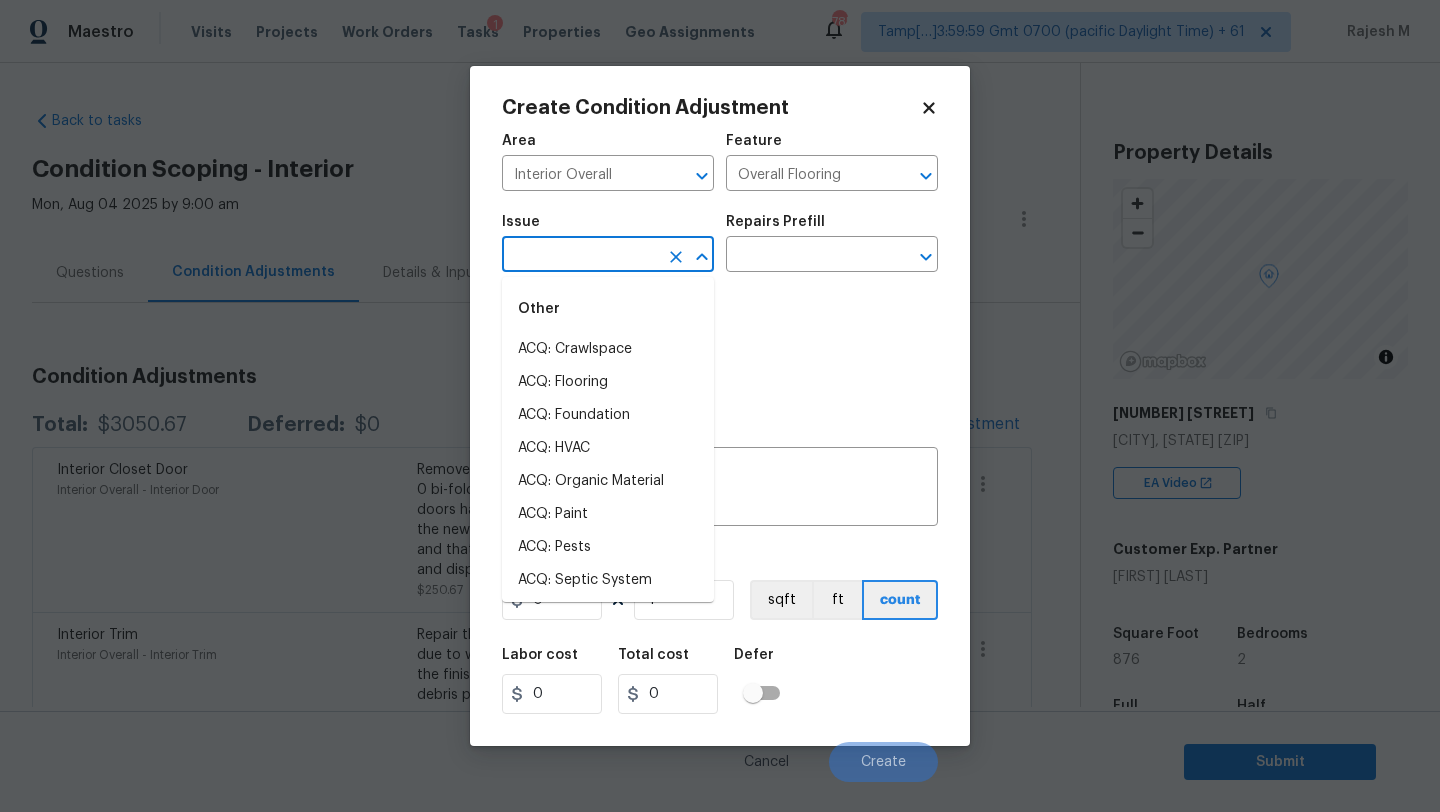 click at bounding box center (580, 256) 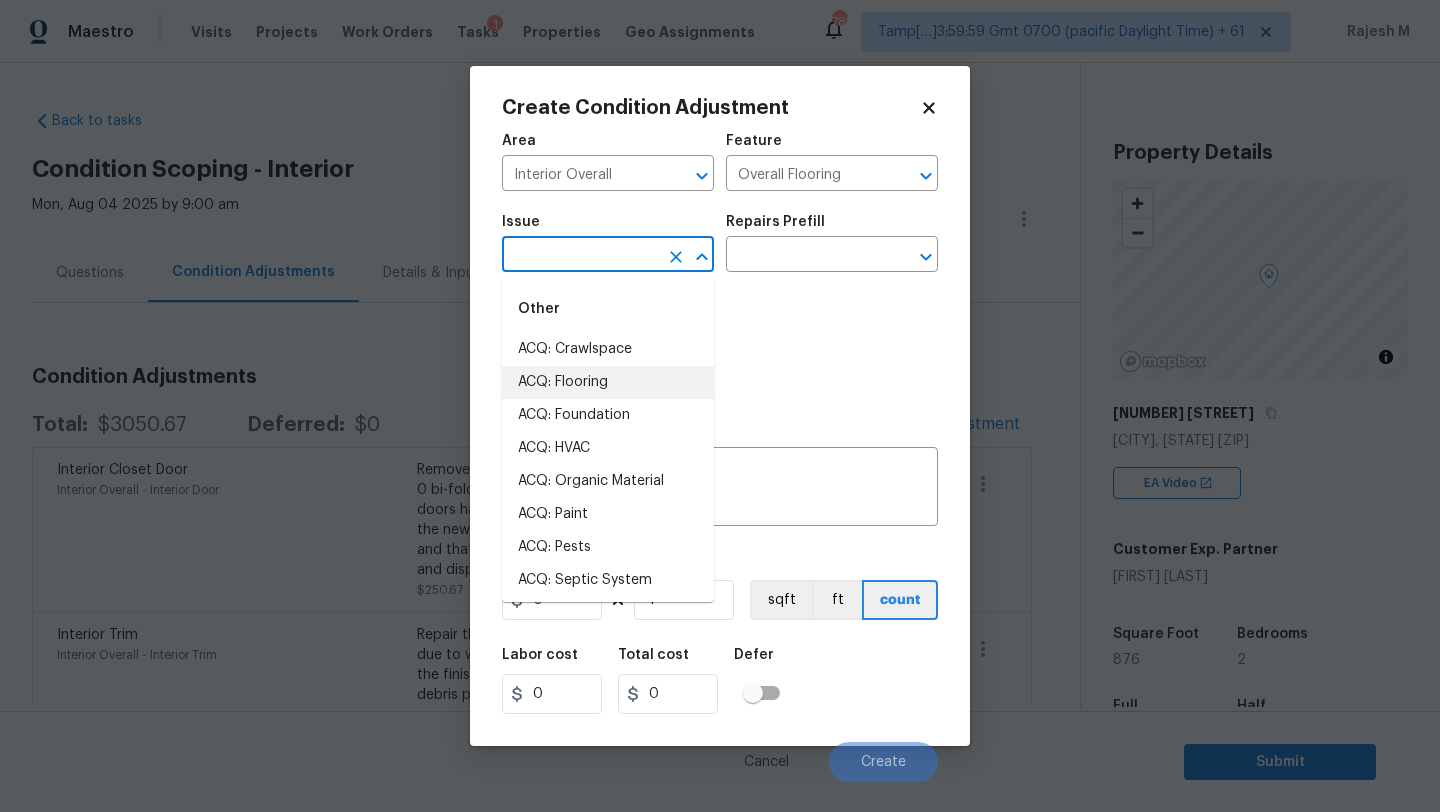 click on "ACQ: Flooring" at bounding box center [608, 382] 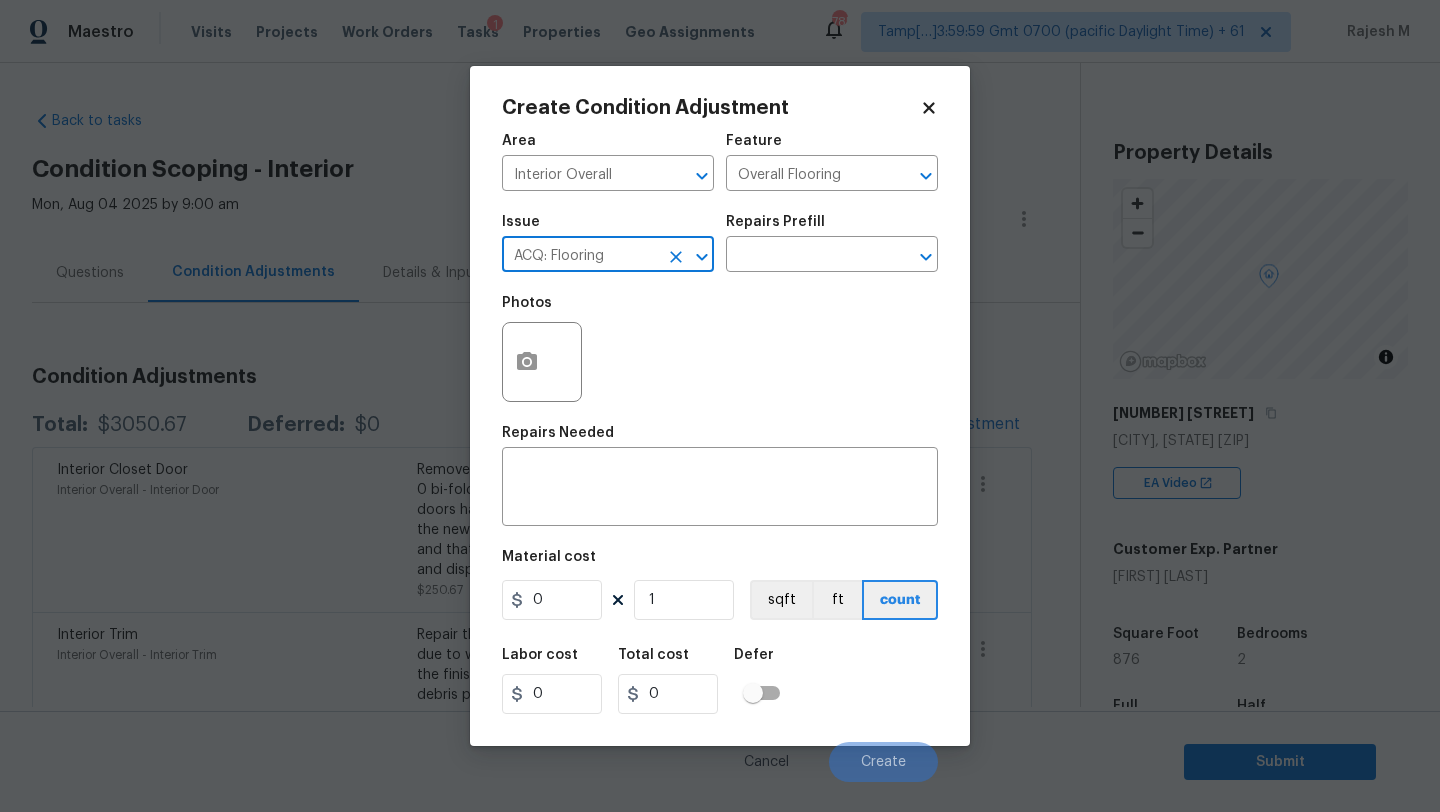 click on "Issue ACQ: Flooring ​ Repairs Prefill ​" at bounding box center [720, 243] 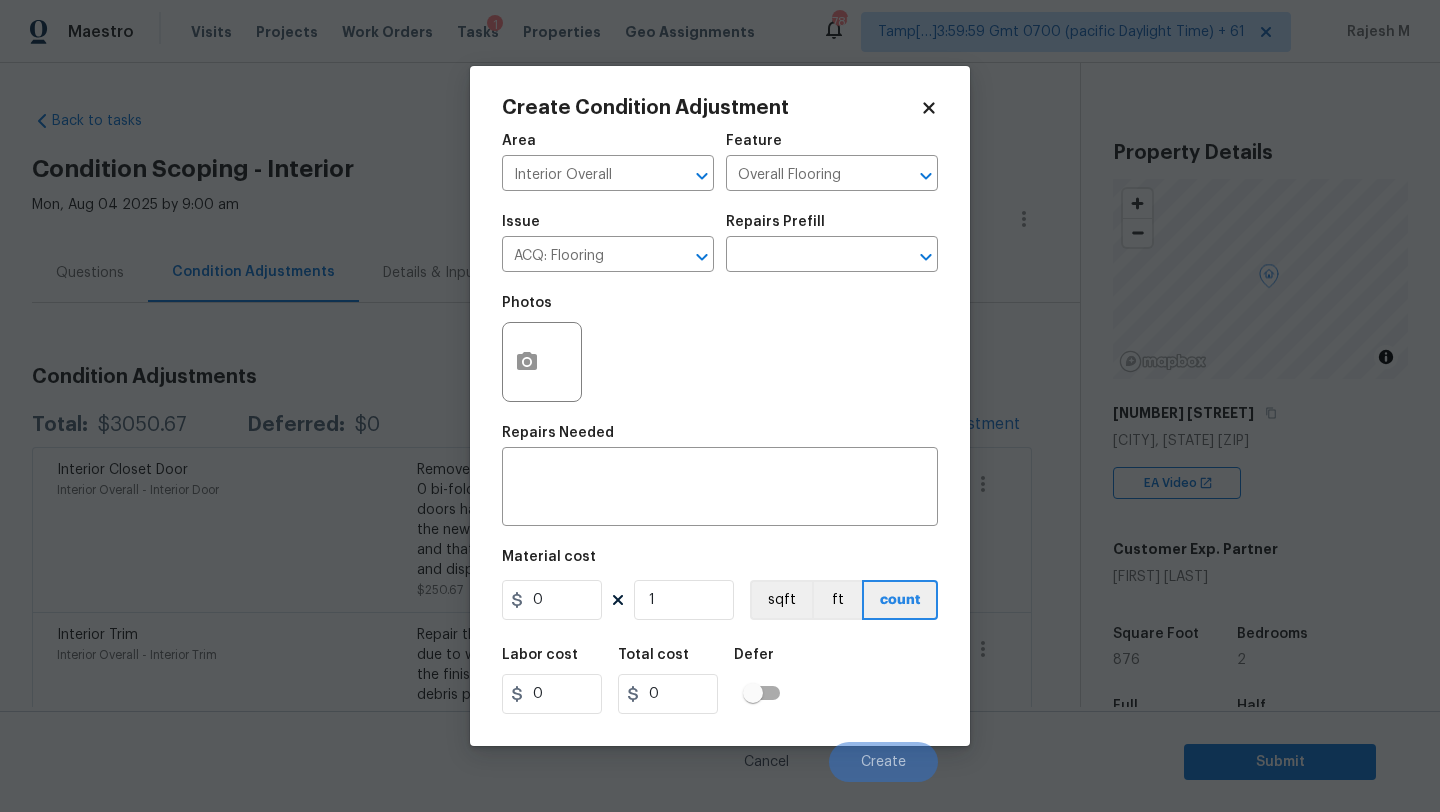 click on "Issue ACQ: Flooring ​ Repairs Prefill ​" at bounding box center [720, 243] 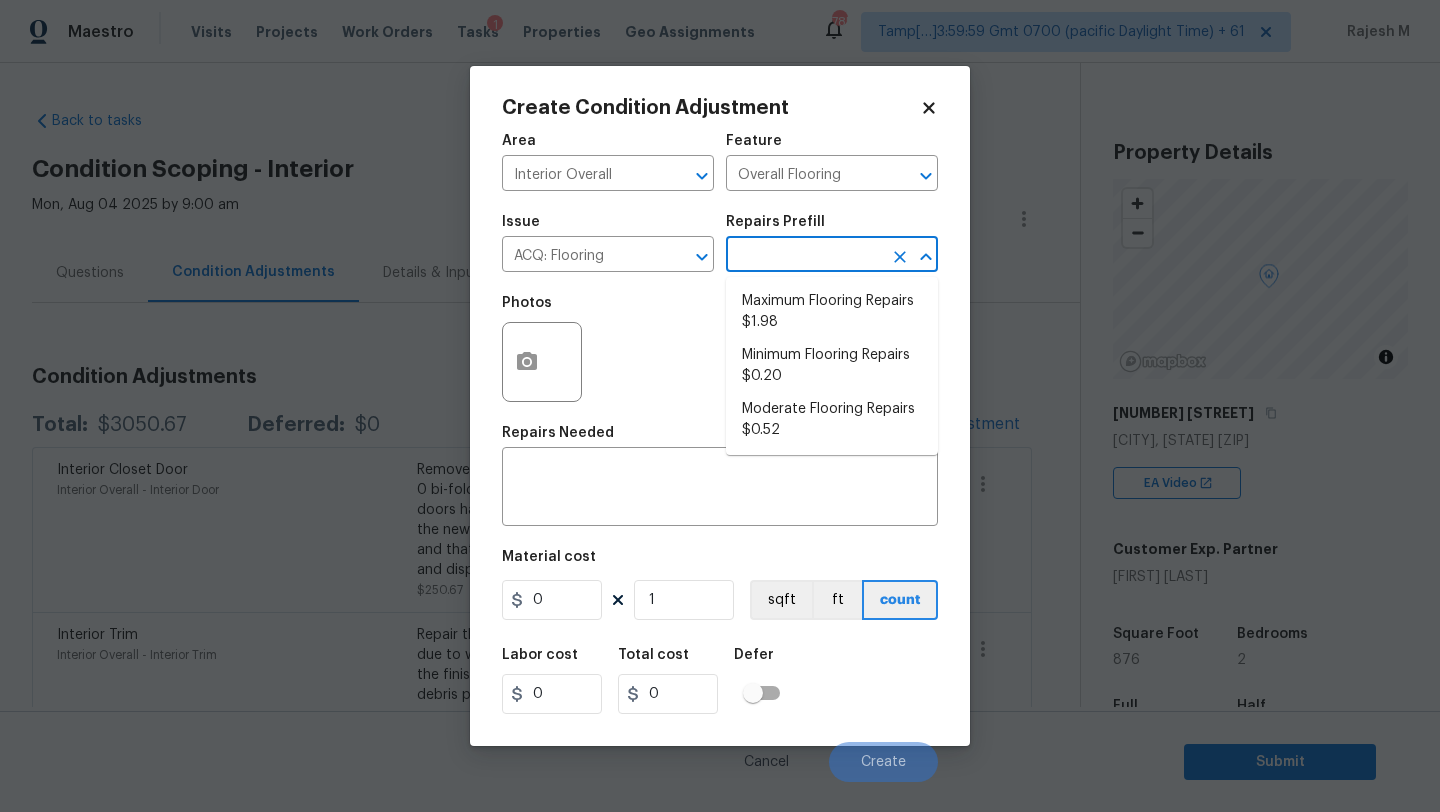 click at bounding box center (804, 256) 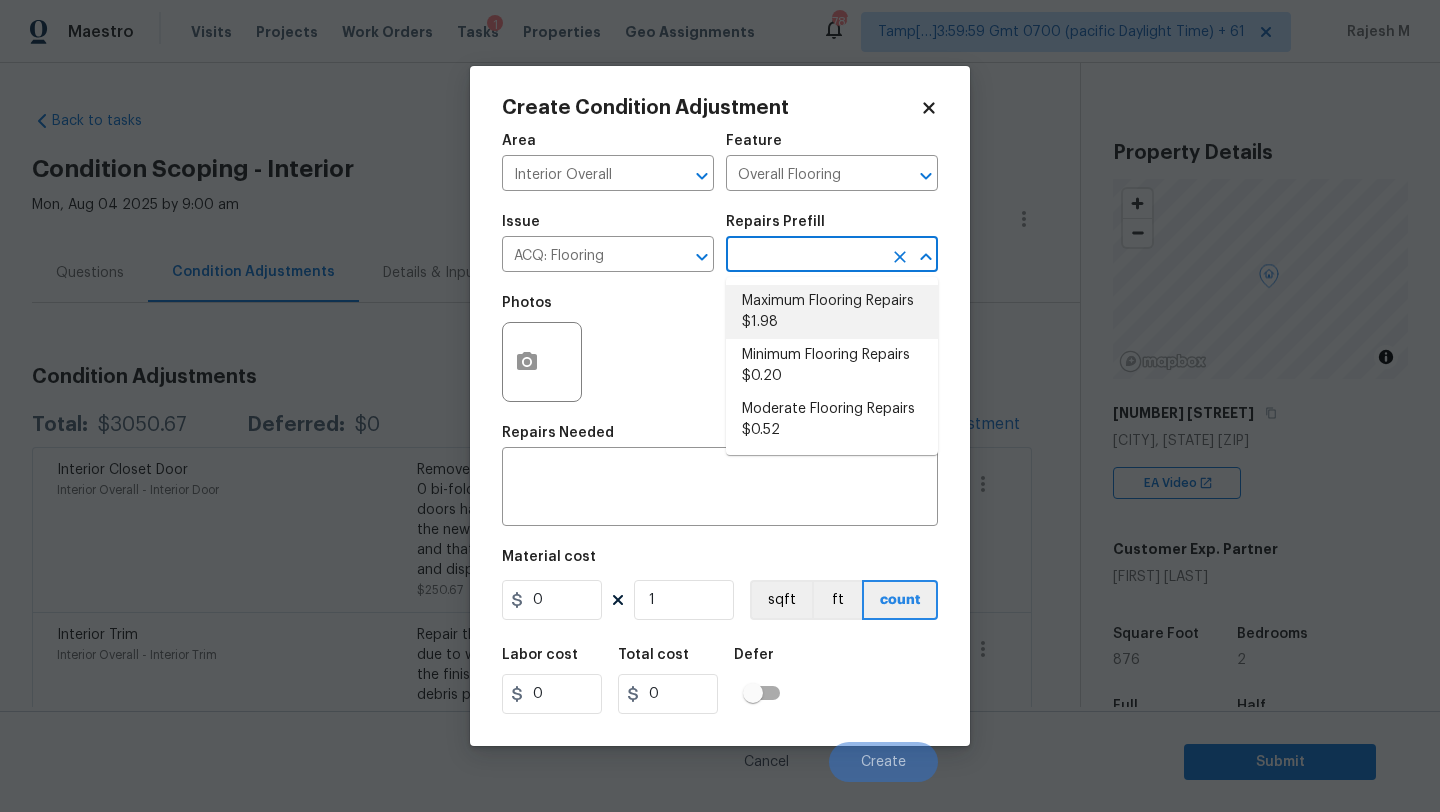 click on "Maximum Flooring Repairs $1.98" at bounding box center (832, 312) 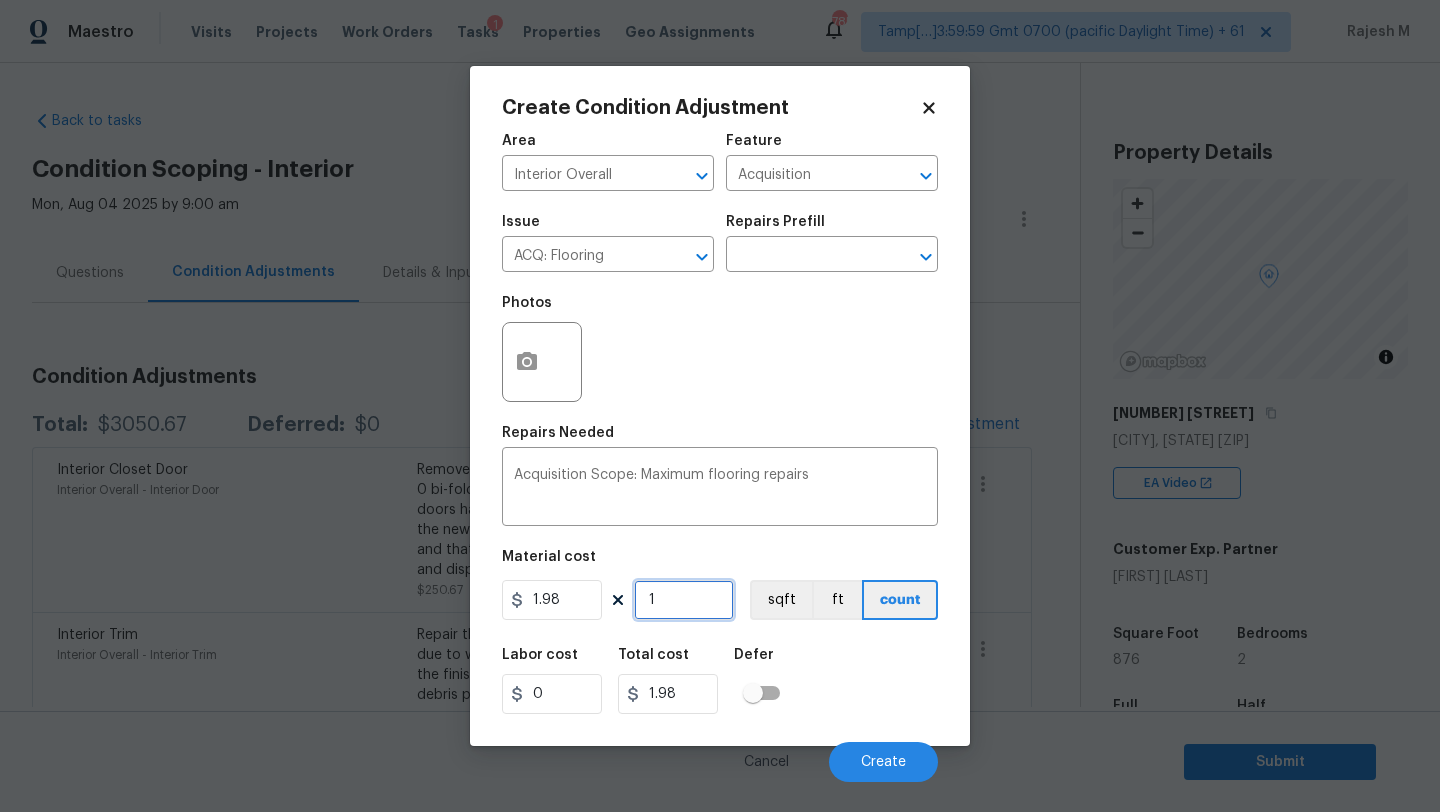click on "1" at bounding box center [684, 600] 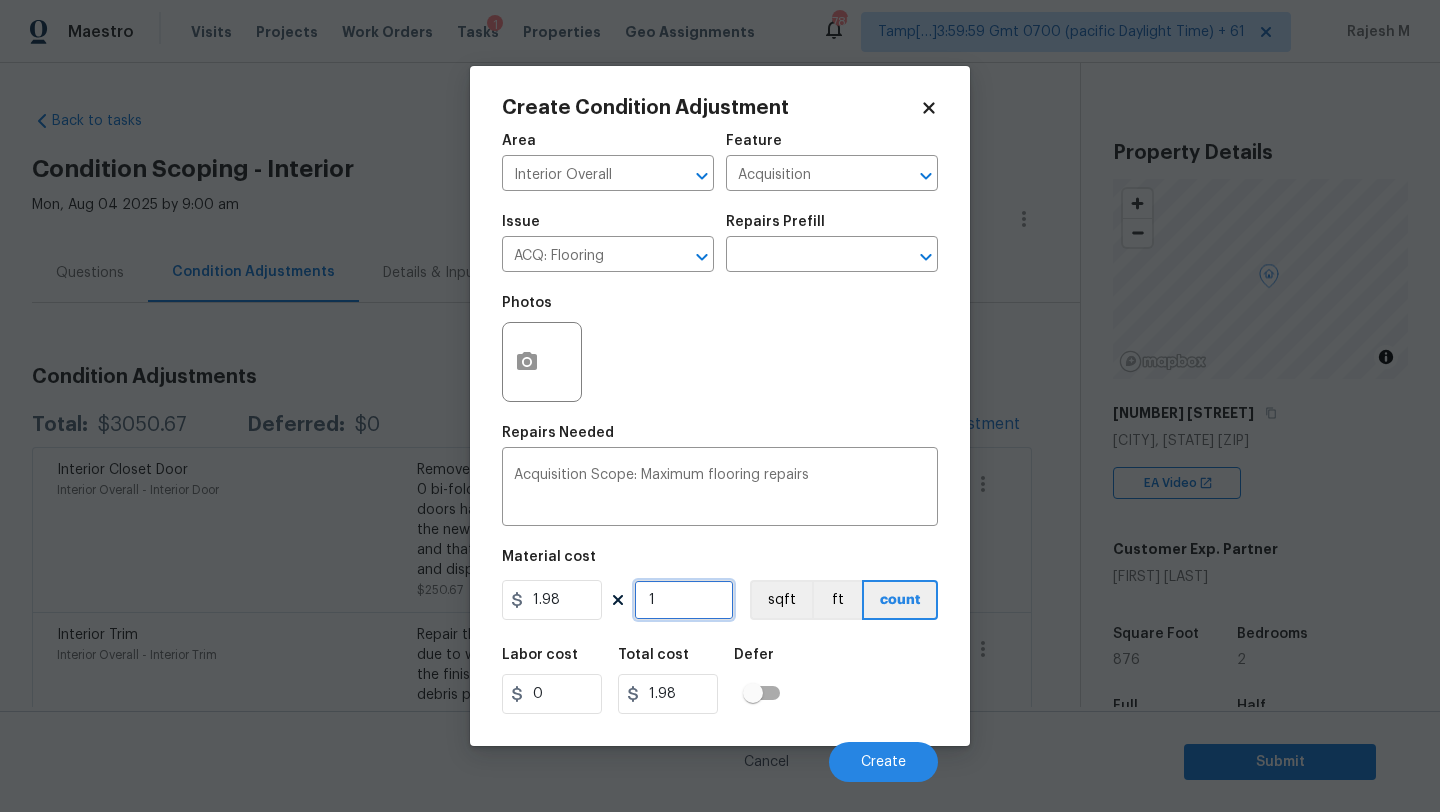 click on "1" at bounding box center (684, 600) 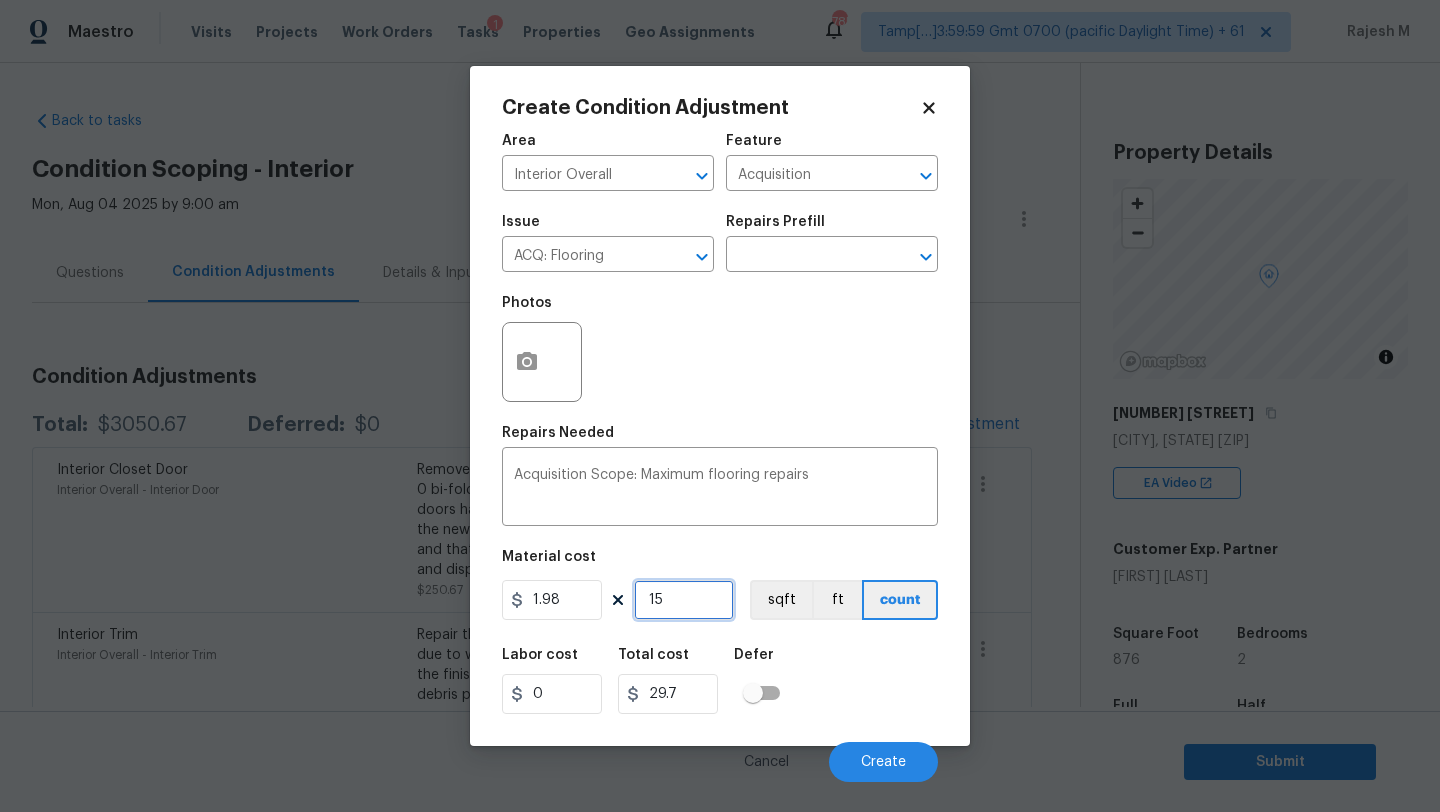 type on "157" 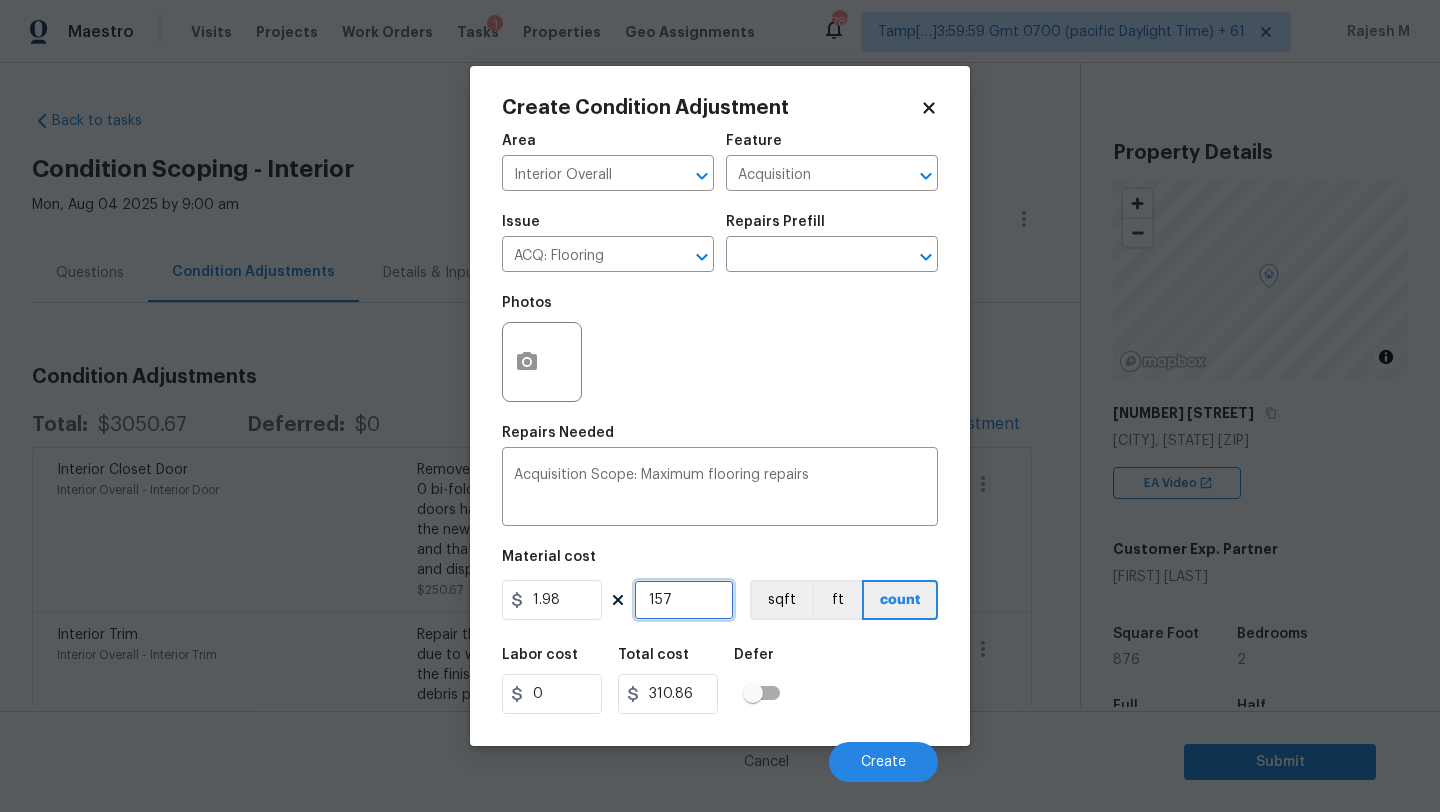 type on "1576" 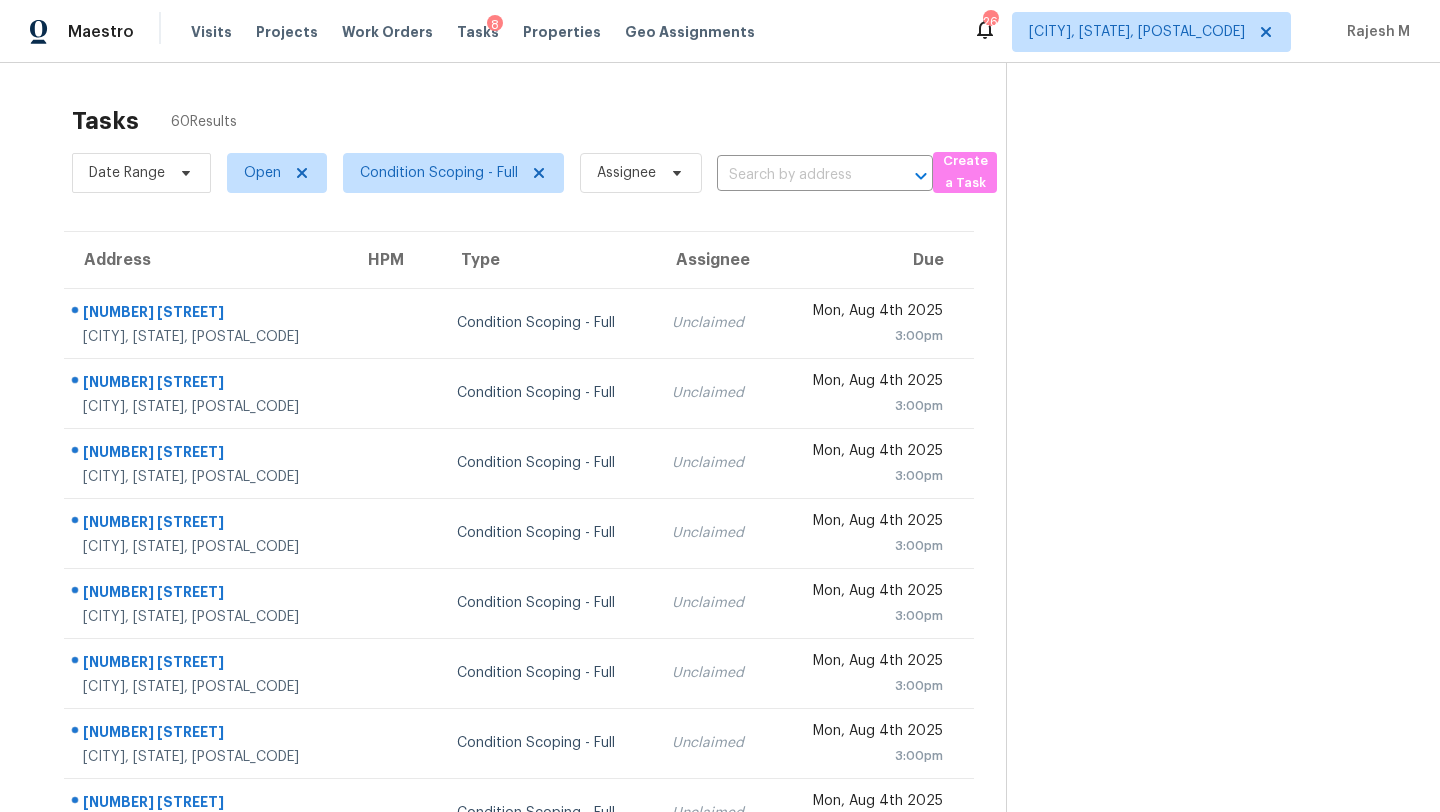 scroll, scrollTop: 0, scrollLeft: 0, axis: both 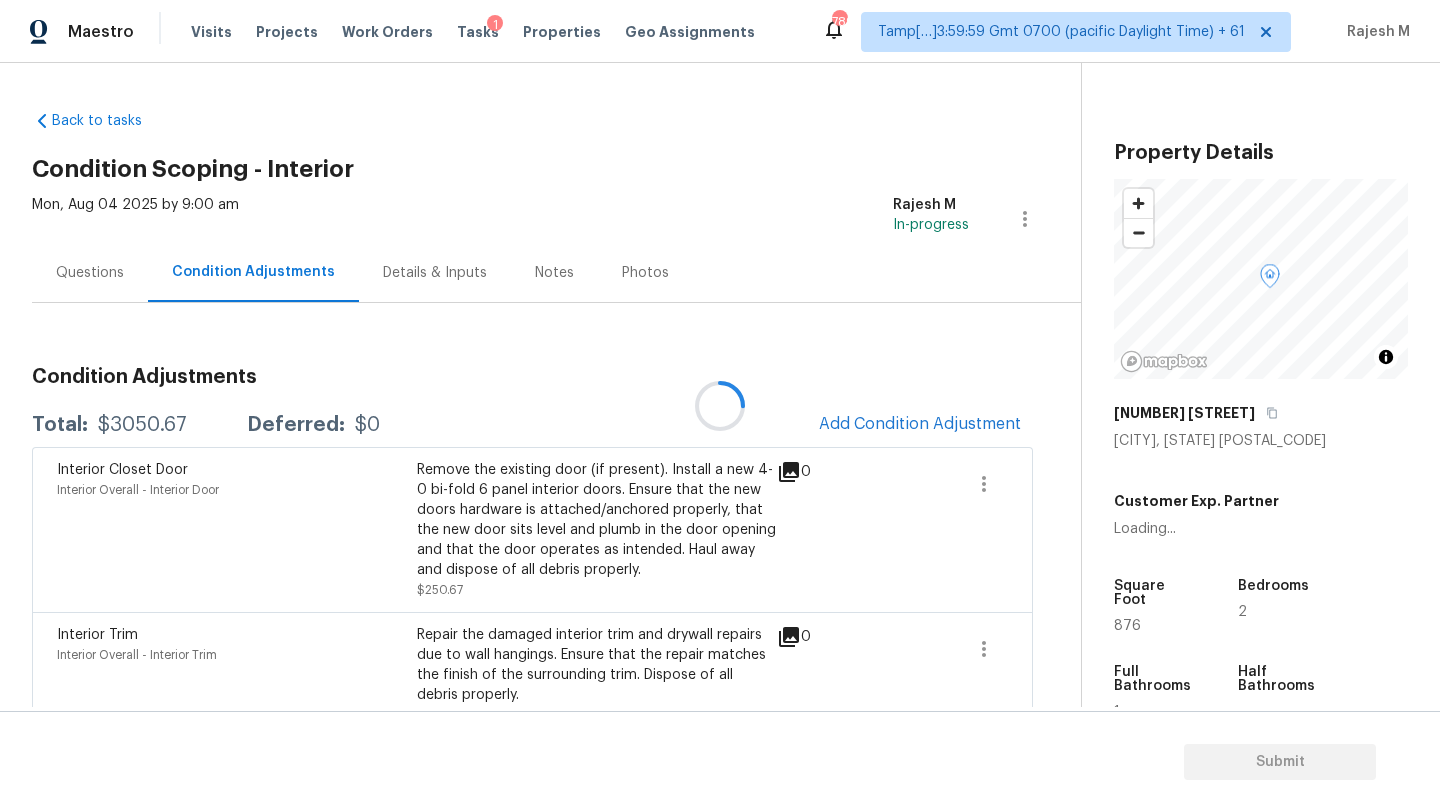 click at bounding box center (720, 406) 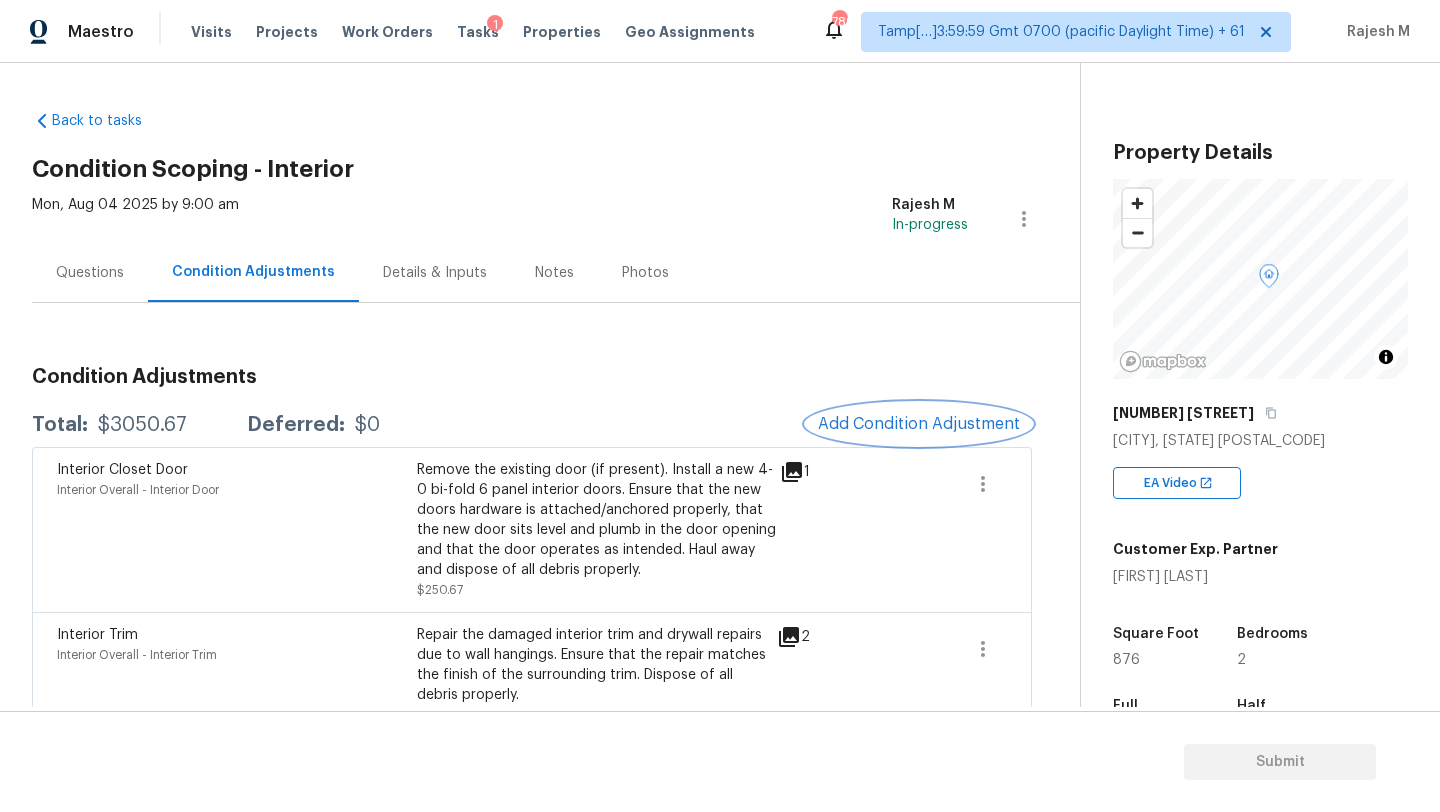 click on "Add Condition Adjustment" at bounding box center [919, 424] 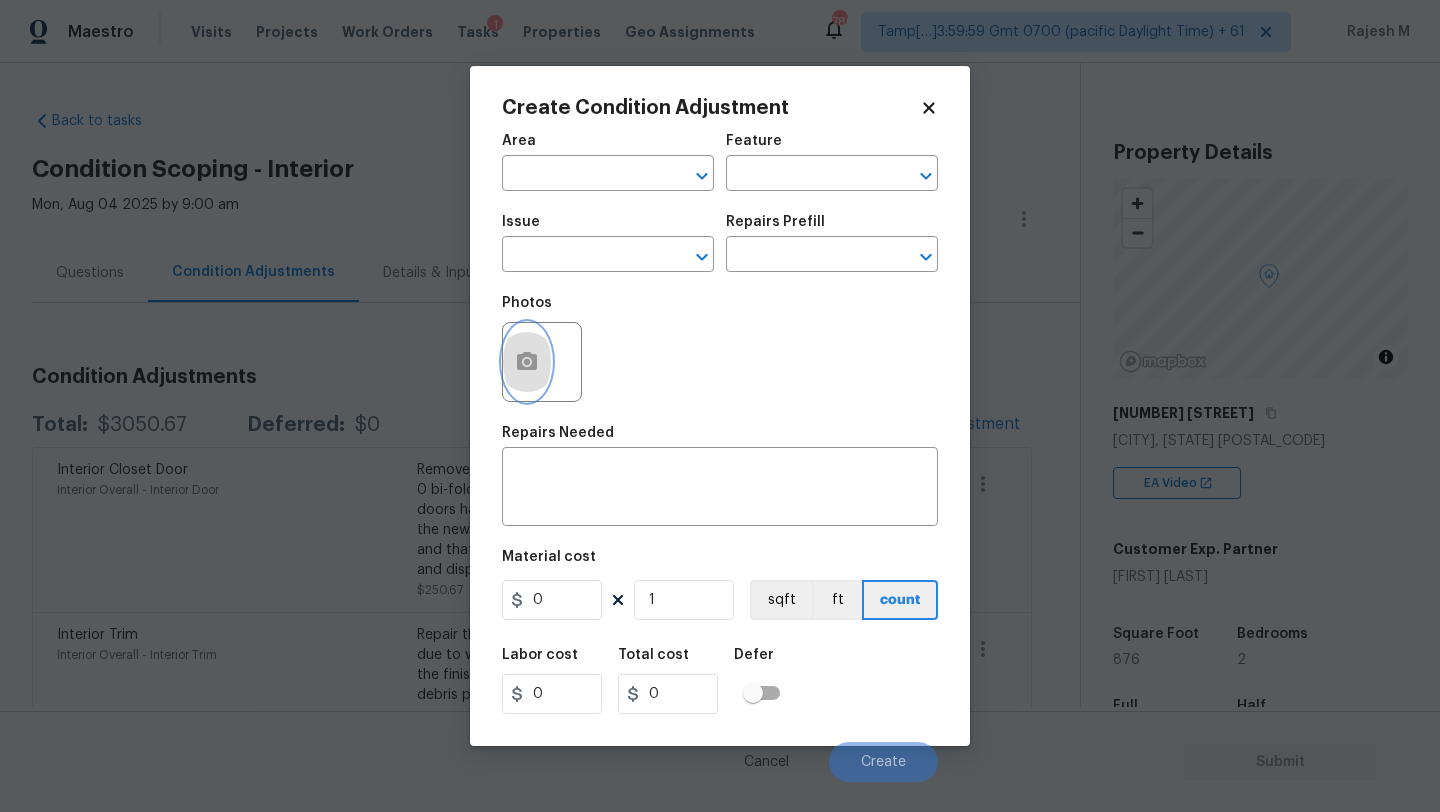 click at bounding box center (527, 362) 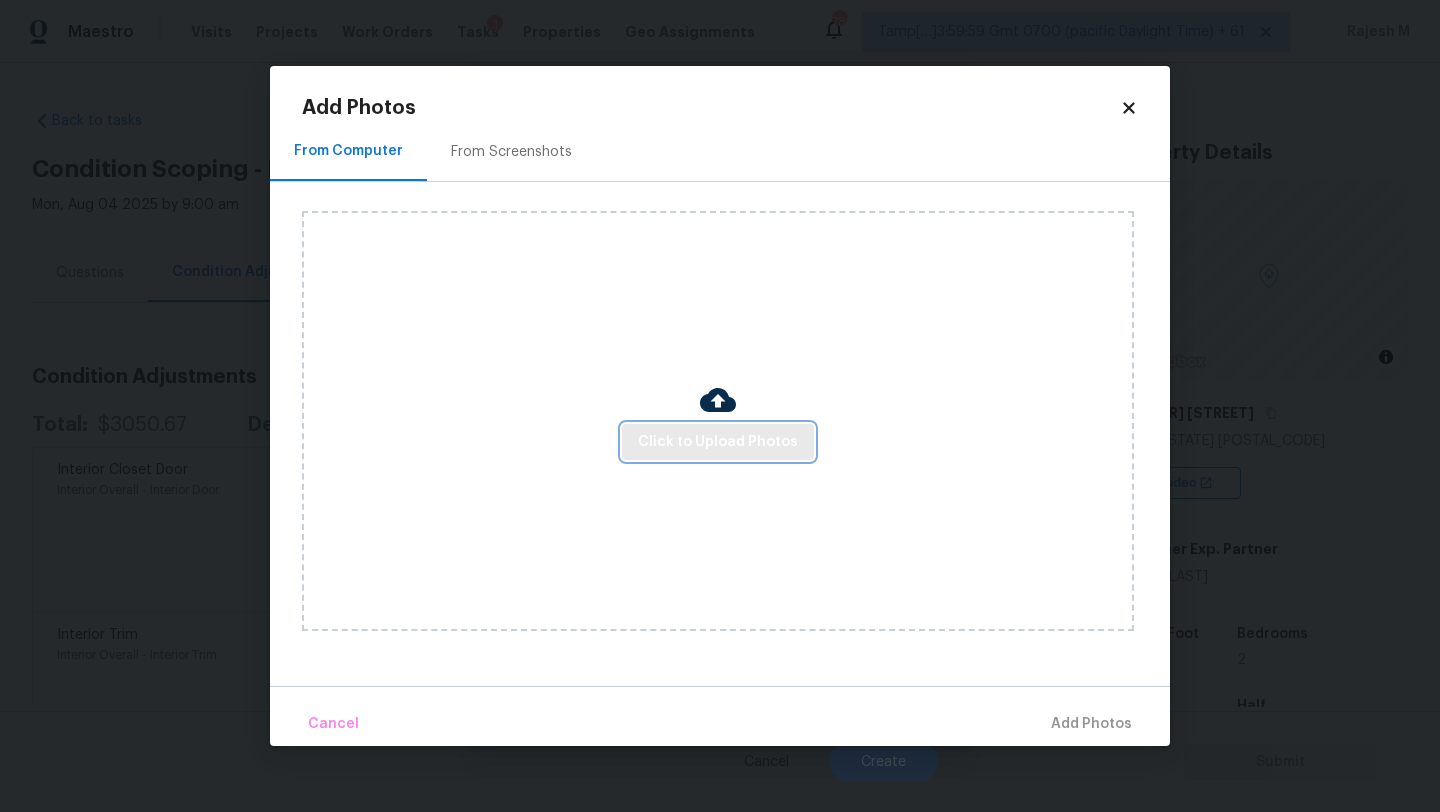 click on "Click to Upload Photos" at bounding box center [718, 442] 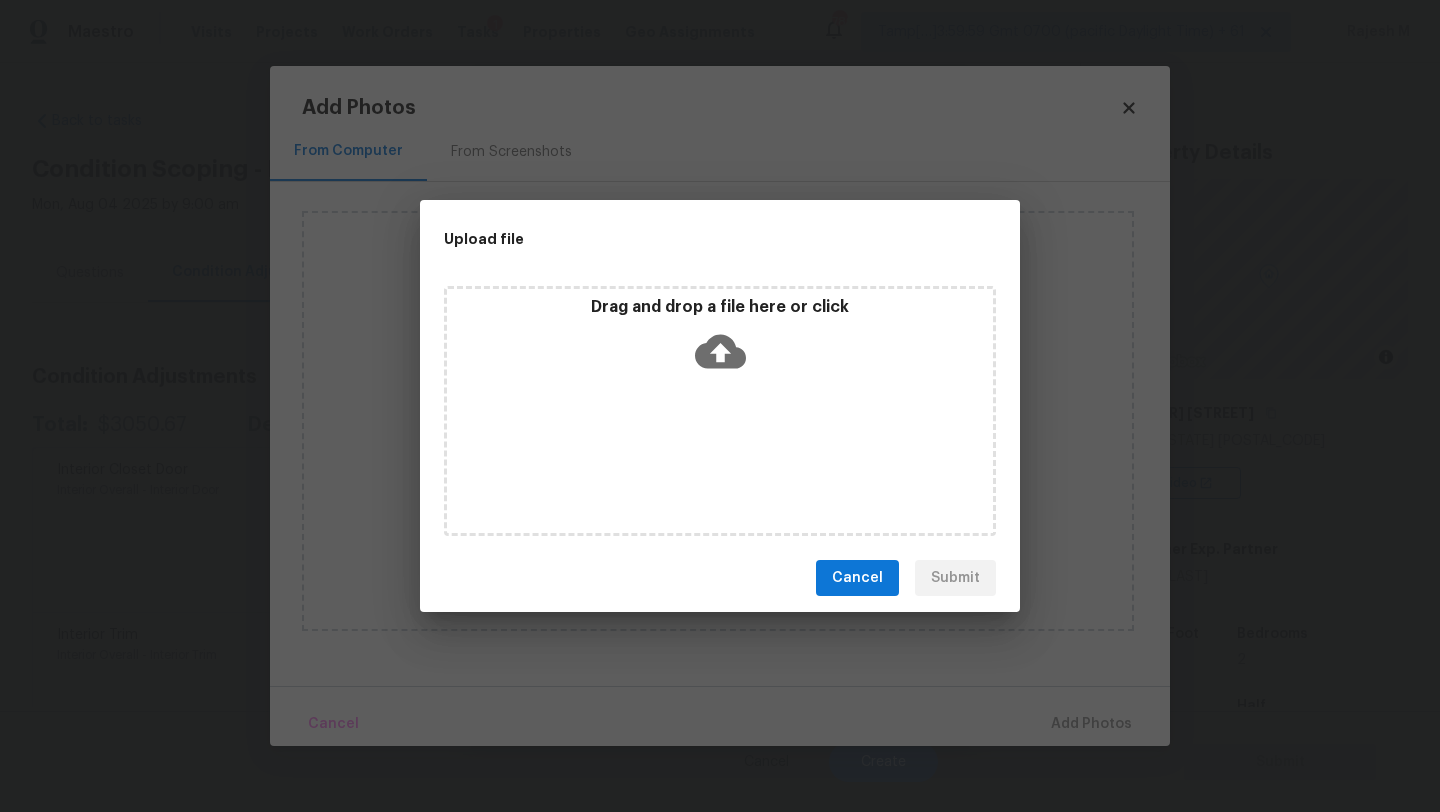 click on "Drag and drop a file here or click" at bounding box center (720, 411) 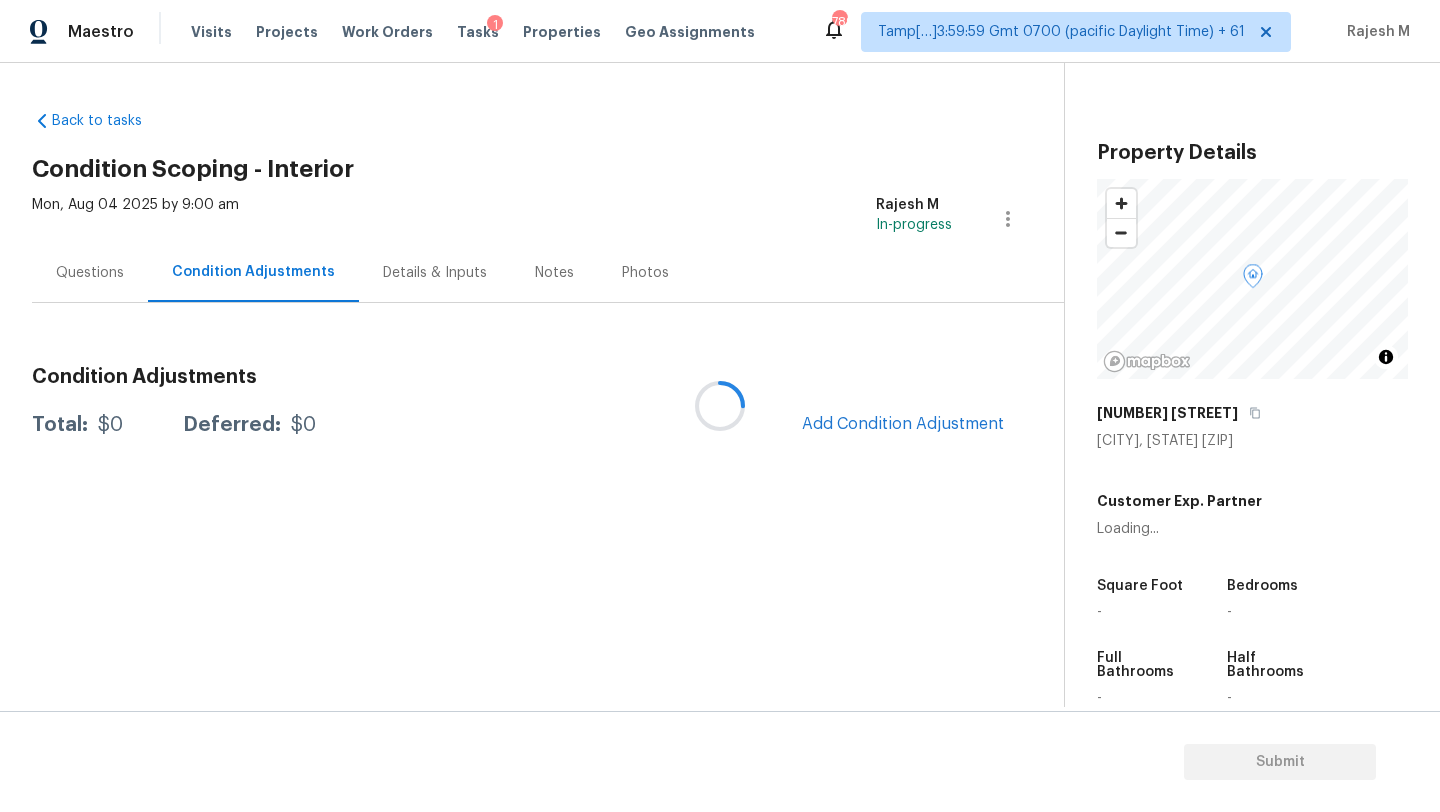 scroll, scrollTop: 0, scrollLeft: 0, axis: both 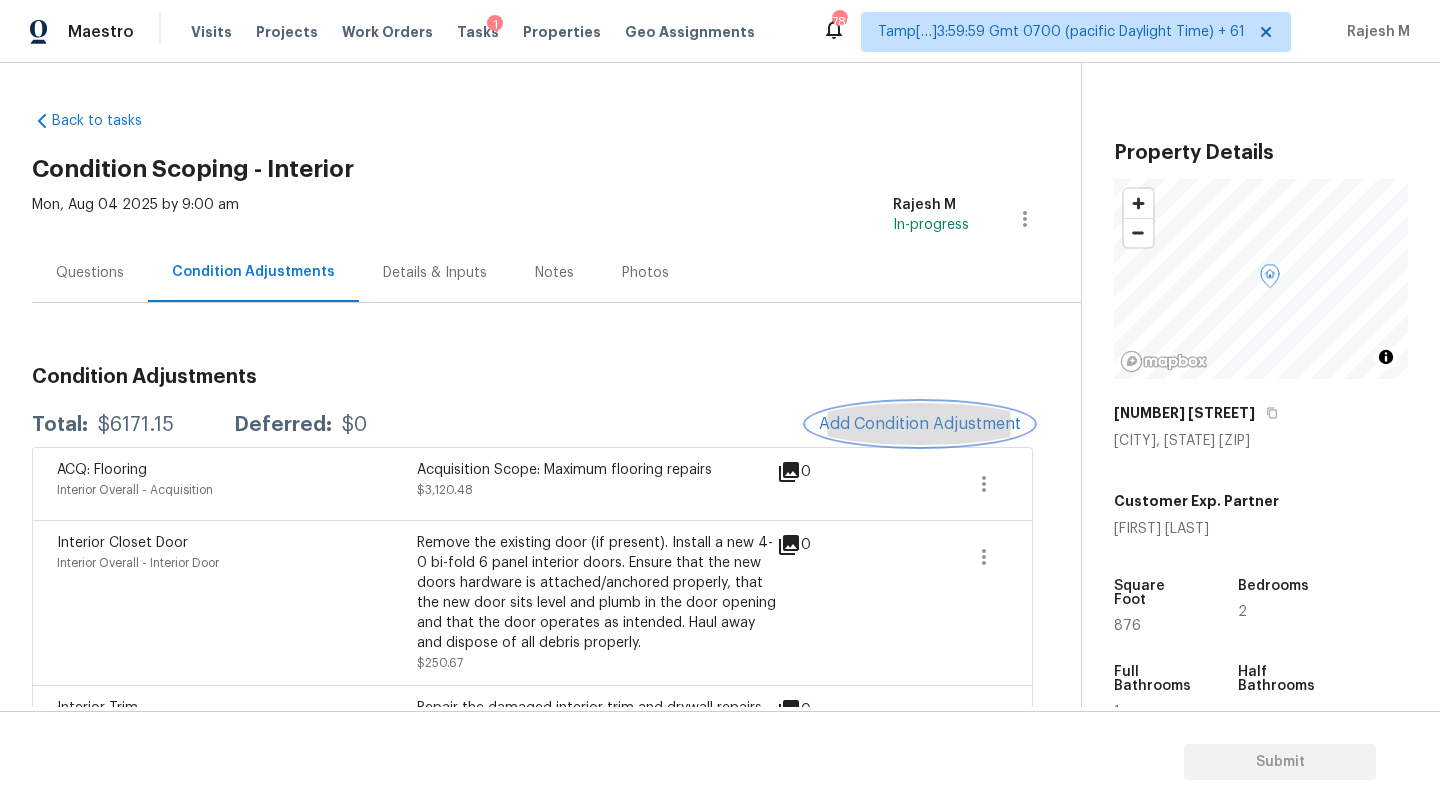 click on "Add Condition Adjustment" at bounding box center [920, 424] 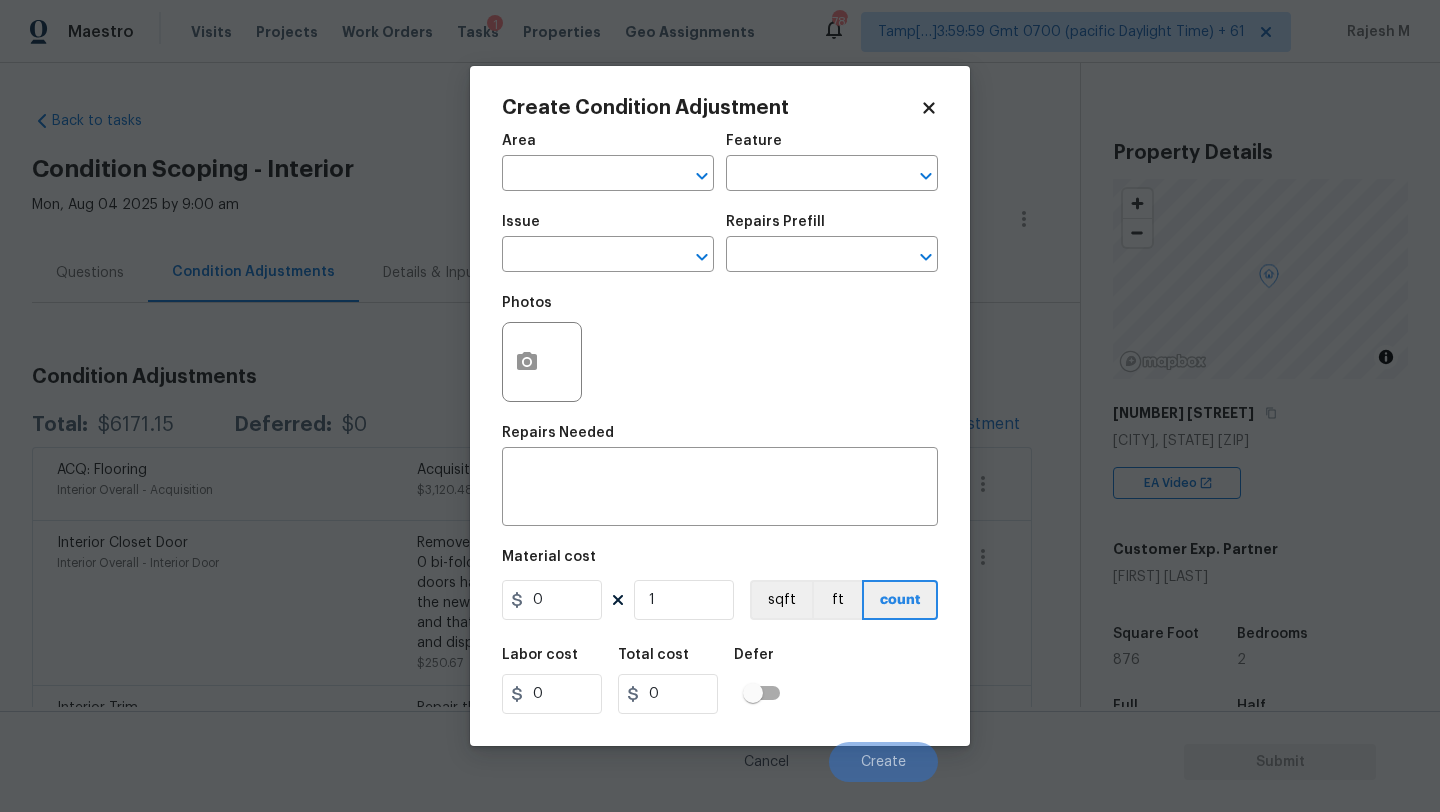 click on "Area ​" at bounding box center (608, 162) 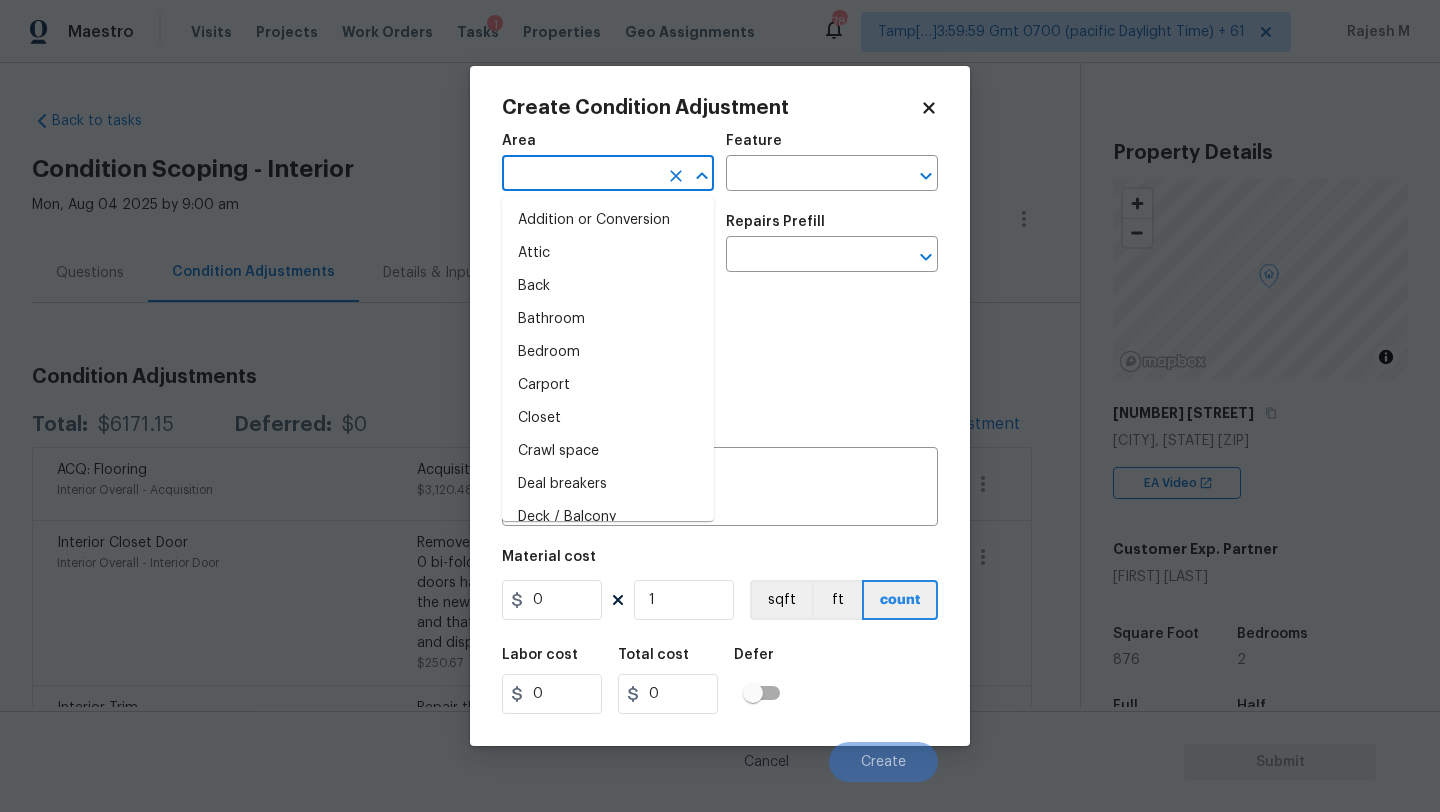 click at bounding box center [580, 175] 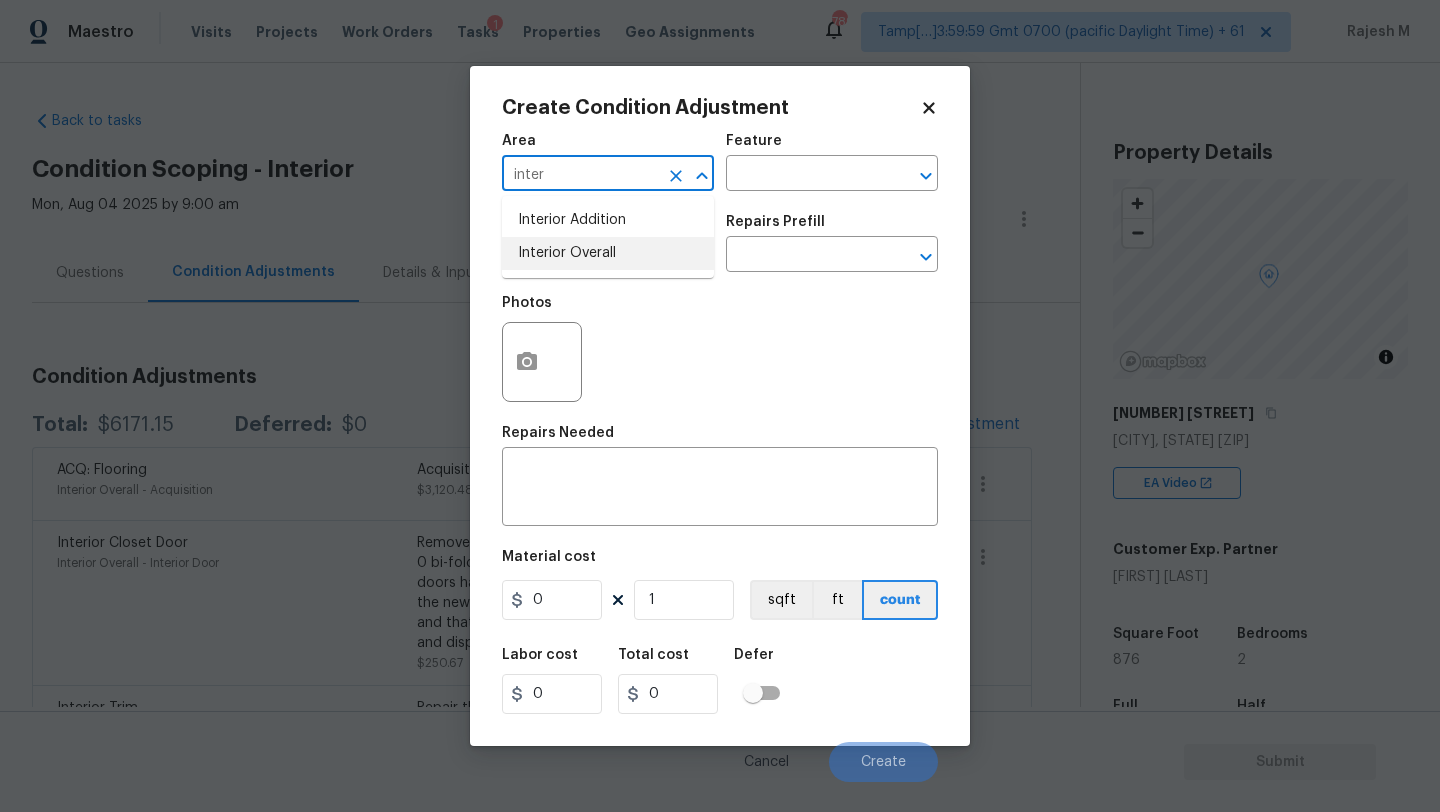 click on "Interior Overall" at bounding box center [608, 253] 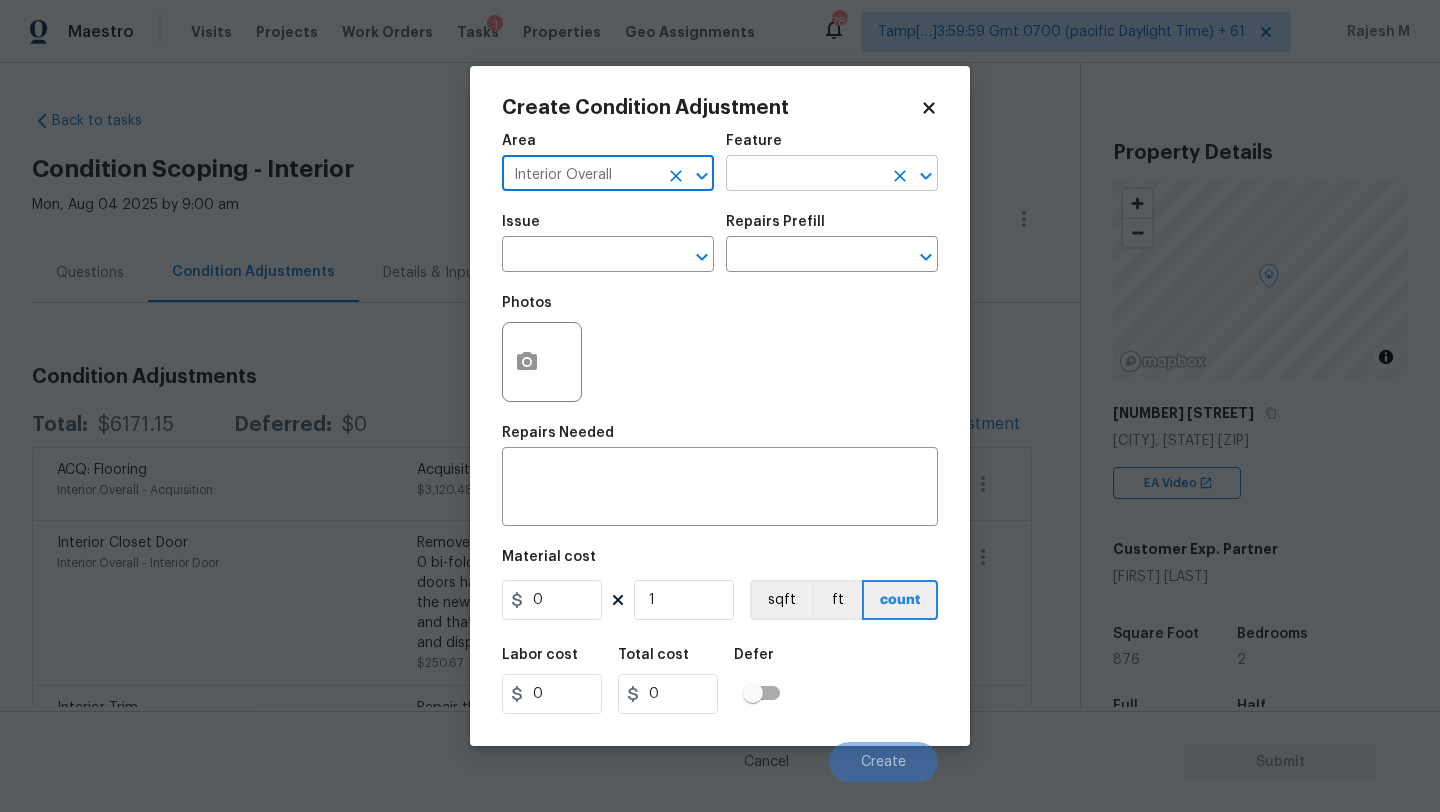 type on "Interior Overall" 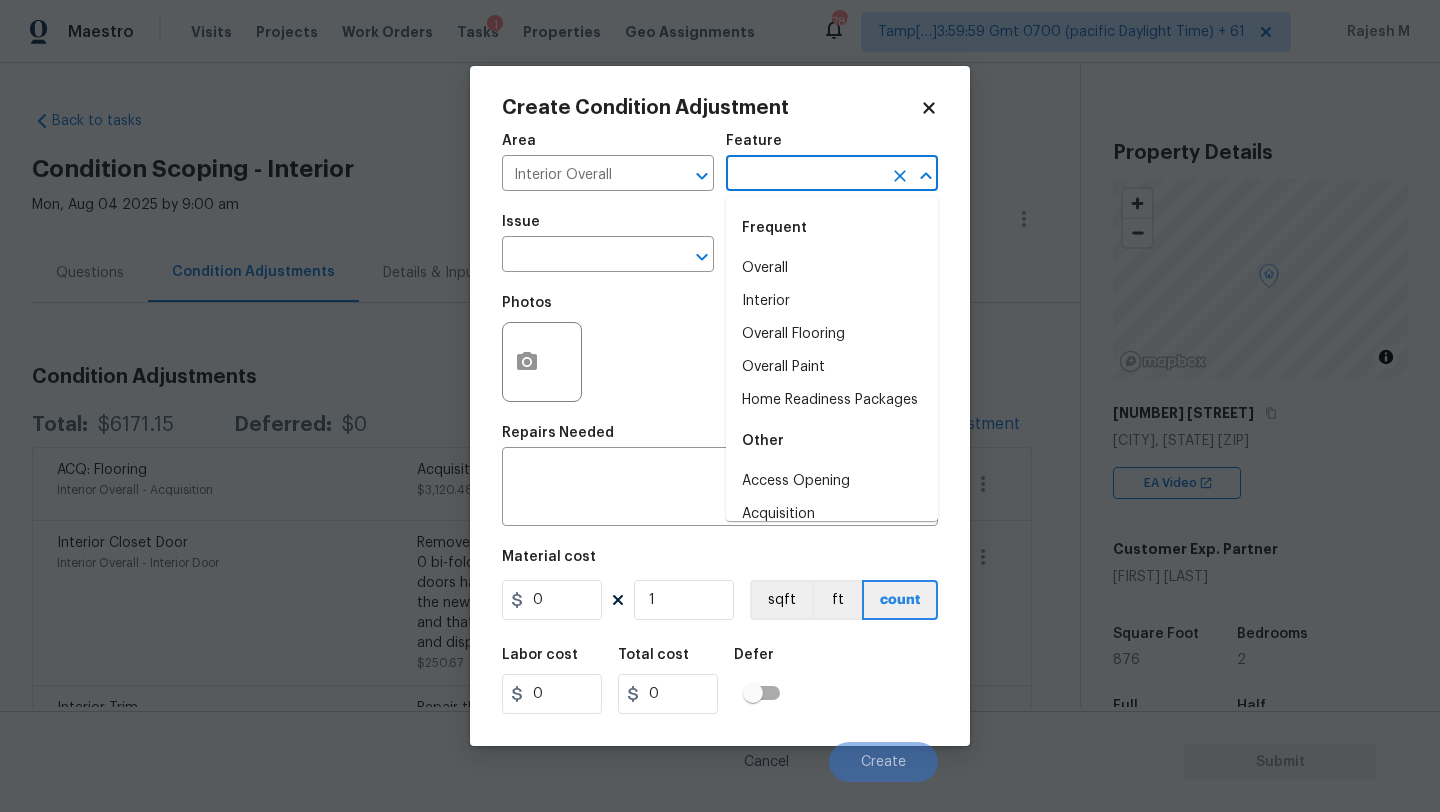 click at bounding box center [804, 175] 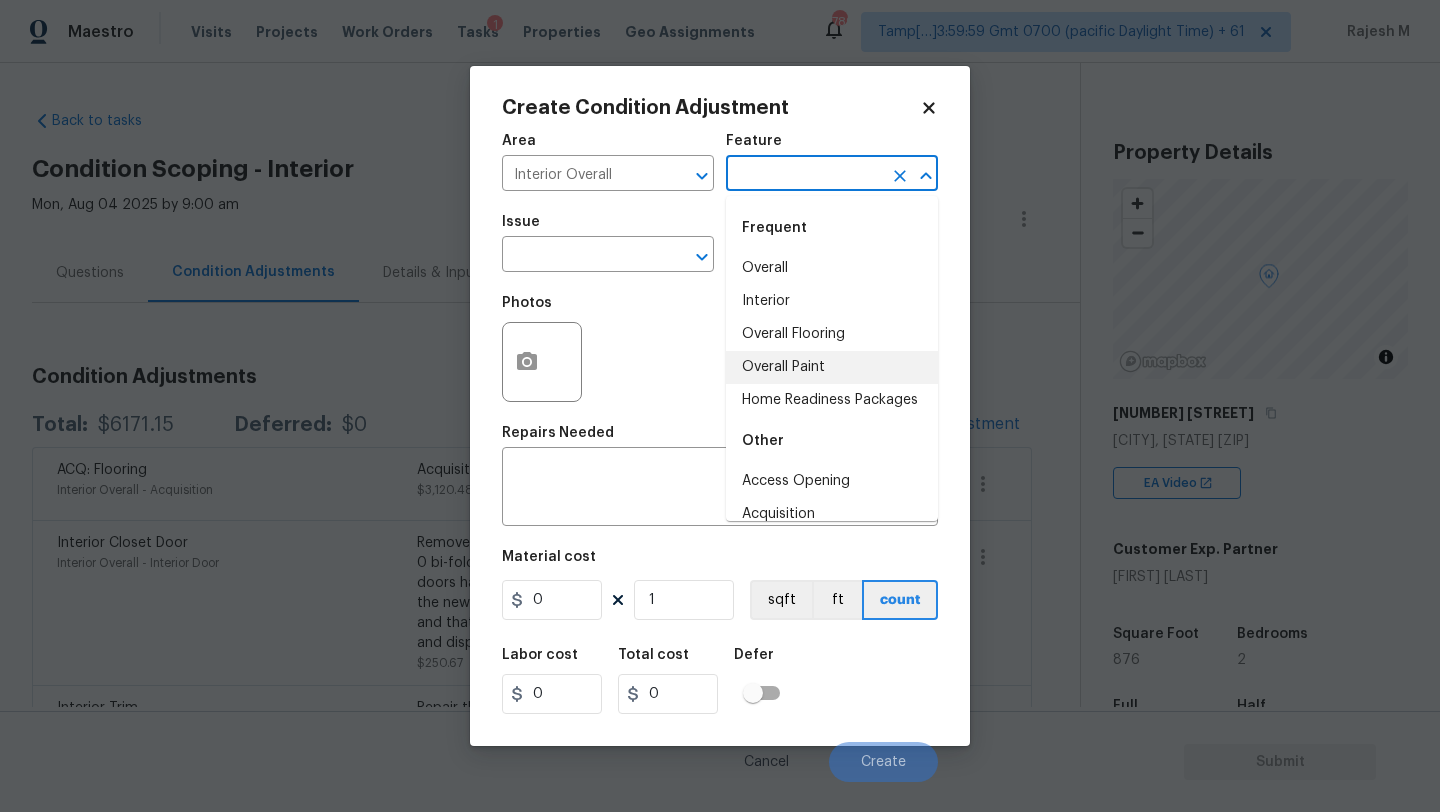 click on "Overall Paint" at bounding box center [832, 367] 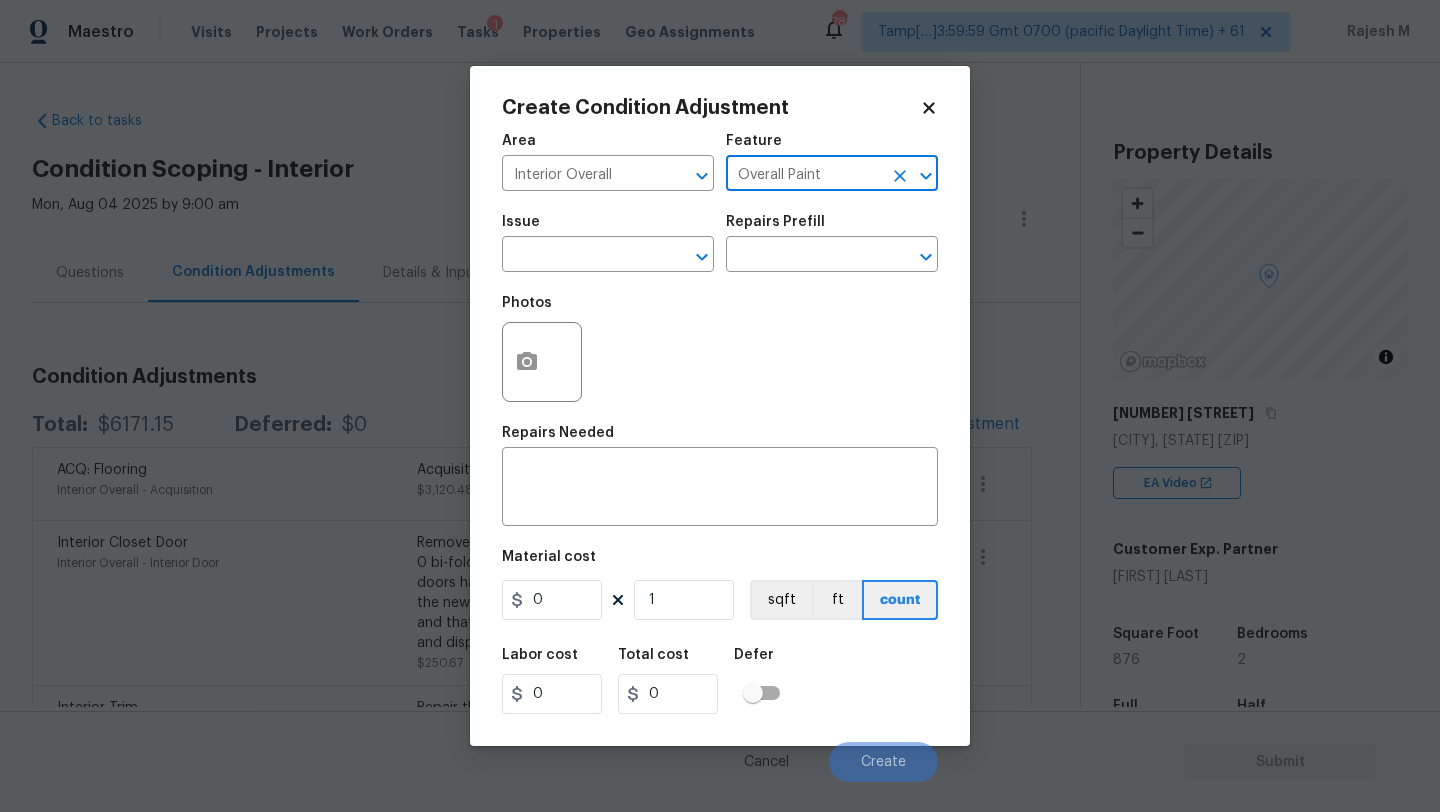 click on "Issue ​" at bounding box center (608, 243) 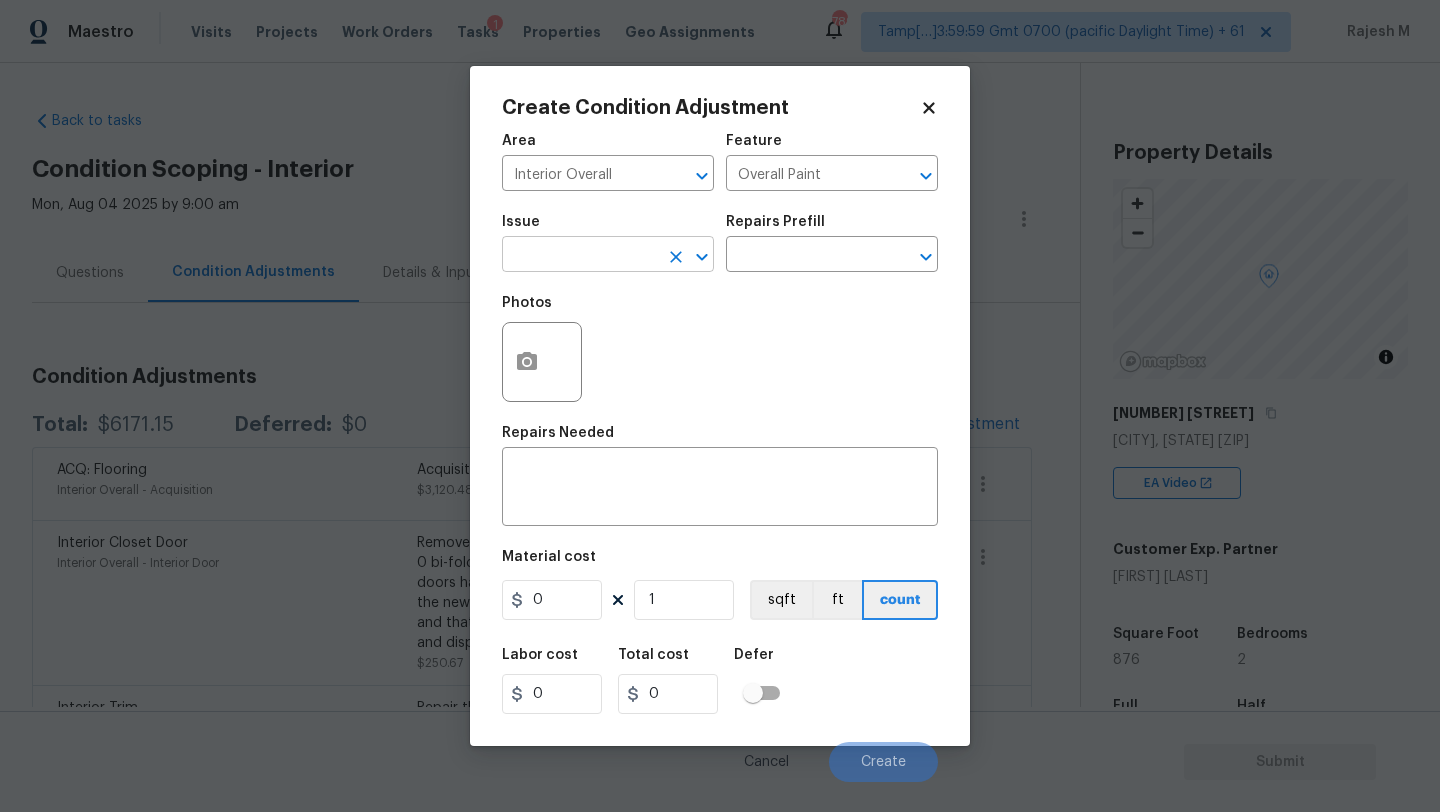 click at bounding box center (580, 256) 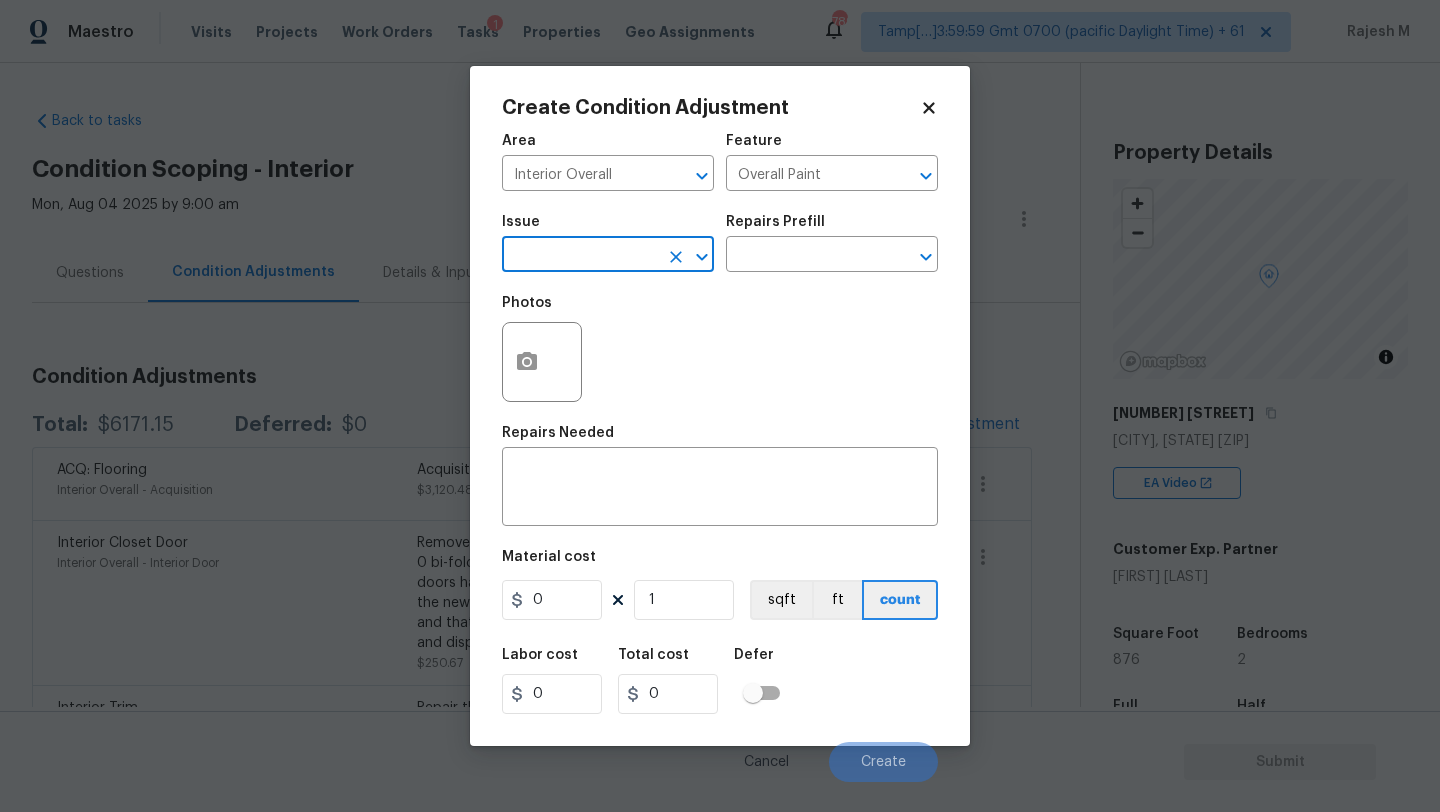 click at bounding box center [580, 256] 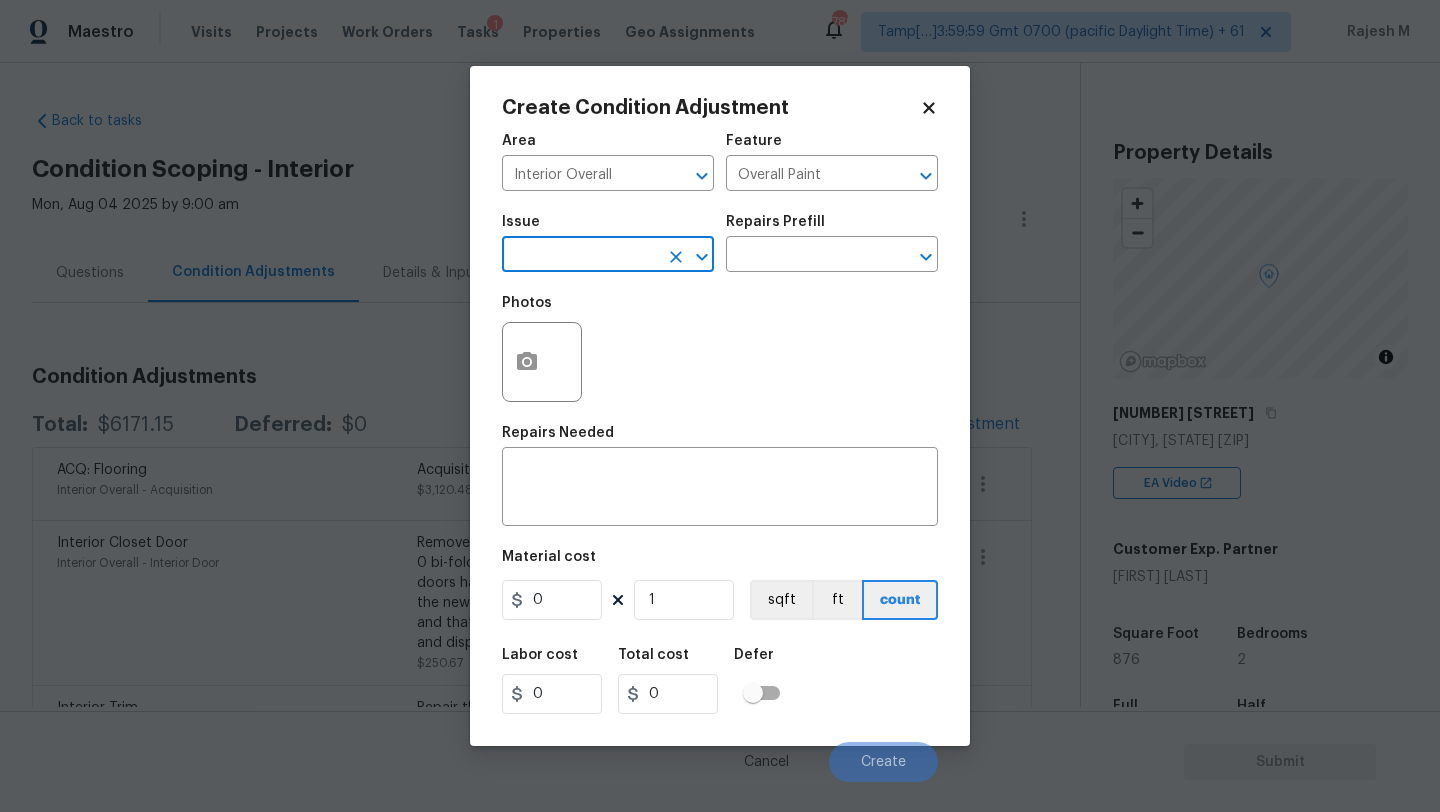 click at bounding box center (580, 256) 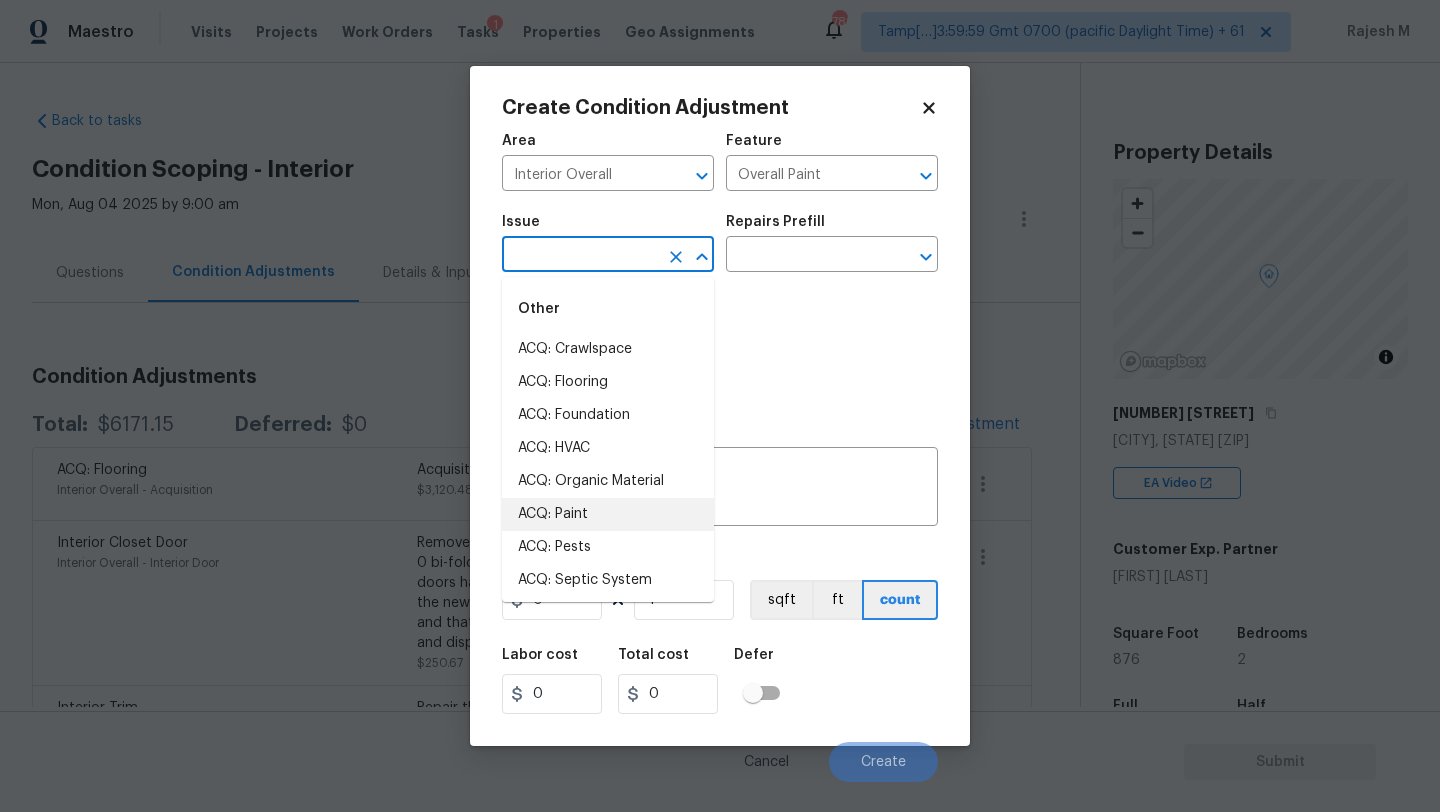 click on "ACQ: Paint" at bounding box center (608, 514) 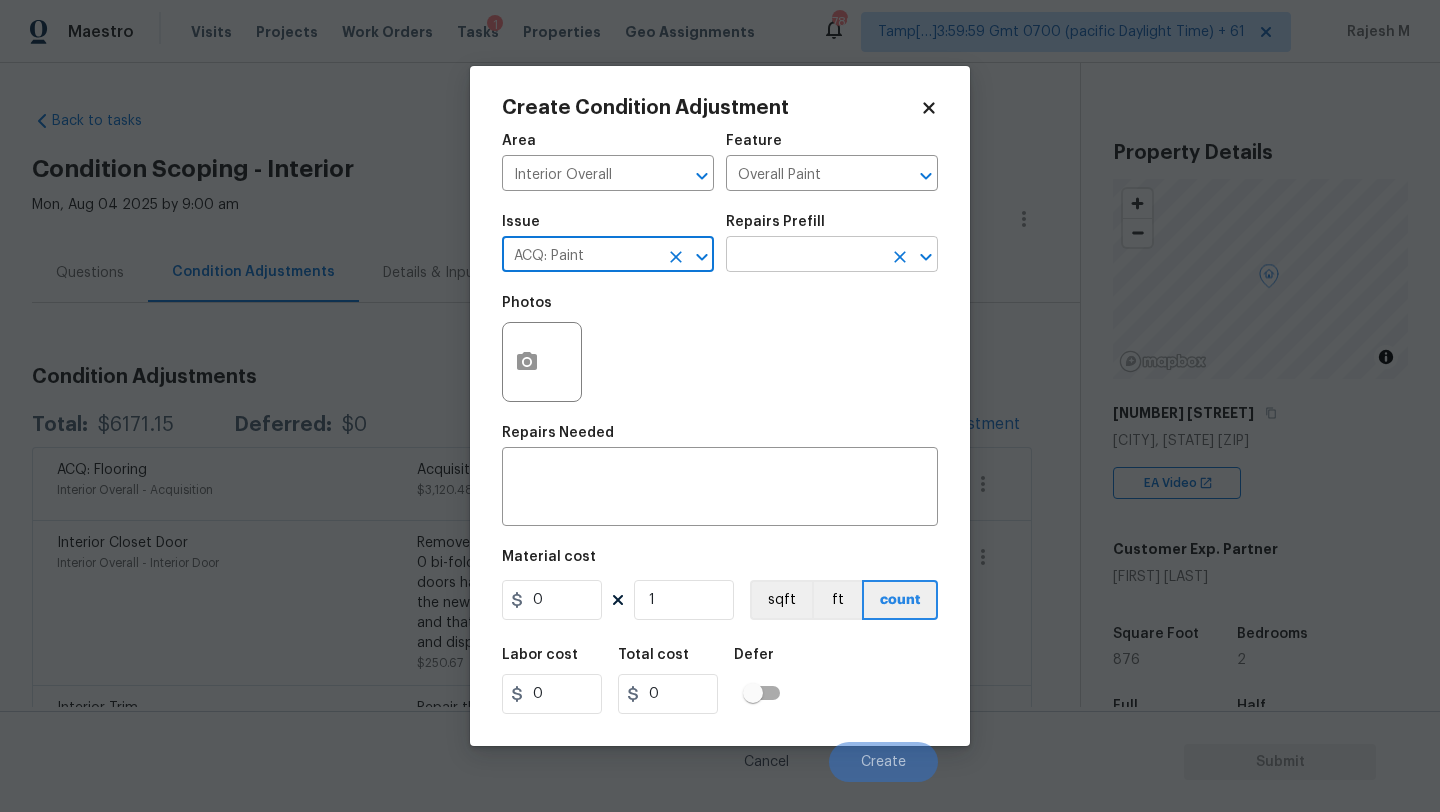click at bounding box center [804, 256] 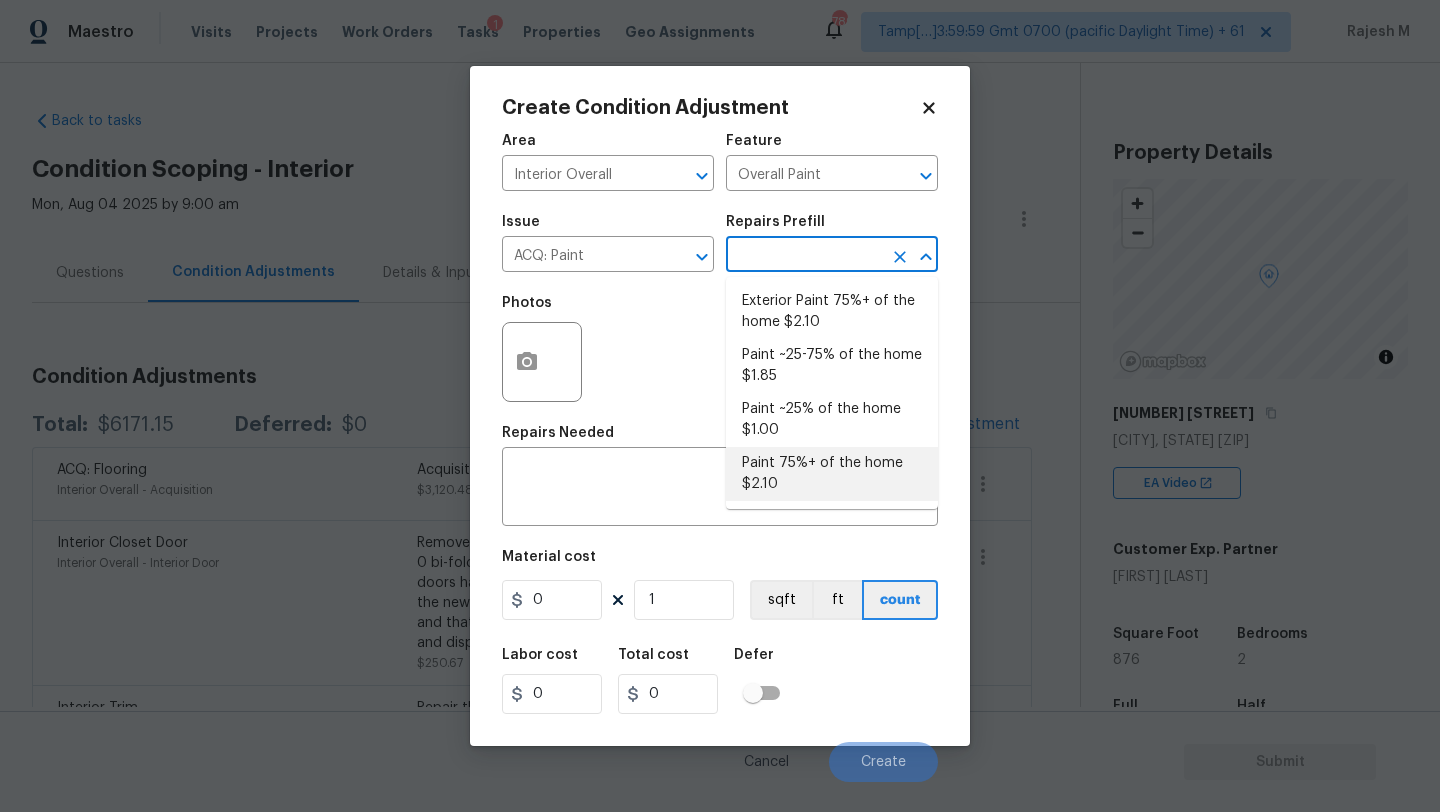 click on "Paint 75%+ of the home $2.10" at bounding box center [832, 474] 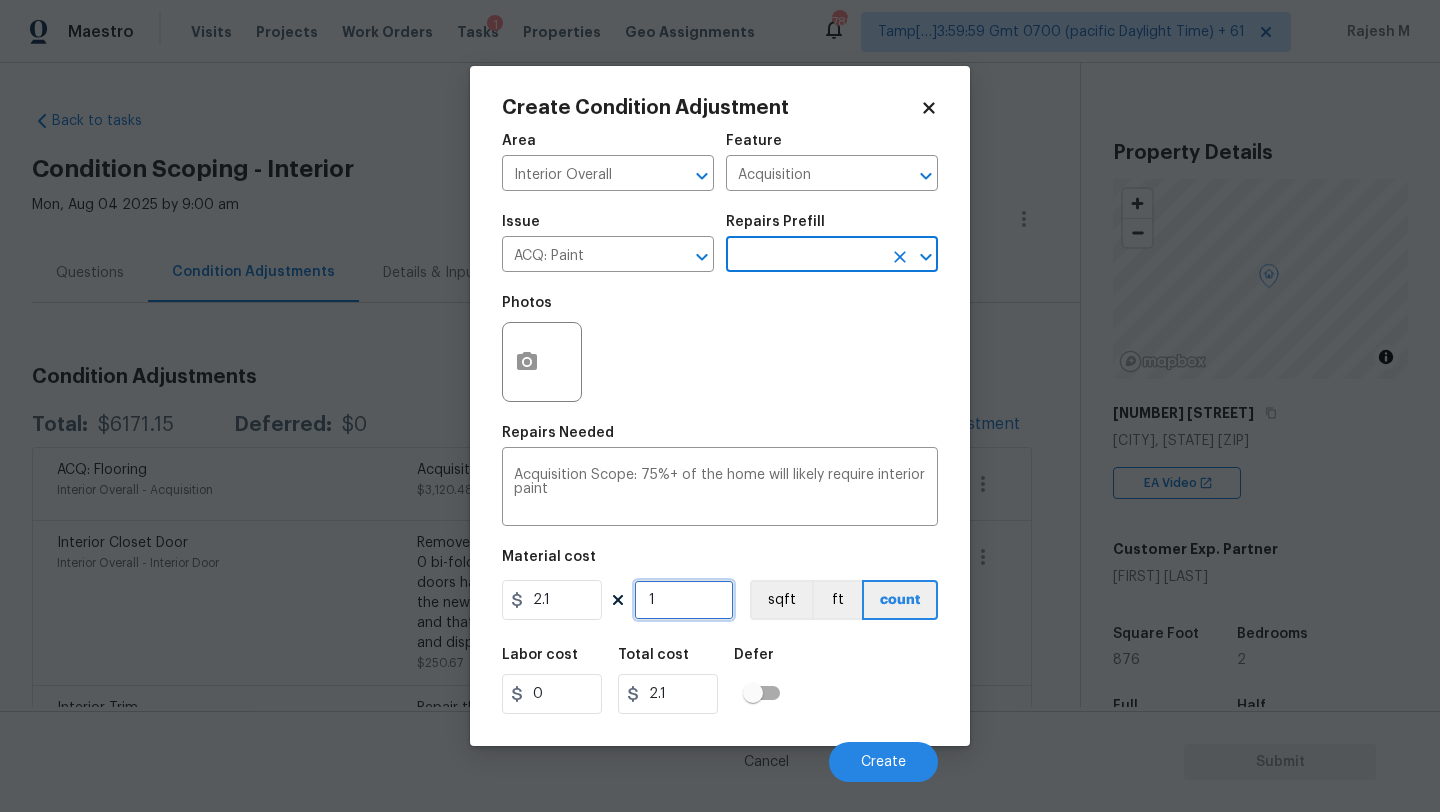 click on "1" at bounding box center [684, 600] 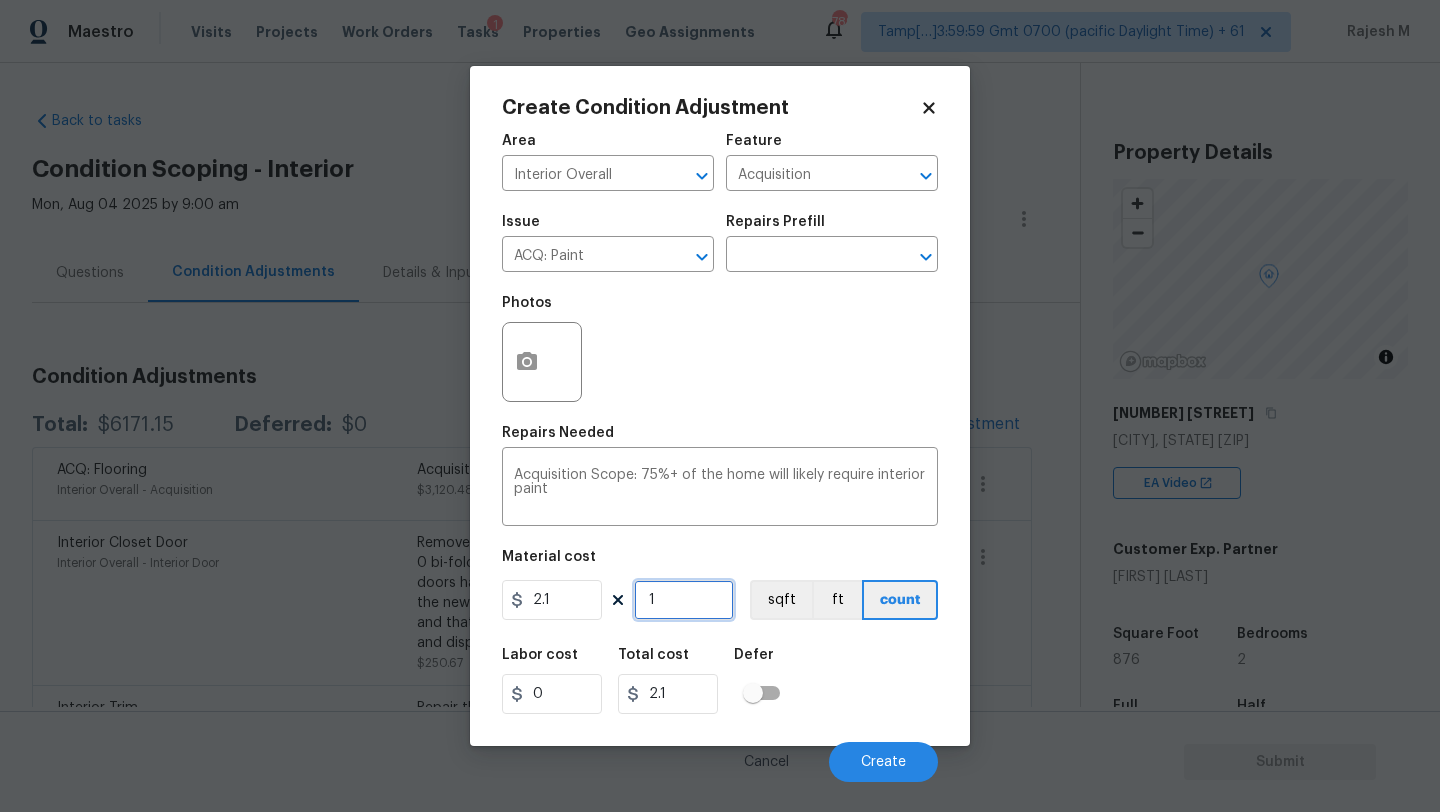 click on "1" at bounding box center [684, 600] 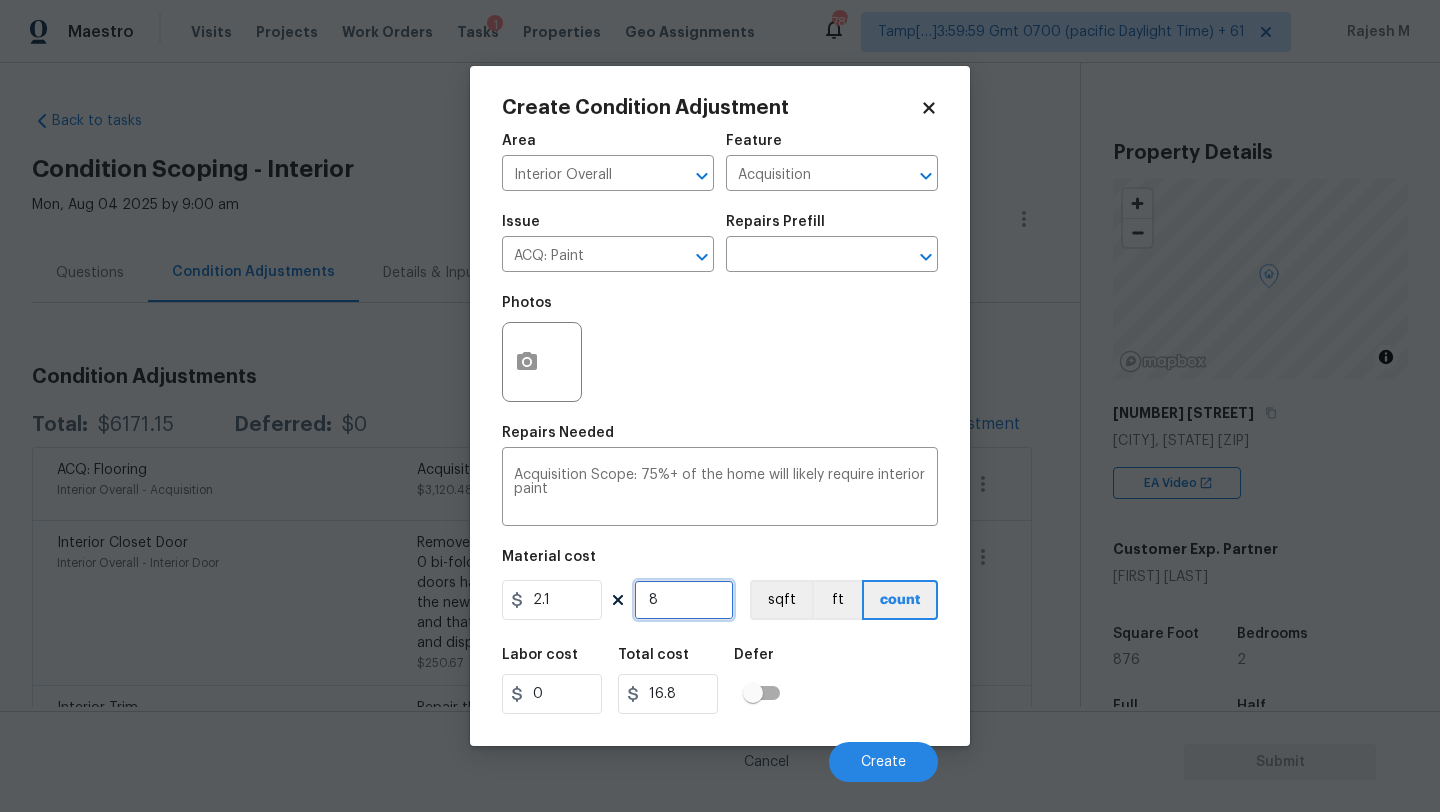 type on "87" 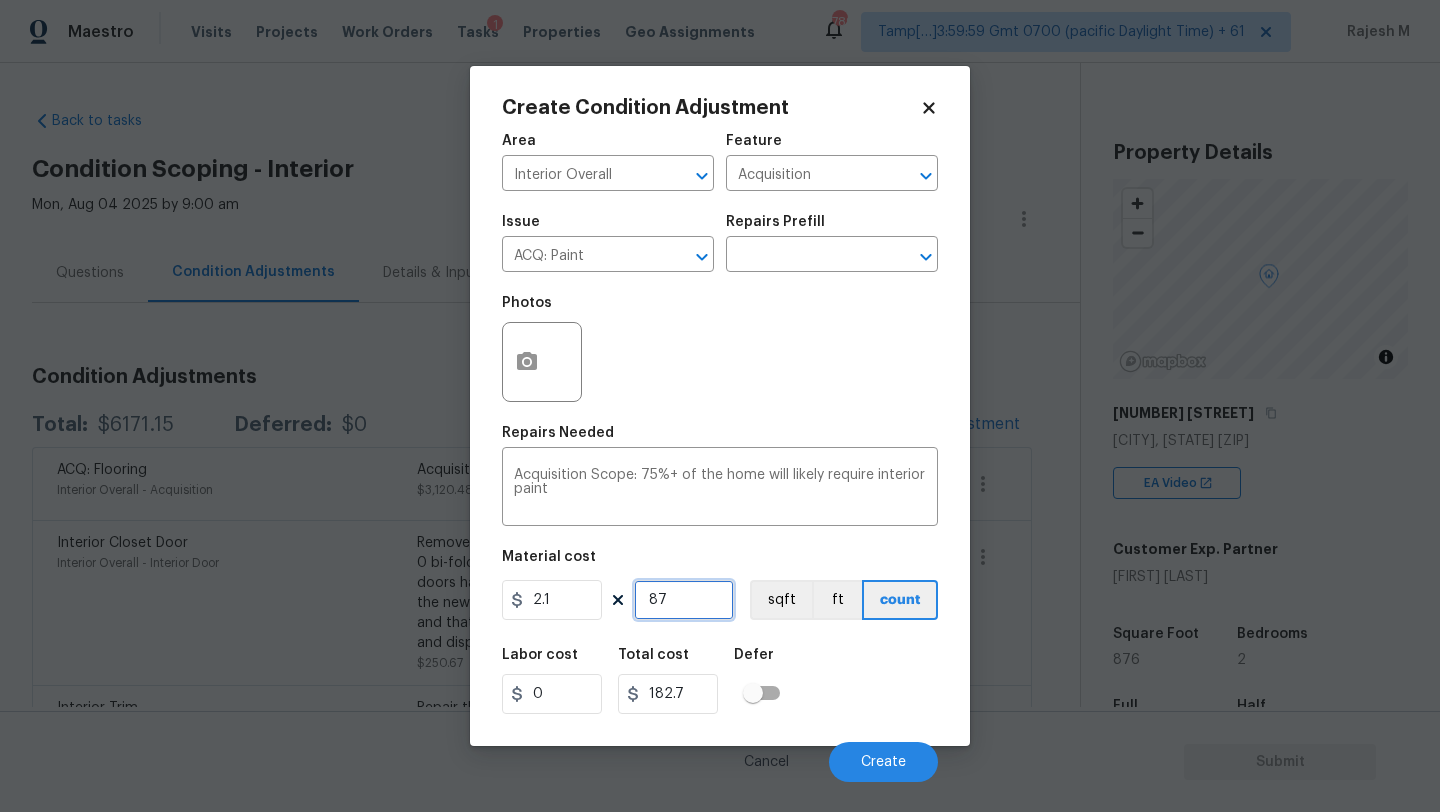type on "876" 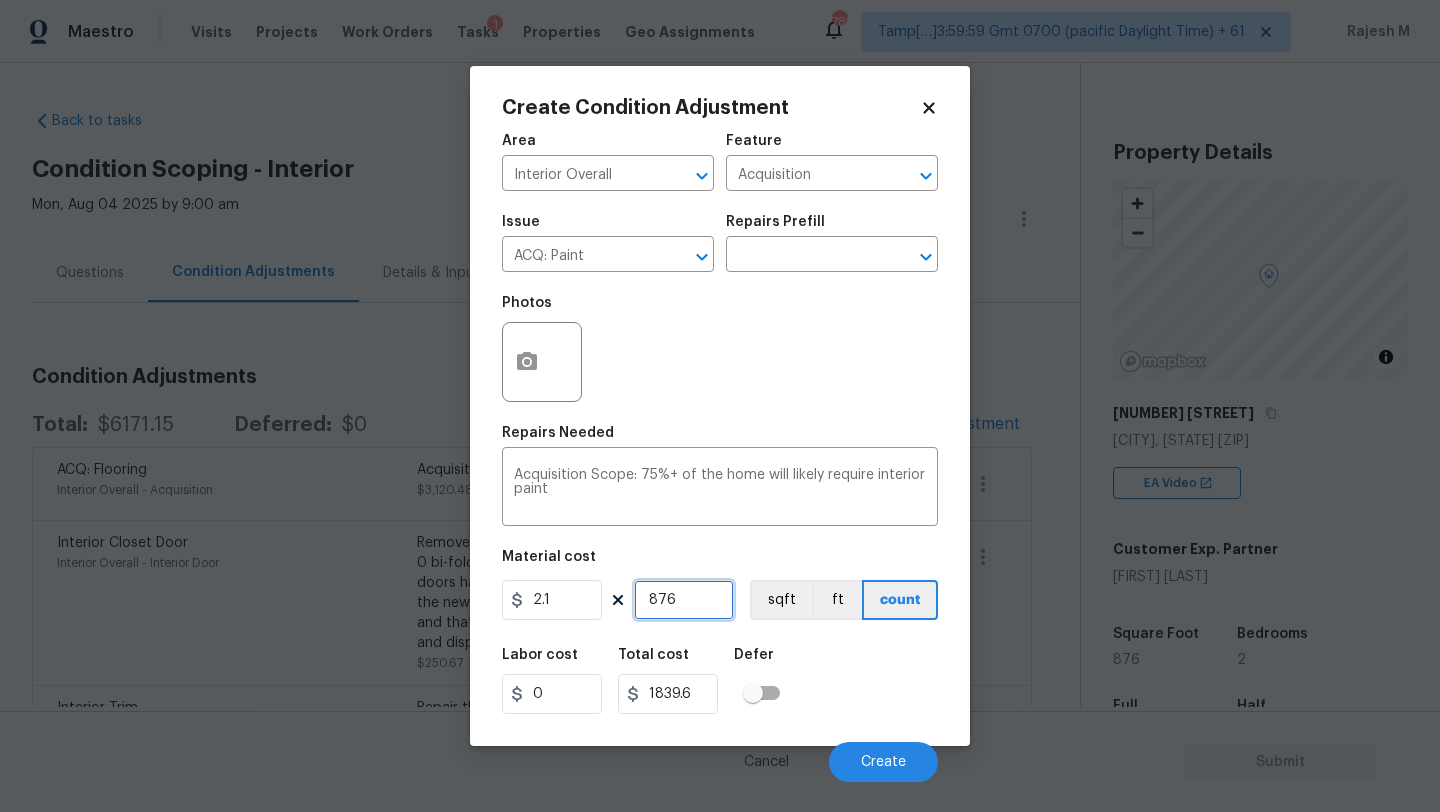 type on "876" 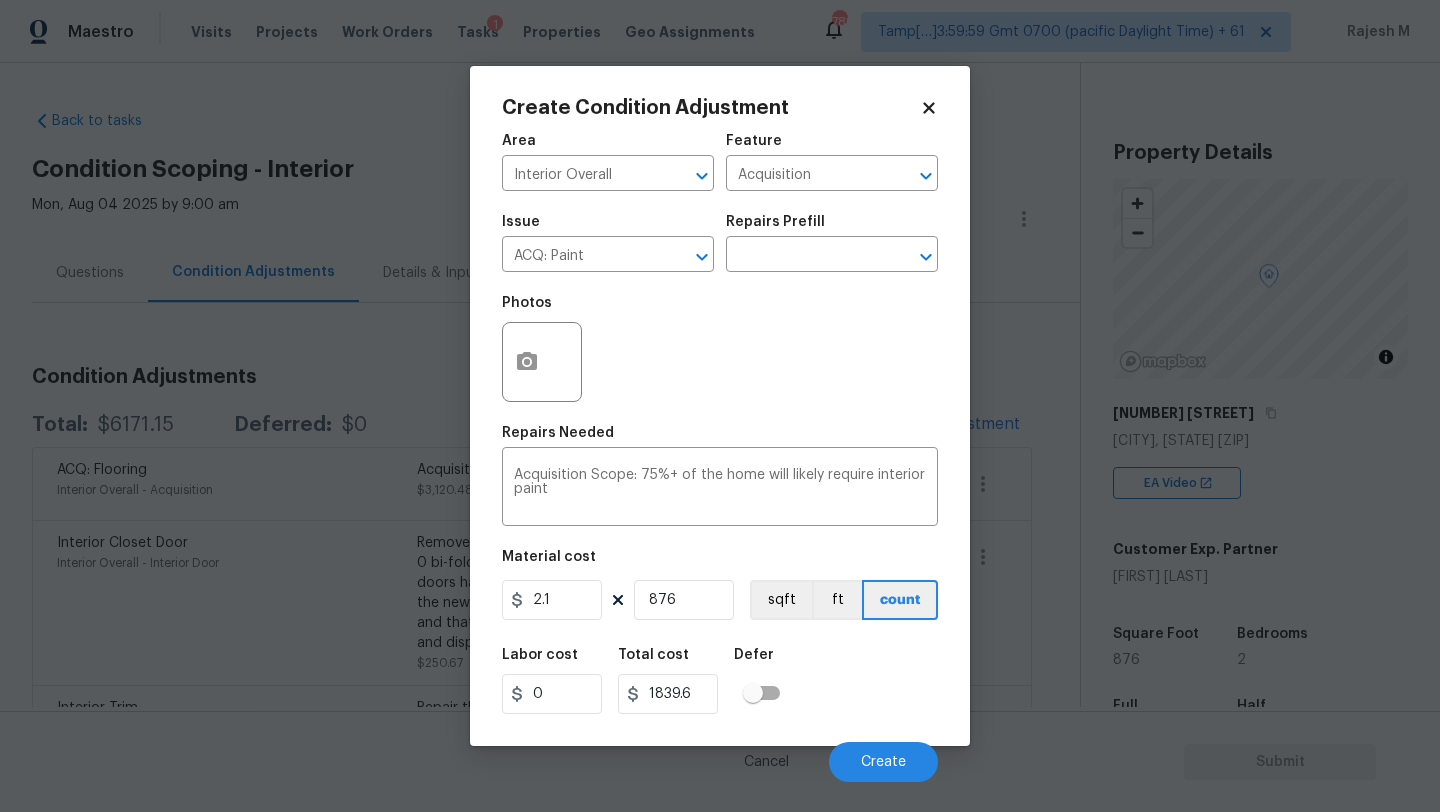 click on "Labor cost 0 Total cost 1839.6 Defer" at bounding box center (720, 681) 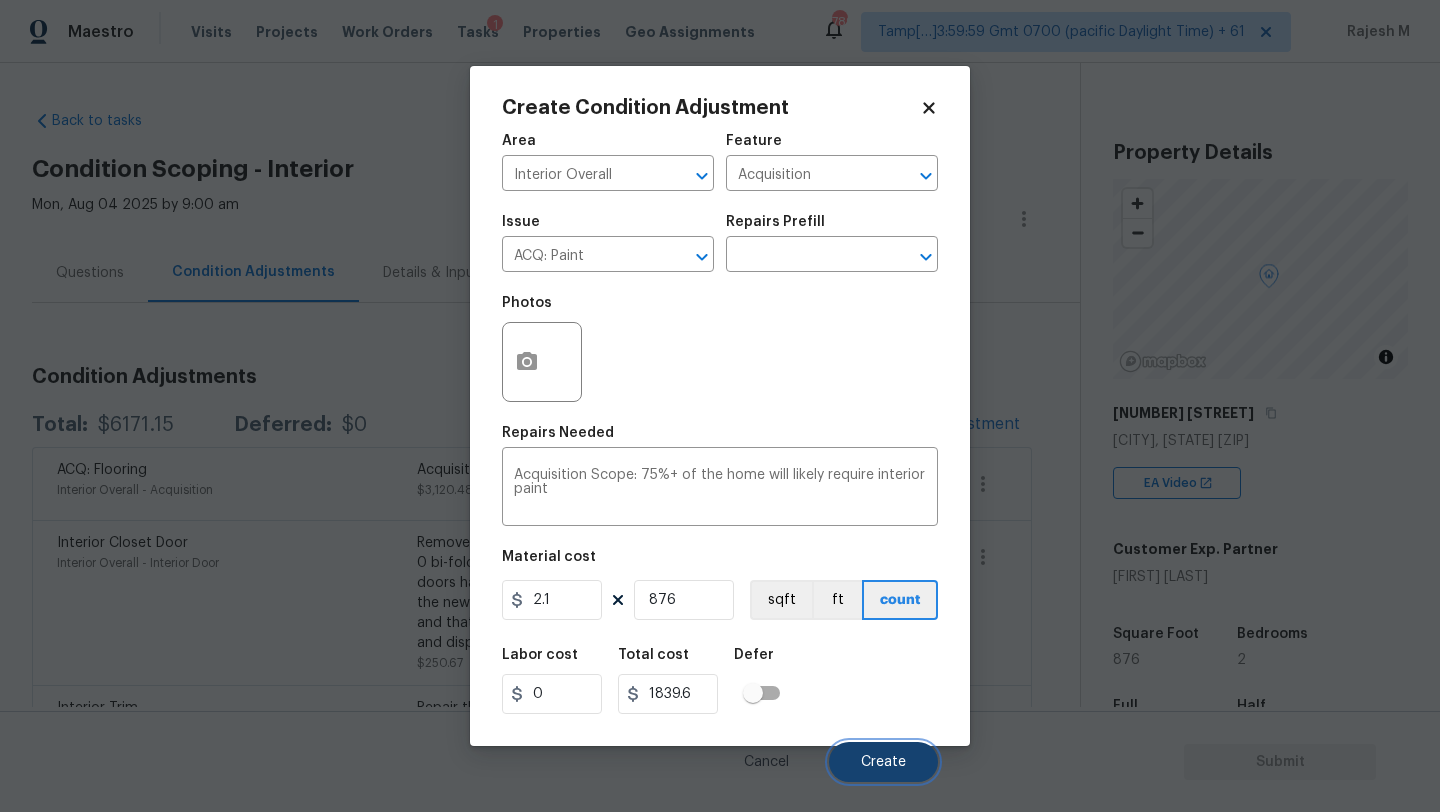 click on "Create" at bounding box center (883, 762) 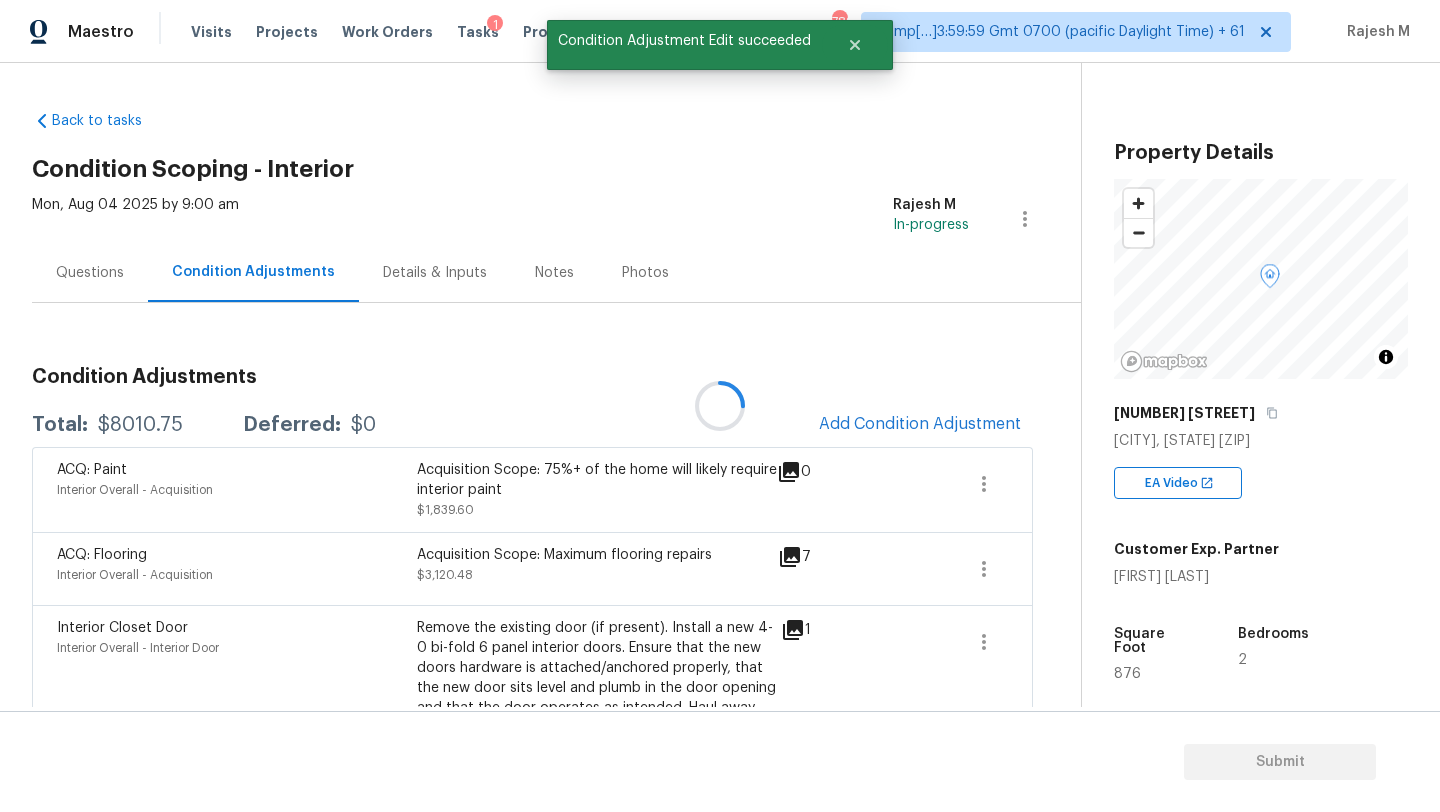 click at bounding box center (720, 406) 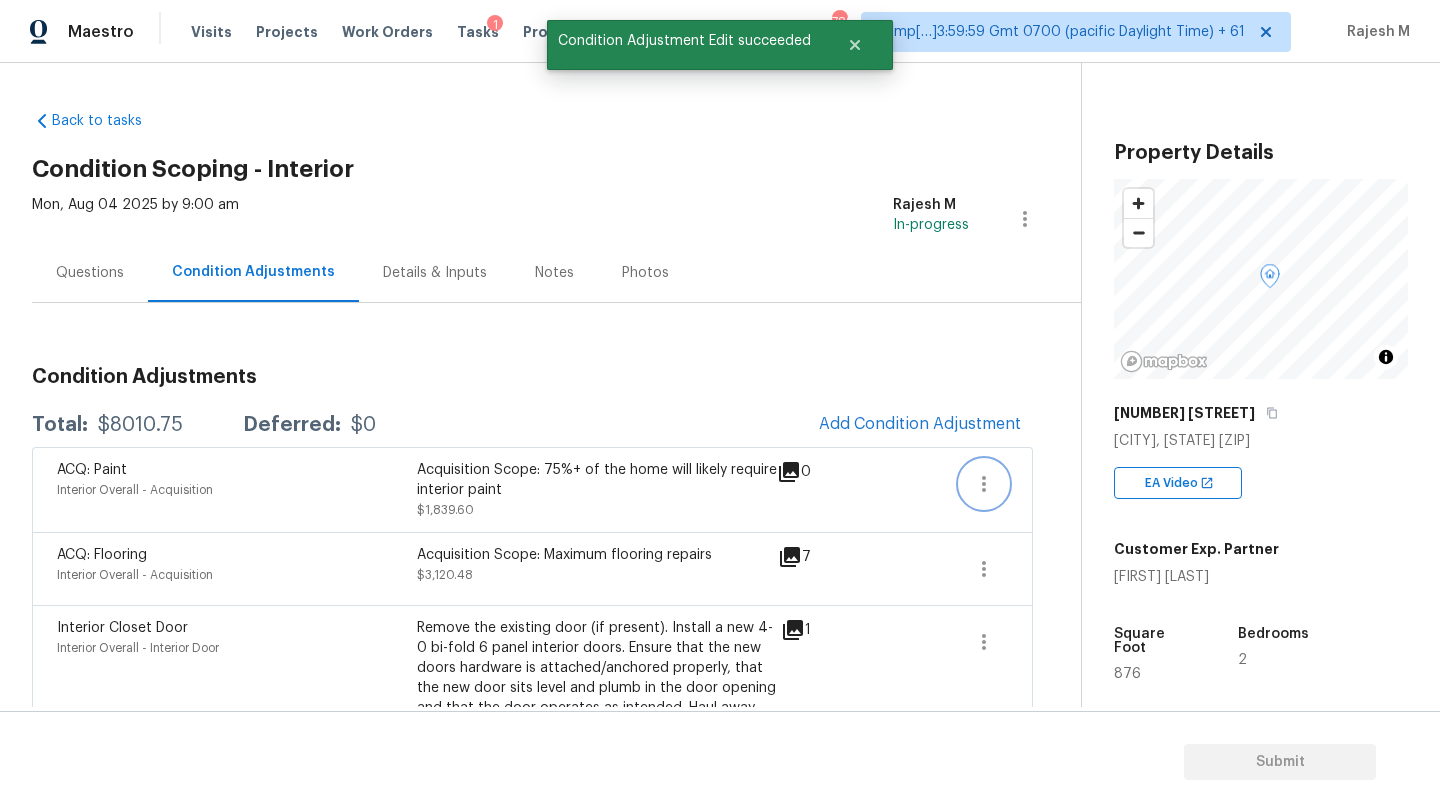 click 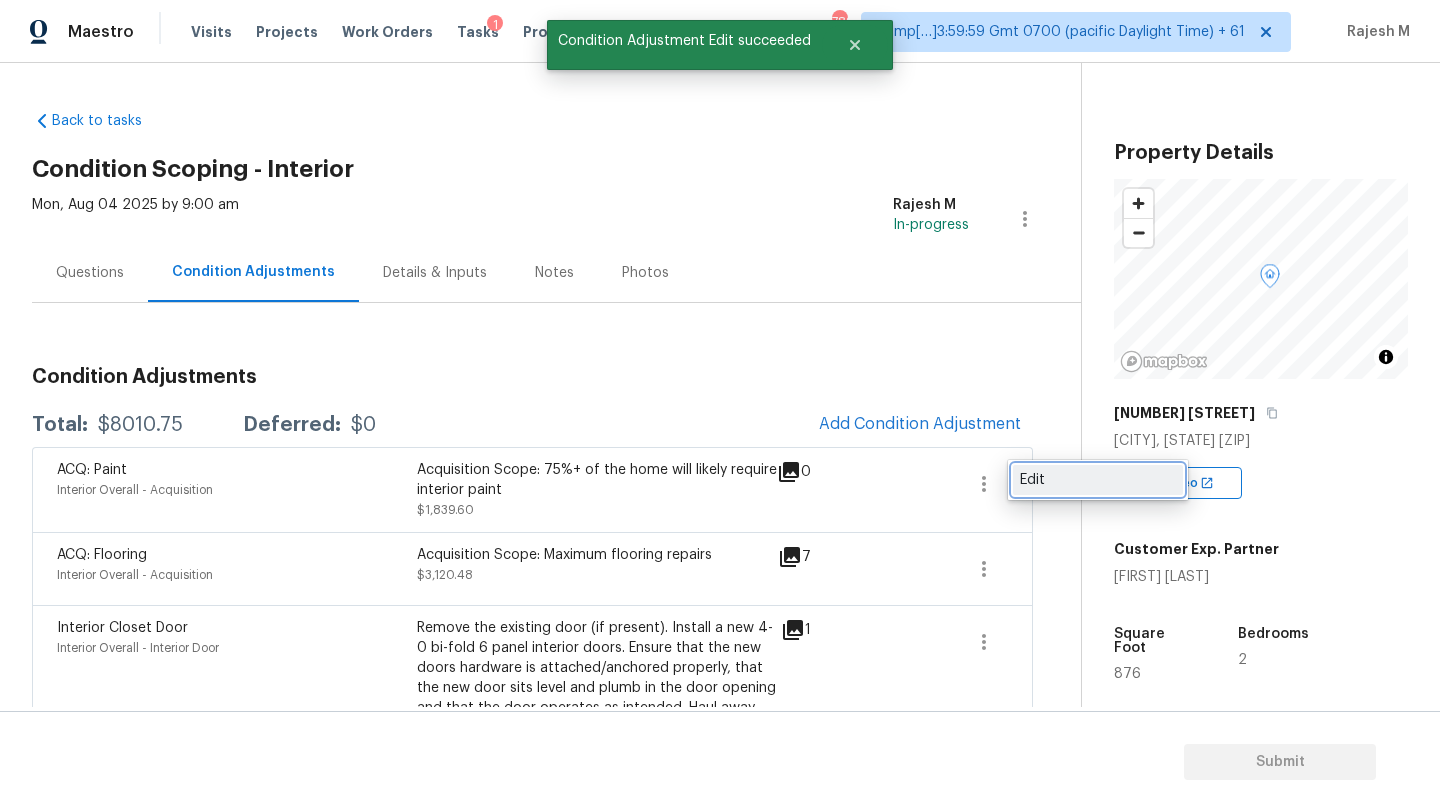 click on "Edit" at bounding box center [1098, 480] 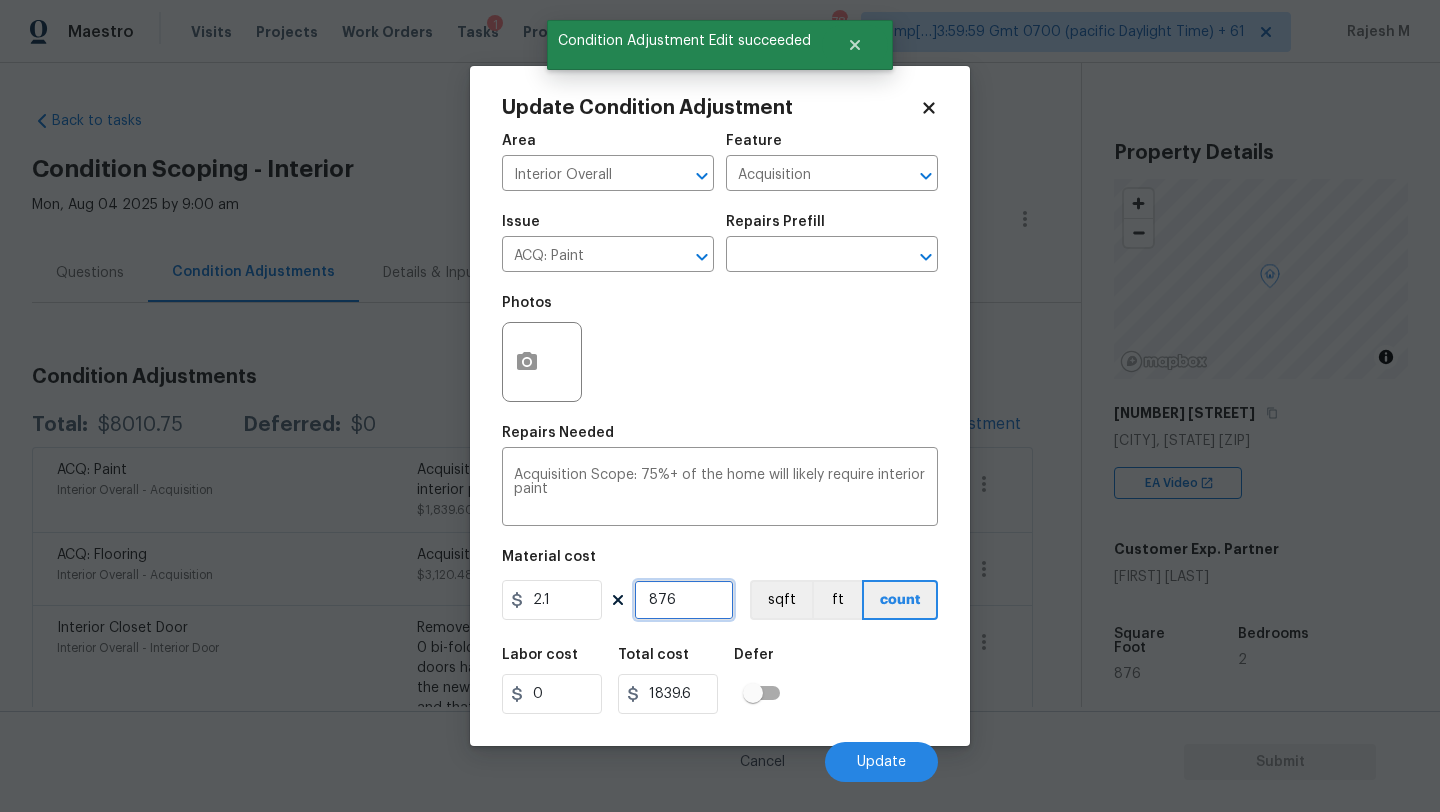 click on "876" at bounding box center [684, 600] 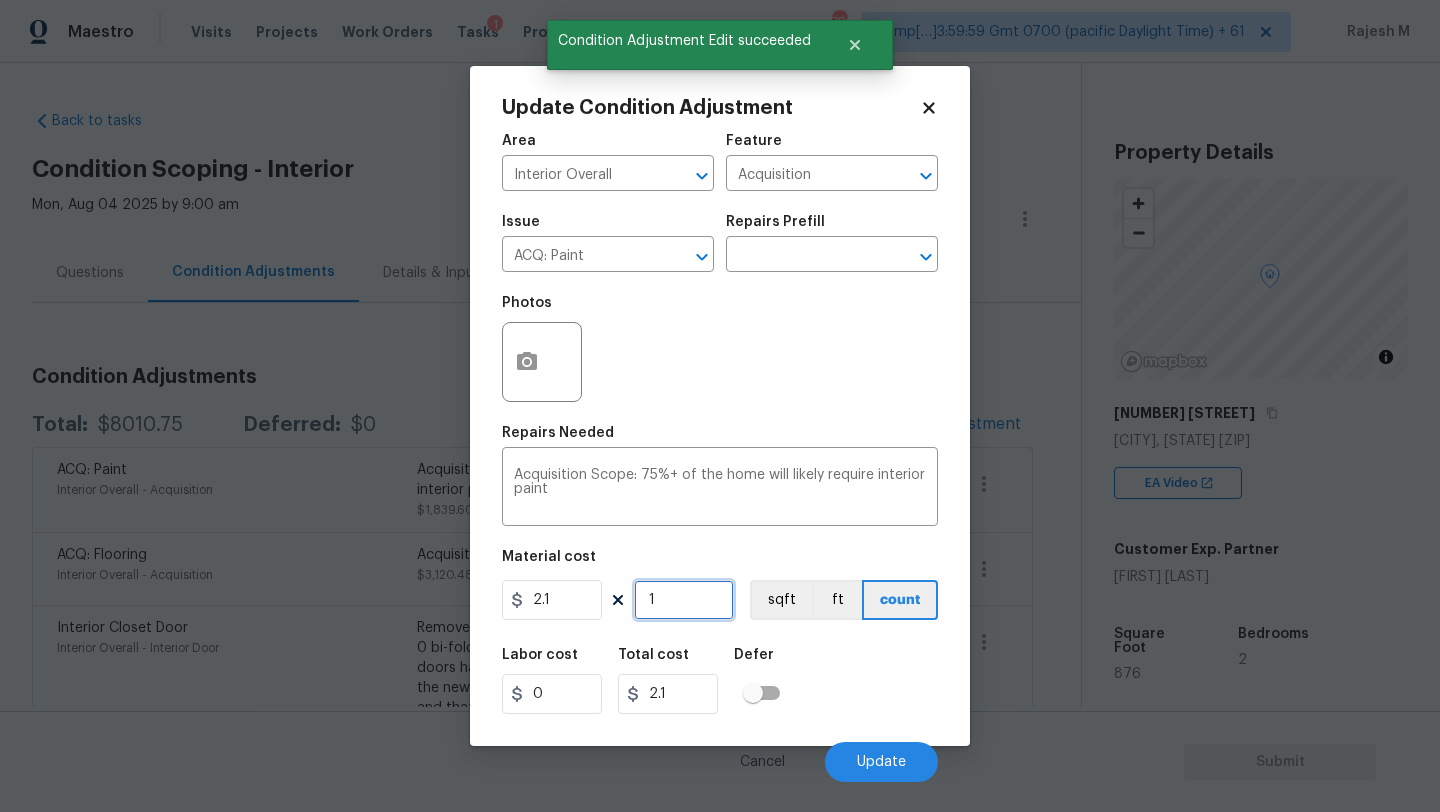 type on "15" 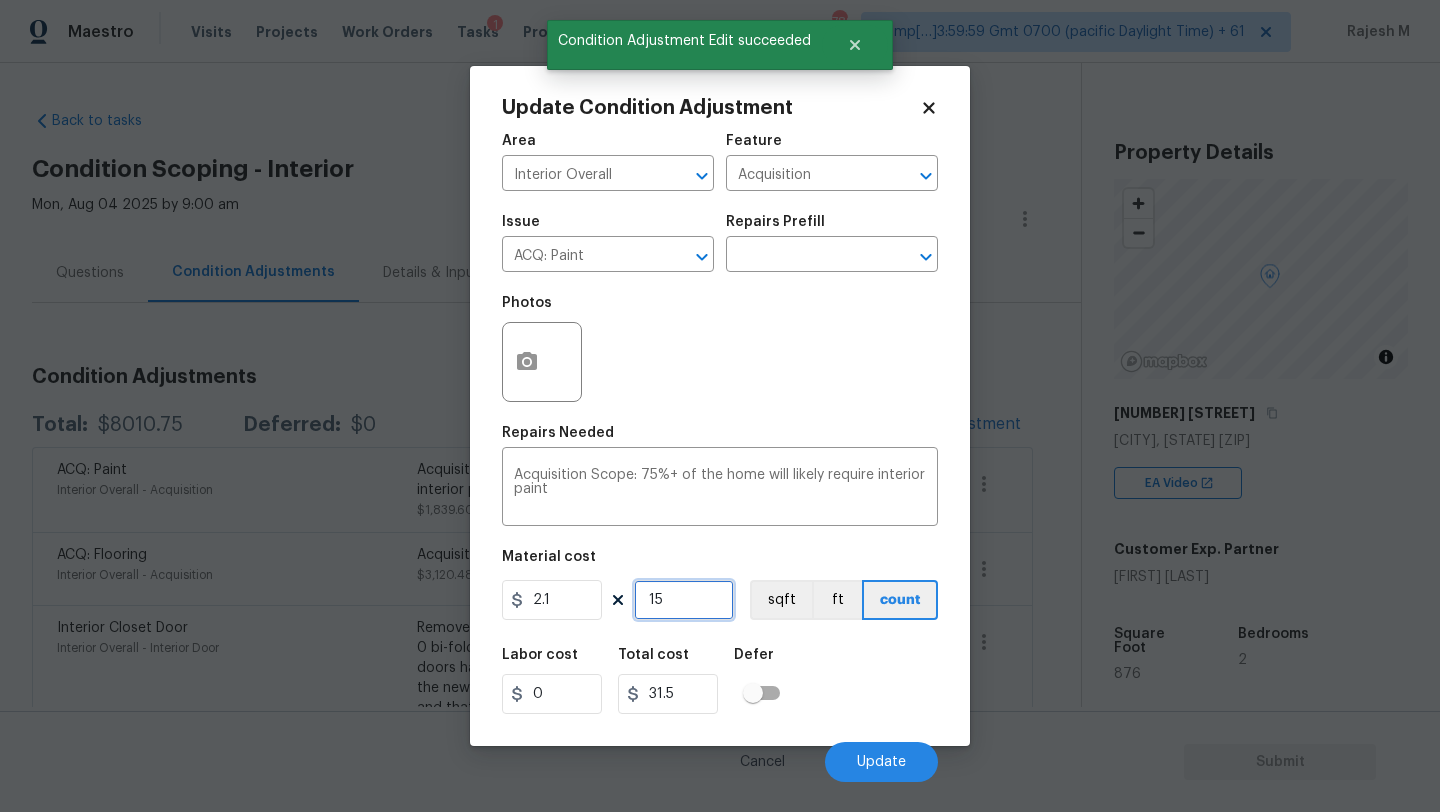 type on "157" 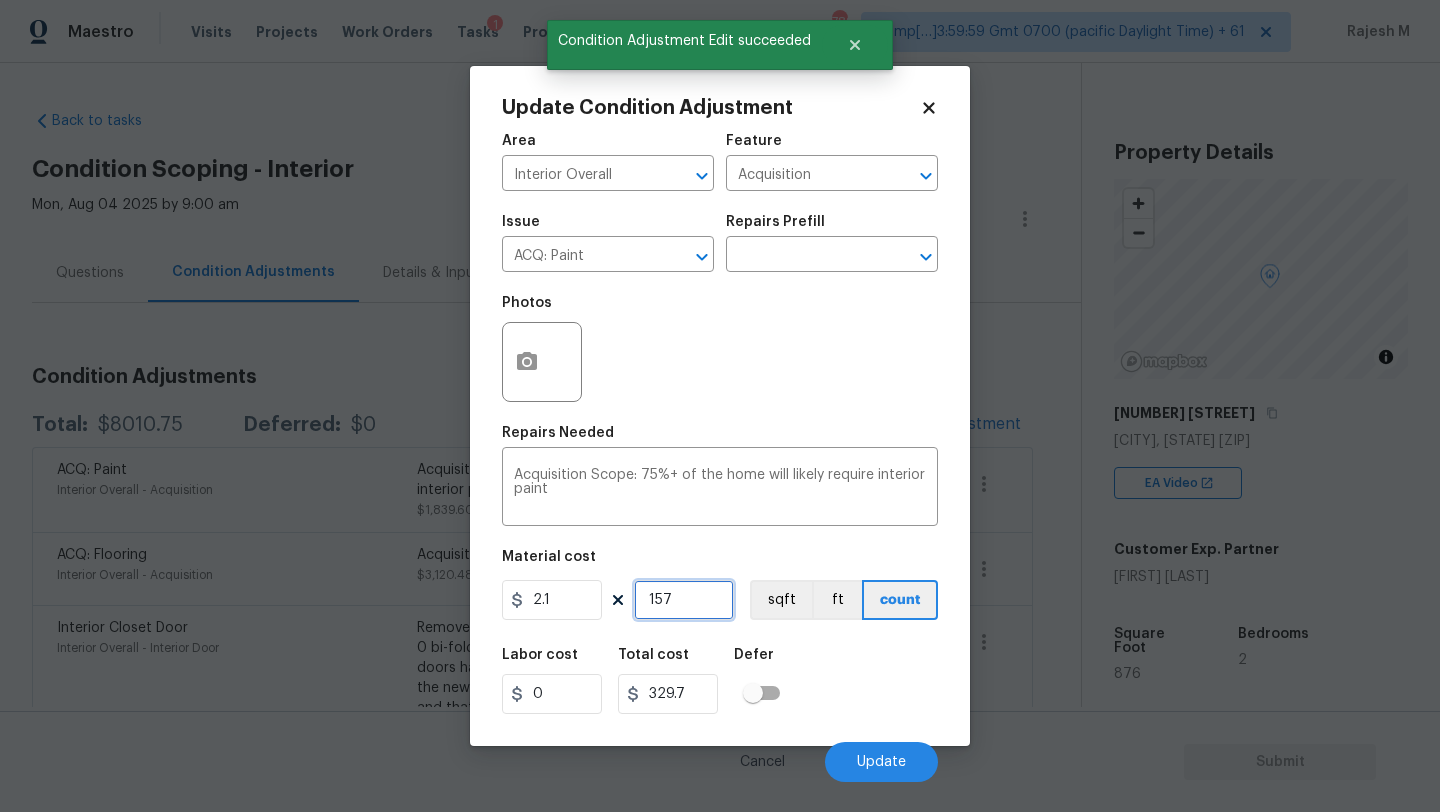 type on "1576" 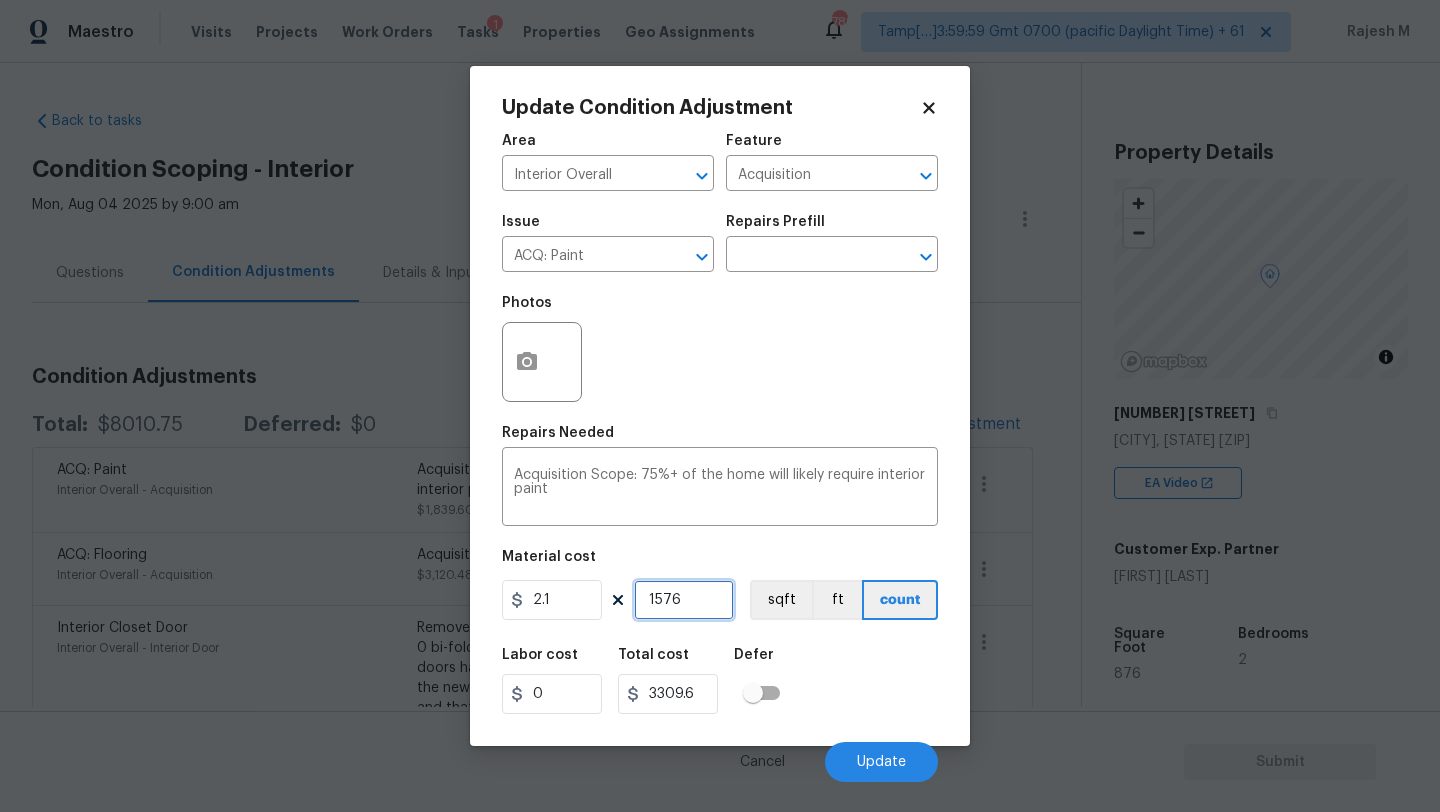 type on "1576" 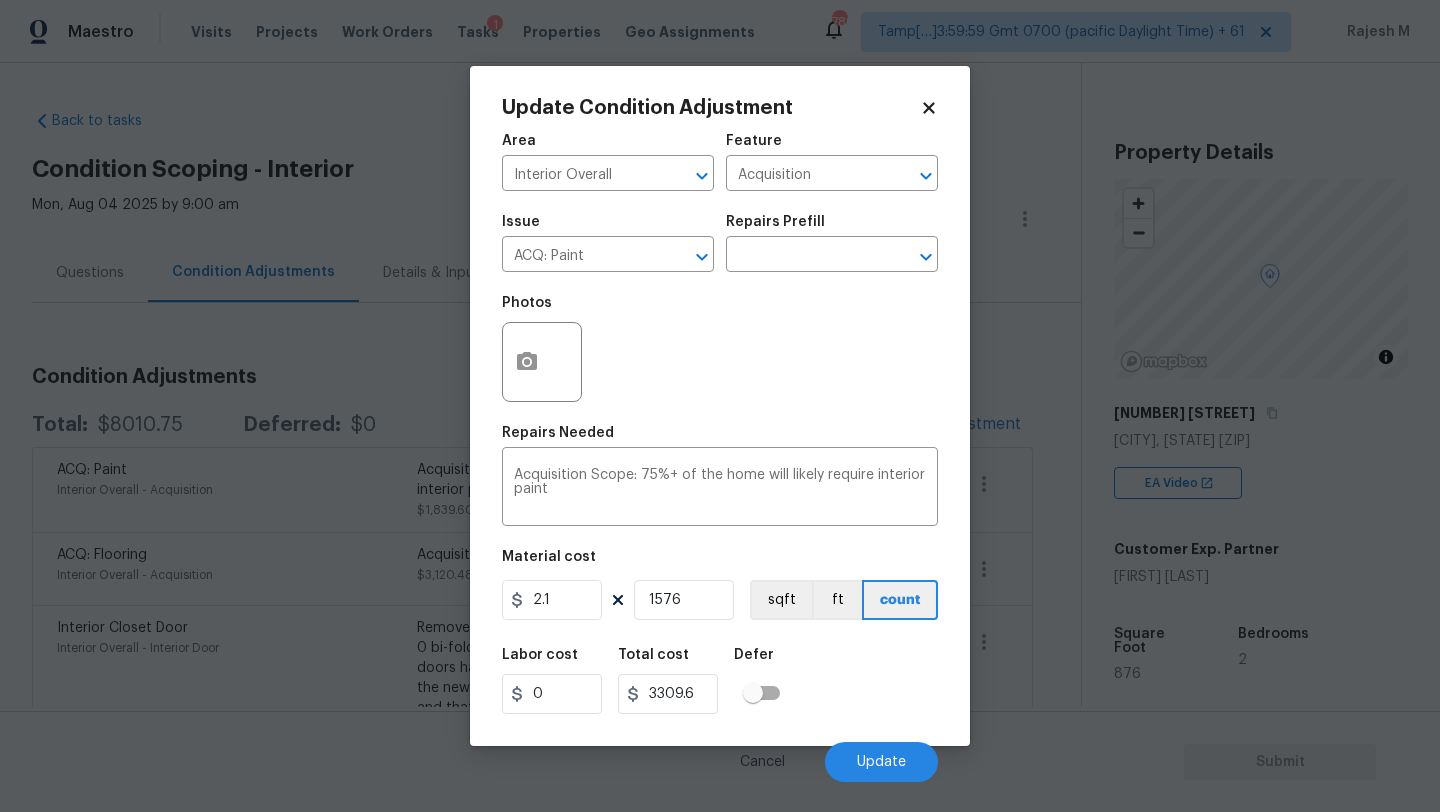 click on "Cancel Update" at bounding box center (720, 754) 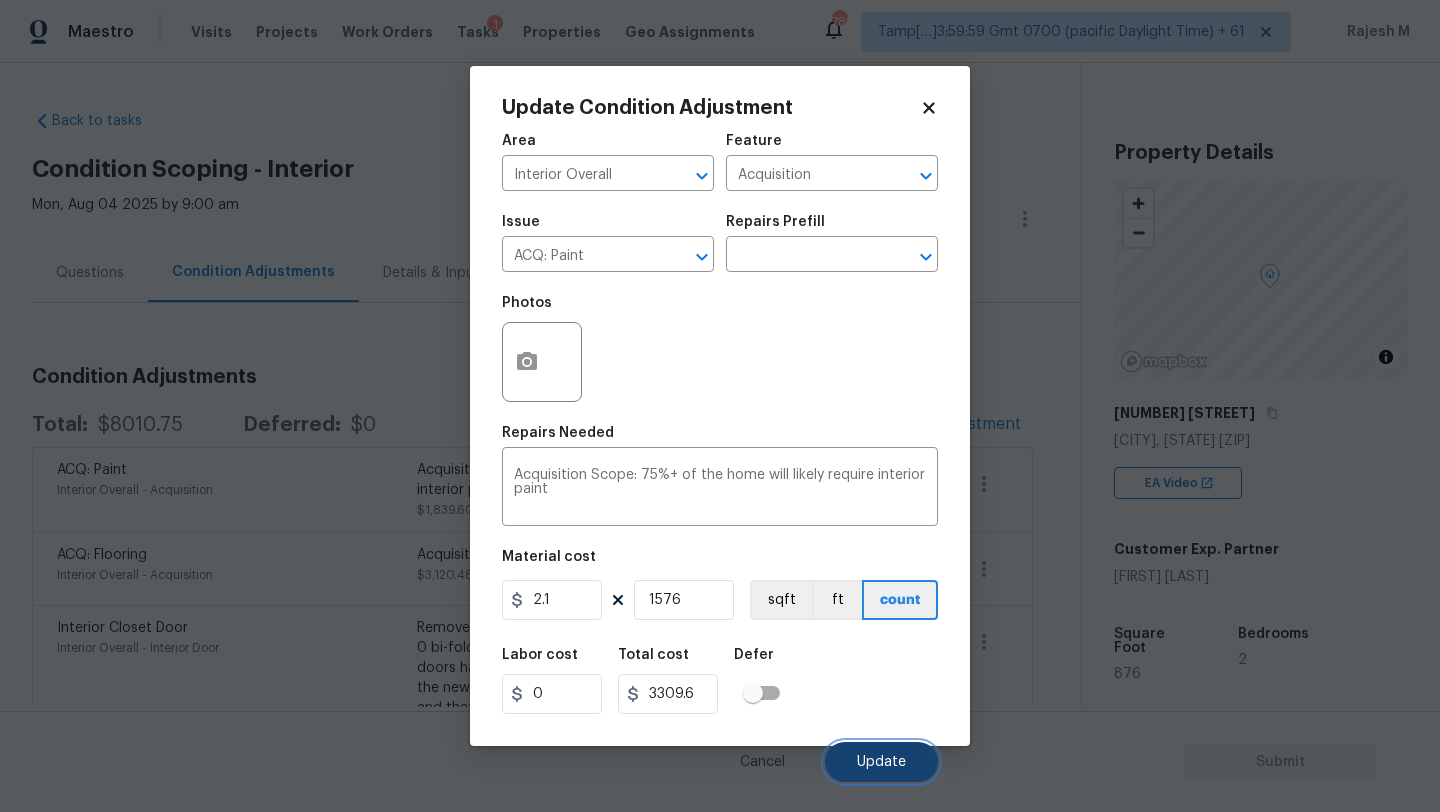 click on "Update" at bounding box center [881, 762] 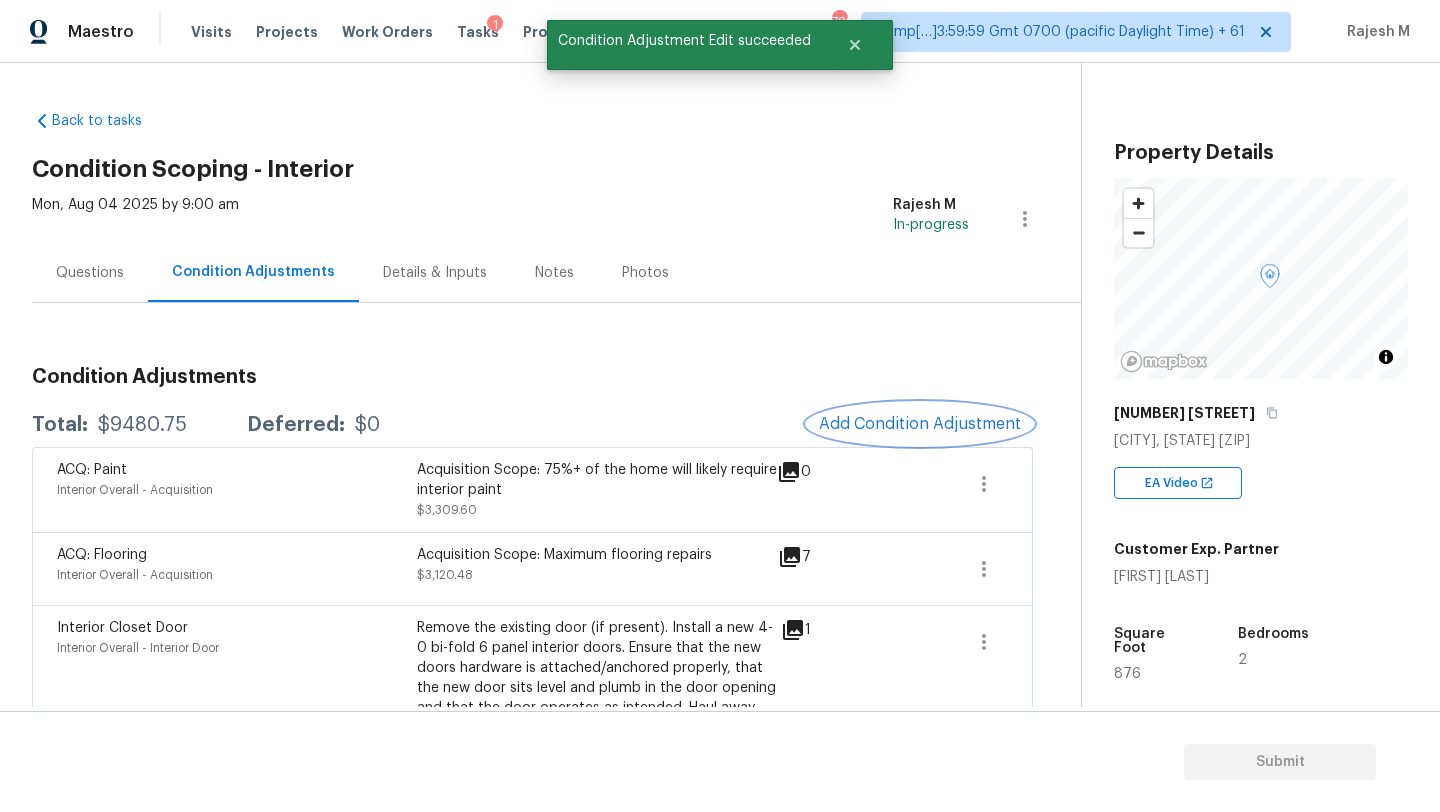 click on "Add Condition Adjustment" at bounding box center [920, 424] 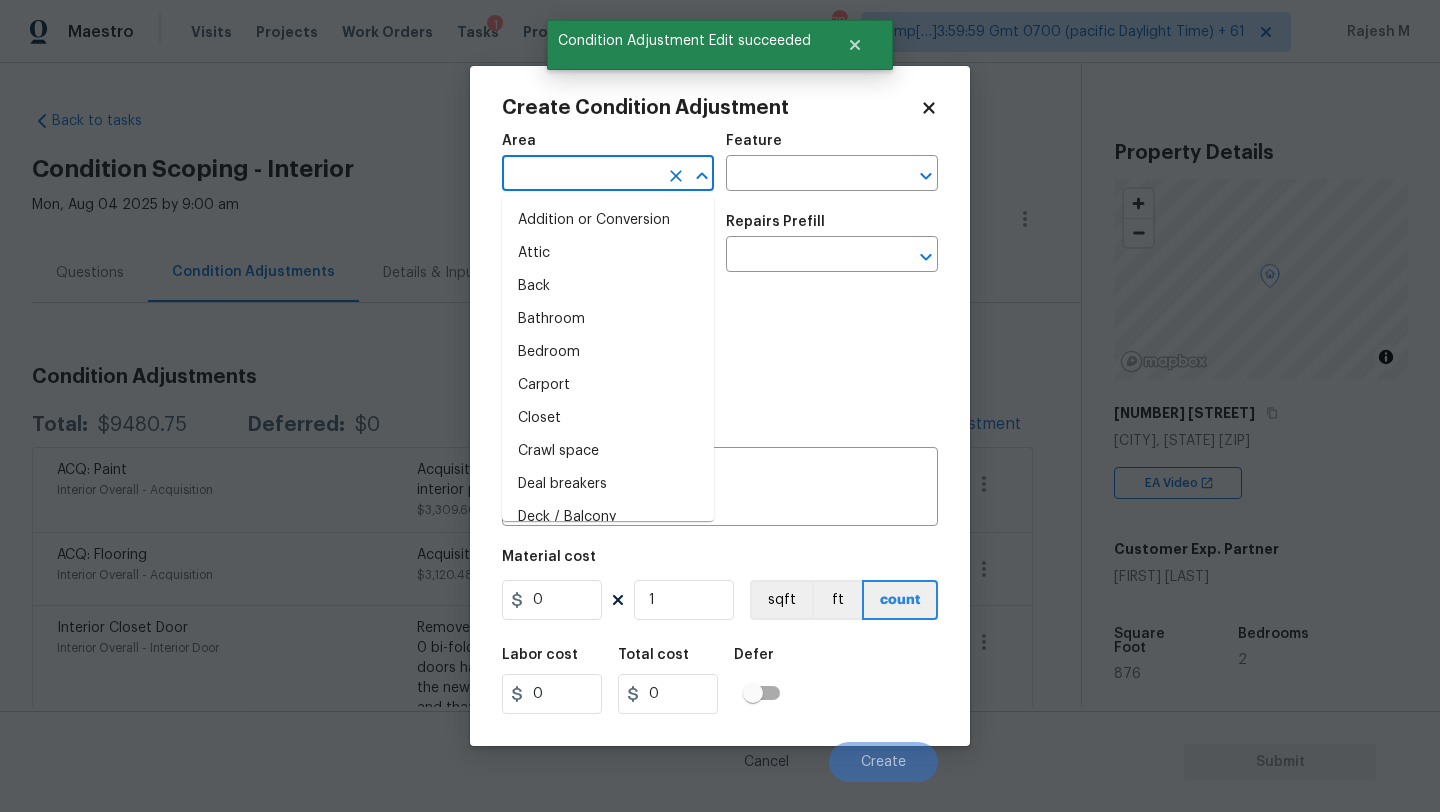 click at bounding box center [580, 175] 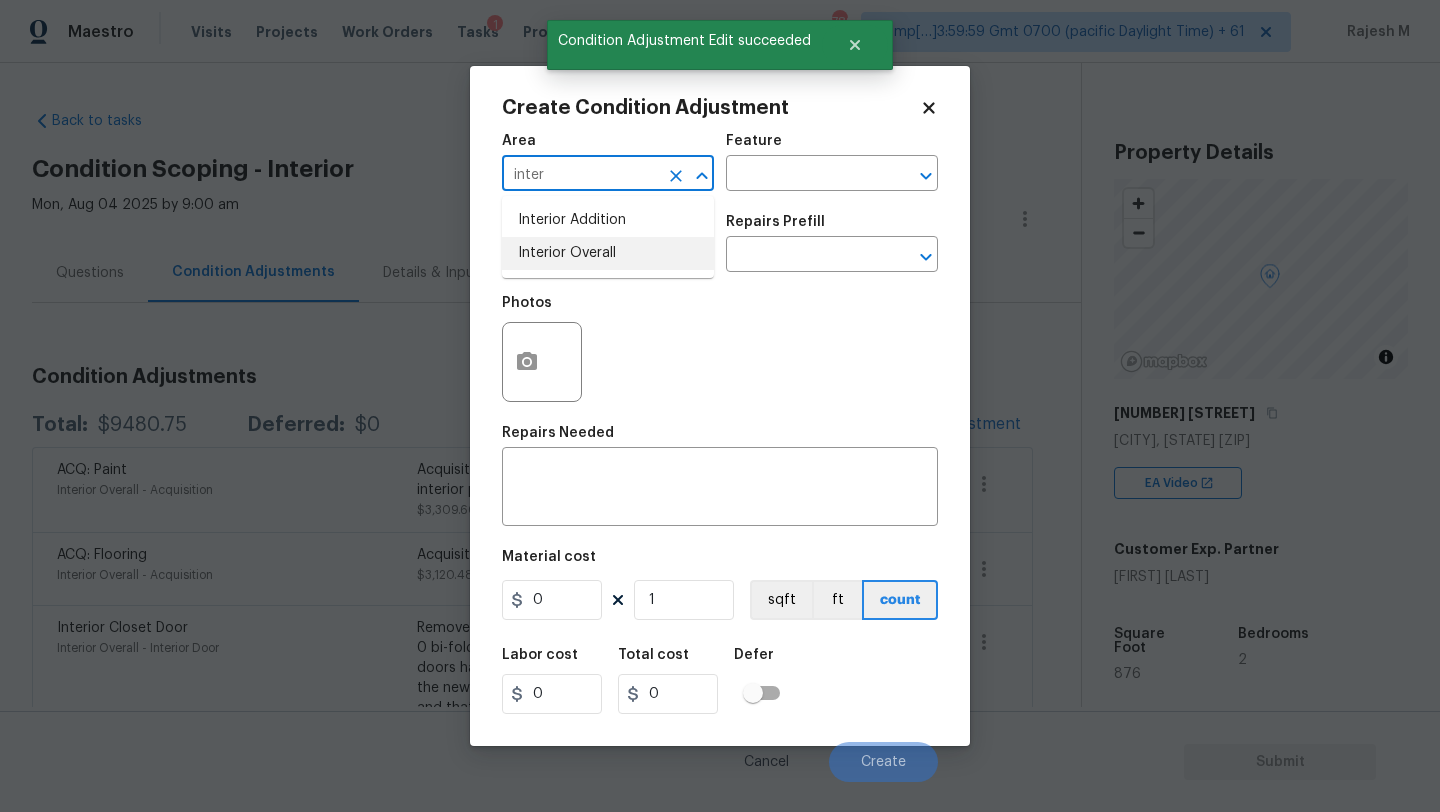 click on "Interior Overall" at bounding box center (608, 253) 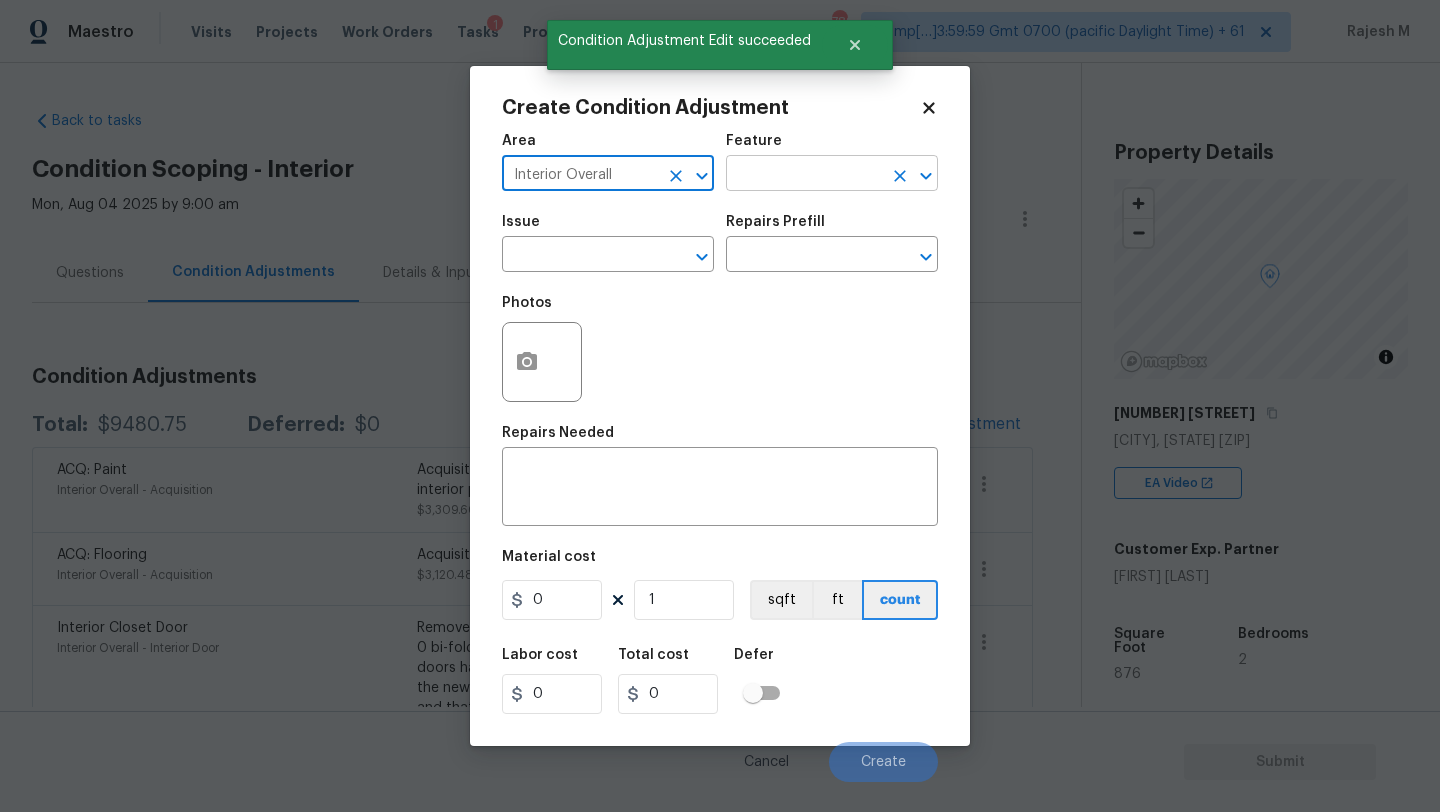 type on "Interior Overall" 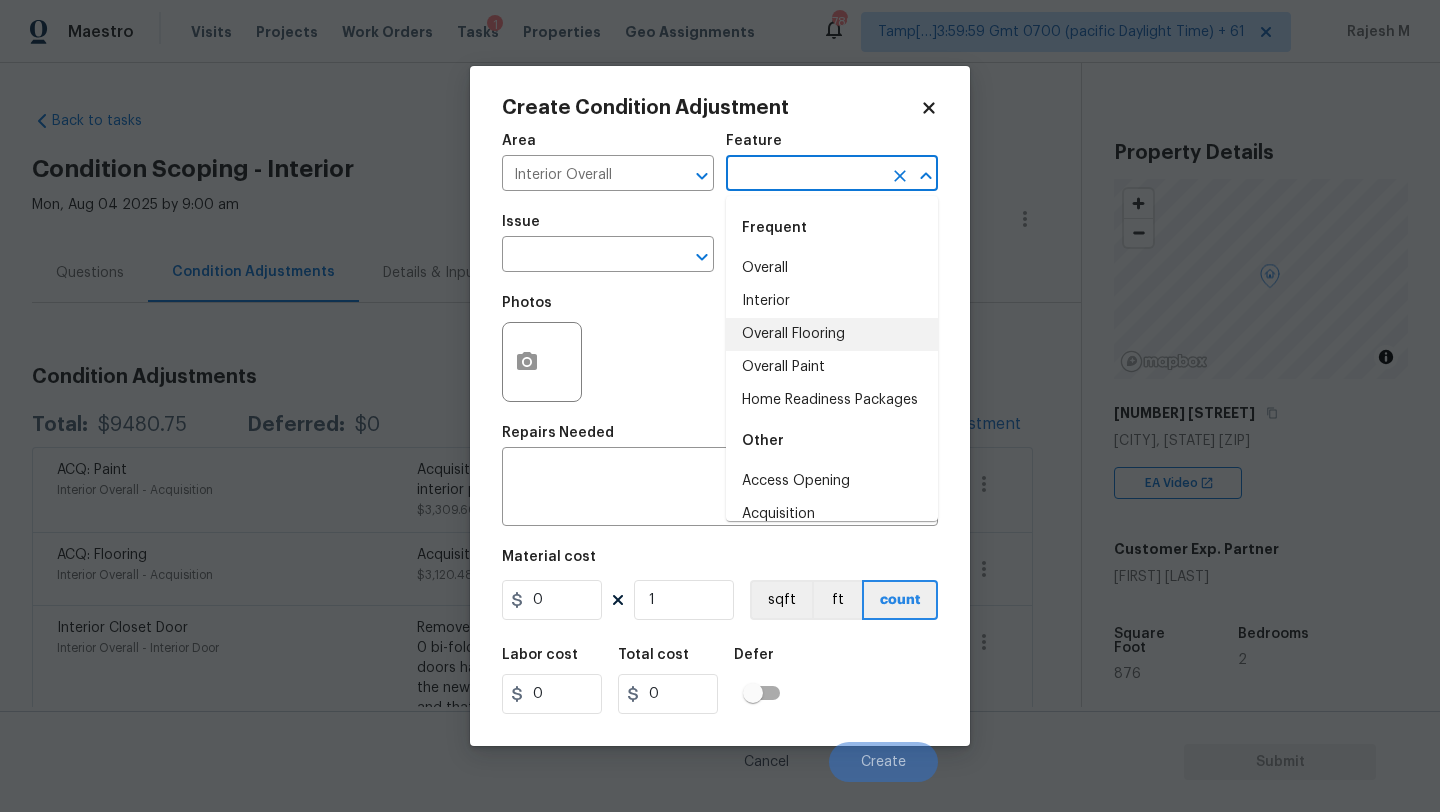 click on "Overall Flooring" at bounding box center (832, 334) 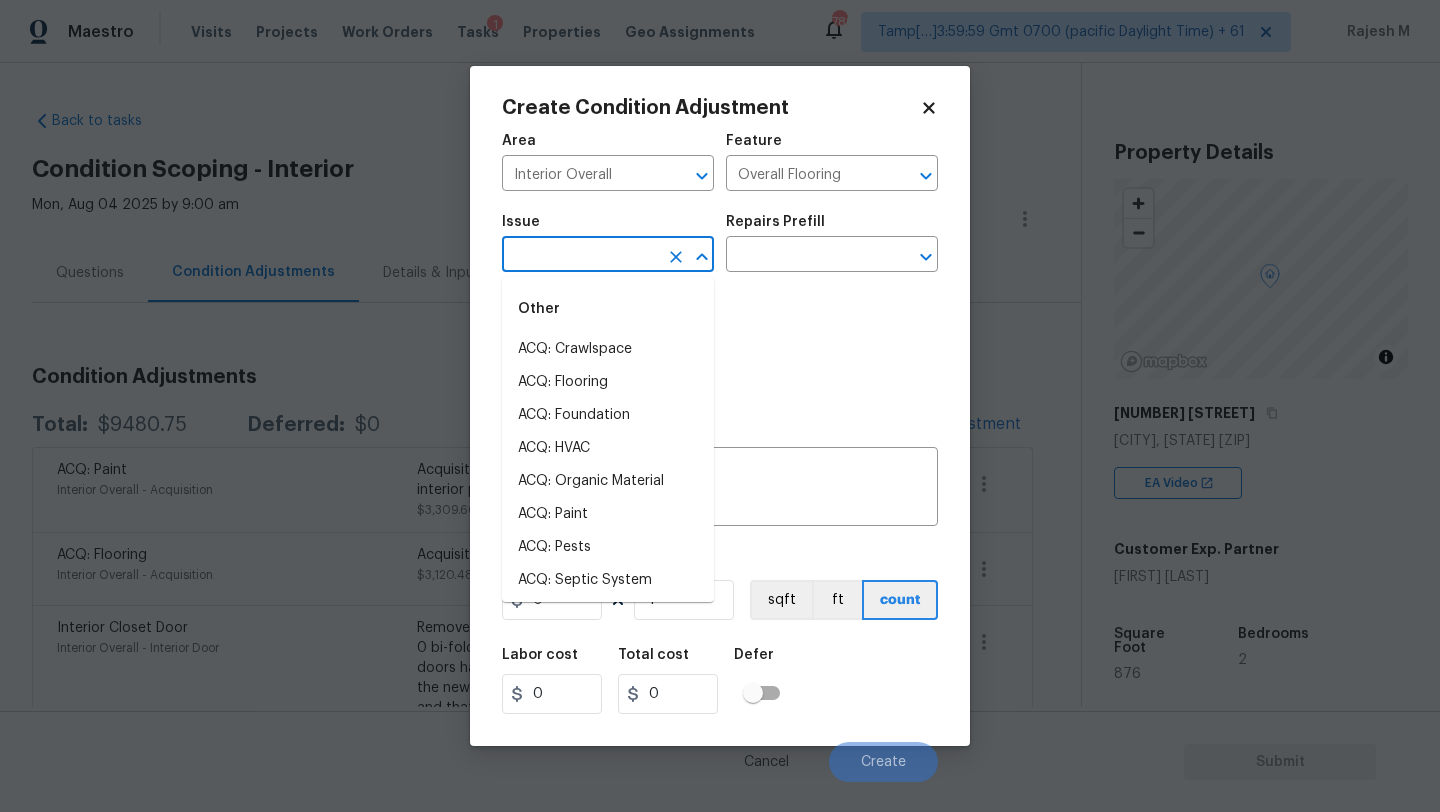 click at bounding box center [580, 256] 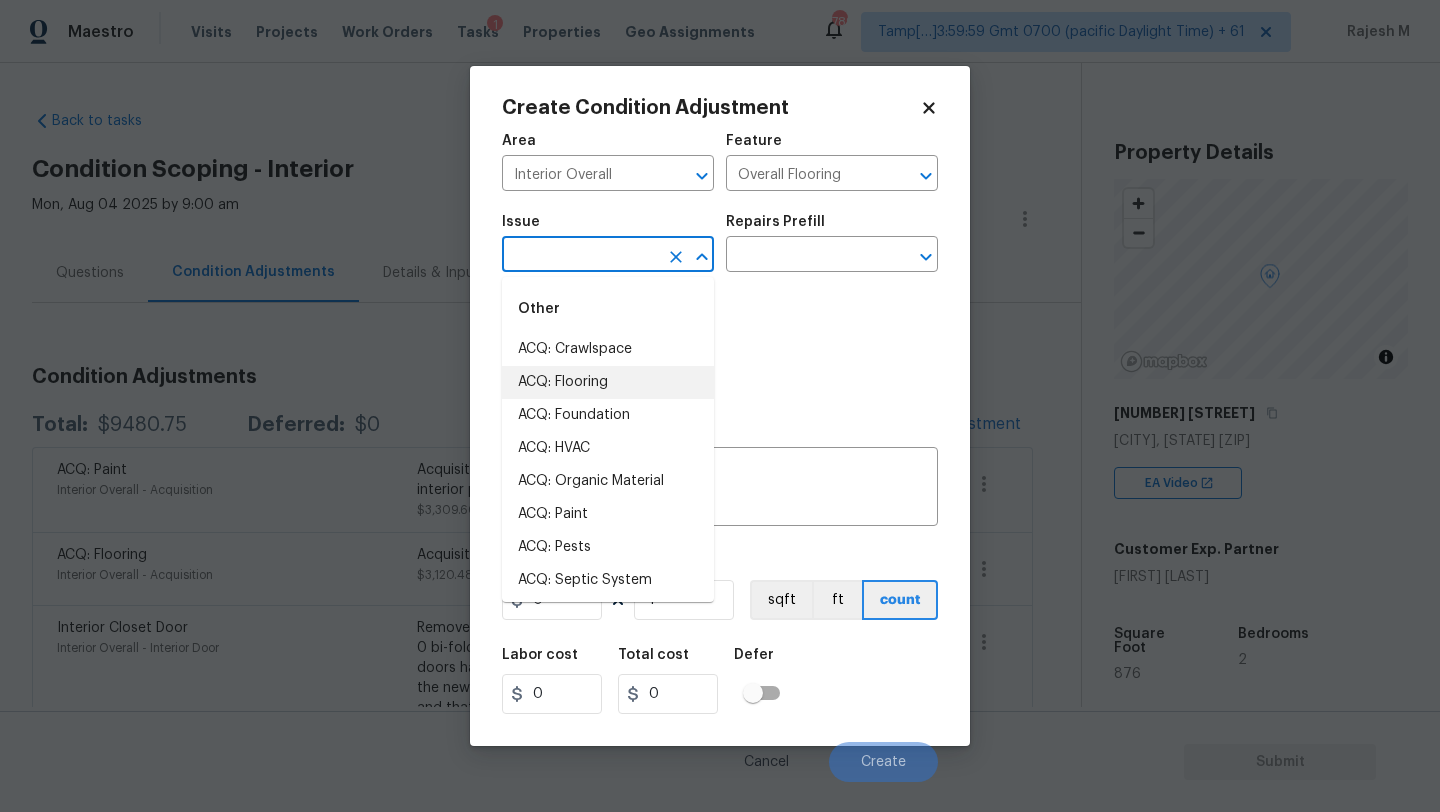 click on "ACQ: Flooring" at bounding box center [608, 382] 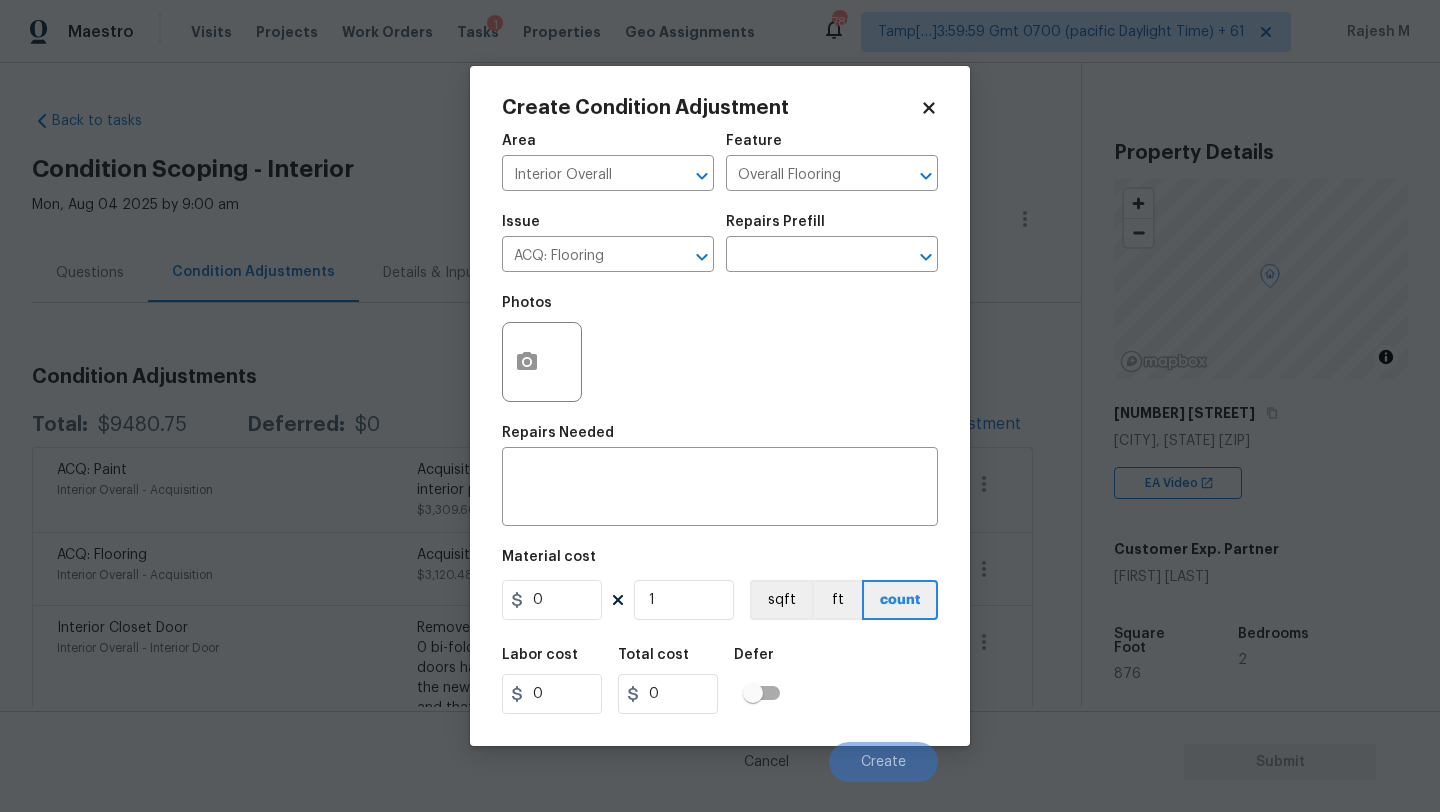 click on "Repairs Prefill" at bounding box center [832, 228] 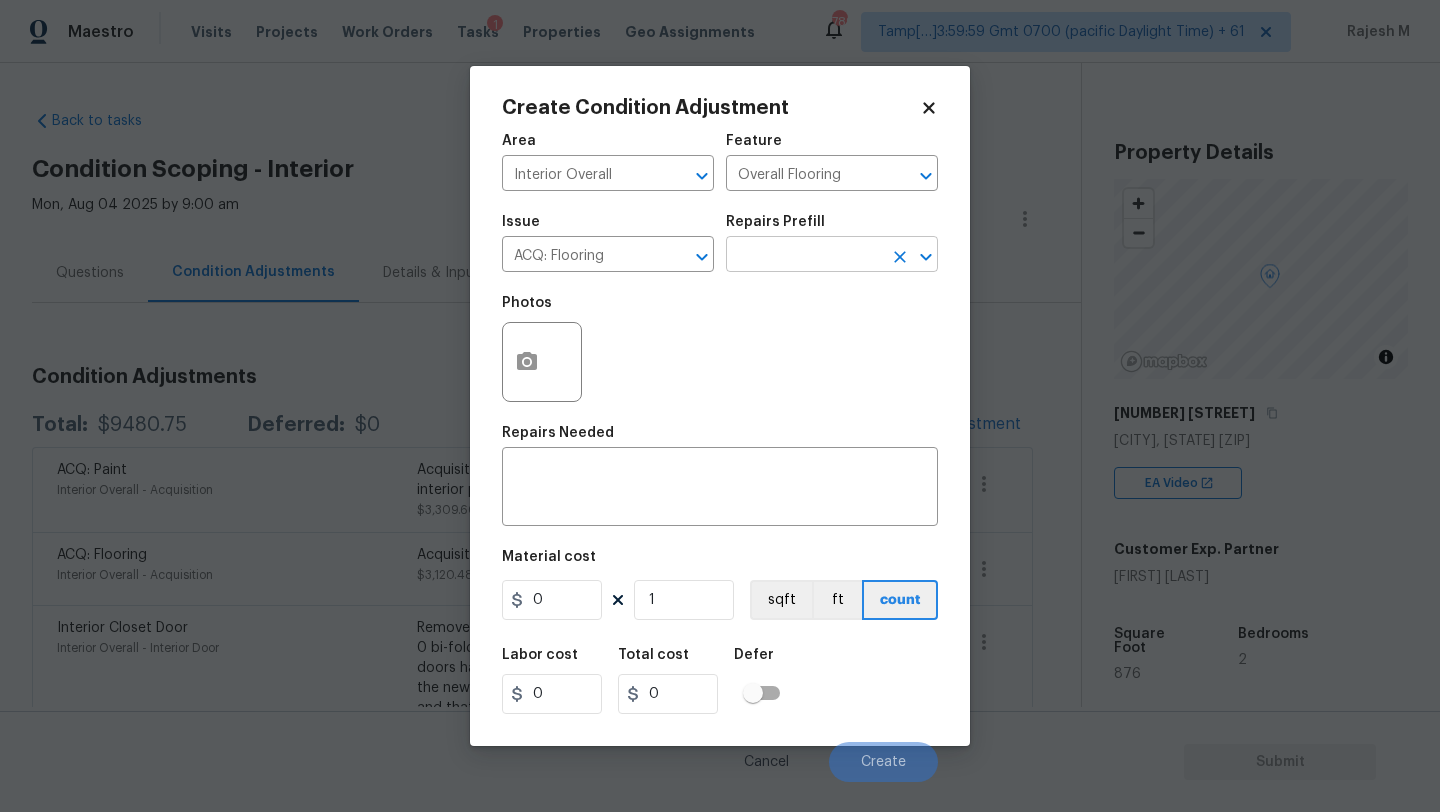 click at bounding box center [804, 256] 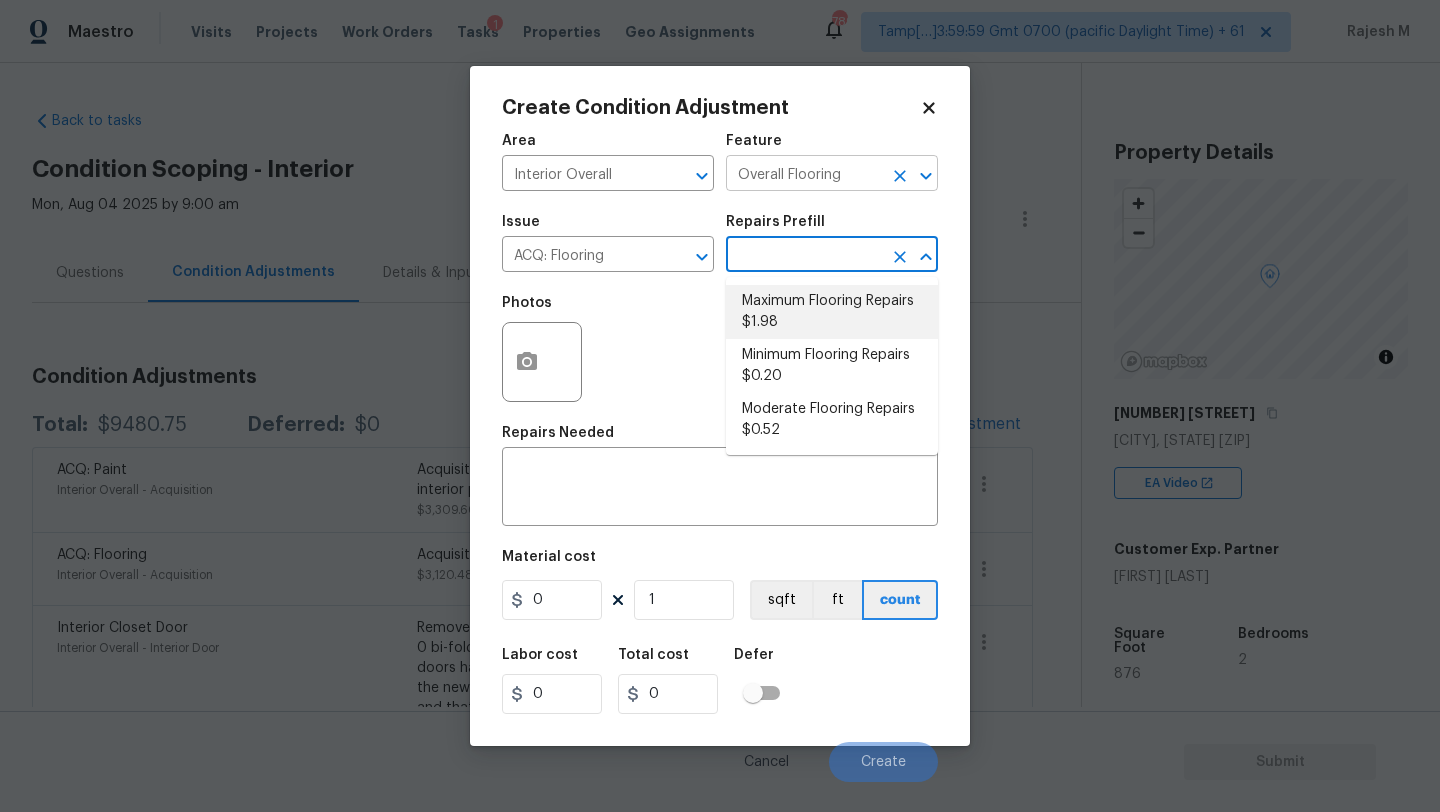 click 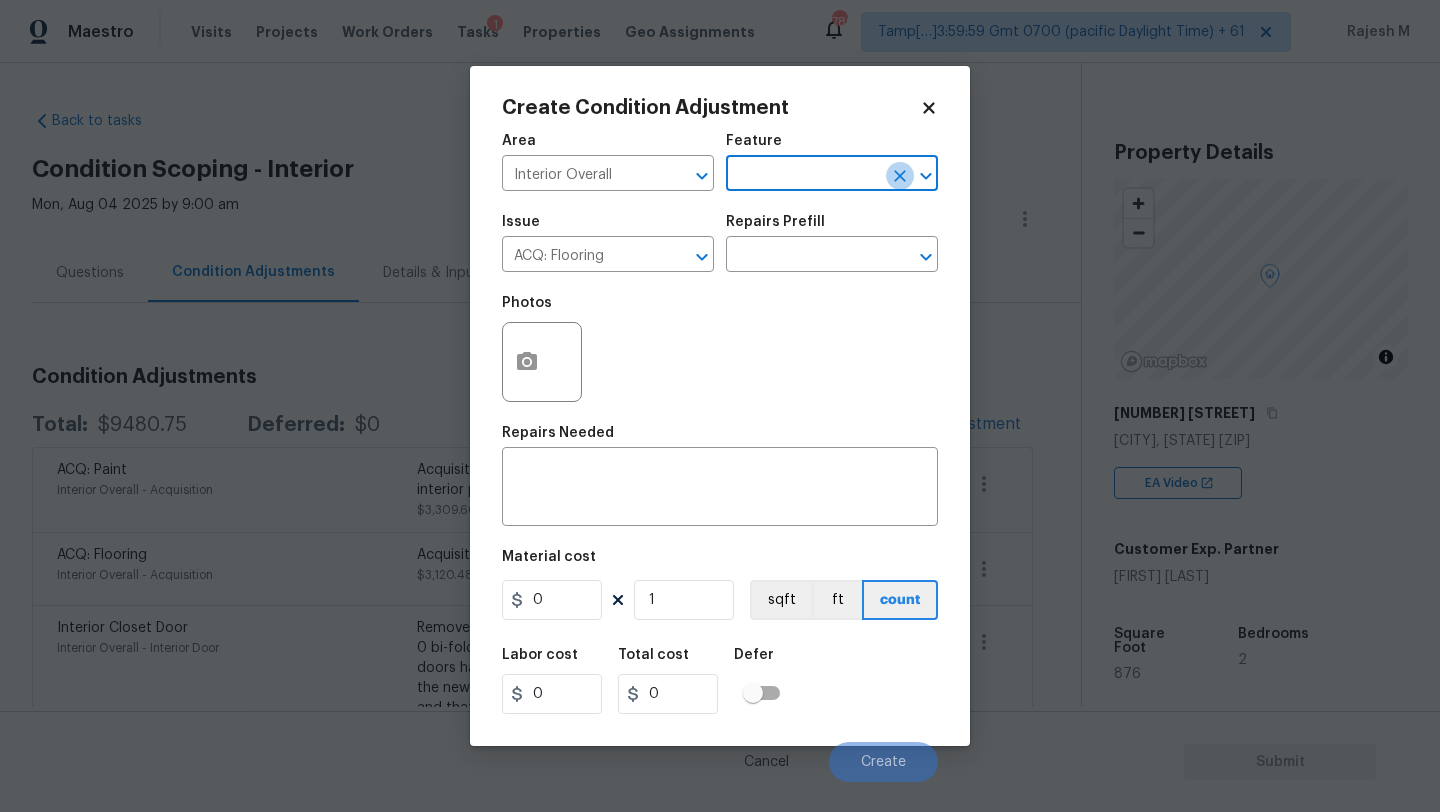 click 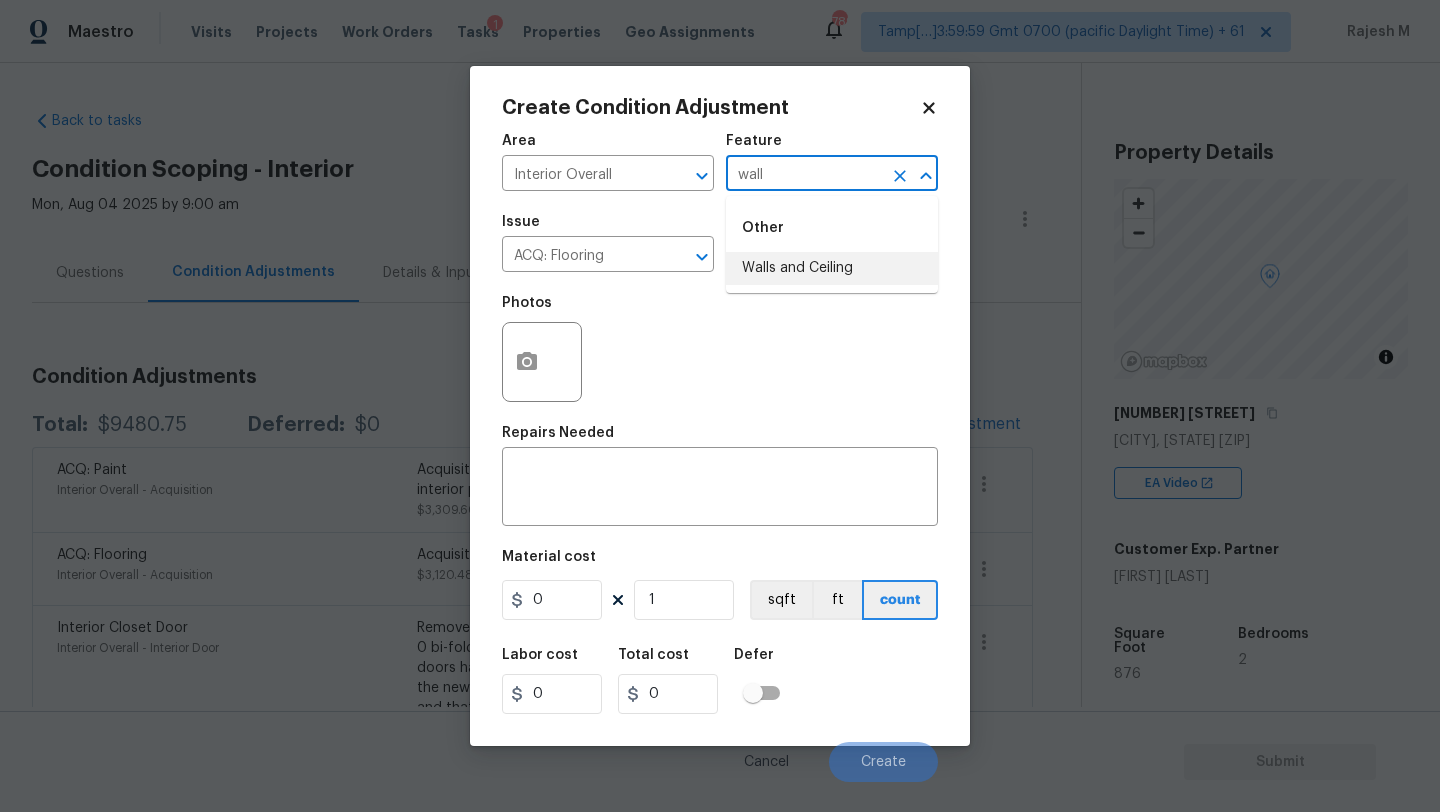 click on "Walls and Ceiling" at bounding box center (832, 268) 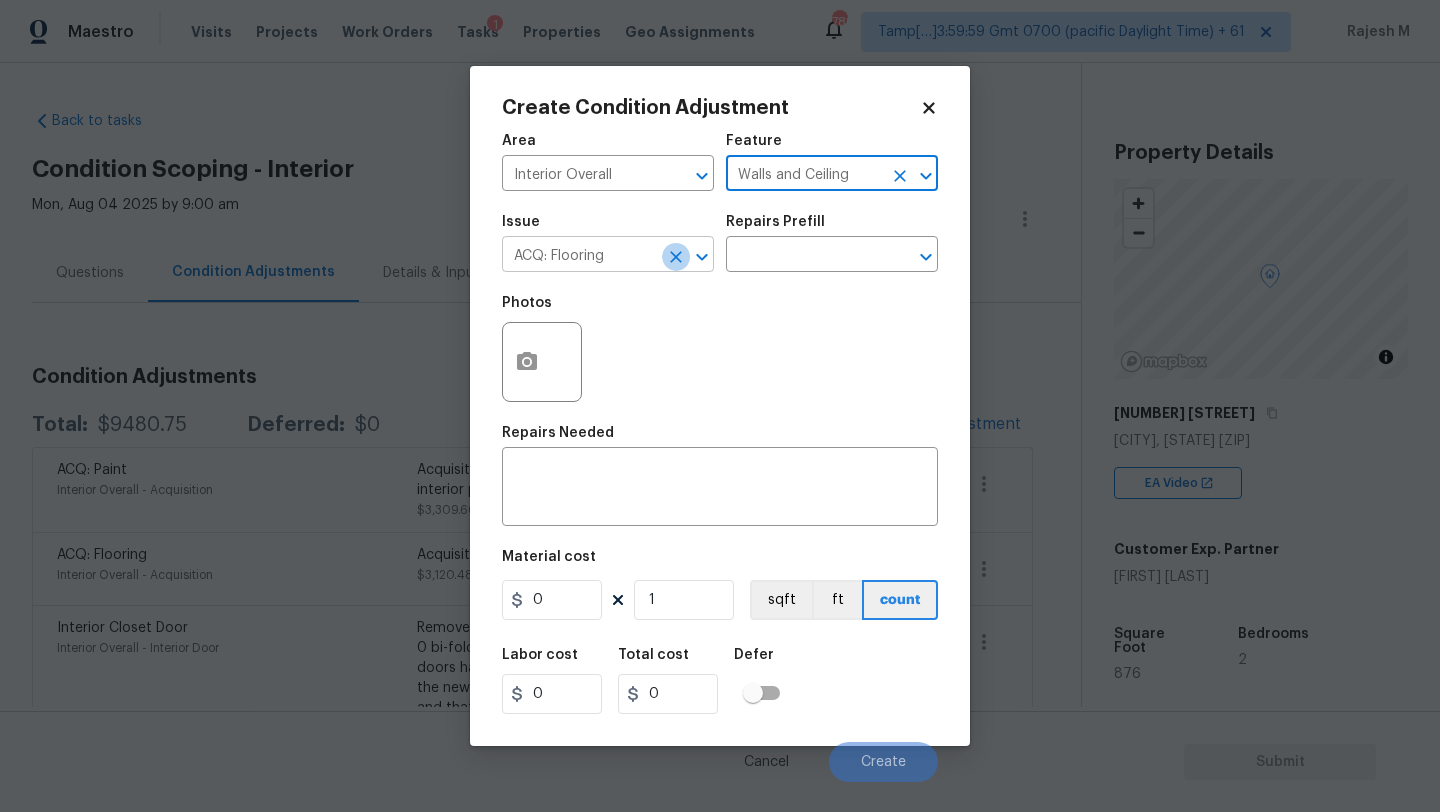 click 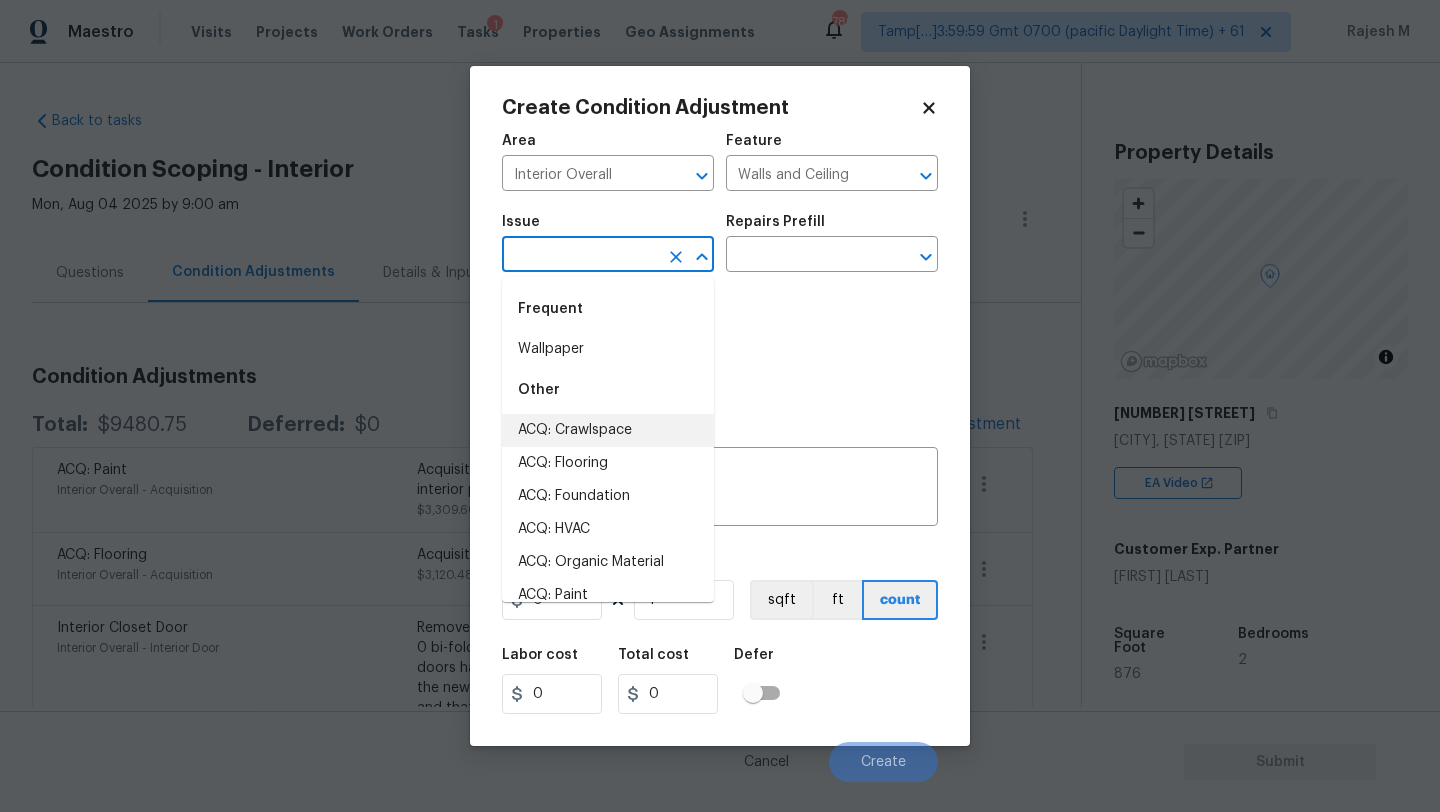 click at bounding box center (580, 256) 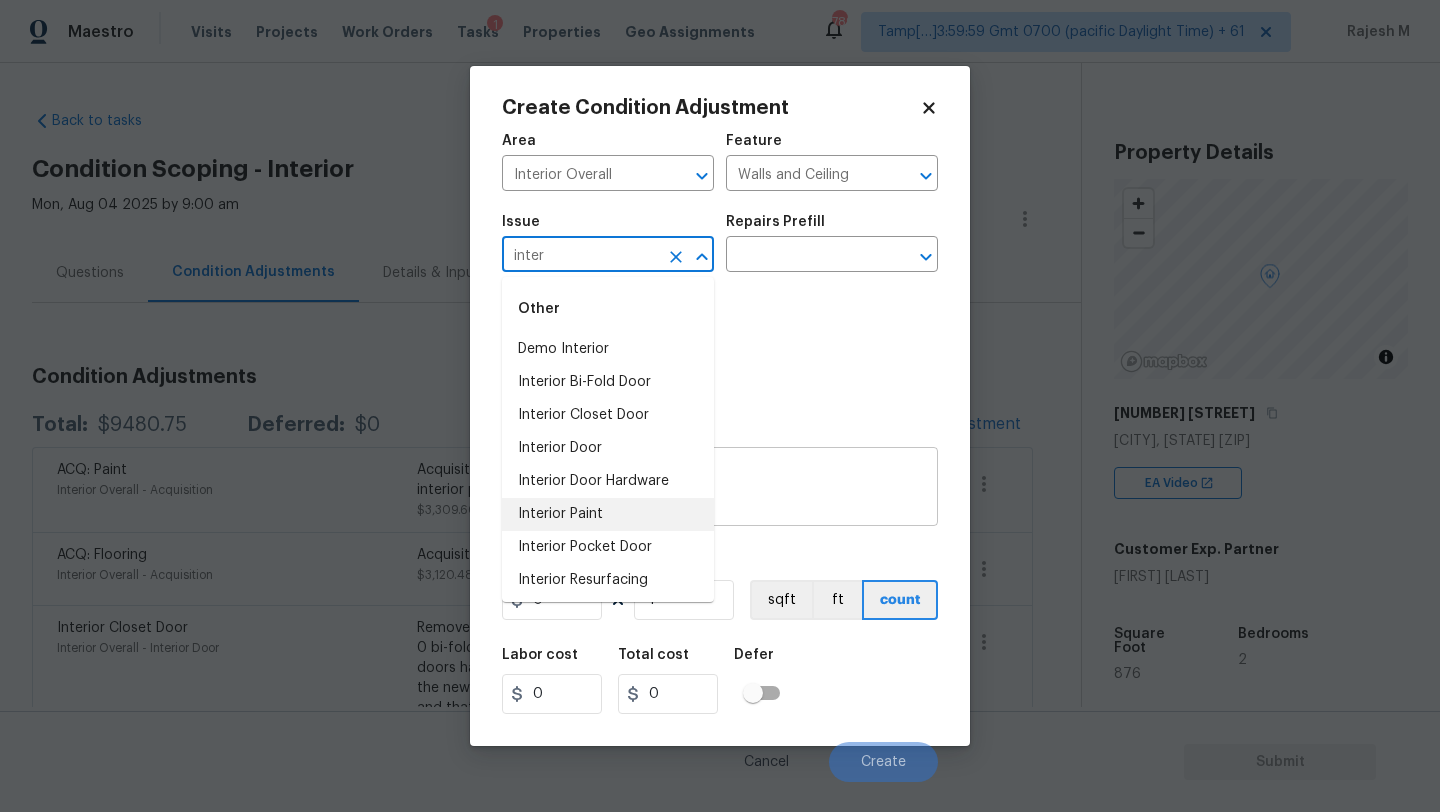click on "Interior Paint" at bounding box center [608, 514] 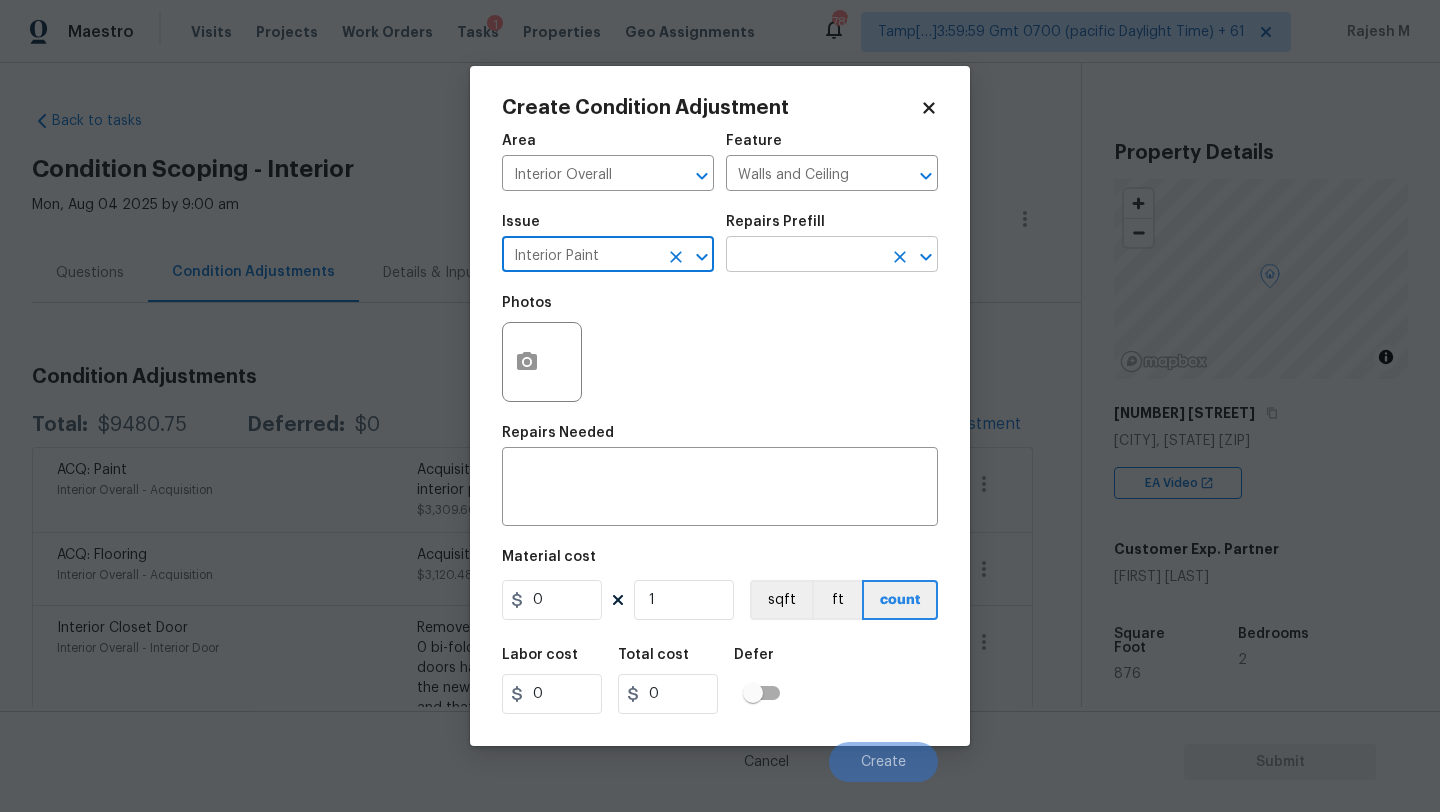 type on "Interior Paint" 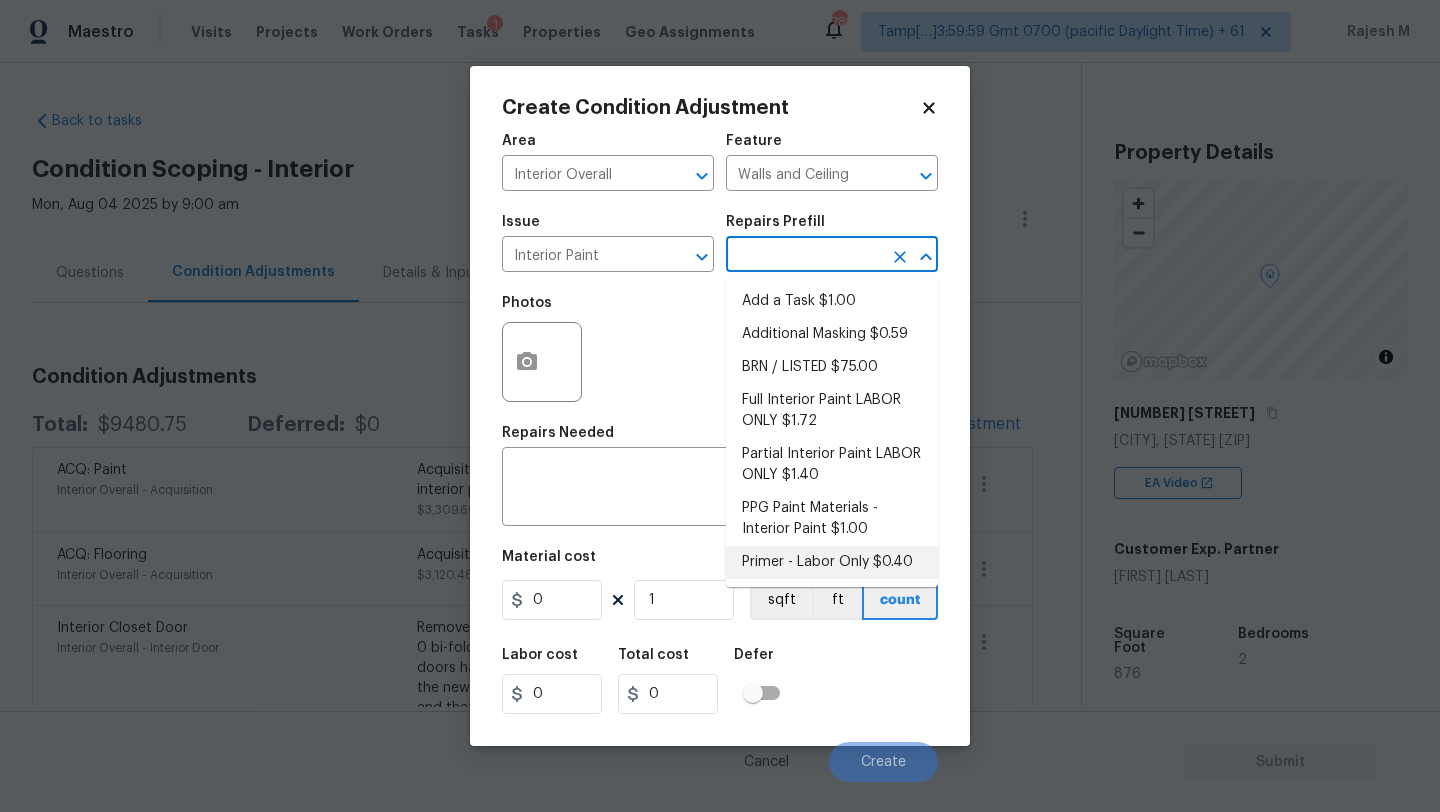 click on "Primer - Labor Only $0.40" at bounding box center (832, 562) 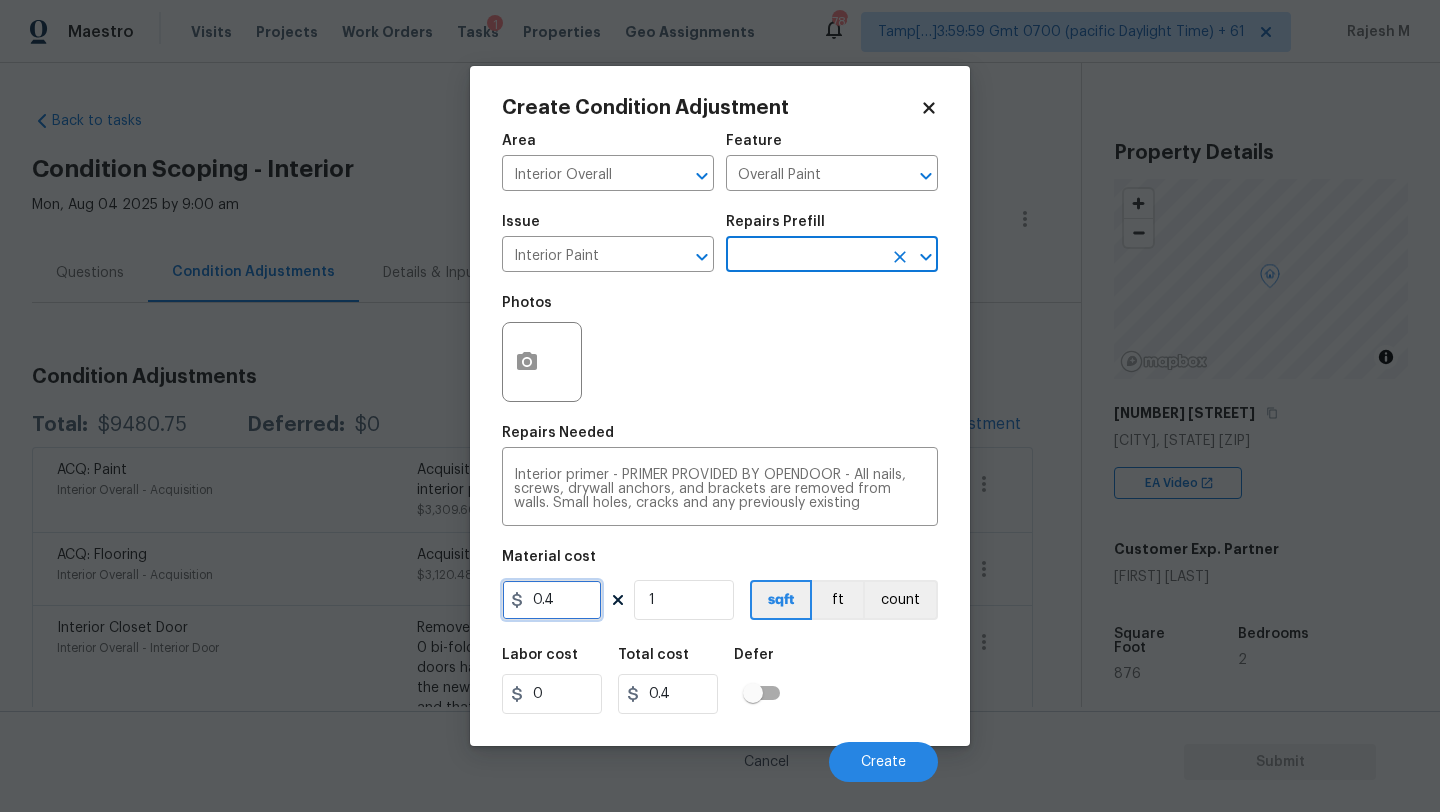 click on "0.4" at bounding box center [552, 600] 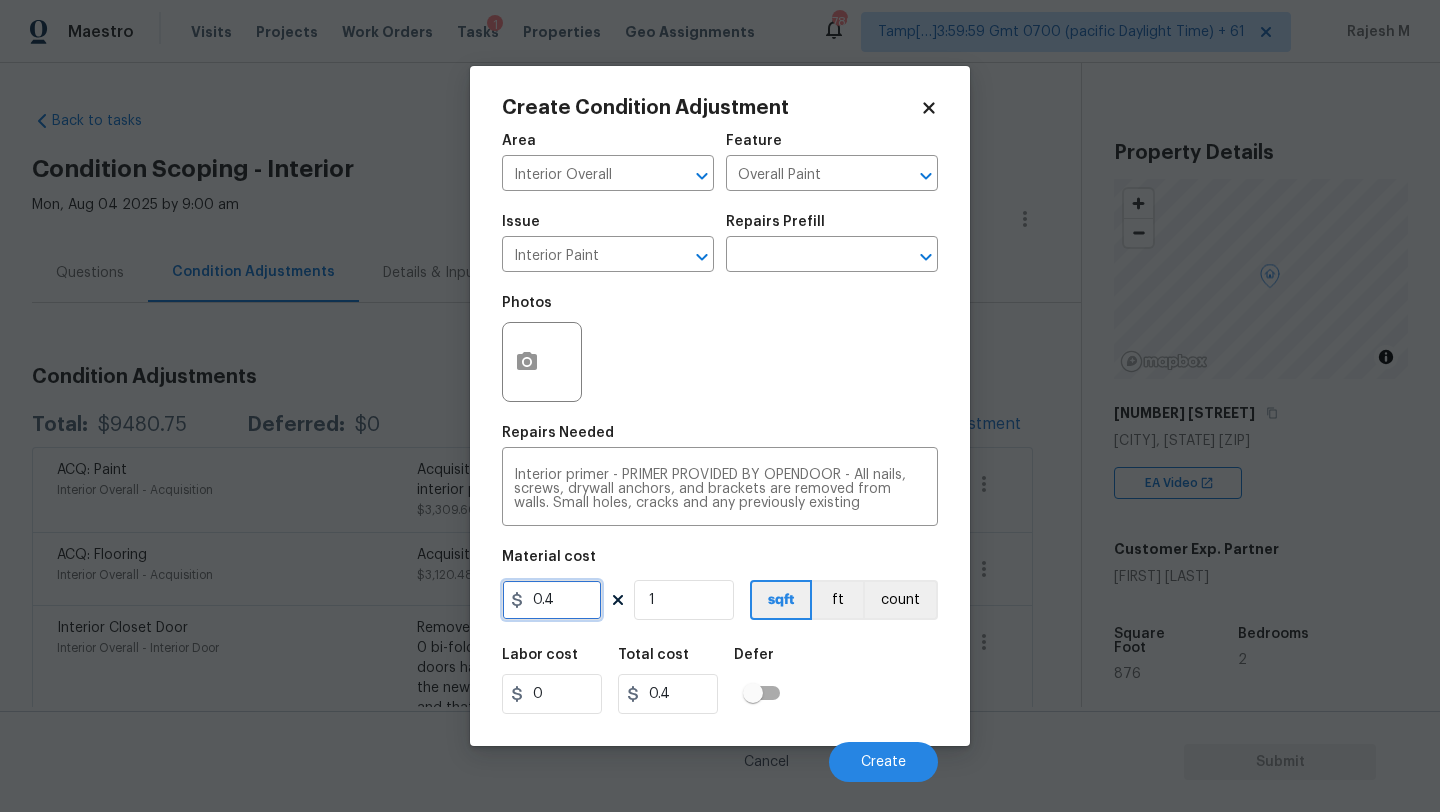 click on "0.4" at bounding box center (552, 600) 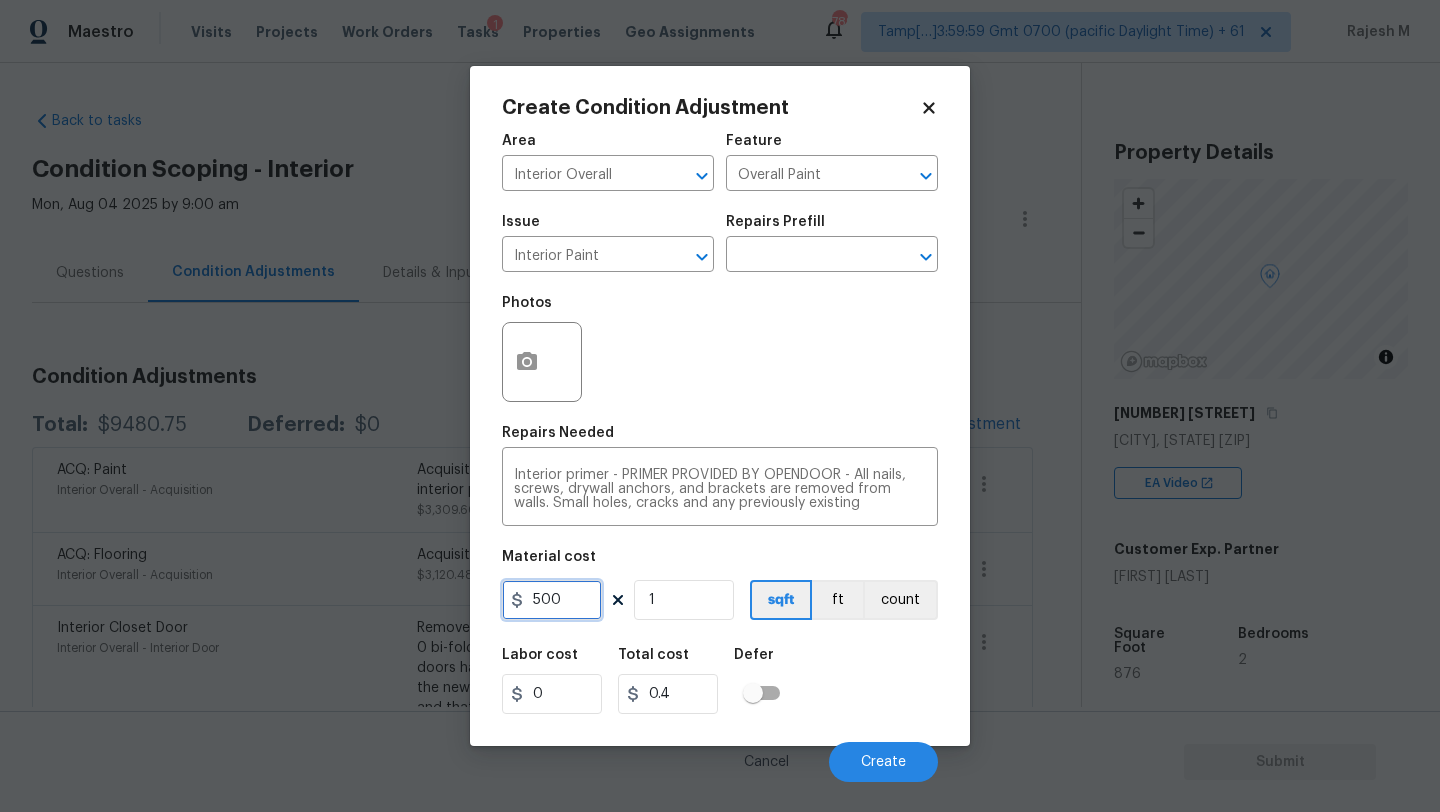 type on "500" 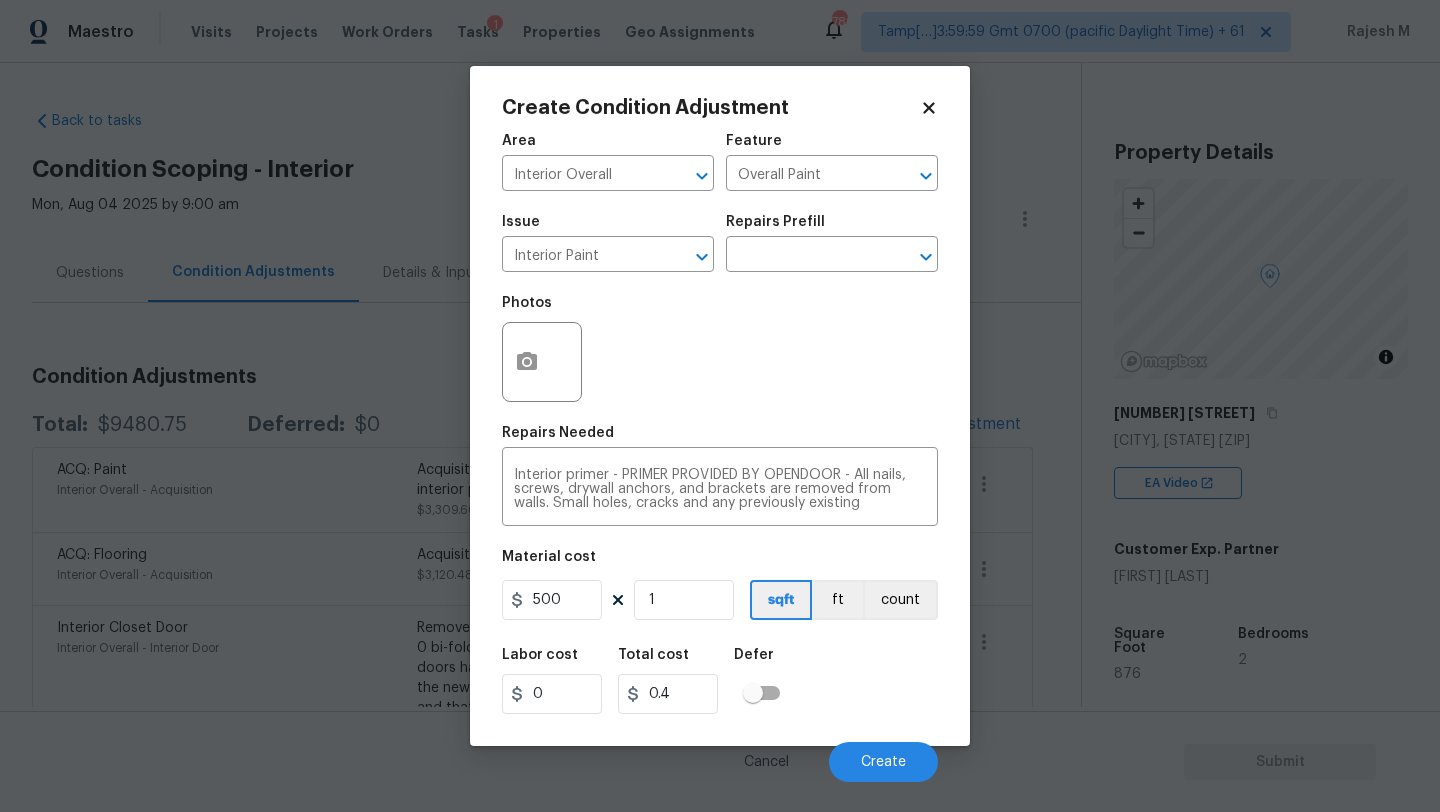 type on "500" 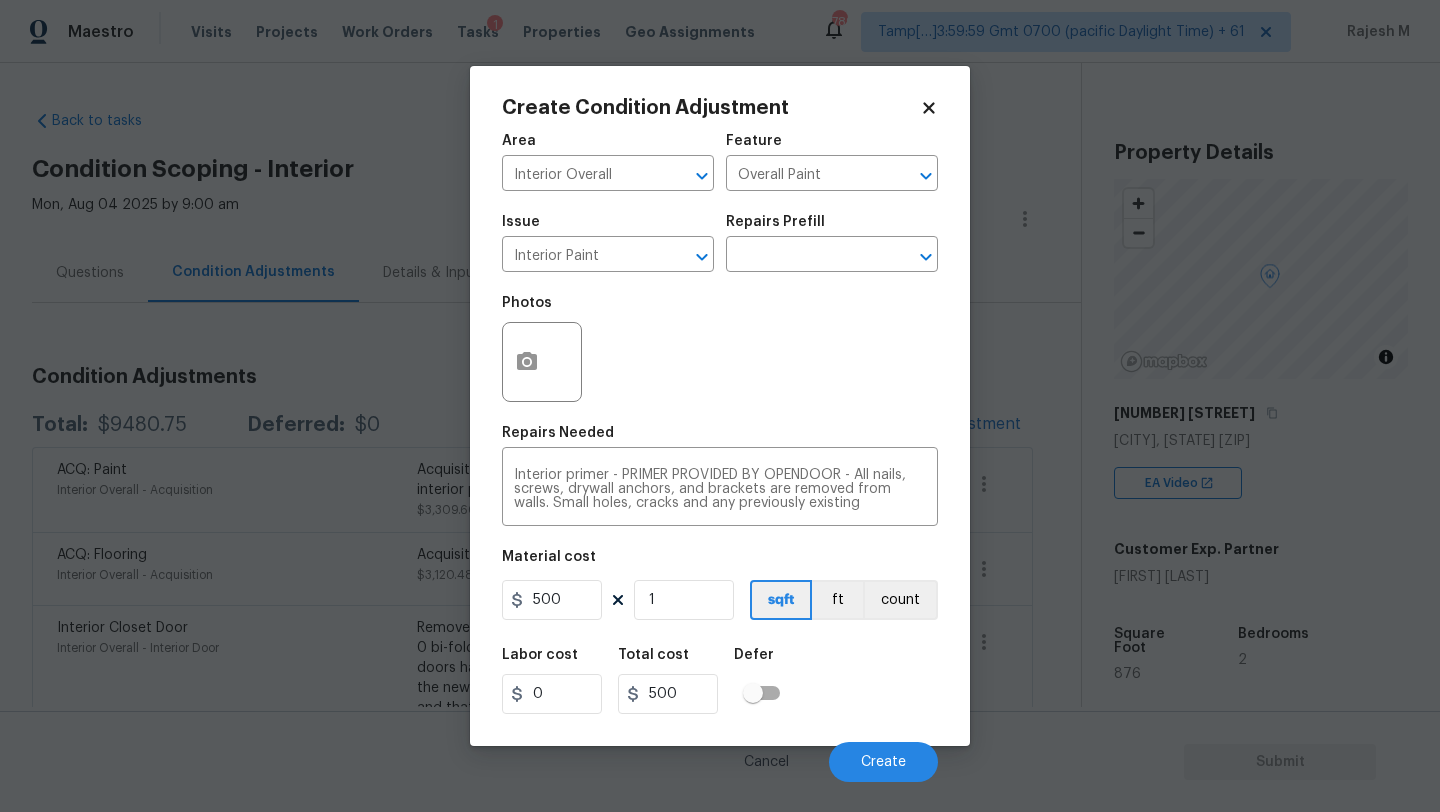 drag, startPoint x: 917, startPoint y: 687, endPoint x: 906, endPoint y: 720, distance: 34.785053 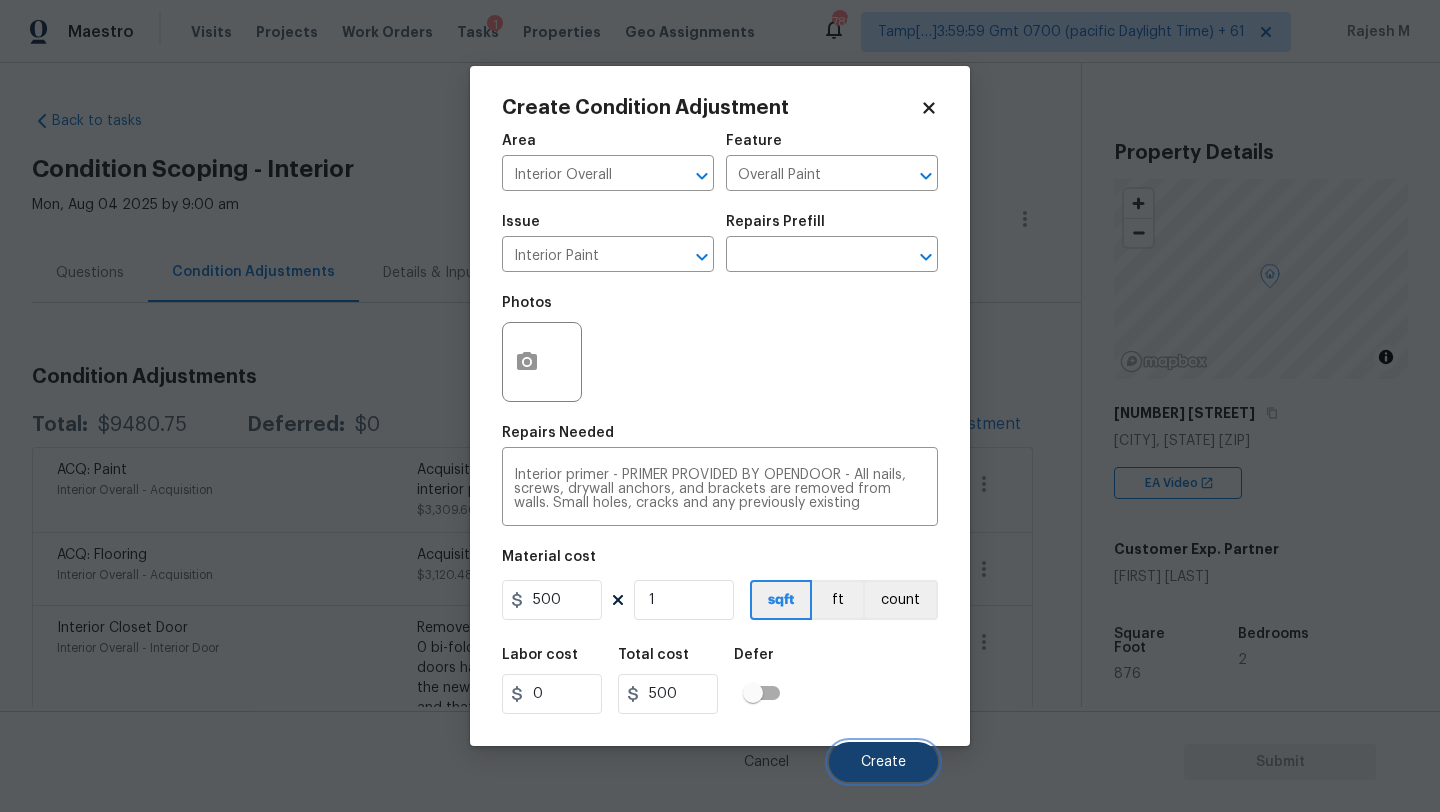 click on "Create" at bounding box center (883, 762) 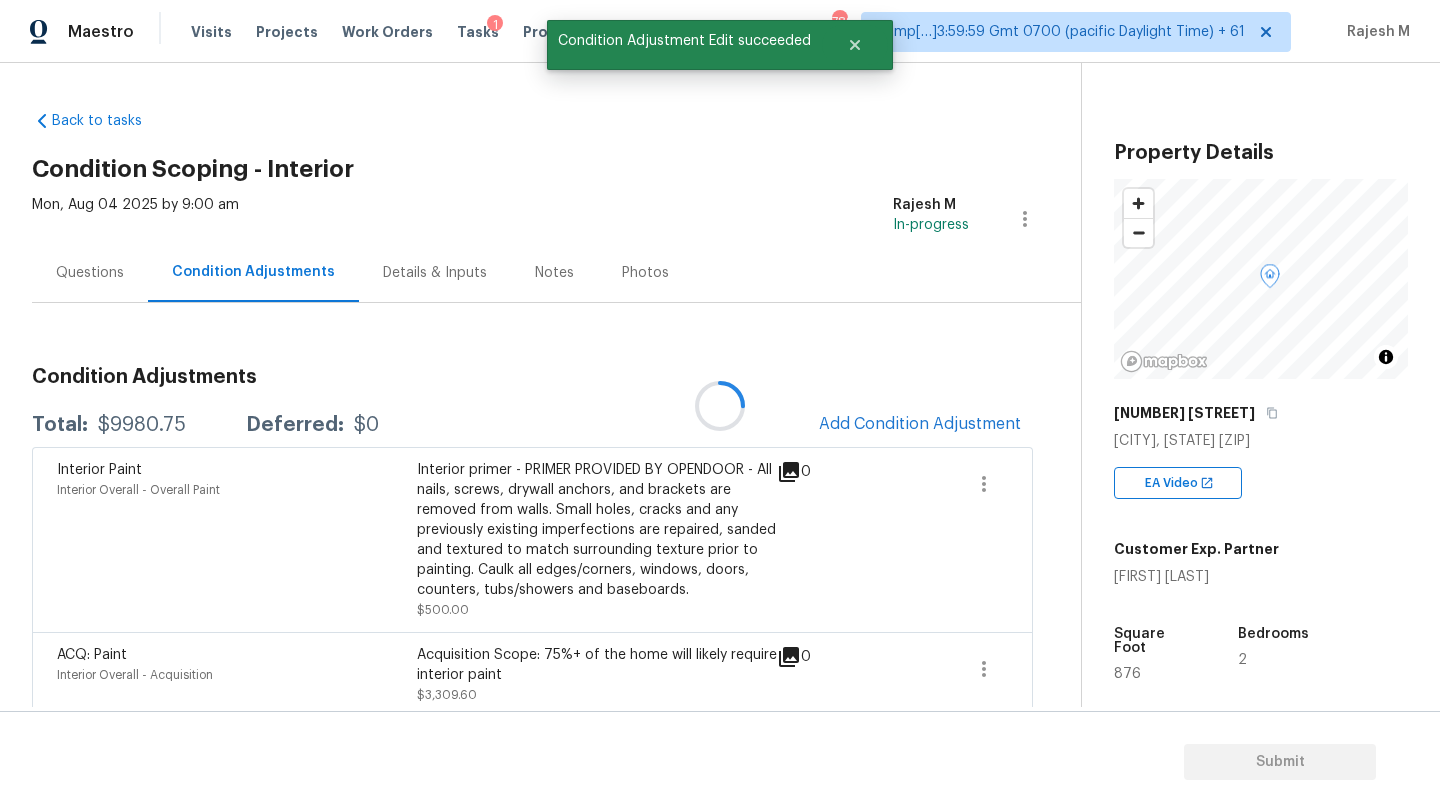 click at bounding box center [720, 406] 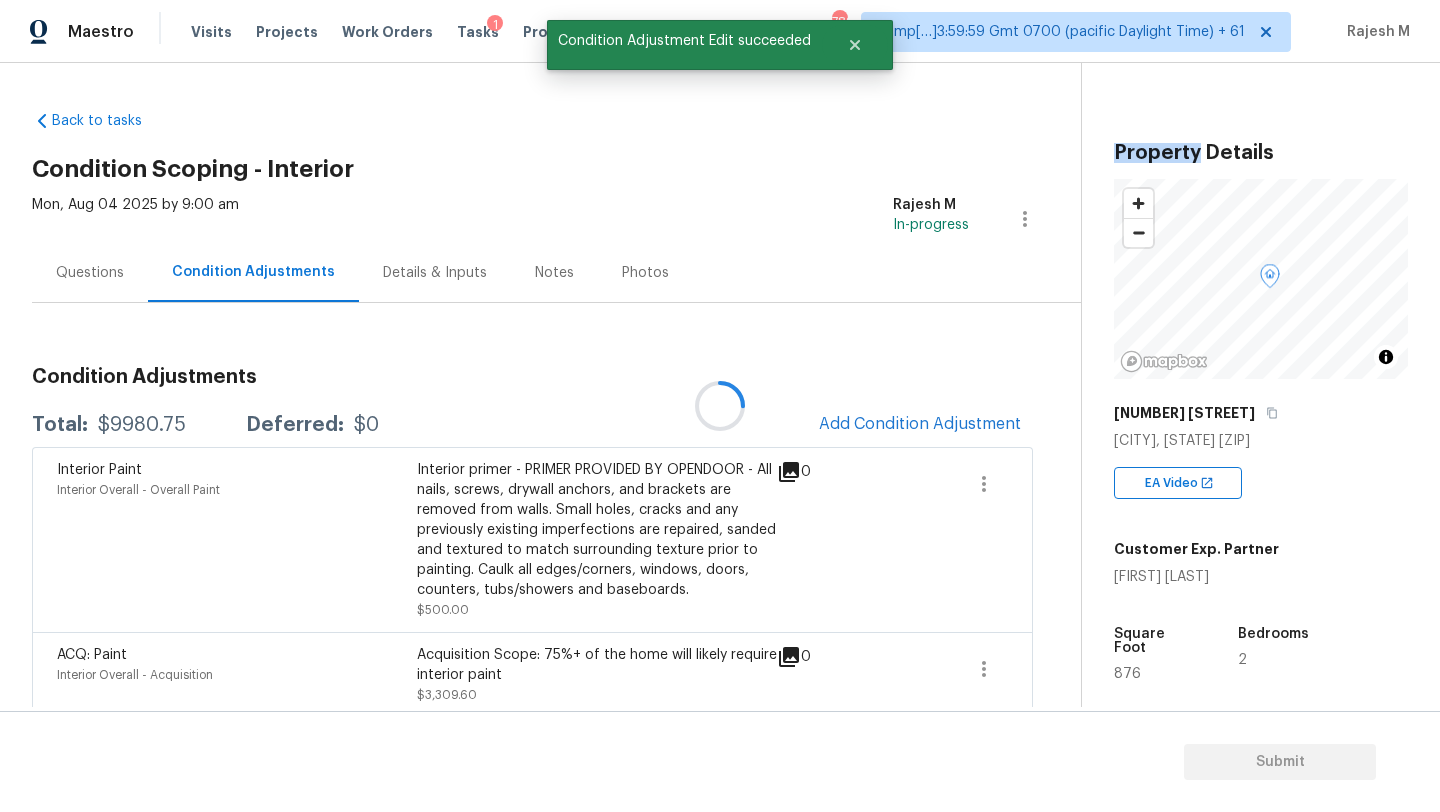 click at bounding box center [720, 406] 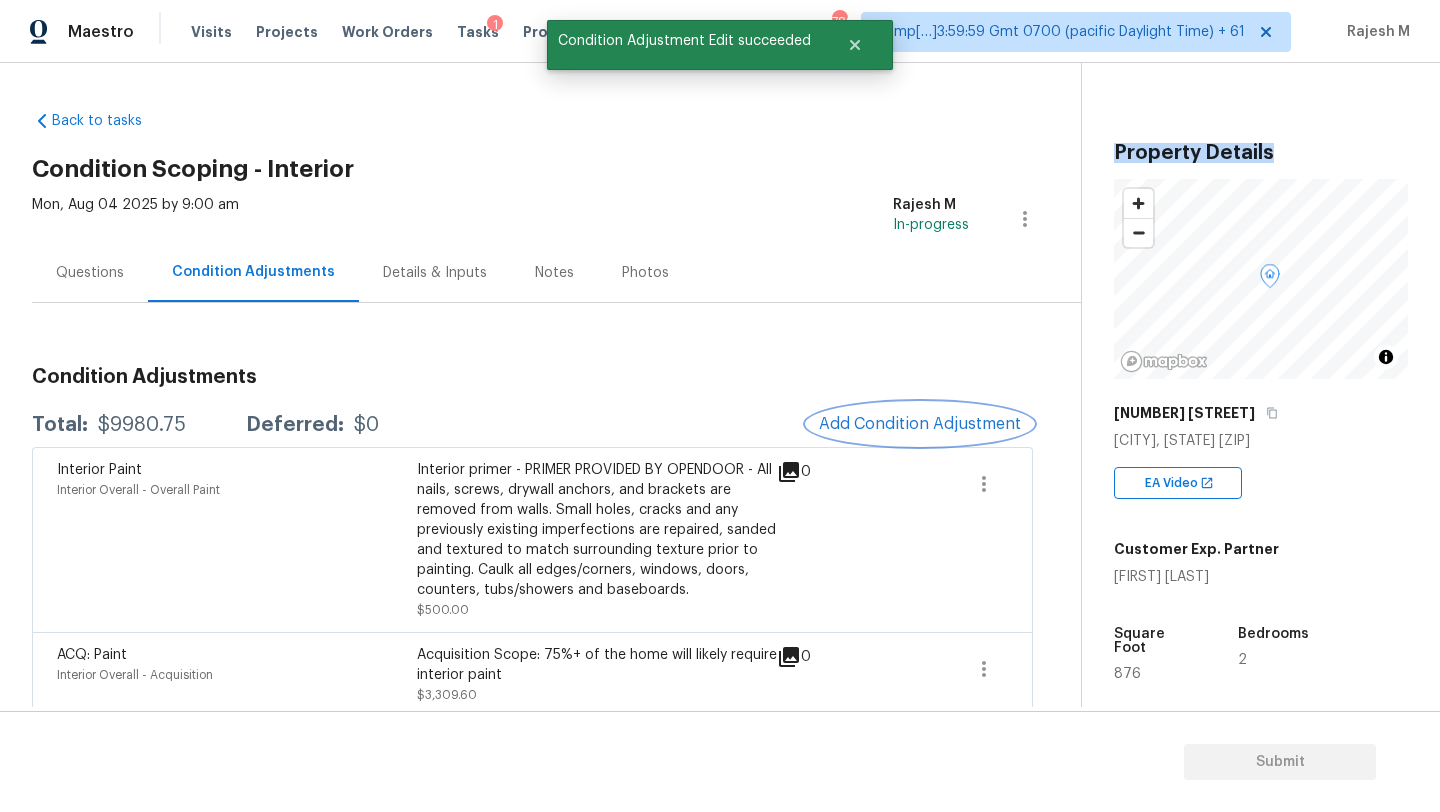click on "Add Condition Adjustment" at bounding box center (920, 424) 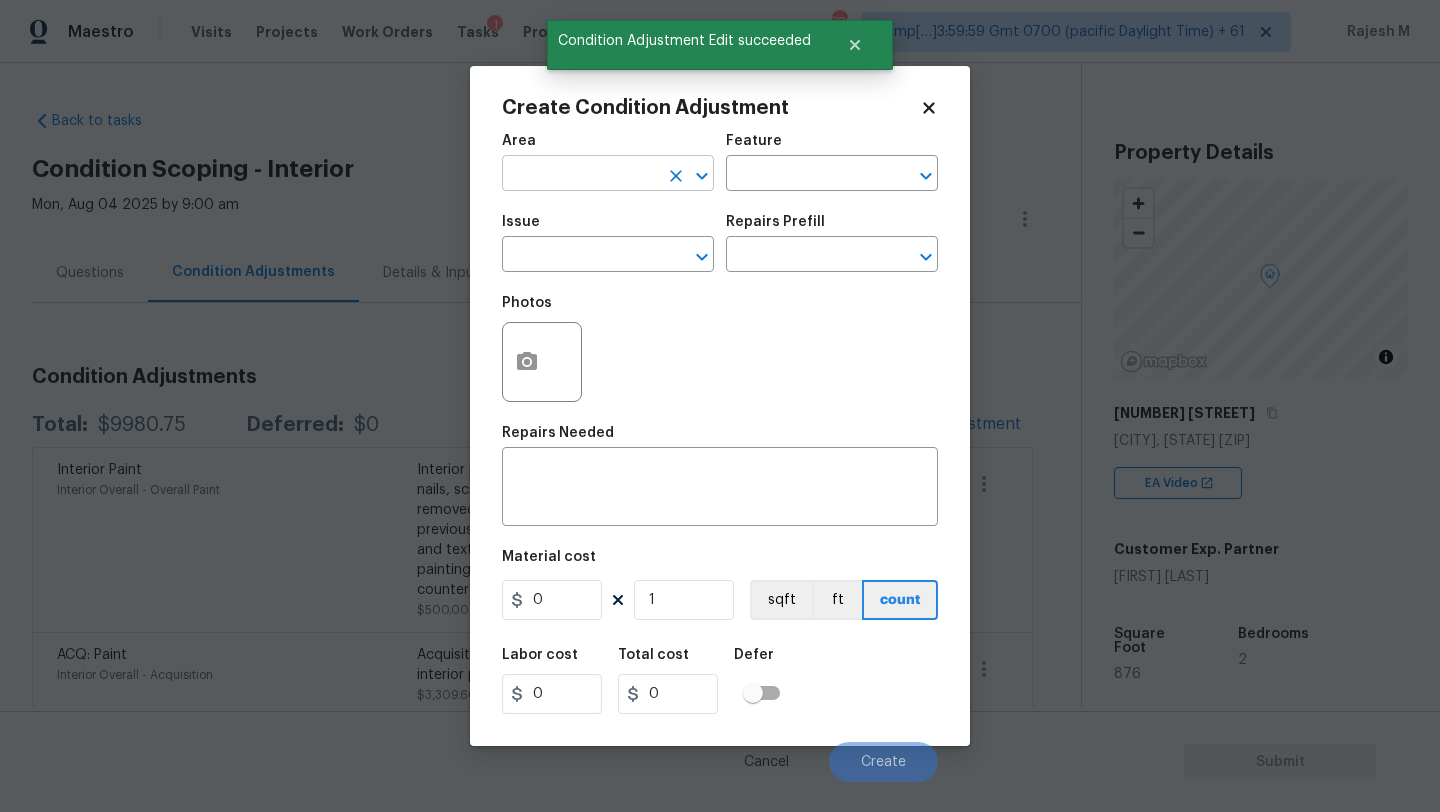 click at bounding box center (580, 175) 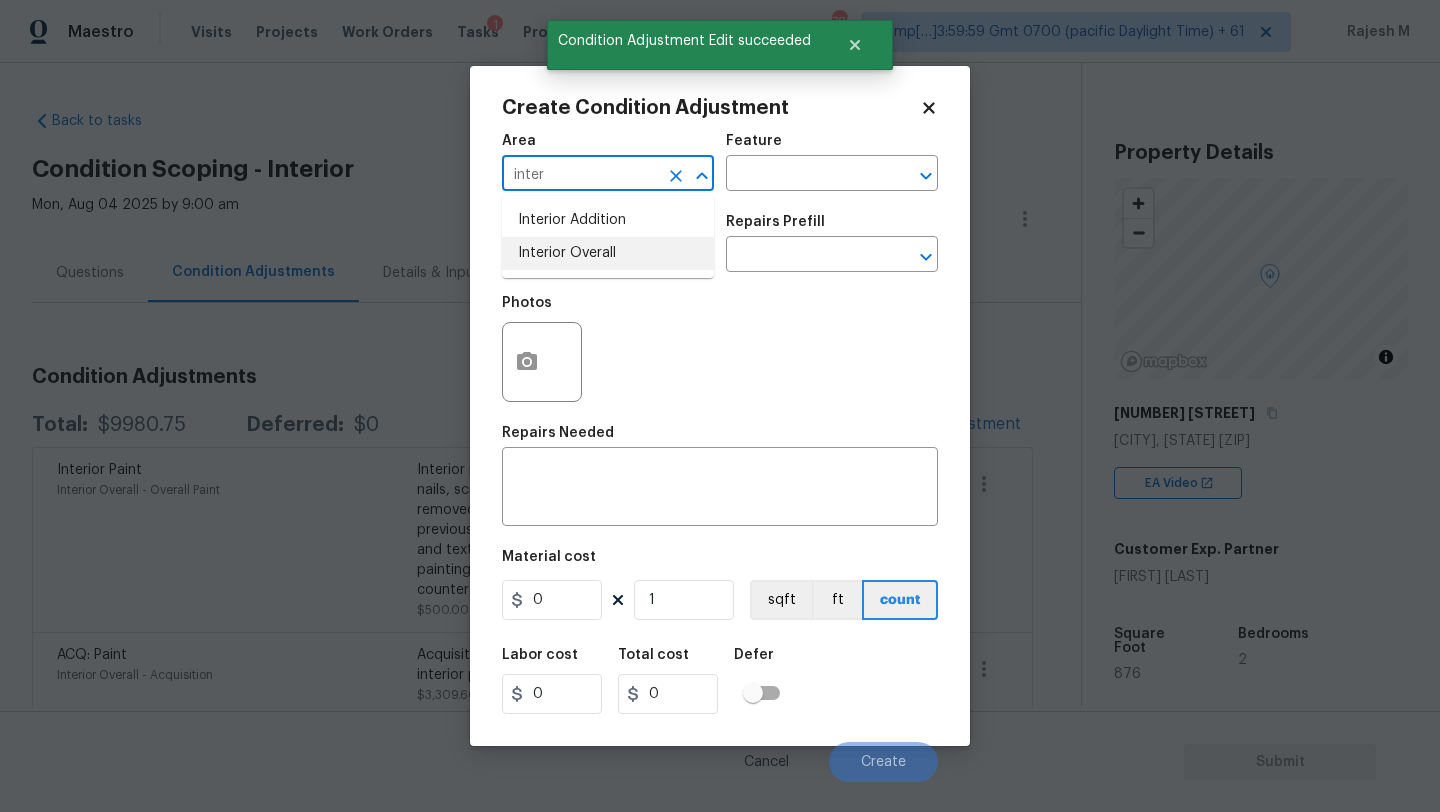 click on "Interior Overall" at bounding box center [608, 253] 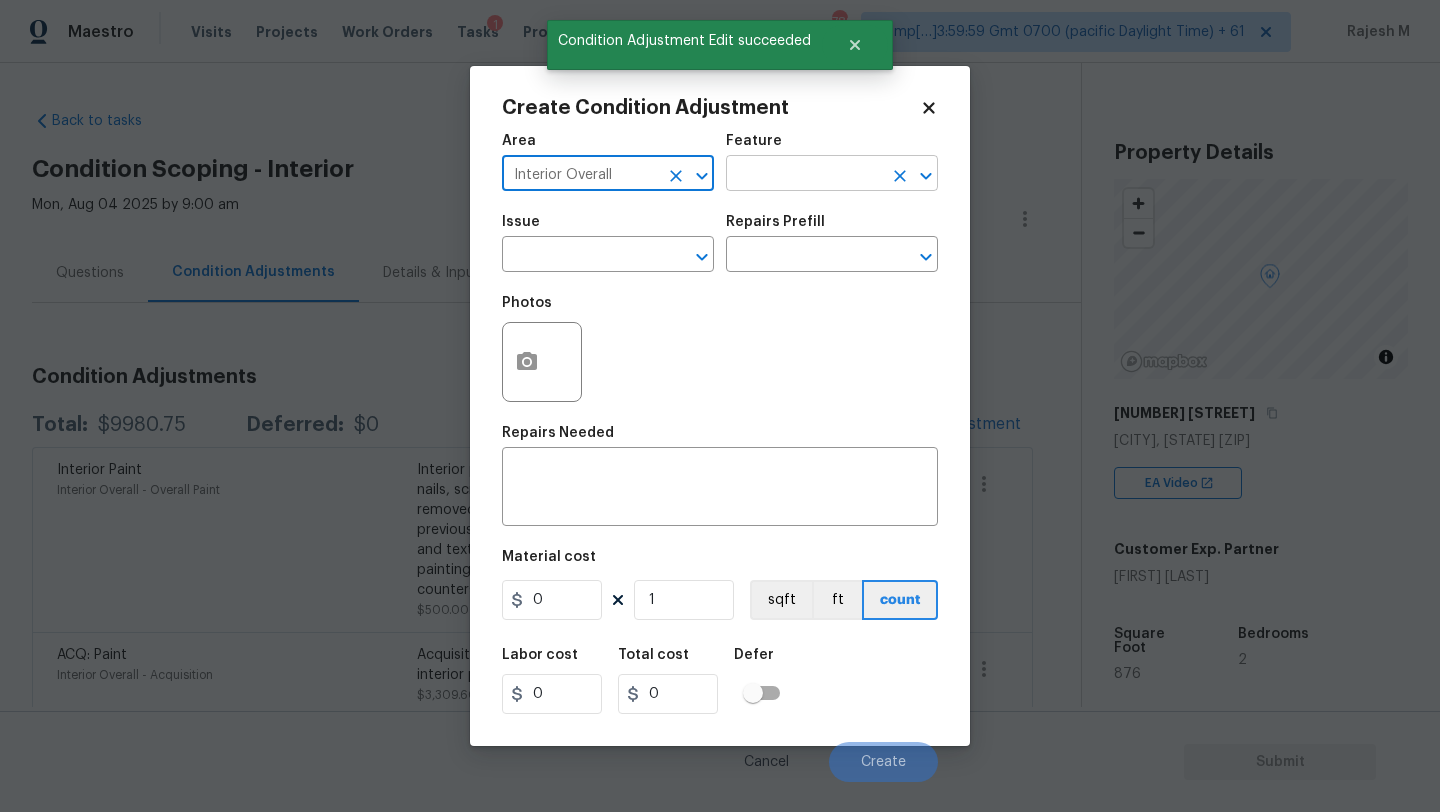 type on "Interior Overall" 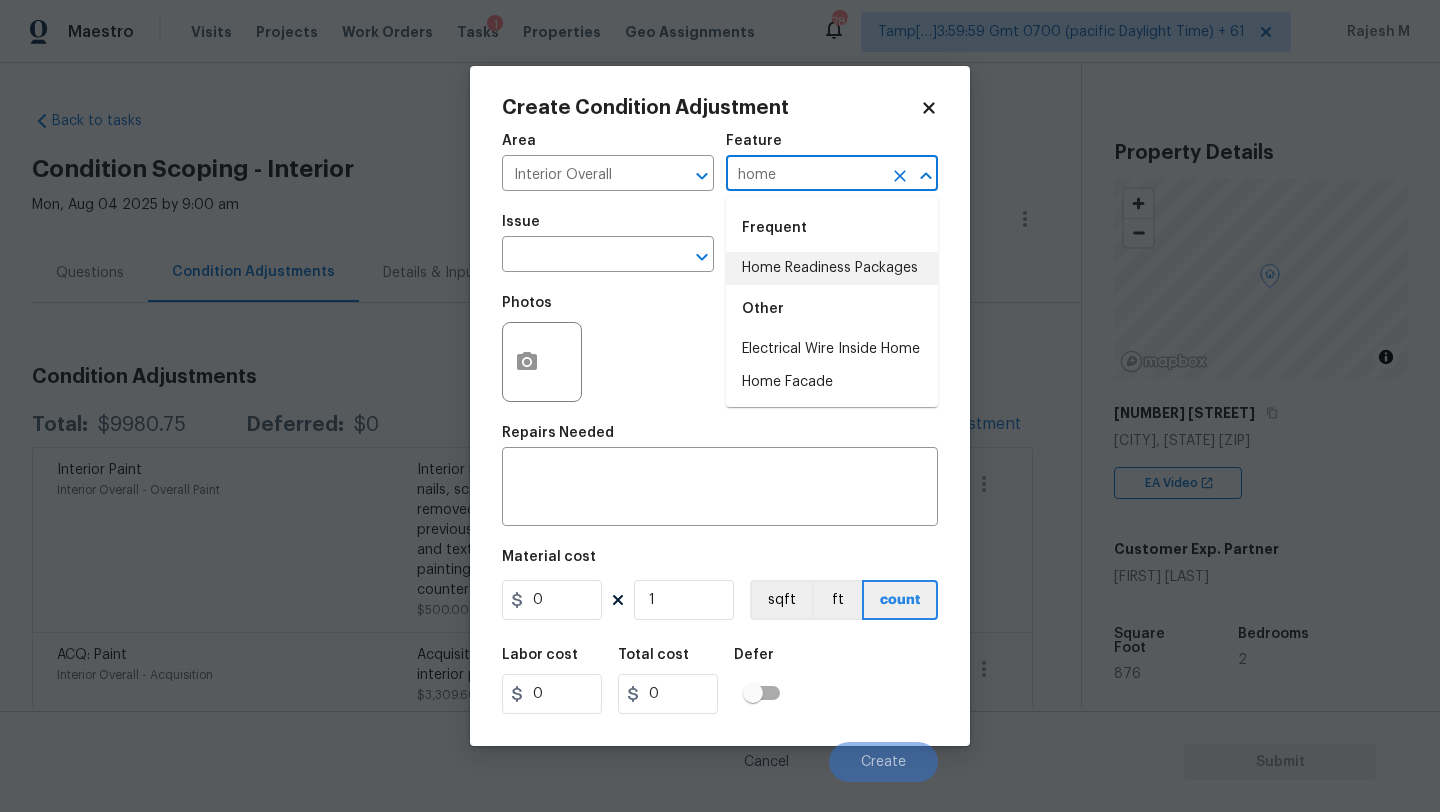 click on "Home Readiness Packages" at bounding box center [832, 268] 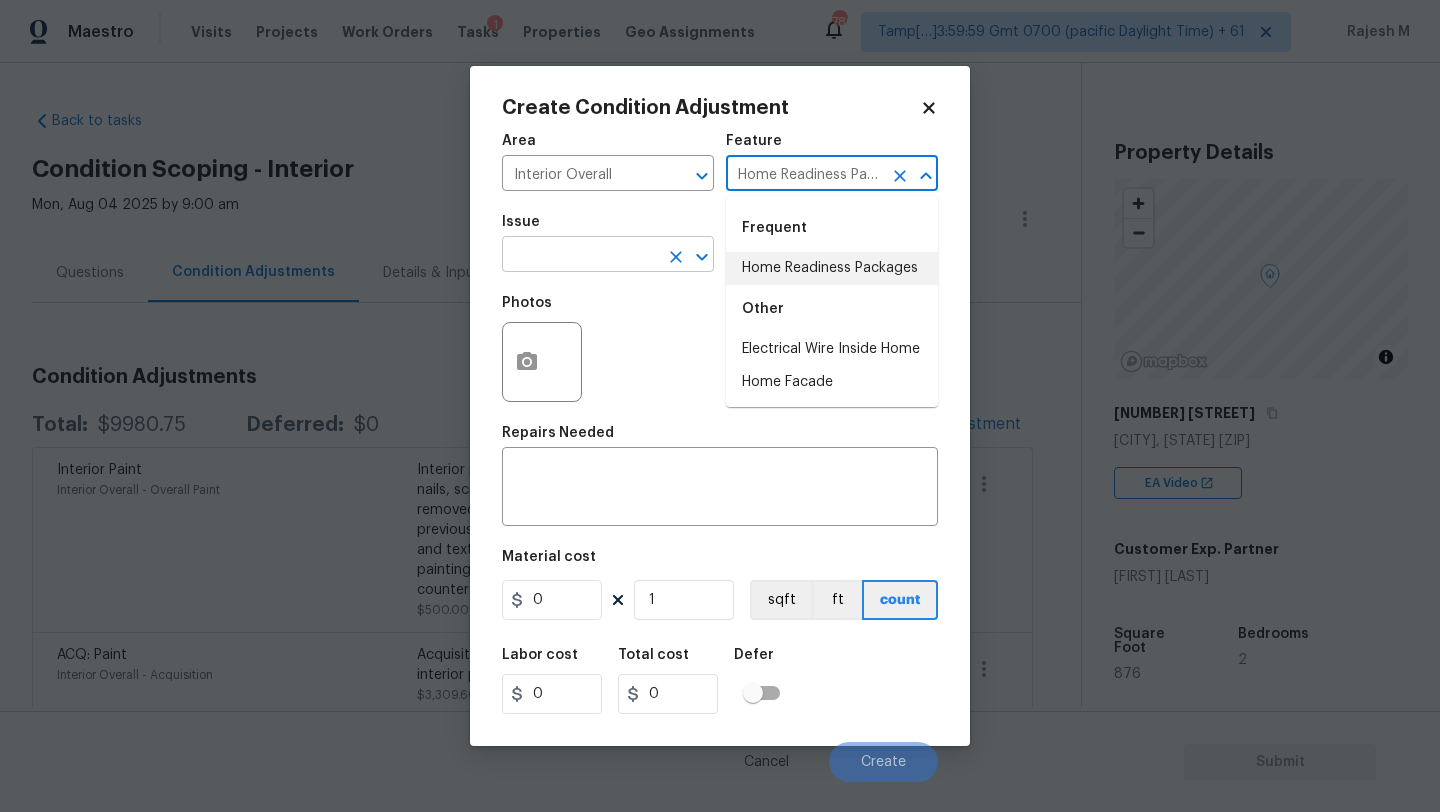 type on "Home Readiness Packages" 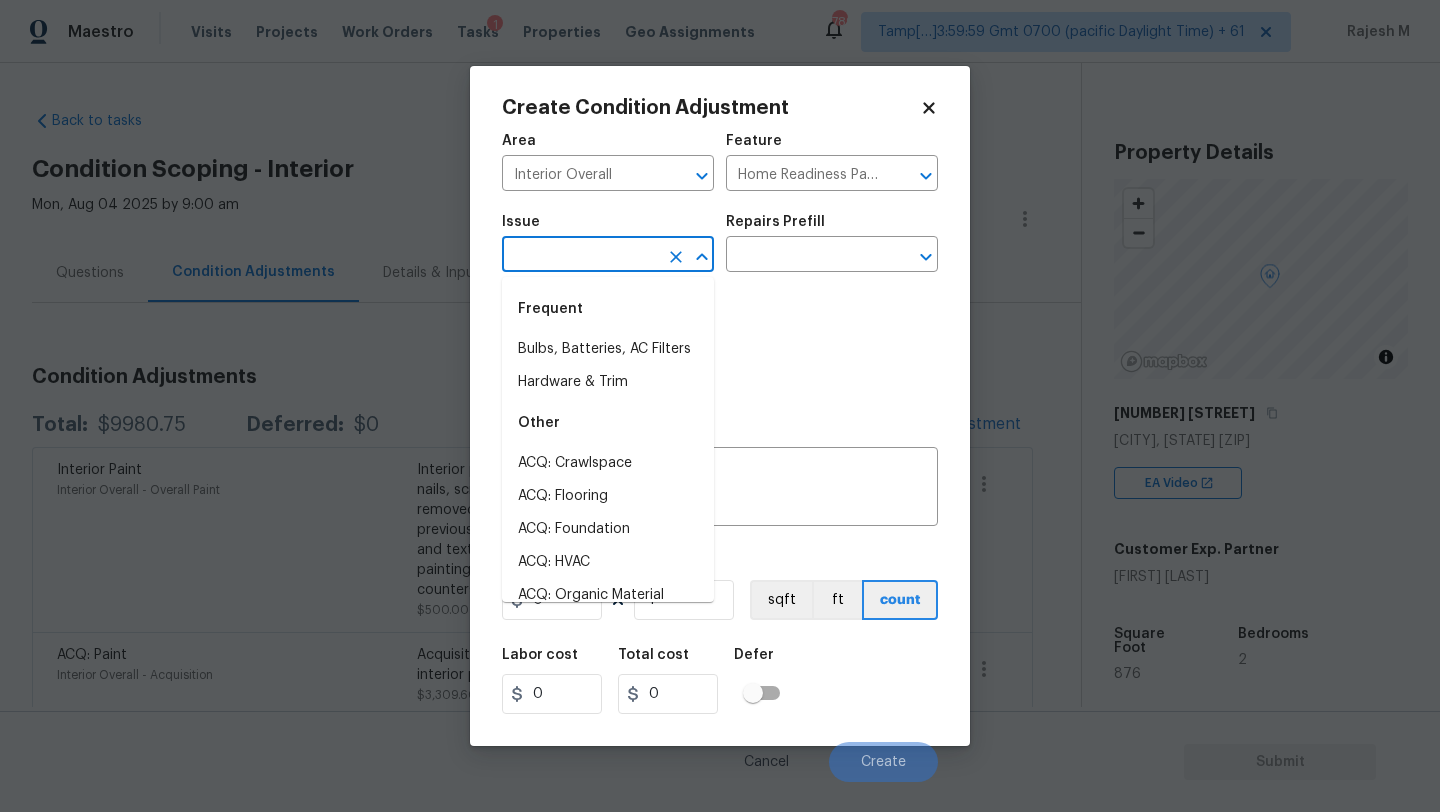 click at bounding box center [580, 256] 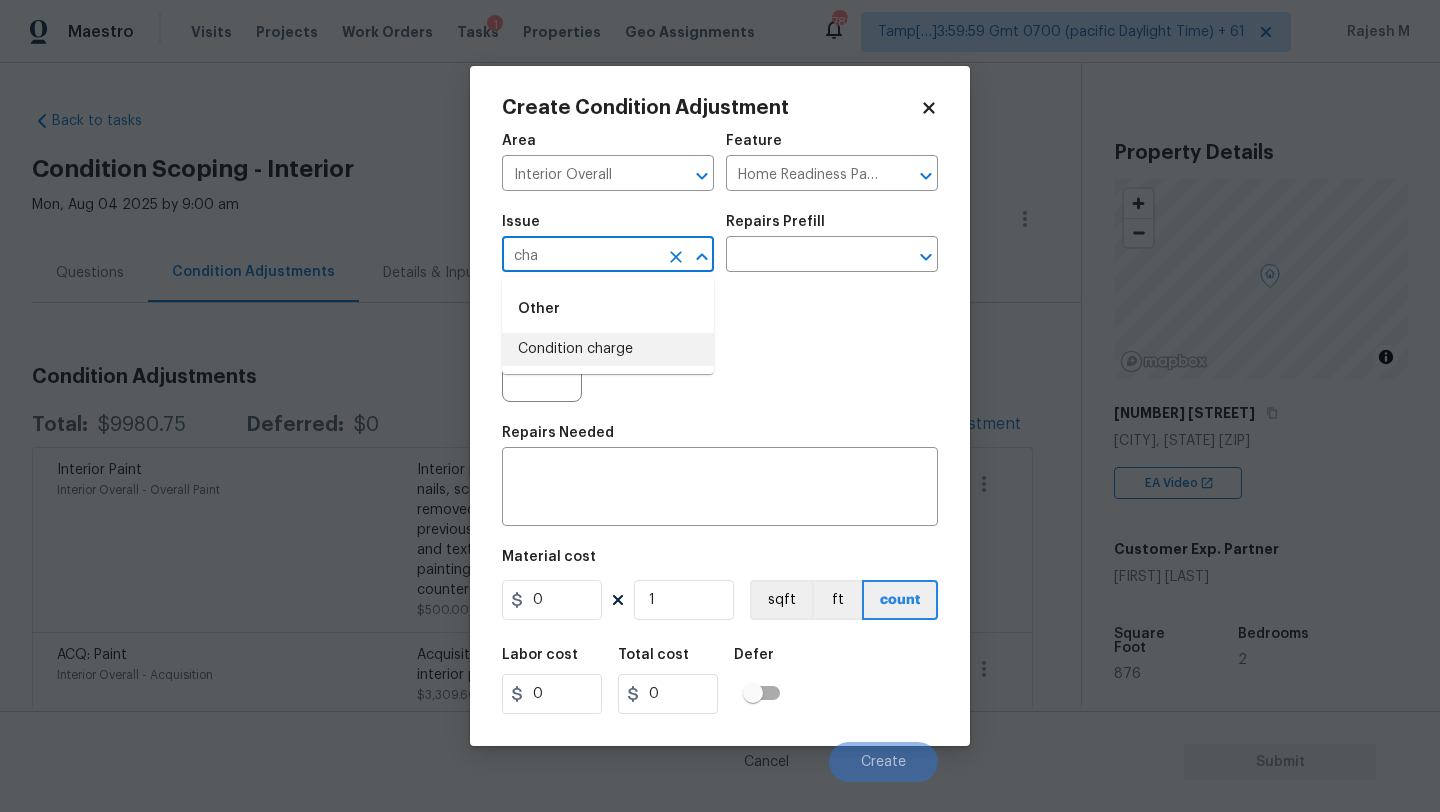 click on "Condition charge" at bounding box center (608, 349) 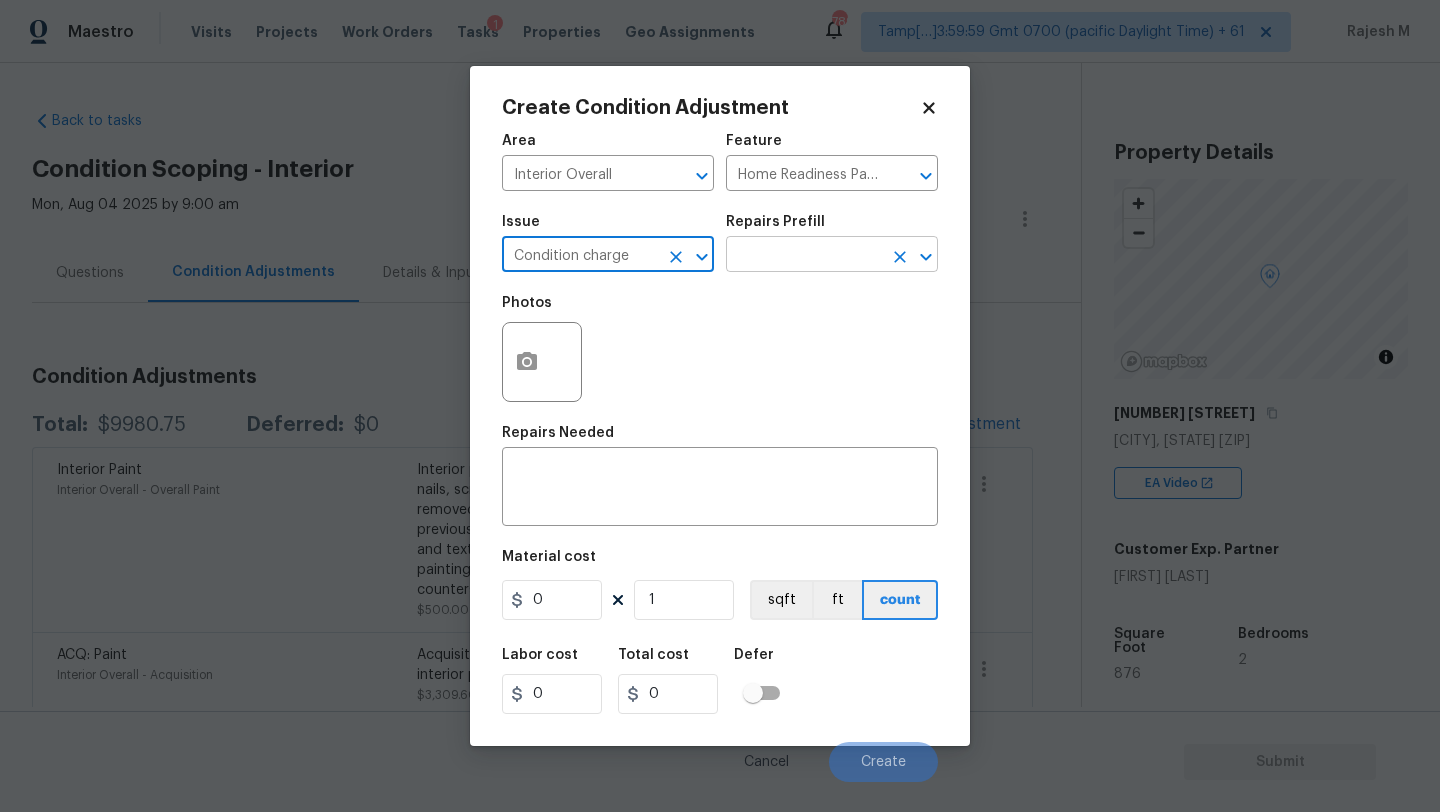 type on "Condition charge" 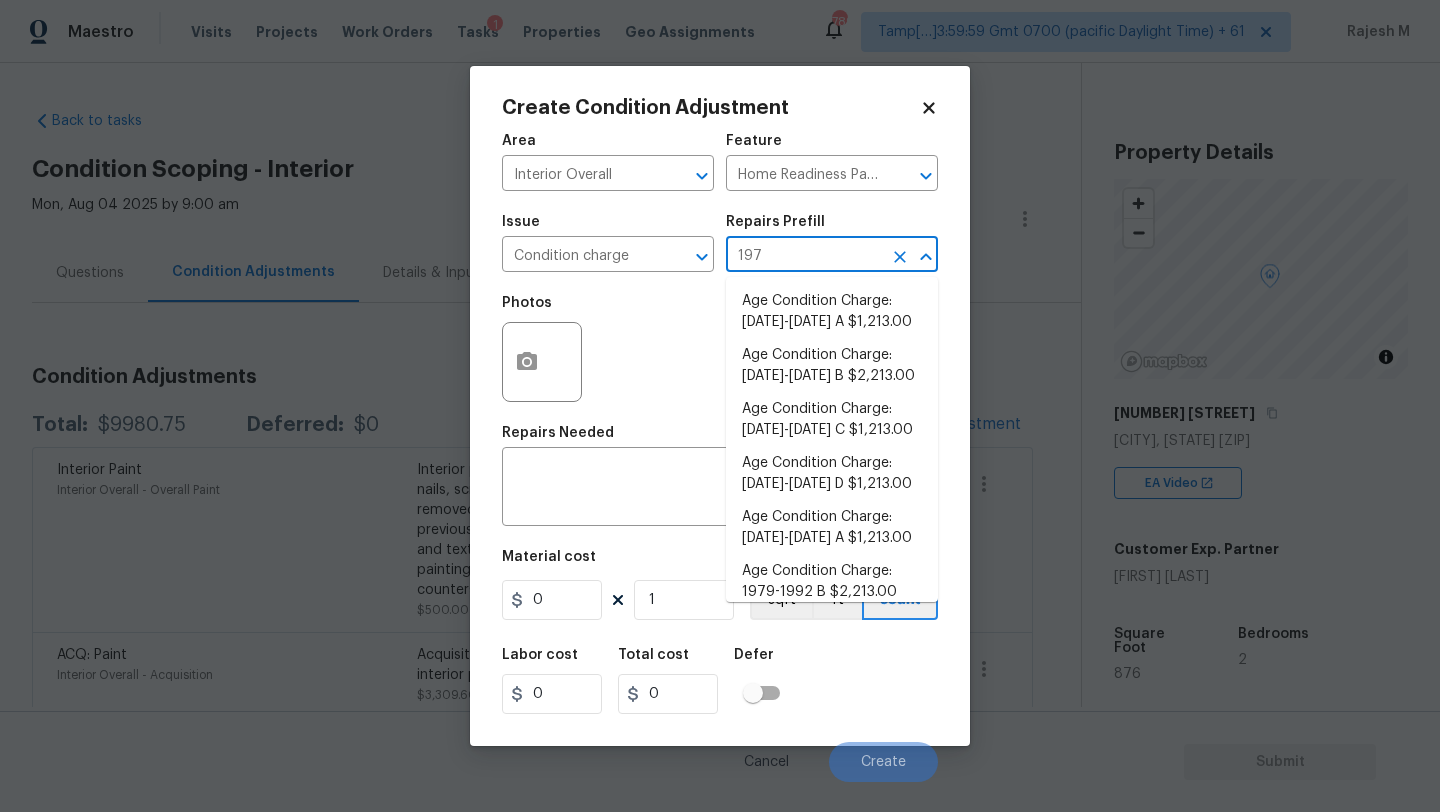 type on "1979" 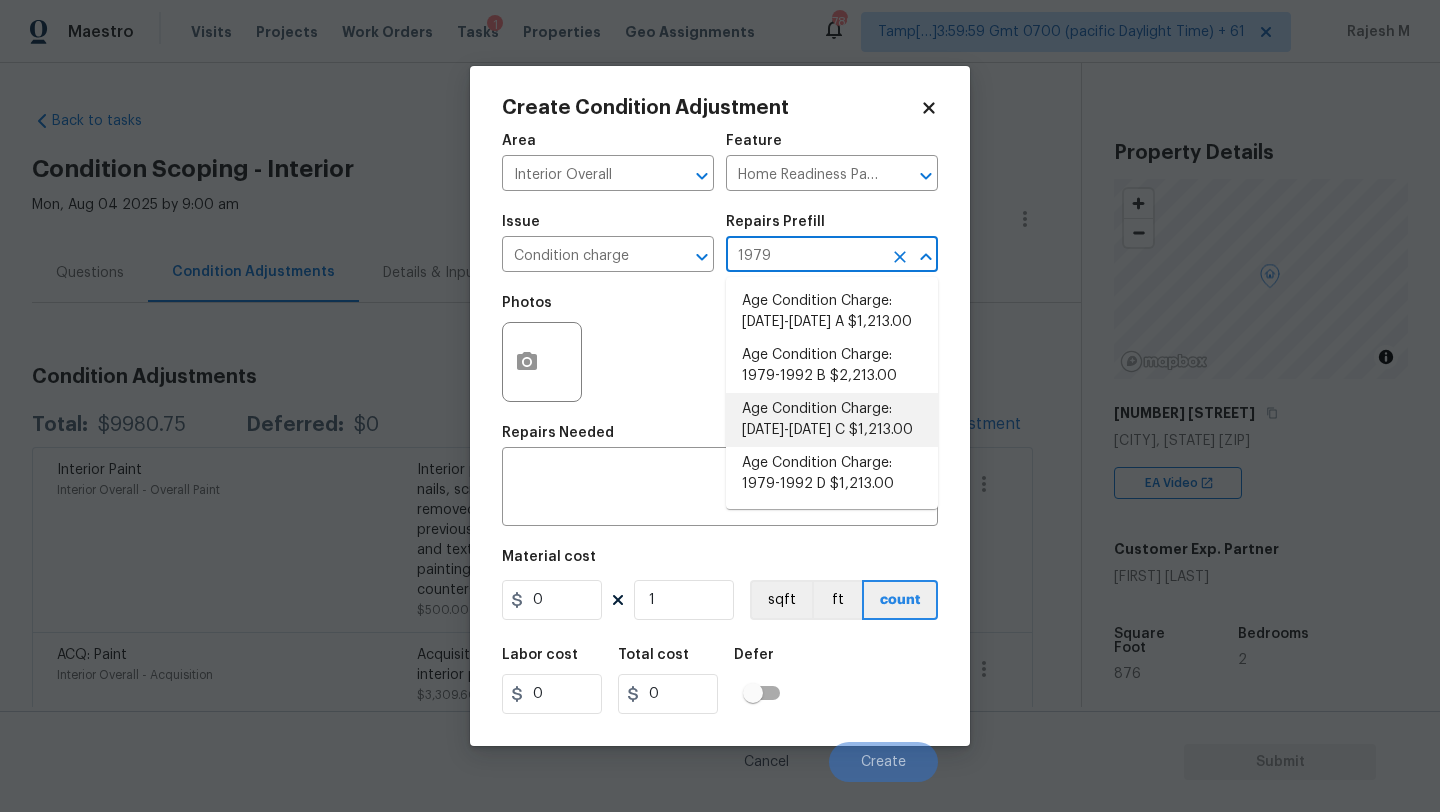 click on "Age Condition Charge: [DATE]-[DATE] C	 $1,213.00" at bounding box center [832, 420] 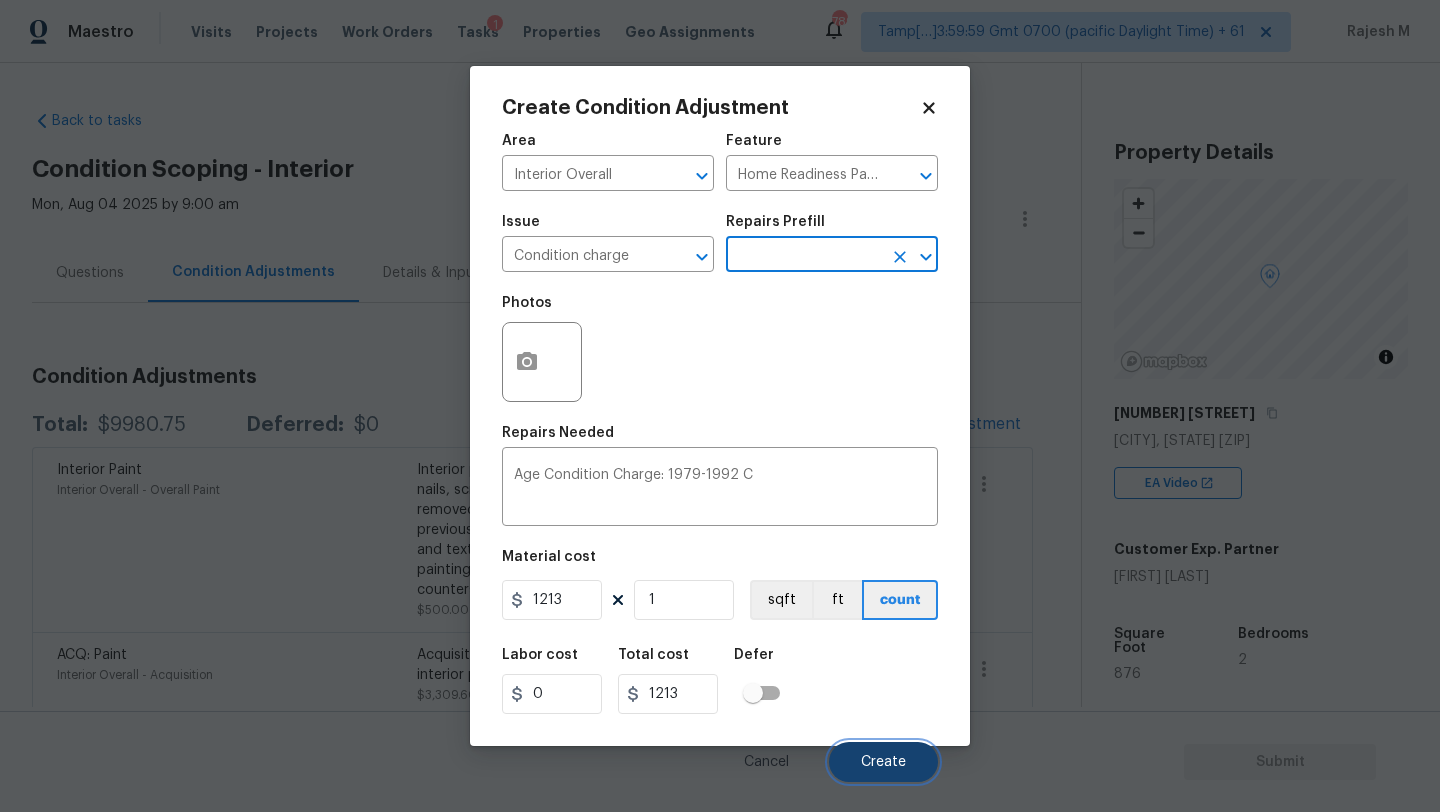 click on "Create" at bounding box center [883, 762] 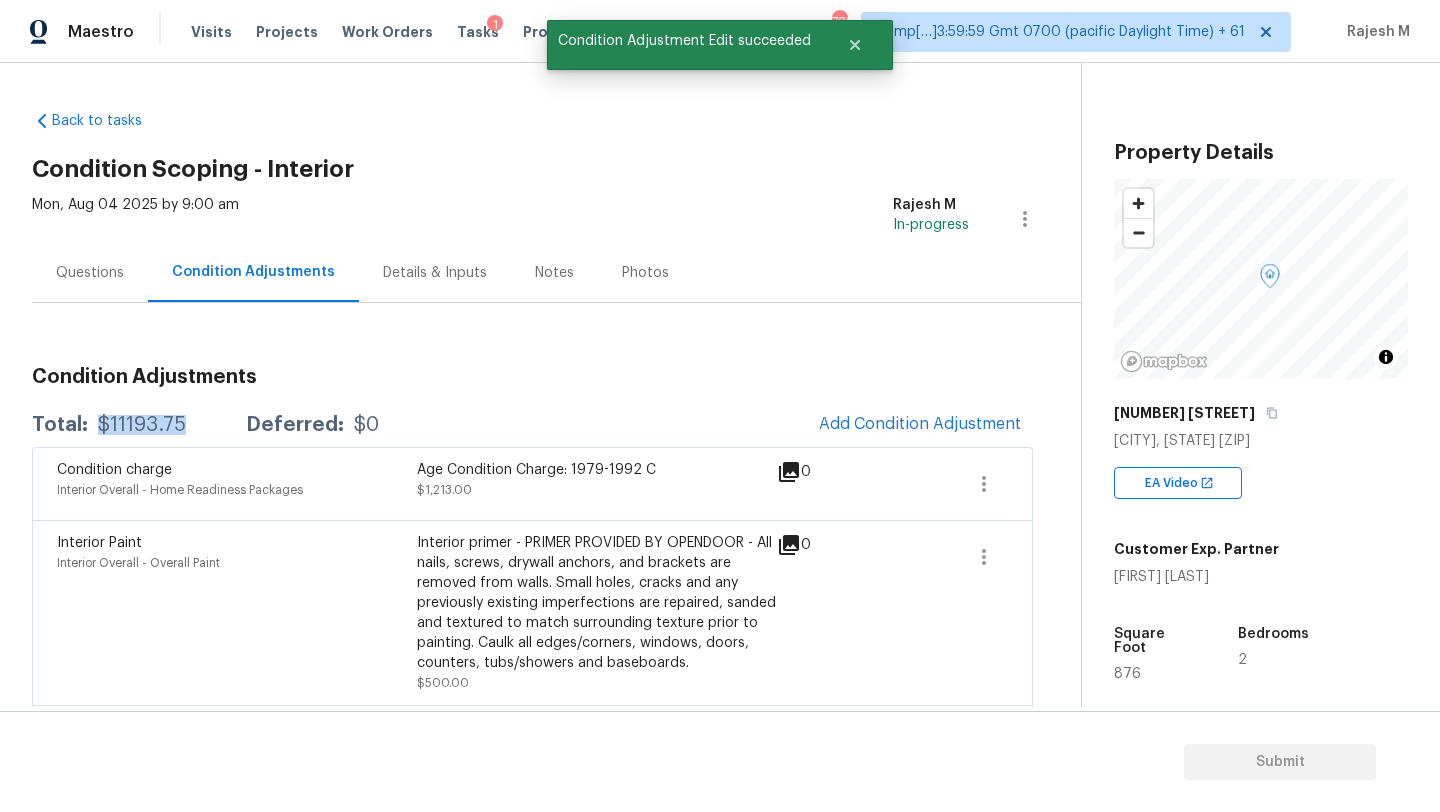 drag, startPoint x: 98, startPoint y: 425, endPoint x: 205, endPoint y: 425, distance: 107 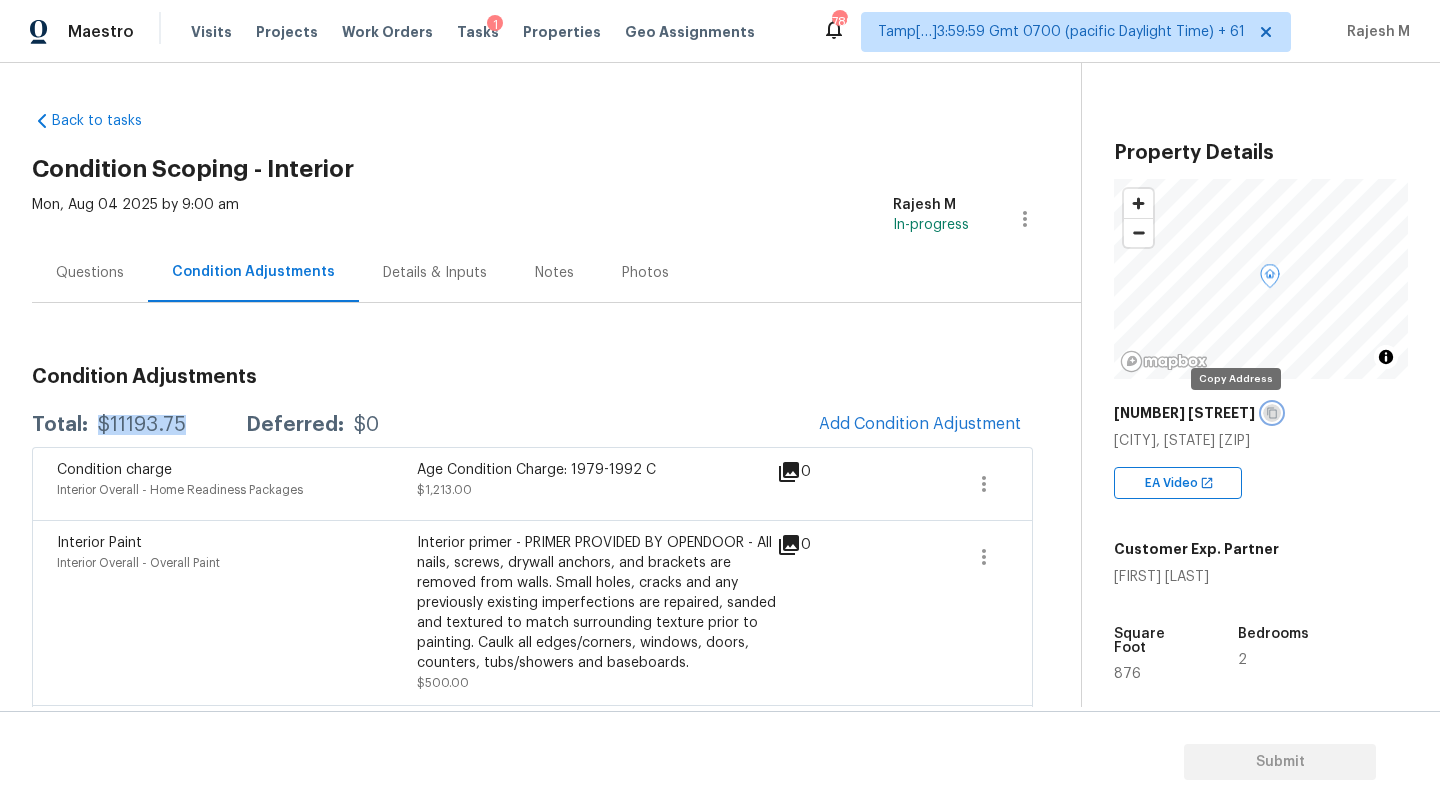 click 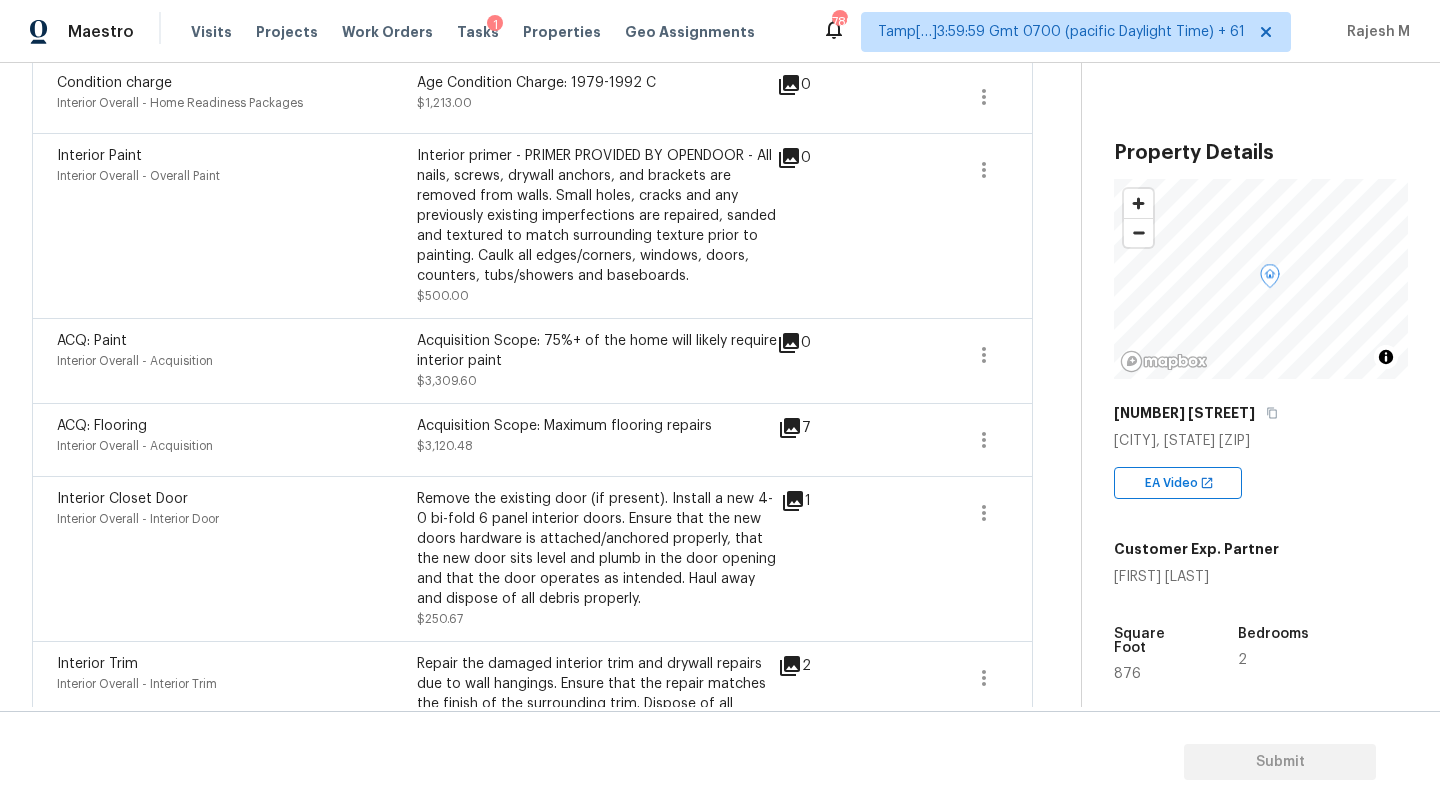 scroll, scrollTop: 0, scrollLeft: 0, axis: both 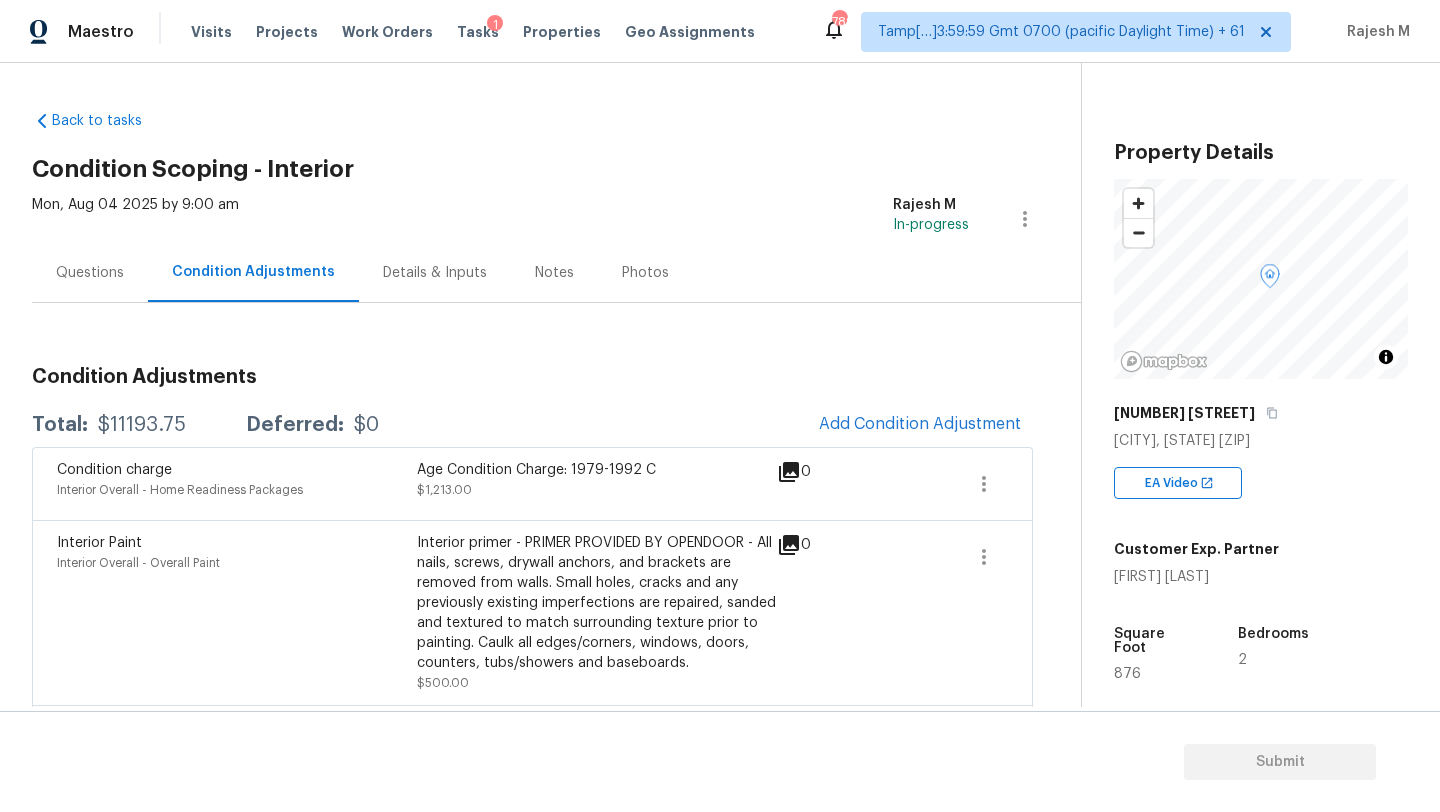 click on "Questions" at bounding box center (90, 273) 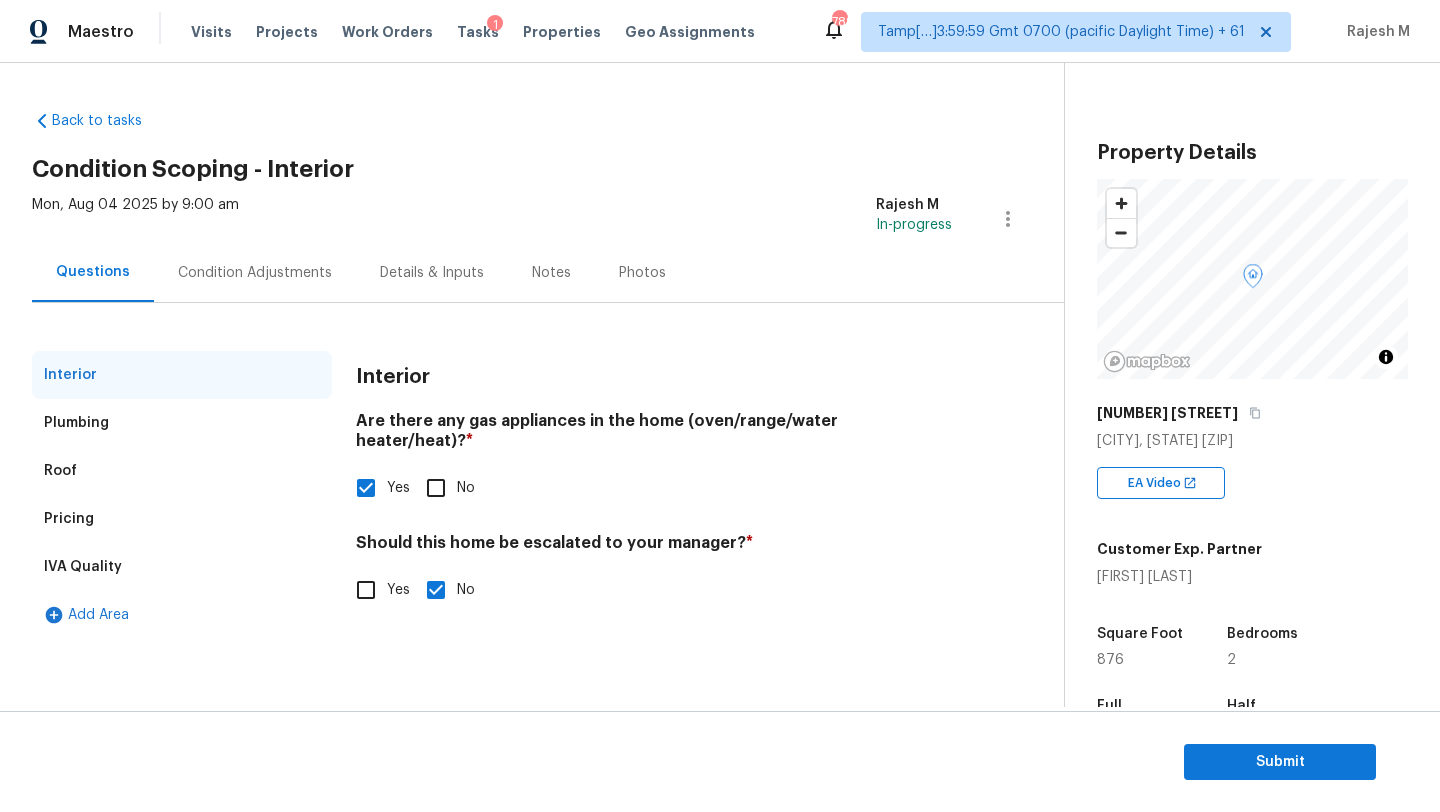 click on "Pricing" at bounding box center [182, 519] 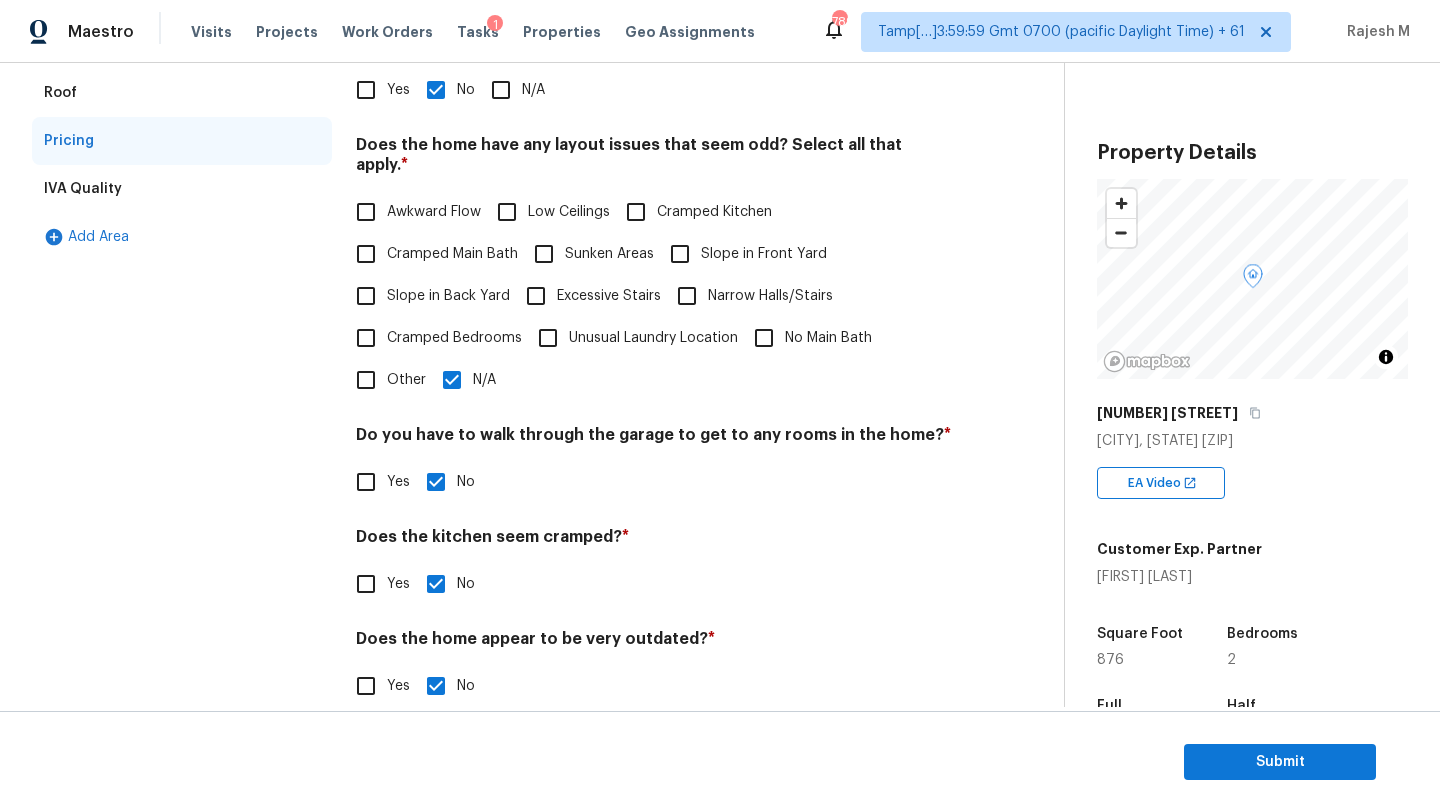 scroll, scrollTop: 388, scrollLeft: 0, axis: vertical 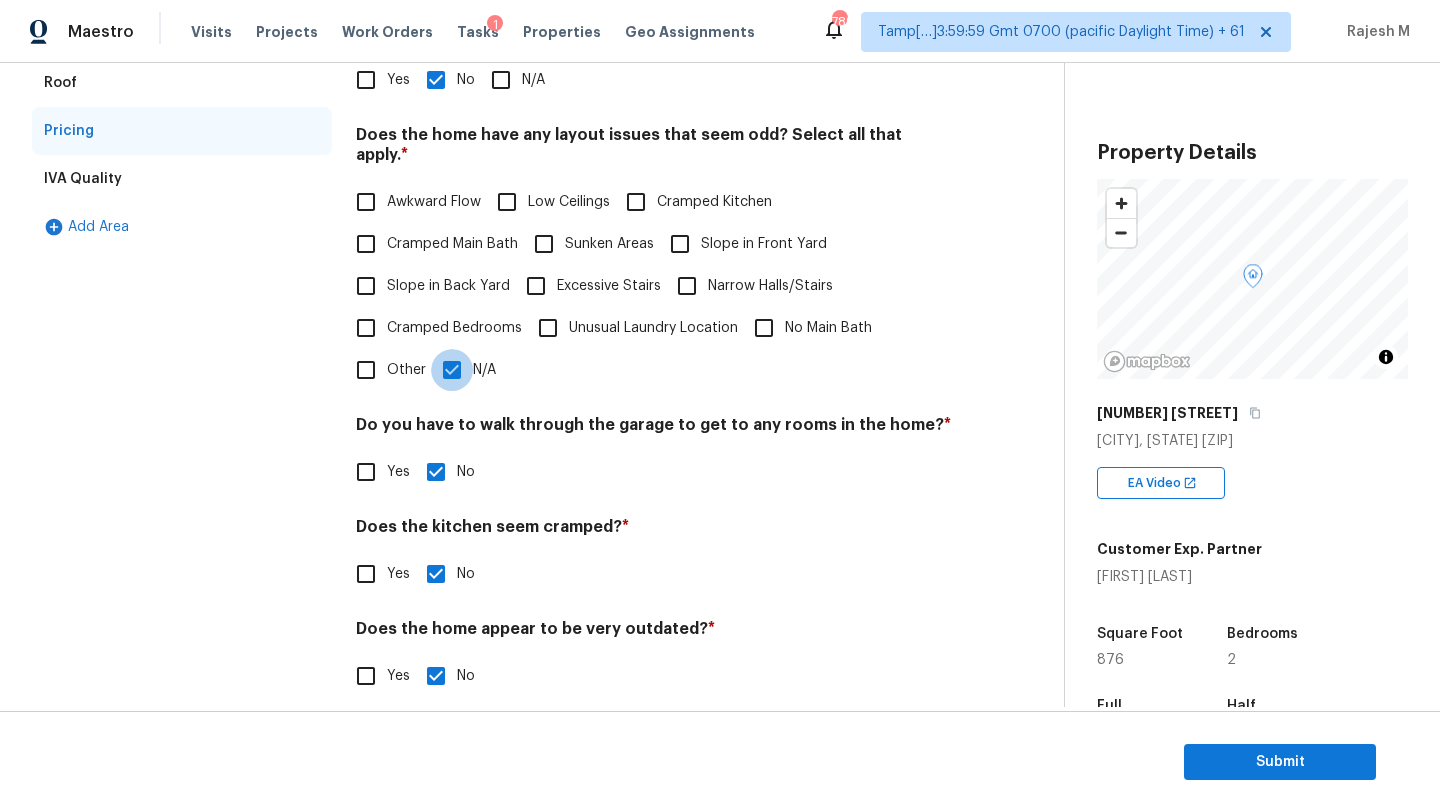 click on "N/A" at bounding box center [452, 370] 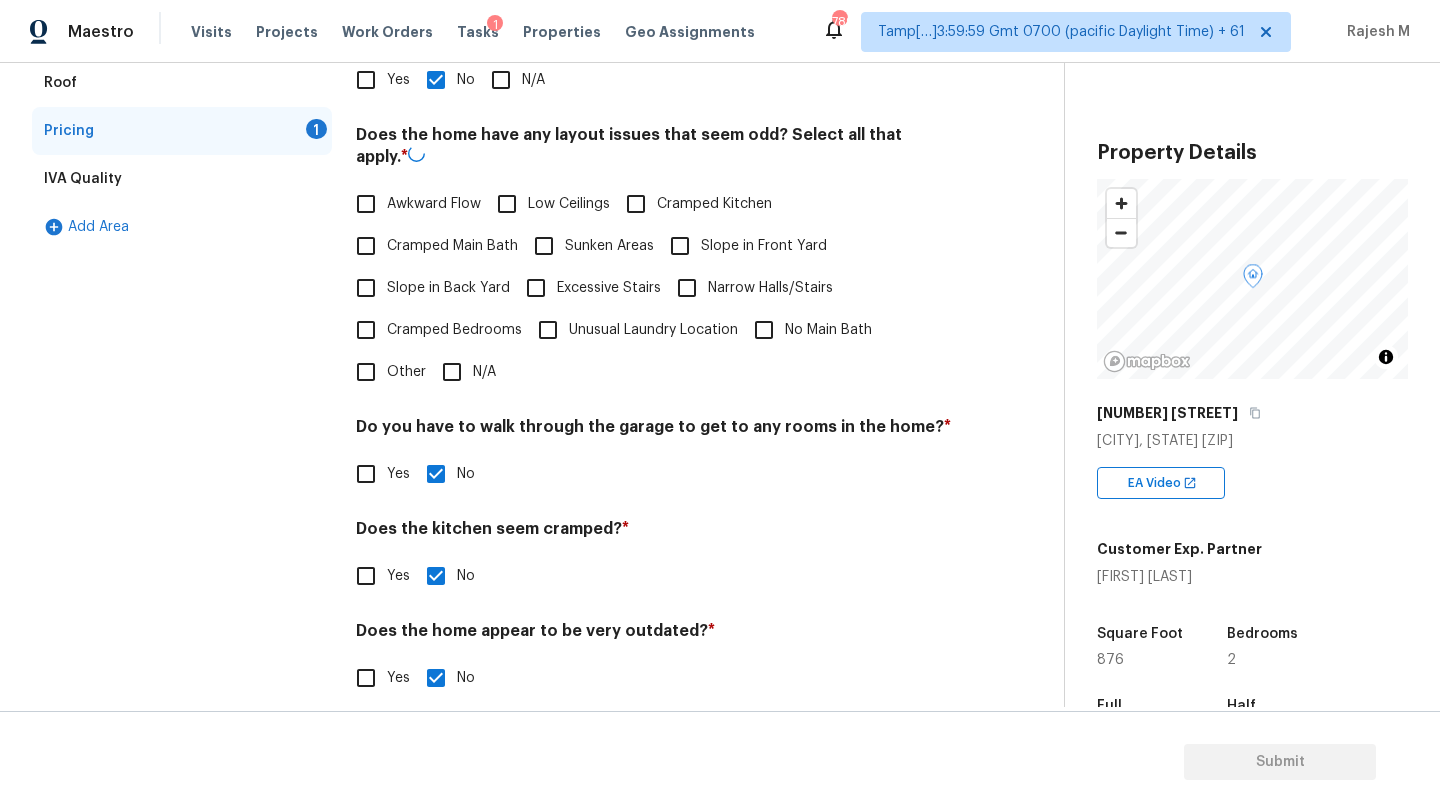 click on "Other" at bounding box center (366, 372) 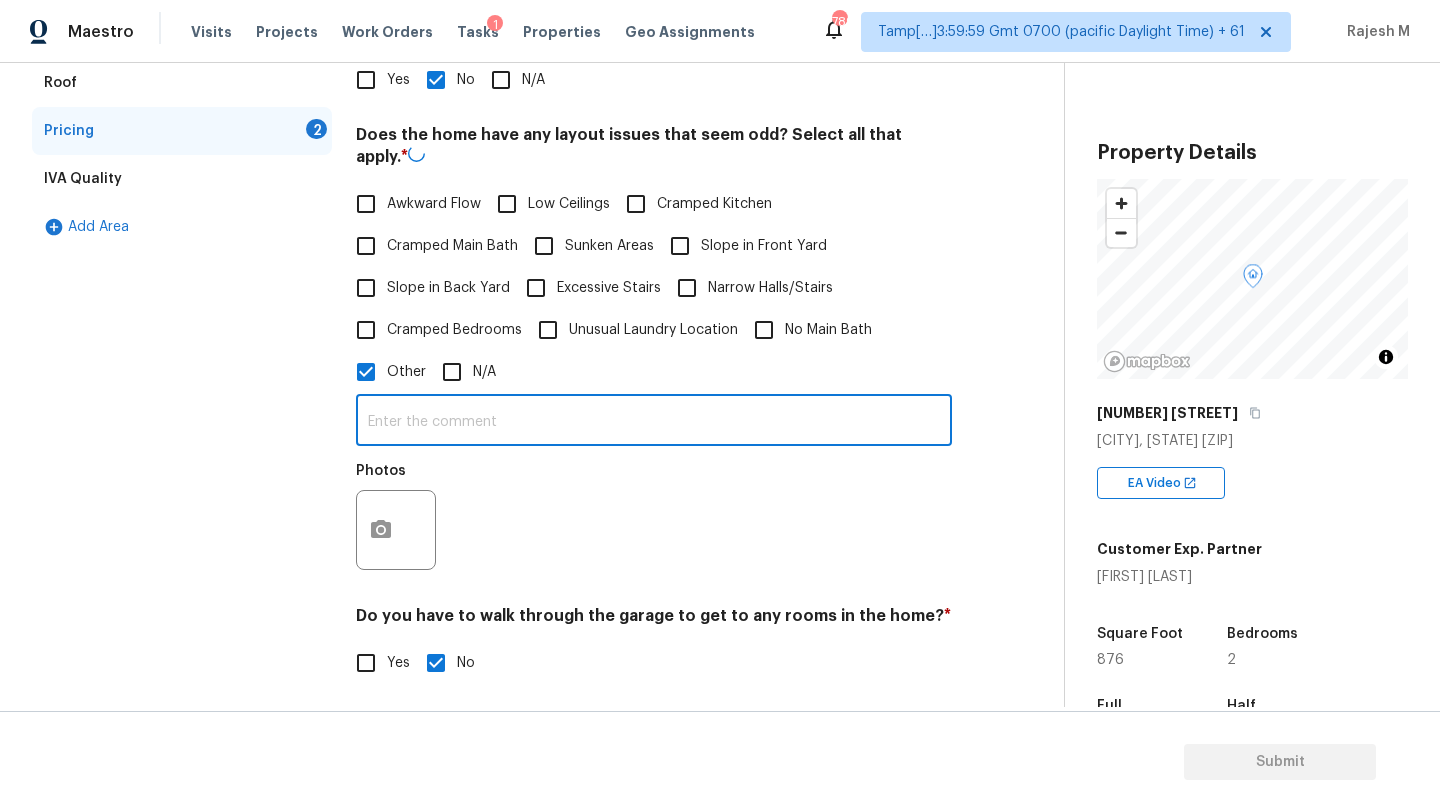 click at bounding box center [654, 422] 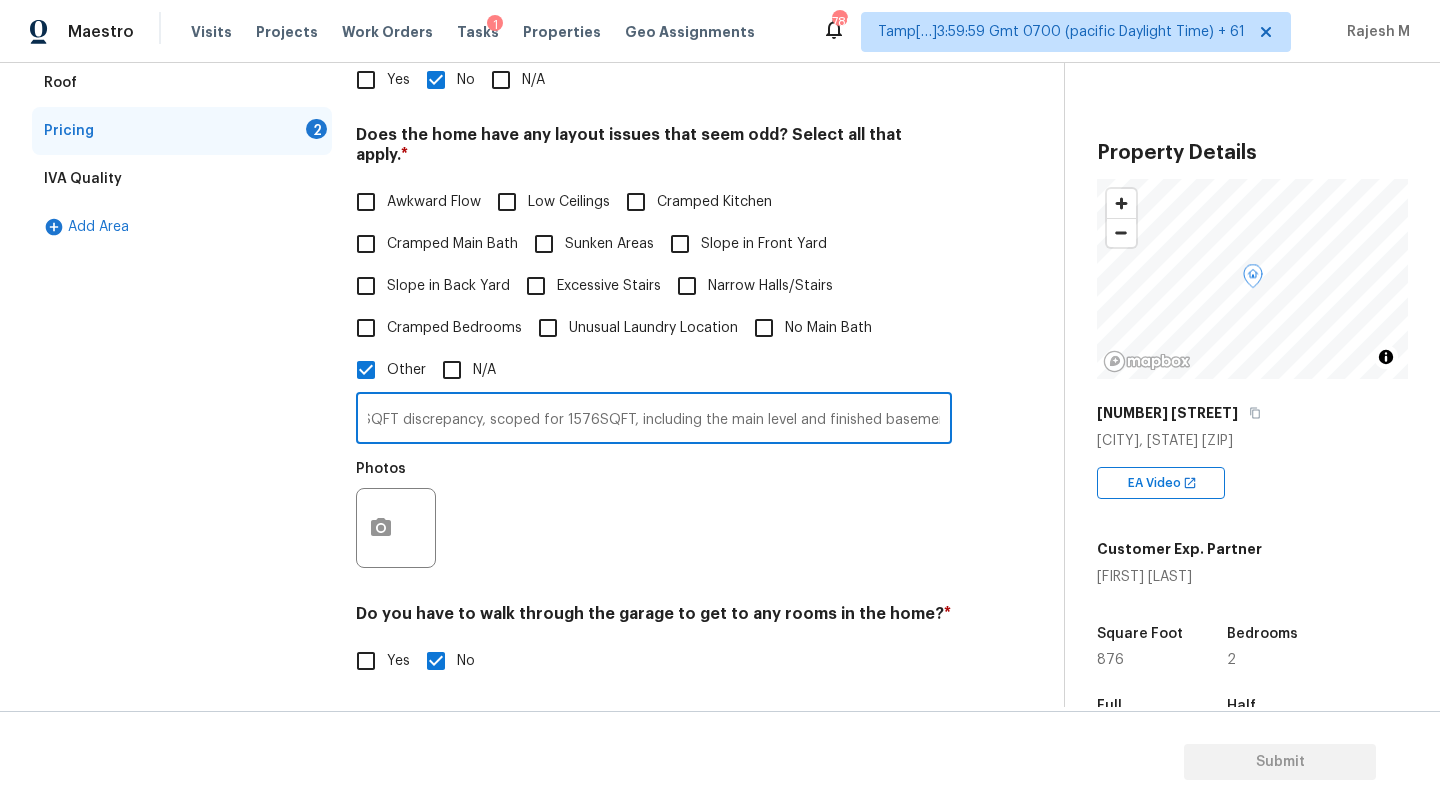 scroll, scrollTop: 0, scrollLeft: 66, axis: horizontal 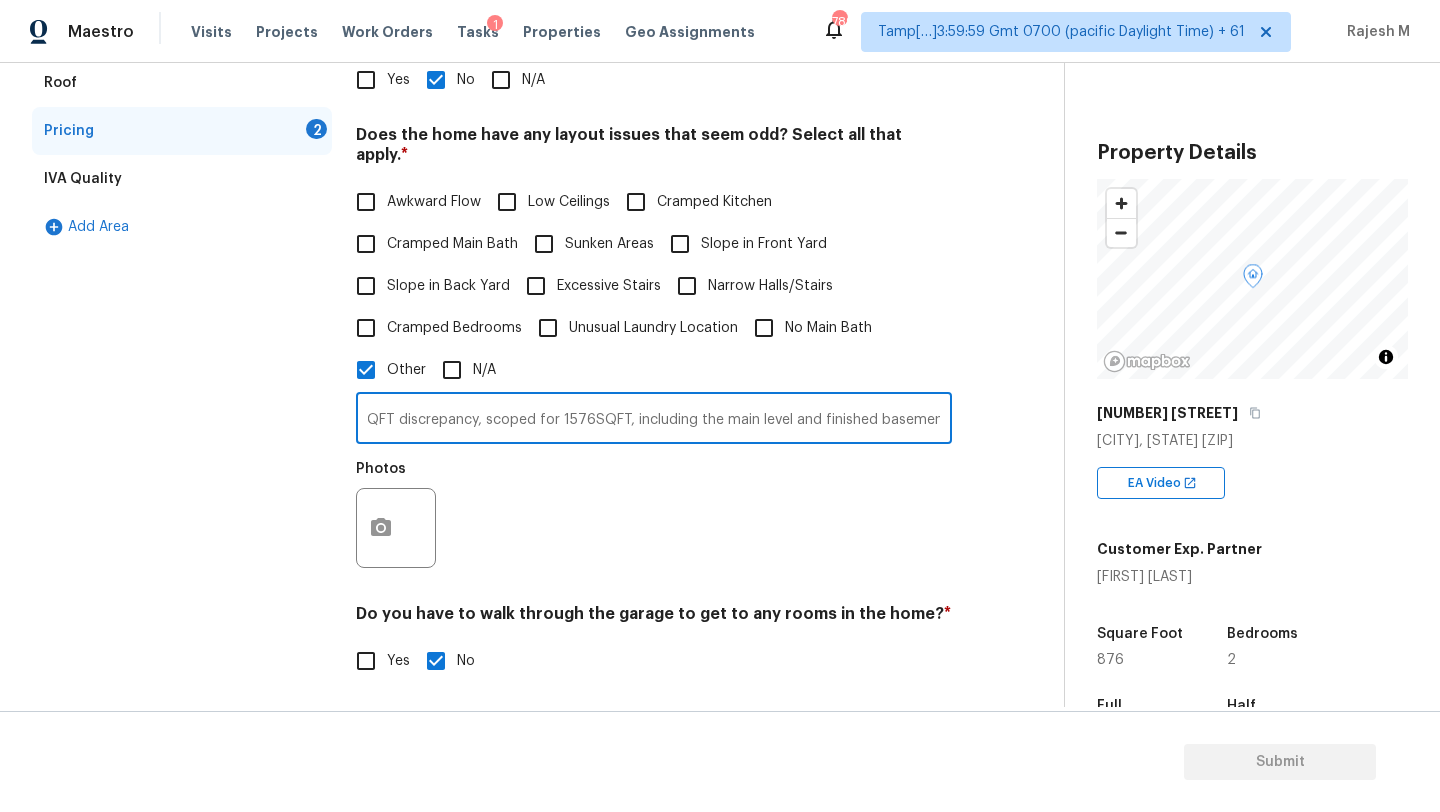 type on "There is SQFT discrepancy, scoped for 1576SQFT, including the main level and finished basement." 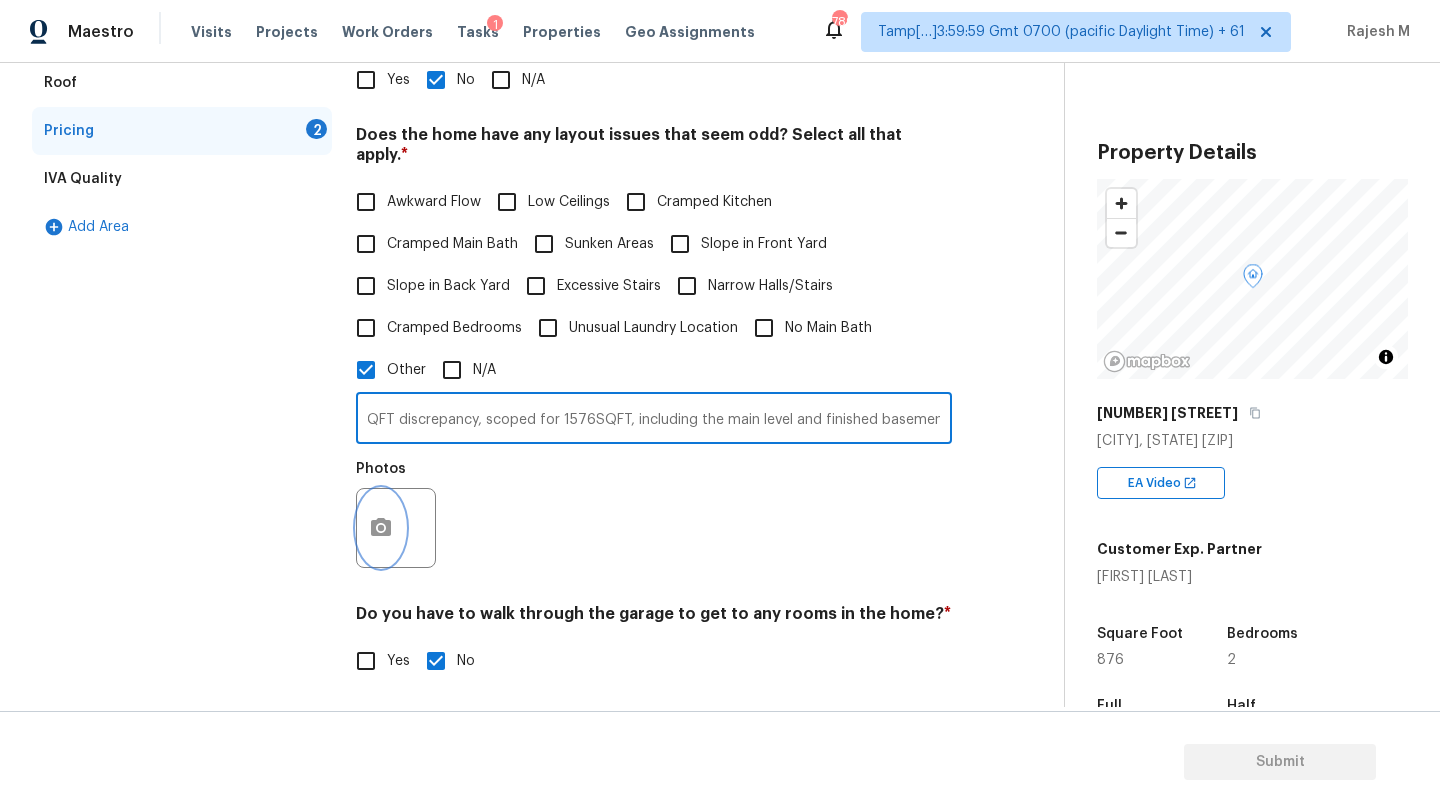scroll, scrollTop: 0, scrollLeft: 0, axis: both 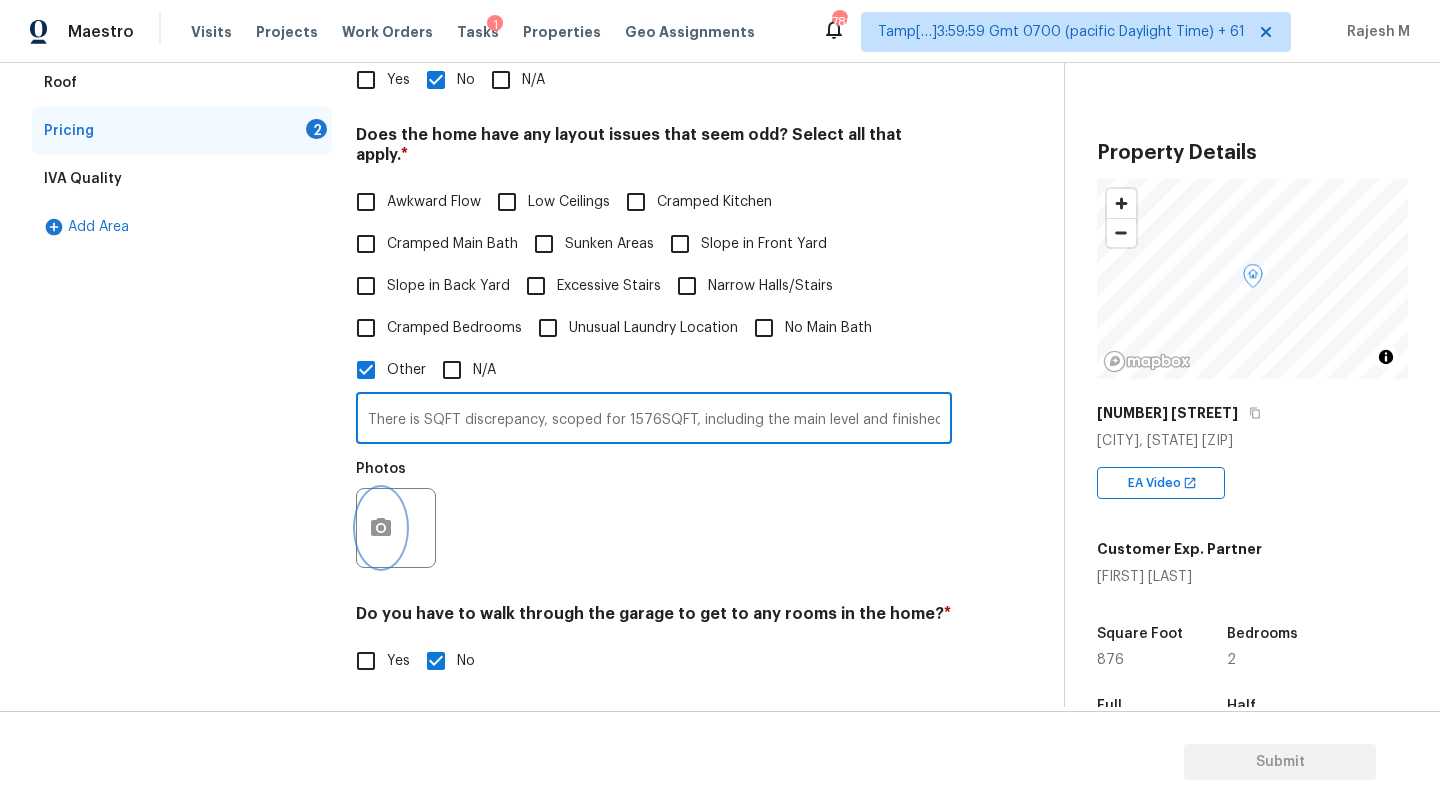 click at bounding box center [381, 528] 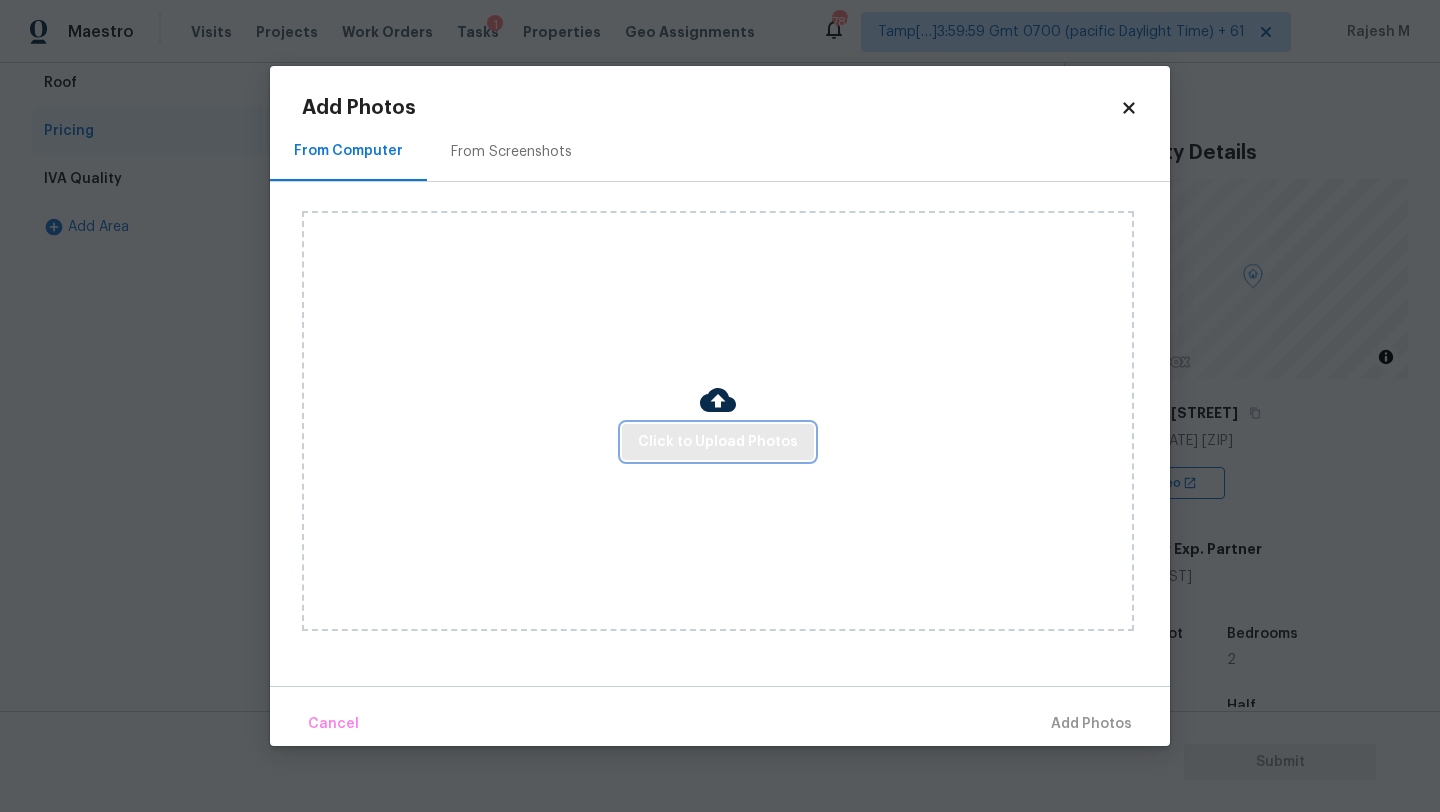 click on "Click to Upload Photos" at bounding box center (718, 442) 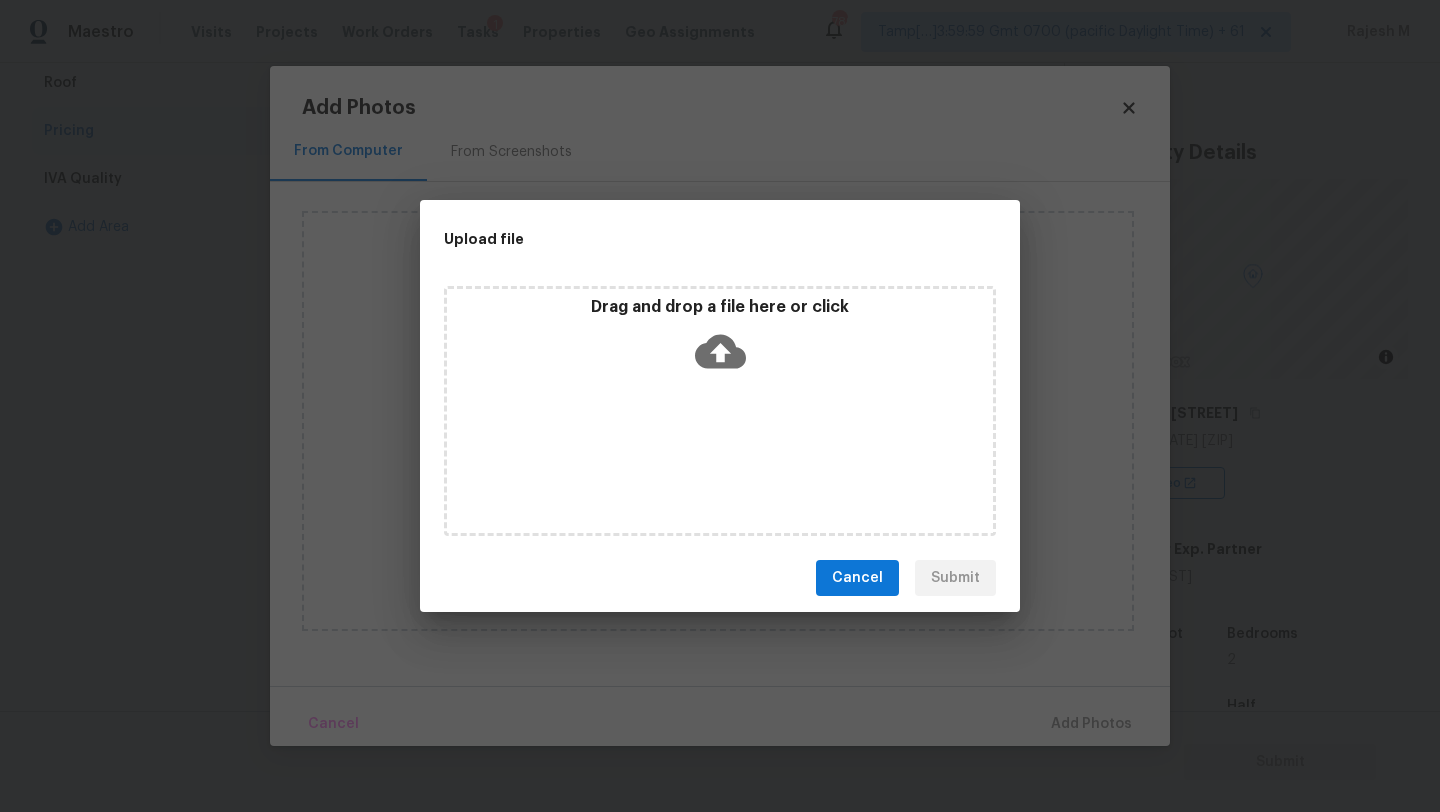 click on "Drag and drop a file here or click" at bounding box center [720, 411] 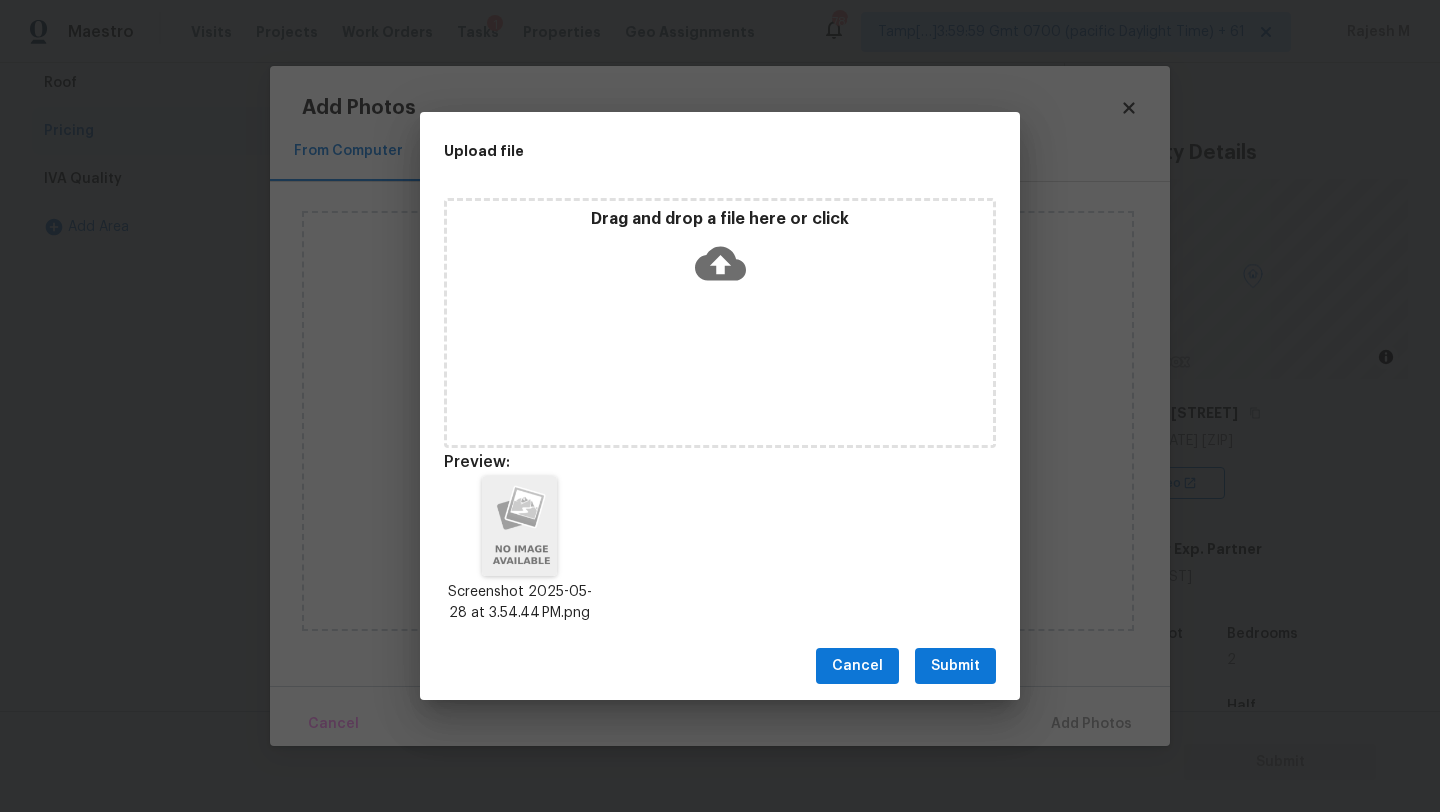 click on "Submit" at bounding box center [955, 666] 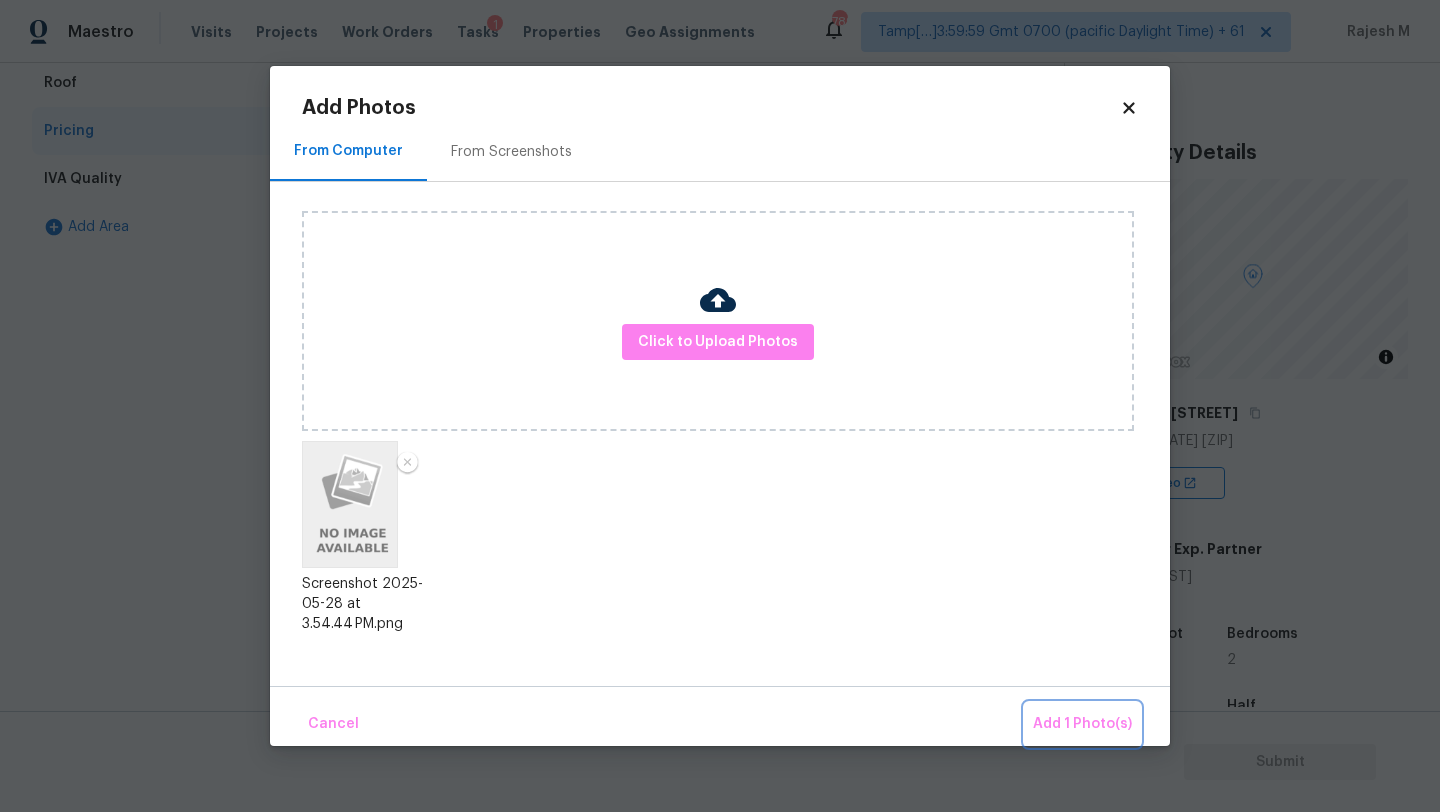 click on "Add 1 Photo(s)" at bounding box center (1082, 724) 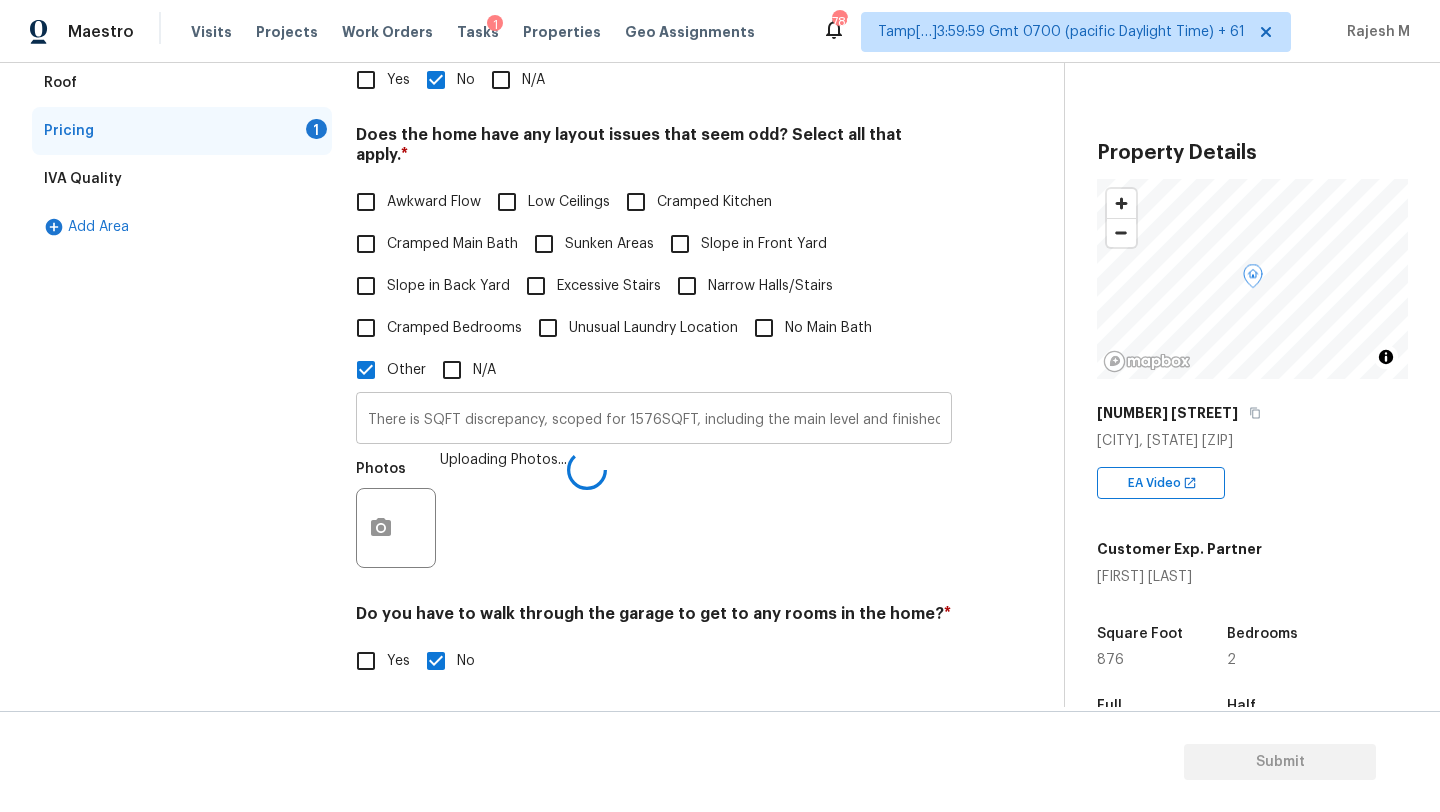 click on "There is SQFT discrepancy, scoped for 1576SQFT, including the main level and finished basement." at bounding box center (654, 420) 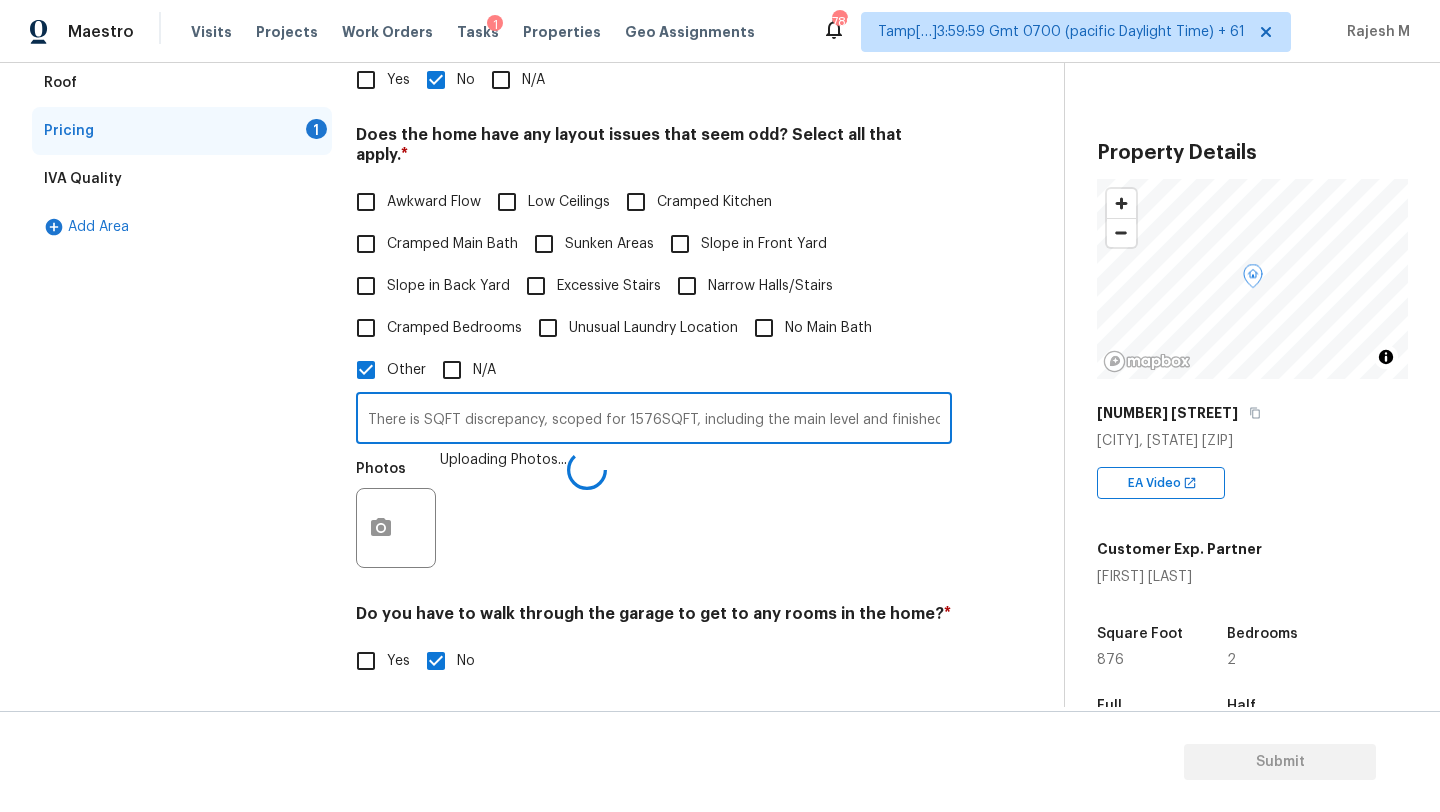 click on "There is SQFT discrepancy, scoped for 1576SQFT, including the main level and finished basement." at bounding box center [654, 420] 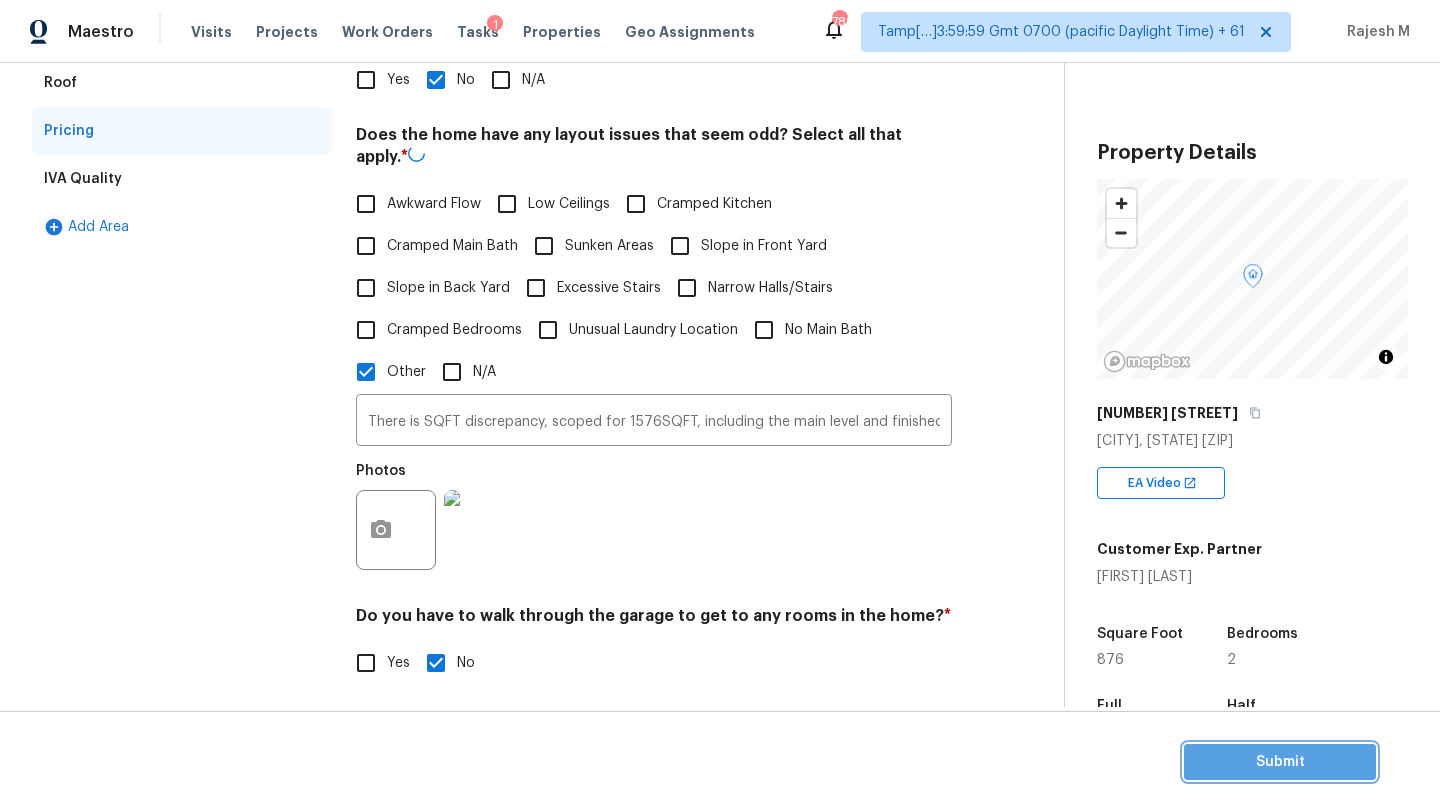 click on "Submit" at bounding box center [1280, 762] 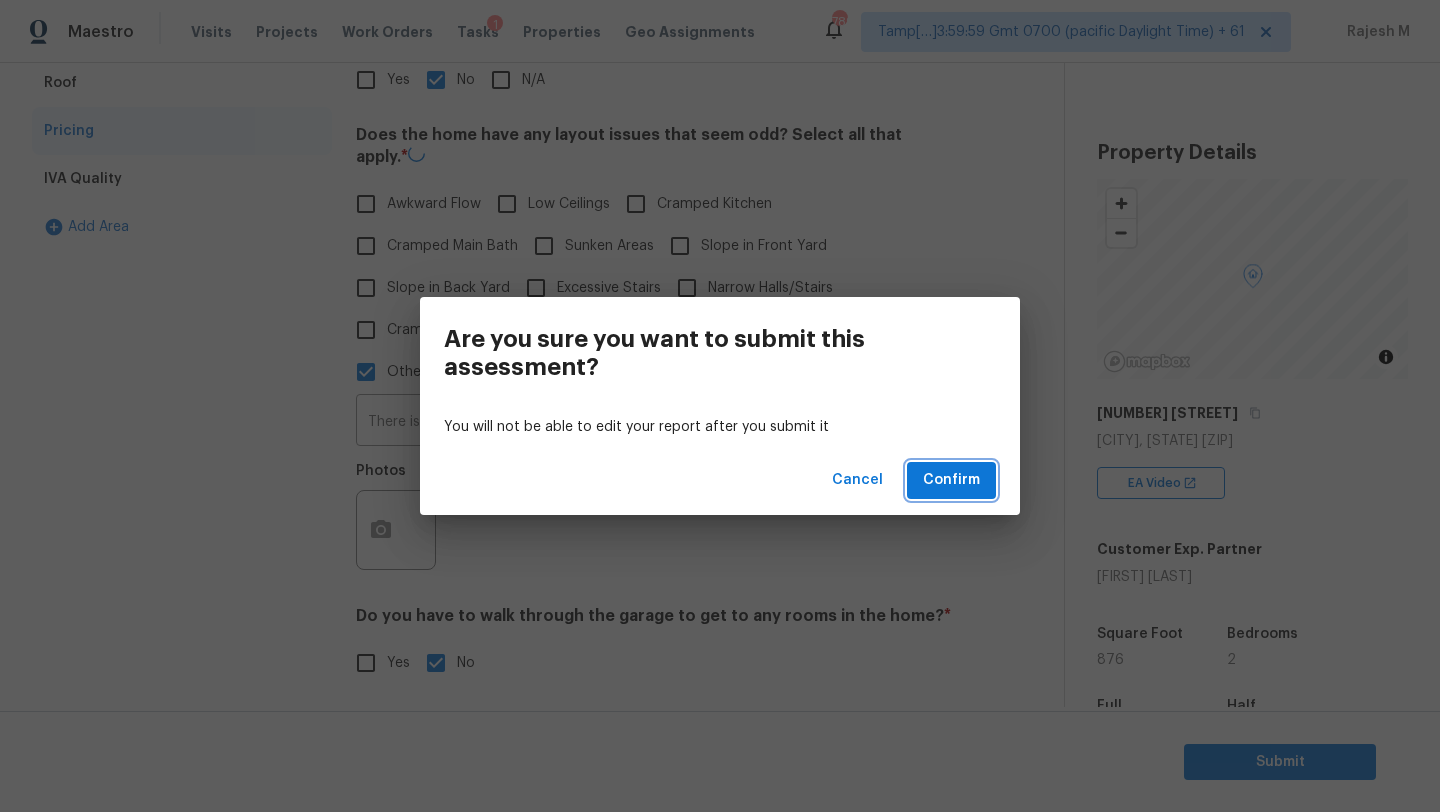 click on "Confirm" at bounding box center (951, 480) 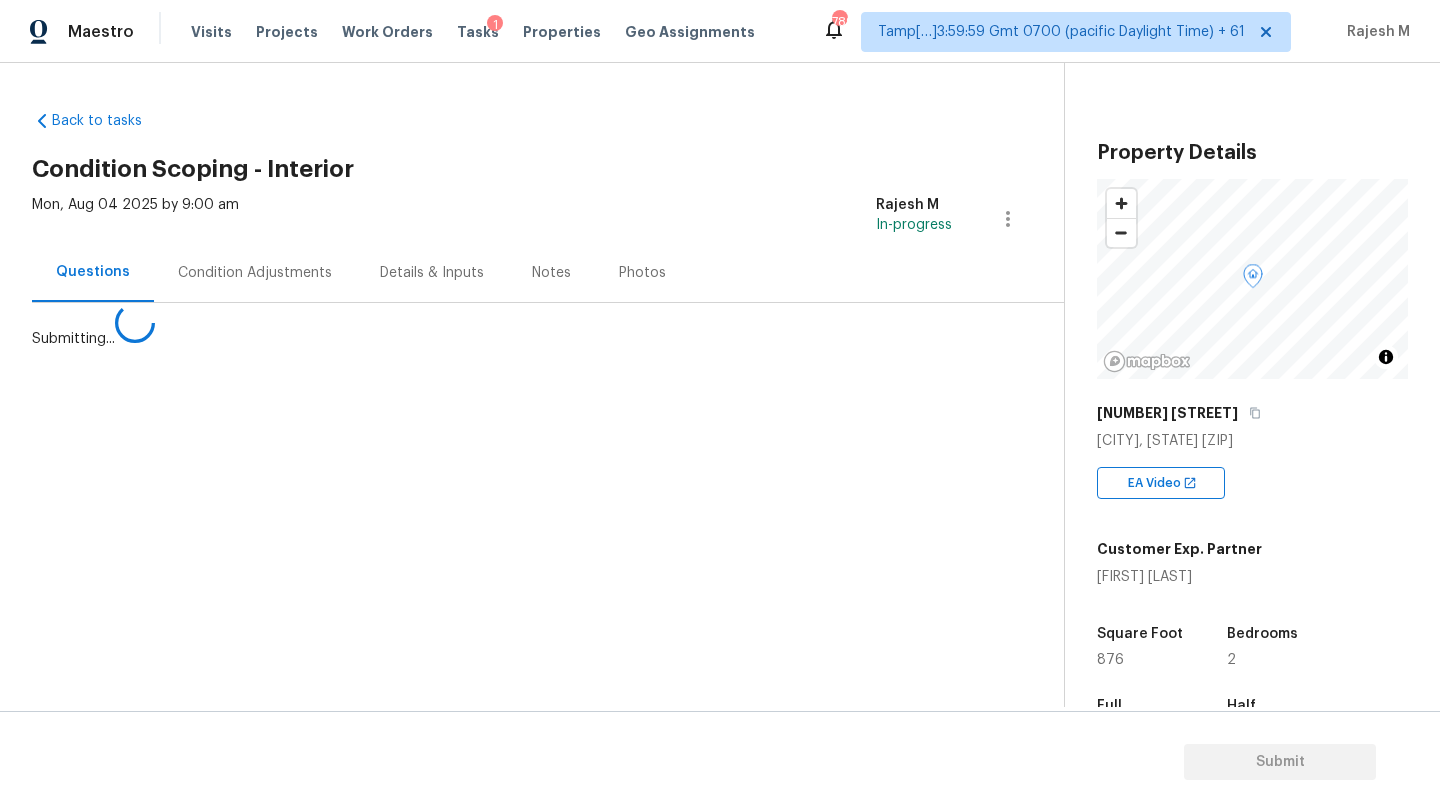scroll, scrollTop: 0, scrollLeft: 0, axis: both 